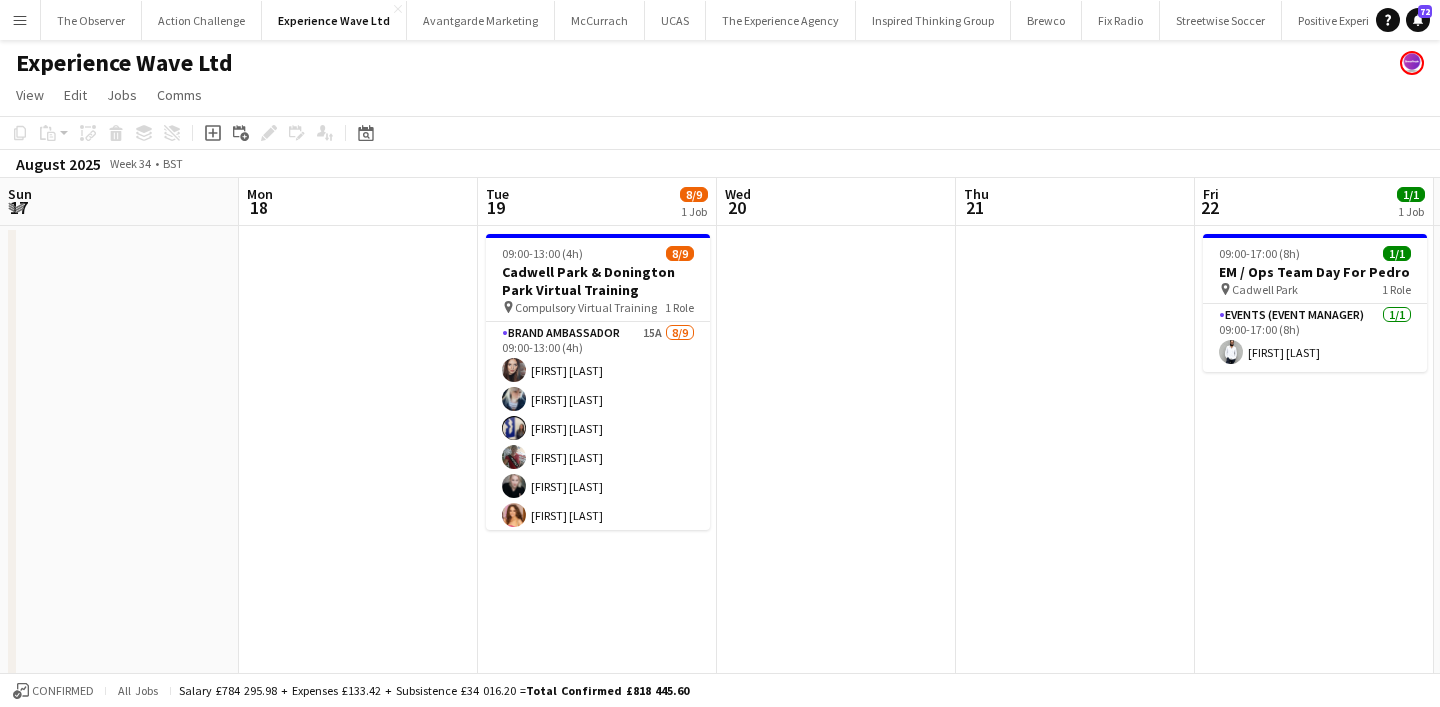 scroll, scrollTop: 0, scrollLeft: 0, axis: both 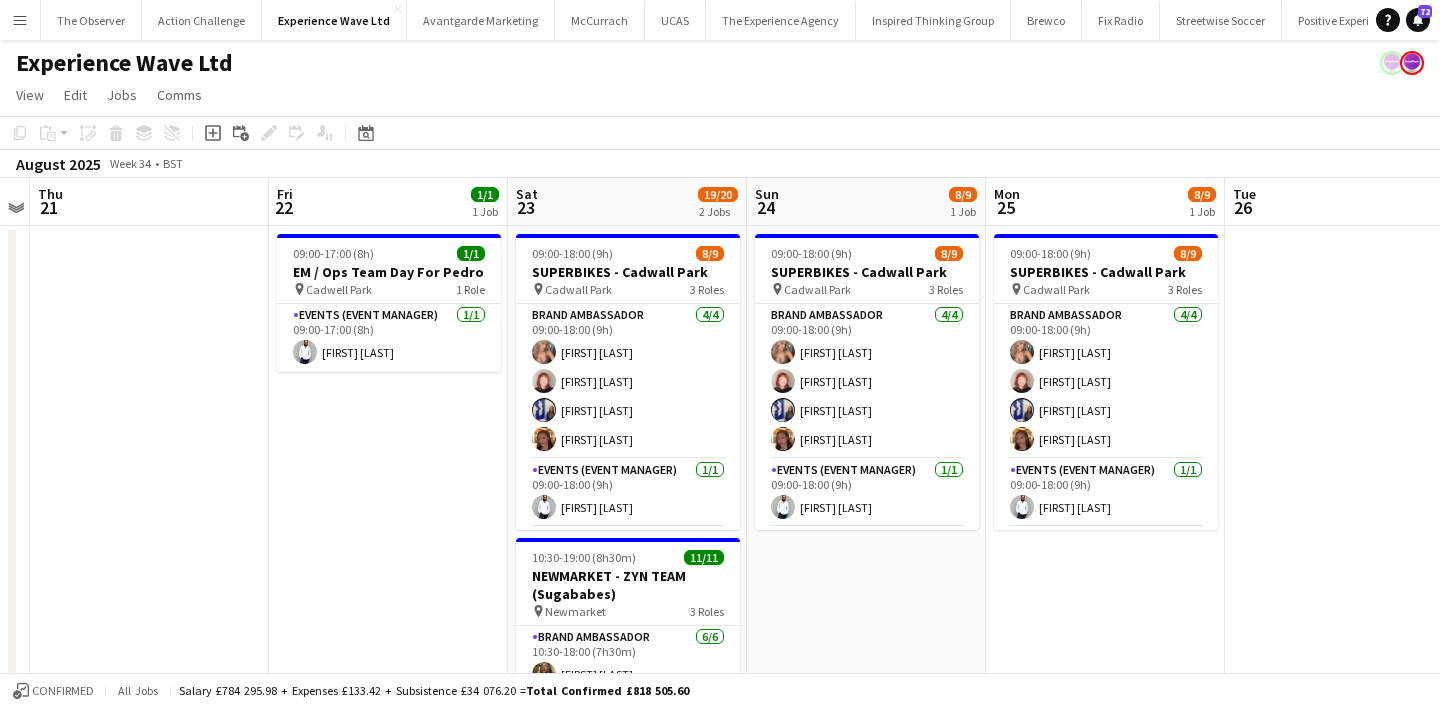 click on "Menu" at bounding box center (20, 20) 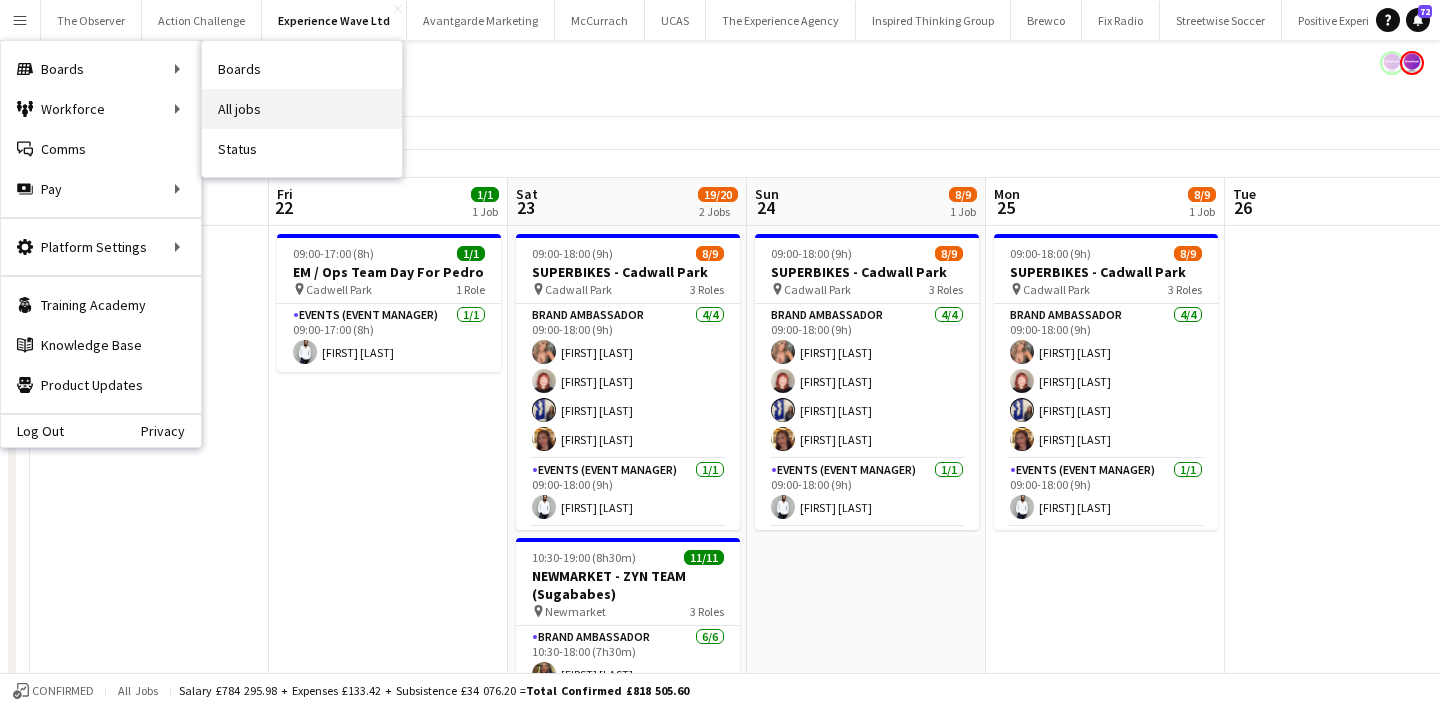 click on "All jobs" at bounding box center (302, 109) 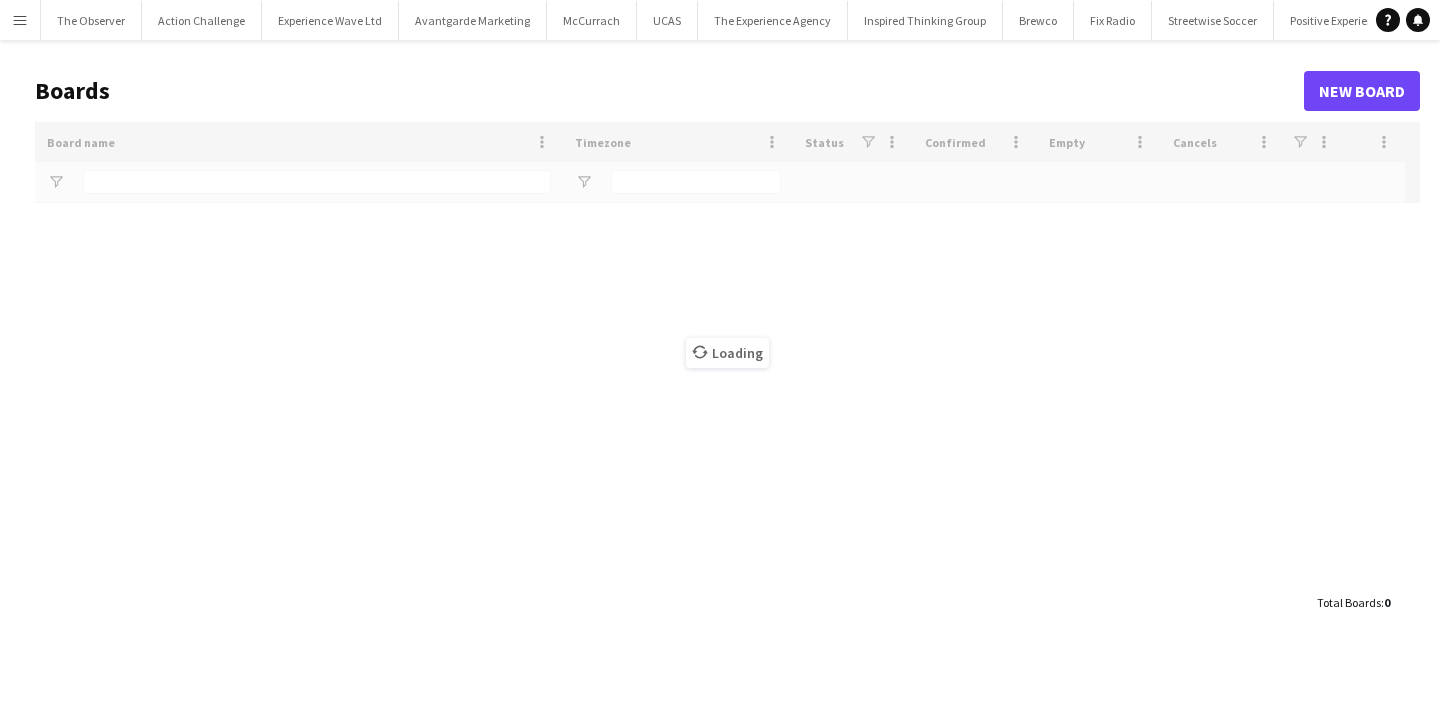 scroll, scrollTop: 0, scrollLeft: 0, axis: both 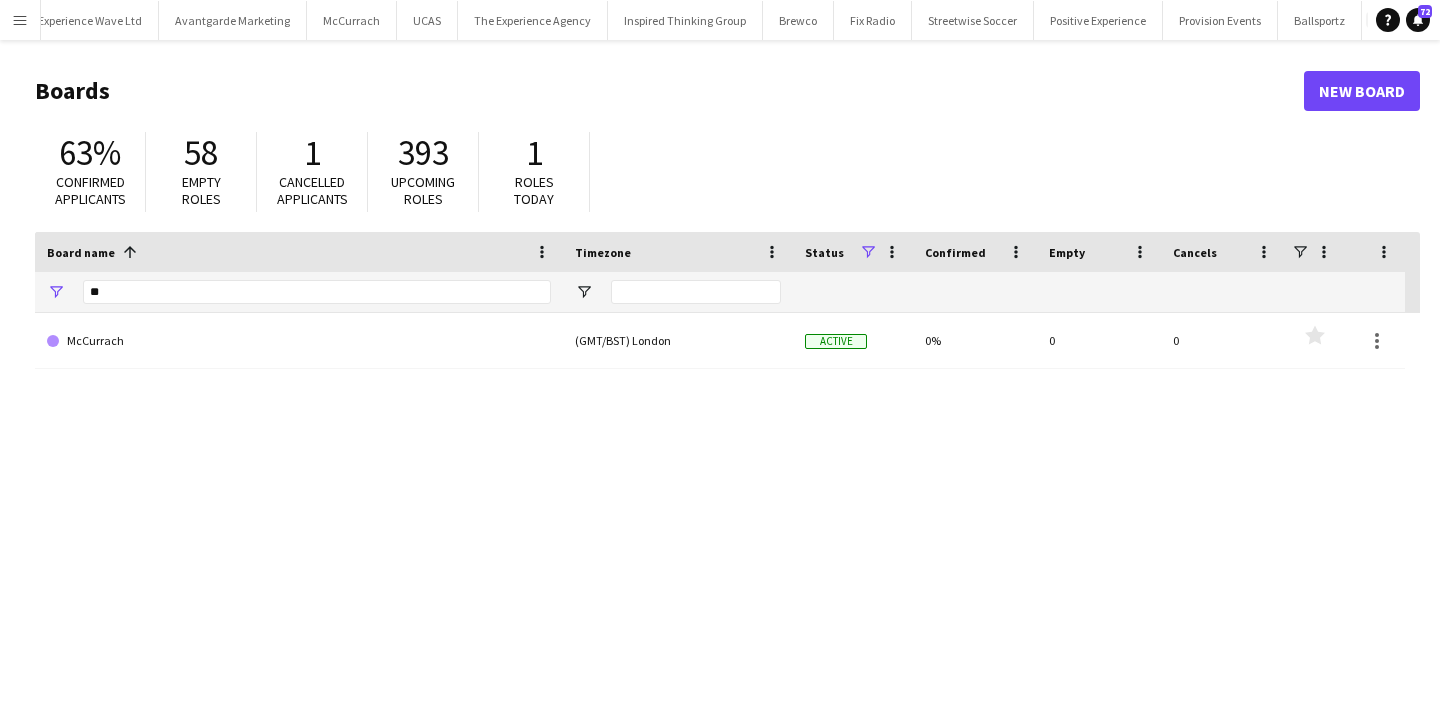 click on "Add" at bounding box center [1374, 20] 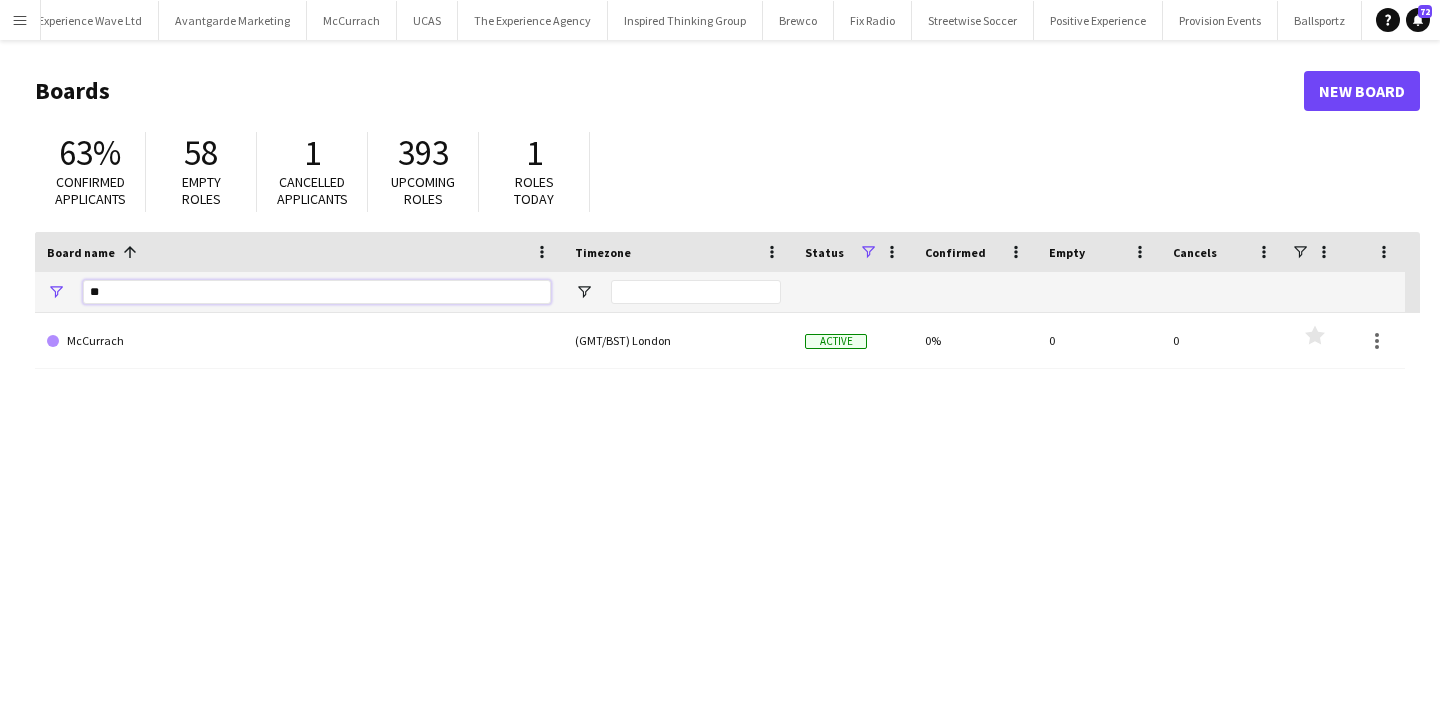 click on "**" at bounding box center (317, 292) 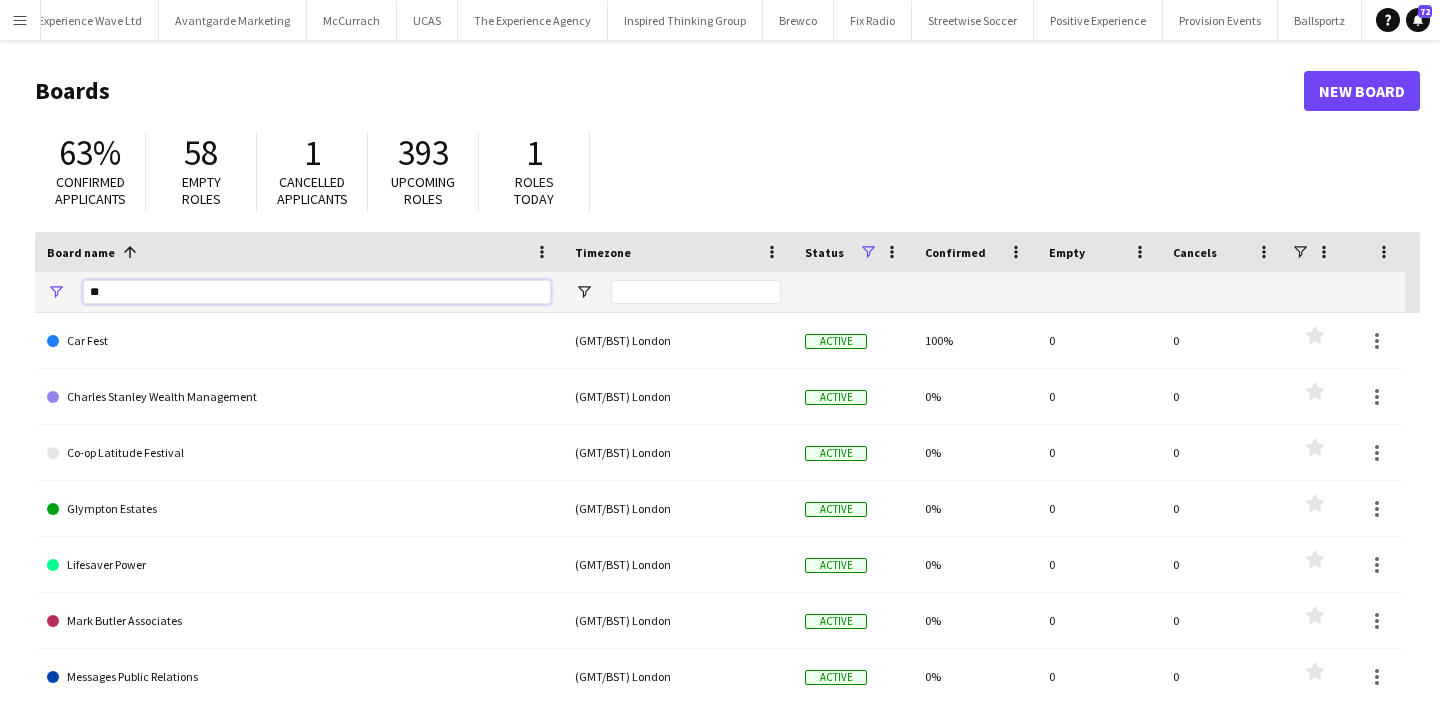 type on "*" 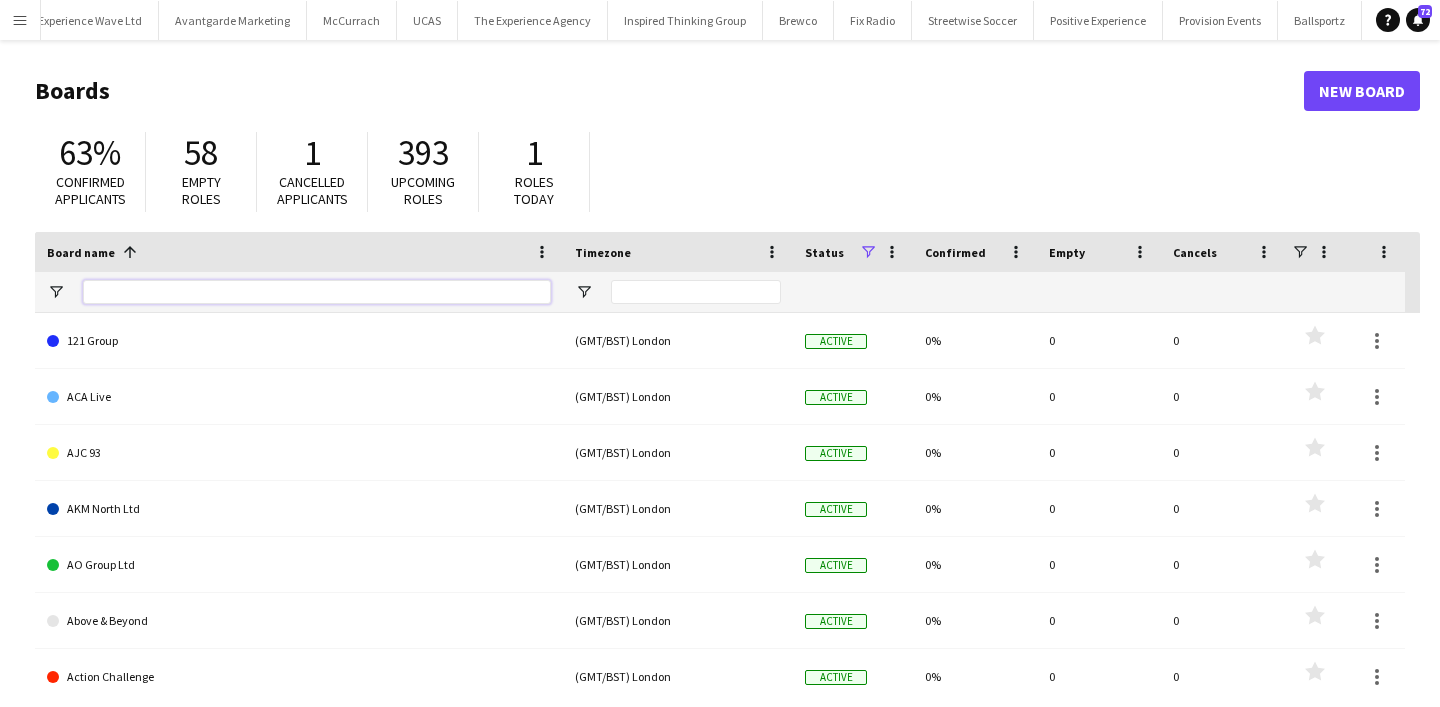 type 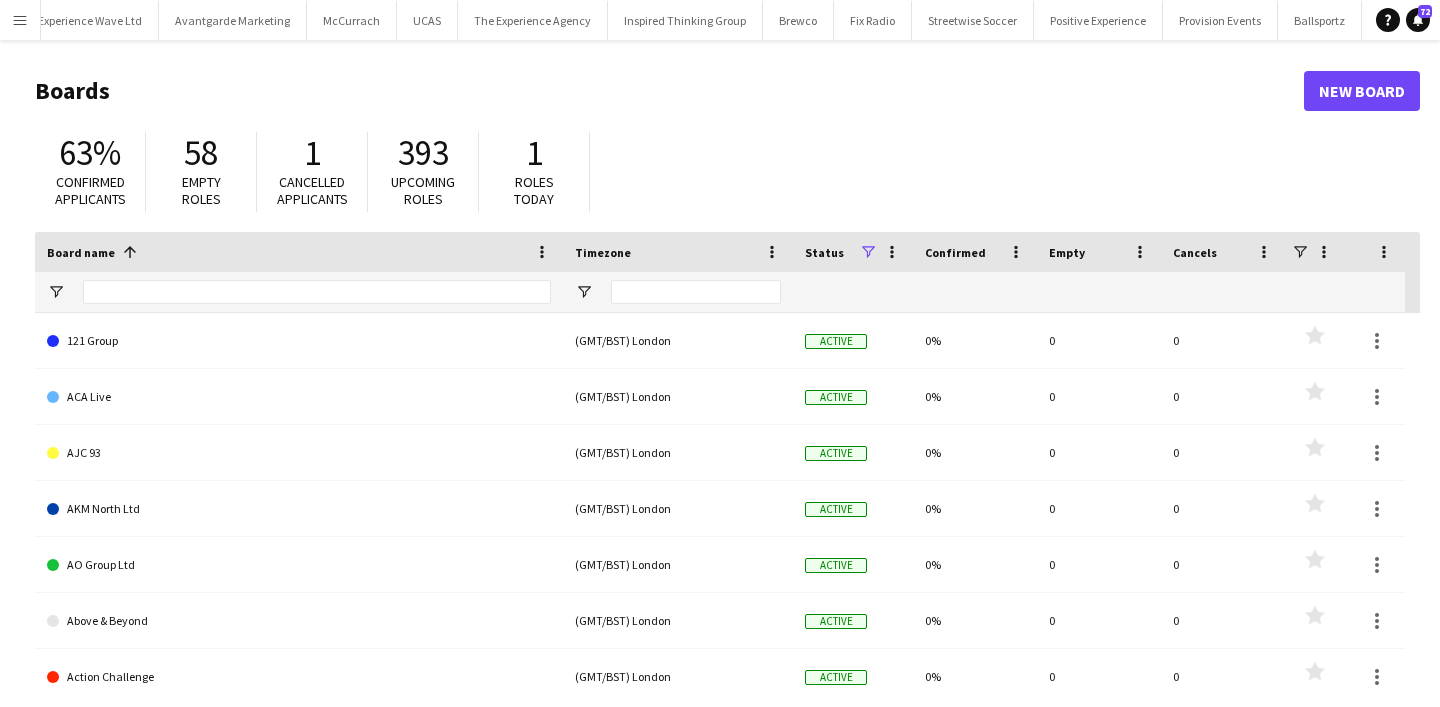 click on "Menu" at bounding box center [20, 20] 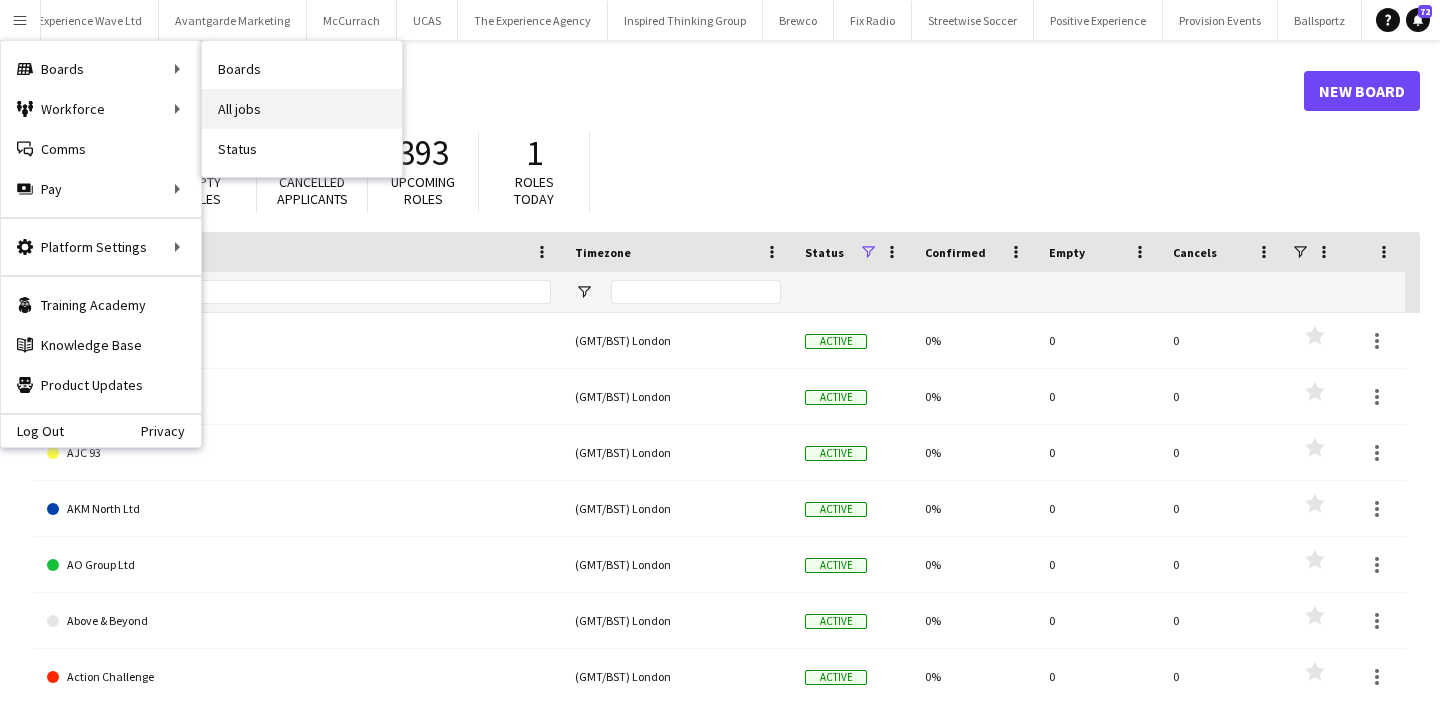click on "All jobs" at bounding box center [302, 109] 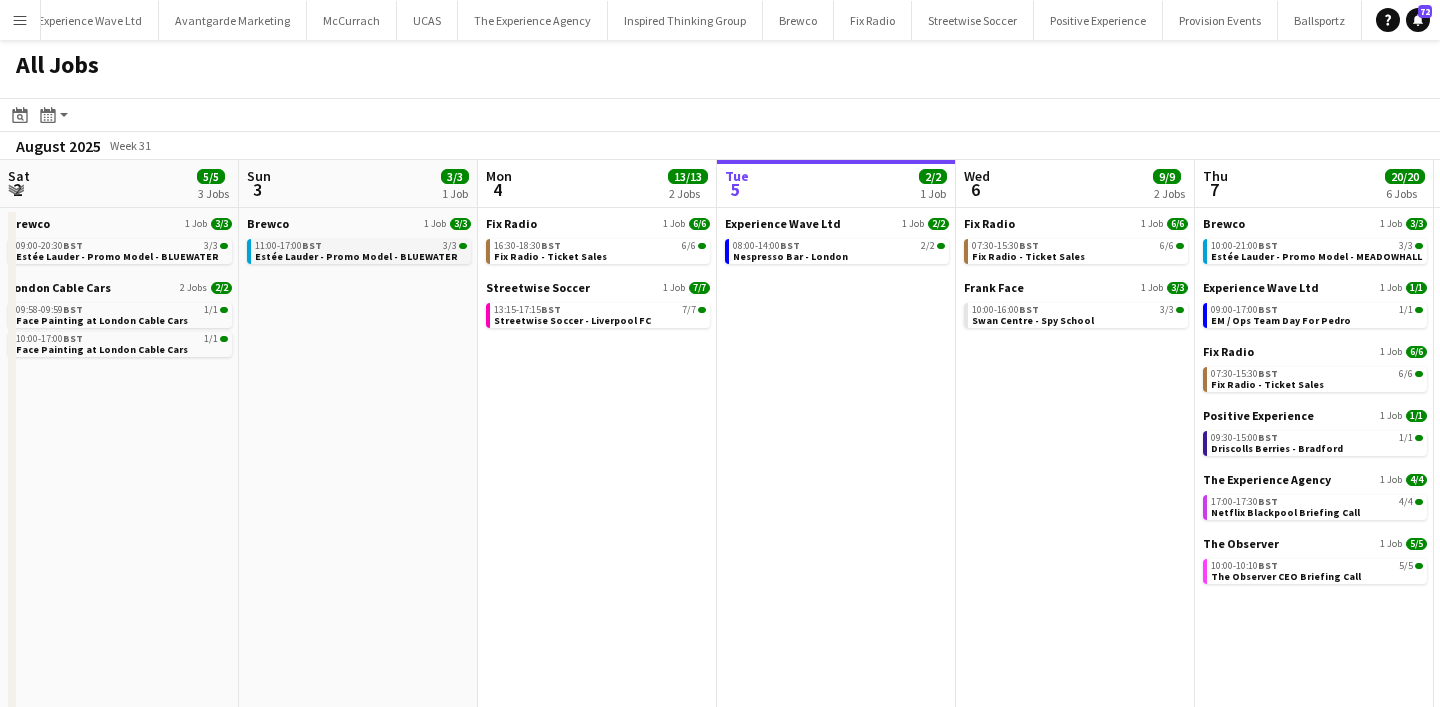 scroll, scrollTop: 0, scrollLeft: 479, axis: horizontal 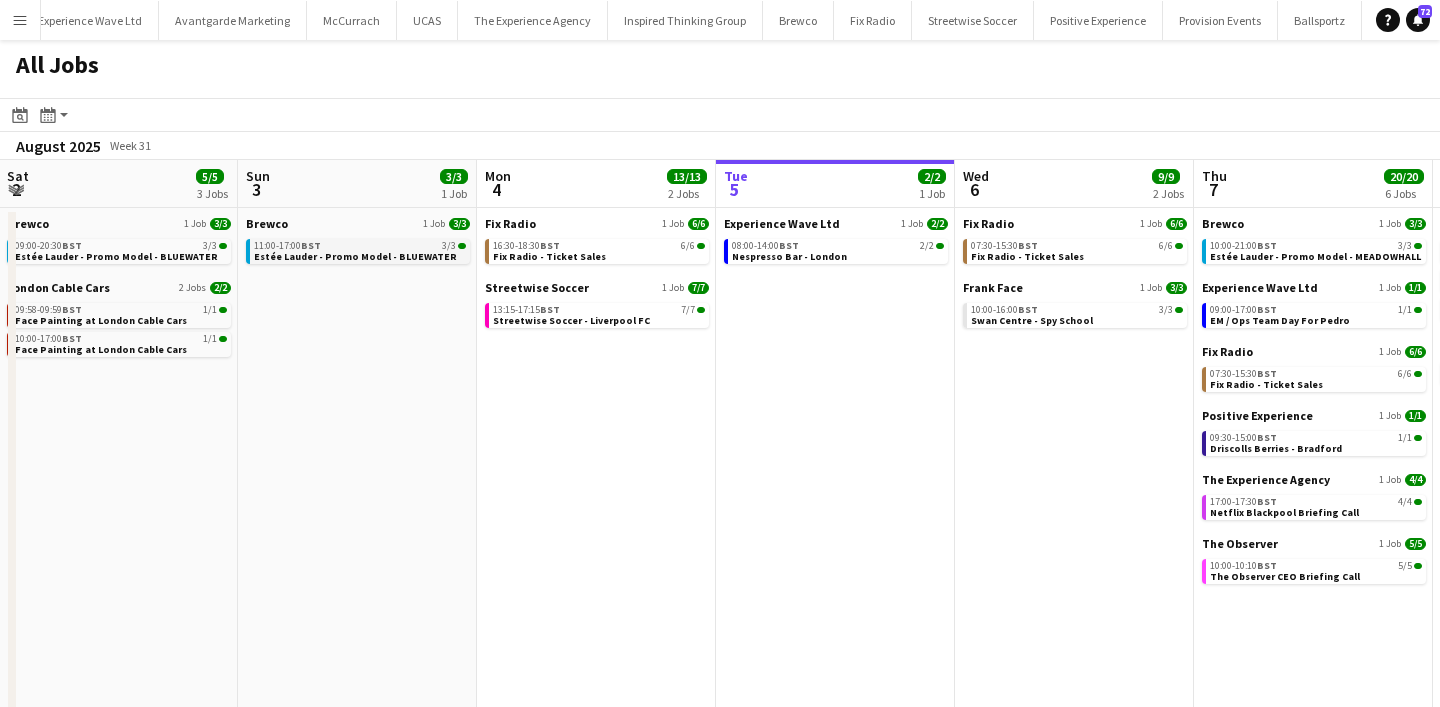 click on "11:00-17:00    BST   3/3" at bounding box center (360, 246) 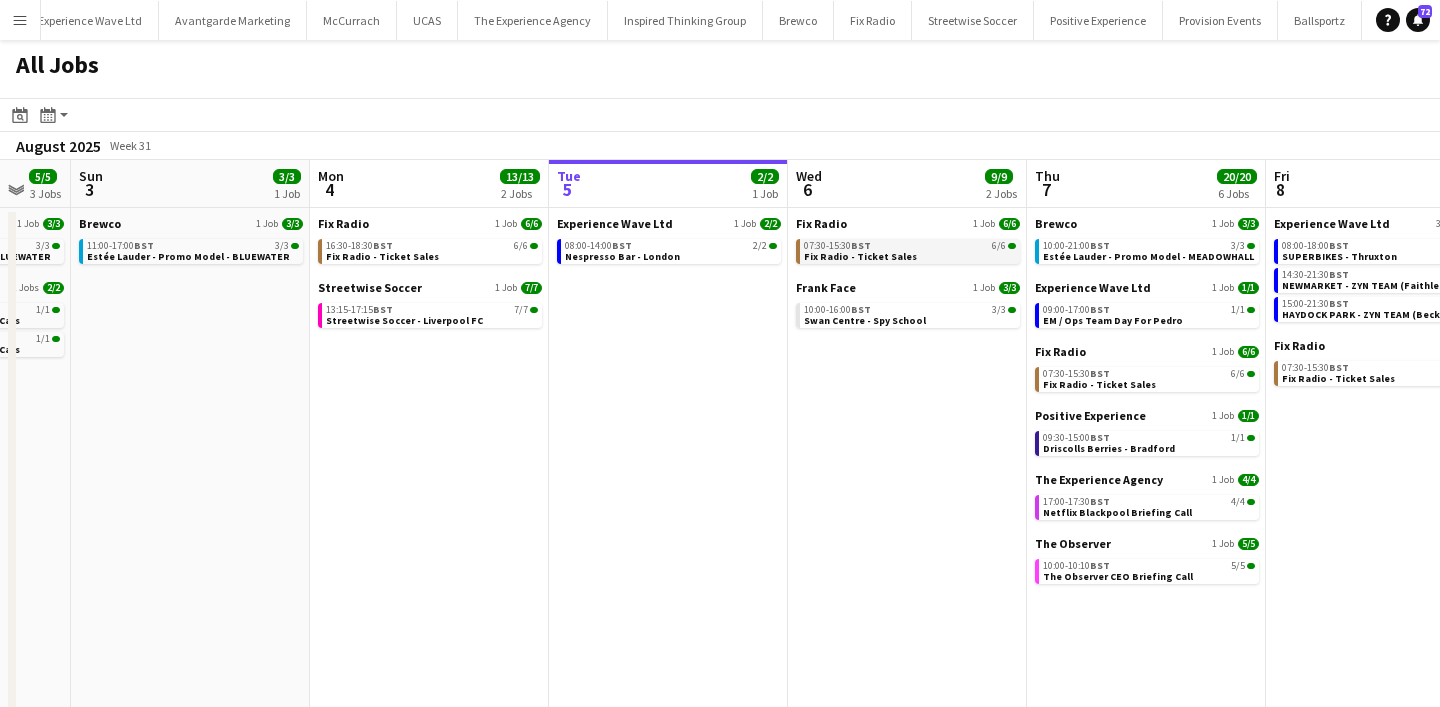 scroll, scrollTop: 0, scrollLeft: 652, axis: horizontal 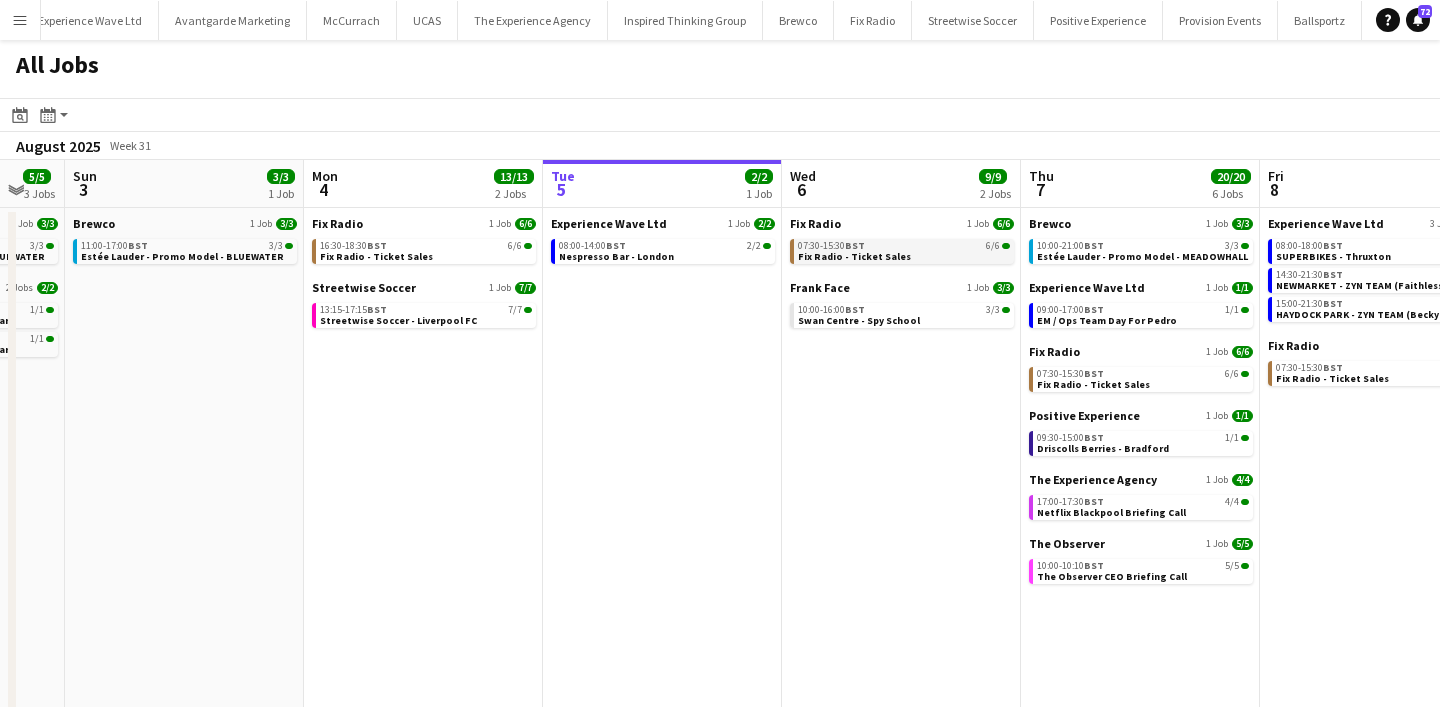 click on "07:30-15:30    BST   6/6   Fix Radio - Ticket Sales" at bounding box center [902, 251] 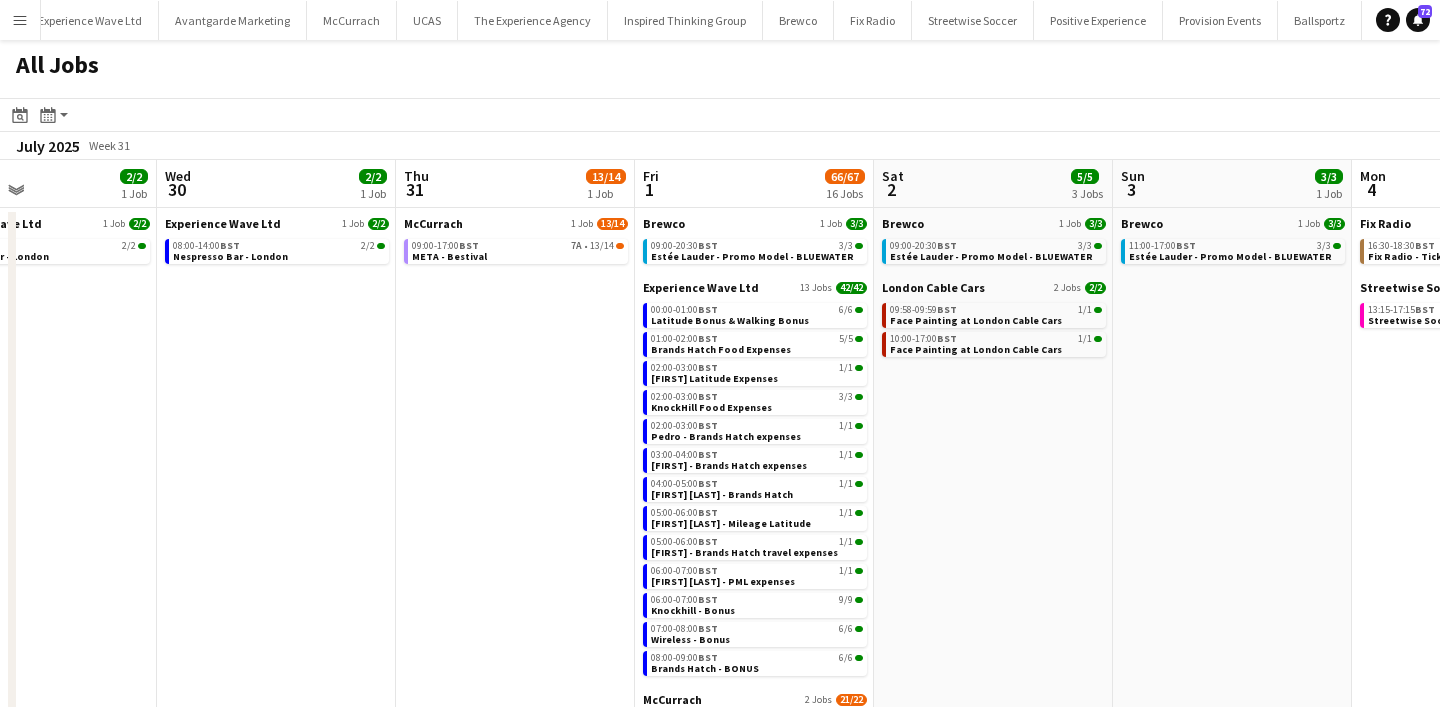 scroll, scrollTop: 0, scrollLeft: 540, axis: horizontal 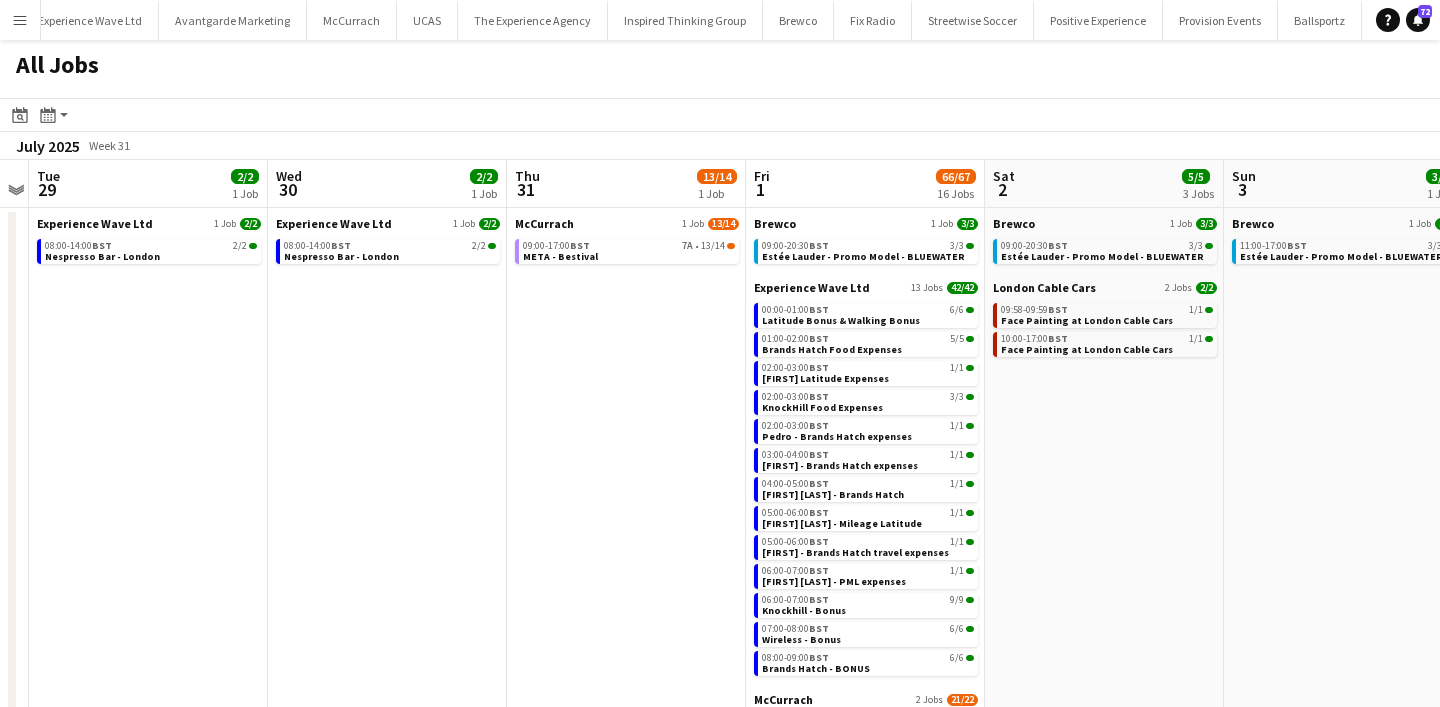 drag, startPoint x: 605, startPoint y: 258, endPoint x: 696, endPoint y: 250, distance: 91.350975 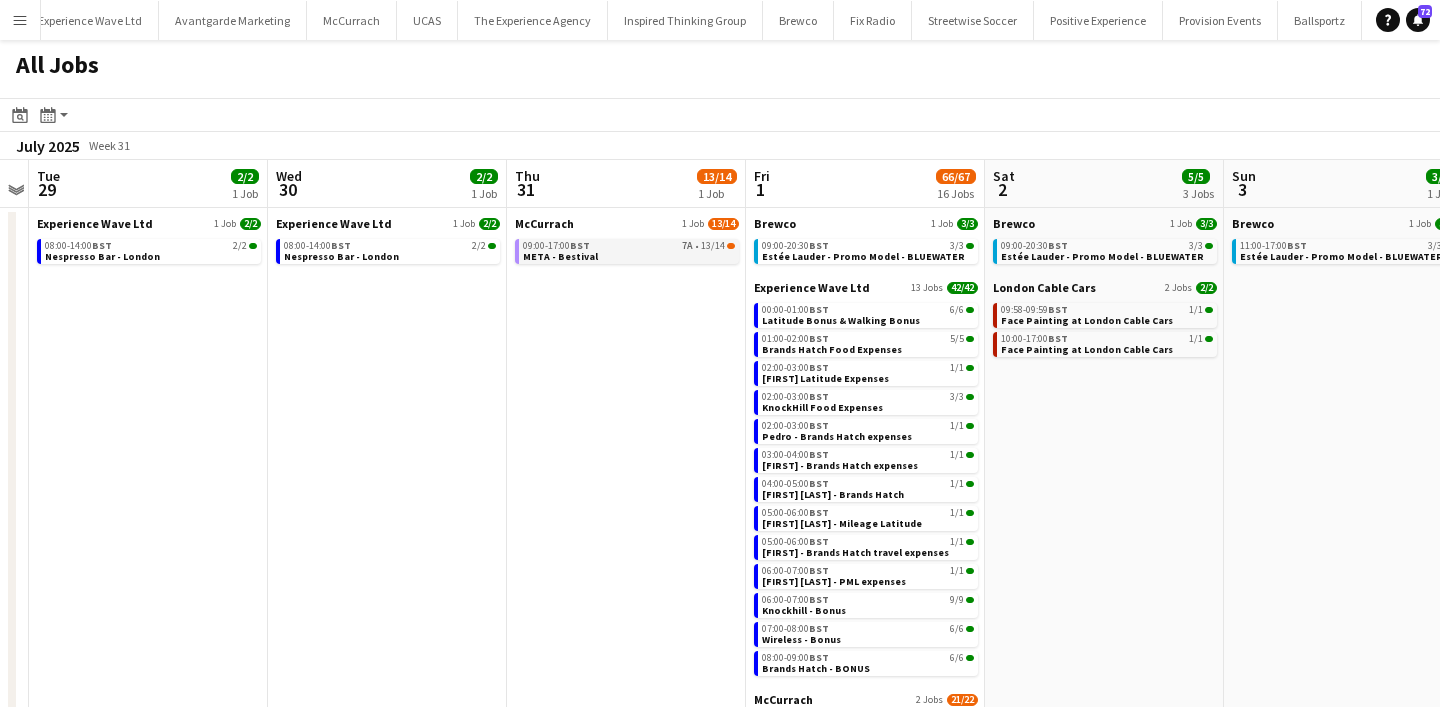 click on "09:00-17:00    BST   7A   •   13/14   META - Bestival" at bounding box center (629, 250) 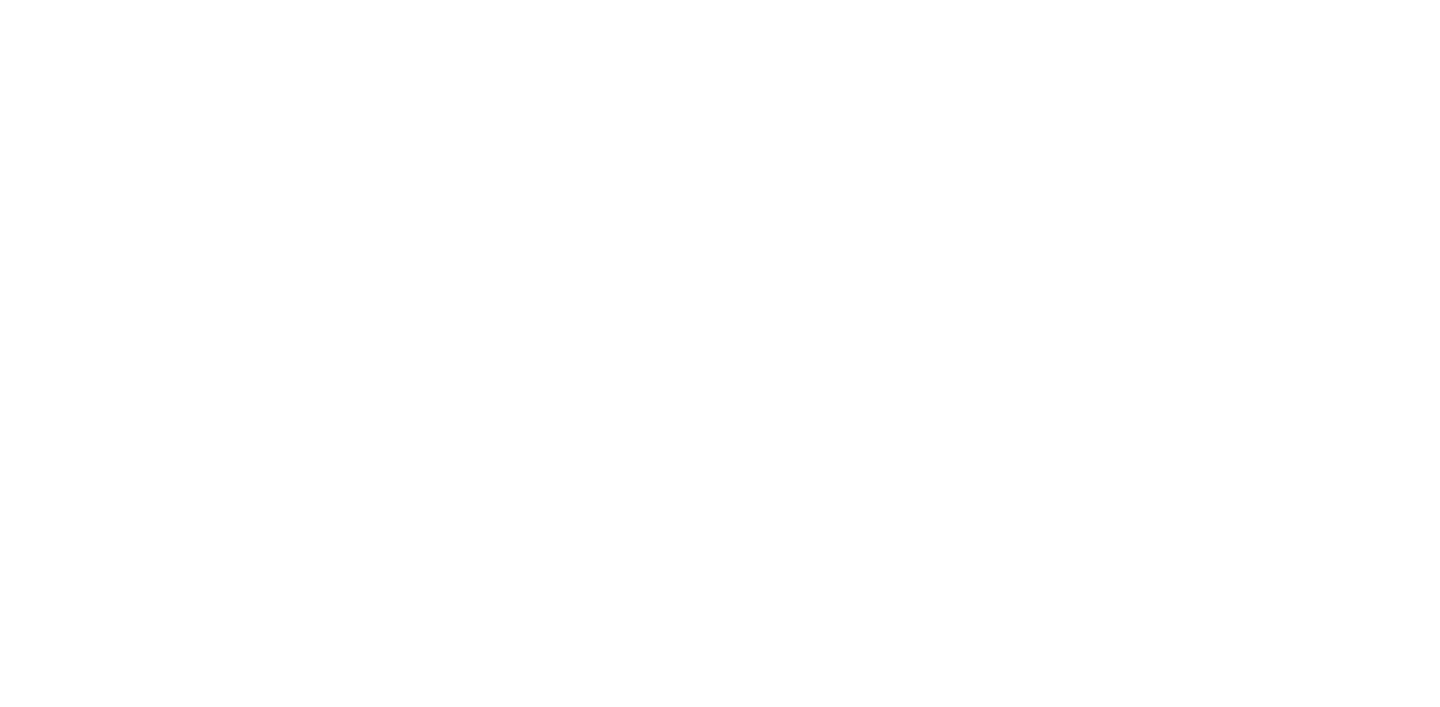 scroll, scrollTop: 0, scrollLeft: 0, axis: both 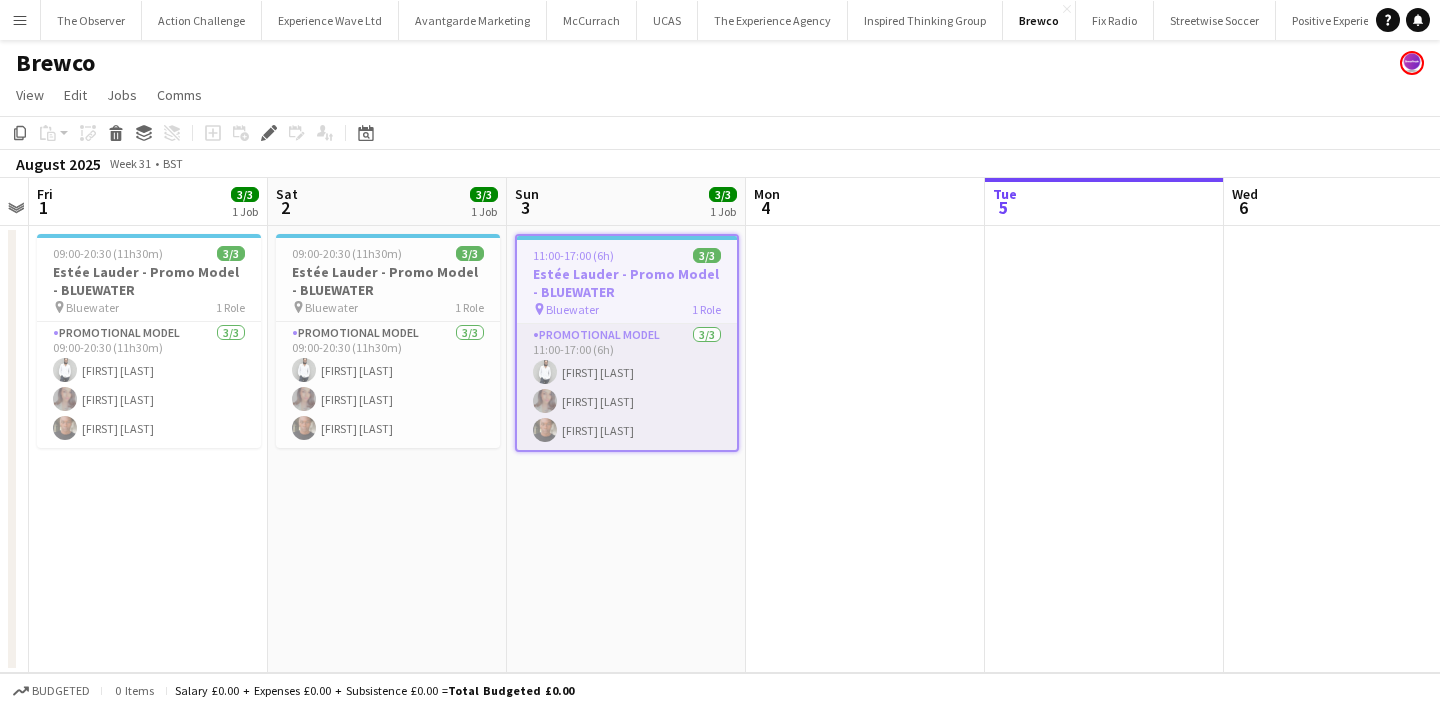 click on "Promotional Model   3/3   11:00-17:00 (6h)
Pedro De Marchi Fiona Tesfazghi Chris Milungu" at bounding box center [627, 387] 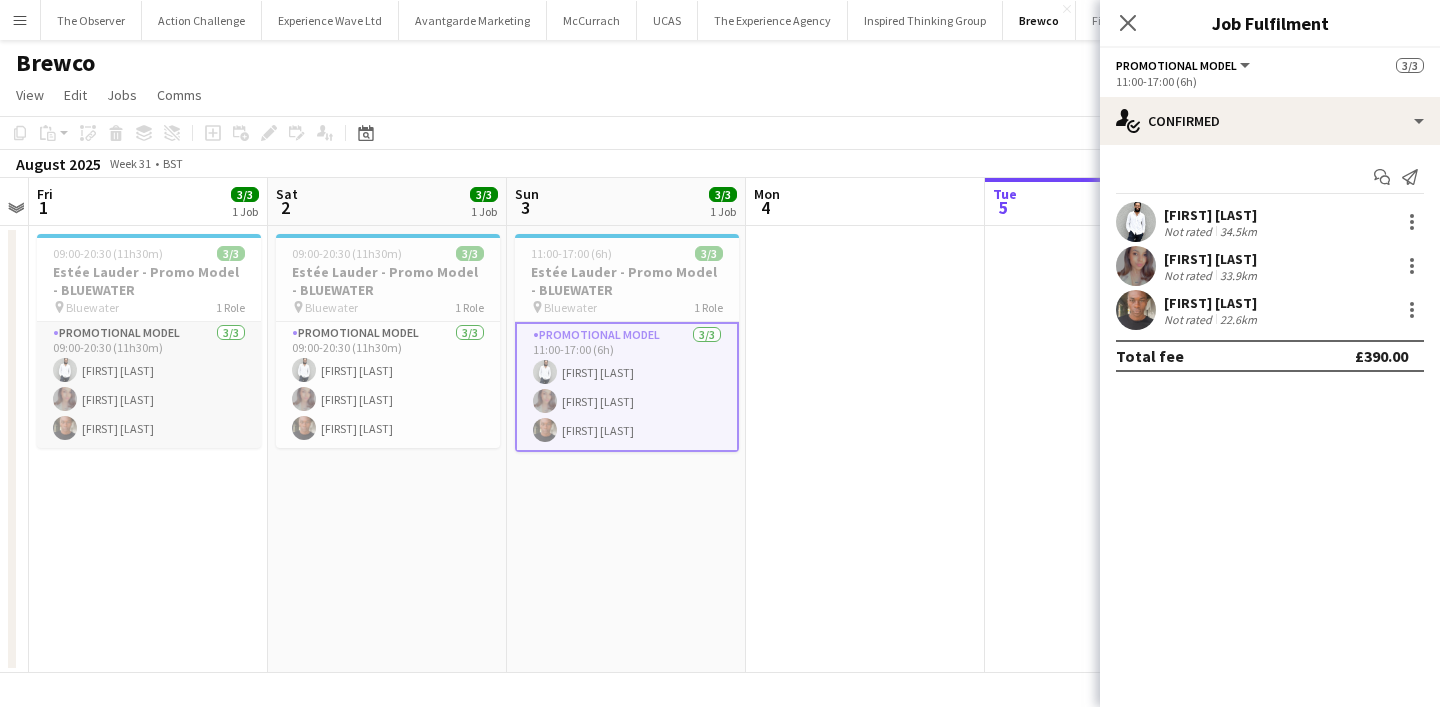 click on "Promotional Model   3/3   09:00-20:30 (11h30m)
Pedro De Marchi Fiona Tesfazghi Chris Milungu" at bounding box center (149, 385) 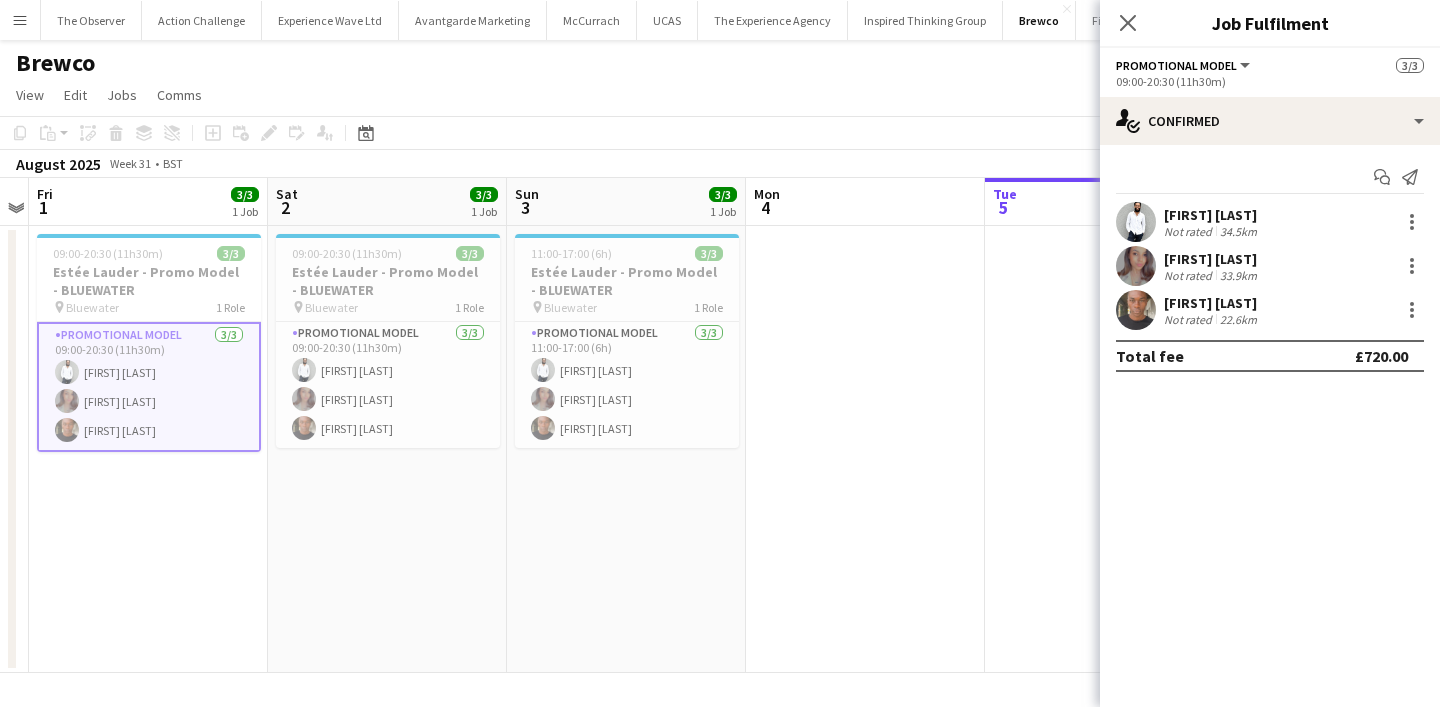 click on "Promotional Model   3/3   09:00-20:30 (11h30m)
Pedro De Marchi Fiona Tesfazghi Chris Milungu" at bounding box center [149, 387] 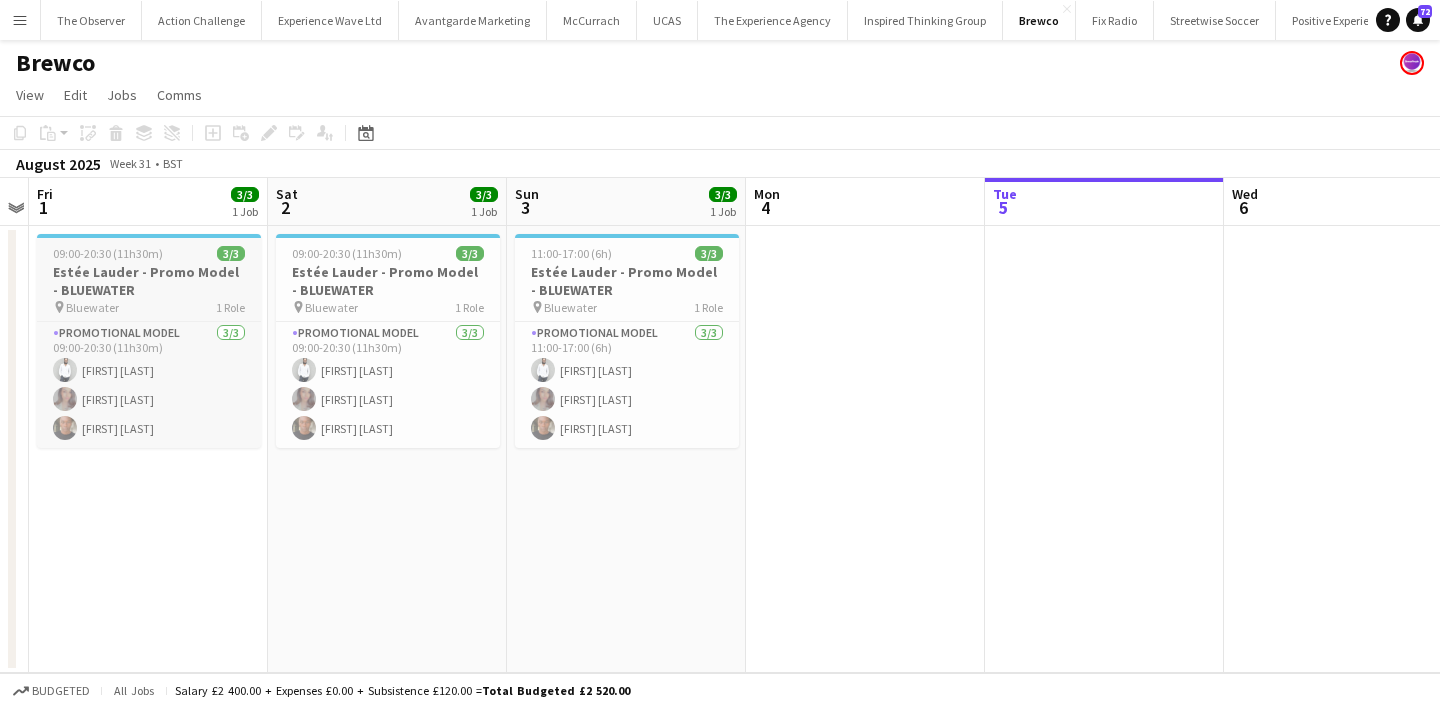 click on "Estée Lauder - Promo Model - BLUEWATER" at bounding box center [149, 281] 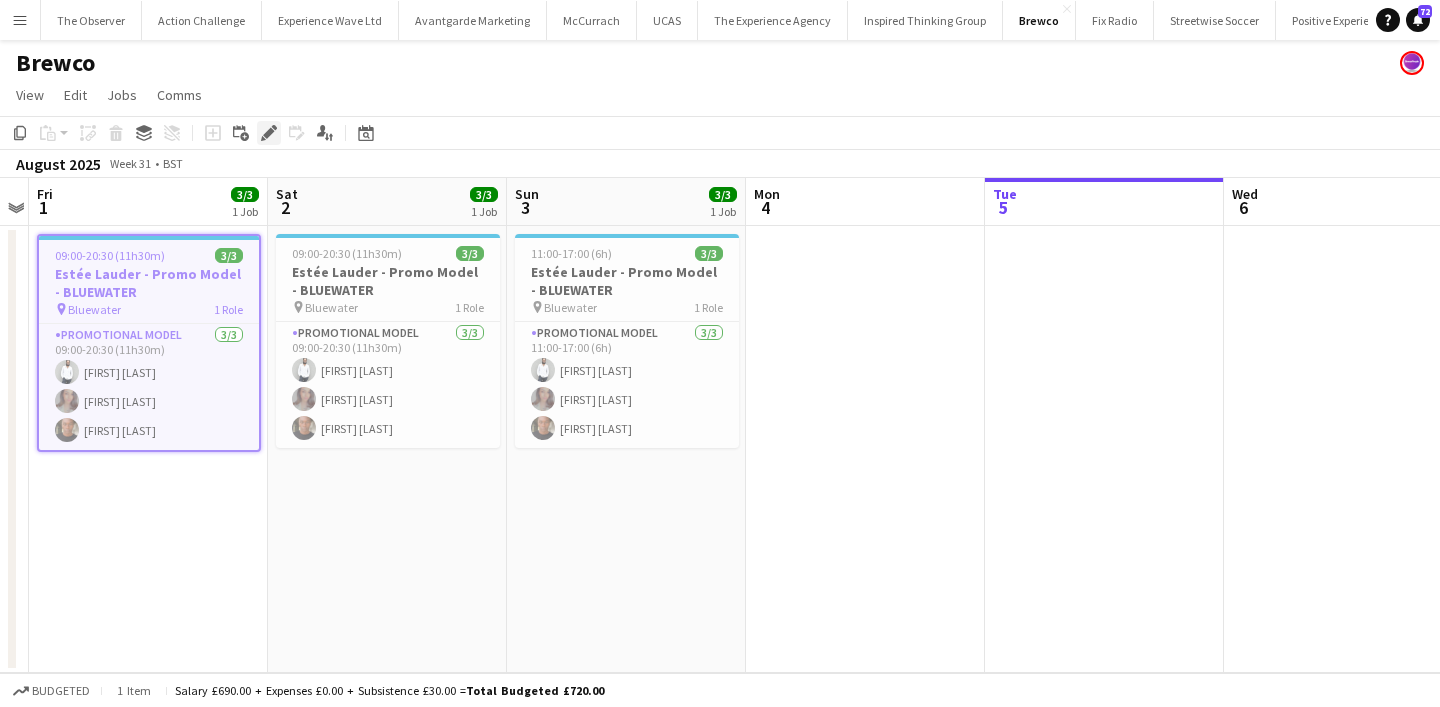 click on "Edit" 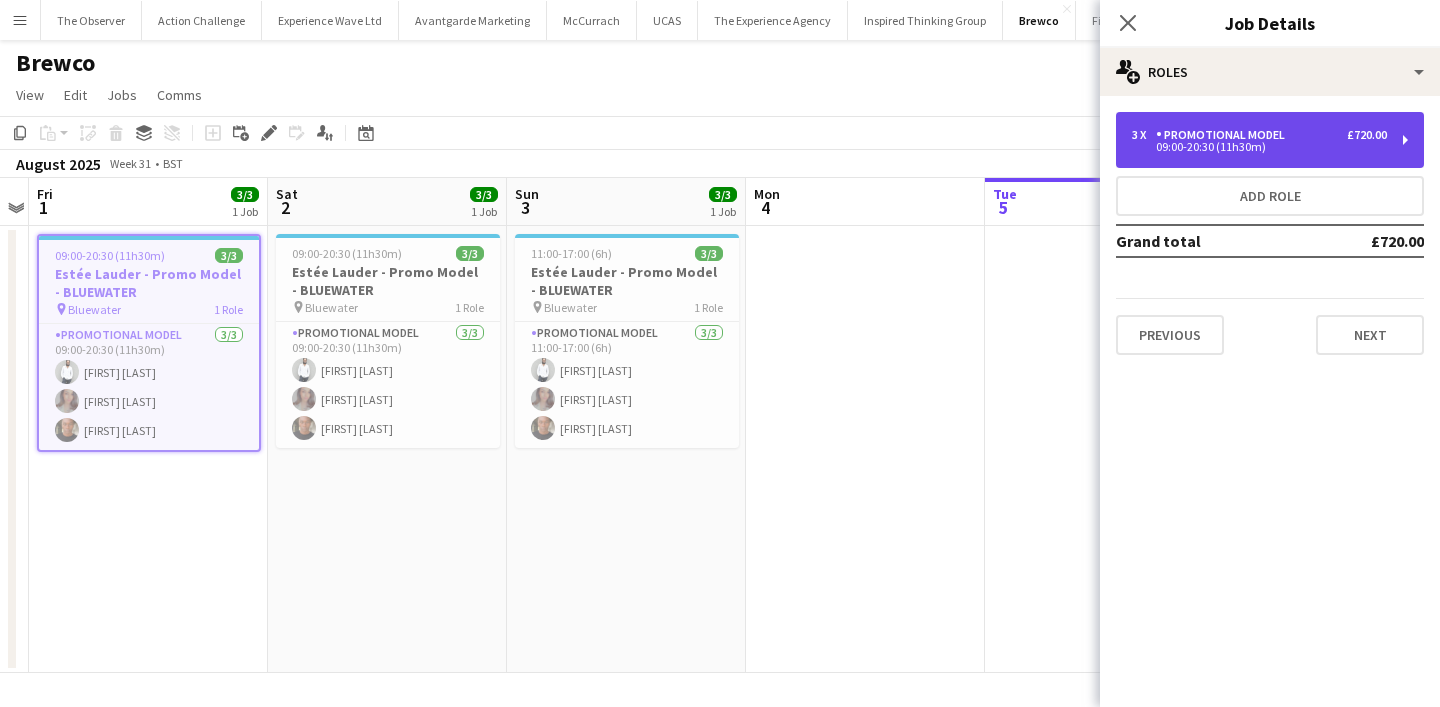 click on "Promotional Model" at bounding box center (1224, 135) 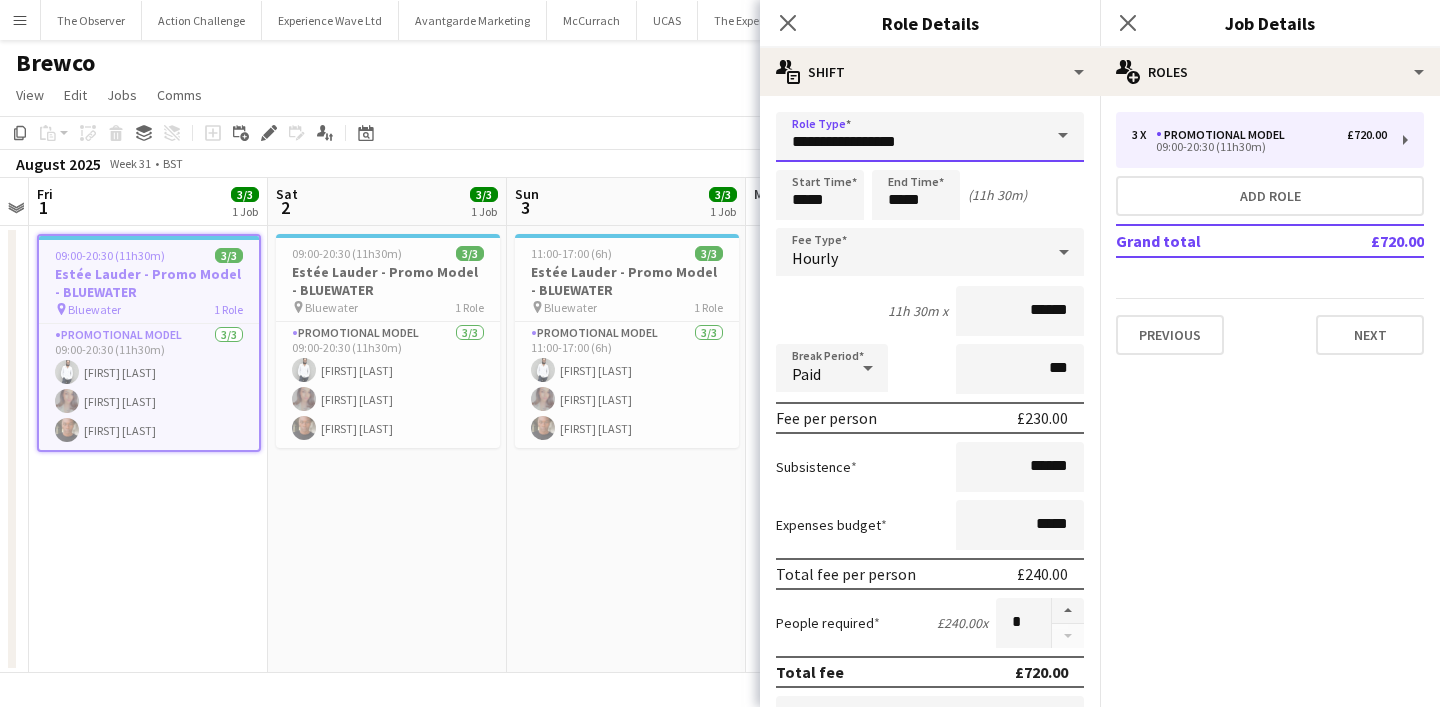 click on "**********" at bounding box center [930, 137] 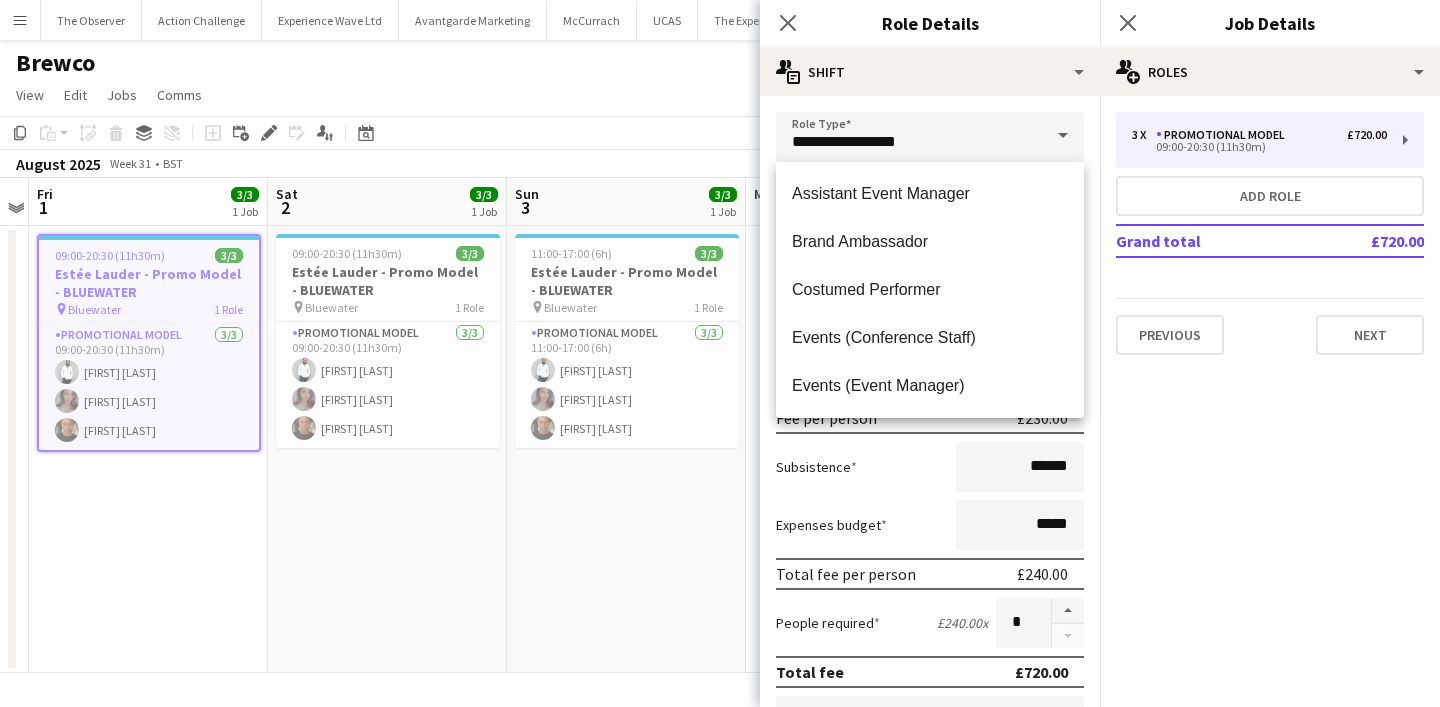 click on "**********" at bounding box center (930, 725) 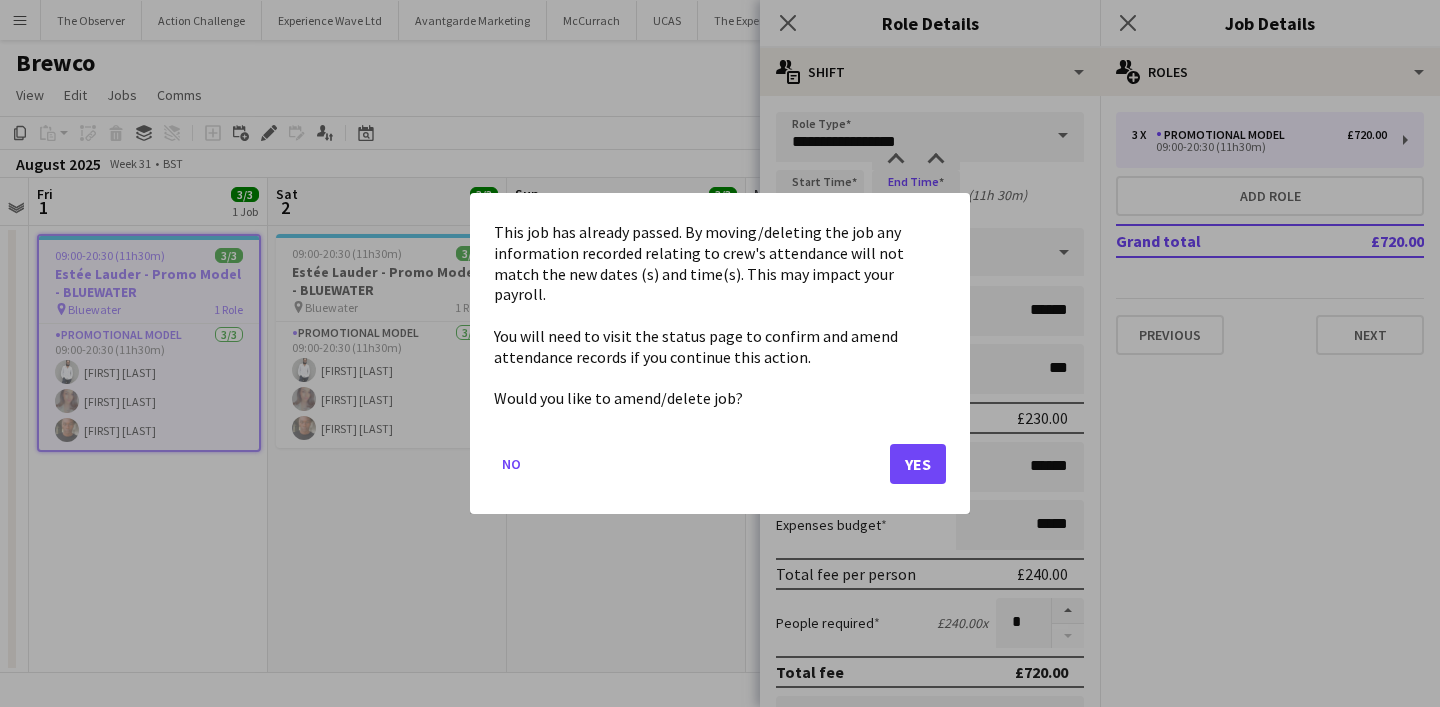 click on "Menu
Boards
Boards   Boards   All jobs   Status
Workforce
Workforce   My Workforce   Recruiting
Comms
Comms
Pay
Pay   Approvals   Payments   Reports   Invoices
Platform Settings
Platform Settings   App settings   Your settings   Profiles
Training Academy
Training Academy
Knowledge Base
Knowledge Base
Product Updates
Product Updates   Log Out   Privacy   The Observer
Close
Action Challenge
Close
Experience Wave Ltd
Close
Avantgarde Marketing
Close
McCurrach
Close
UCAS
Close
The Experience Agency
Close
Inspired Thinking Group
Close" at bounding box center [720, 353] 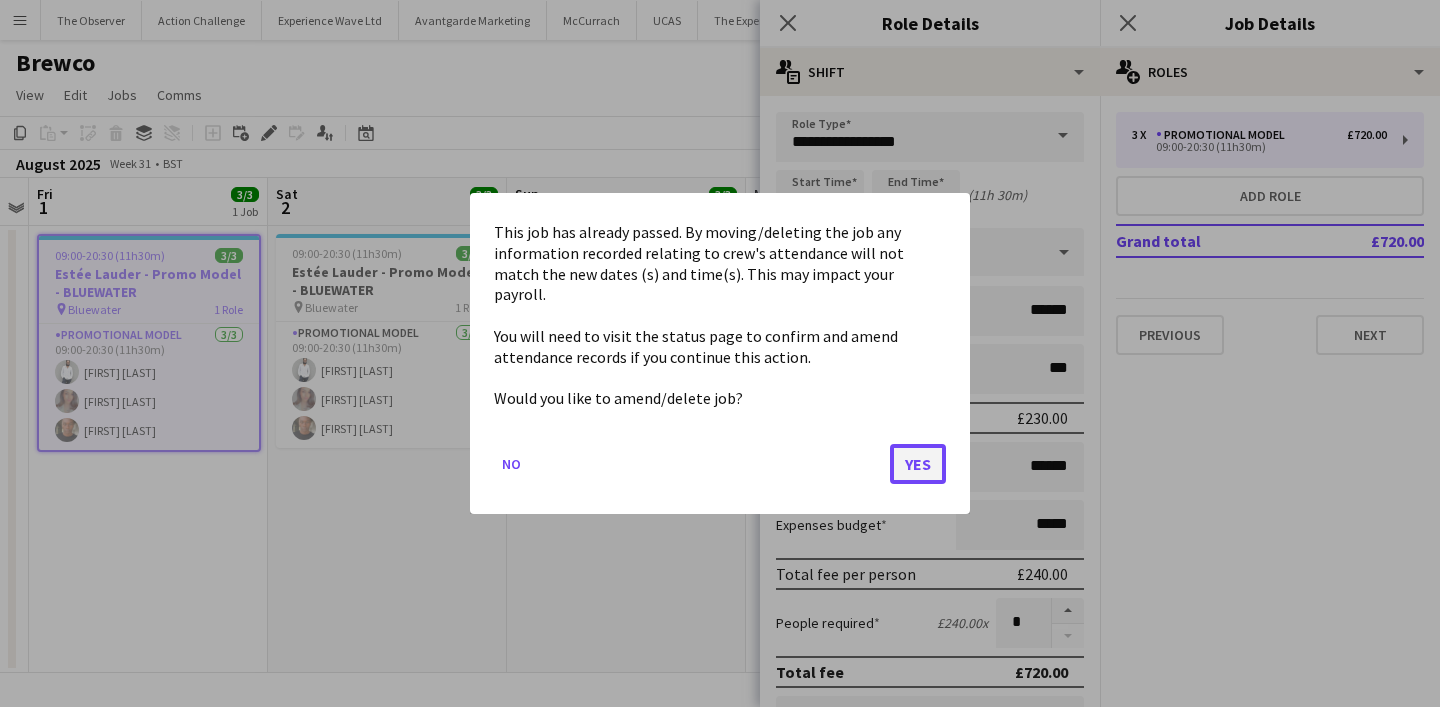 click on "Yes" 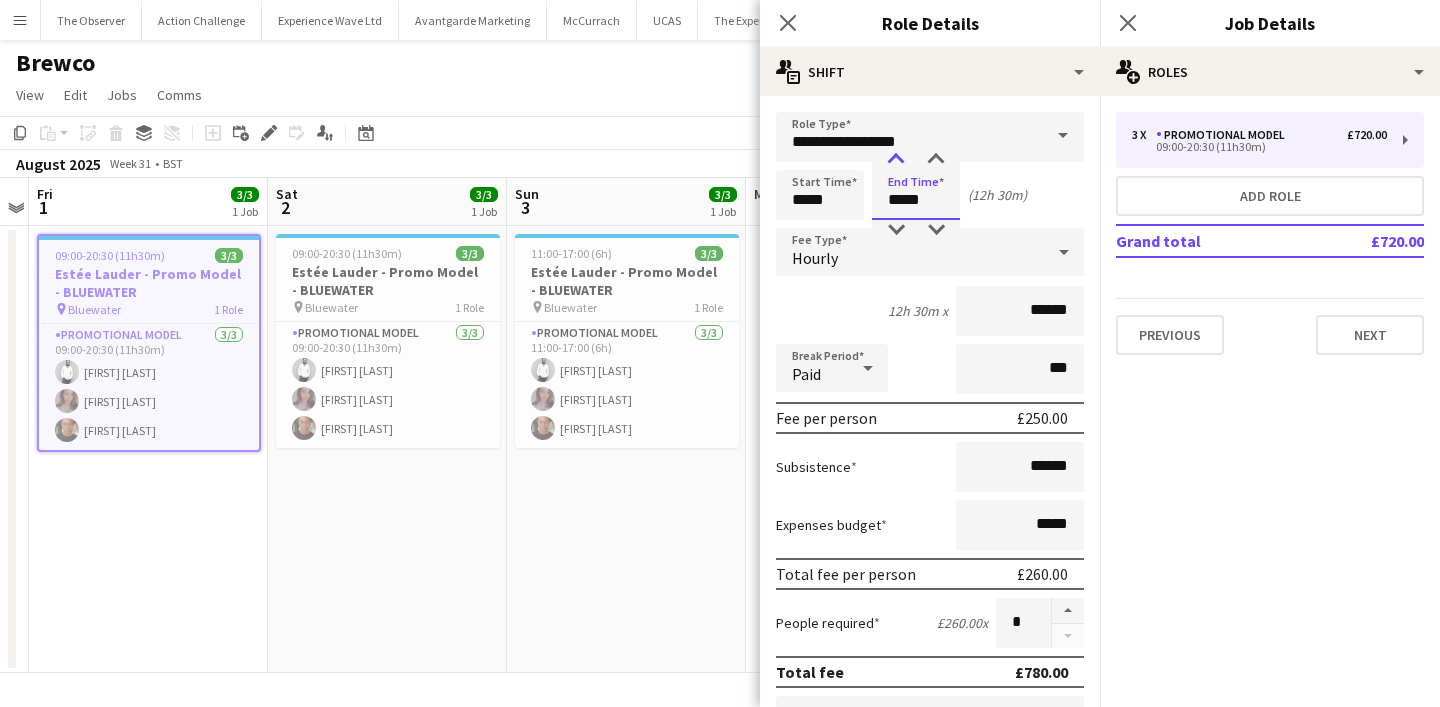 click at bounding box center [896, 160] 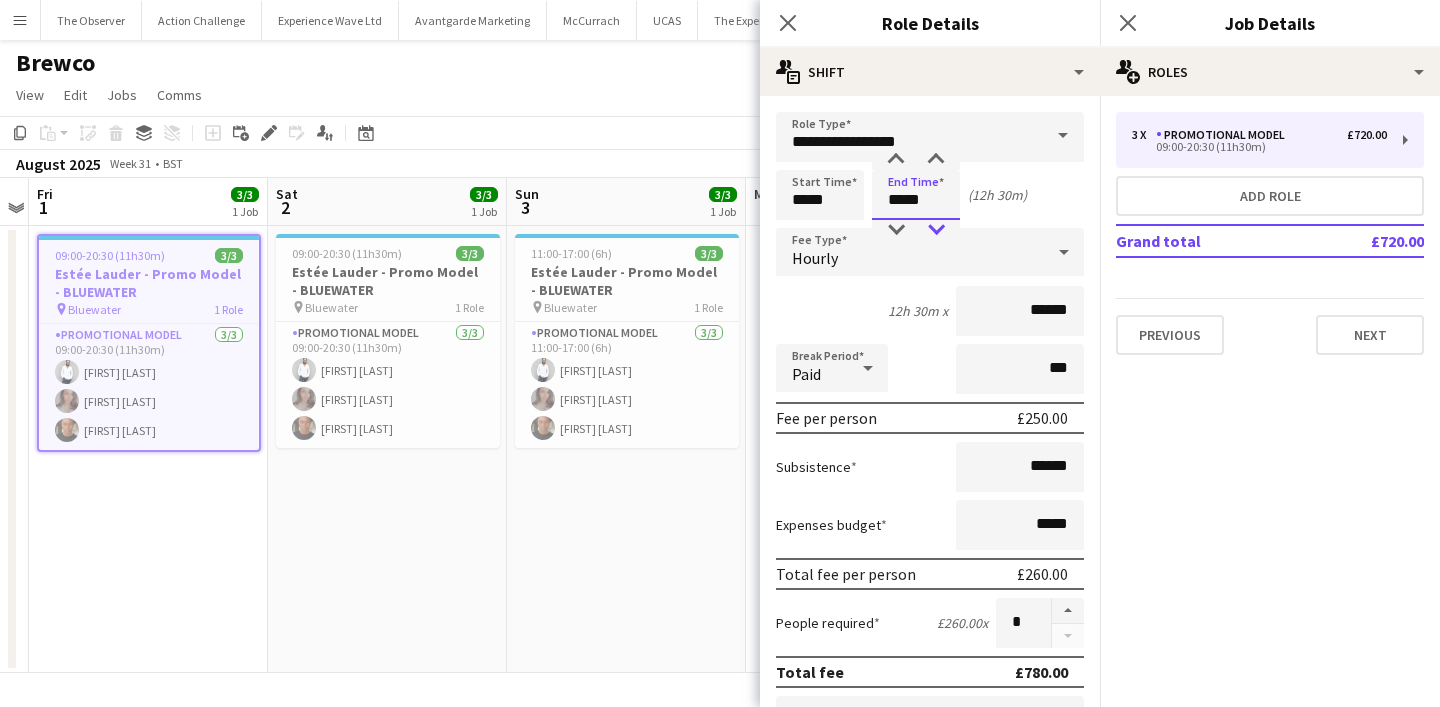 type on "*****" 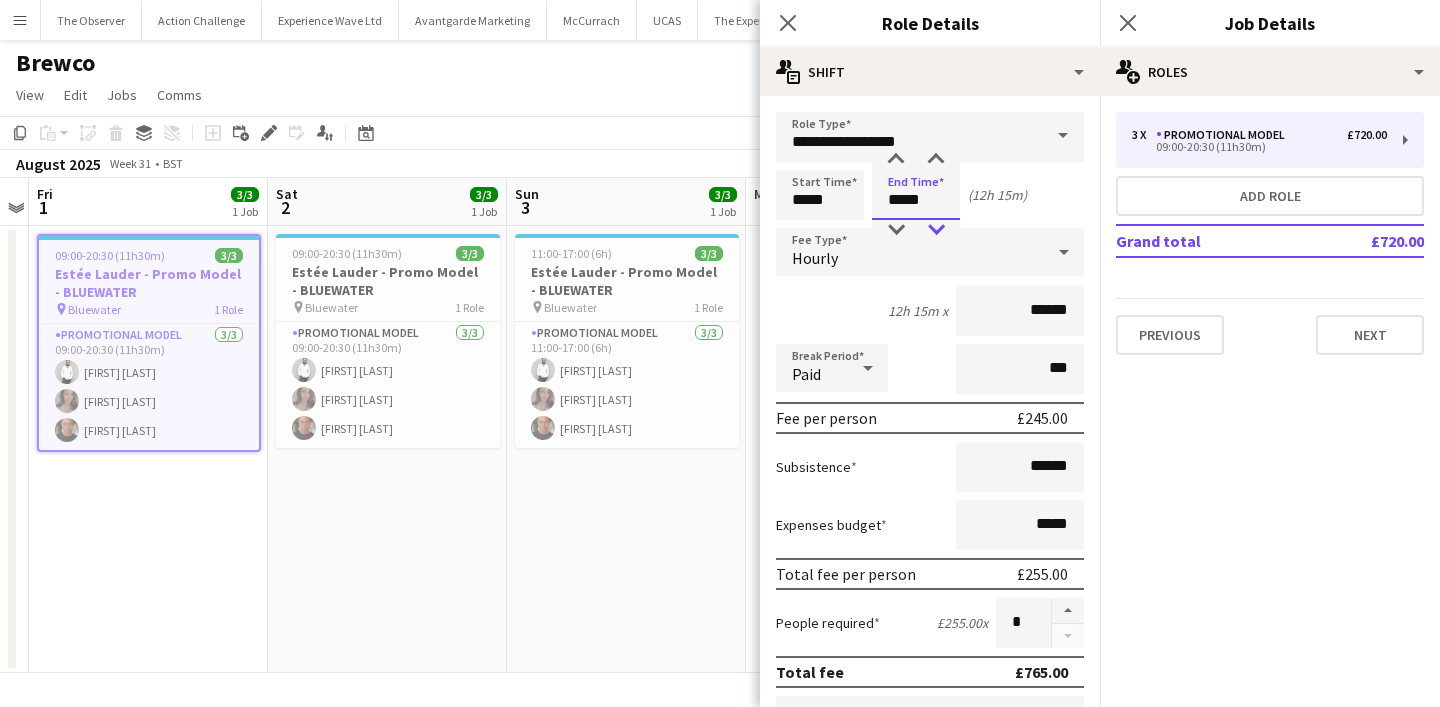 click at bounding box center [936, 230] 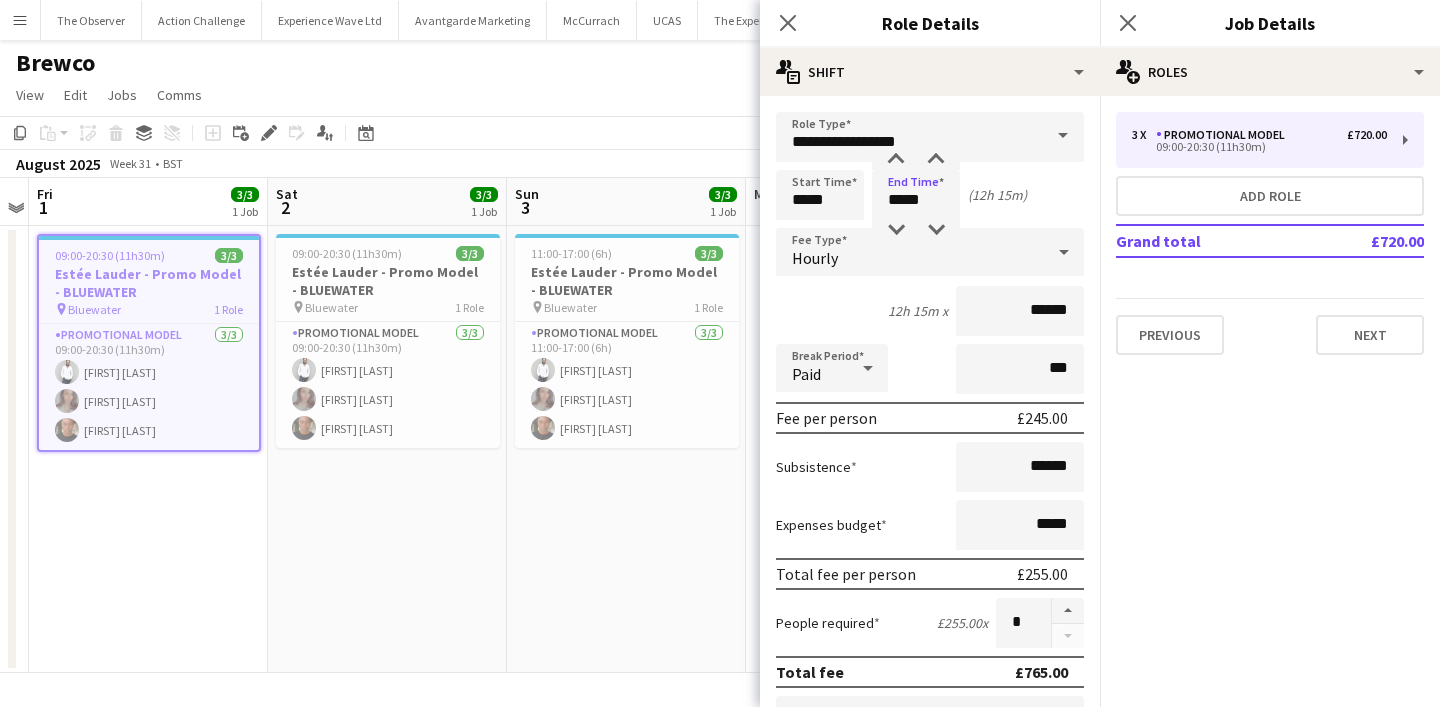 click on "11:00-17:00 (6h)    3/3   Estée Lauder - Promo Model - BLUEWATER
pin
Bluewater   1 Role   Promotional Model   3/3   11:00-17:00 (6h)
Pedro De Marchi Fiona Tesfazghi Chris Milungu" at bounding box center (626, 449) 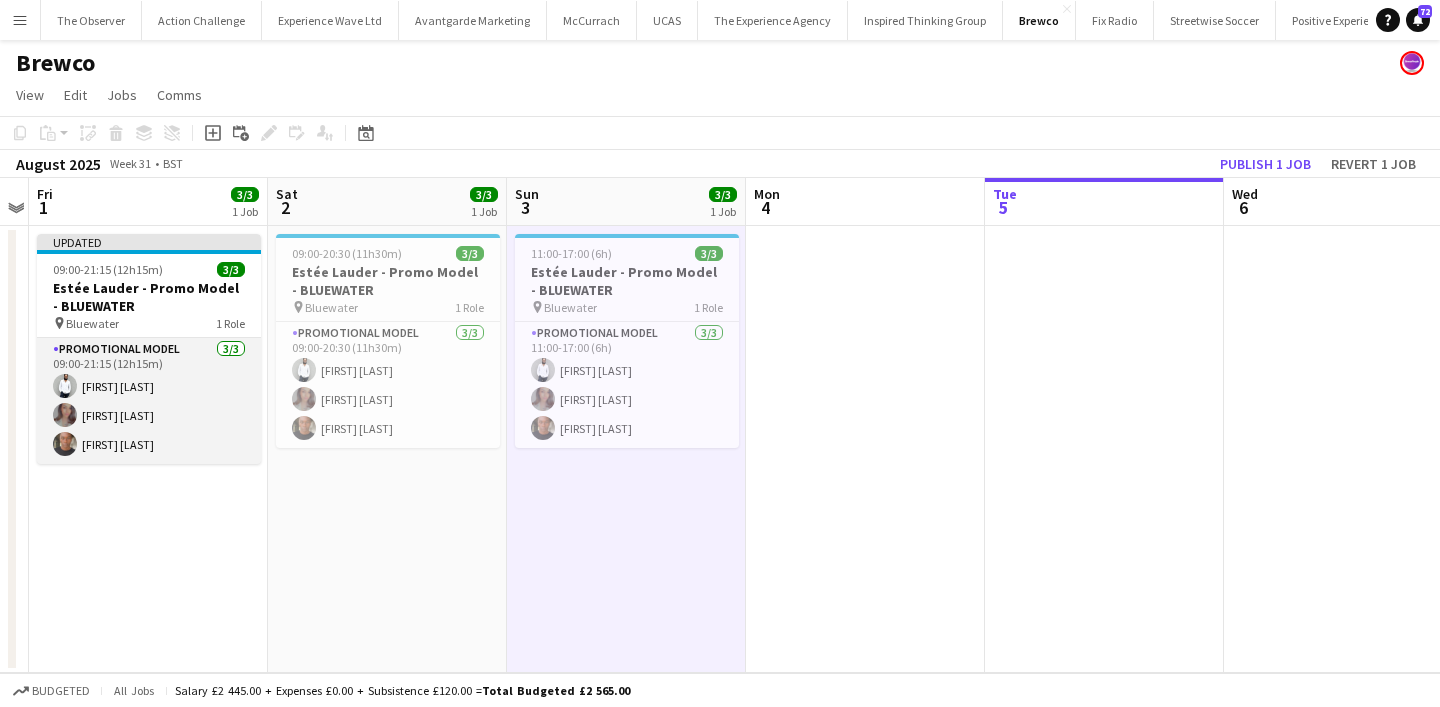 click on "Promotional Model   3/3   09:00-21:15 (12h15m)
Pedro De Marchi Fiona Tesfazghi Chris Milungu" at bounding box center [149, 401] 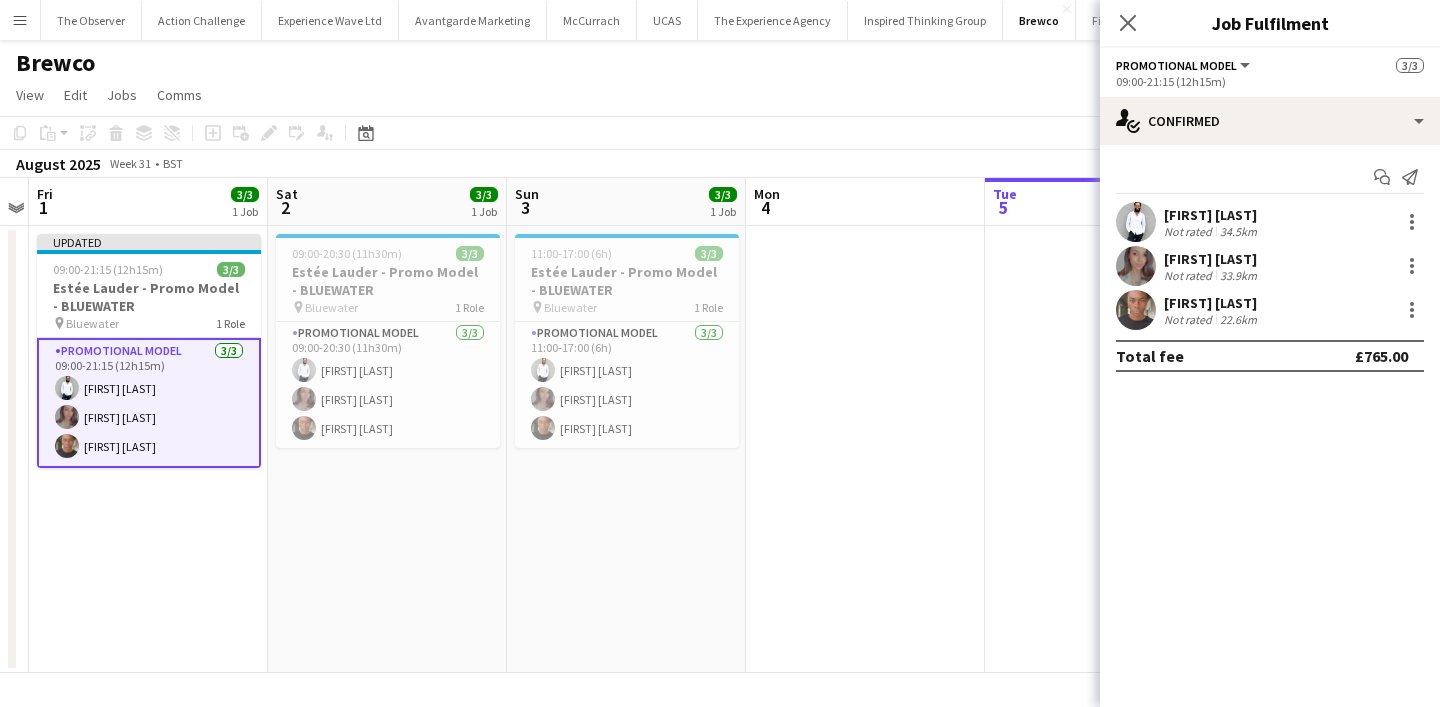 click on "Updated   09:00-21:15 (12h15m)    3/3   Estée Lauder - Promo Model - BLUEWATER
pin
Bluewater   1 Role   Promotional Model   3/3   09:00-21:15 (12h15m)
Pedro De Marchi Fiona Tesfazghi Chris Milungu" at bounding box center (148, 449) 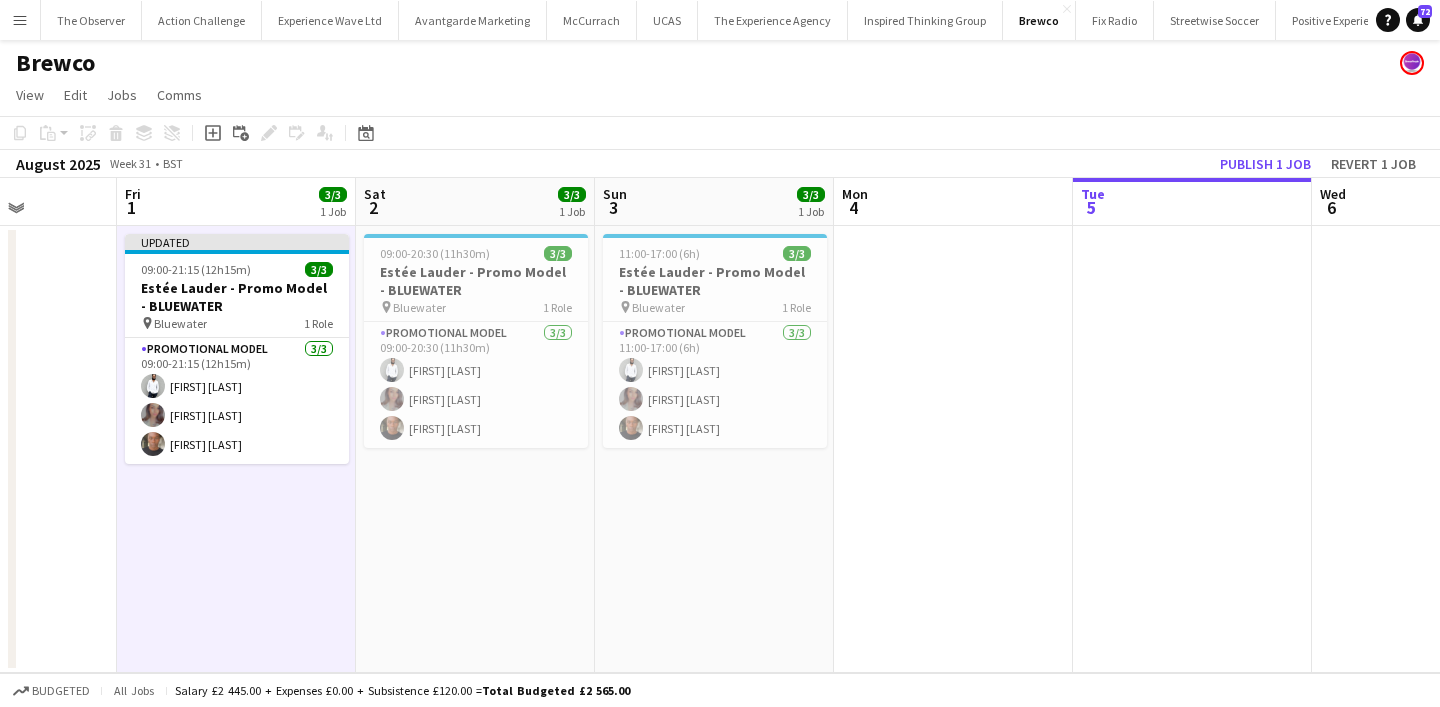 scroll, scrollTop: 0, scrollLeft: 599, axis: horizontal 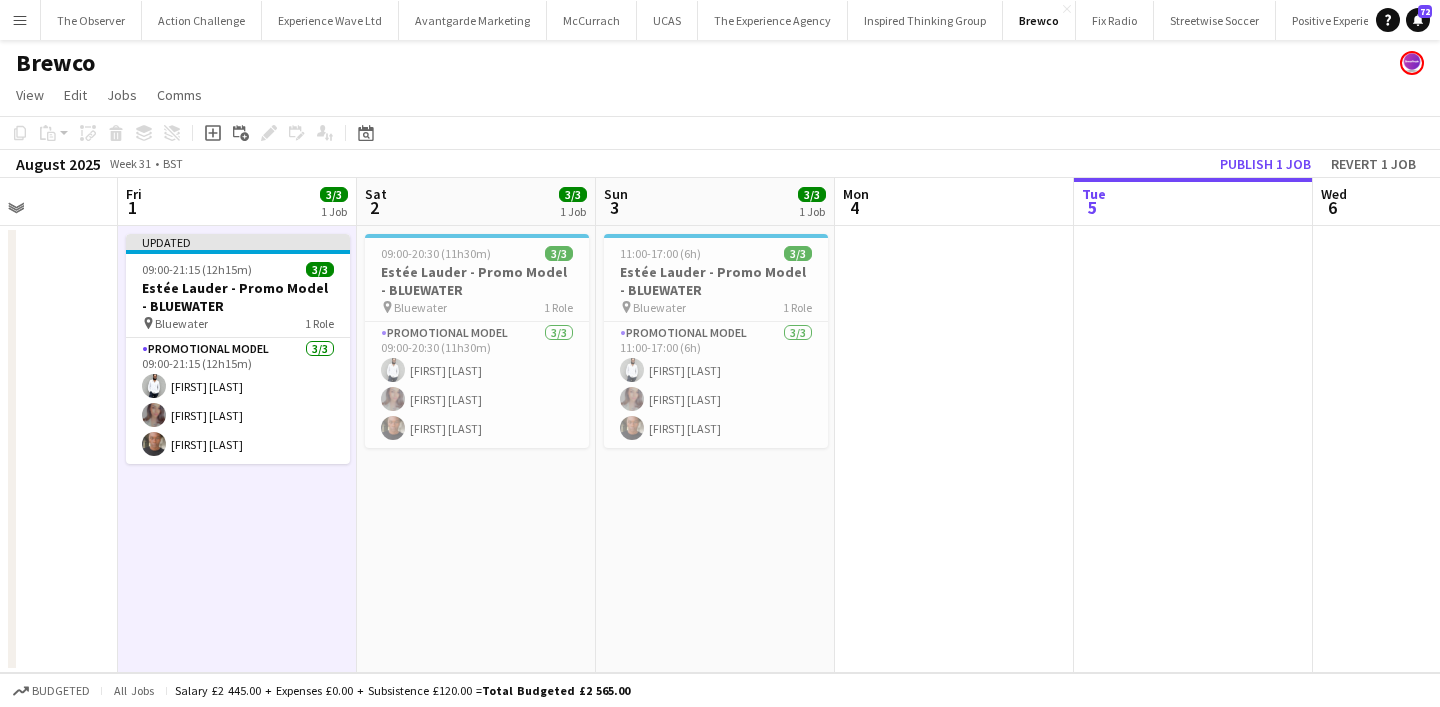 click on "Updated   09:00-21:15 (12h15m)    3/3   Estée Lauder - Promo Model - BLUEWATER
pin
Bluewater   1 Role   Promotional Model   3/3   09:00-21:15 (12h15m)
Pedro De Marchi Fiona Tesfazghi Chris Milungu" at bounding box center [237, 449] 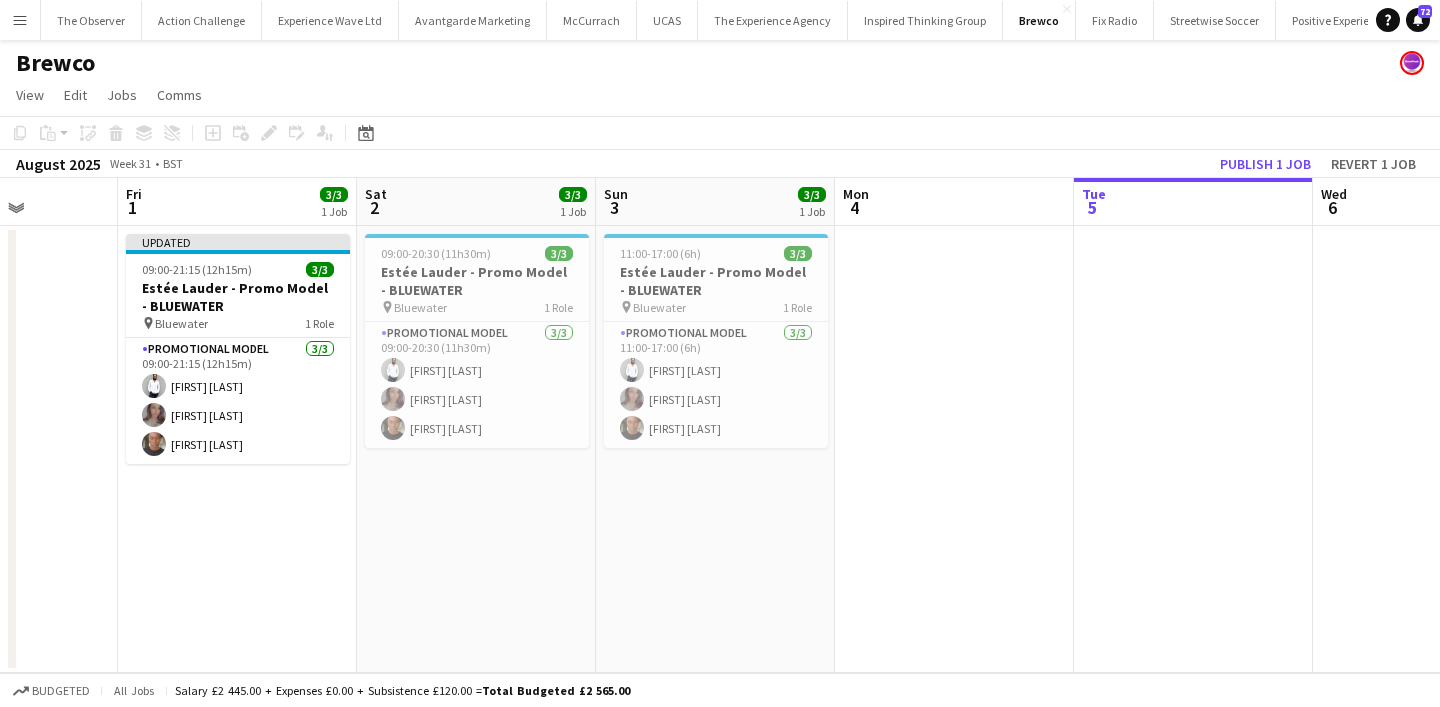 click on "Updated   09:00-21:15 (12h15m)    3/3   Estée Lauder - Promo Model - BLUEWATER
pin
Bluewater   1 Role   Promotional Model   3/3   09:00-21:15 (12h15m)
Pedro De Marchi Fiona Tesfazghi Chris Milungu" at bounding box center (237, 449) 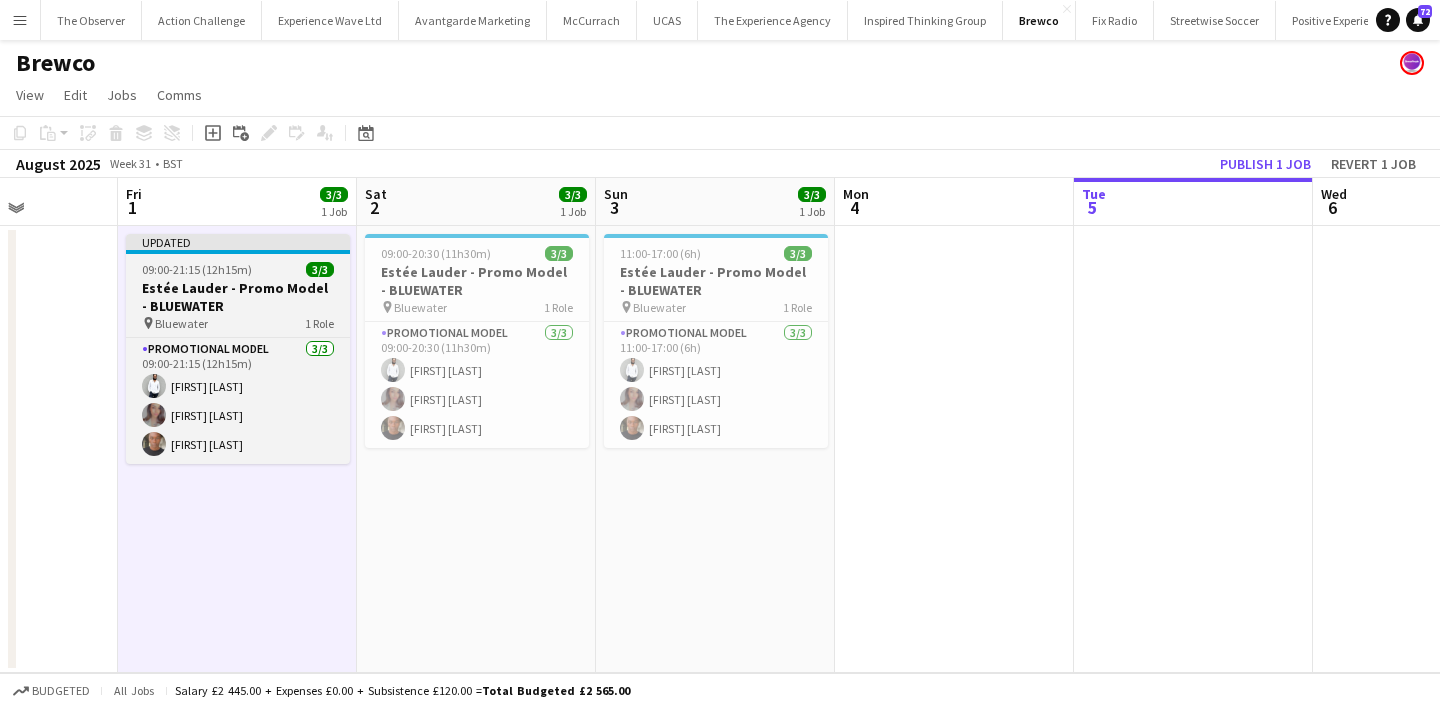 click on "pin
Bluewater   1 Role" at bounding box center (238, 323) 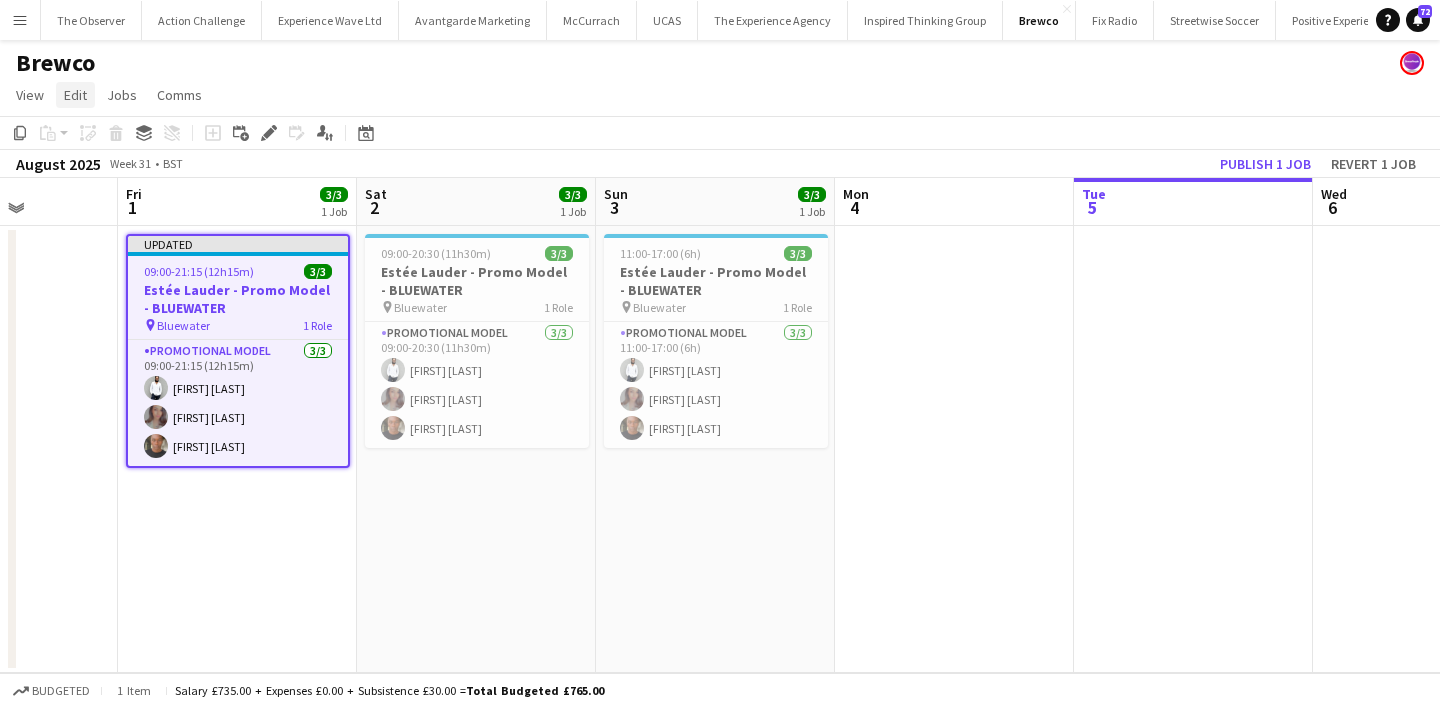 click on "Edit" 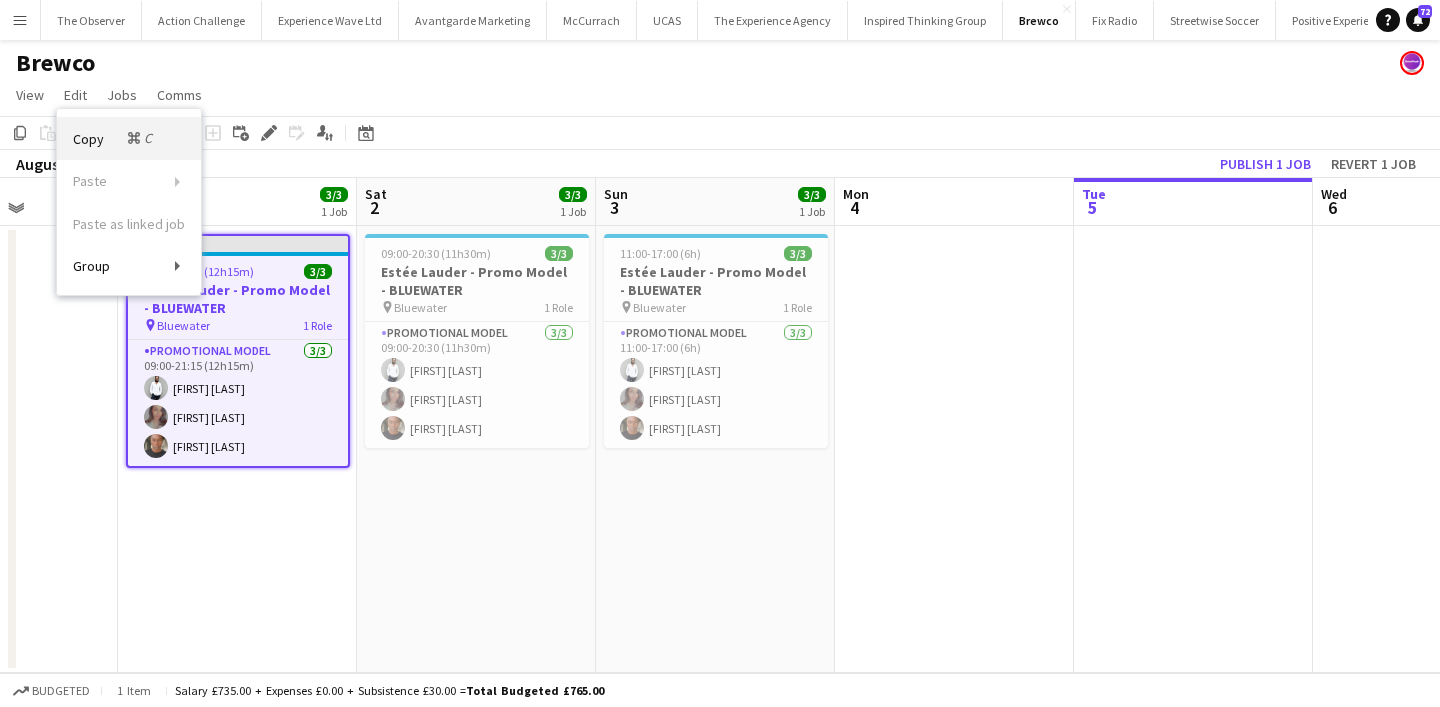 click on "Copy
Command
C" at bounding box center [129, 138] 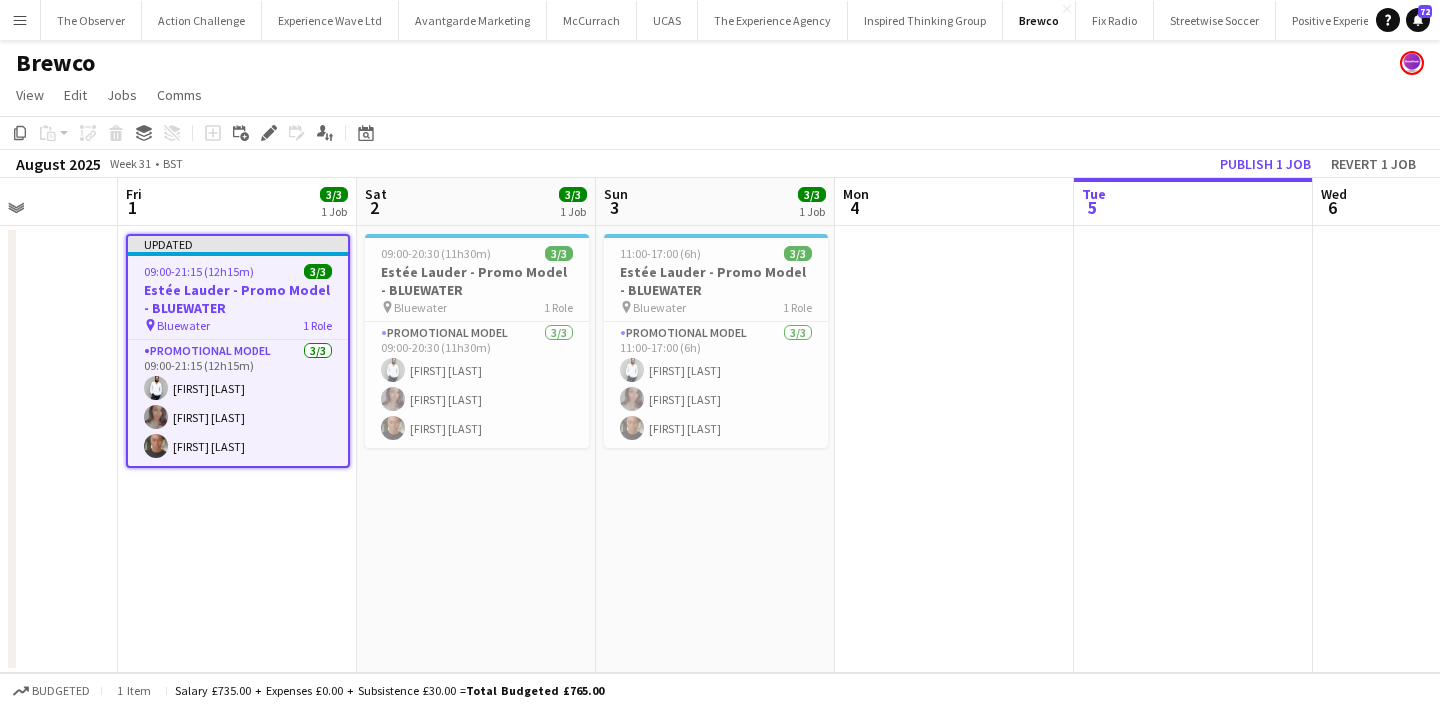 click on "Updated   09:00-21:15 (12h15m)    3/3   Estée Lauder - Promo Model - BLUEWATER
pin
Bluewater   1 Role   Promotional Model   3/3   09:00-21:15 (12h15m)
Pedro De Marchi Fiona Tesfazghi Chris Milungu" at bounding box center [237, 449] 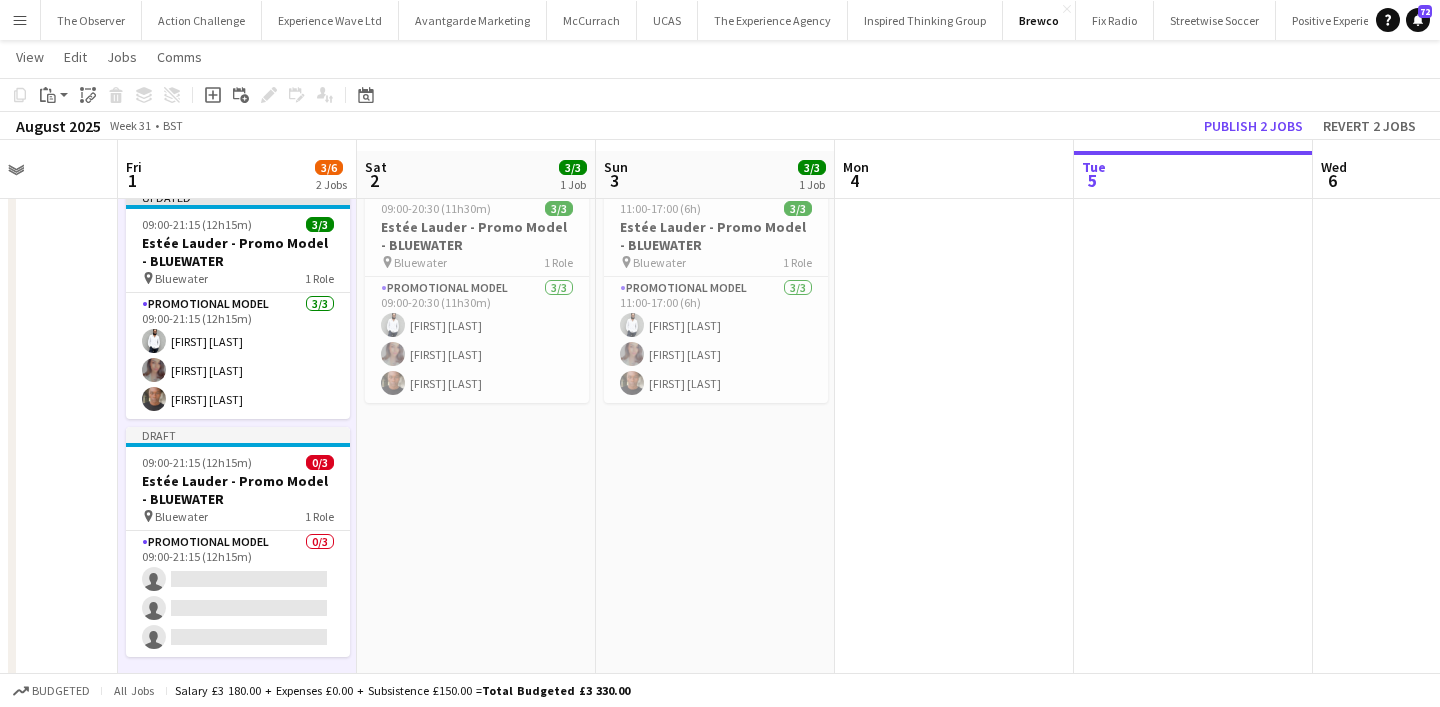 scroll, scrollTop: 54, scrollLeft: 0, axis: vertical 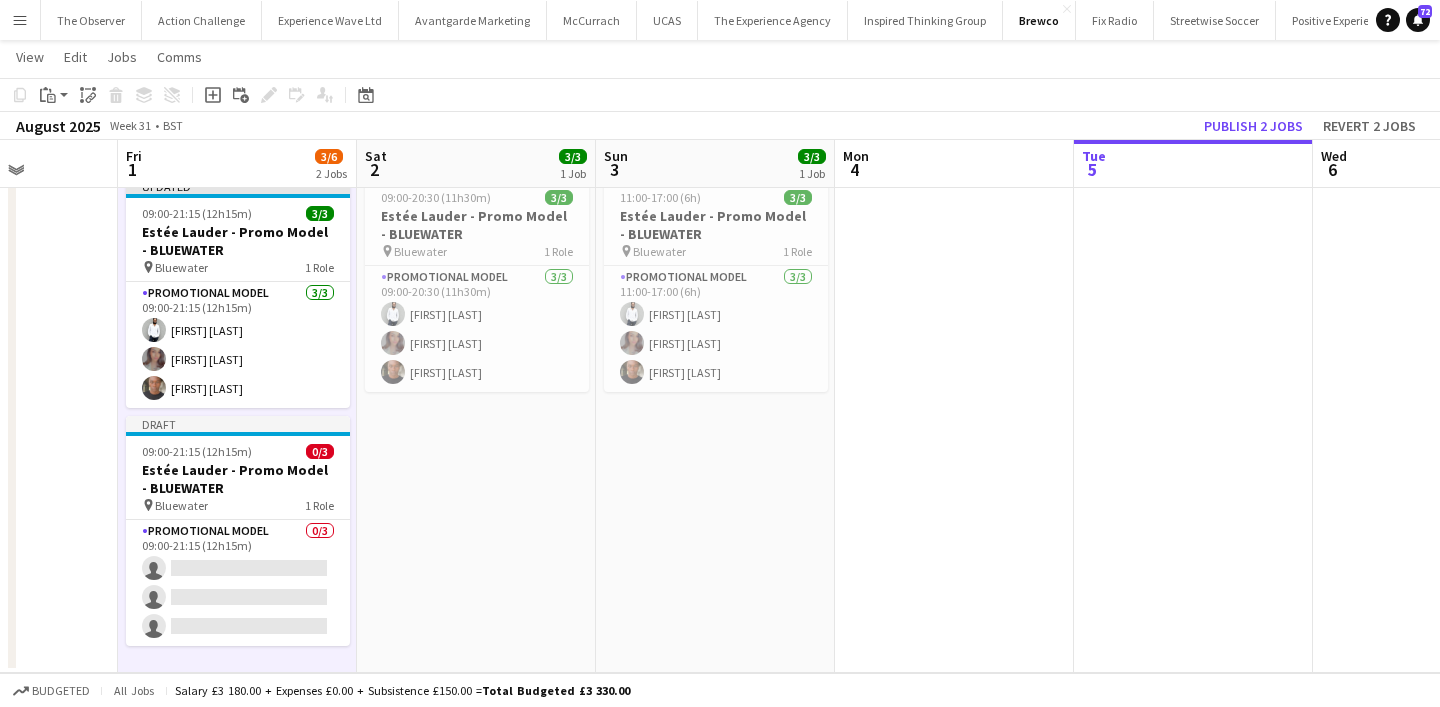 click on "Updated   09:00-21:15 (12h15m)    3/3   Estée Lauder - Promo Model - BLUEWATER
pin
Bluewater   1 Role   Promotional Model   3/3   09:00-21:15 (12h15m)
Pedro De Marchi Fiona Tesfazghi Chris Milungu  Draft   09:00-21:15 (12h15m)    0/3   Estée Lauder - Promo Model - BLUEWATER
pin
Bluewater   1 Role   Promotional Model   0/3   09:00-21:15 (12h15m)
single-neutral-actions
single-neutral-actions
single-neutral-actions" at bounding box center [237, 421] 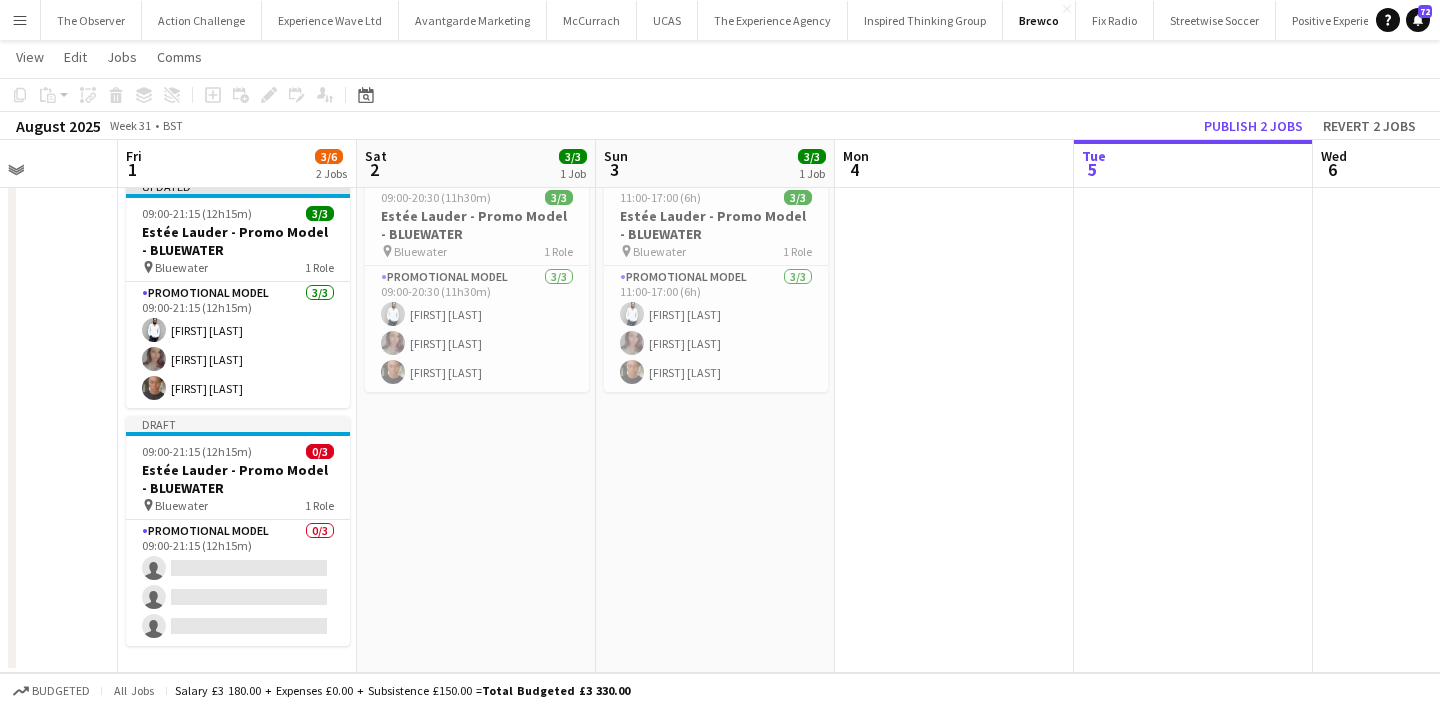 click on "Updated   09:00-21:15 (12h15m)    3/3   Estée Lauder - Promo Model - BLUEWATER
pin
Bluewater   1 Role   Promotional Model   3/3   09:00-21:15 (12h15m)
Pedro De Marchi Fiona Tesfazghi Chris Milungu  Draft   09:00-21:15 (12h15m)    0/3   Estée Lauder - Promo Model - BLUEWATER
pin
Bluewater   1 Role   Promotional Model   0/3   09:00-21:15 (12h15m)
single-neutral-actions
single-neutral-actions
single-neutral-actions" at bounding box center (237, 421) 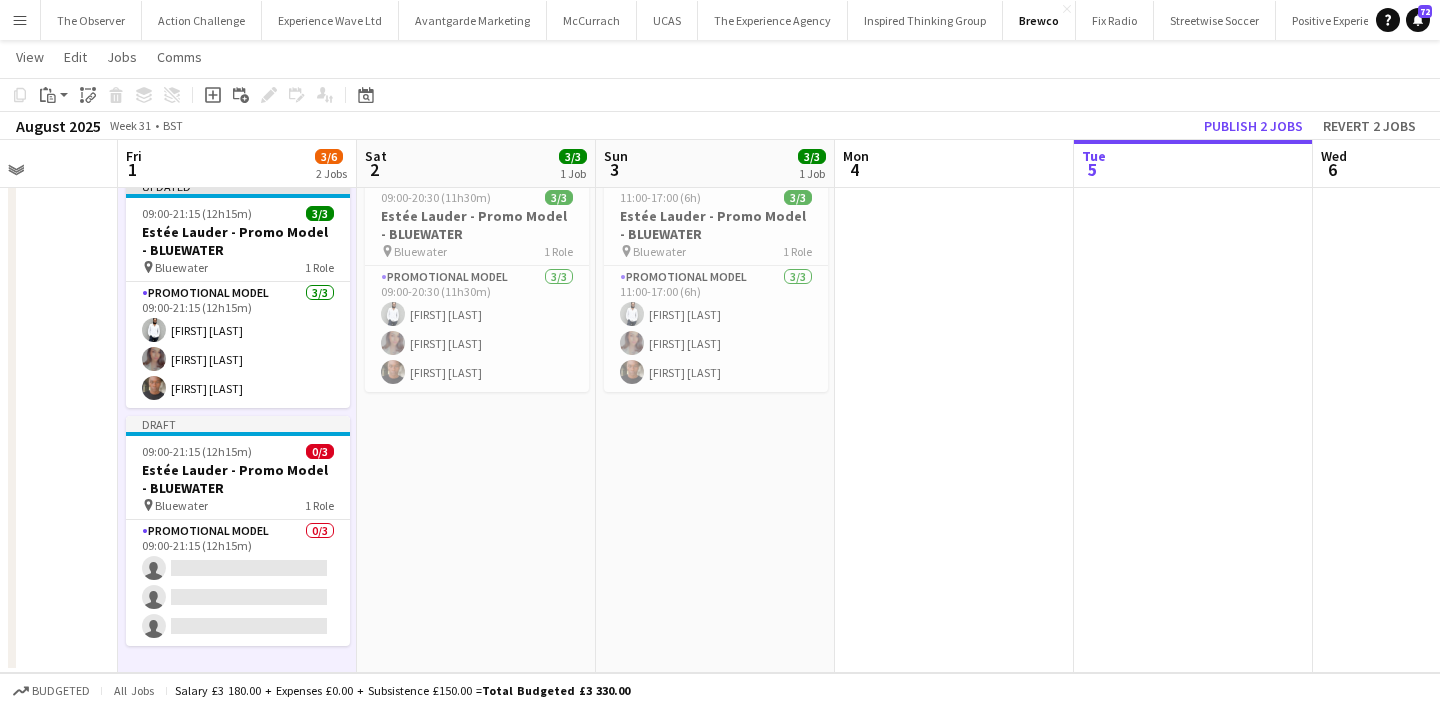click on "Updated   09:00-21:15 (12h15m)    3/3   Estée Lauder - Promo Model - BLUEWATER
pin
Bluewater   1 Role   Promotional Model   3/3   09:00-21:15 (12h15m)
Pedro De Marchi Fiona Tesfazghi Chris Milungu  Draft   09:00-21:15 (12h15m)    0/3   Estée Lauder - Promo Model - BLUEWATER
pin
Bluewater   1 Role   Promotional Model   0/3   09:00-21:15 (12h15m)
single-neutral-actions
single-neutral-actions
single-neutral-actions" at bounding box center [237, 421] 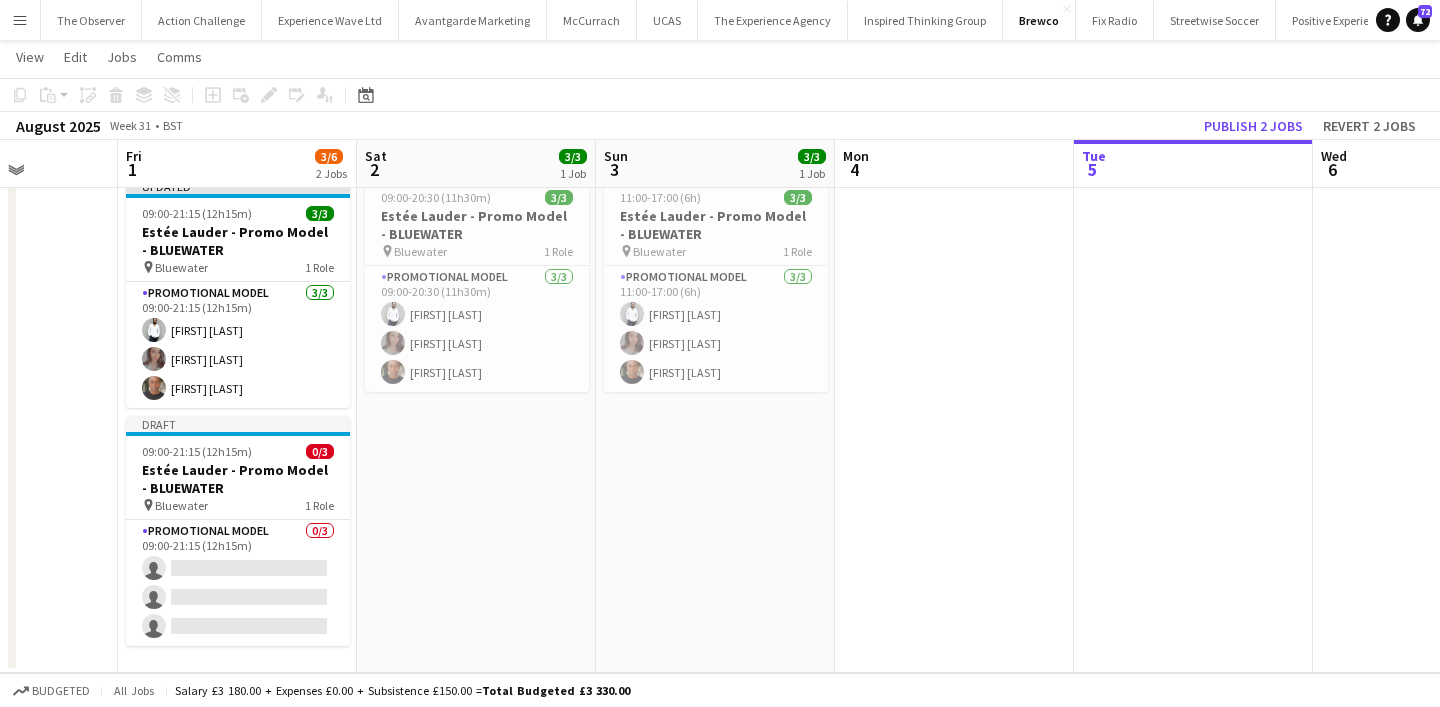 click on "Updated   09:00-21:15 (12h15m)    3/3   Estée Lauder - Promo Model - BLUEWATER
pin
Bluewater   1 Role   Promotional Model   3/3   09:00-21:15 (12h15m)
Pedro De Marchi Fiona Tesfazghi Chris Milungu  Draft   09:00-21:15 (12h15m)    0/3   Estée Lauder - Promo Model - BLUEWATER
pin
Bluewater   1 Role   Promotional Model   0/3   09:00-21:15 (12h15m)
single-neutral-actions
single-neutral-actions
single-neutral-actions" at bounding box center (237, 421) 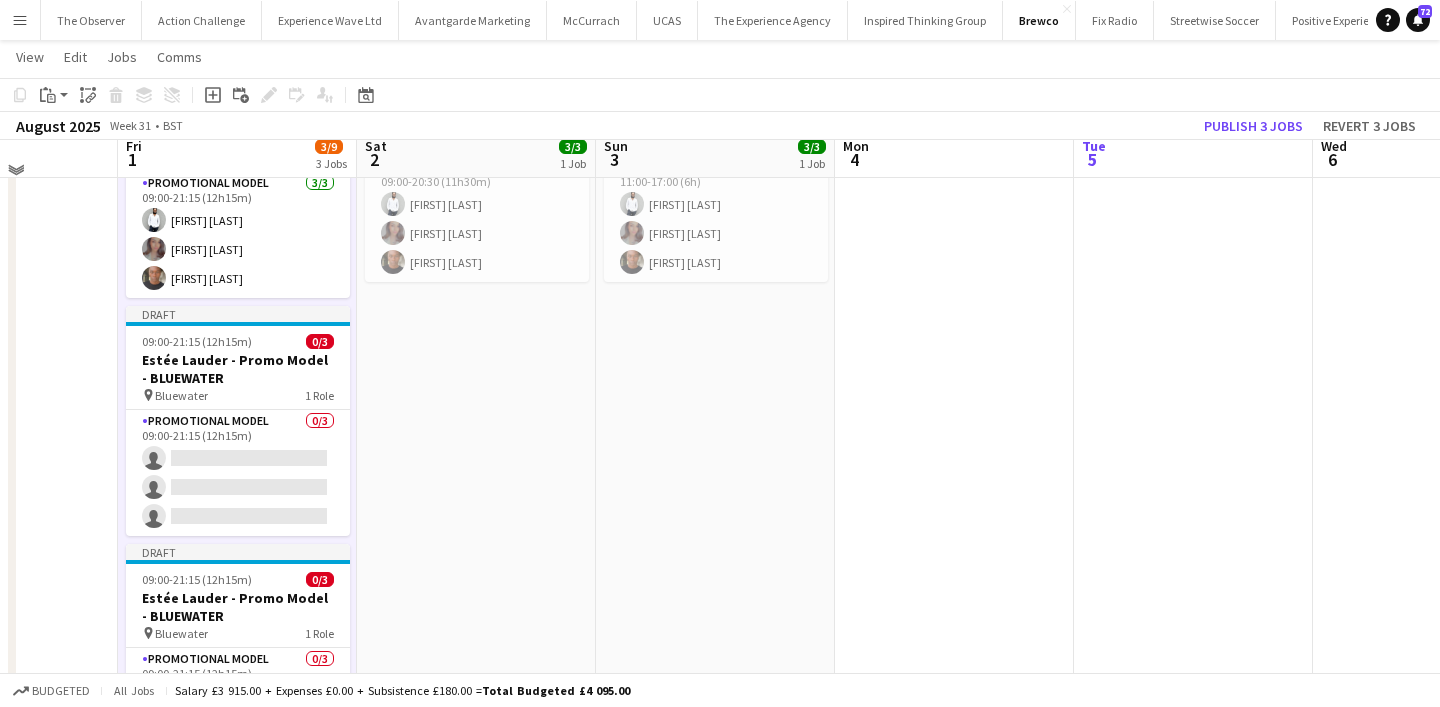 scroll, scrollTop: 167, scrollLeft: 0, axis: vertical 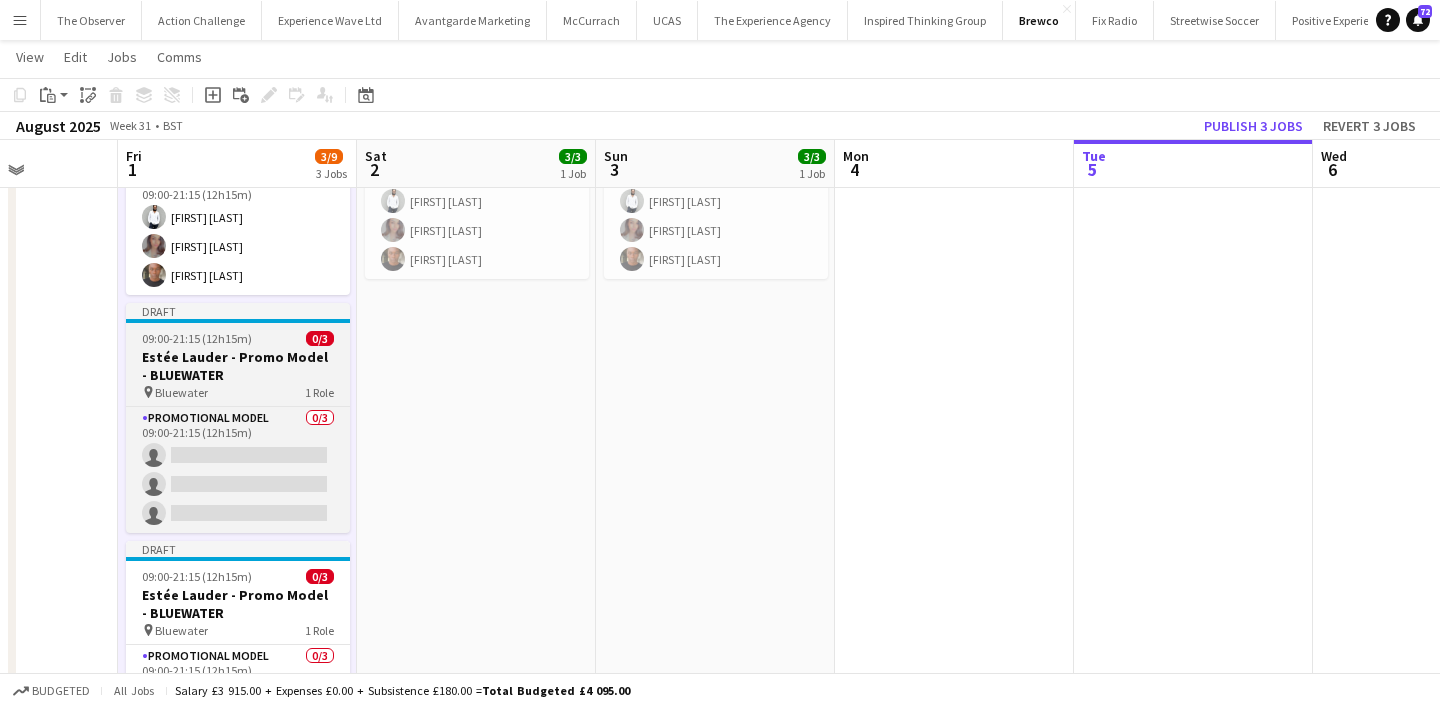 click on "pin
Bluewater   1 Role" at bounding box center (238, 392) 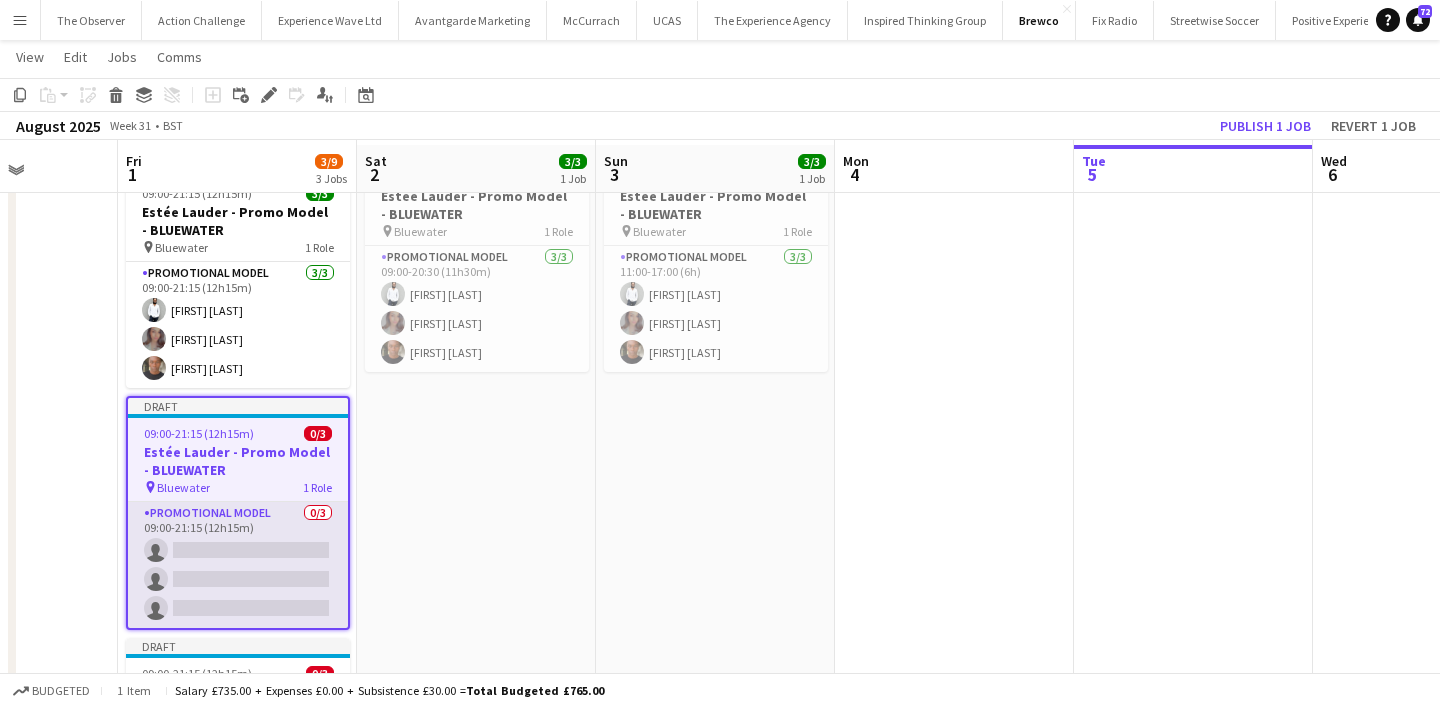 scroll, scrollTop: 79, scrollLeft: 0, axis: vertical 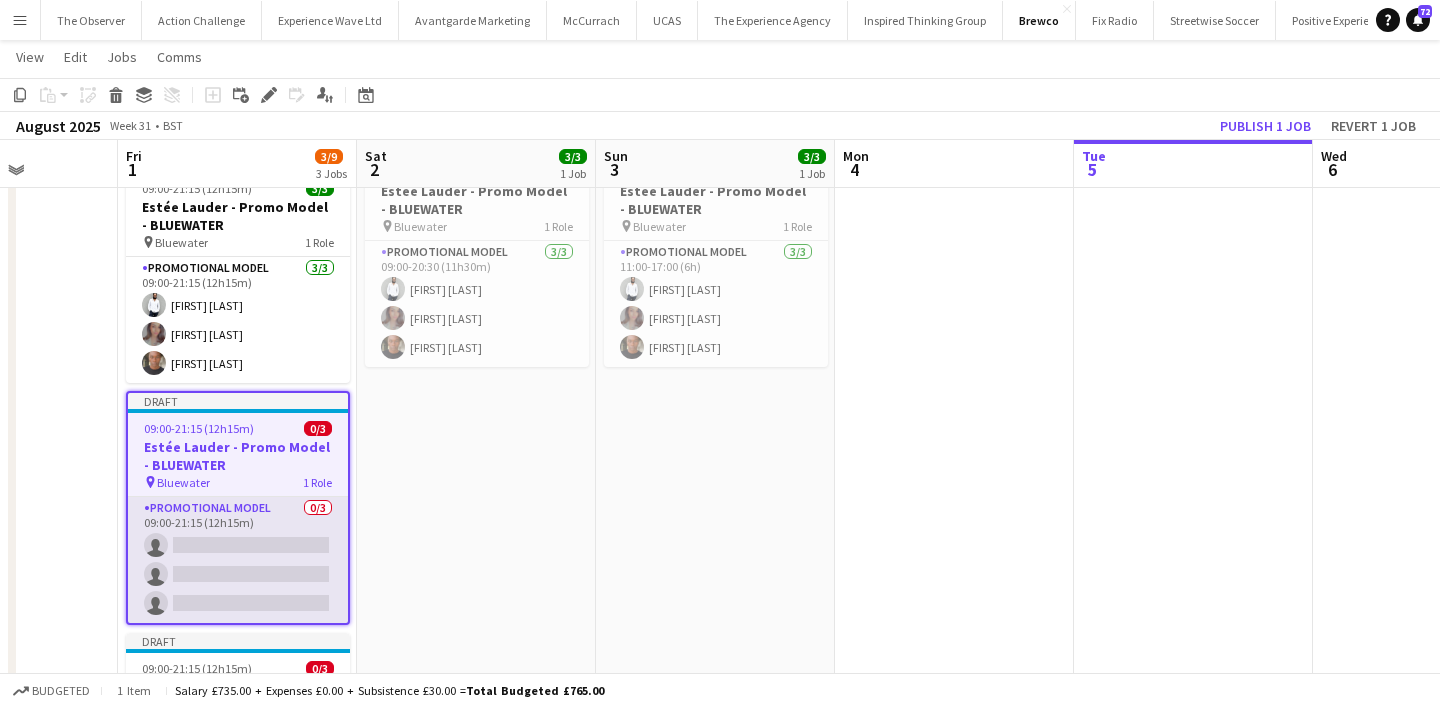 click on "Promotional Model   0/3   09:00-21:15 (12h15m)
single-neutral-actions
single-neutral-actions
single-neutral-actions" at bounding box center [238, 560] 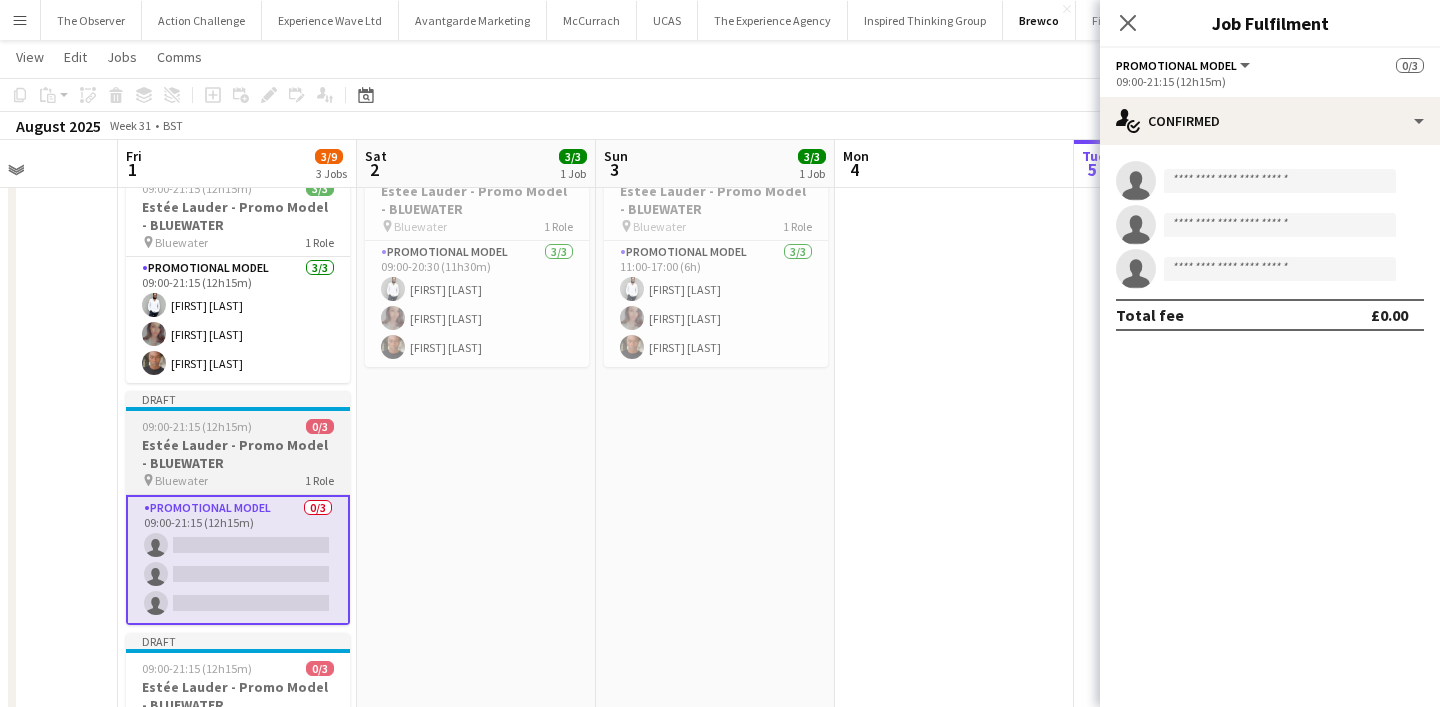 click on "Estée Lauder - Promo Model - BLUEWATER" at bounding box center (238, 454) 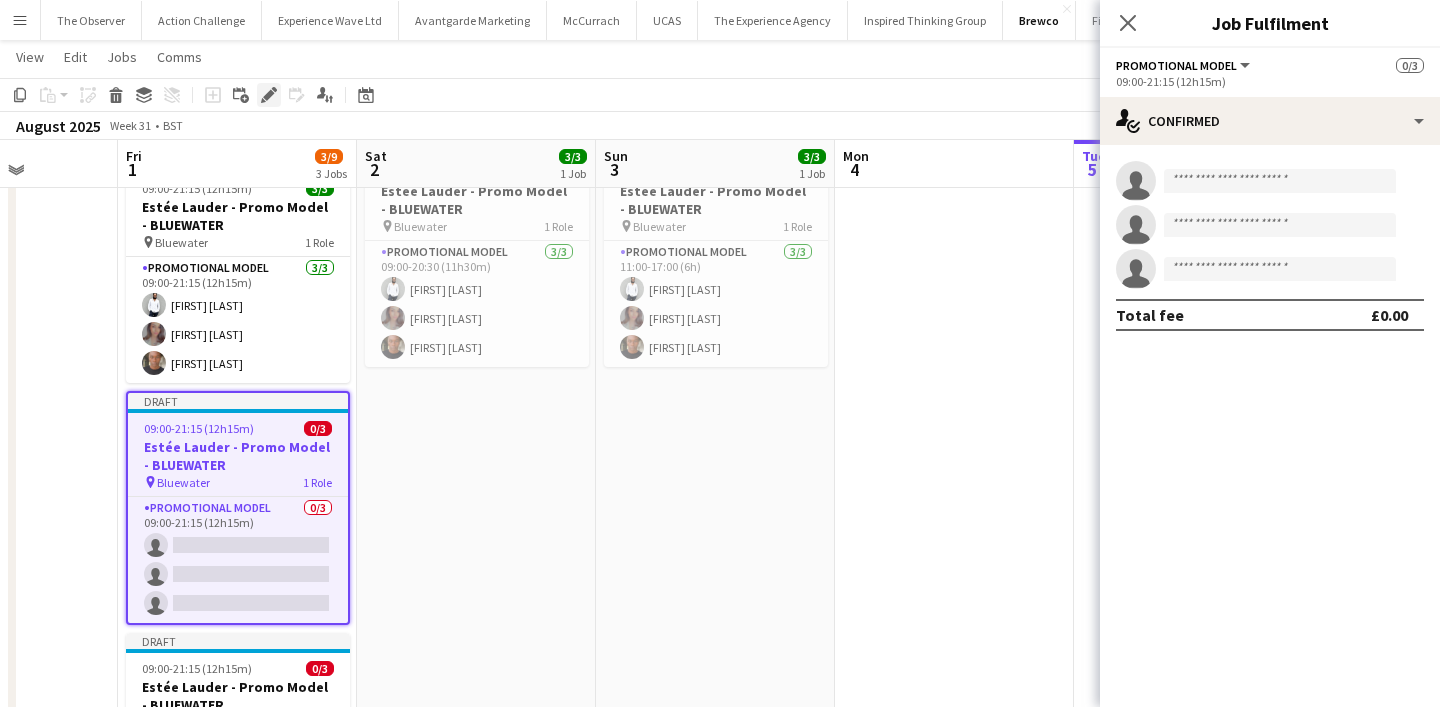 click on "Edit" 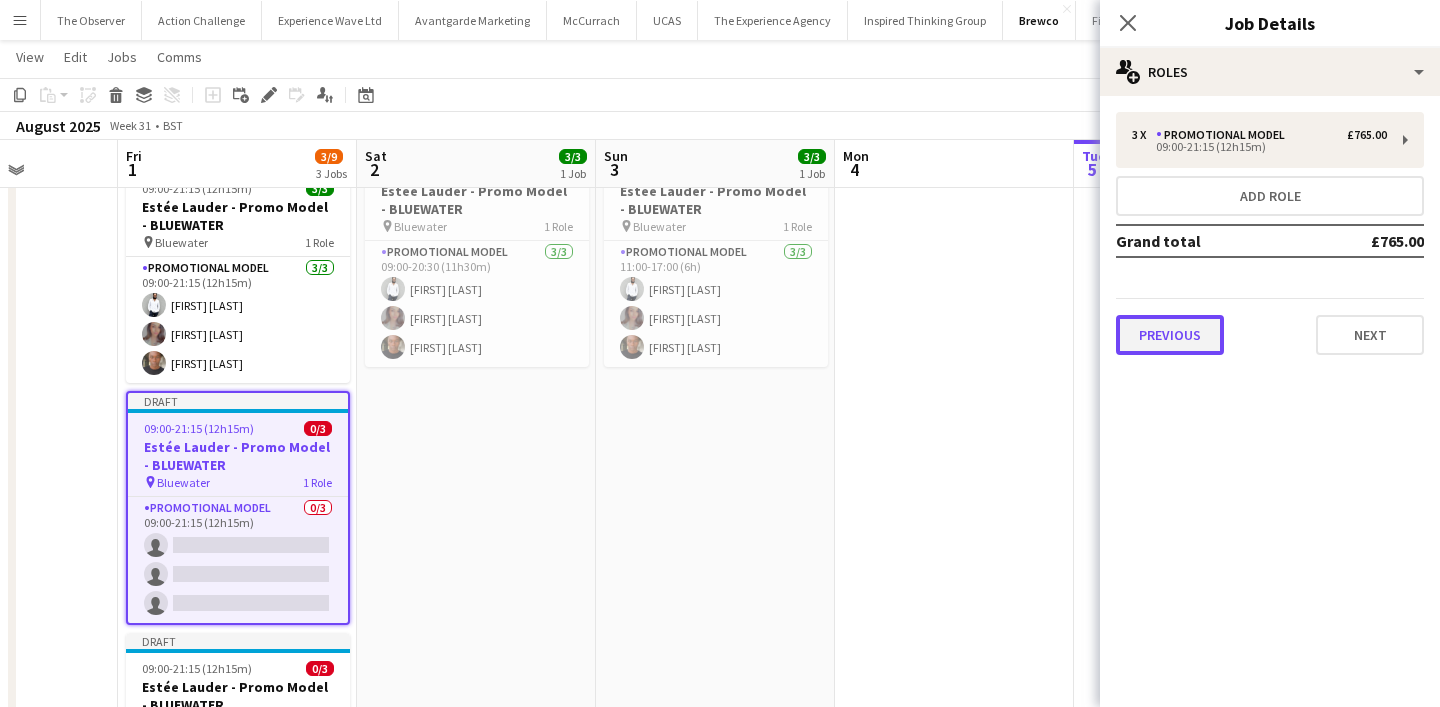 click on "Previous" at bounding box center (1170, 335) 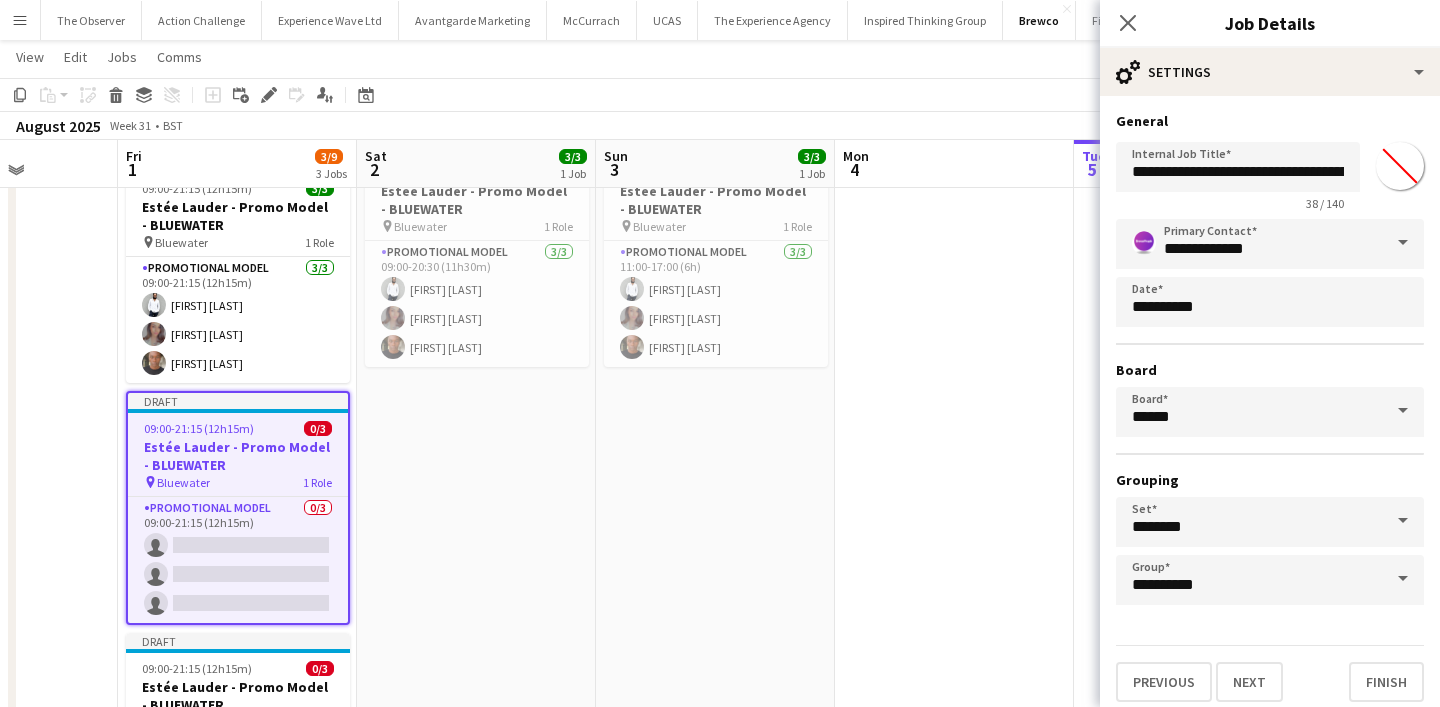click on "**********" at bounding box center [1270, 407] 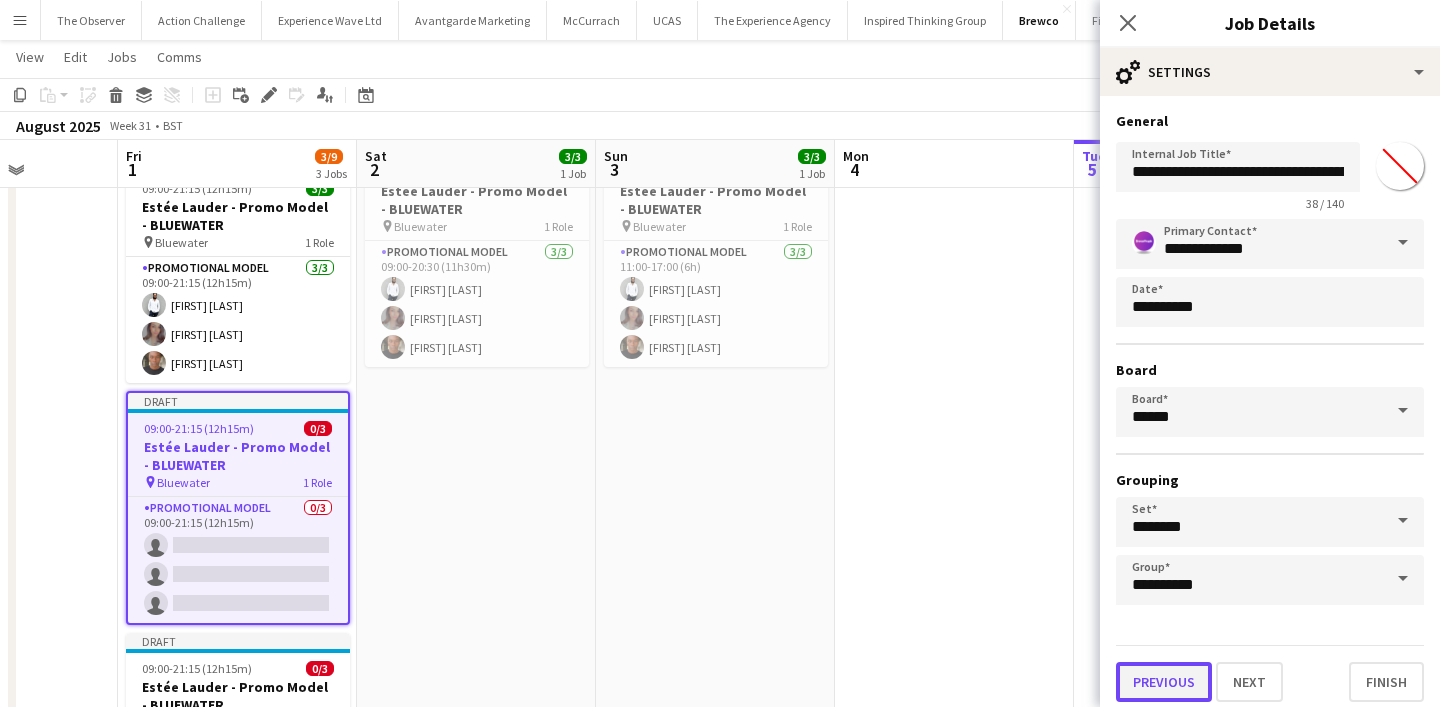 click on "Previous" at bounding box center [1164, 682] 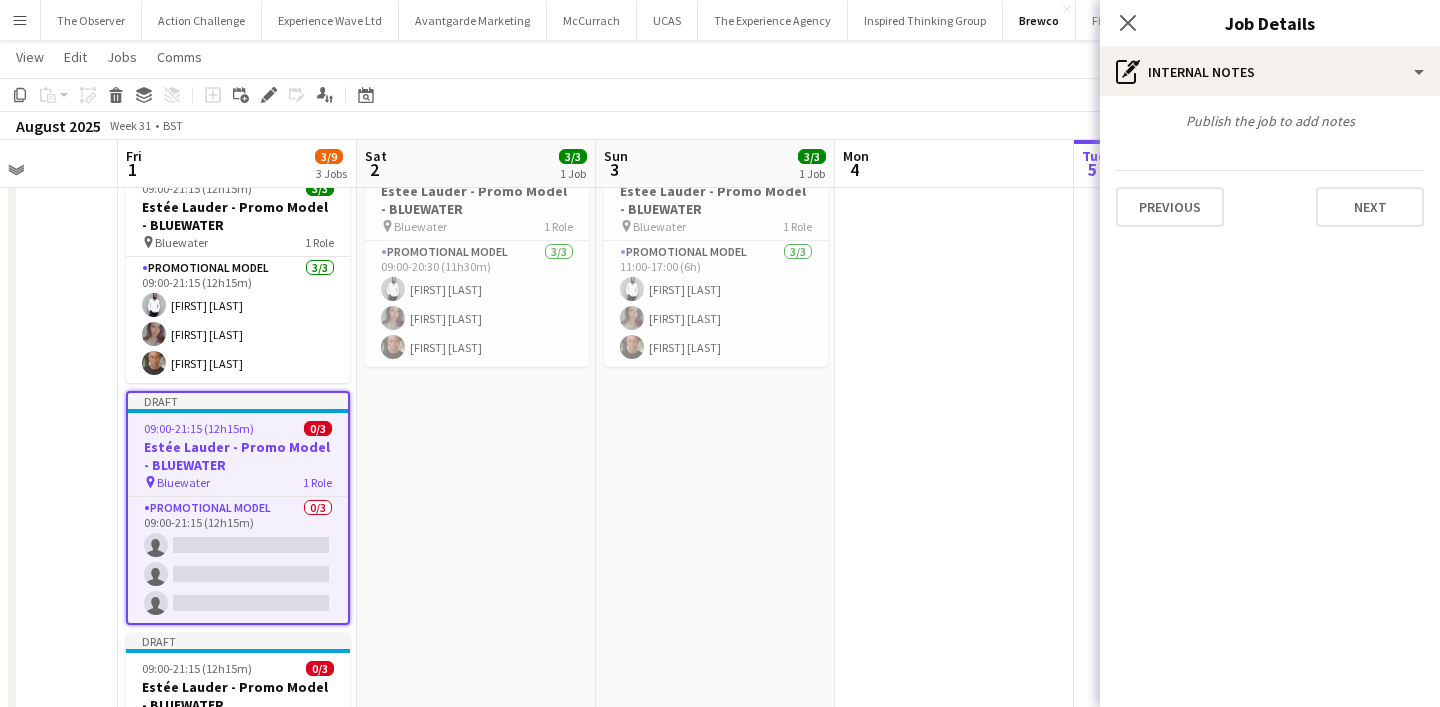 click on "11:00-17:00 (6h)    3/3   Estée Lauder - Promo Model - BLUEWATER
pin
Bluewater   1 Role   Promotional Model   3/3   11:00-17:00 (6h)
Pedro De Marchi Fiona Tesfazghi Chris Milungu" at bounding box center (715, 516) 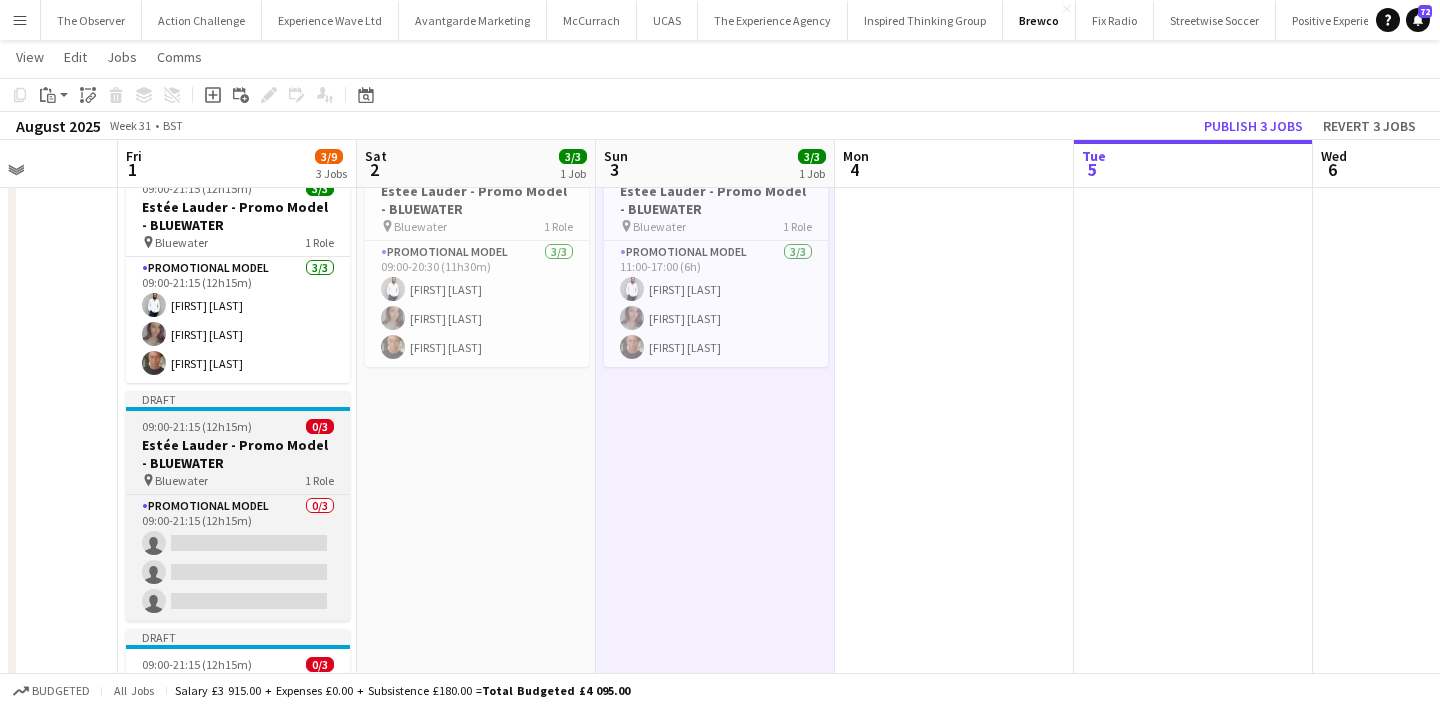 click on "Estée Lauder - Promo Model - BLUEWATER" at bounding box center [238, 454] 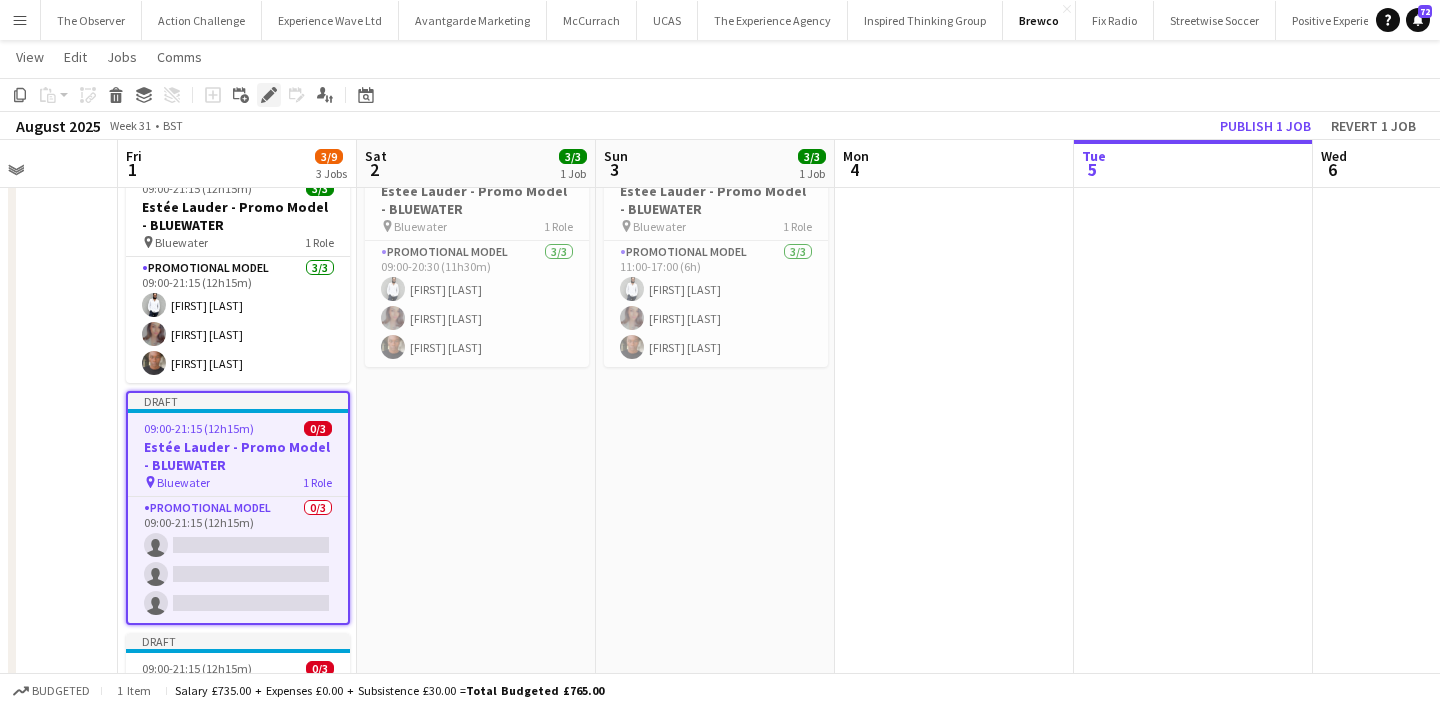 click on "Edit" 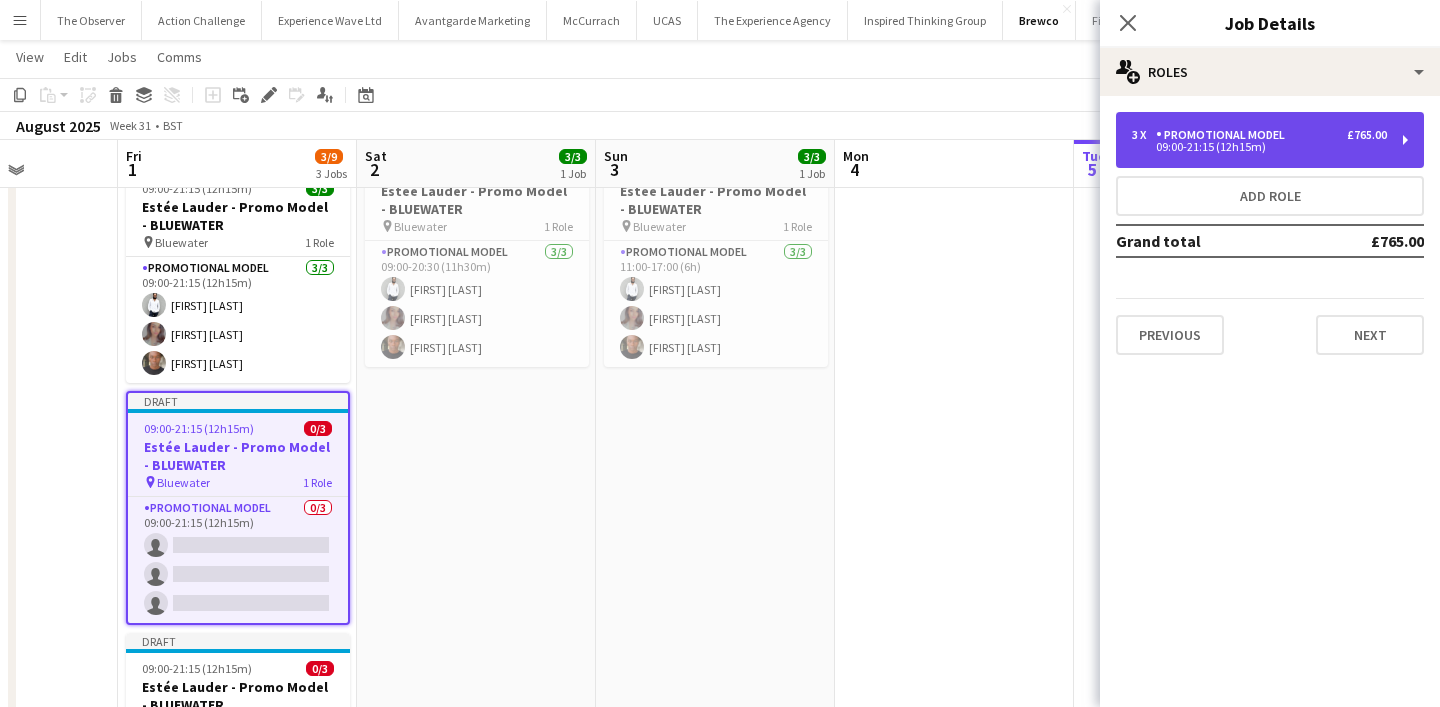click on "09:00-21:15 (12h15m)" at bounding box center [1259, 147] 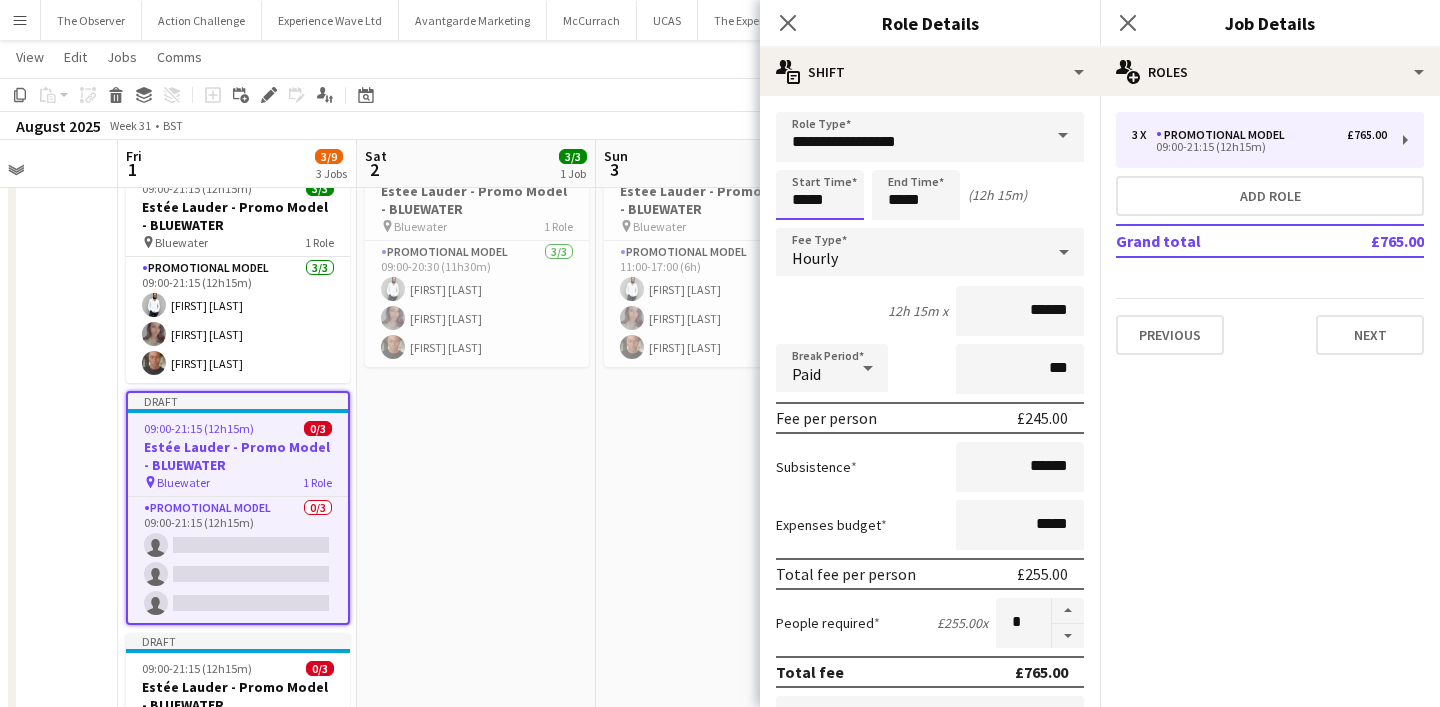 click on "*****" at bounding box center [820, 195] 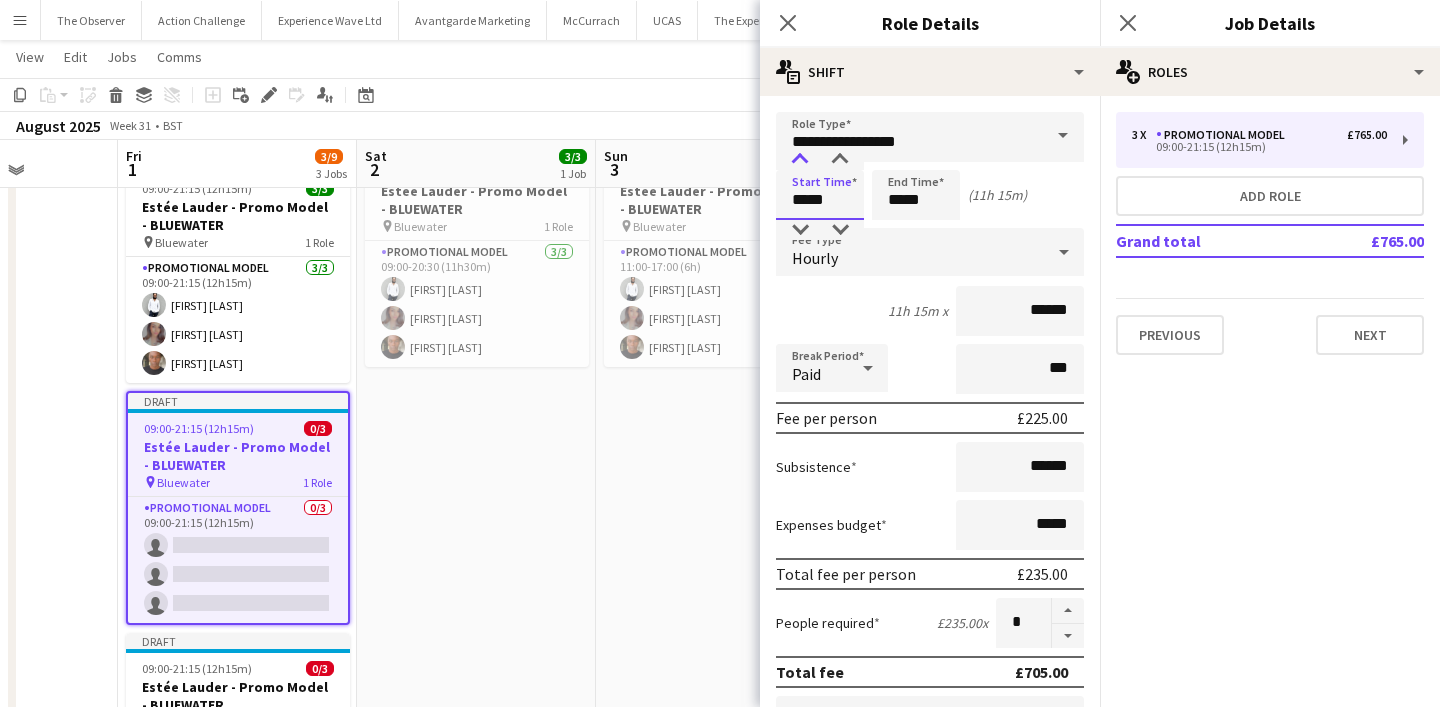 click at bounding box center (800, 160) 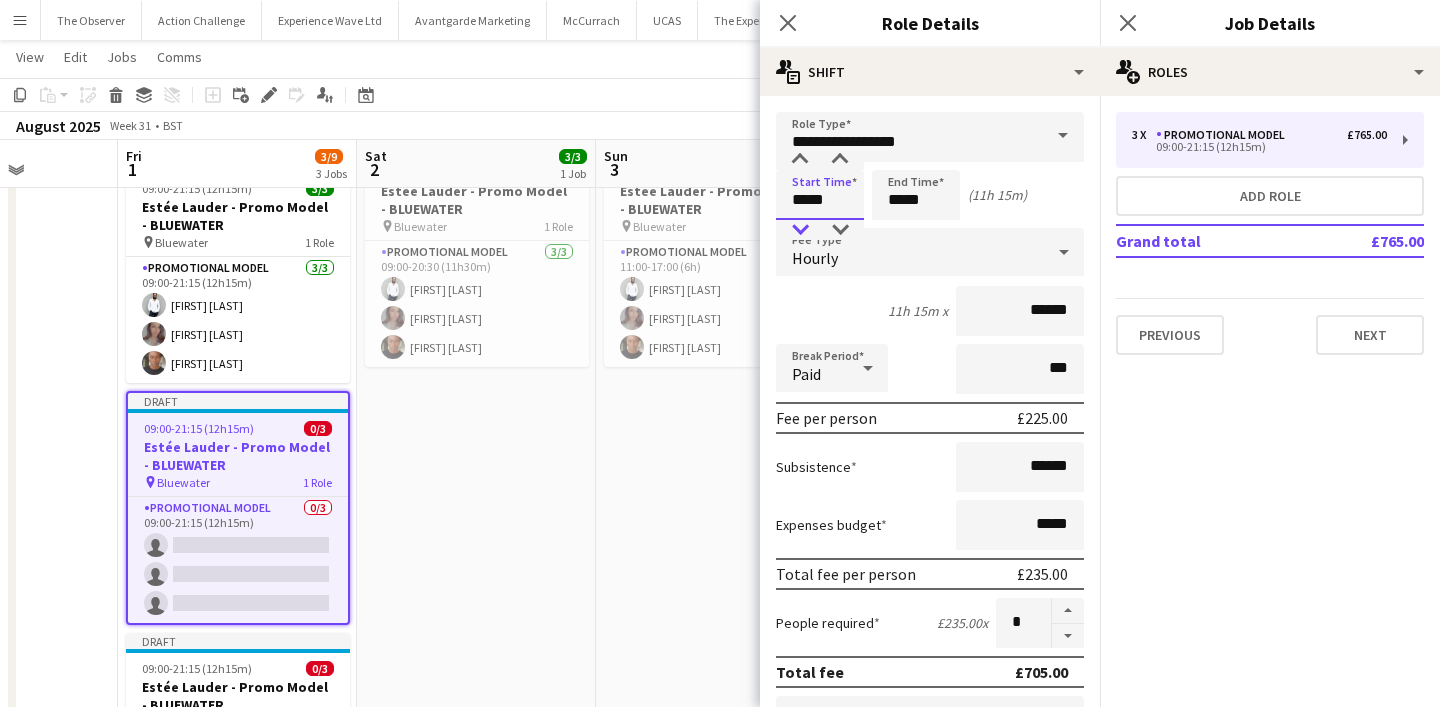 click at bounding box center (800, 230) 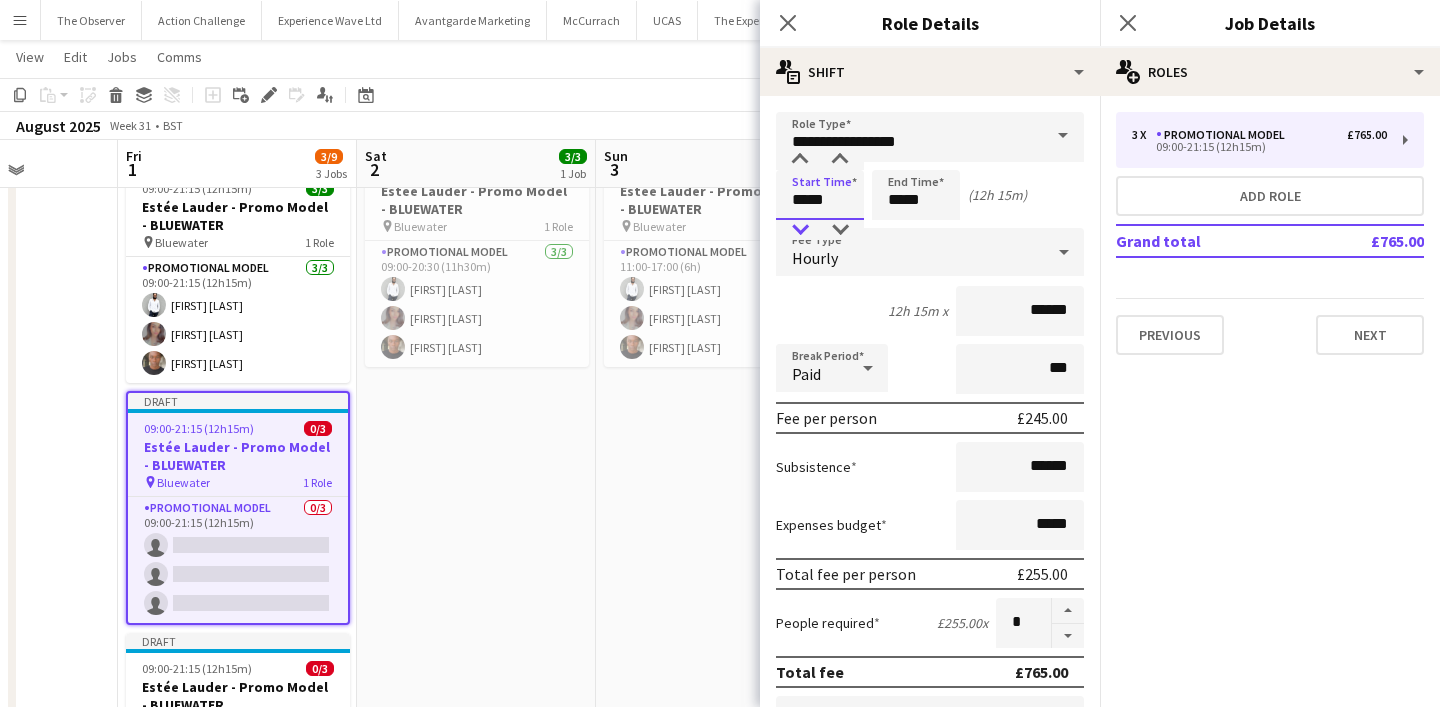 click at bounding box center [800, 230] 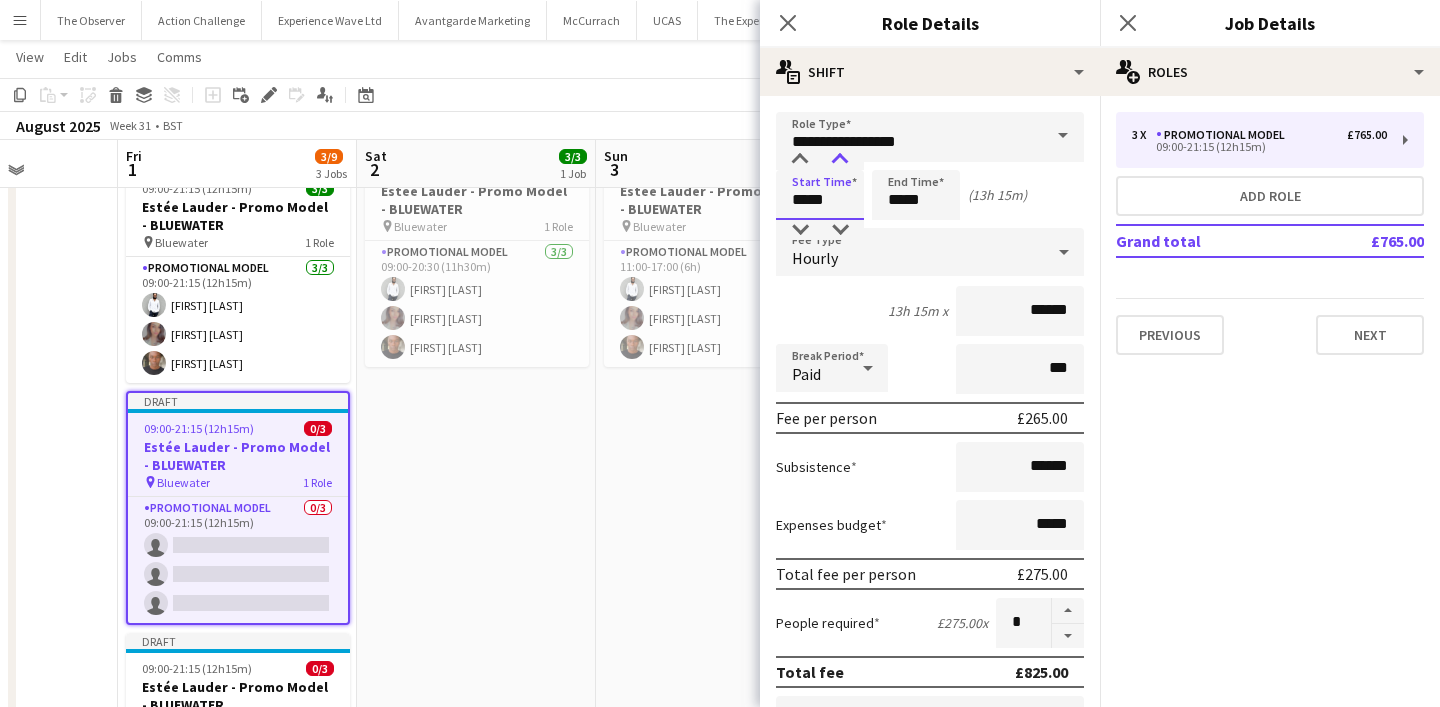 click at bounding box center [840, 160] 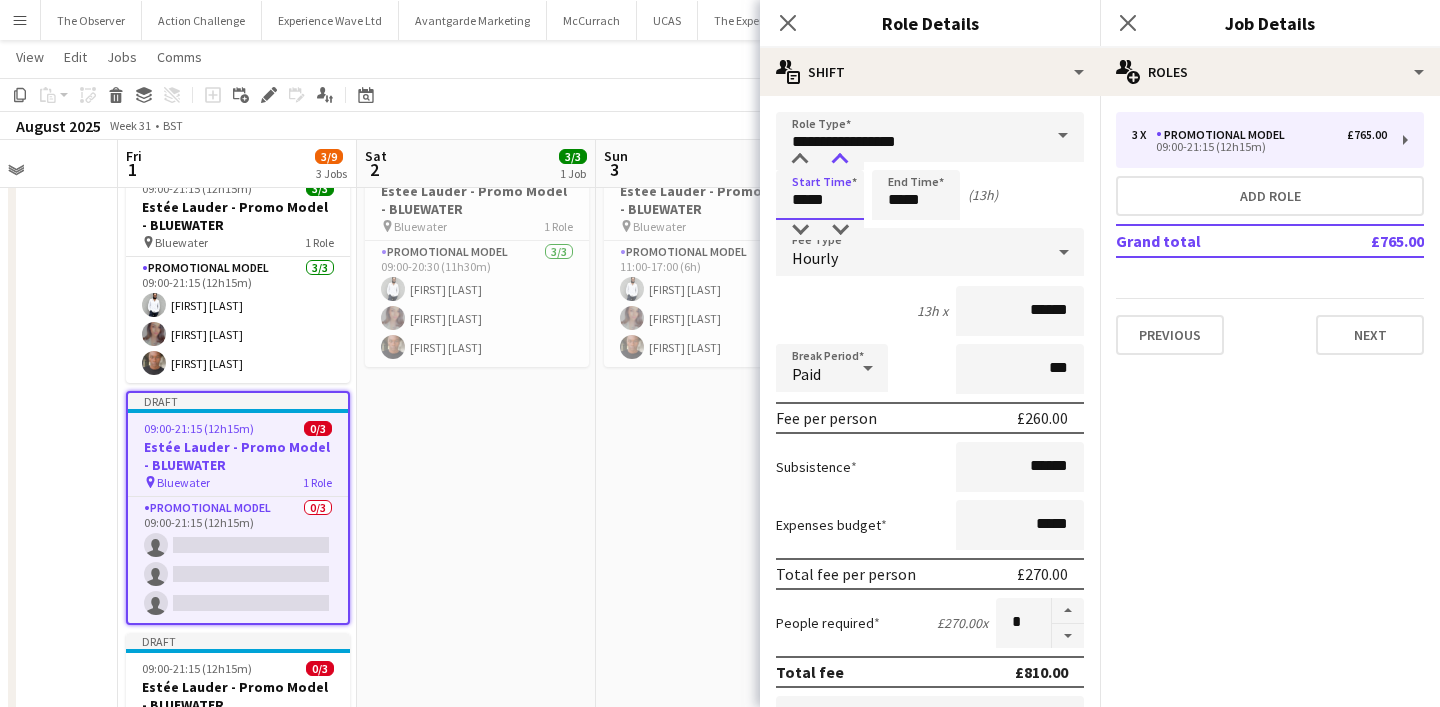 type on "*****" 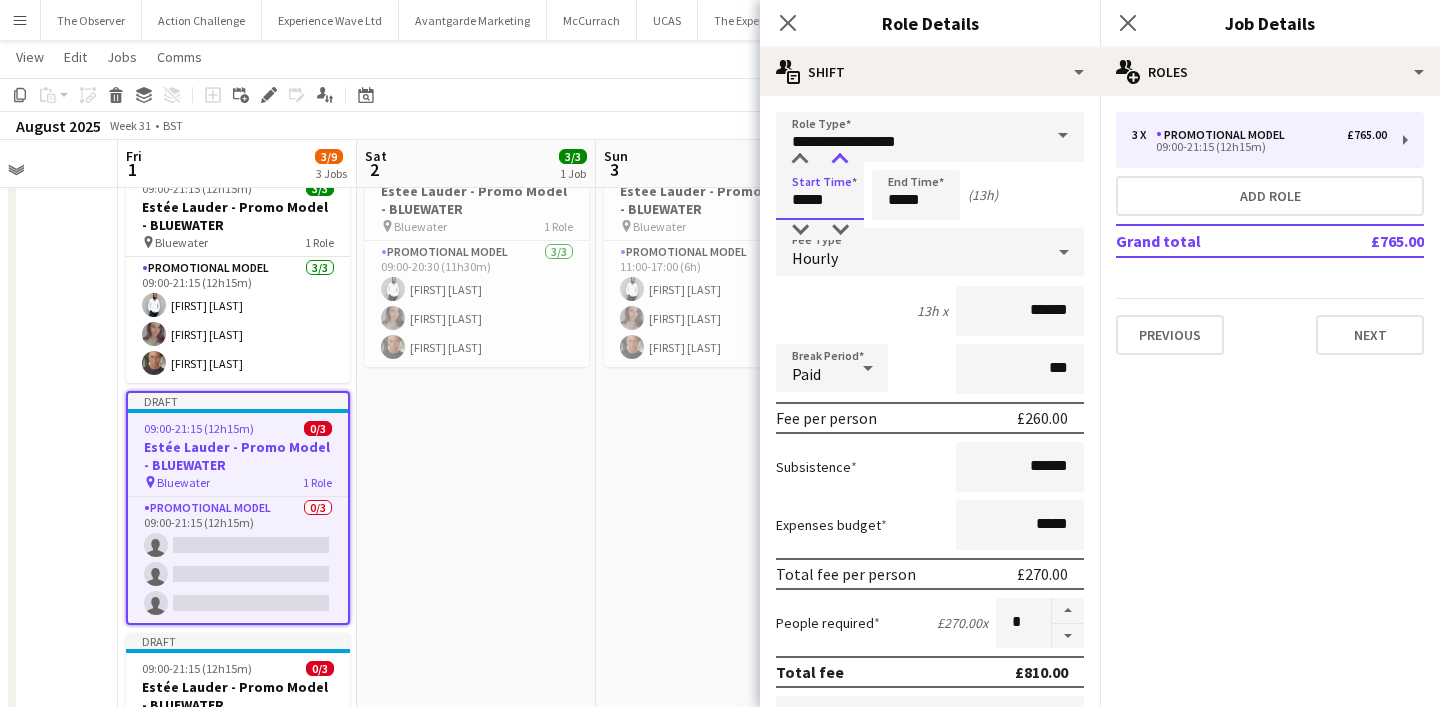 click at bounding box center (840, 160) 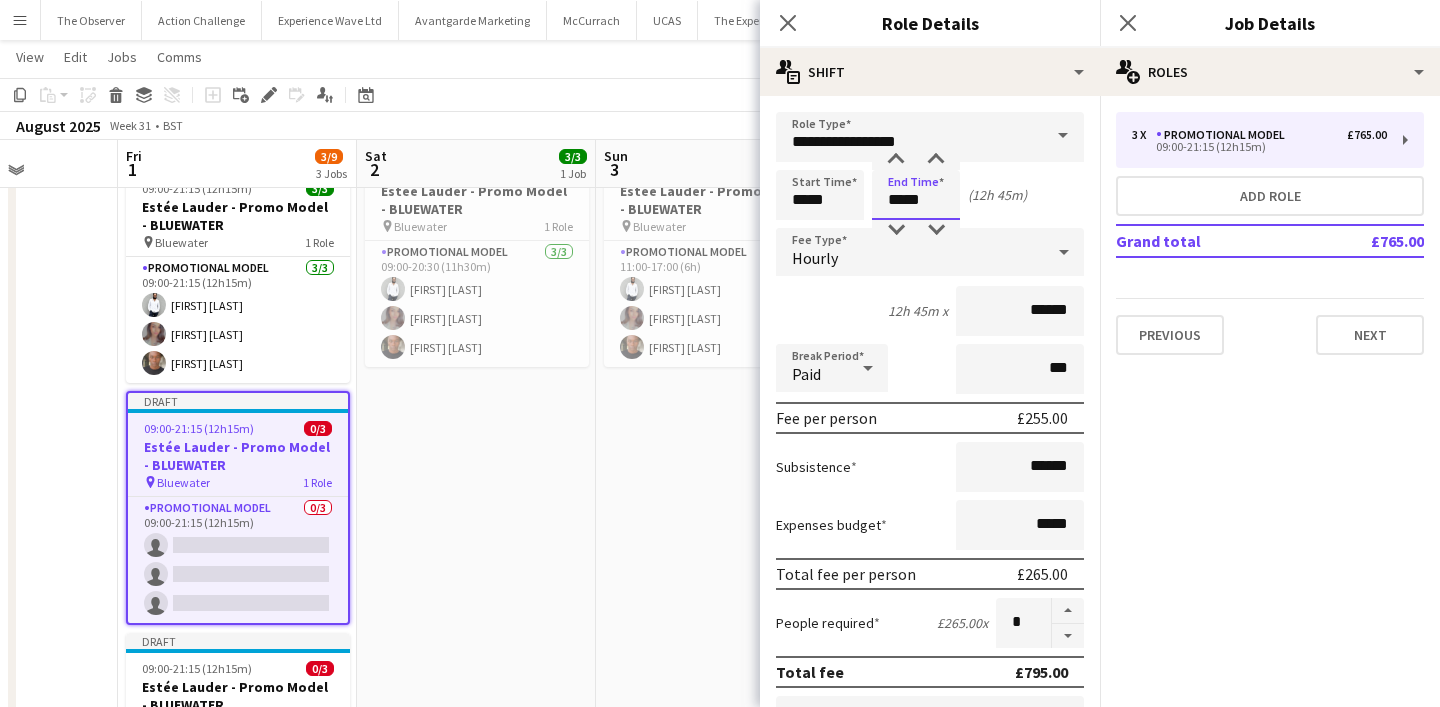 click on "*****" at bounding box center [916, 195] 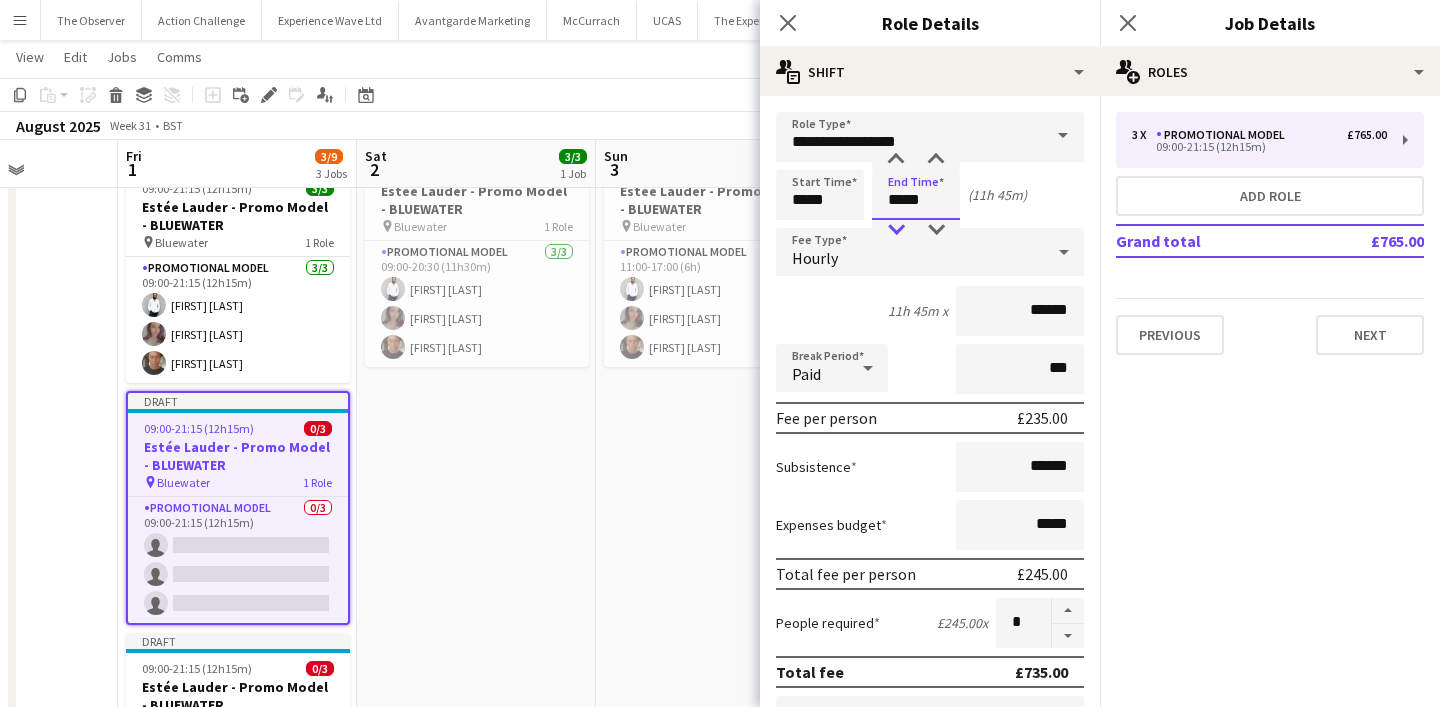 click at bounding box center (896, 230) 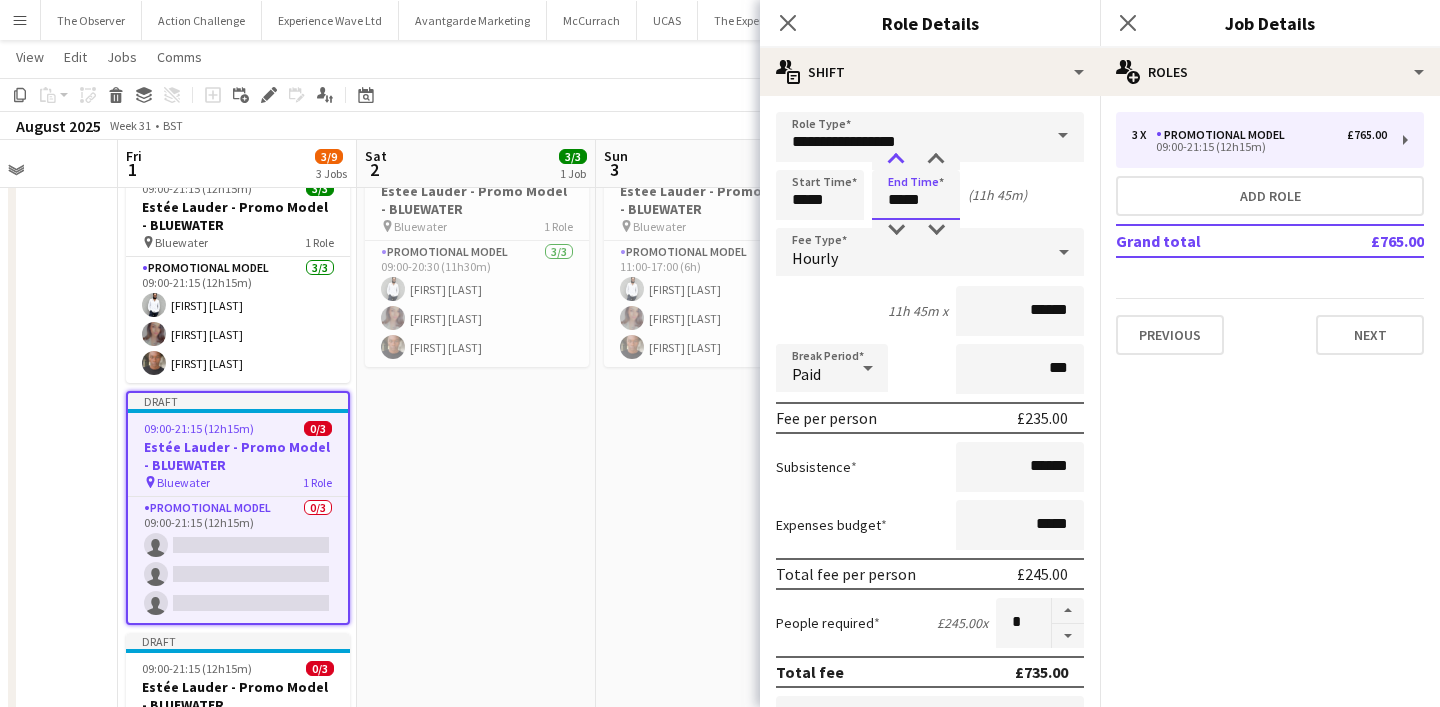 click at bounding box center (896, 160) 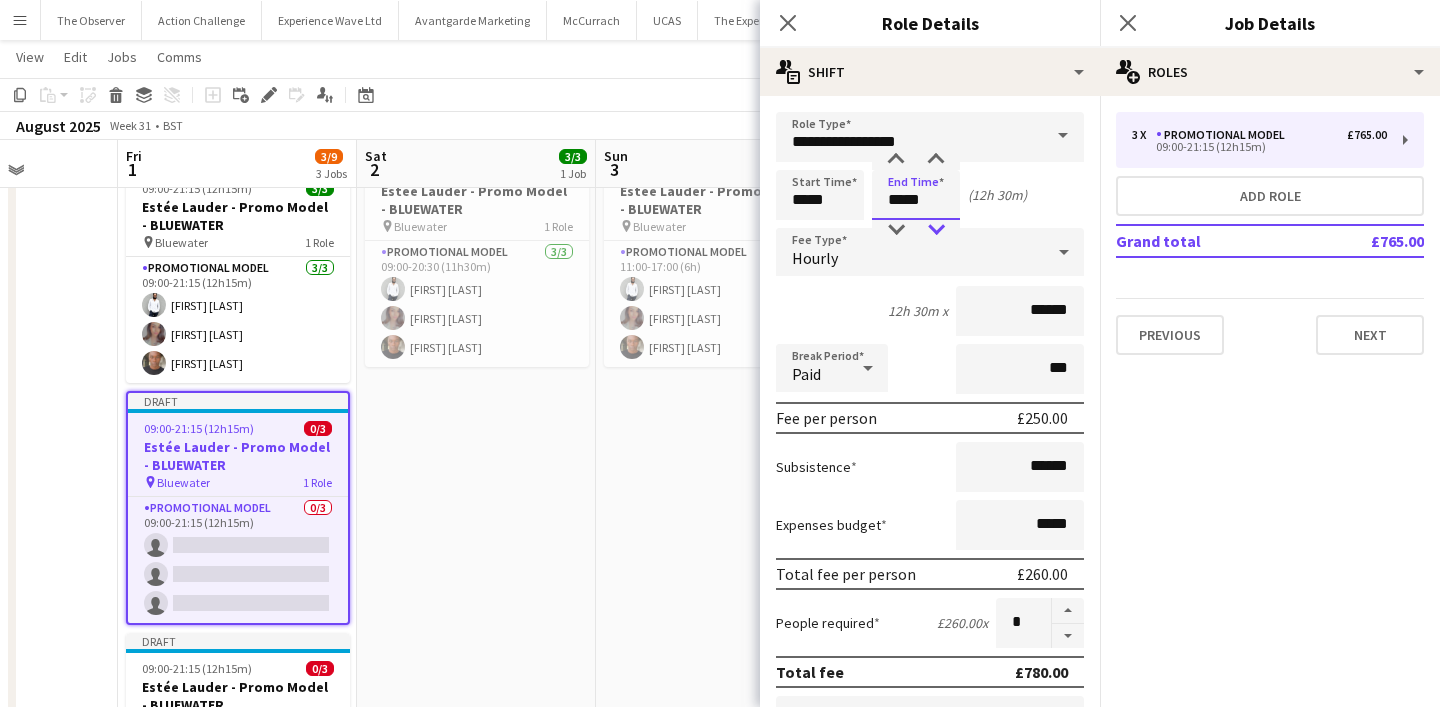 click at bounding box center (936, 230) 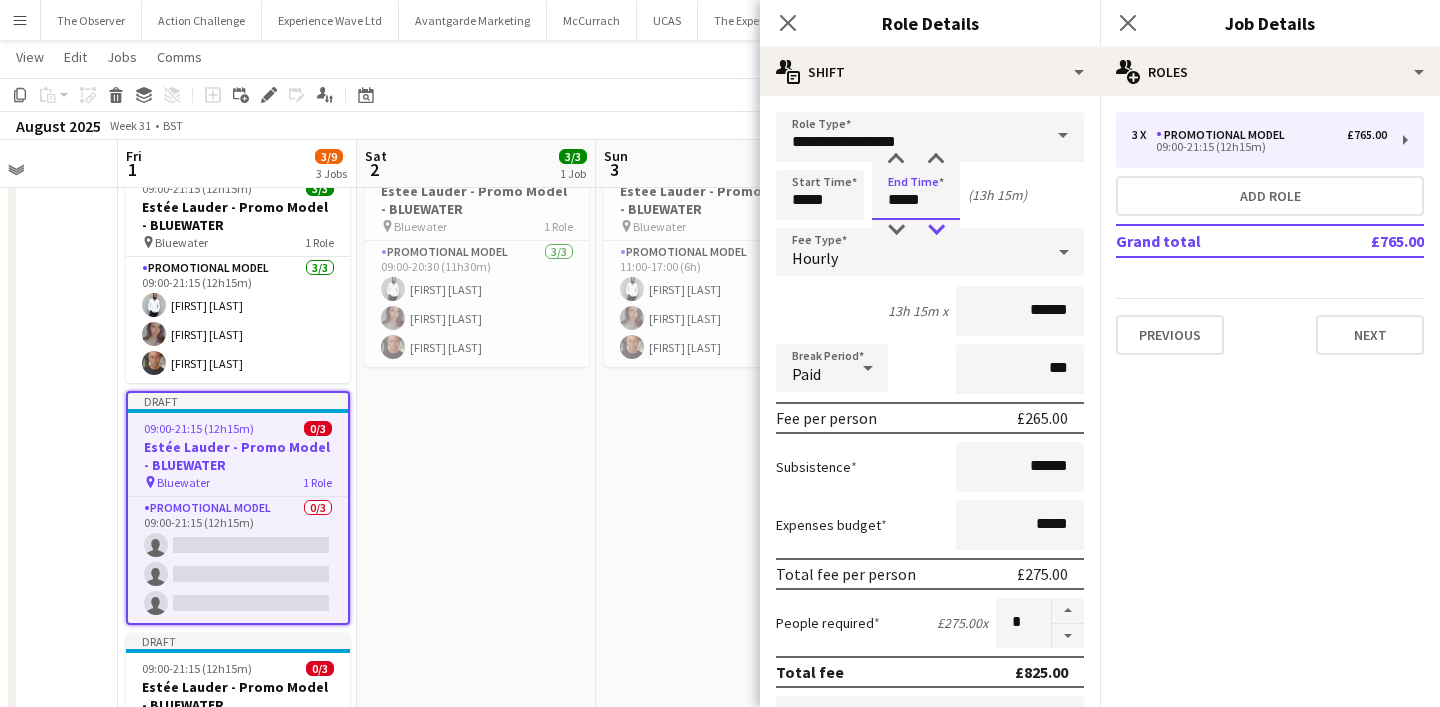 click at bounding box center (936, 230) 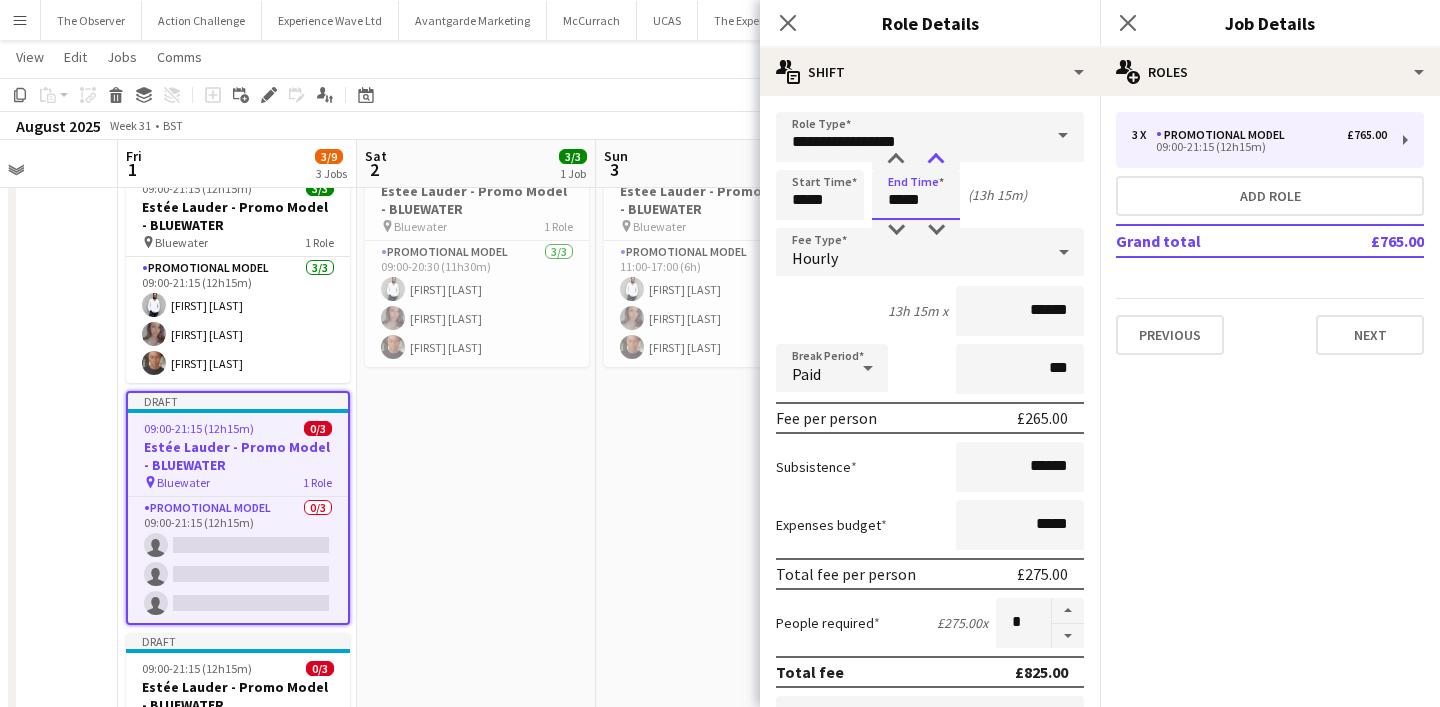 type on "*****" 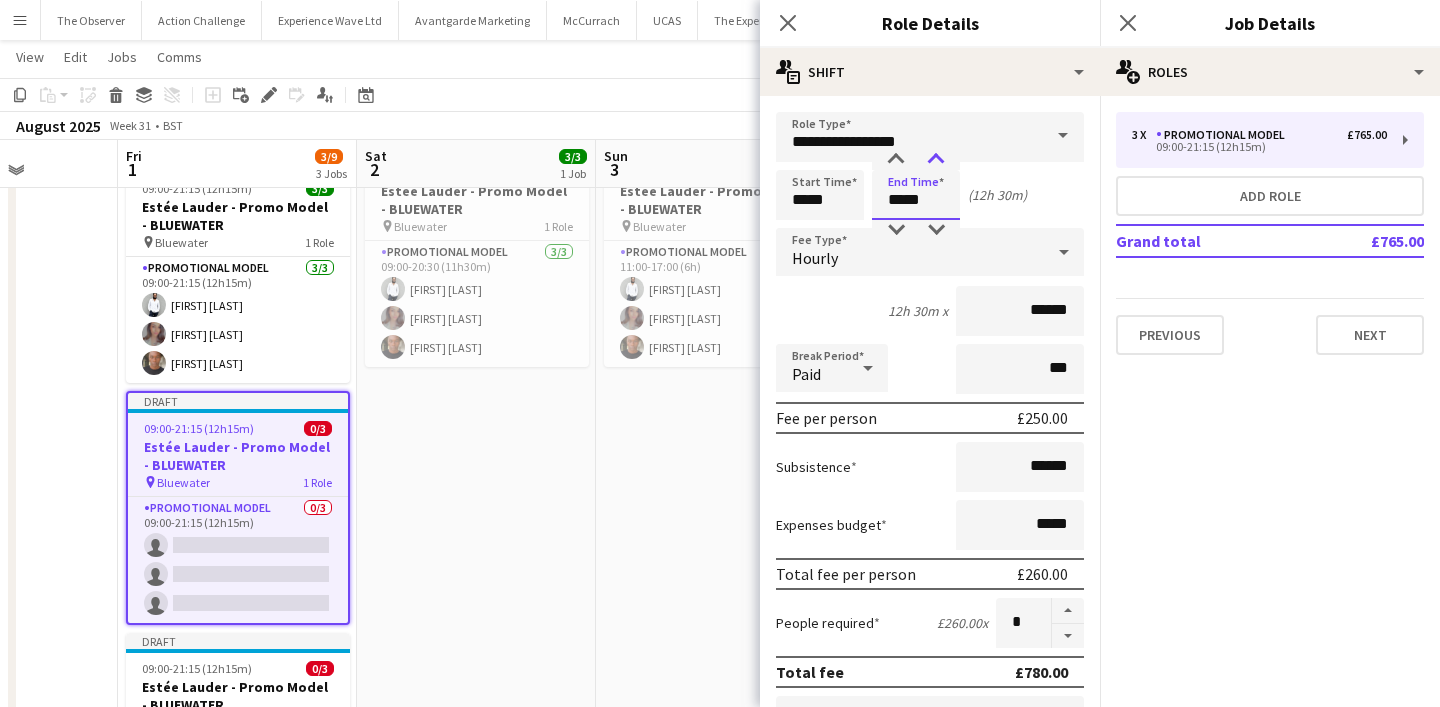click at bounding box center (936, 160) 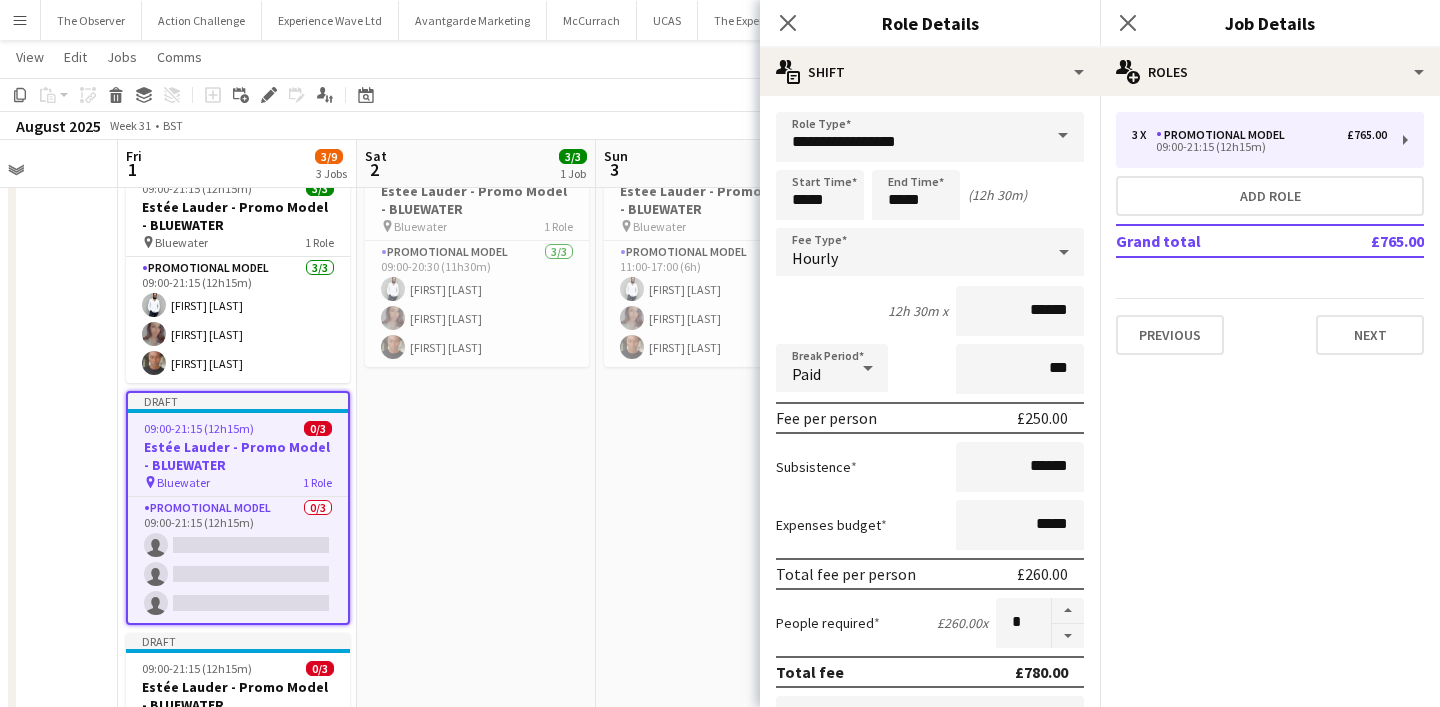 click on "**********" at bounding box center [930, 733] 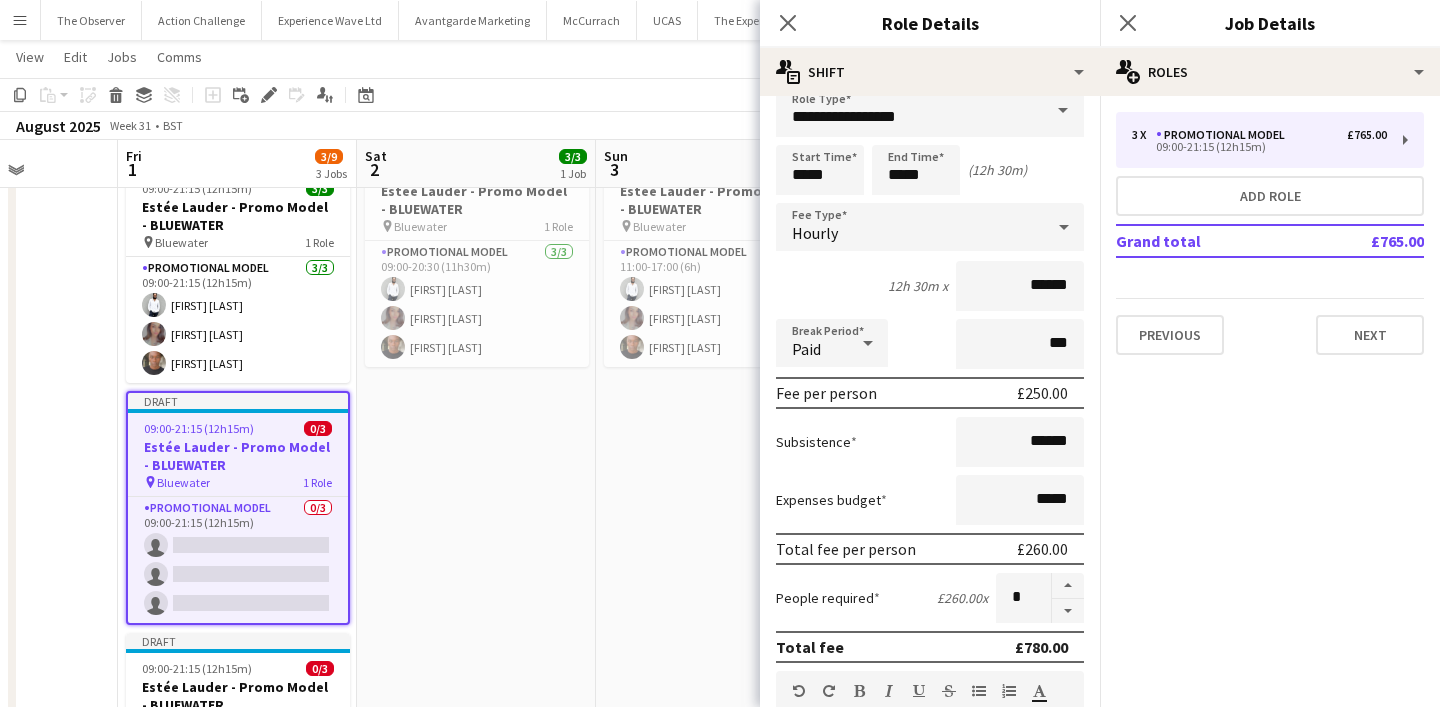 scroll, scrollTop: 27, scrollLeft: 0, axis: vertical 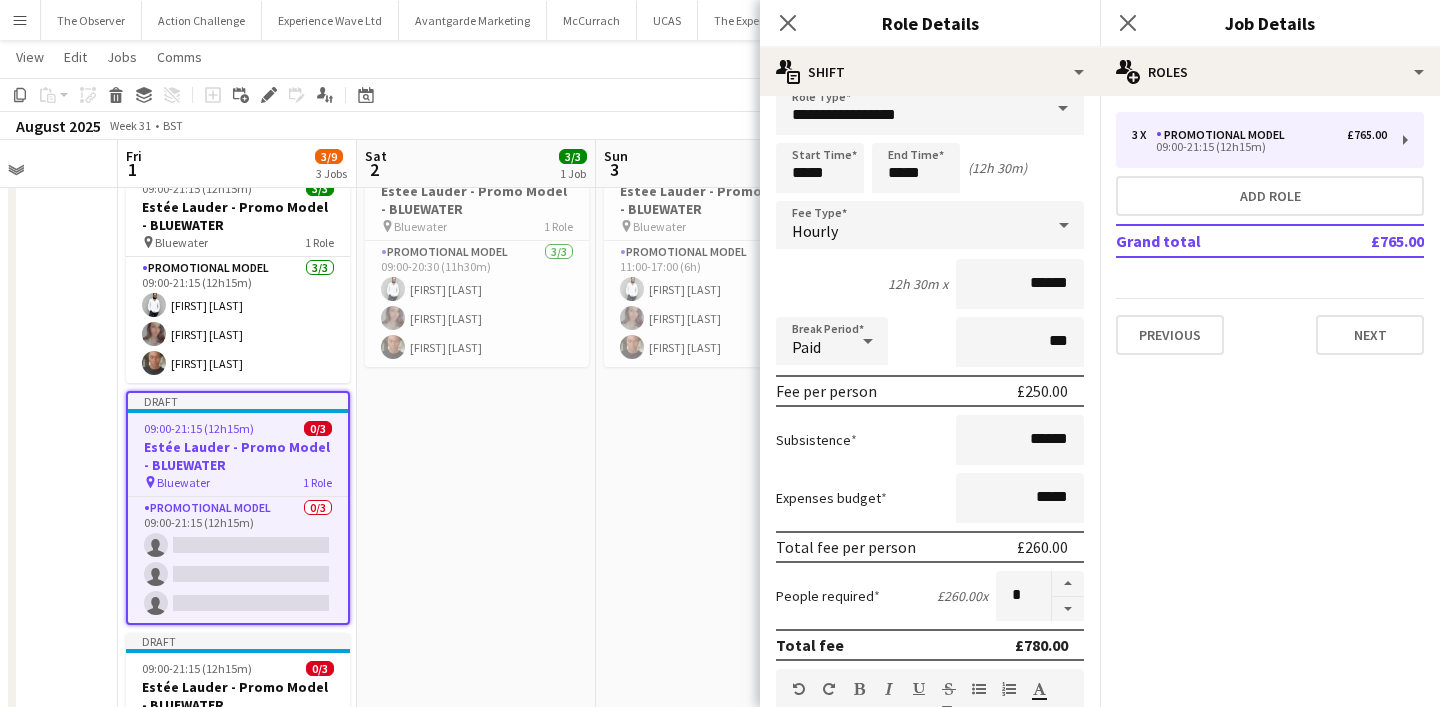click on "**********" at bounding box center [930, 706] 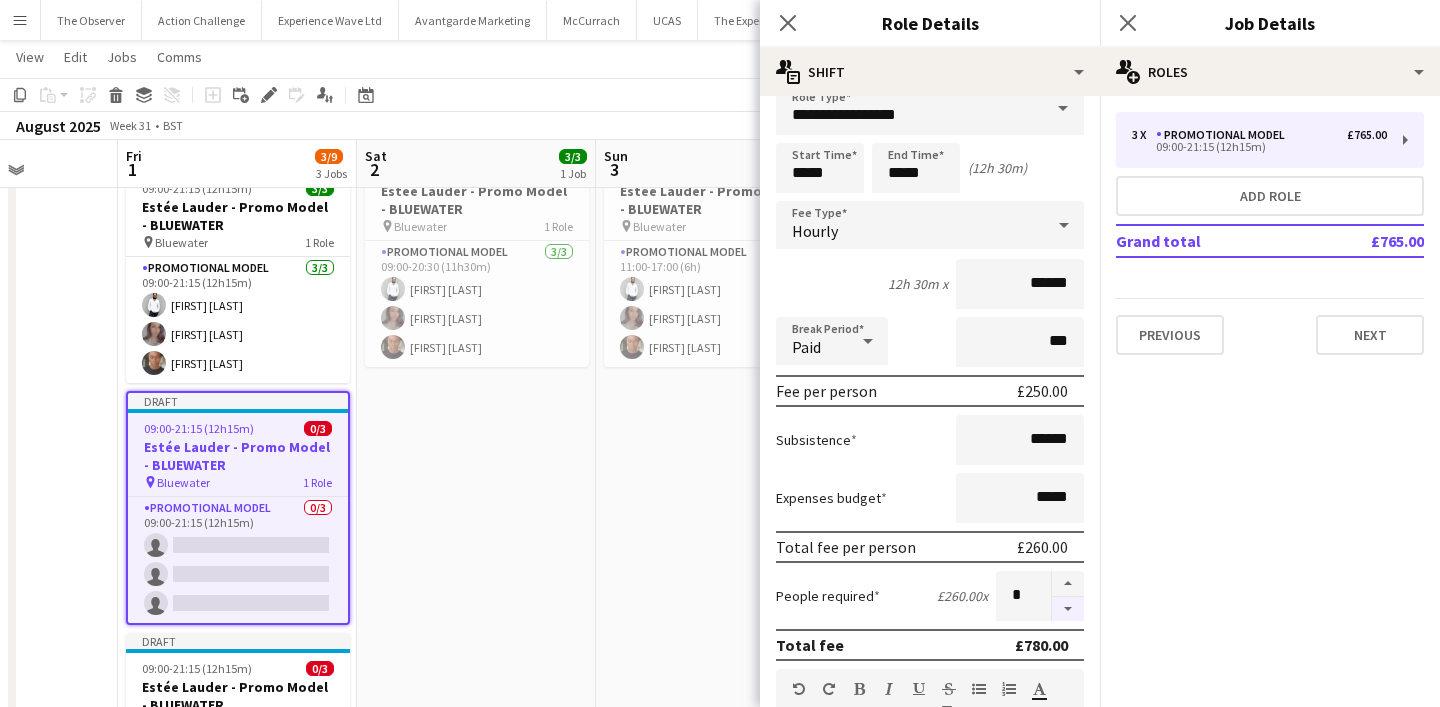 click at bounding box center [1068, 609] 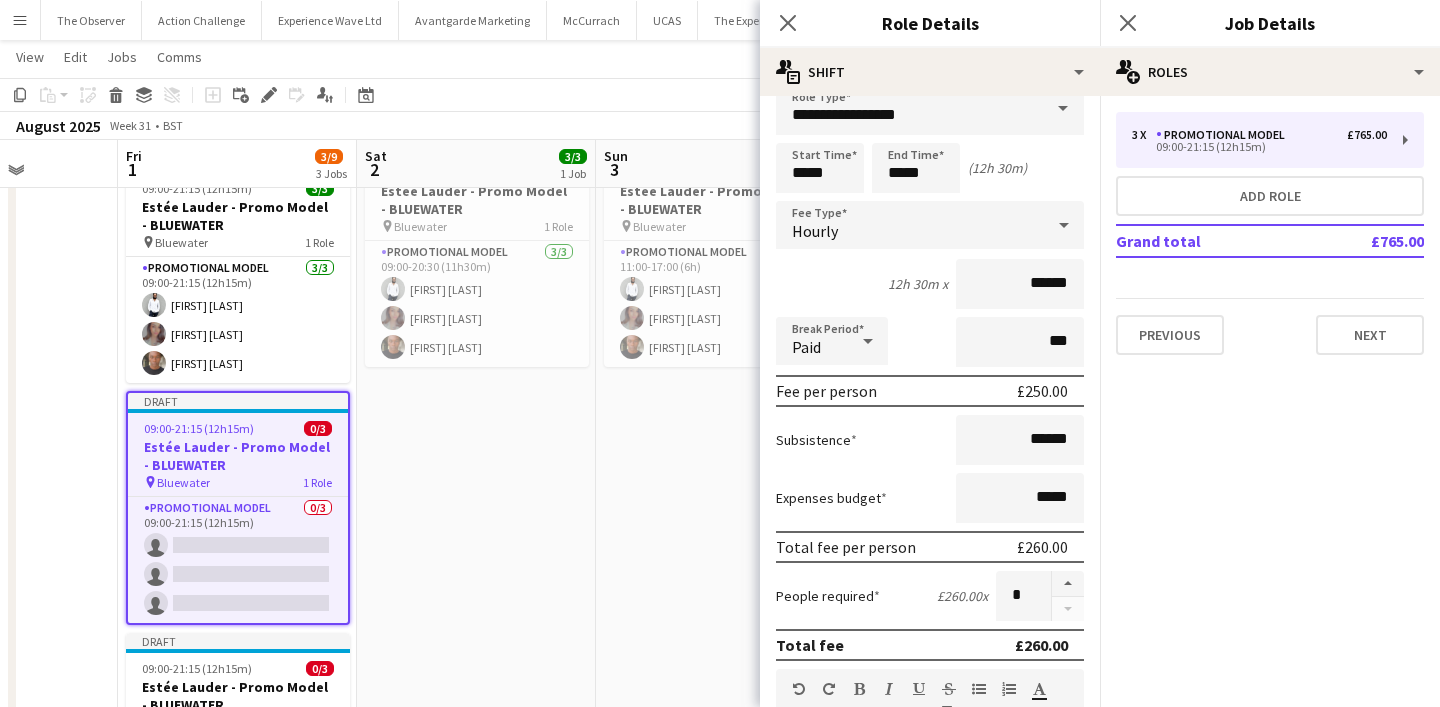 click on "09:00-20:30 (11h30m)    3/3   Estée Lauder - Promo Model - BLUEWATER
pin
Bluewater   1 Role   Promotional Model   3/3   09:00-20:30 (11h30m)
Pedro De Marchi Fiona Tesfazghi Chris Milungu" at bounding box center [476, 516] 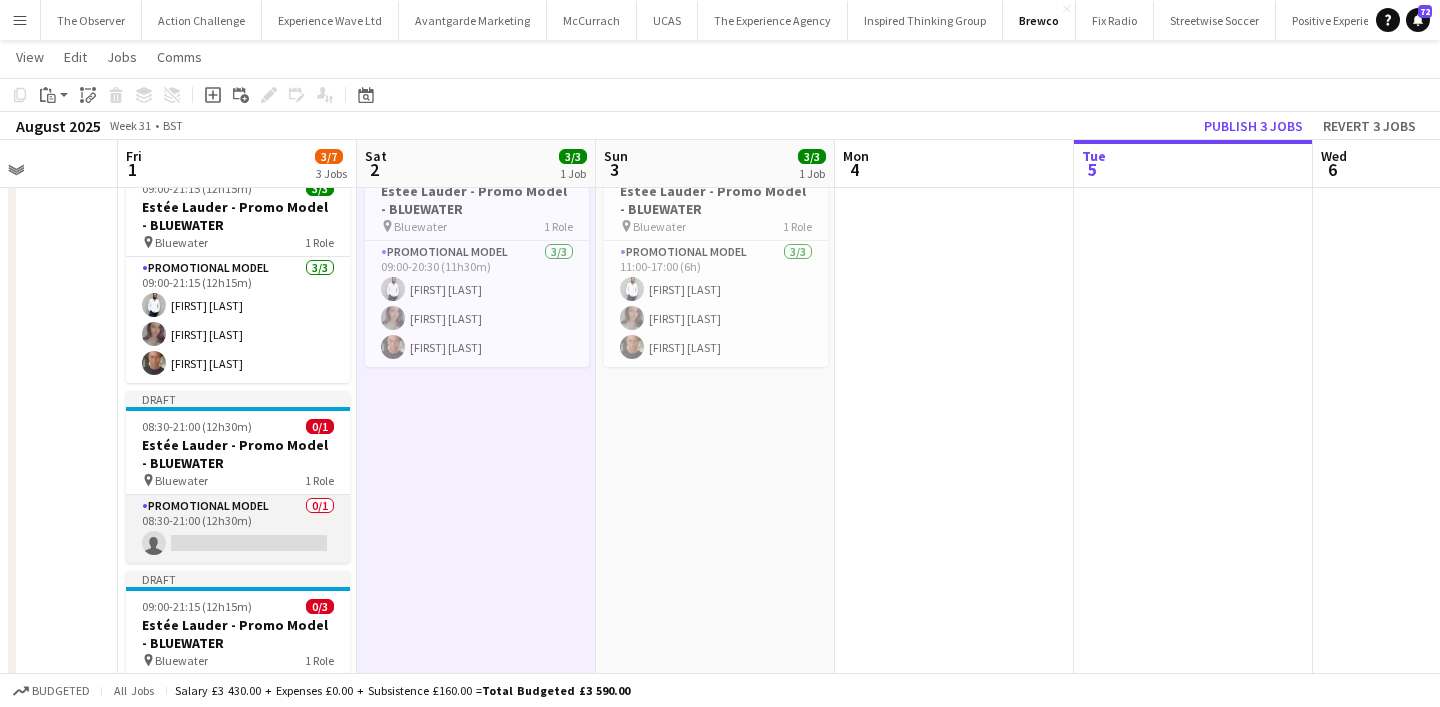 click on "Promotional Model   0/1   08:30-21:00 (12h30m)
single-neutral-actions" at bounding box center [238, 529] 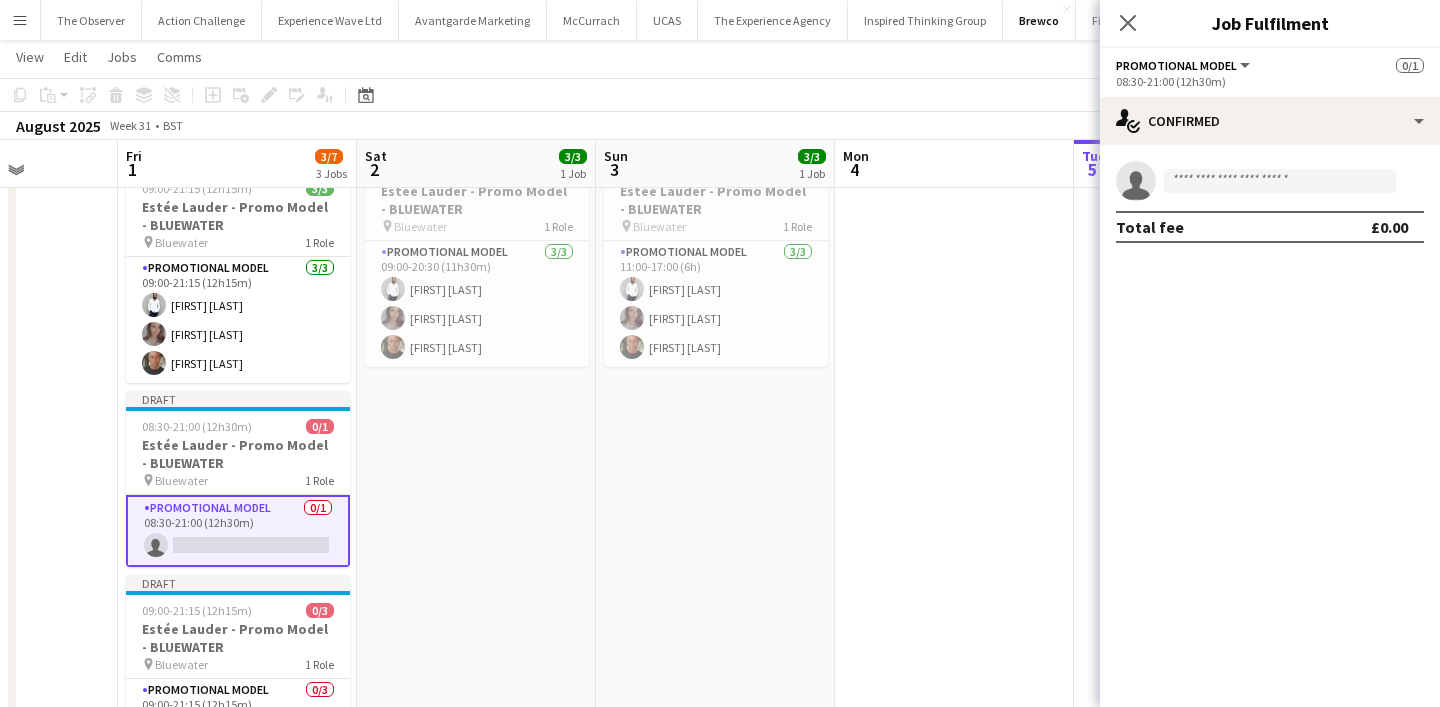 click on "09:00-20:30 (11h30m)    3/3   Estée Lauder - Promo Model - BLUEWATER
pin
Bluewater   1 Role   Promotional Model   3/3   09:00-20:30 (11h30m)
Pedro De Marchi Fiona Tesfazghi Chris Milungu" at bounding box center (476, 516) 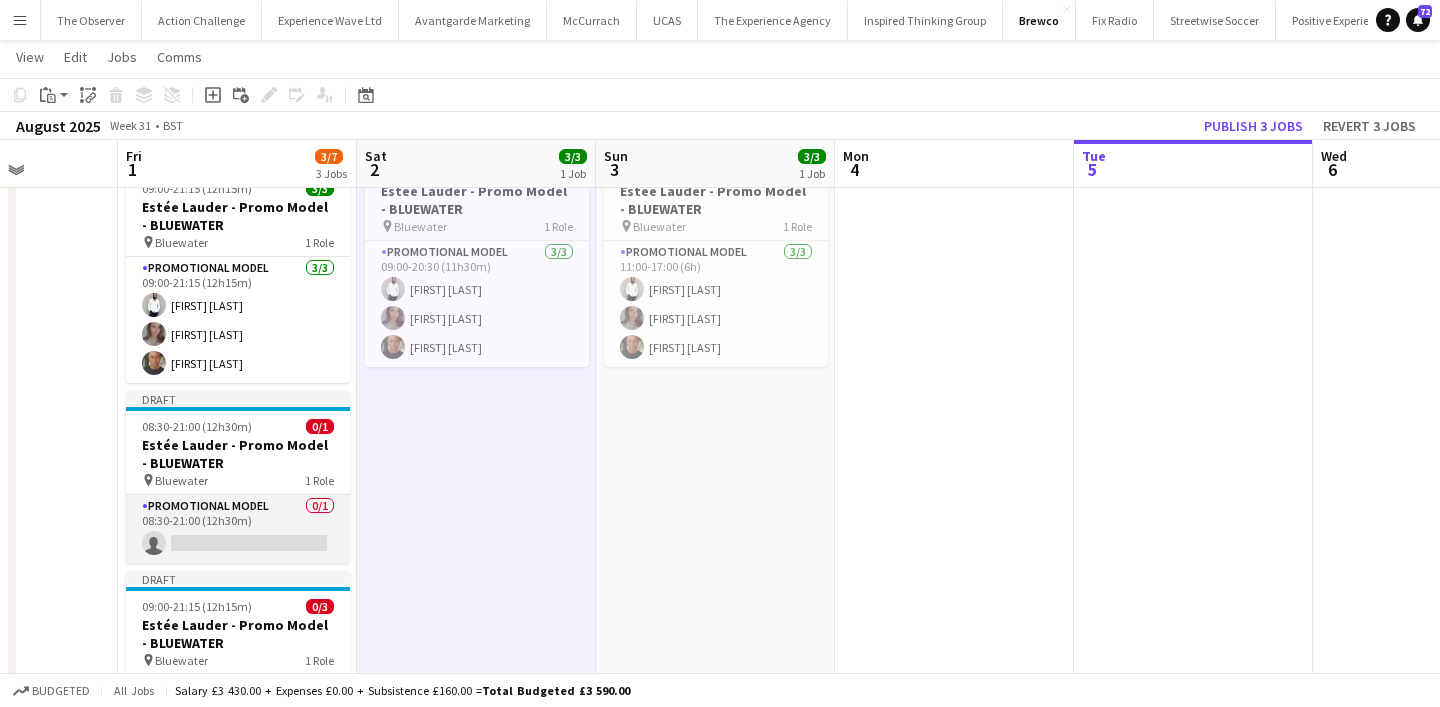 click on "Promotional Model   0/1   08:30-21:00 (12h30m)
single-neutral-actions" at bounding box center [238, 529] 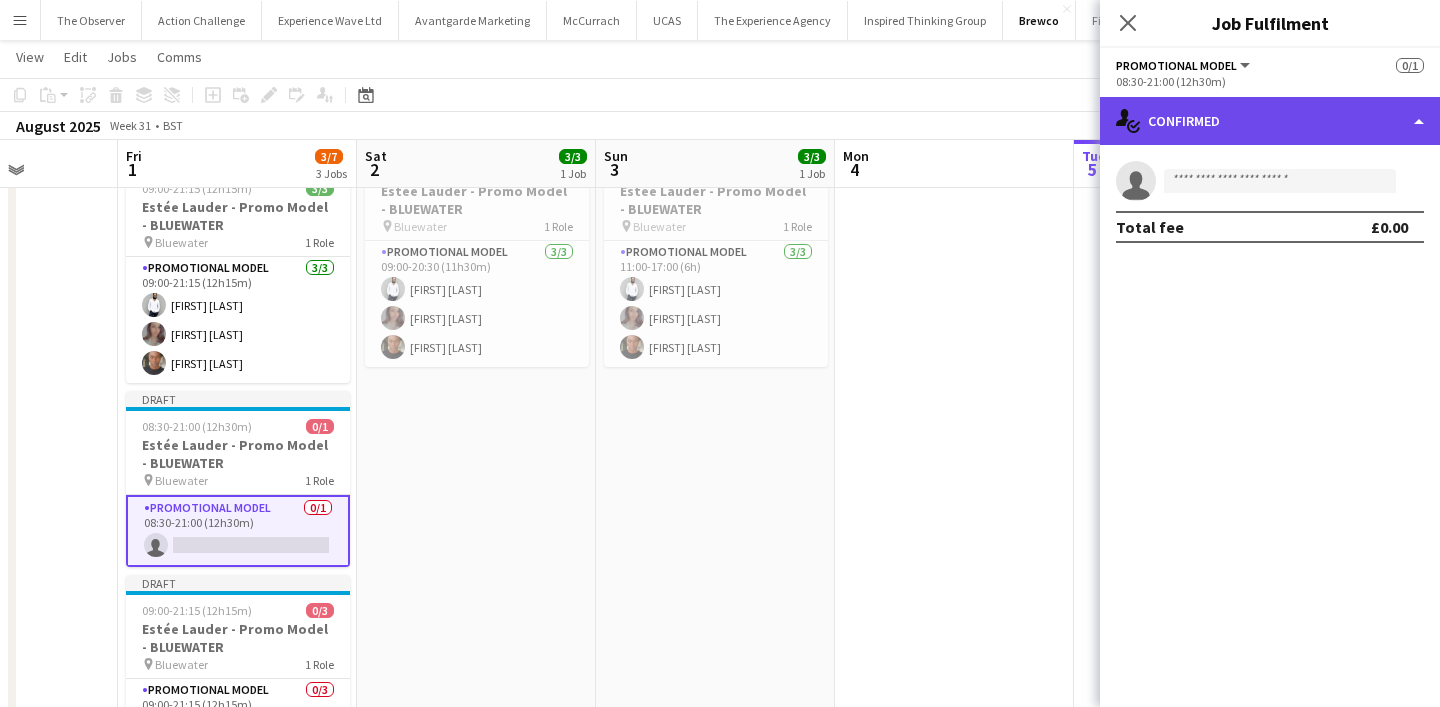 click on "single-neutral-actions-check-2
Confirmed" 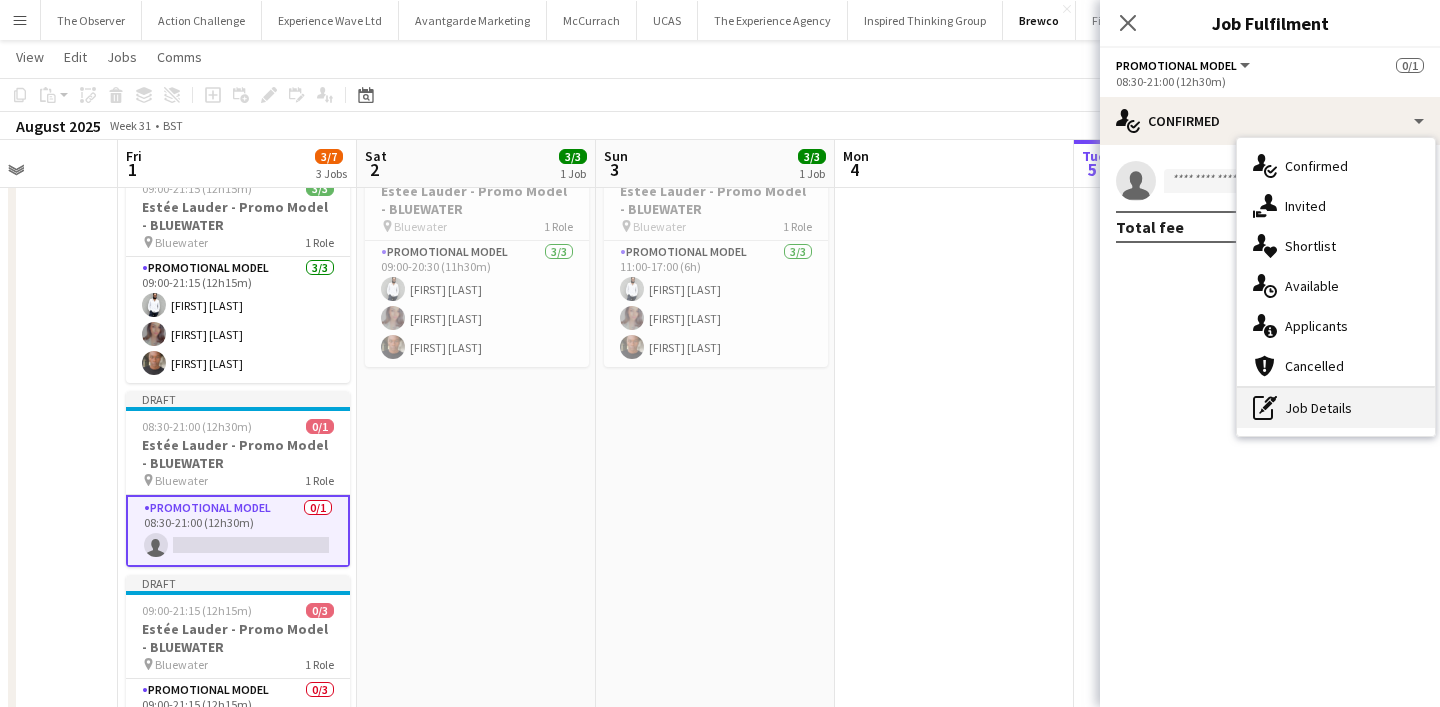 click on "pen-write
Job Details" at bounding box center (1336, 408) 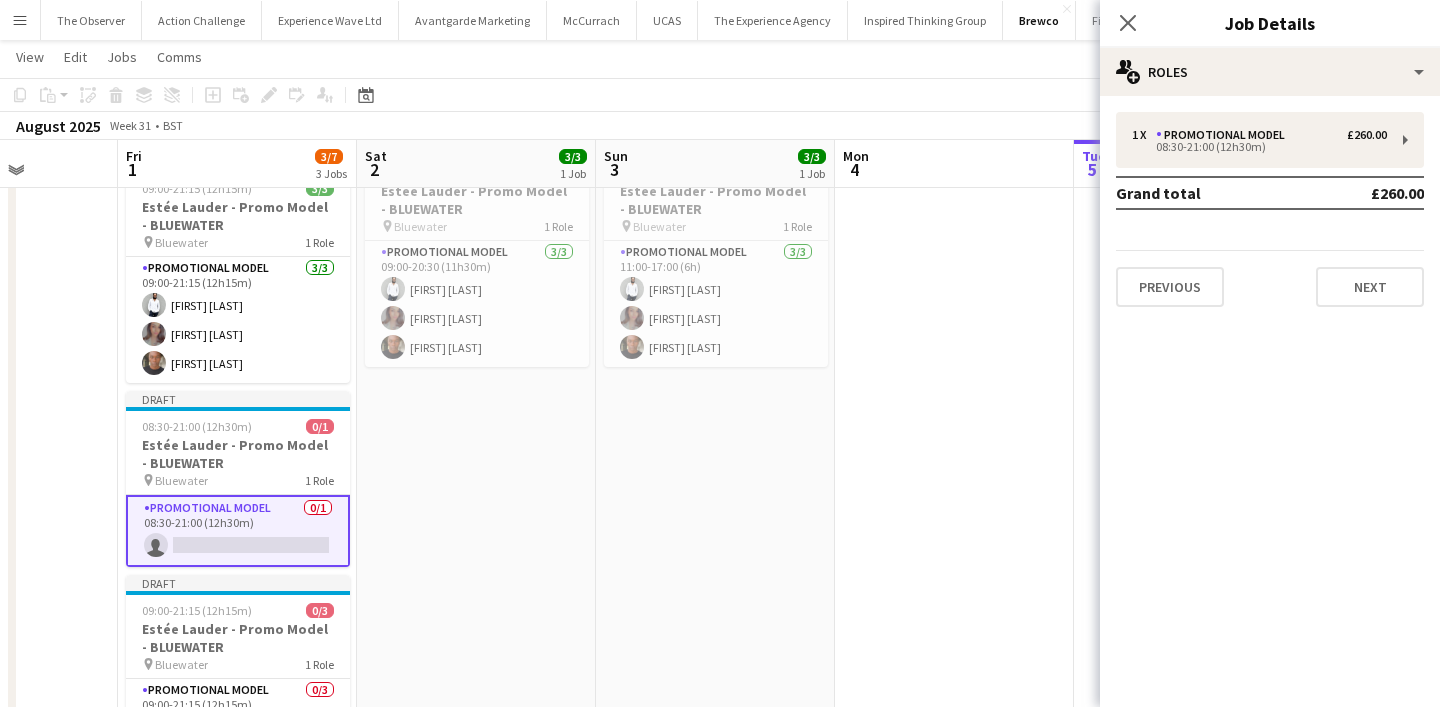 click on "11:00-17:00 (6h)    3/3   Estée Lauder - Promo Model - BLUEWATER
pin
Bluewater   1 Role   Promotional Model   3/3   11:00-17:00 (6h)
Pedro De Marchi Fiona Tesfazghi Chris Milungu" at bounding box center [715, 516] 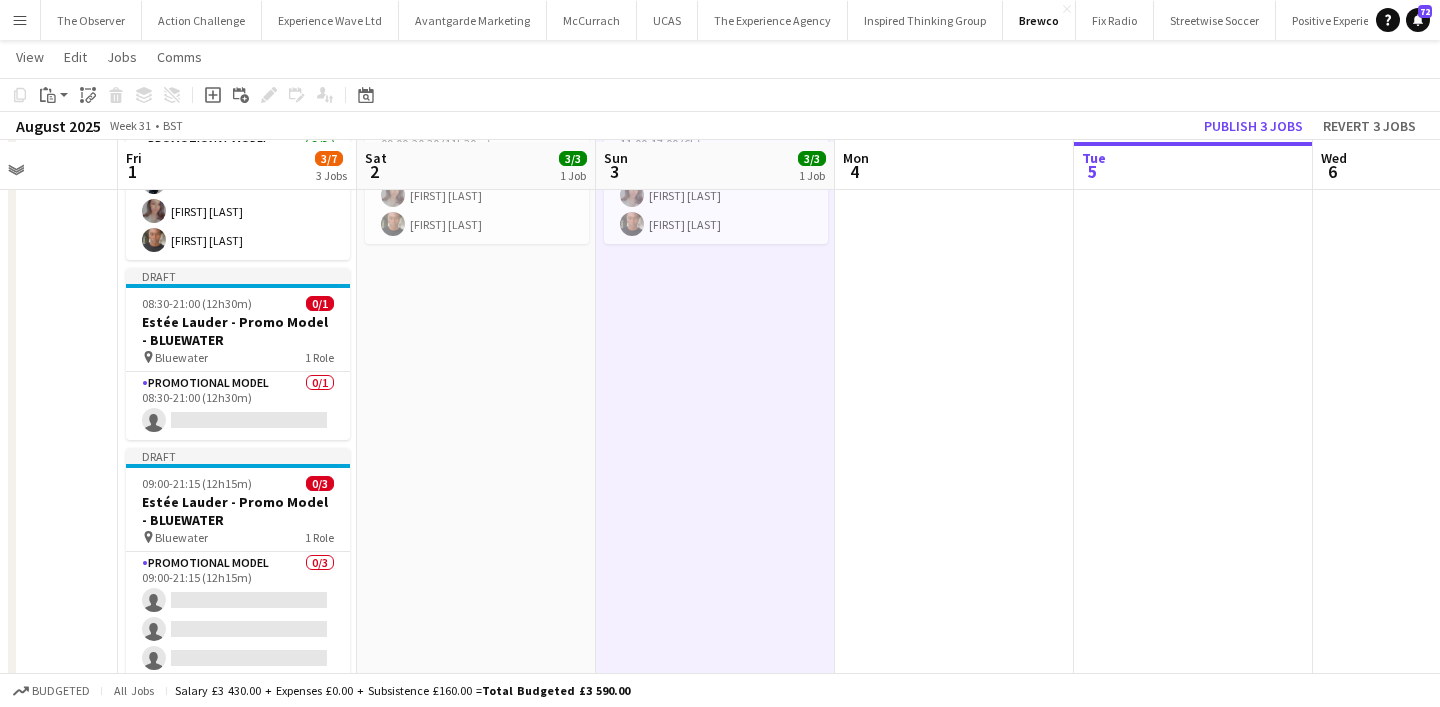 scroll, scrollTop: 204, scrollLeft: 0, axis: vertical 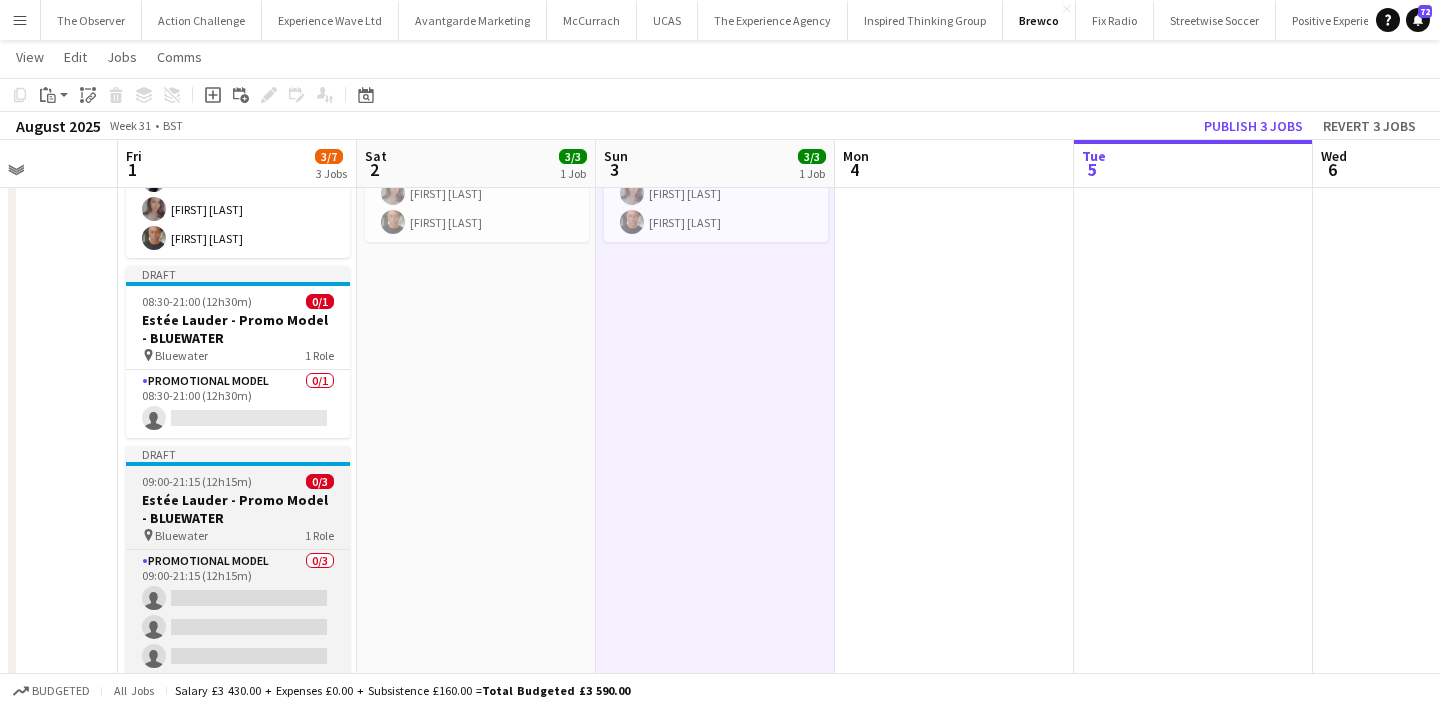 click on "Estée Lauder - Promo Model - BLUEWATER" at bounding box center (238, 509) 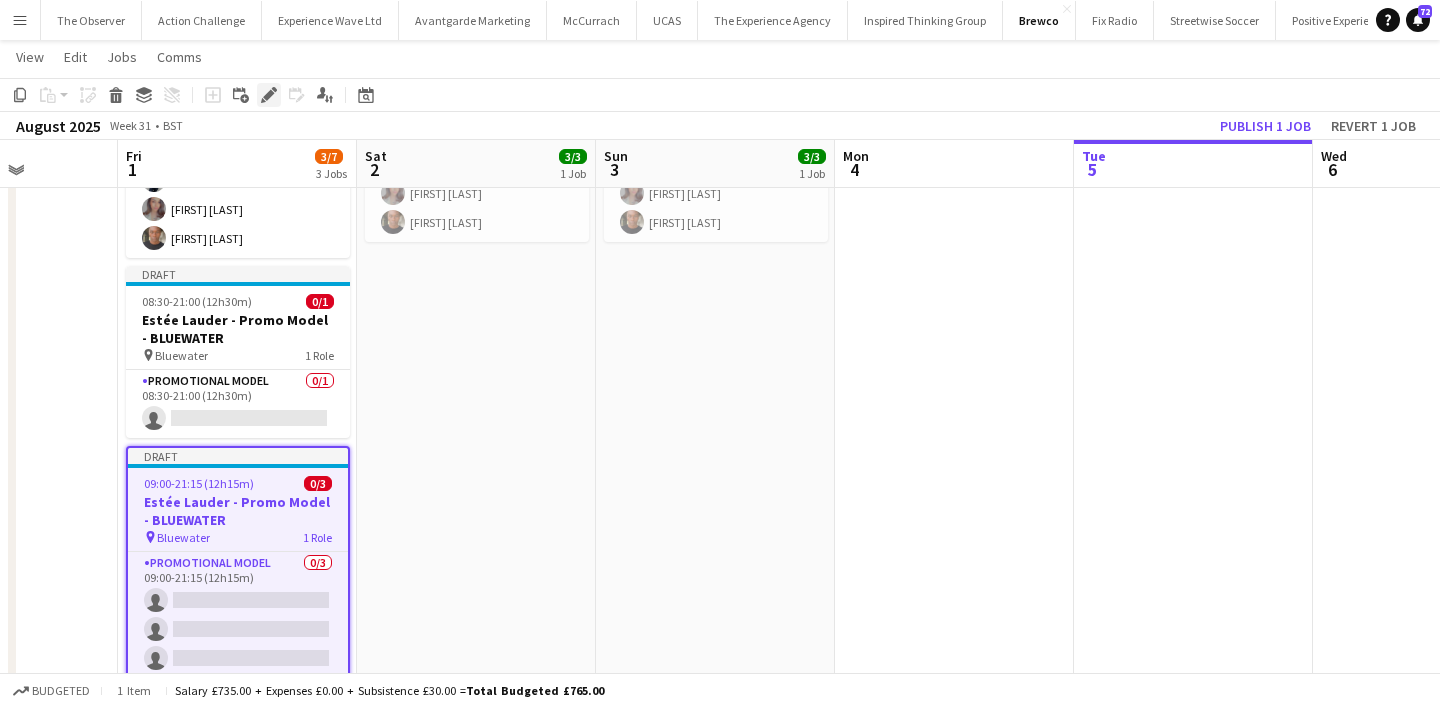 click on "Edit" 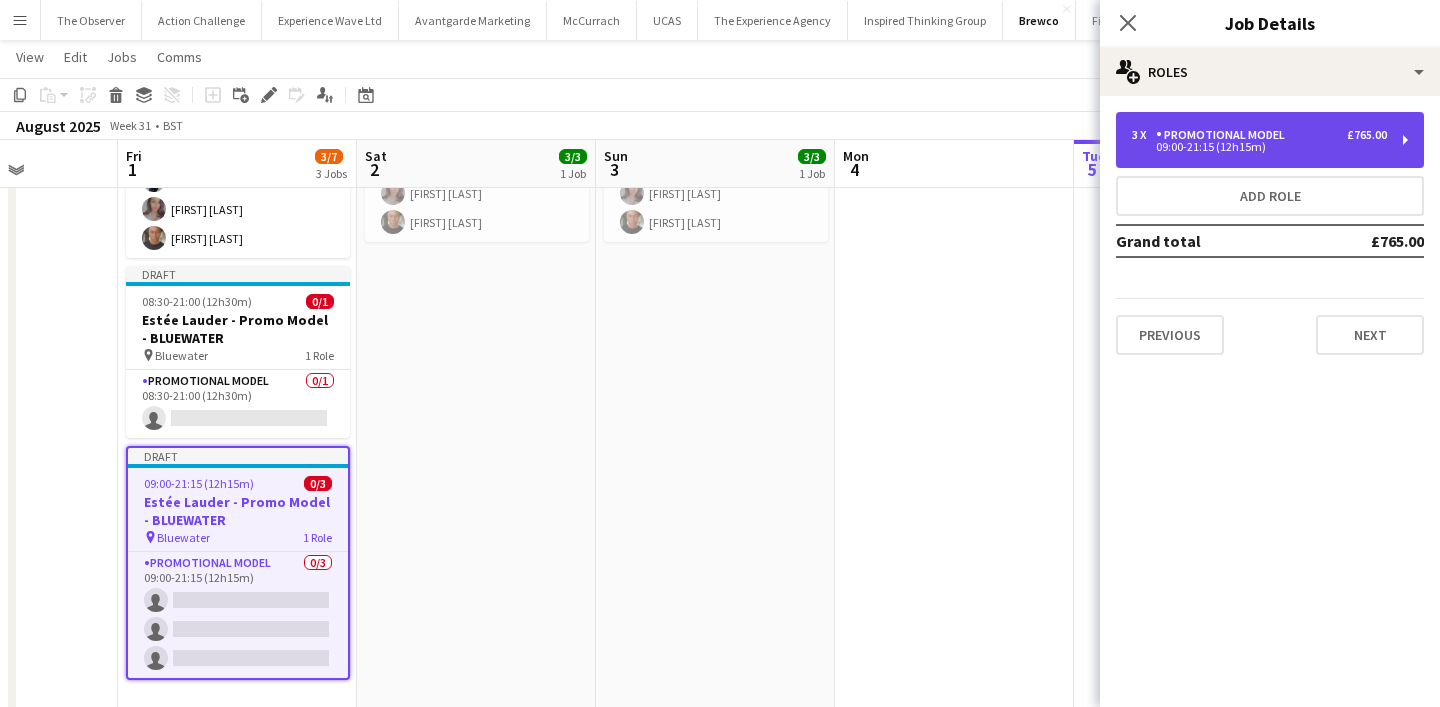 click on "09:00-21:15 (12h15m)" at bounding box center (1259, 147) 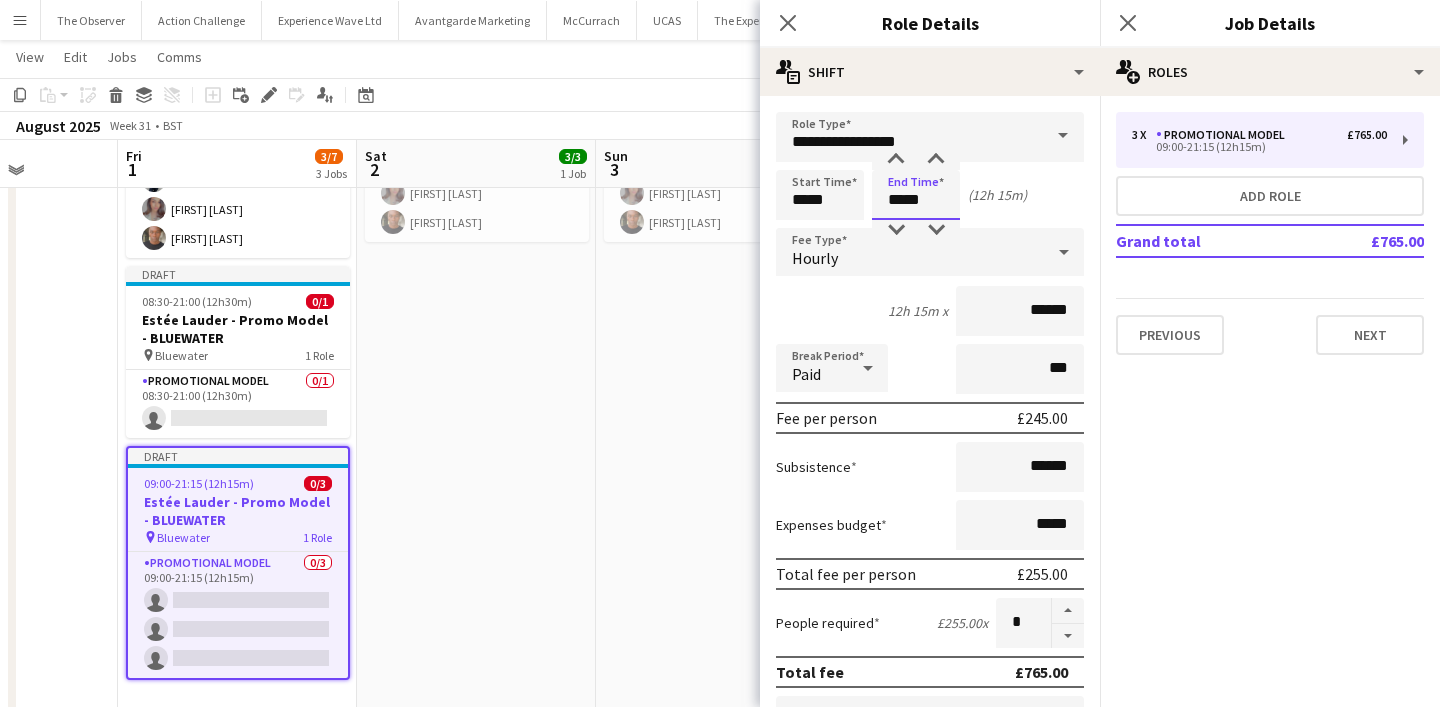 click on "*****" at bounding box center (916, 195) 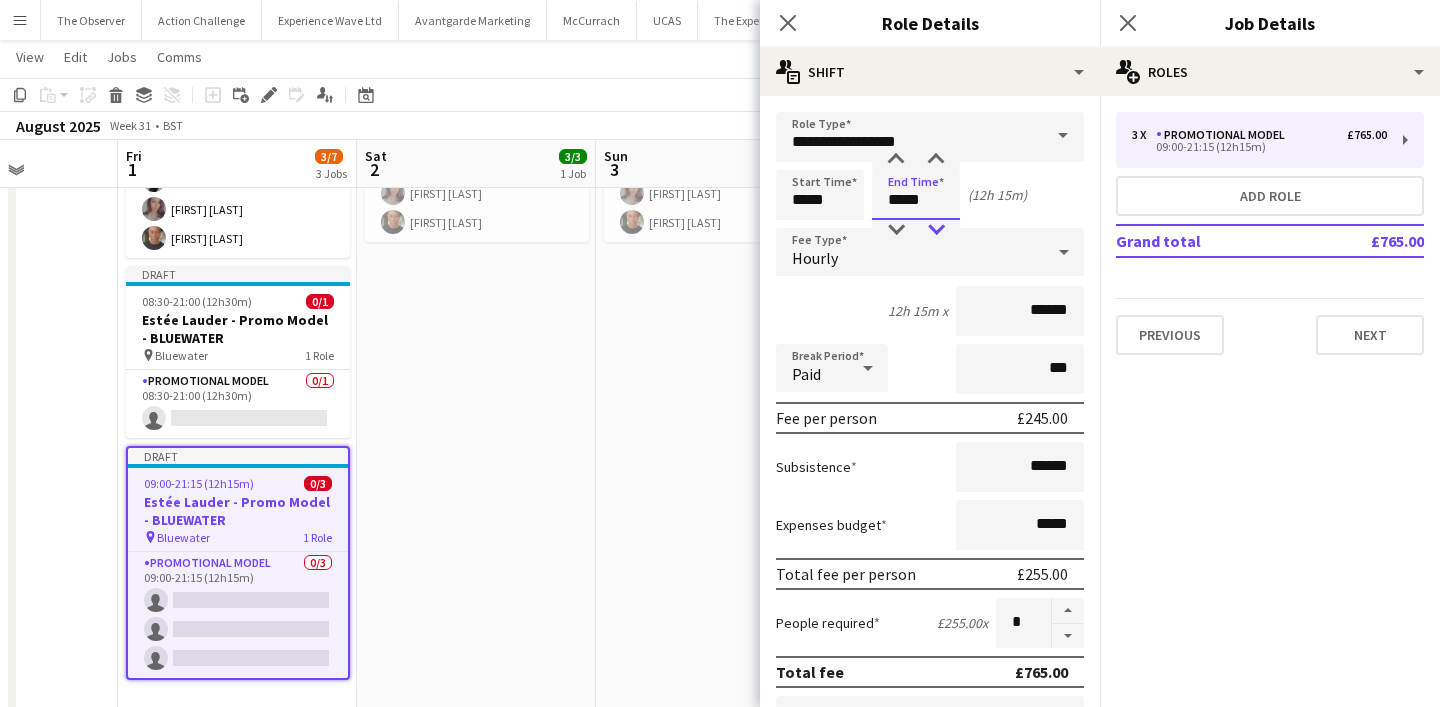 type on "*****" 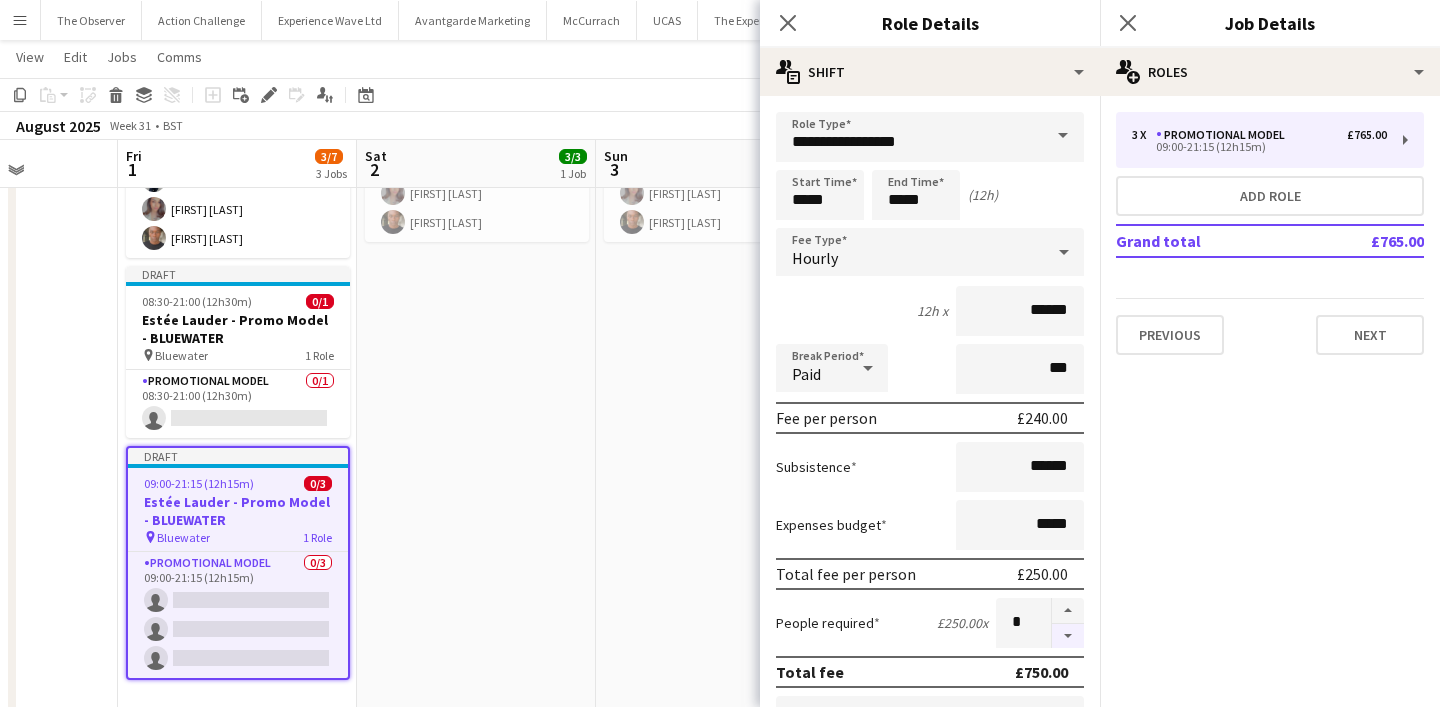 click at bounding box center (1068, 636) 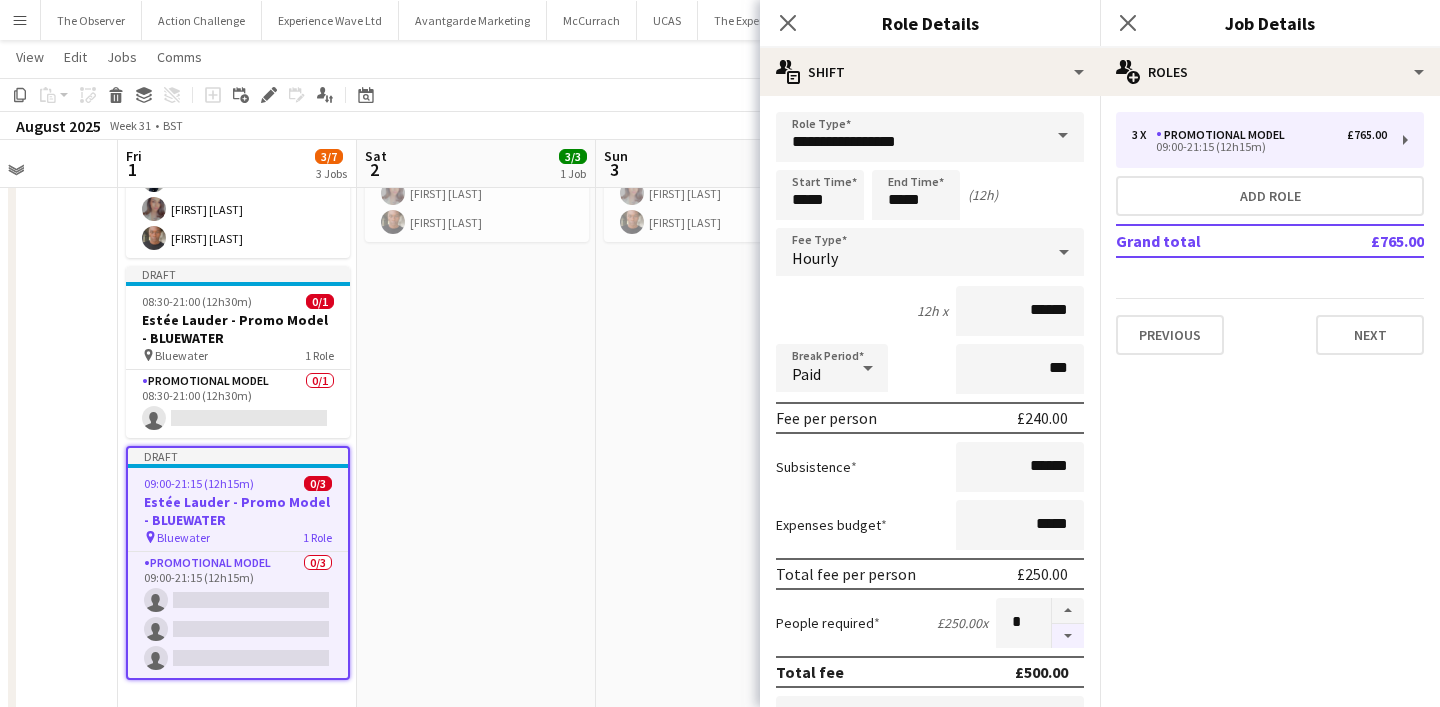 click at bounding box center [1068, 636] 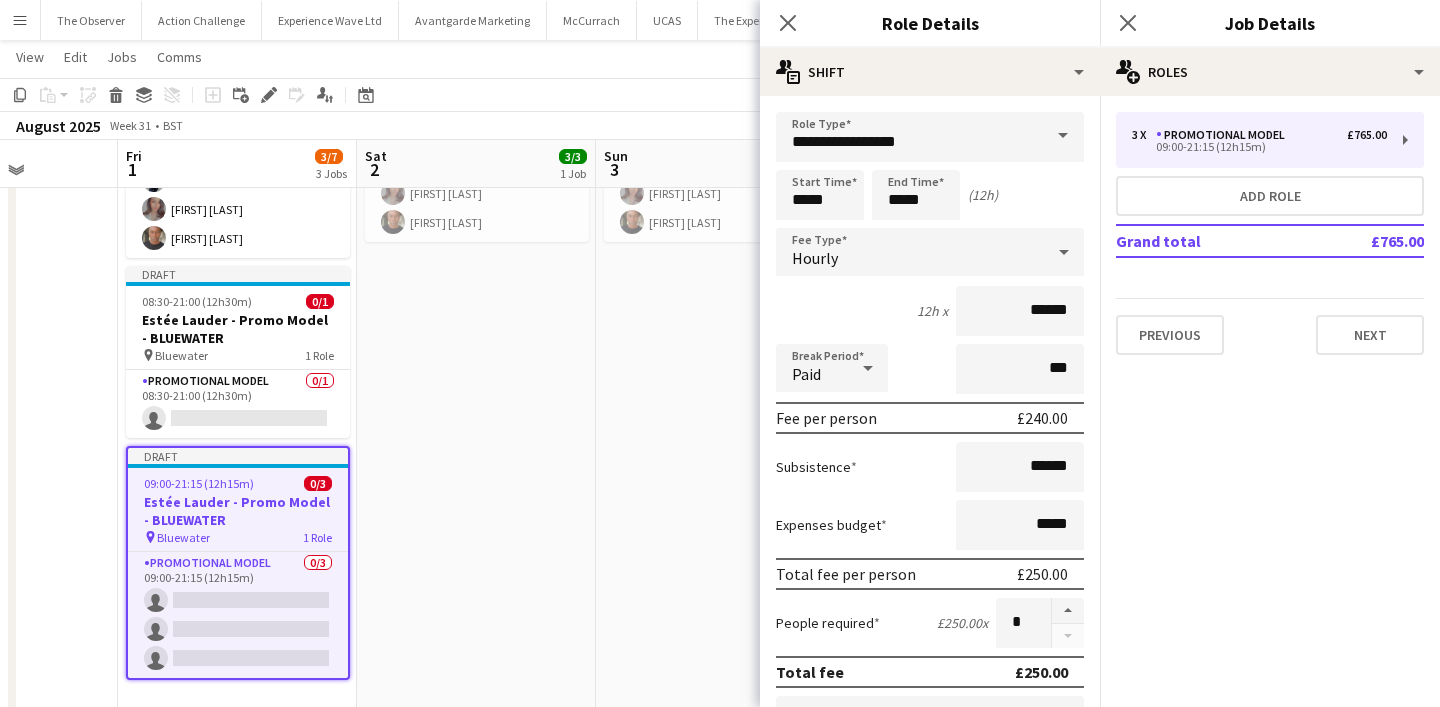 click on "09:00-20:30 (11h30m)    3/3   Estée Lauder - Promo Model - BLUEWATER
pin
Bluewater   1 Role   Promotional Model   3/3   09:00-20:30 (11h30m)
Pedro De Marchi Fiona Tesfazghi Chris Milungu" at bounding box center (476, 391) 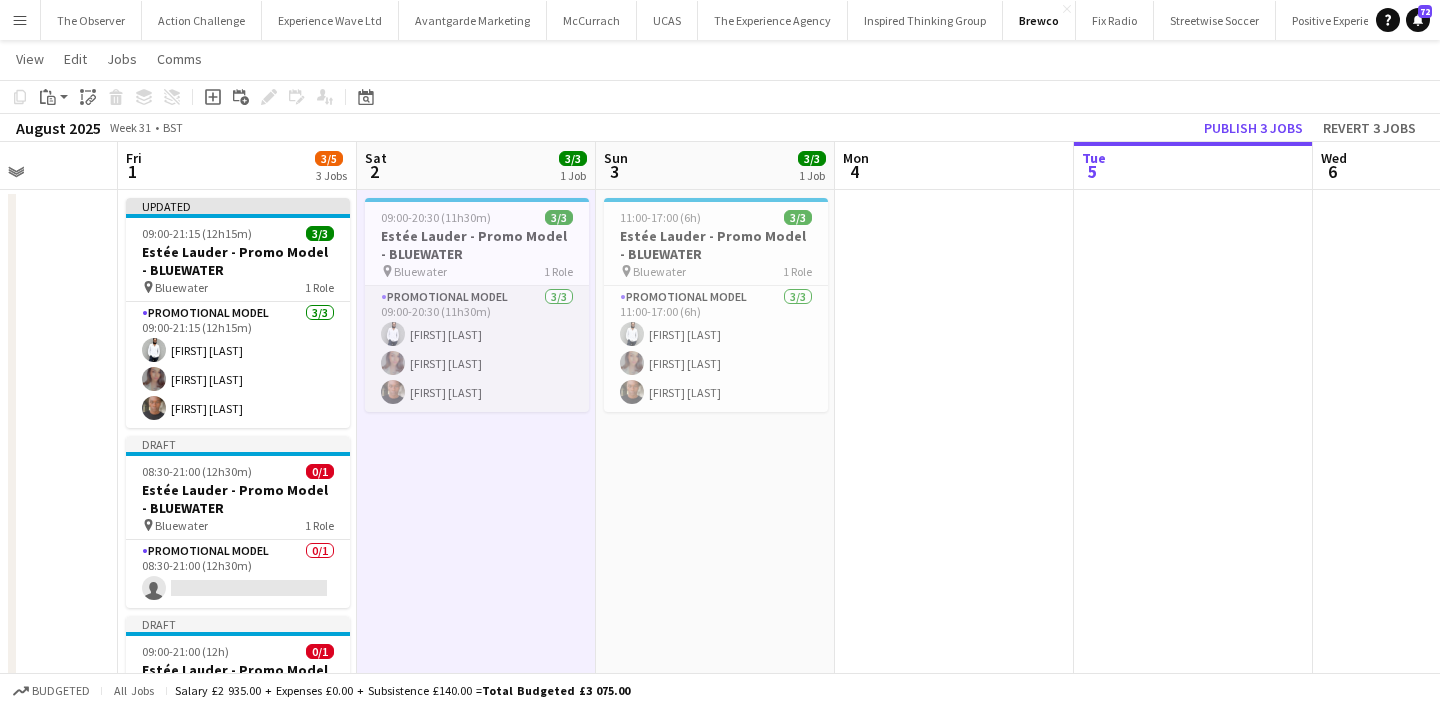 scroll, scrollTop: 38, scrollLeft: 0, axis: vertical 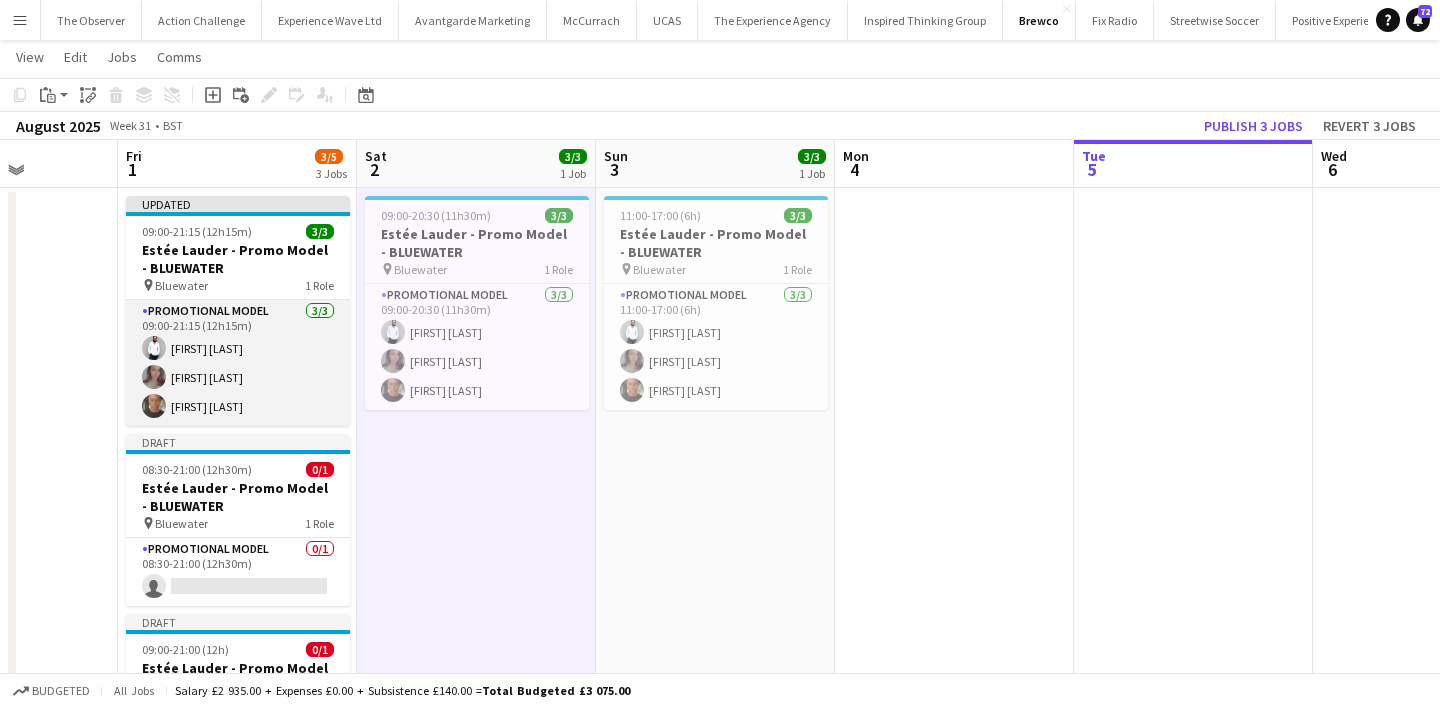 click on "Promotional Model   3/3   09:00-21:15 (12h15m)
Pedro De Marchi Fiona Tesfazghi Chris Milungu" at bounding box center (238, 363) 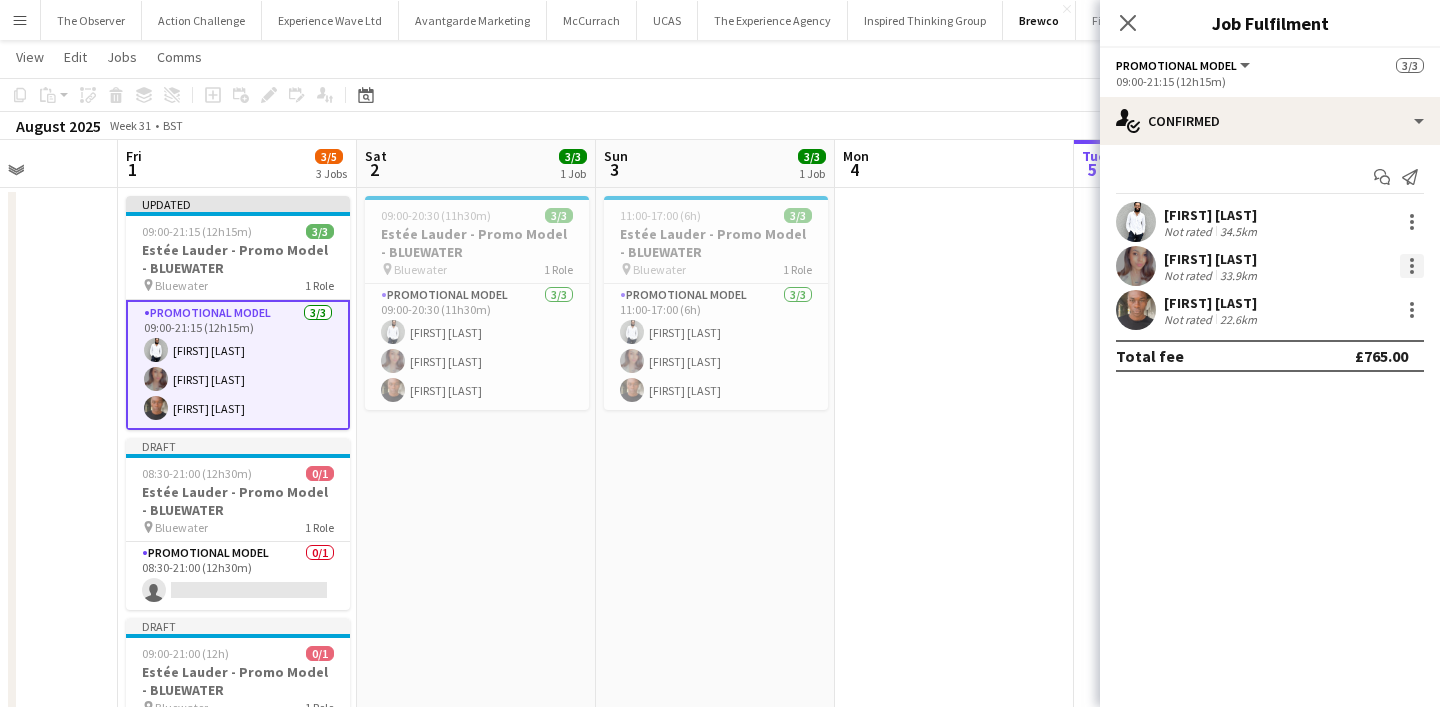 click at bounding box center [1412, 266] 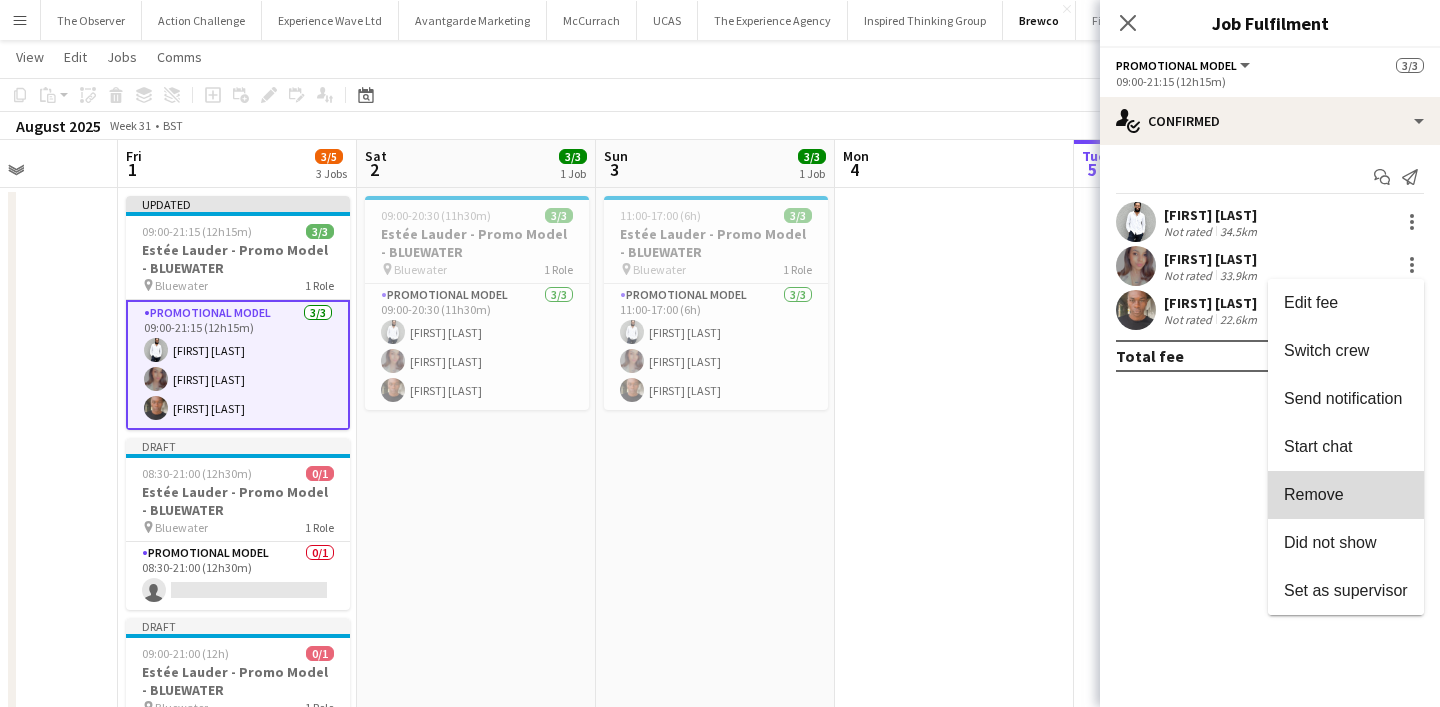 click on "Remove" at bounding box center [1346, 495] 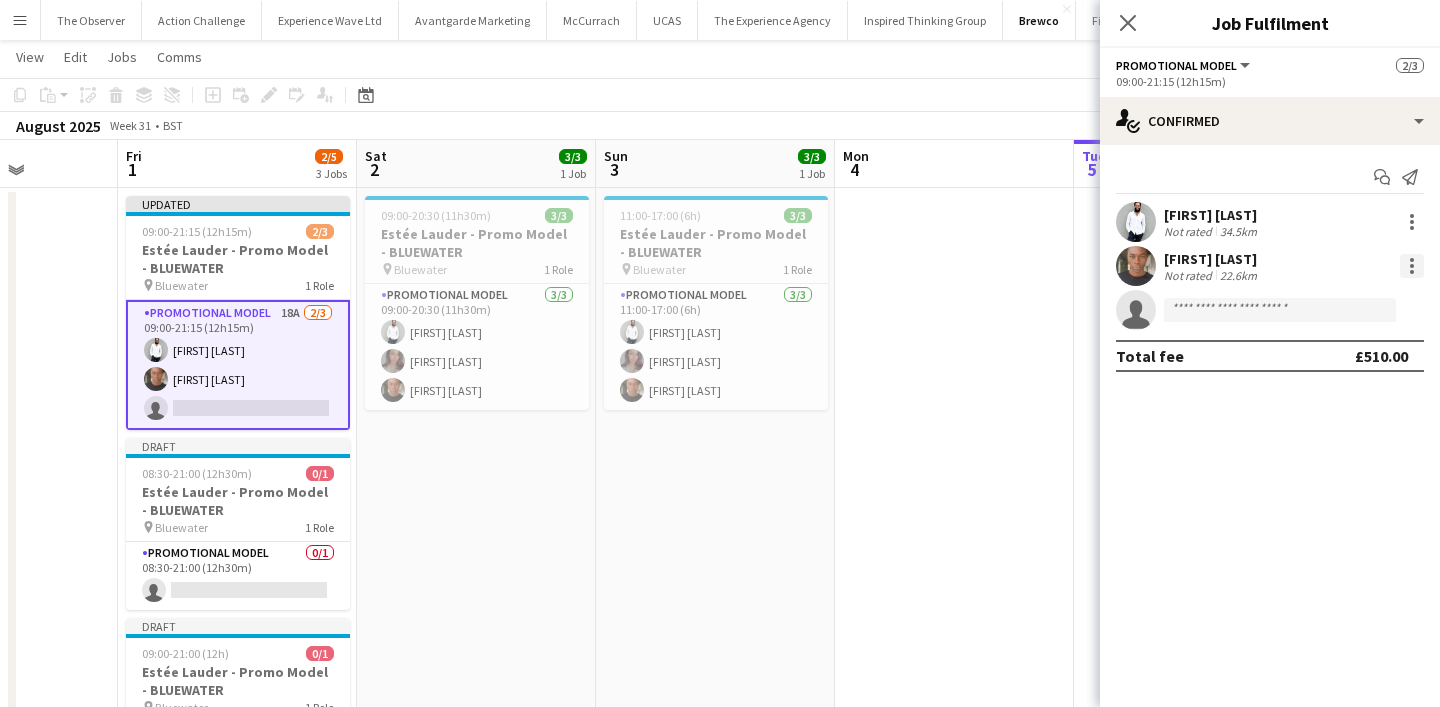 click at bounding box center [1412, 272] 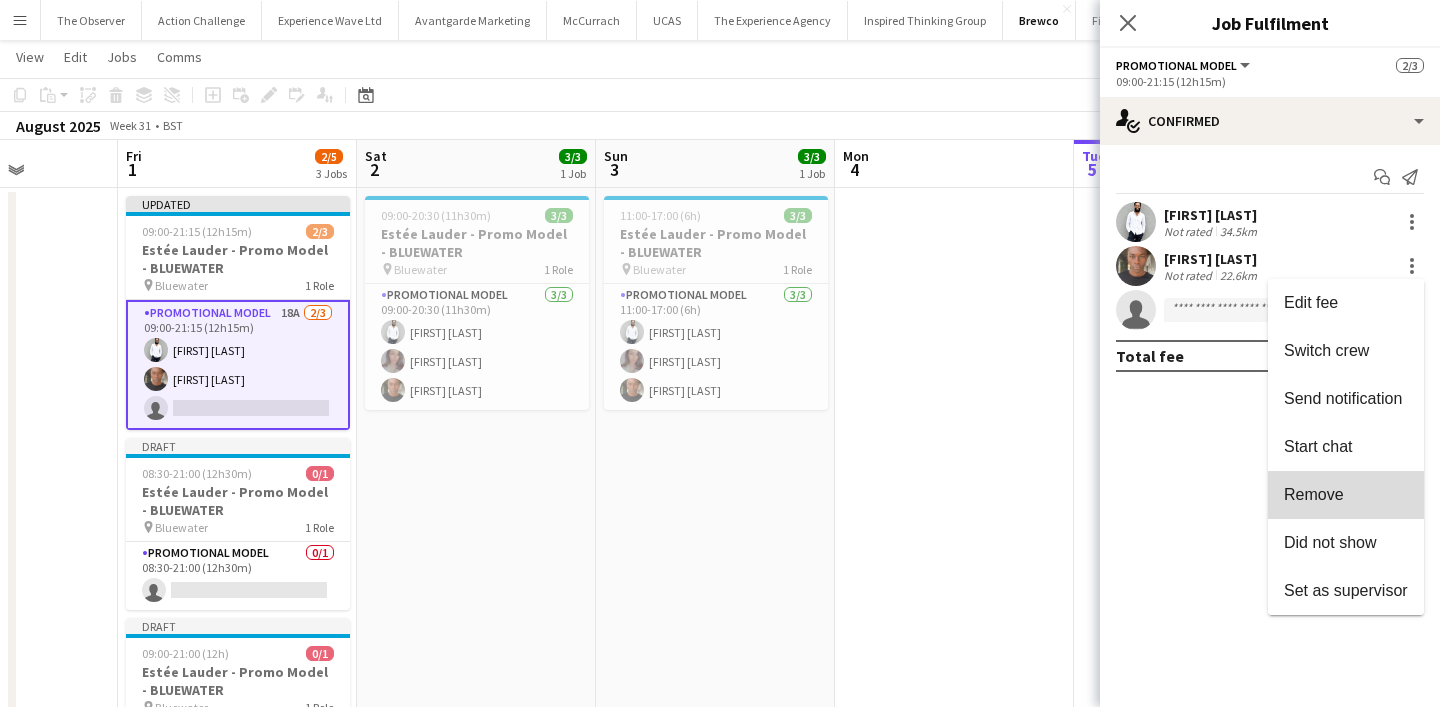 click on "Remove" at bounding box center (1346, 495) 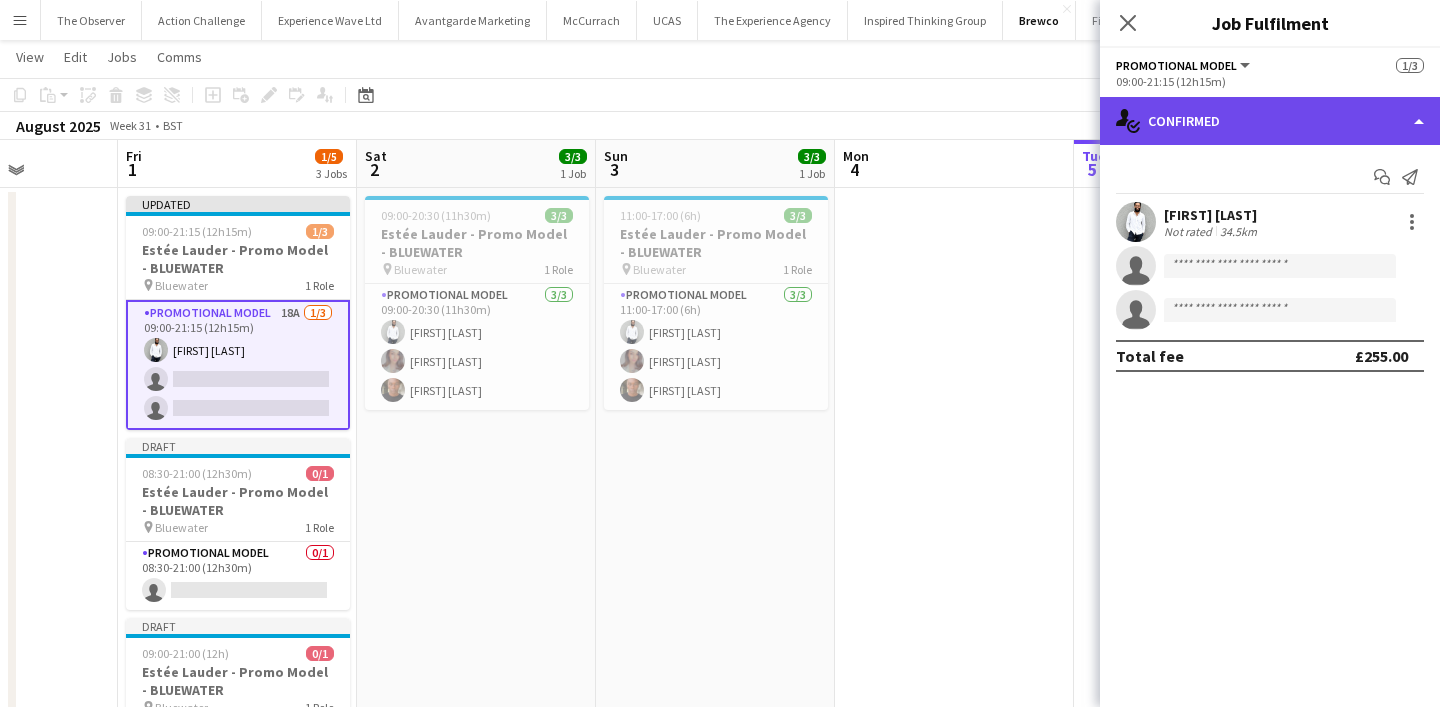 click on "single-neutral-actions-check-2
Confirmed" 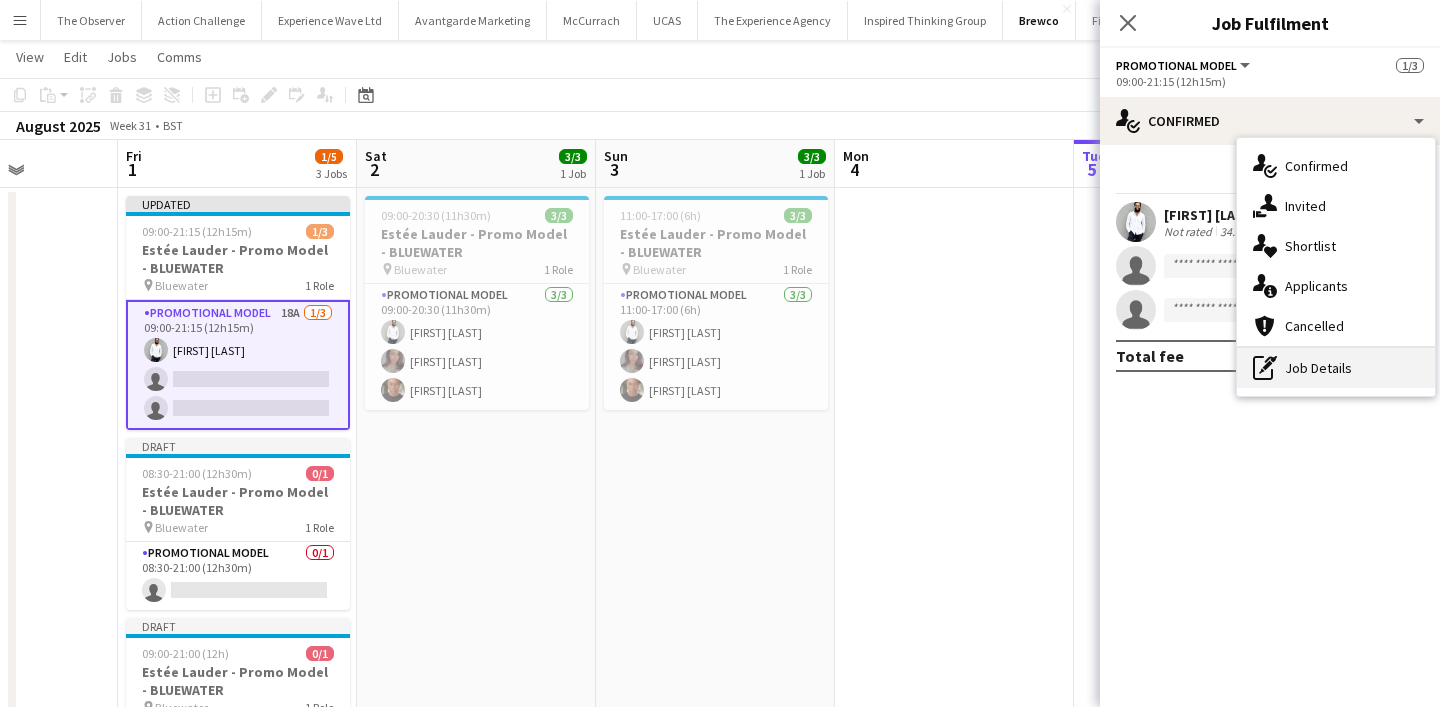 click on "pen-write
Job Details" at bounding box center (1336, 368) 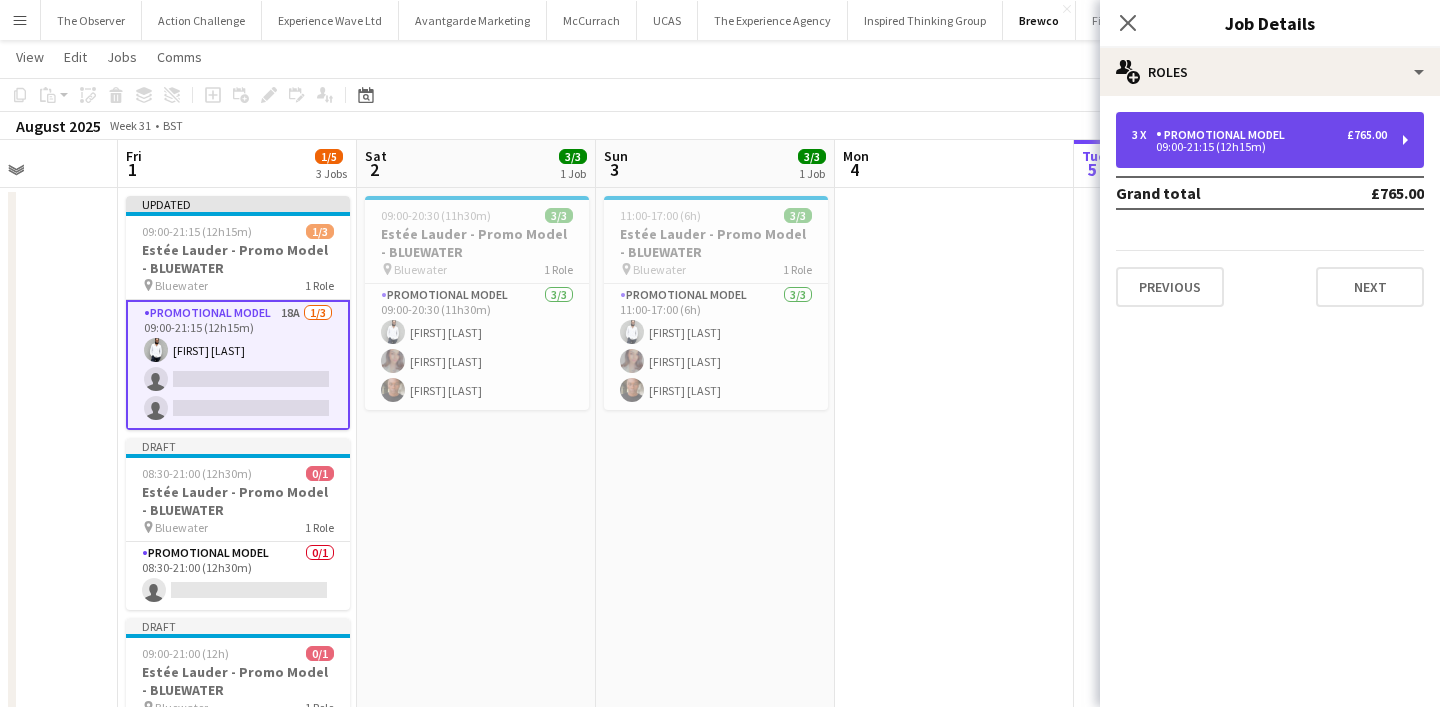 click on "Promotional Model" at bounding box center (1224, 135) 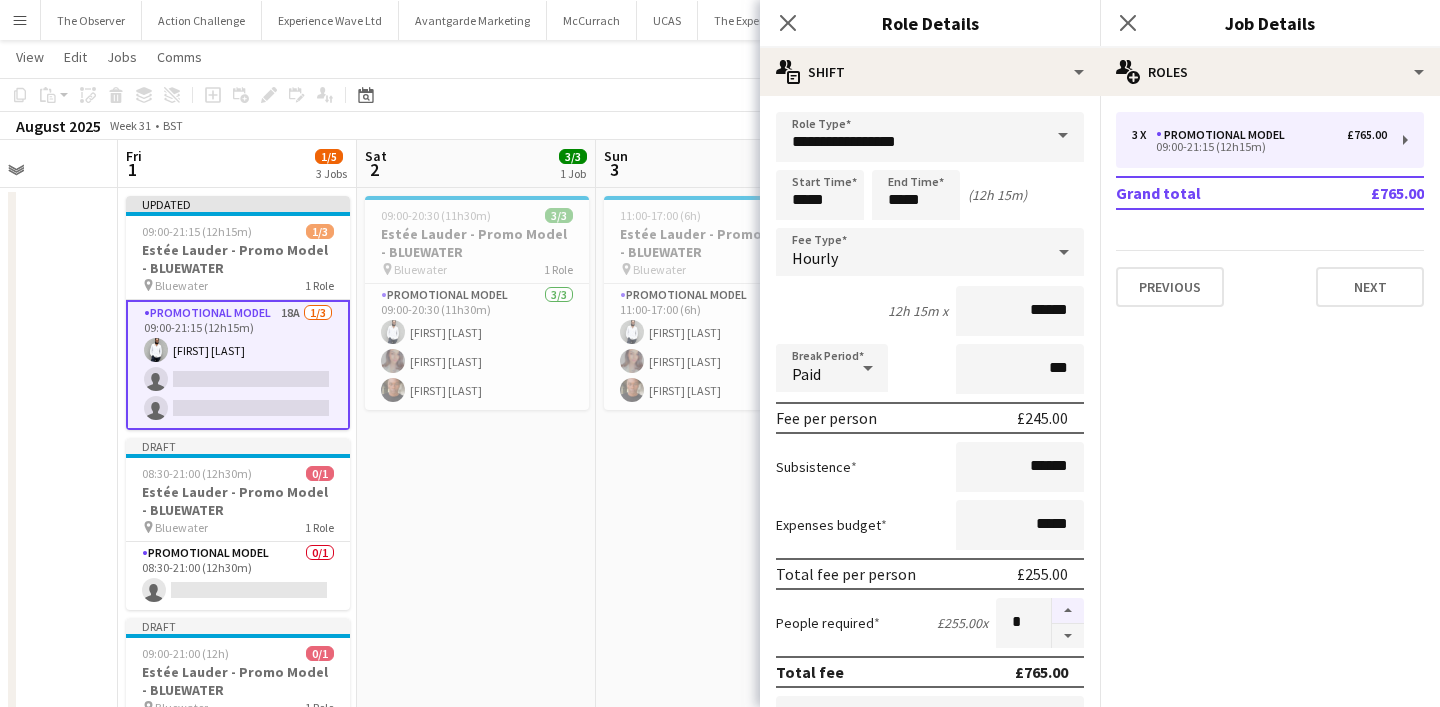 click at bounding box center [1068, 611] 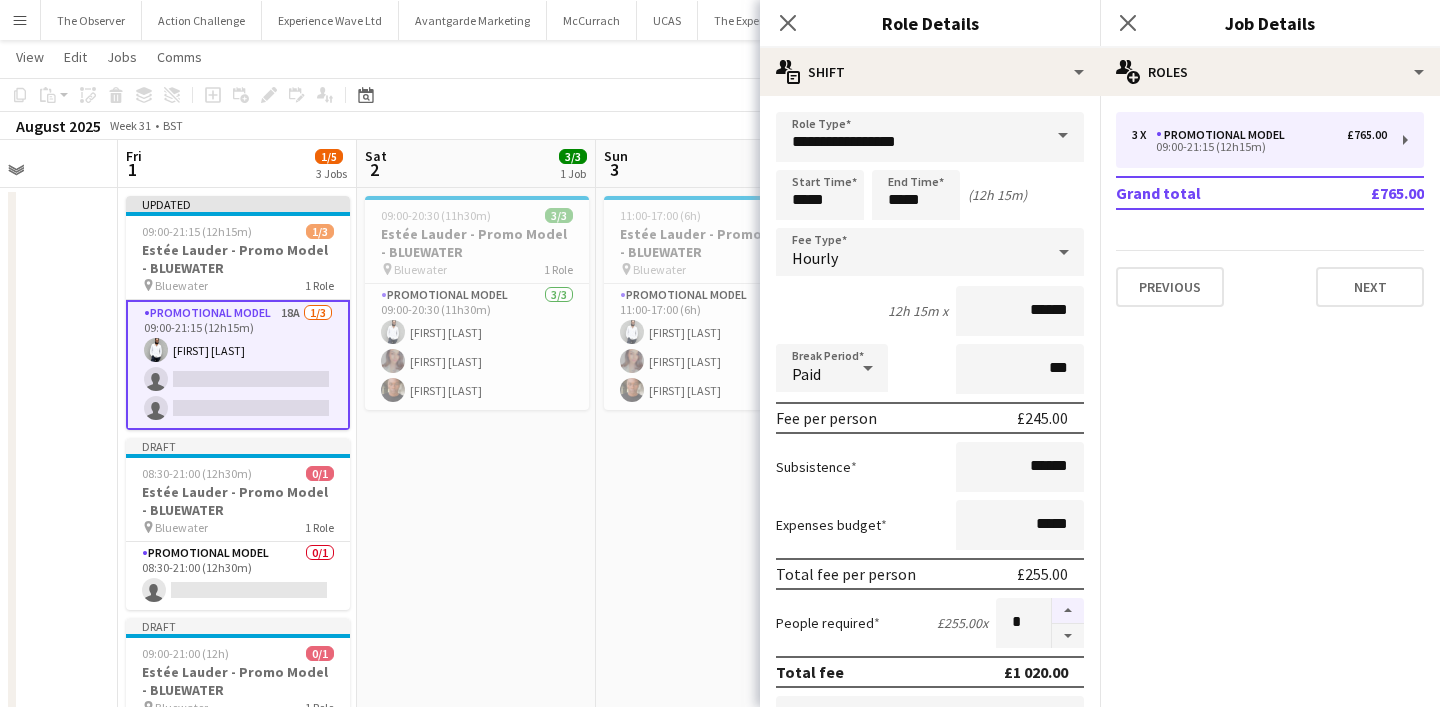 click at bounding box center (1068, 611) 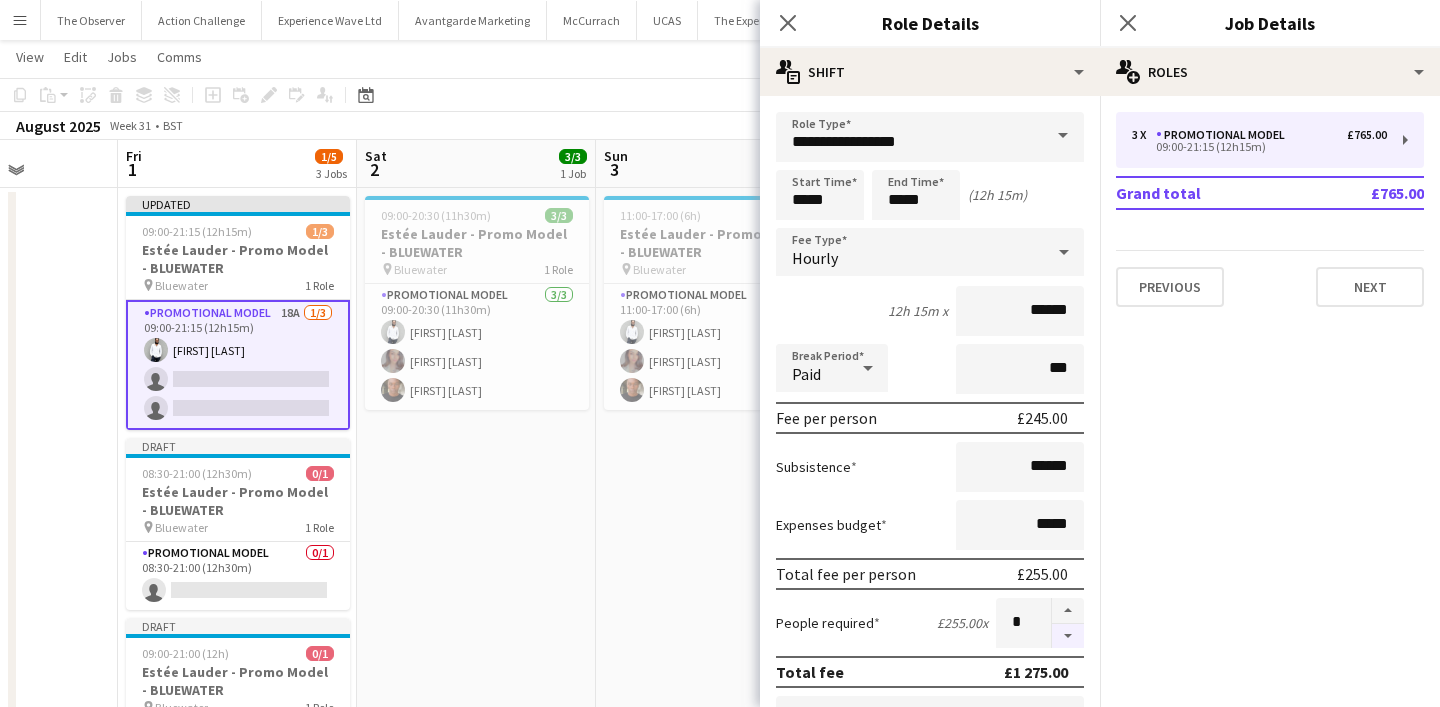 click at bounding box center (1068, 636) 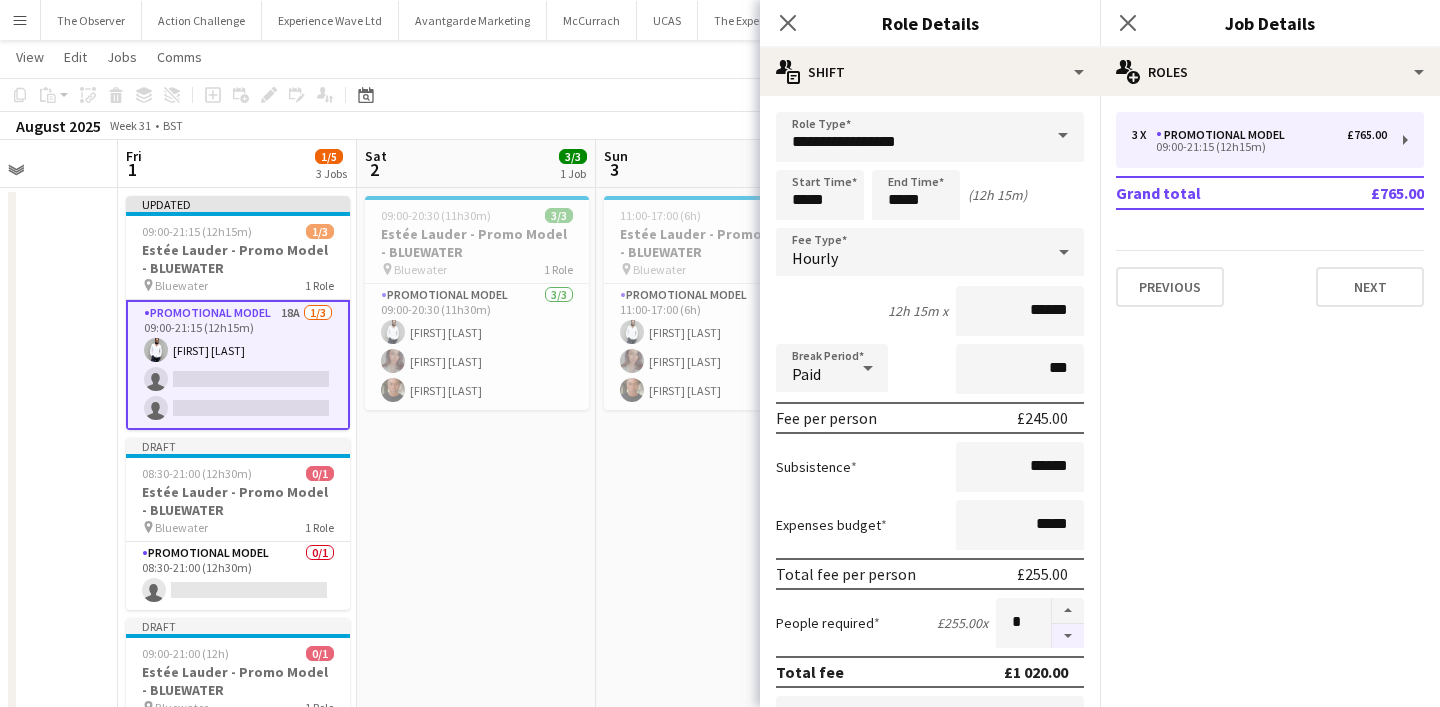 click at bounding box center (1068, 636) 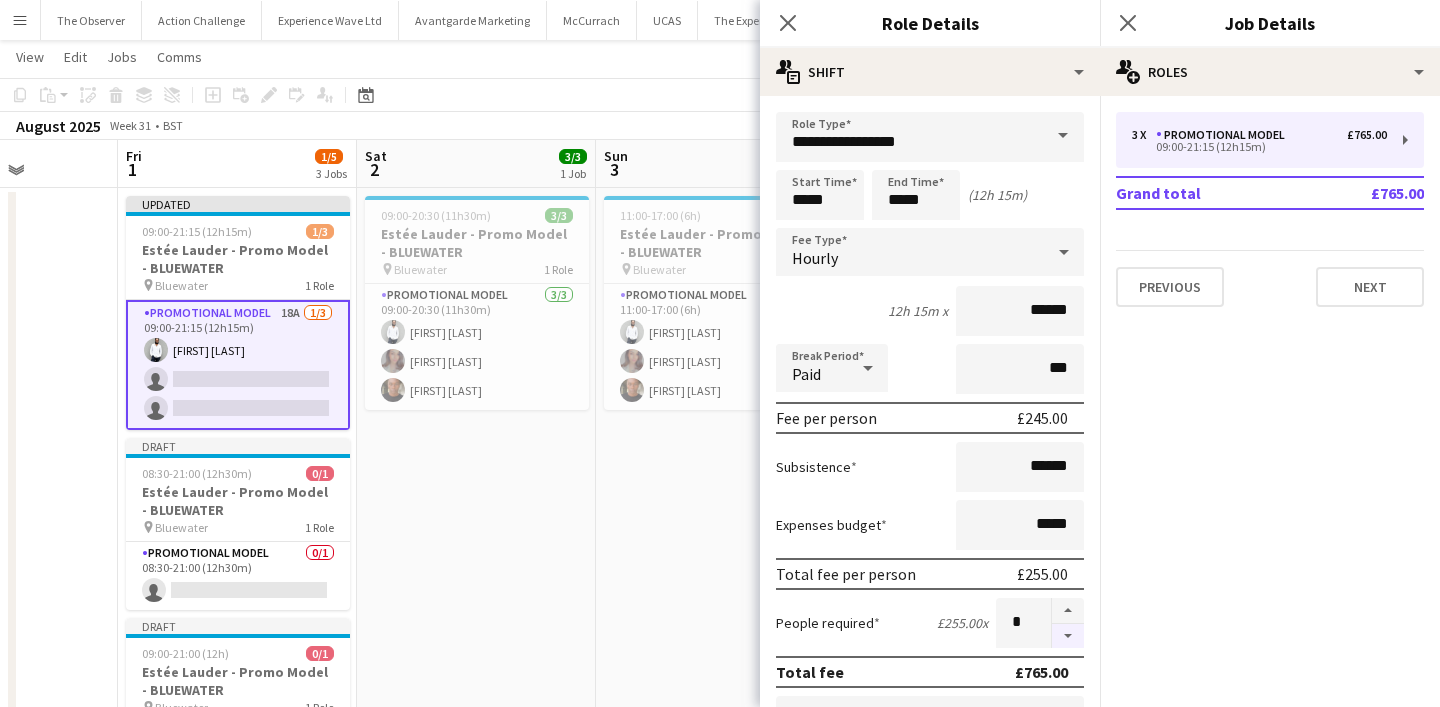 click at bounding box center (1068, 636) 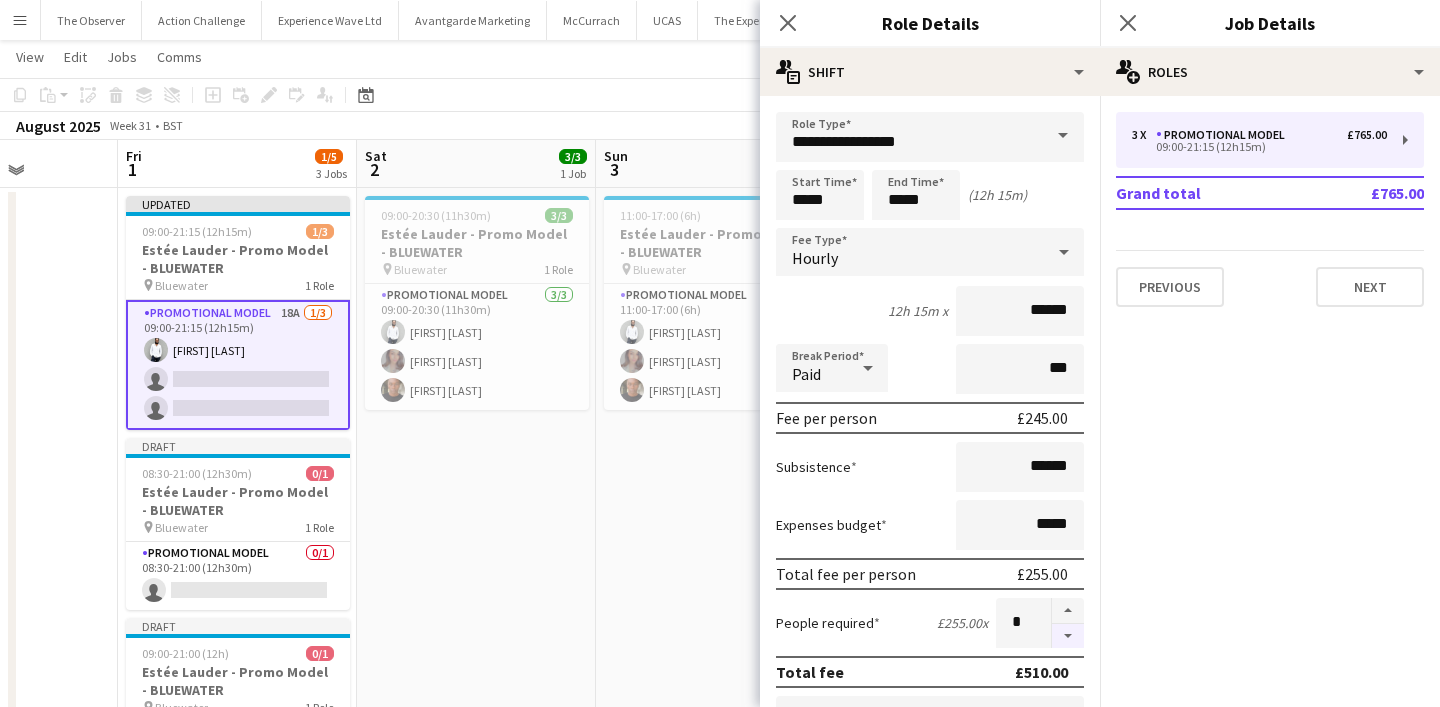 click at bounding box center (1068, 636) 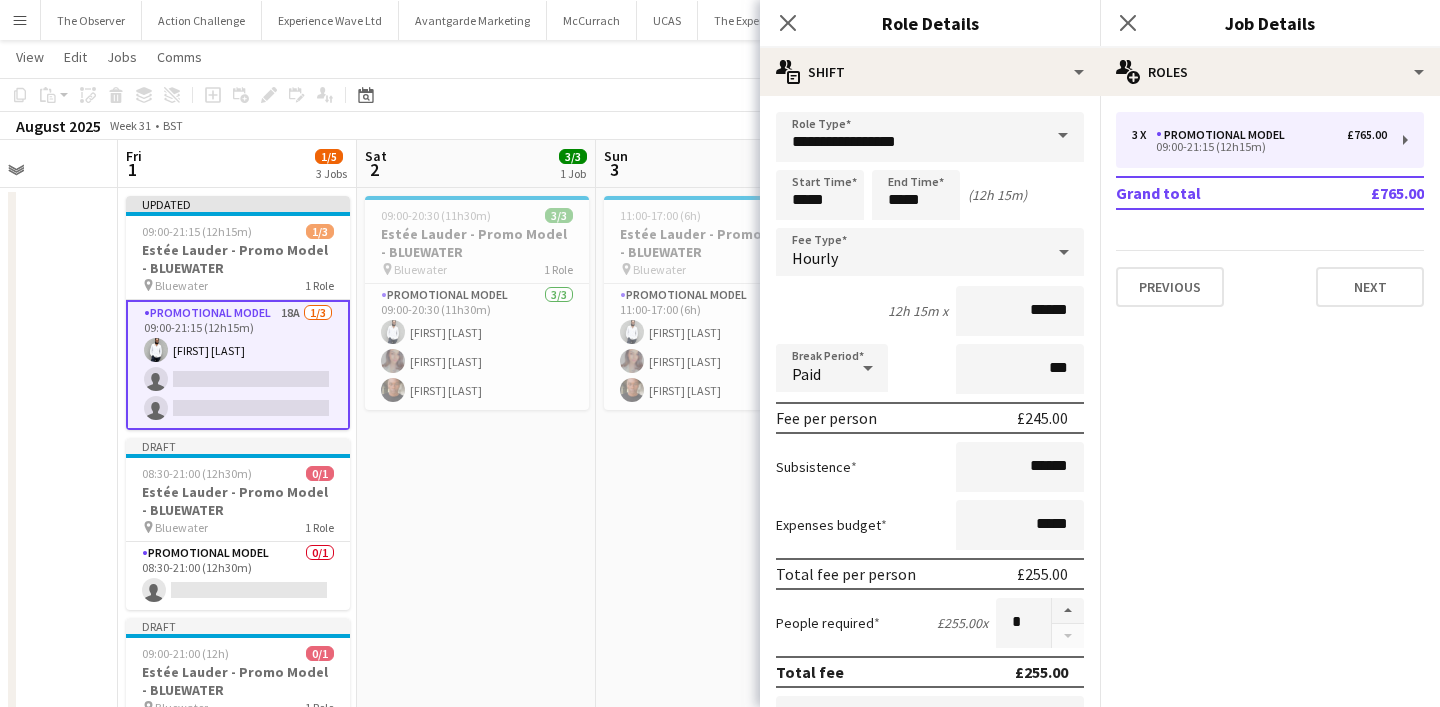 click on "09:00-20:30 (11h30m)    3/3   Estée Lauder - Promo Model - BLUEWATER
pin
Bluewater   1 Role   Promotional Model   3/3   09:00-20:30 (11h30m)
Pedro De Marchi Fiona Tesfazghi Chris Milungu" at bounding box center (476, 559) 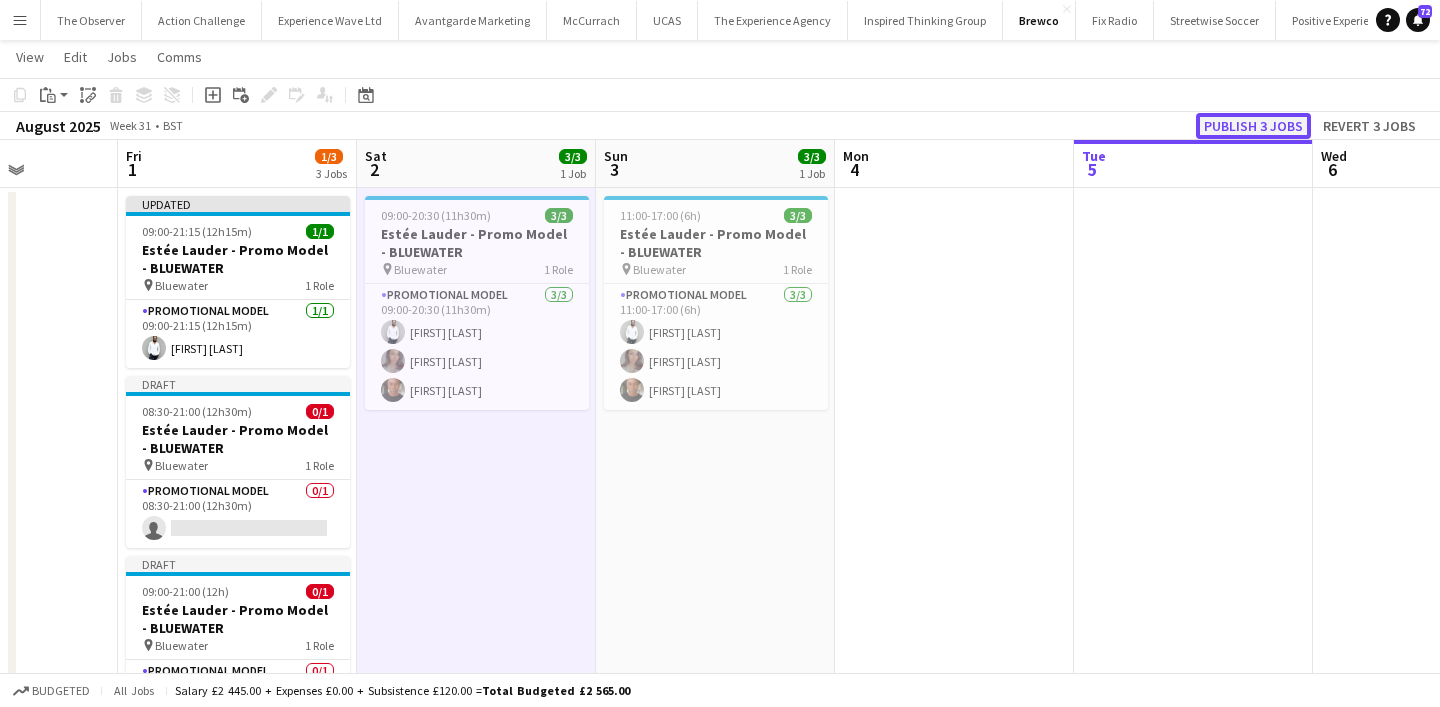 click on "Publish 3 jobs" 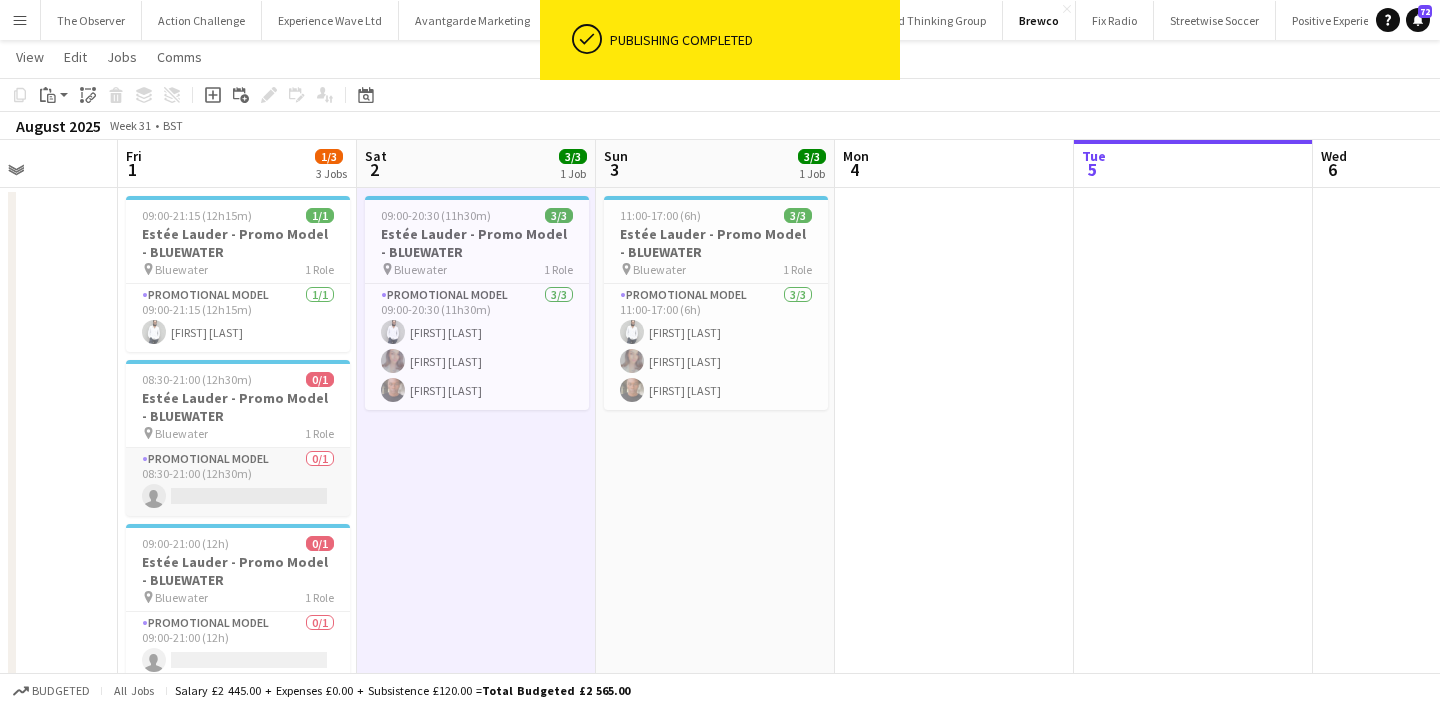 click on "Promotional Model   0/1   08:30-21:00 (12h30m)
single-neutral-actions" at bounding box center [238, 482] 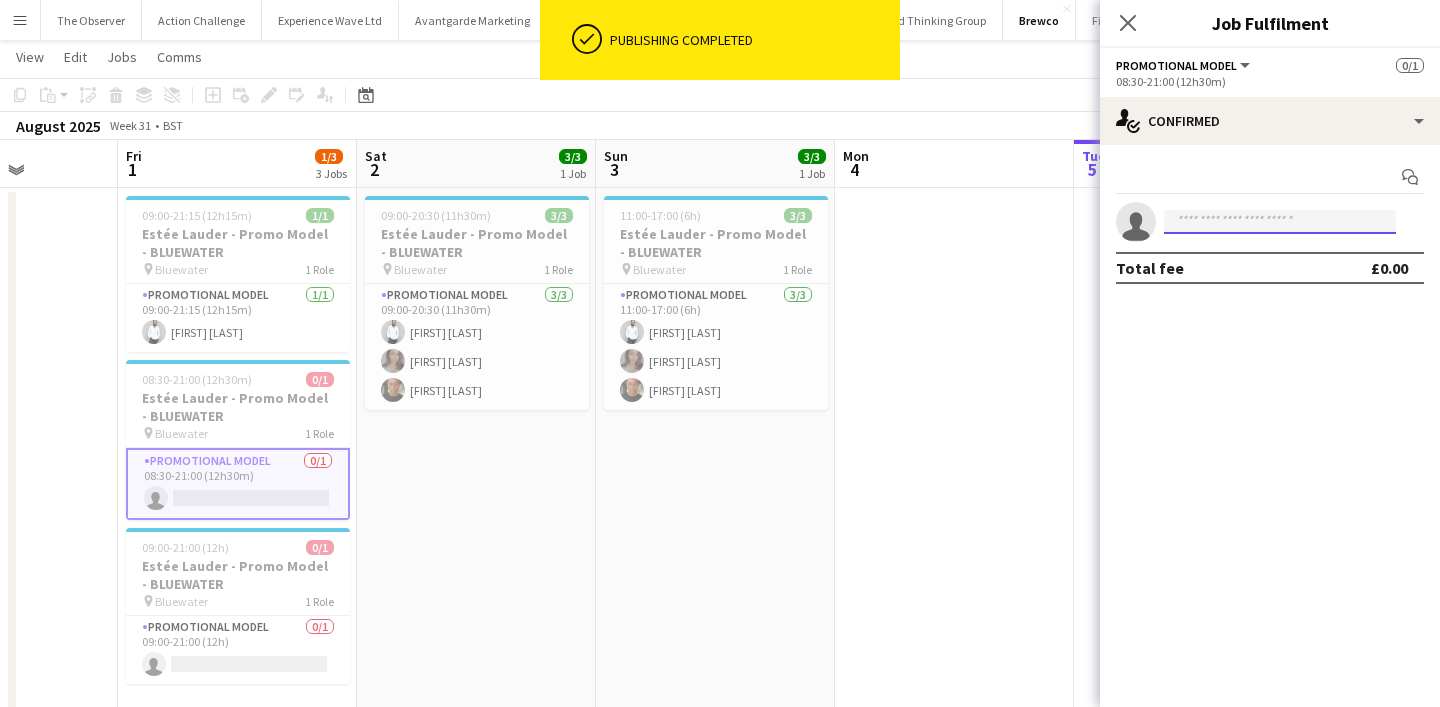 click on "ok-circled
Publishing completed
Menu
Boards
Boards   Boards   All jobs   Status
Workforce
Workforce   My Workforce   Recruiting
Comms
Comms
Pay
Pay   Approvals   Payments   Reports   Invoices
Platform Settings
Platform Settings   App settings   Your settings   Profiles
Training Academy
Training Academy
Knowledge Base
Knowledge Base
Product Updates
Product Updates   Log Out   Privacy   The Observer
Close
Action Challenge
Close
Experience Wave Ltd
Close
Avantgarde Marketing
Close
McCurrach
Close
UCAS
Close
The Experience Agency
Close" at bounding box center (720, 389) 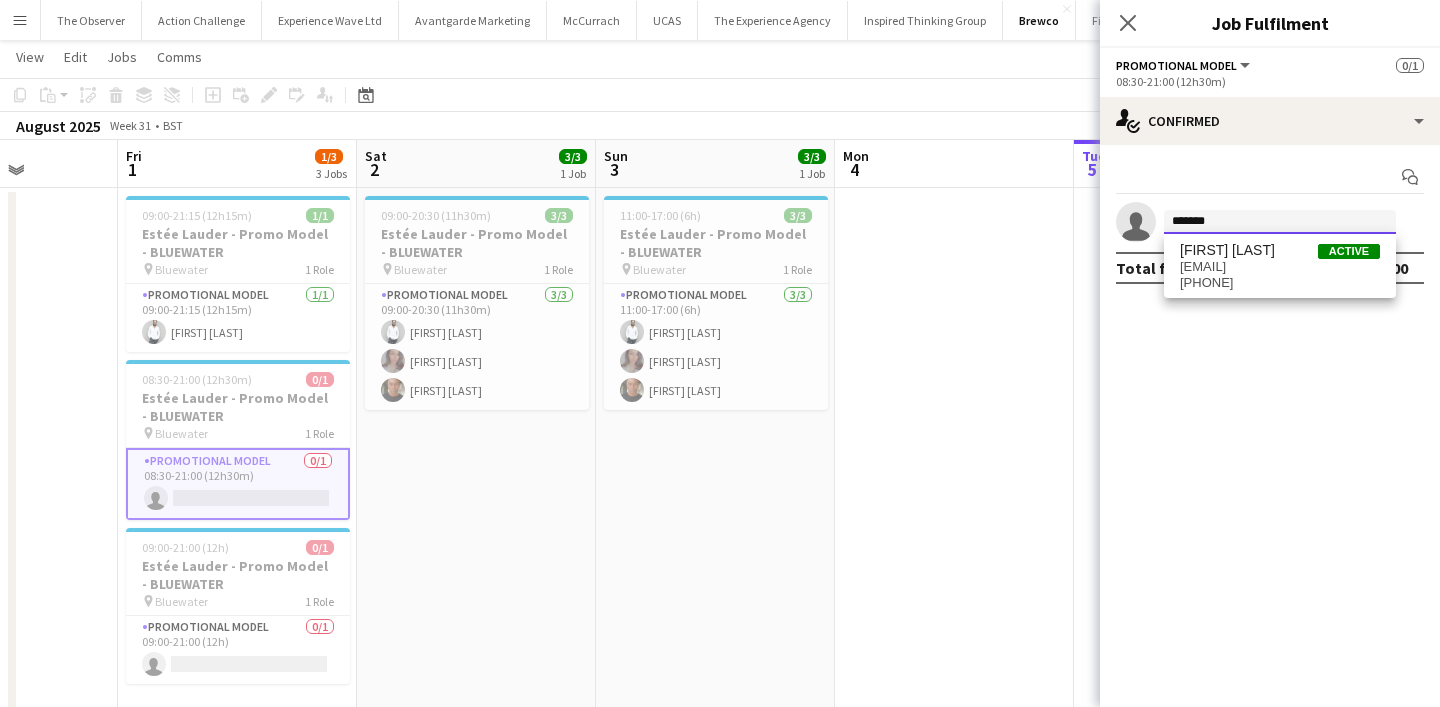 type on "*******" 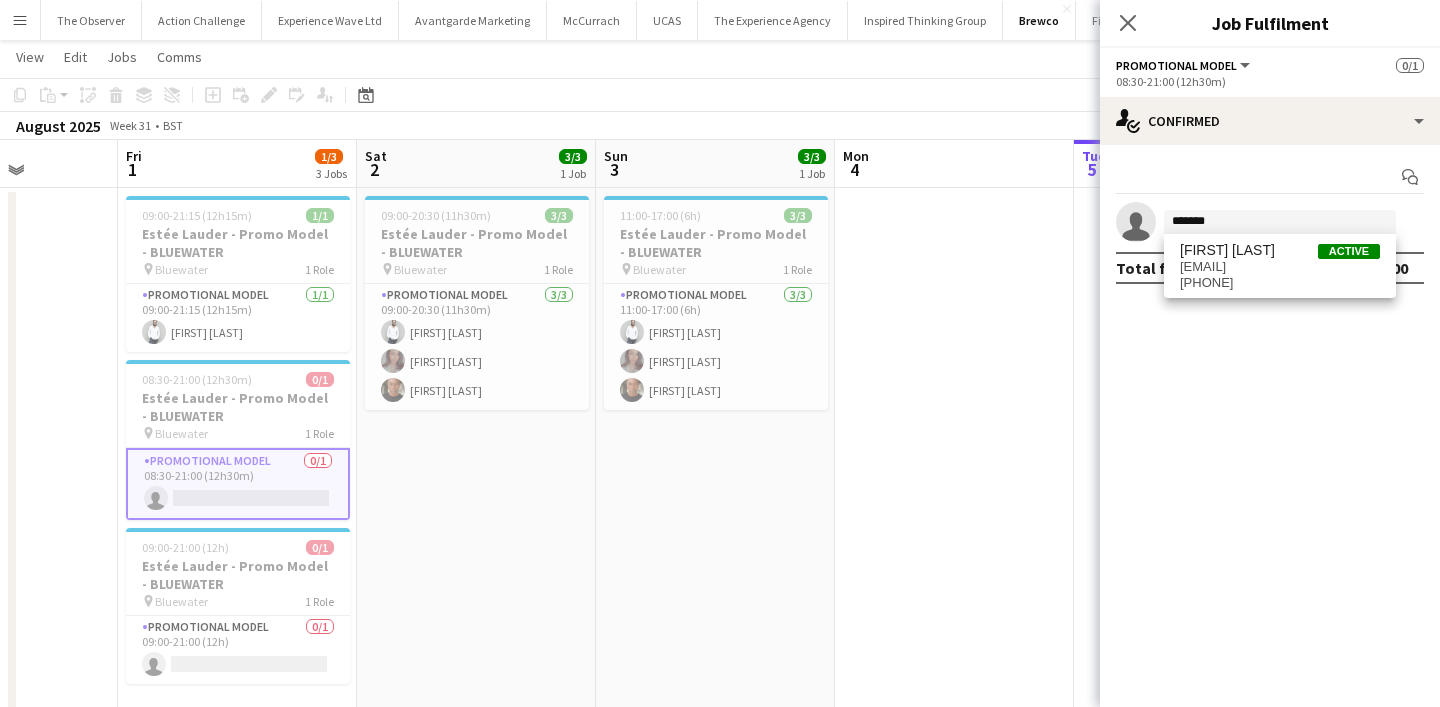 click on "Fiona Tesfazghi  Active   ftesfazghi123@icloud.com   +447479457772" at bounding box center (1280, 266) 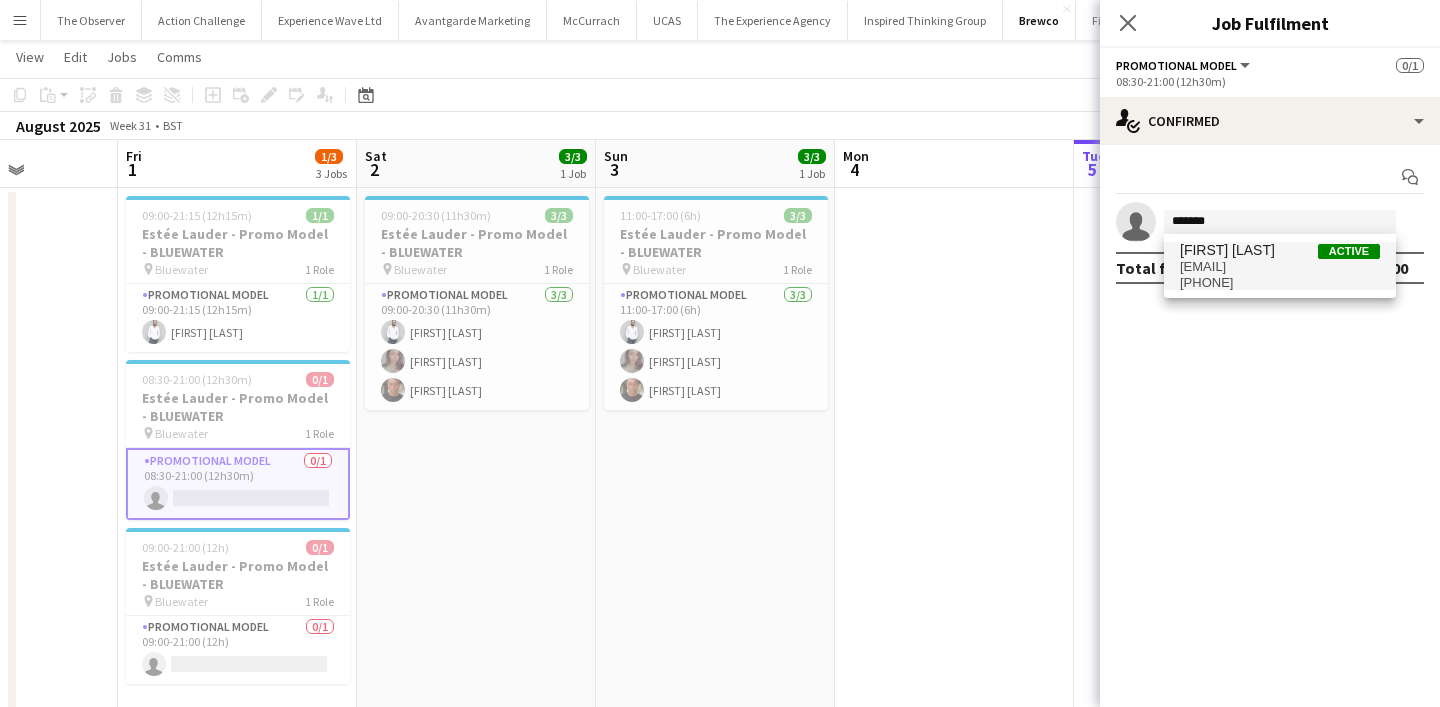 click on "Fiona Tesfazghi" at bounding box center (1227, 250) 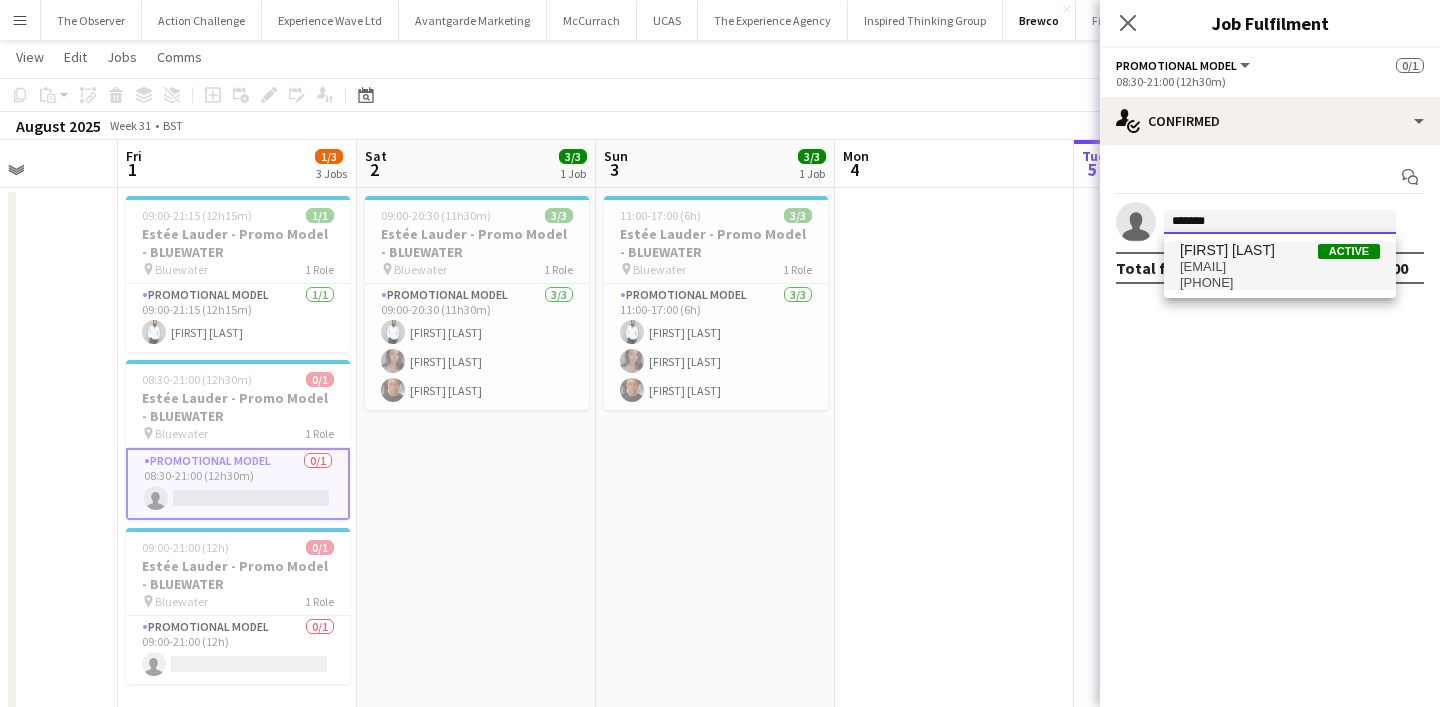 type 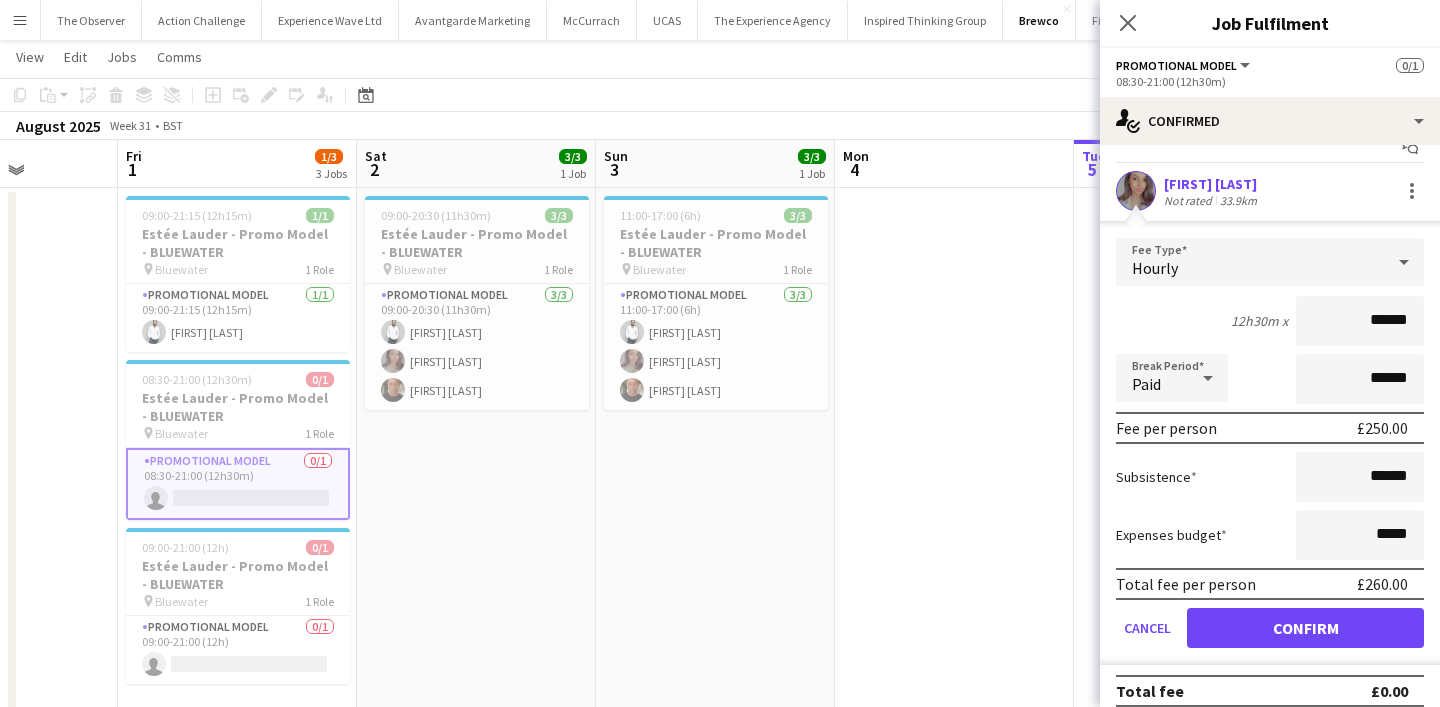 scroll, scrollTop: 38, scrollLeft: 0, axis: vertical 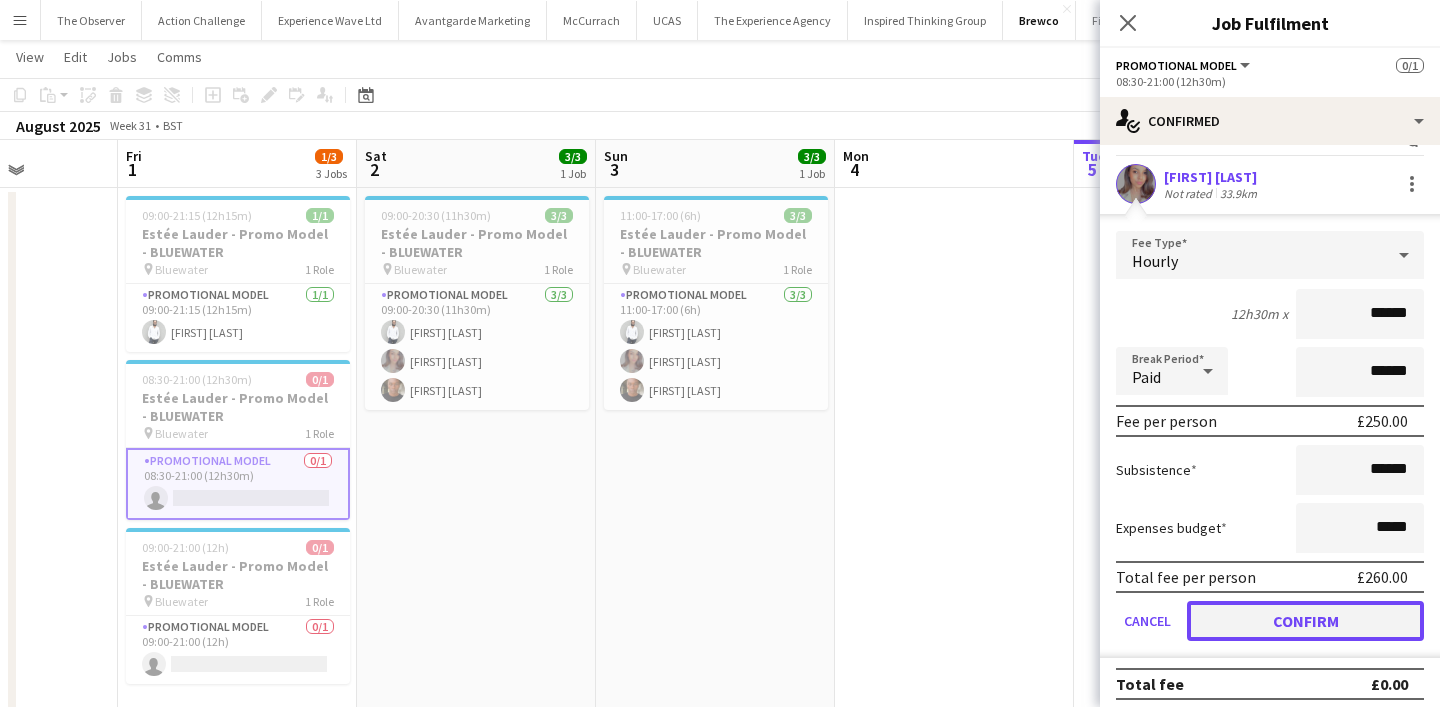 click on "Confirm" at bounding box center [1305, 621] 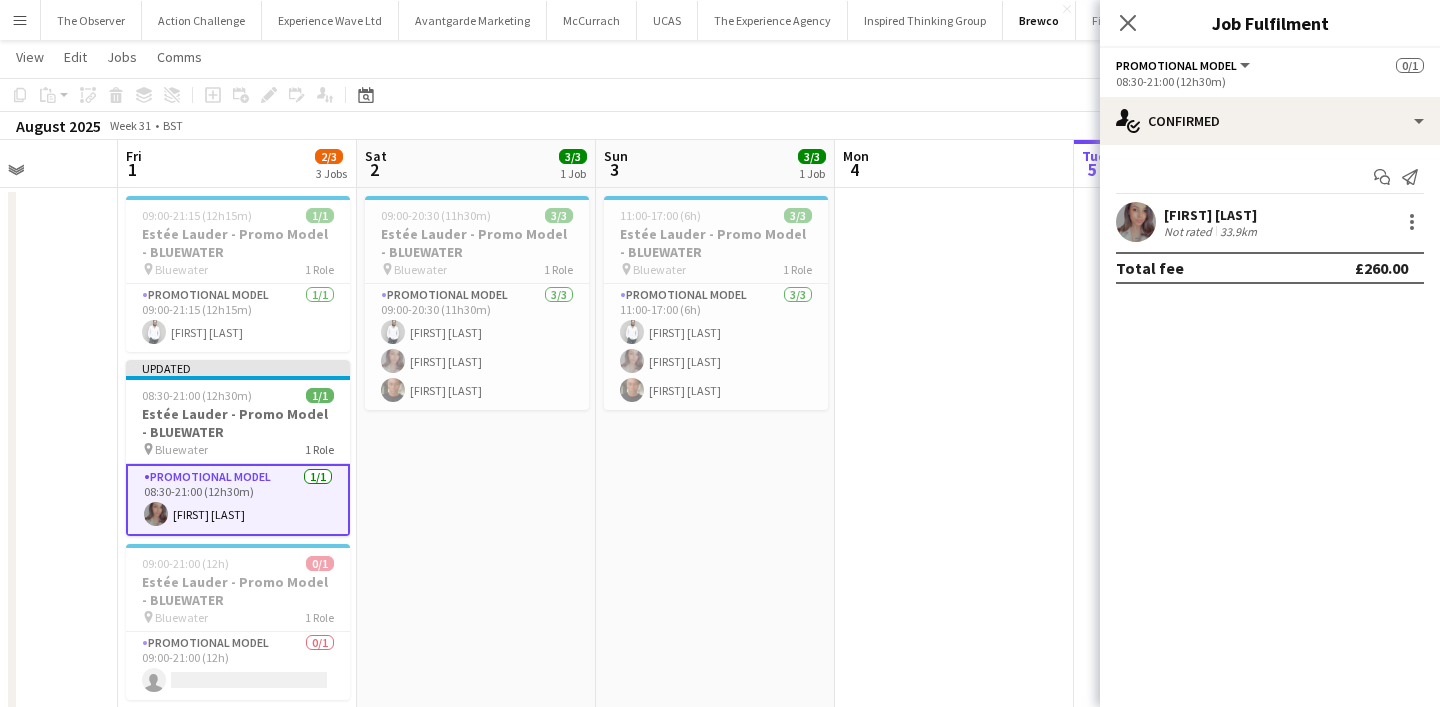 scroll, scrollTop: 0, scrollLeft: 0, axis: both 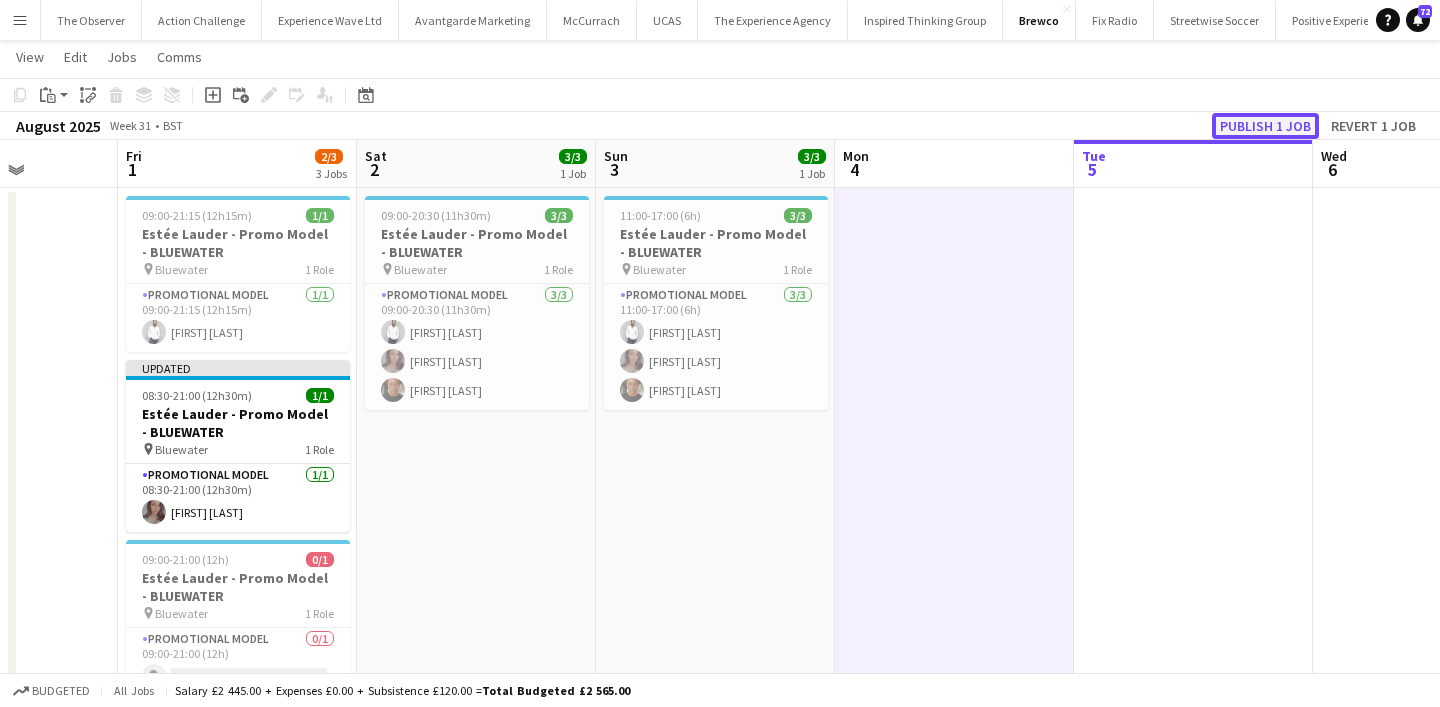 click on "Publish 1 job" 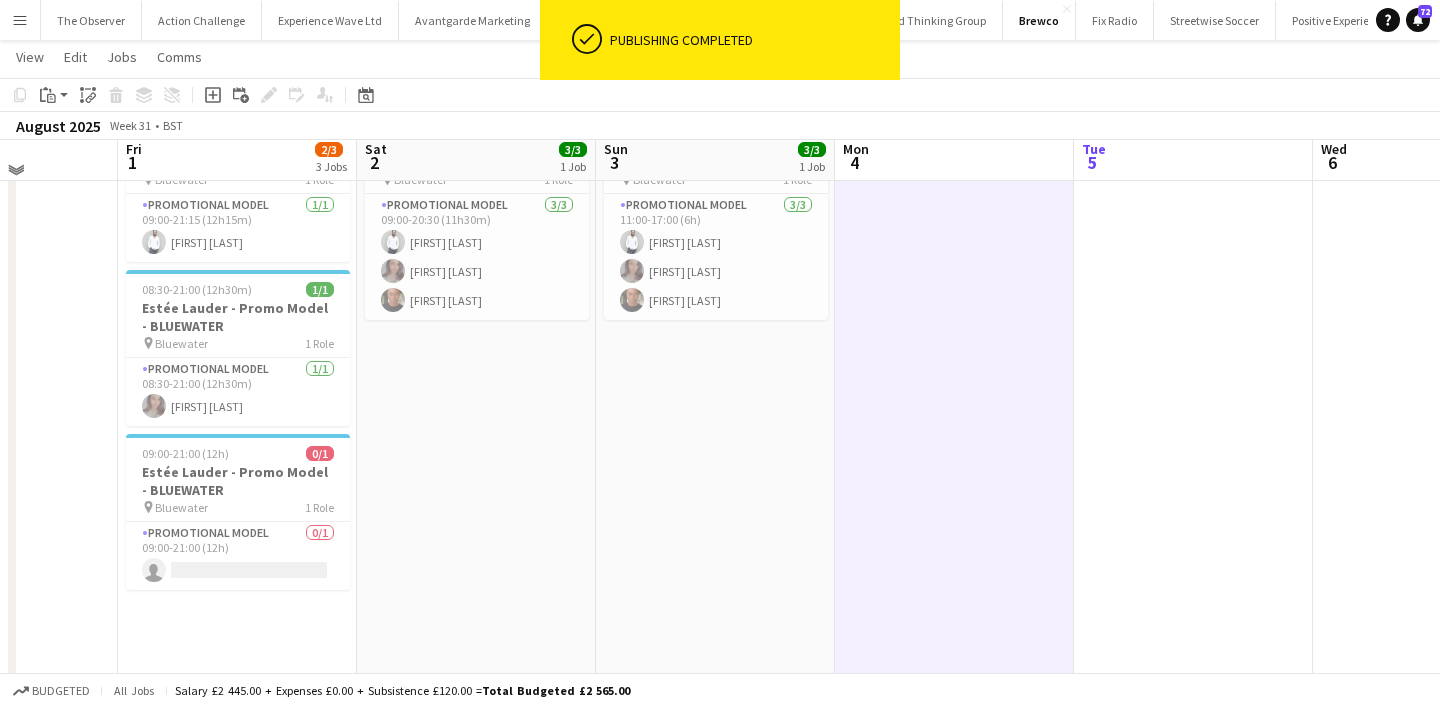 scroll, scrollTop: 132, scrollLeft: 0, axis: vertical 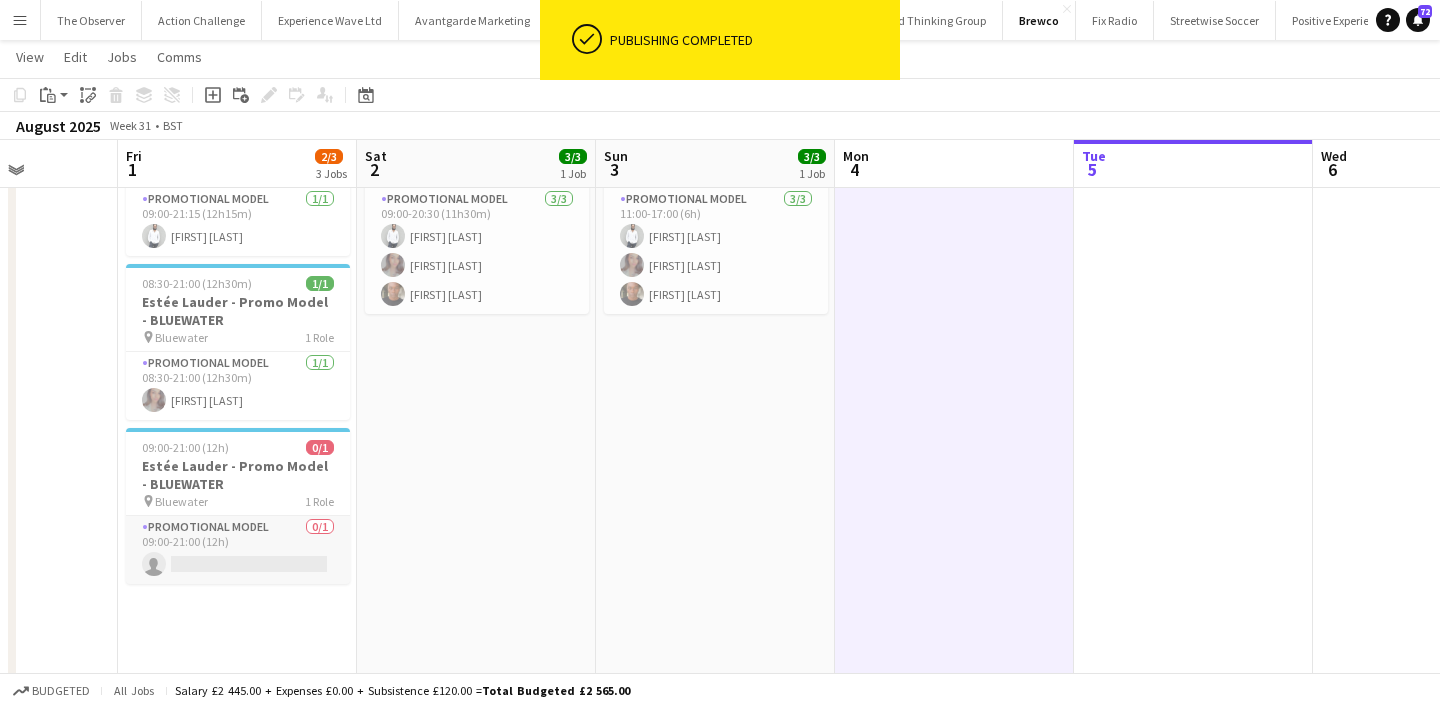 click on "Promotional Model   0/1   09:00-21:00 (12h)
single-neutral-actions" at bounding box center (238, 550) 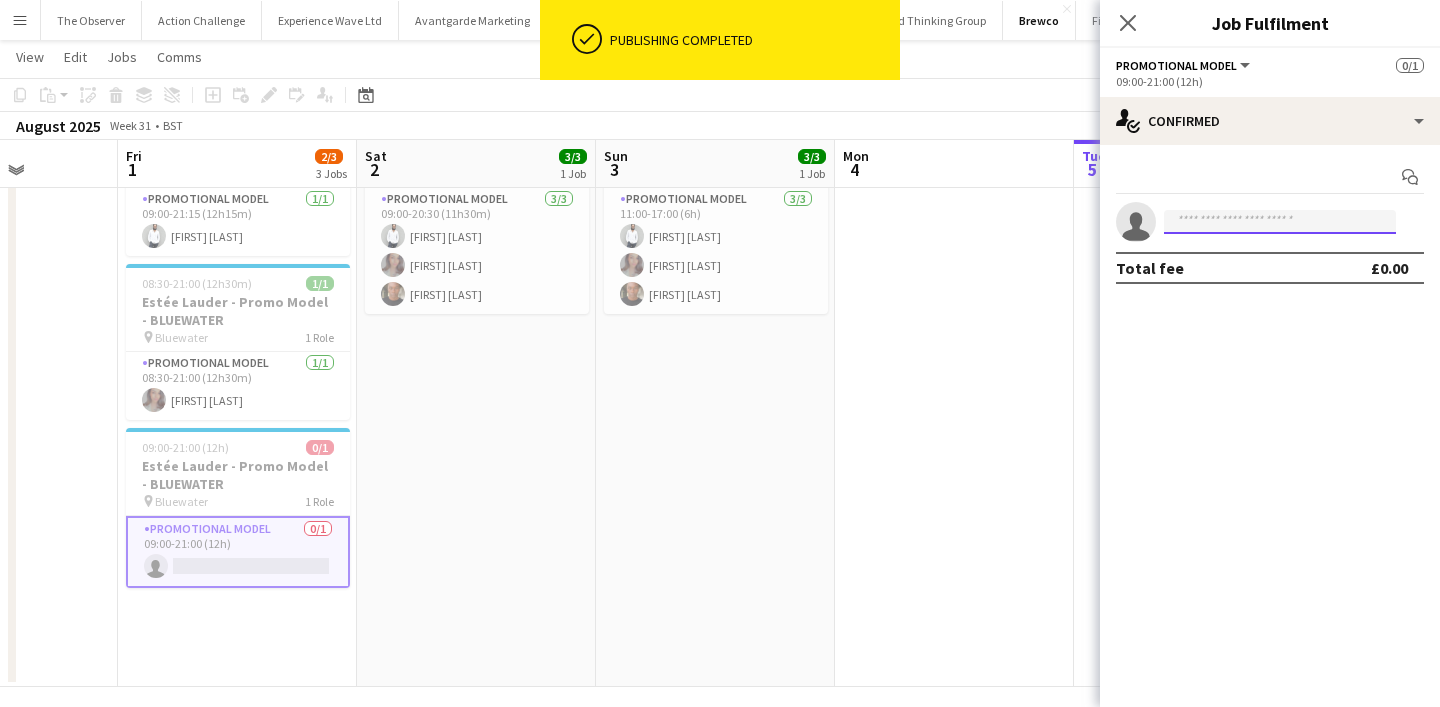 click at bounding box center (1280, 222) 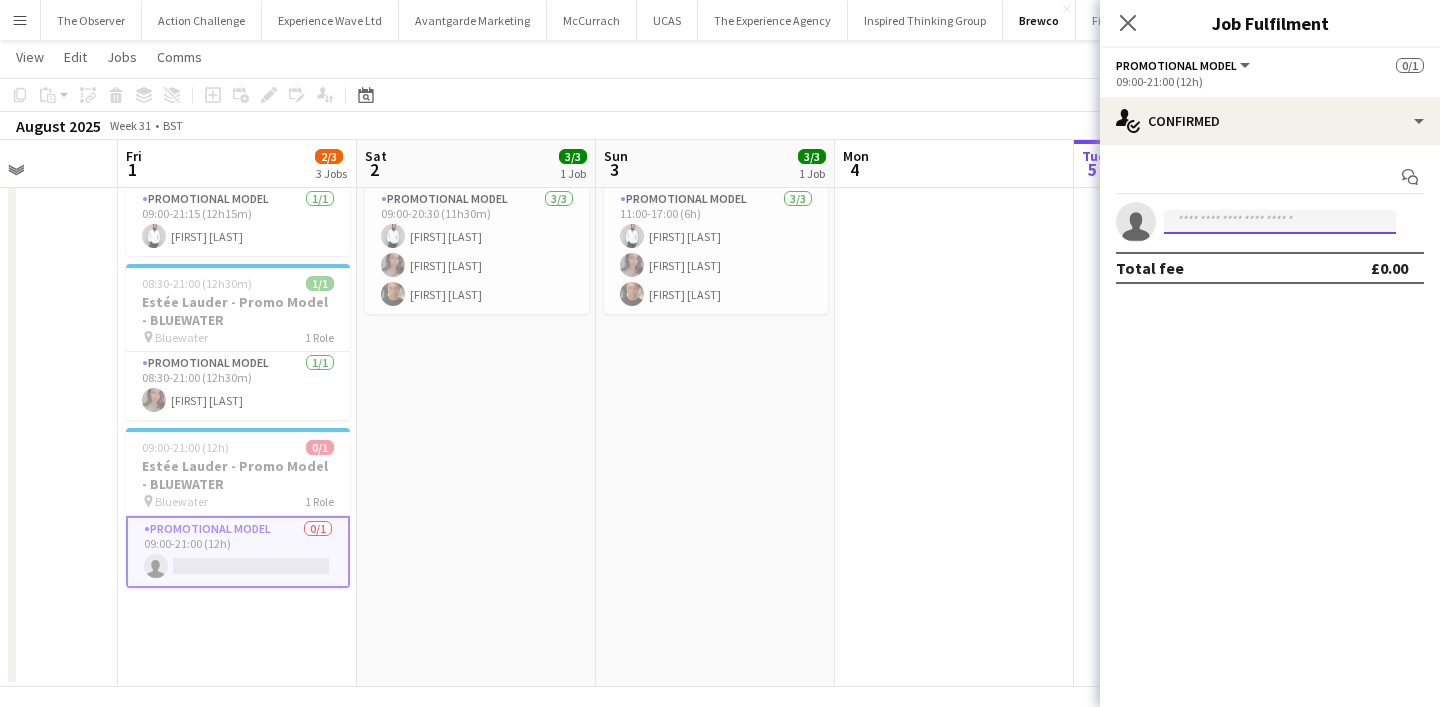 type on "*" 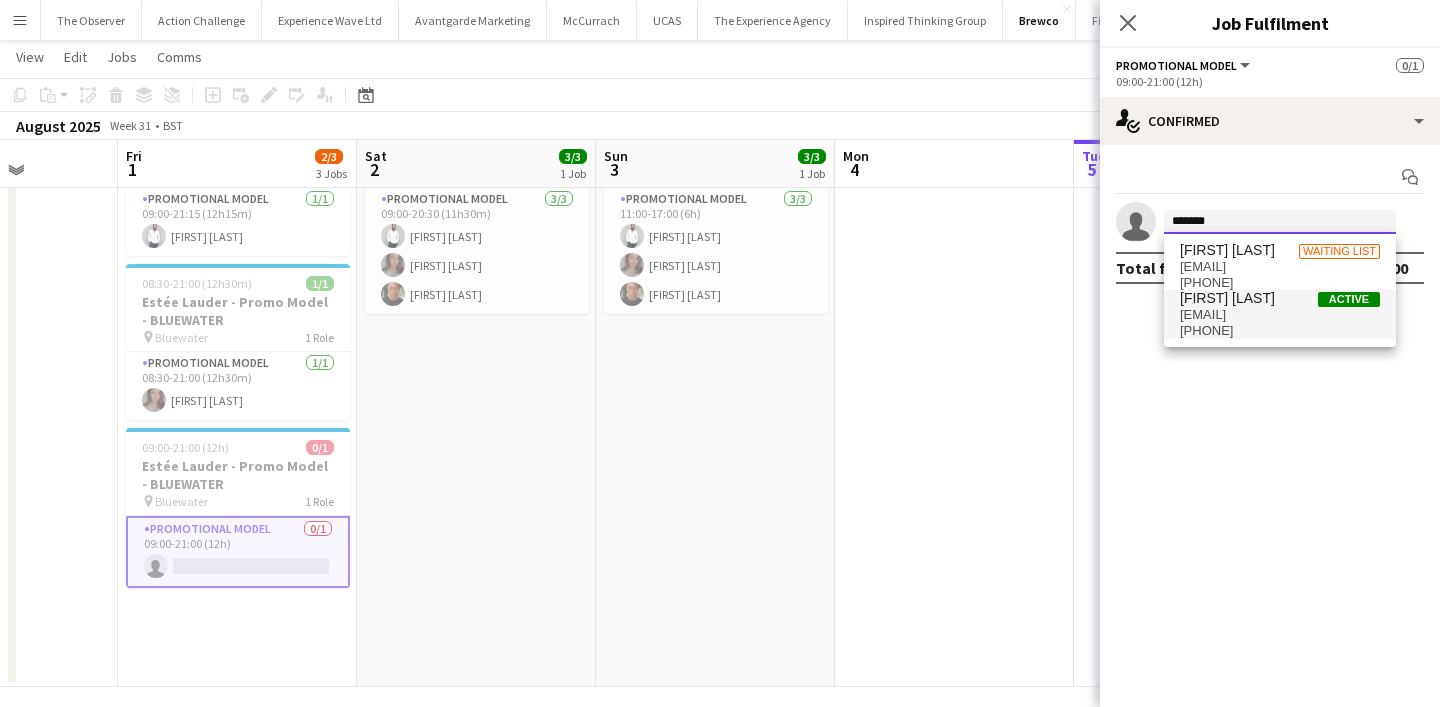 type on "*******" 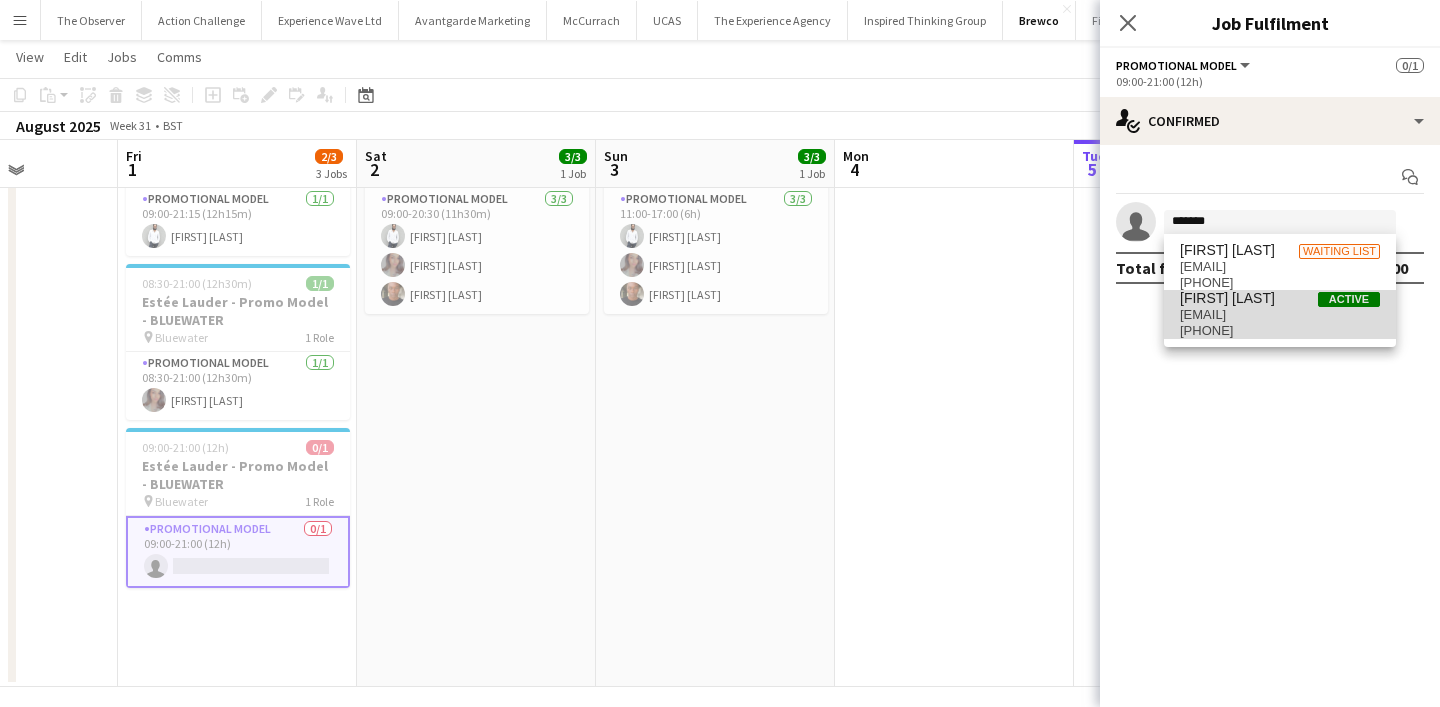 click on "Chris Milungu  Active" at bounding box center (1280, 298) 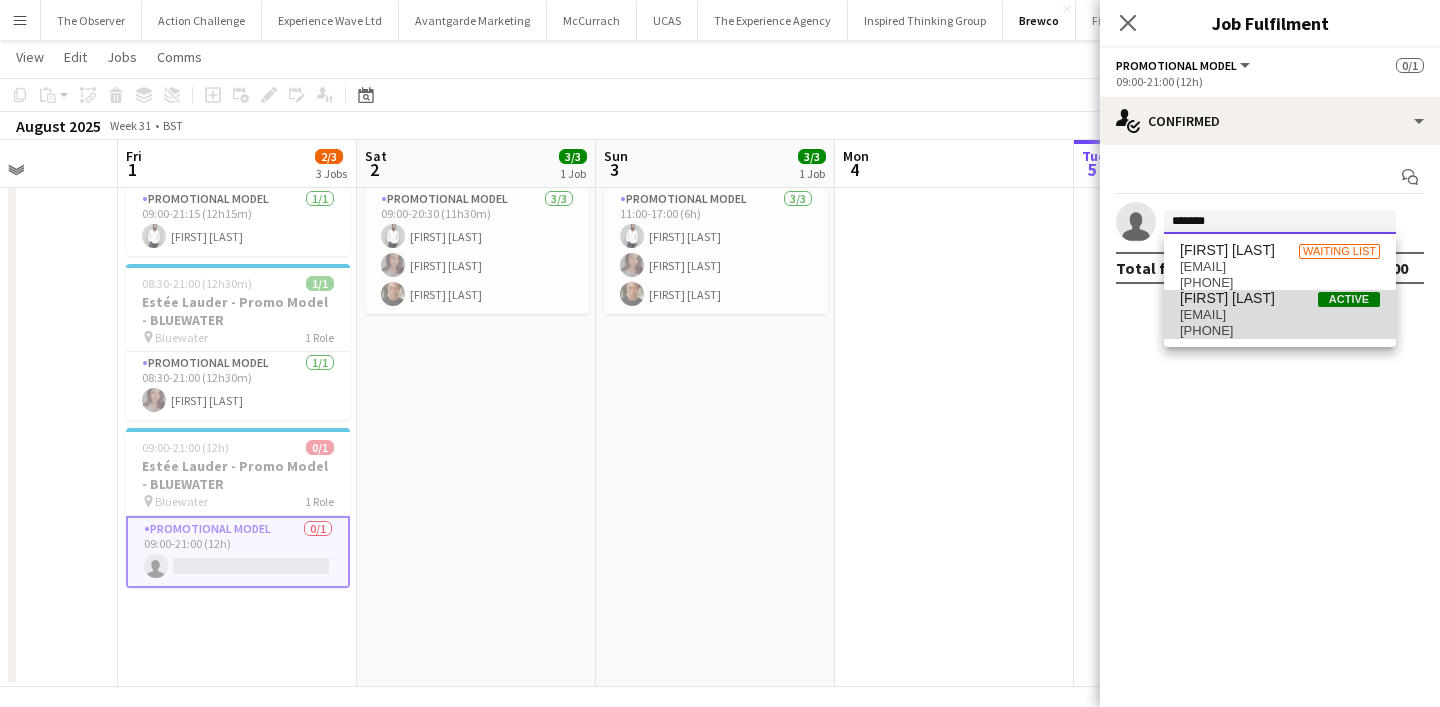 type 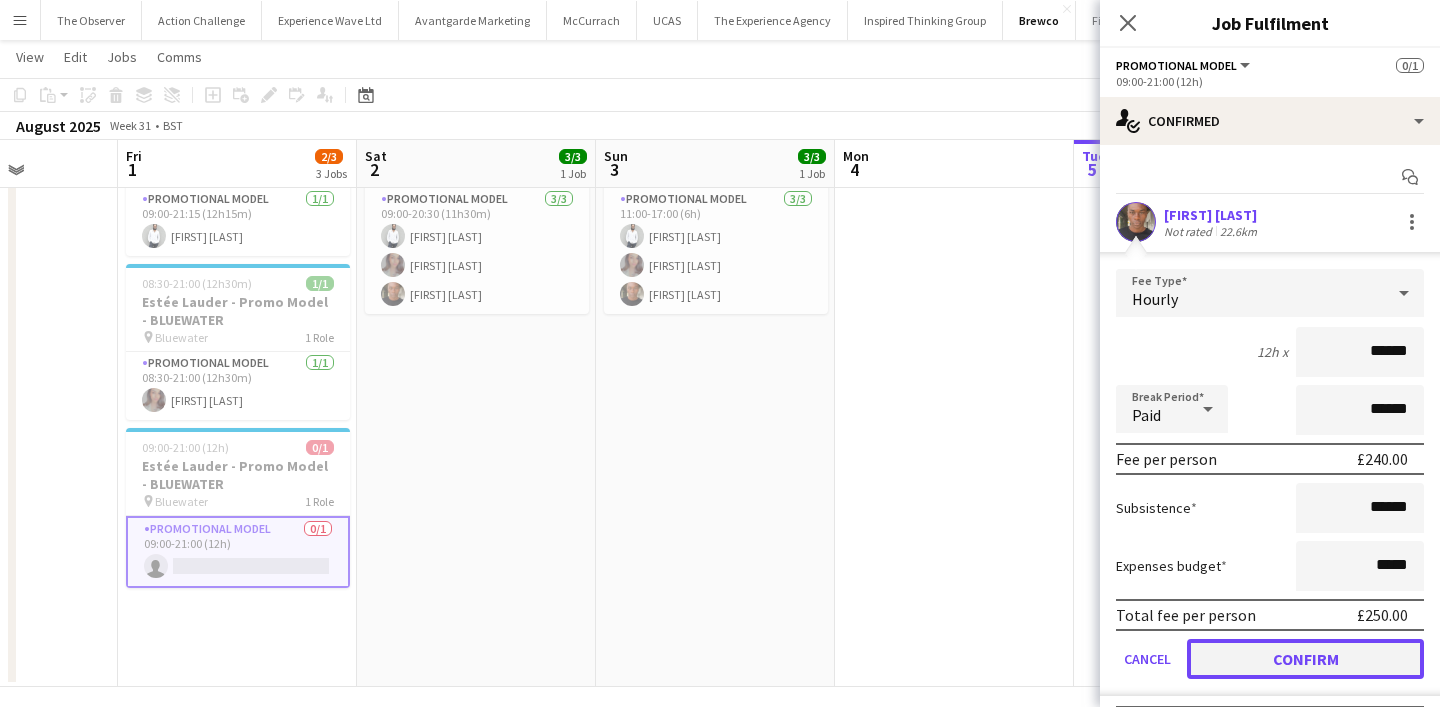 click on "Confirm" at bounding box center [1305, 659] 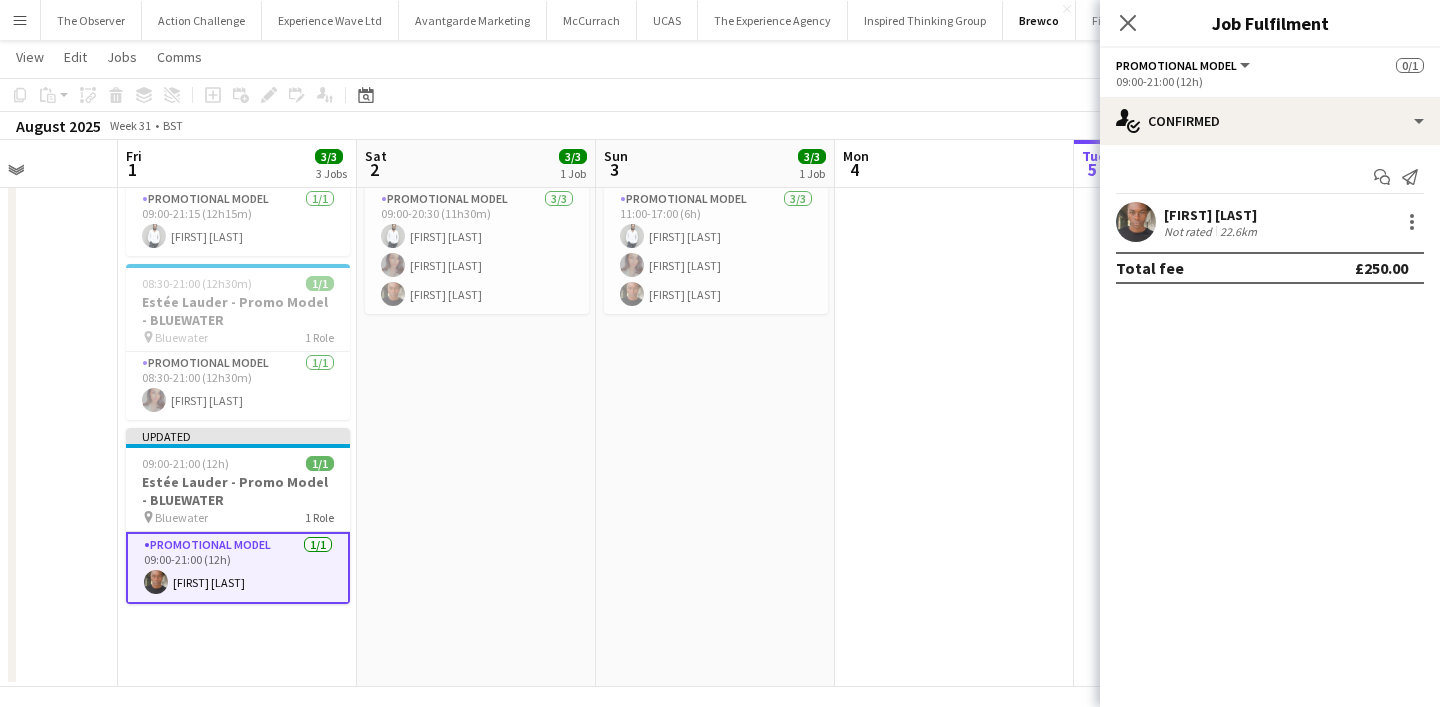 click at bounding box center (954, 389) 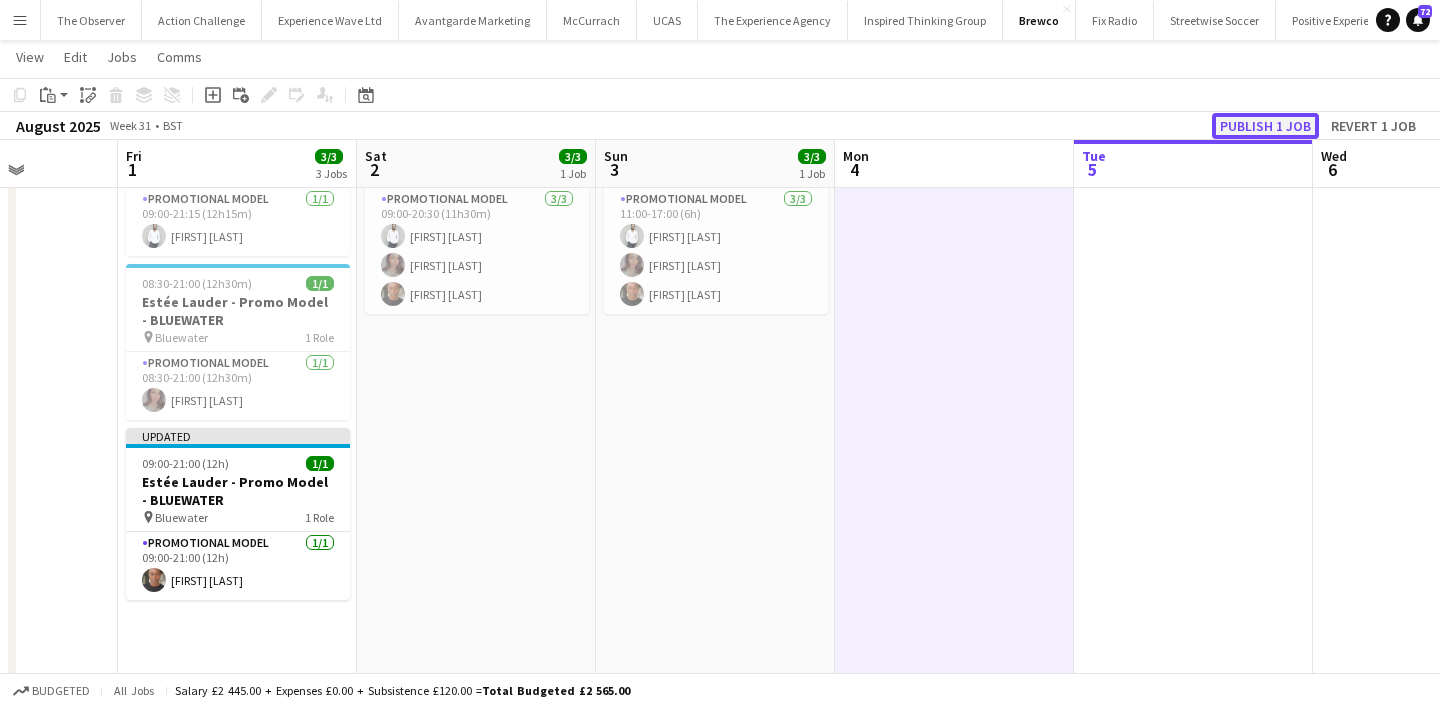 click on "Publish 1 job" 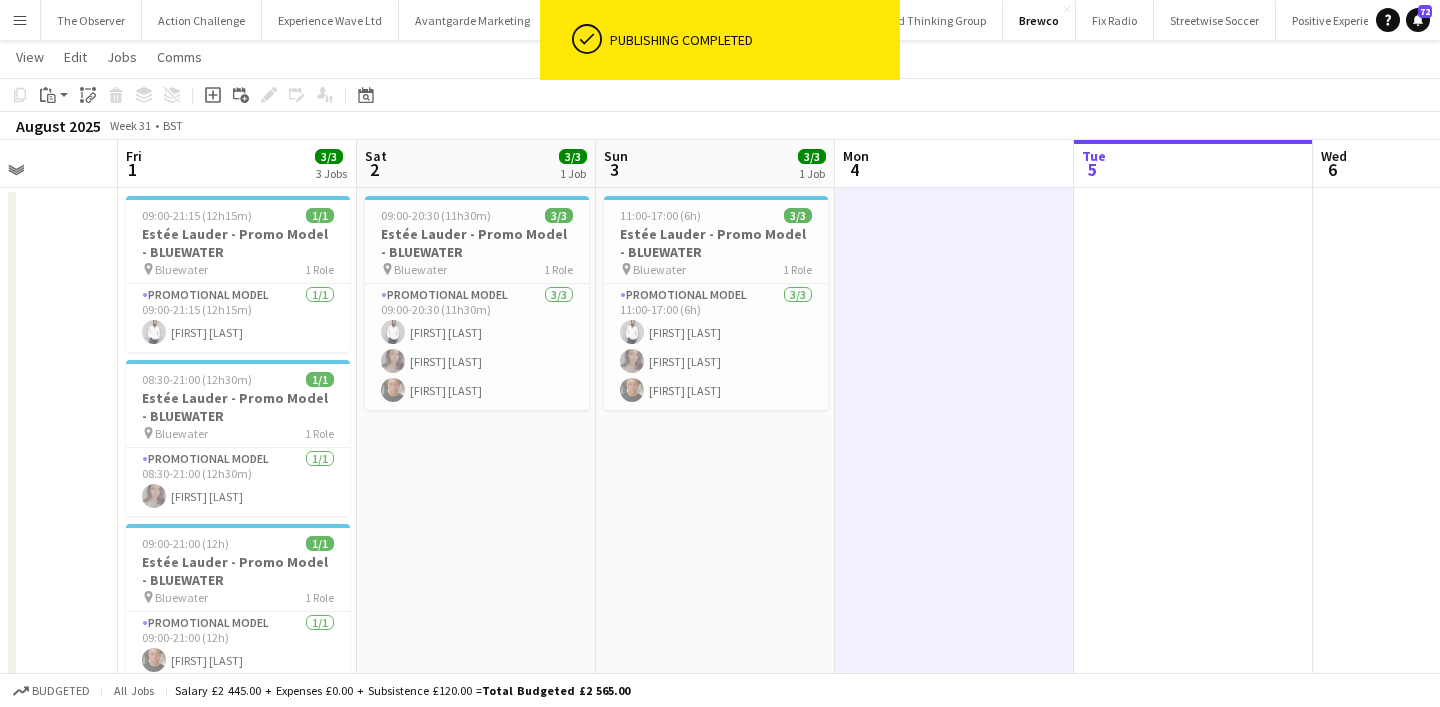 scroll, scrollTop: 34, scrollLeft: 0, axis: vertical 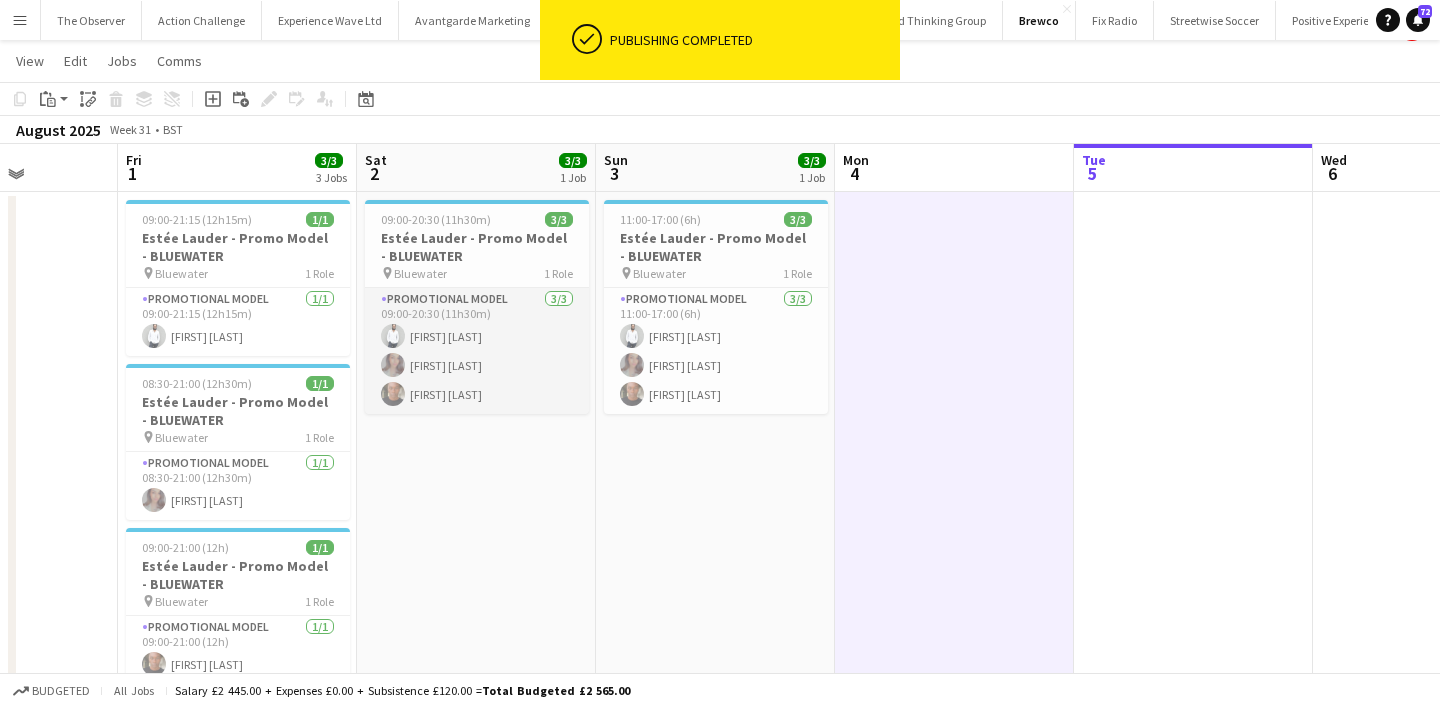 click on "Promotional Model   3/3   09:00-20:30 (11h30m)
Pedro De Marchi Fiona Tesfazghi Chris Milungu" at bounding box center [477, 351] 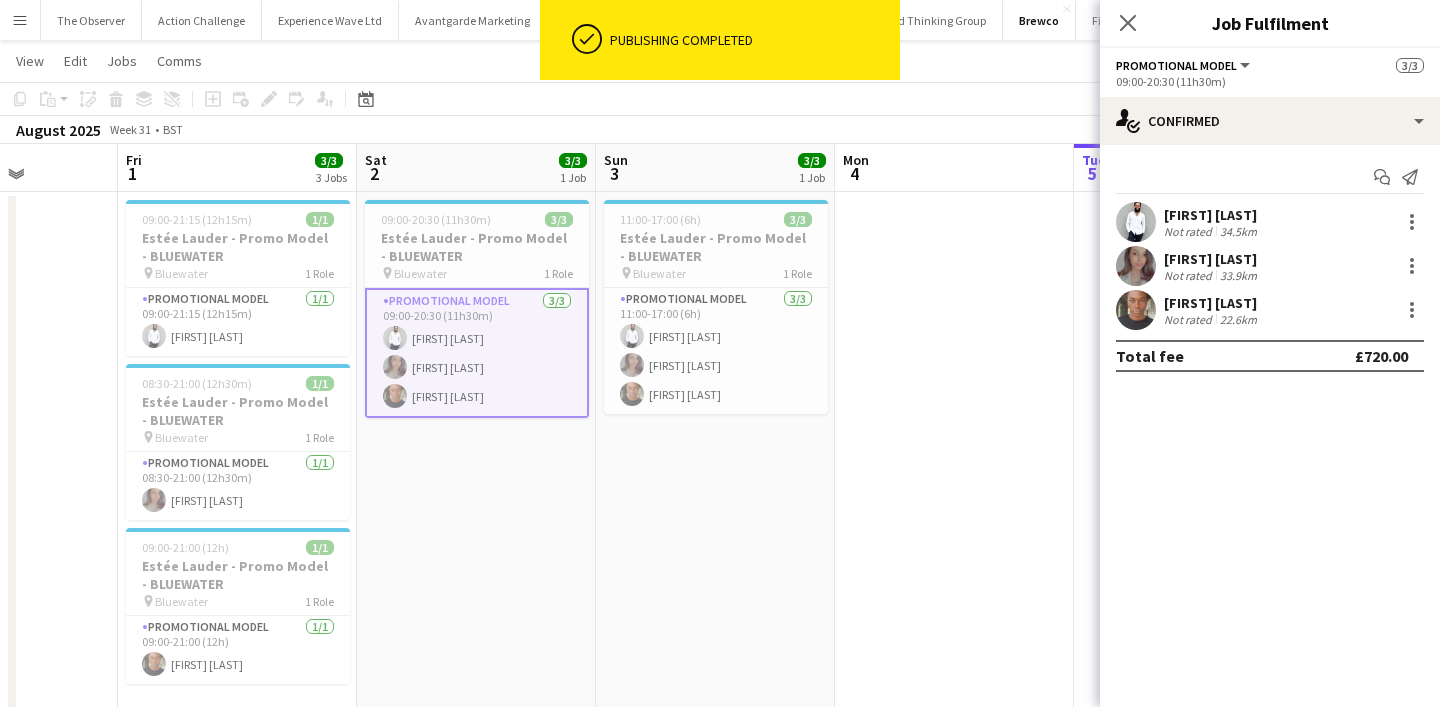 click on "09:00-20:30 (11h30m)    3/3   Estée Lauder - Promo Model - BLUEWATER
pin
Bluewater   1 Role   Promotional Model   3/3   09:00-20:30 (11h30m)
Pedro De Marchi Fiona Tesfazghi Chris Milungu" at bounding box center [476, 489] 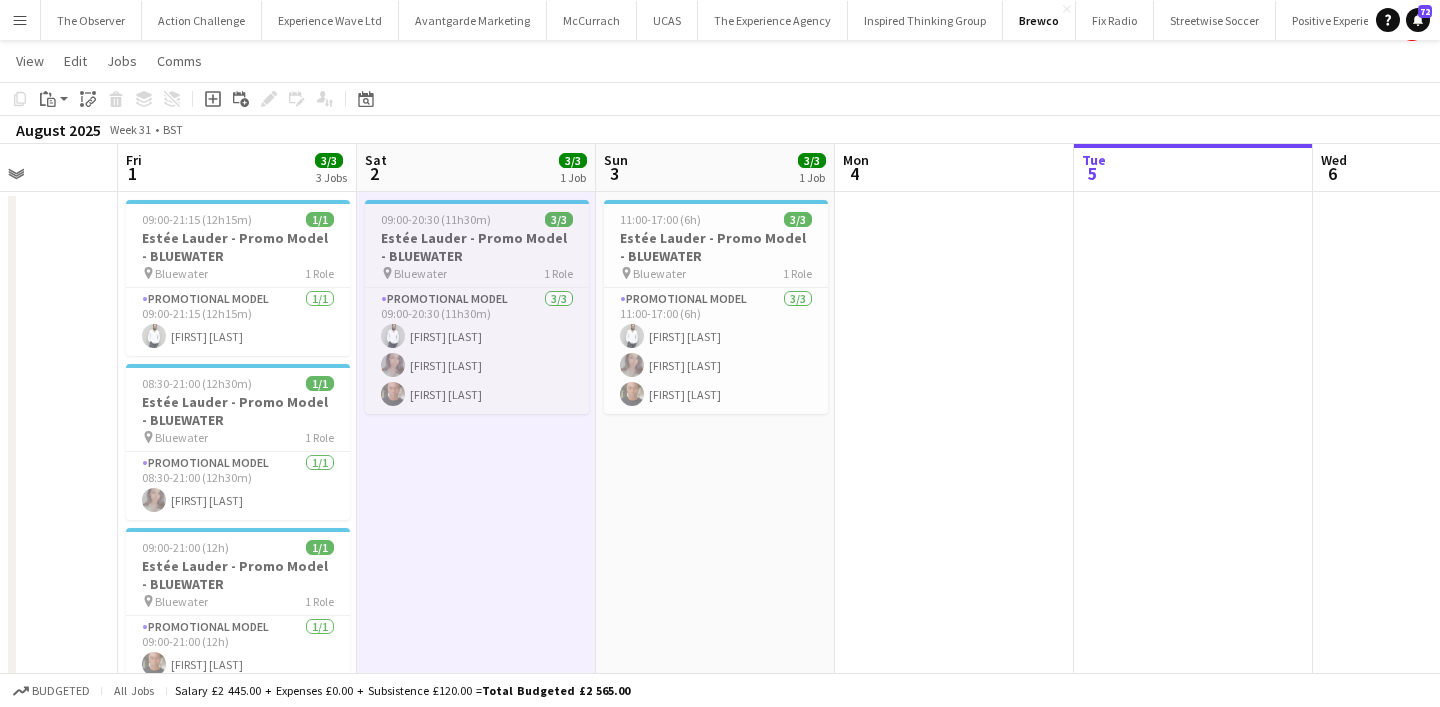 click on "1 Role" at bounding box center (558, 273) 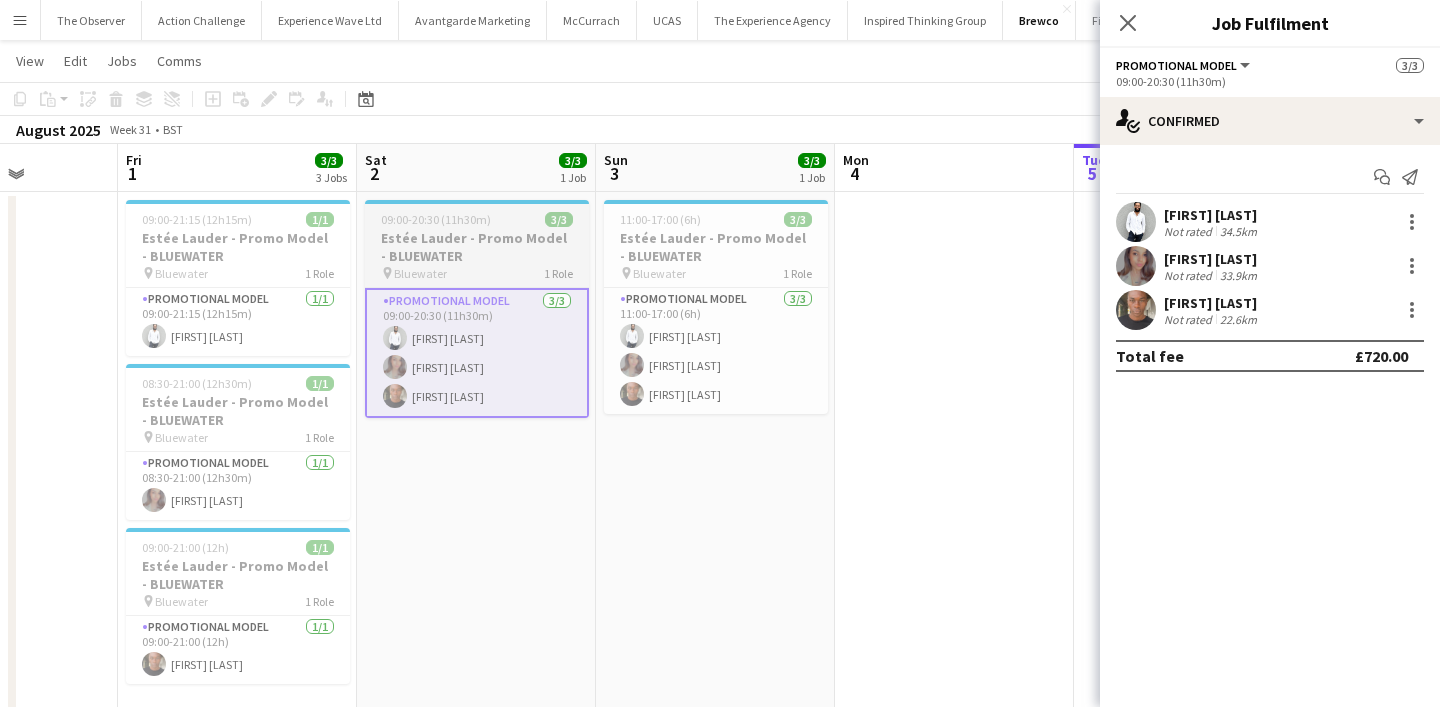 click on "Estée Lauder - Promo Model - BLUEWATER" at bounding box center [477, 247] 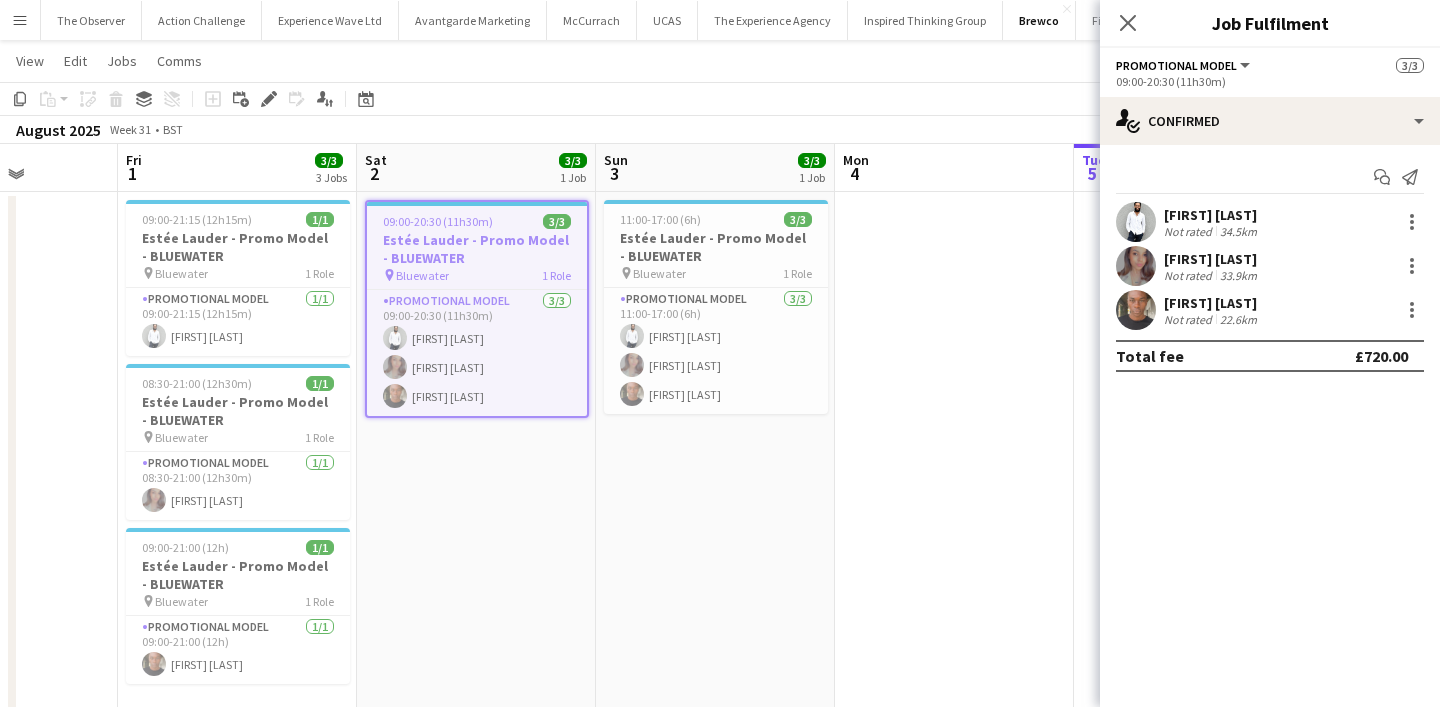 click on "Estée Lauder - Promo Model - BLUEWATER" at bounding box center [477, 249] 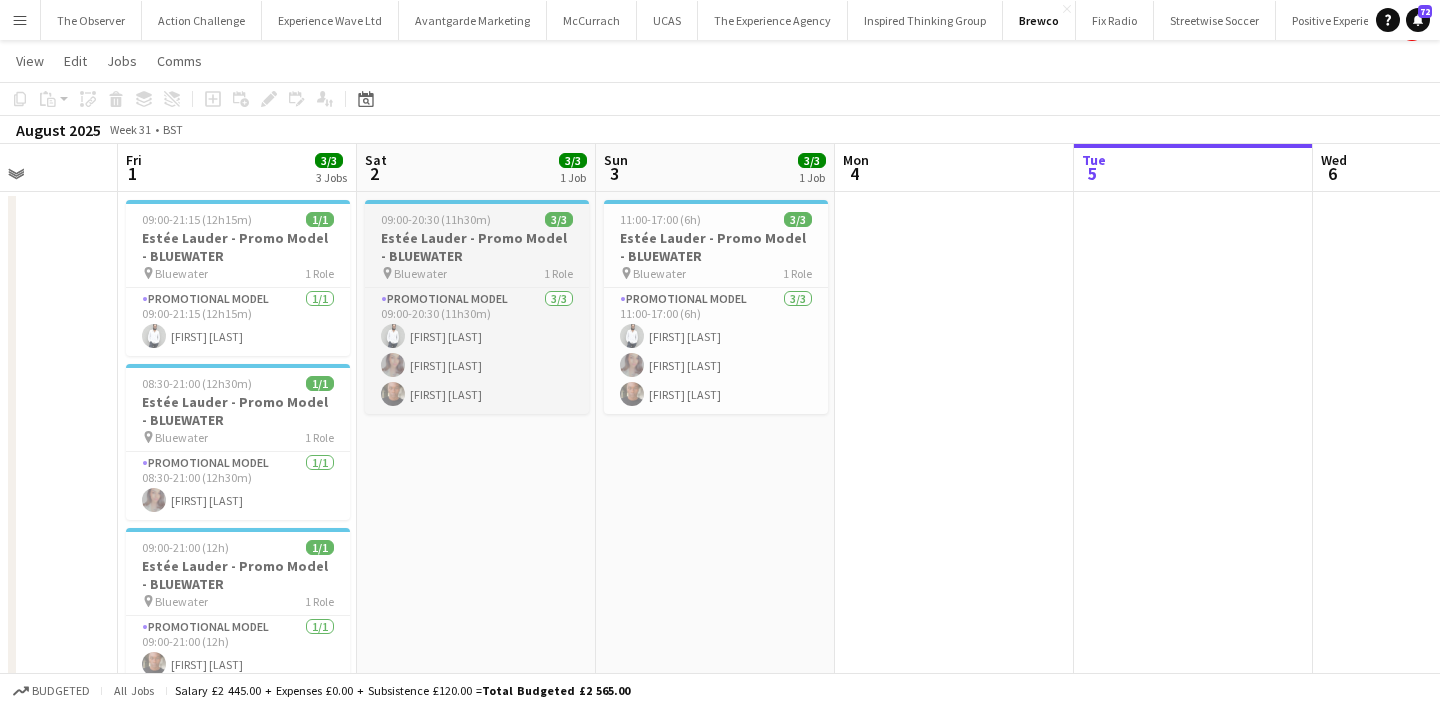 click on "Estée Lauder - Promo Model - BLUEWATER" at bounding box center (477, 247) 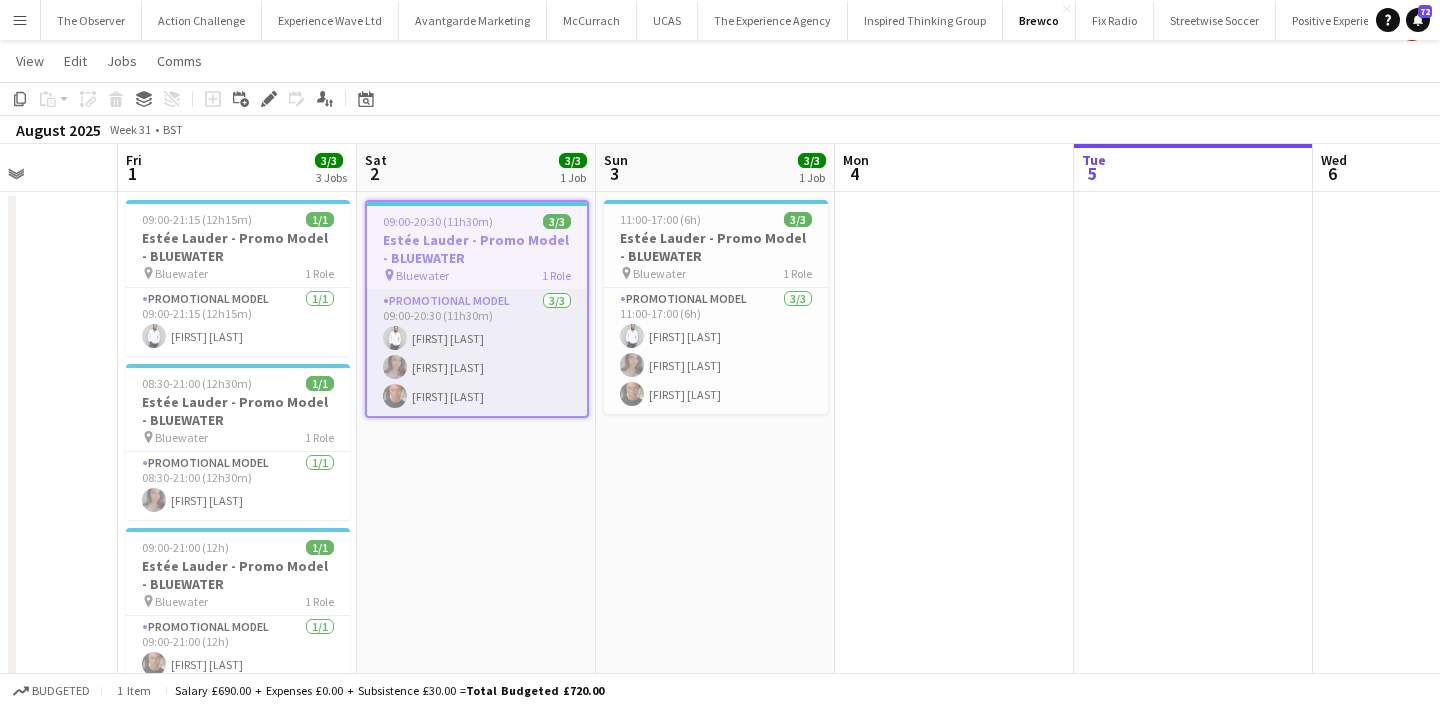 click on "Promotional Model   3/3   09:00-20:30 (11h30m)
Pedro De Marchi Fiona Tesfazghi Chris Milungu" at bounding box center [477, 353] 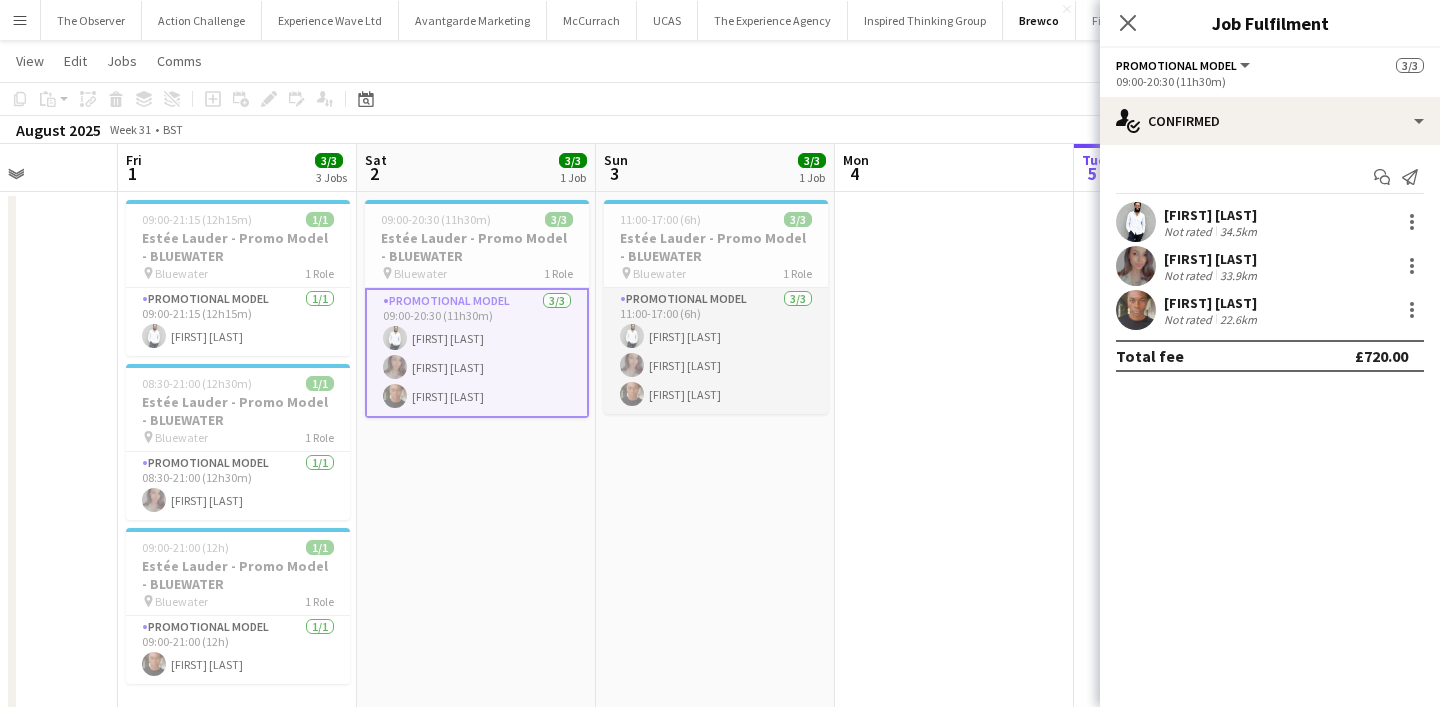 click on "Promotional Model   3/3   11:00-17:00 (6h)
Pedro De Marchi Fiona Tesfazghi Chris Milungu" at bounding box center [716, 351] 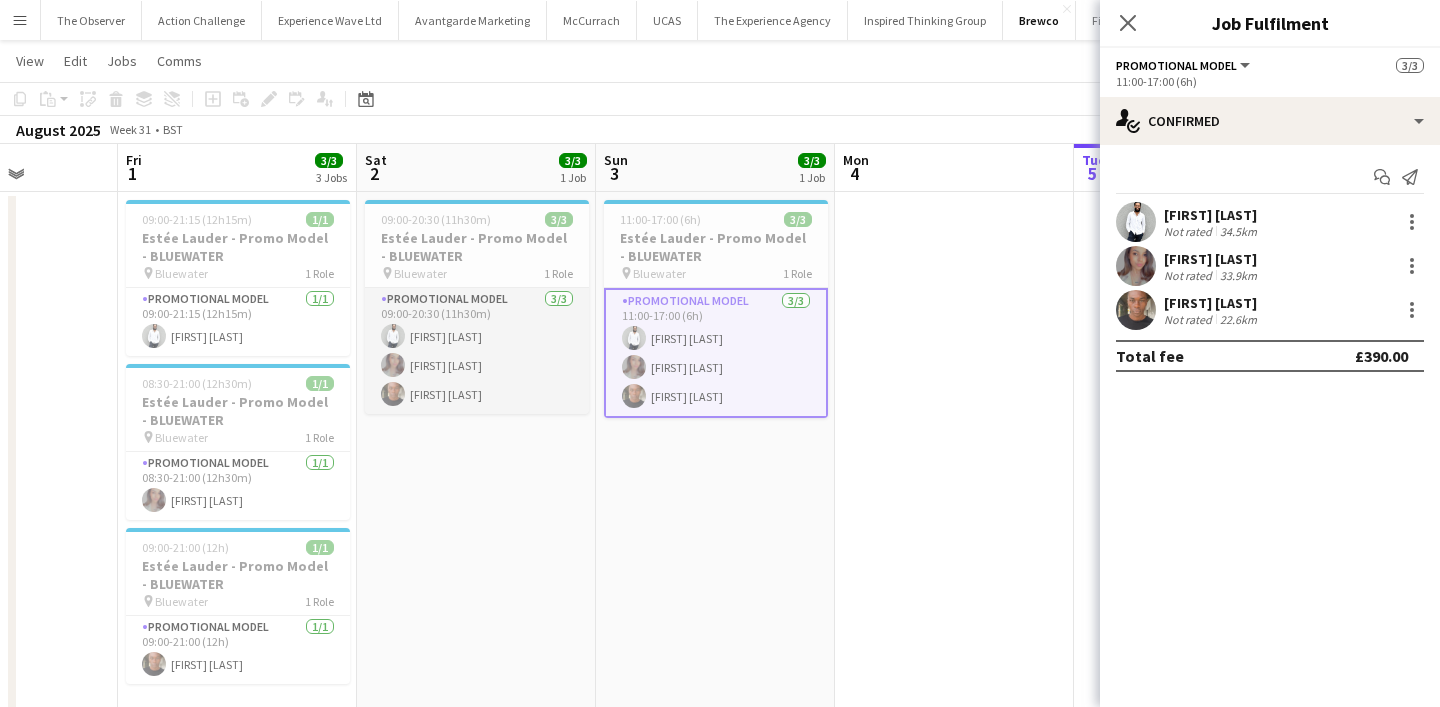 click on "Promotional Model   3/3   09:00-20:30 (11h30m)
Pedro De Marchi Fiona Tesfazghi Chris Milungu" at bounding box center [477, 351] 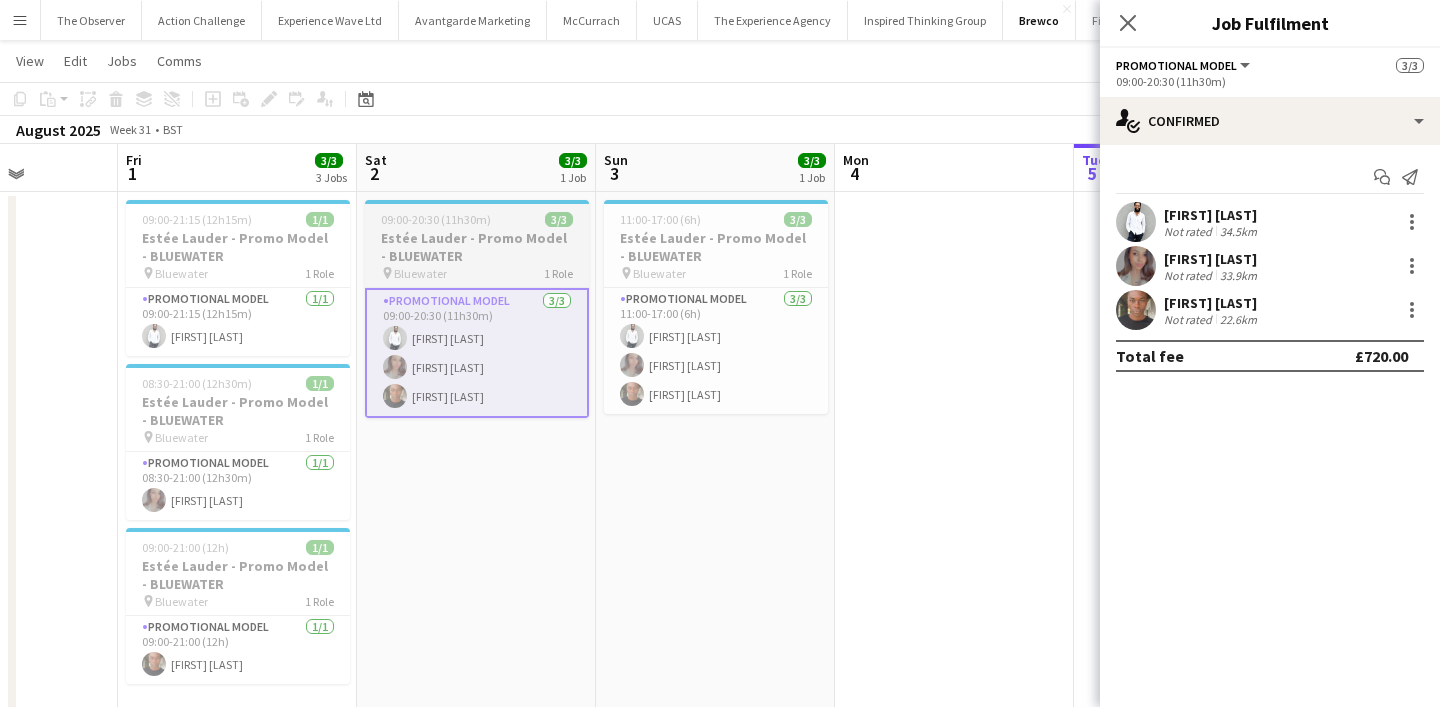 click on "Estée Lauder - Promo Model - BLUEWATER" at bounding box center (477, 247) 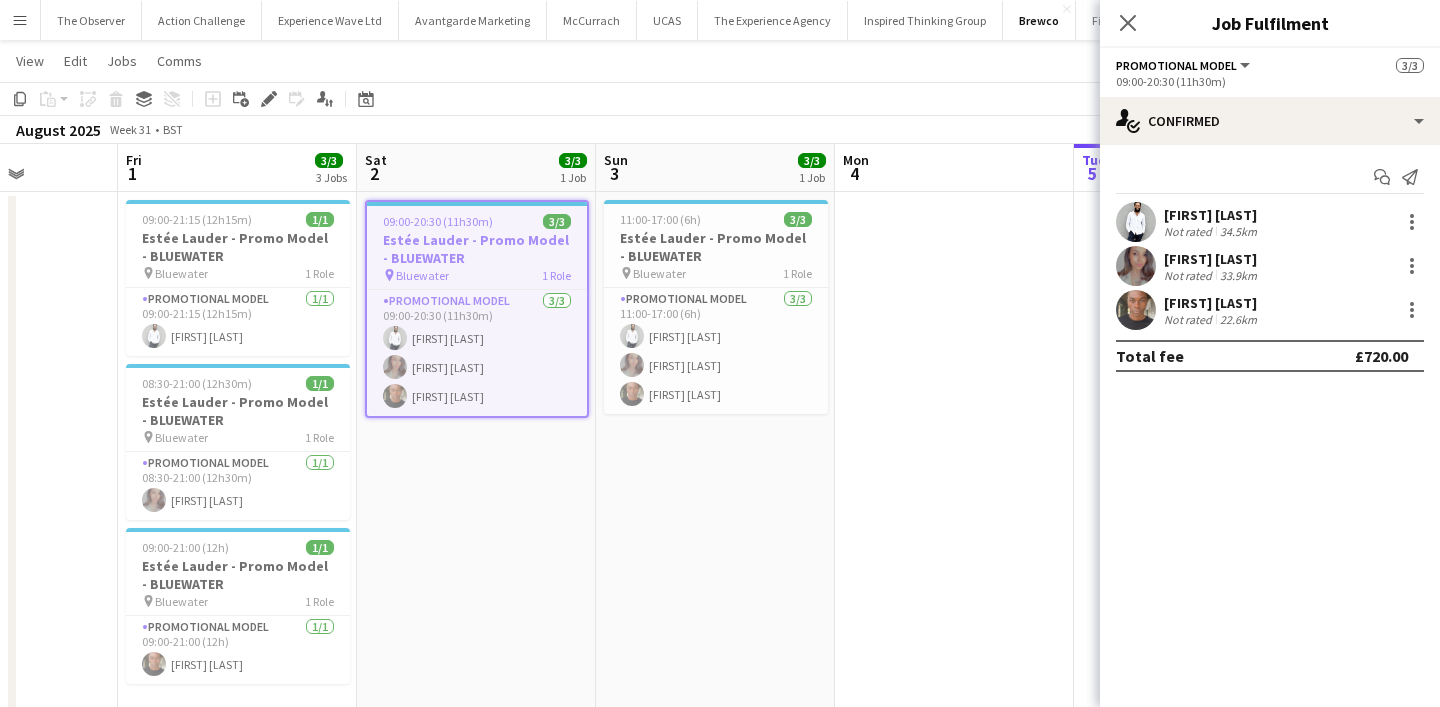 click on "09:00-20:30 (11h30m)    3/3   Estée Lauder - Promo Model - BLUEWATER
pin
Bluewater   1 Role   Promotional Model   3/3   09:00-20:30 (11h30m)
Pedro De Marchi Fiona Tesfazghi Chris Milungu" at bounding box center (476, 489) 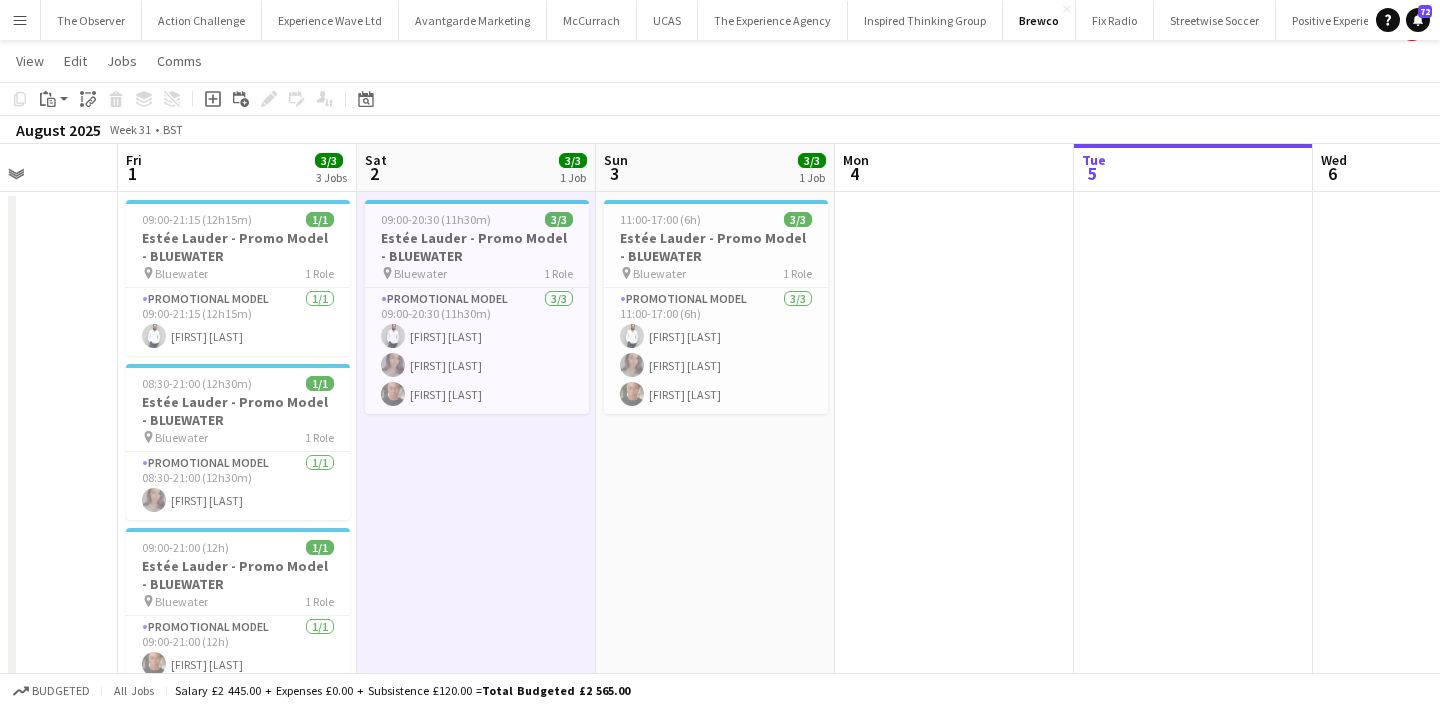 click on "09:00-20:30 (11h30m)    3/3   Estée Lauder - Promo Model - BLUEWATER
pin
Bluewater   1 Role   Promotional Model   3/3   09:00-20:30 (11h30m)
Pedro De Marchi Fiona Tesfazghi Chris Milungu" at bounding box center (476, 489) 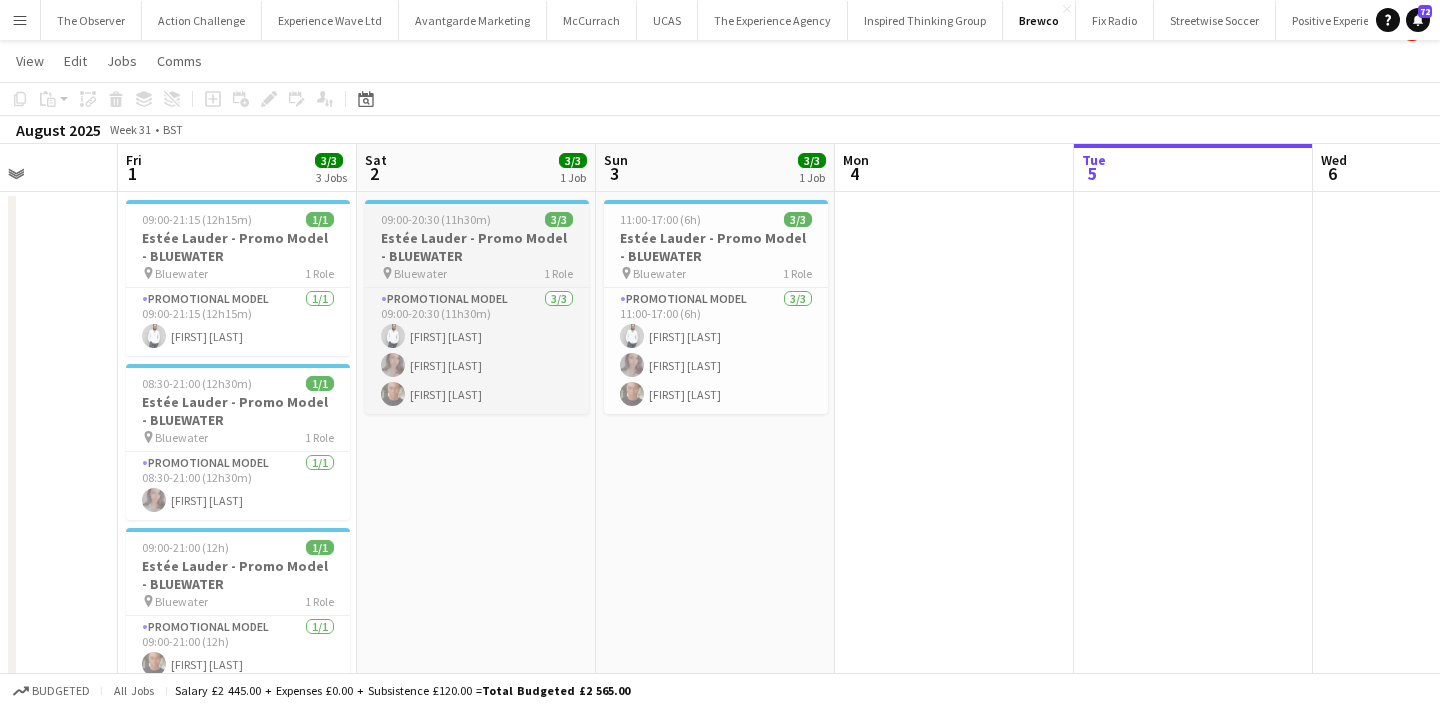 click on "Estée Lauder - Promo Model - BLUEWATER" at bounding box center [477, 247] 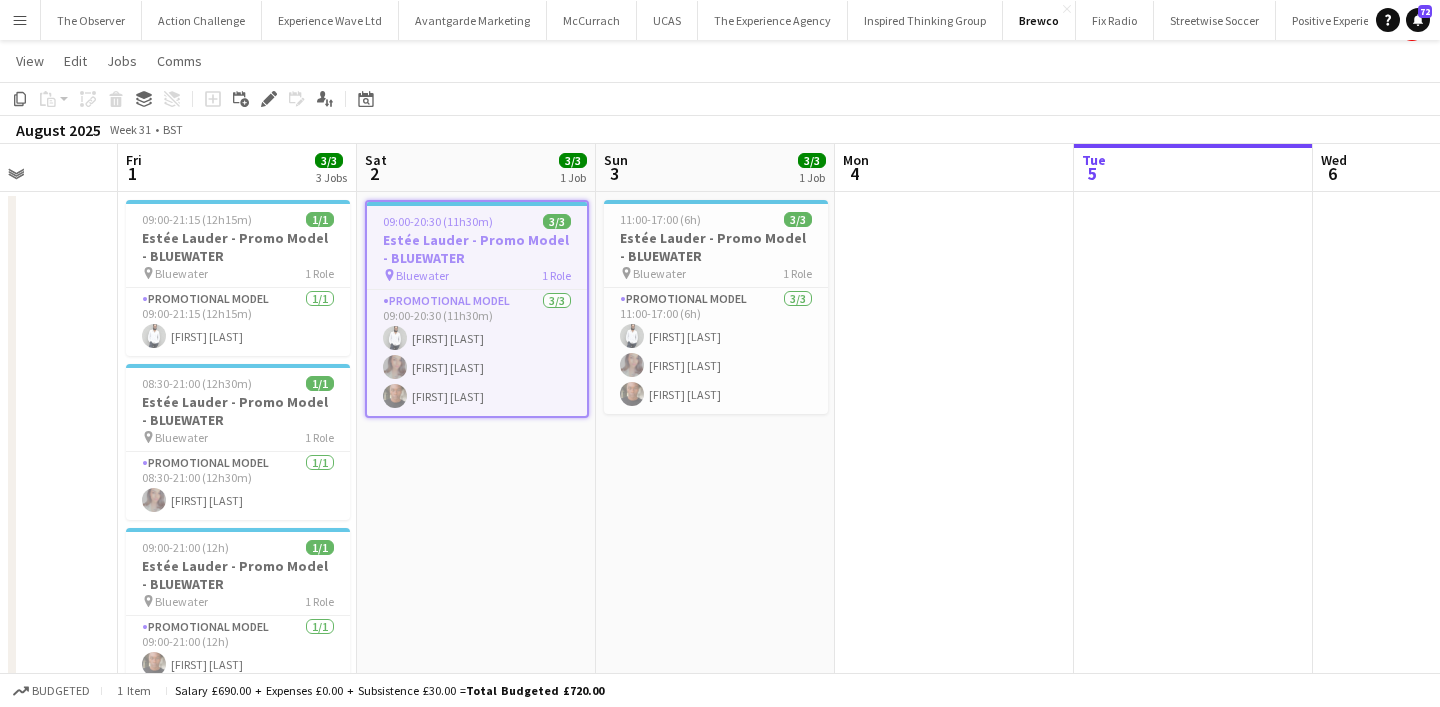 click on "09:00-20:30 (11h30m)    3/3   Estée Lauder - Promo Model - BLUEWATER
pin
Bluewater   1 Role   Promotional Model   3/3   09:00-20:30 (11h30m)
Pedro De Marchi Fiona Tesfazghi Chris Milungu" at bounding box center [476, 489] 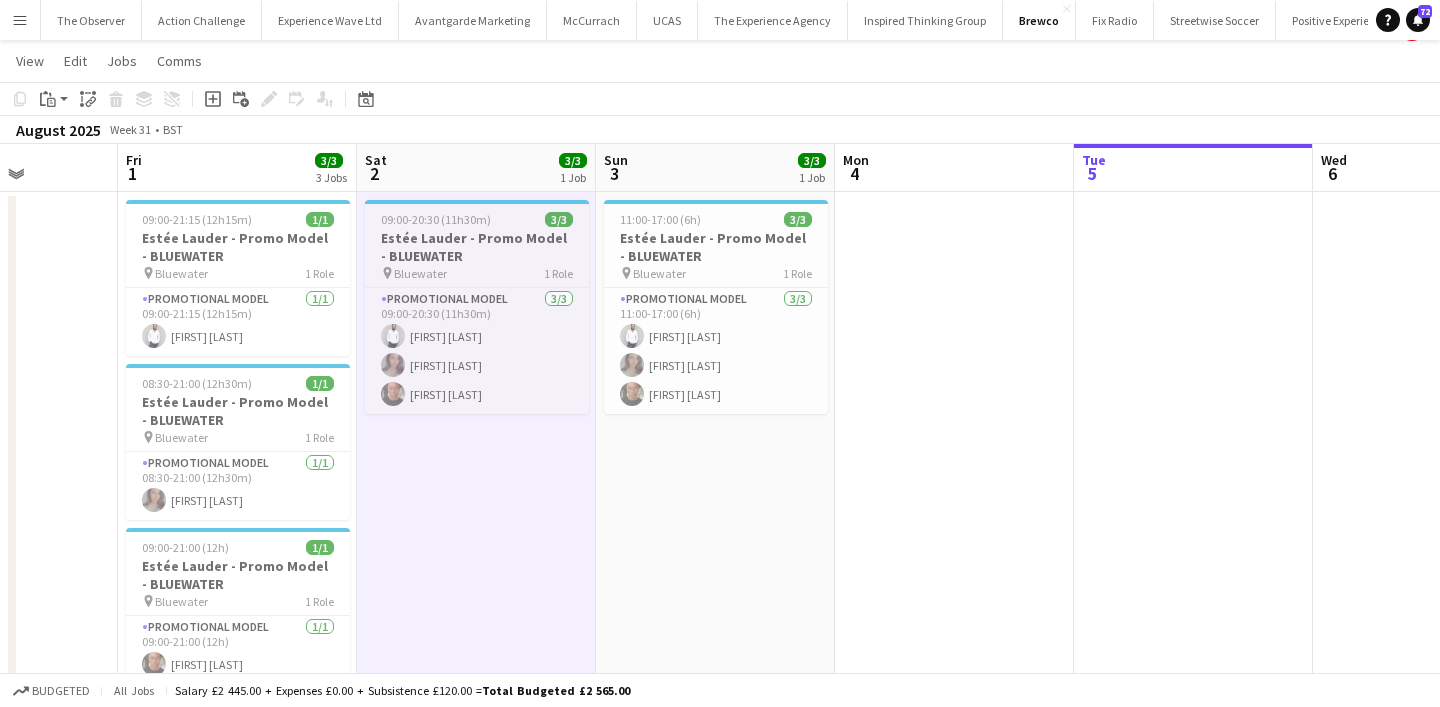 click on "pin
Bluewater   1 Role" at bounding box center (477, 273) 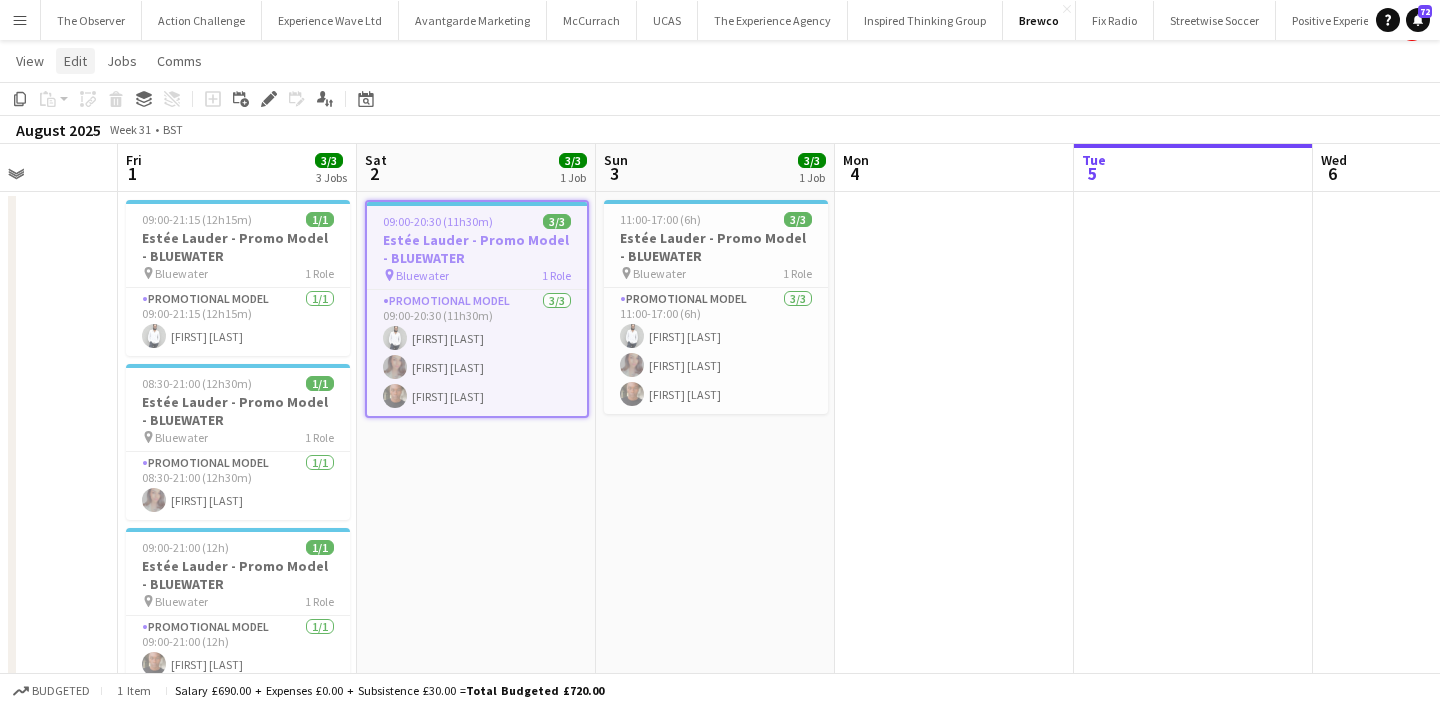 click on "Edit" 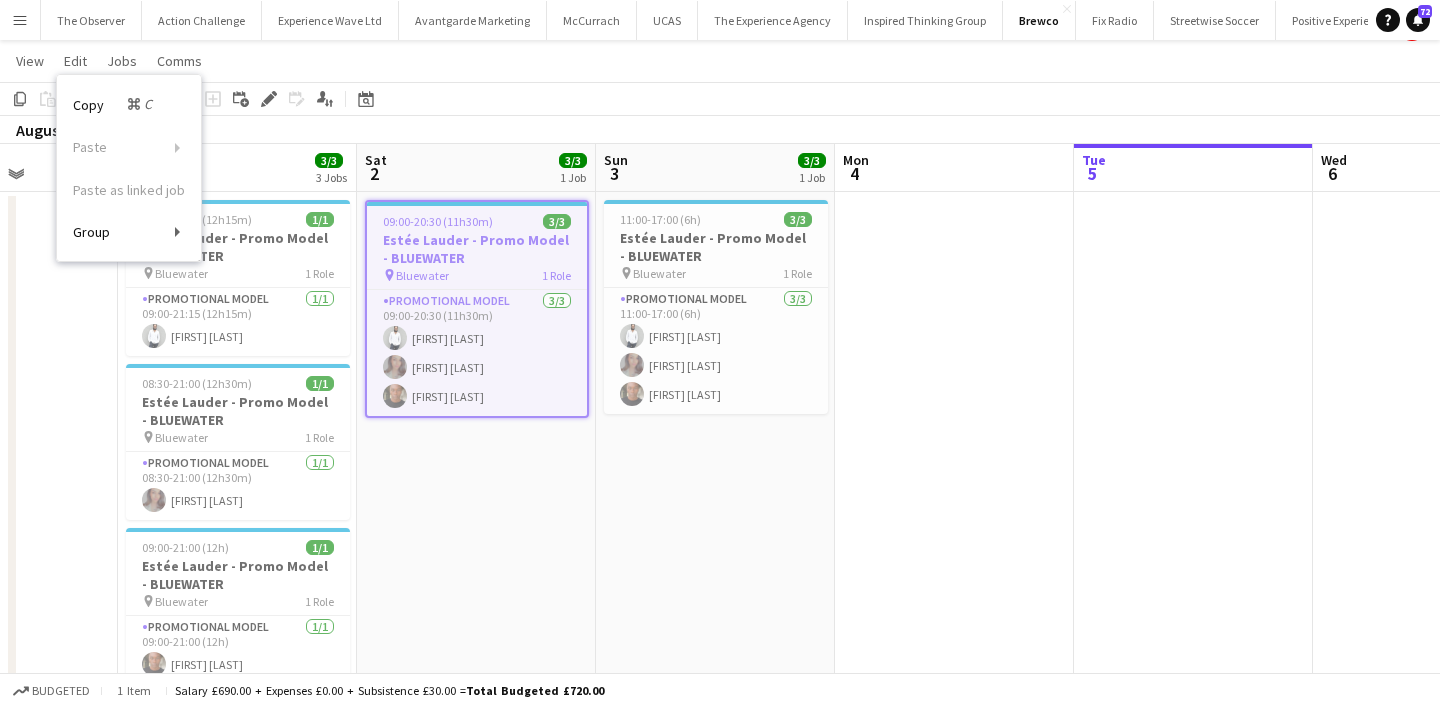 click on "09:00-20:30 (11h30m)    3/3   Estée Lauder - Promo Model - BLUEWATER
pin
Bluewater   1 Role   Promotional Model   3/3   09:00-20:30 (11h30m)
Pedro De Marchi Fiona Tesfazghi Chris Milungu" at bounding box center (476, 489) 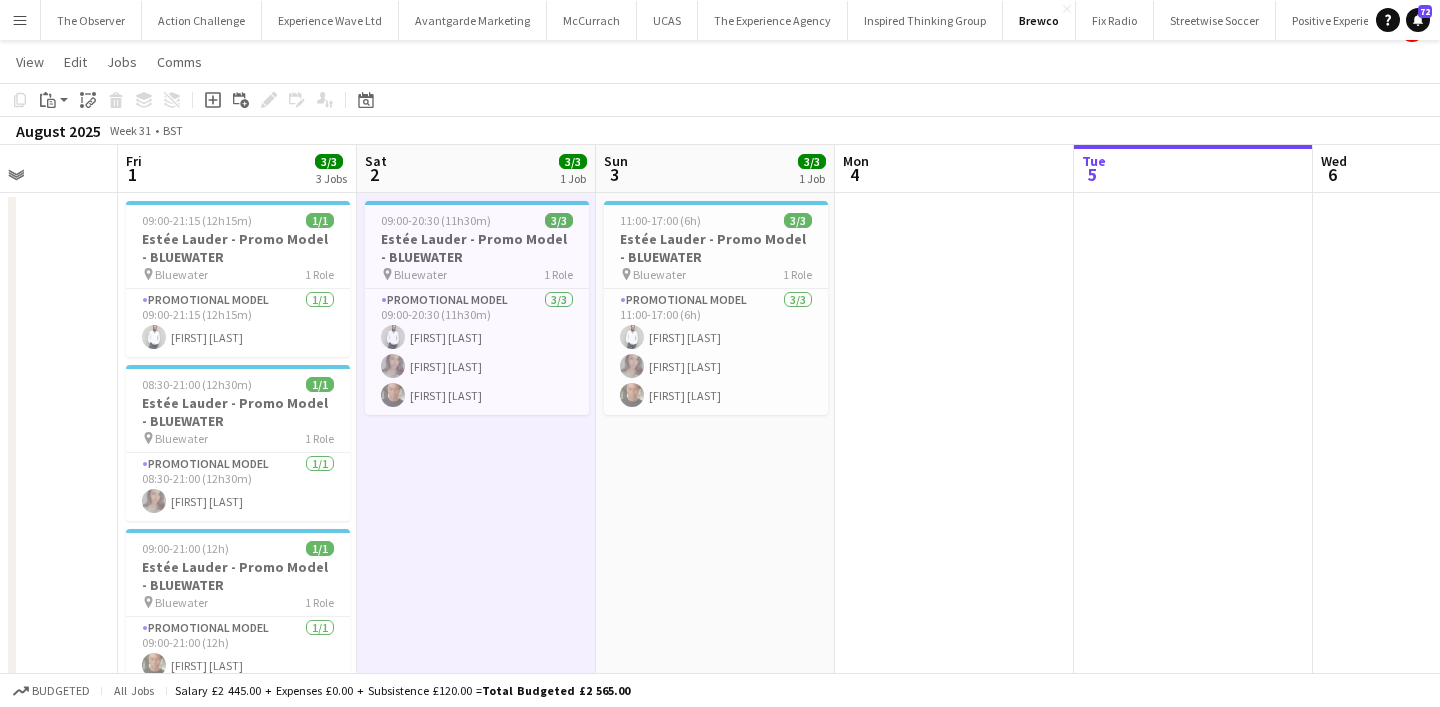 scroll, scrollTop: 36, scrollLeft: 0, axis: vertical 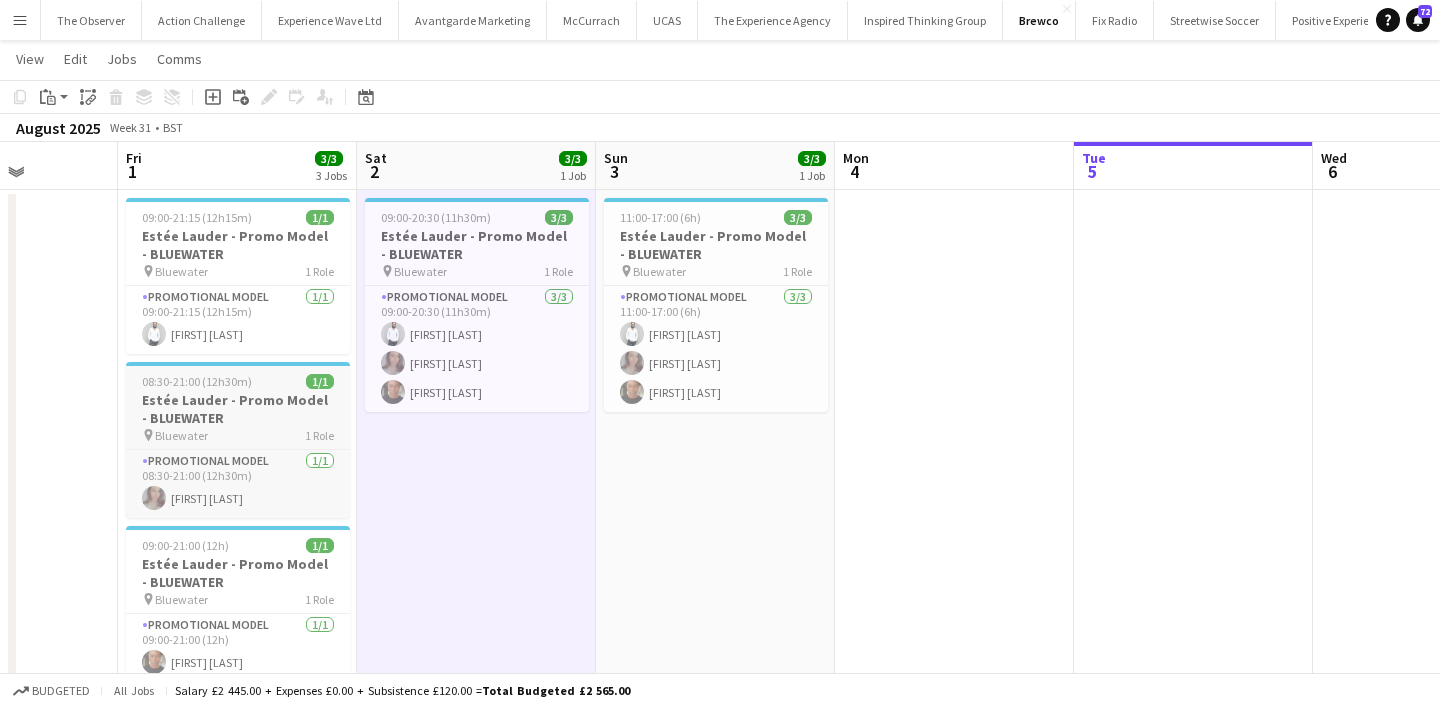 click on "Estée Lauder - Promo Model - BLUEWATER" at bounding box center (238, 409) 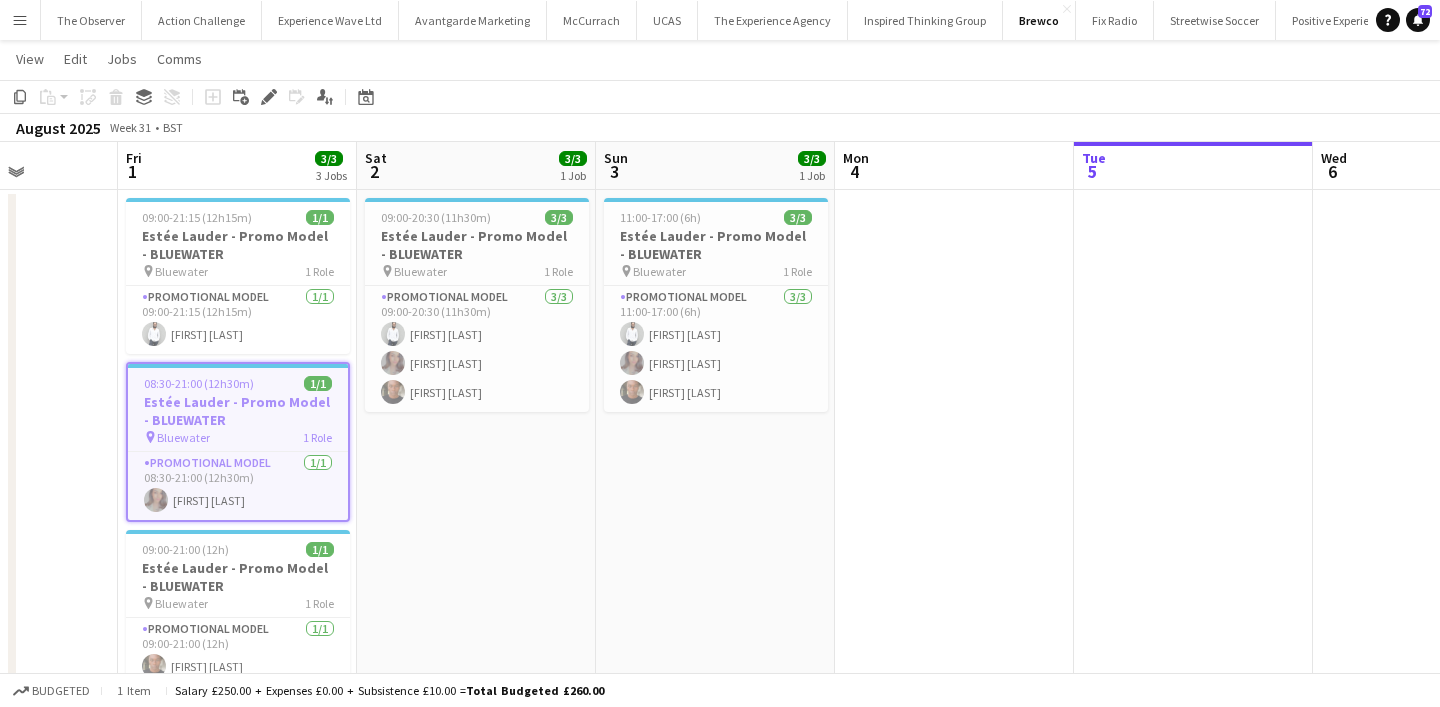 click on "Estée Lauder - Promo Model - BLUEWATER" at bounding box center (238, 411) 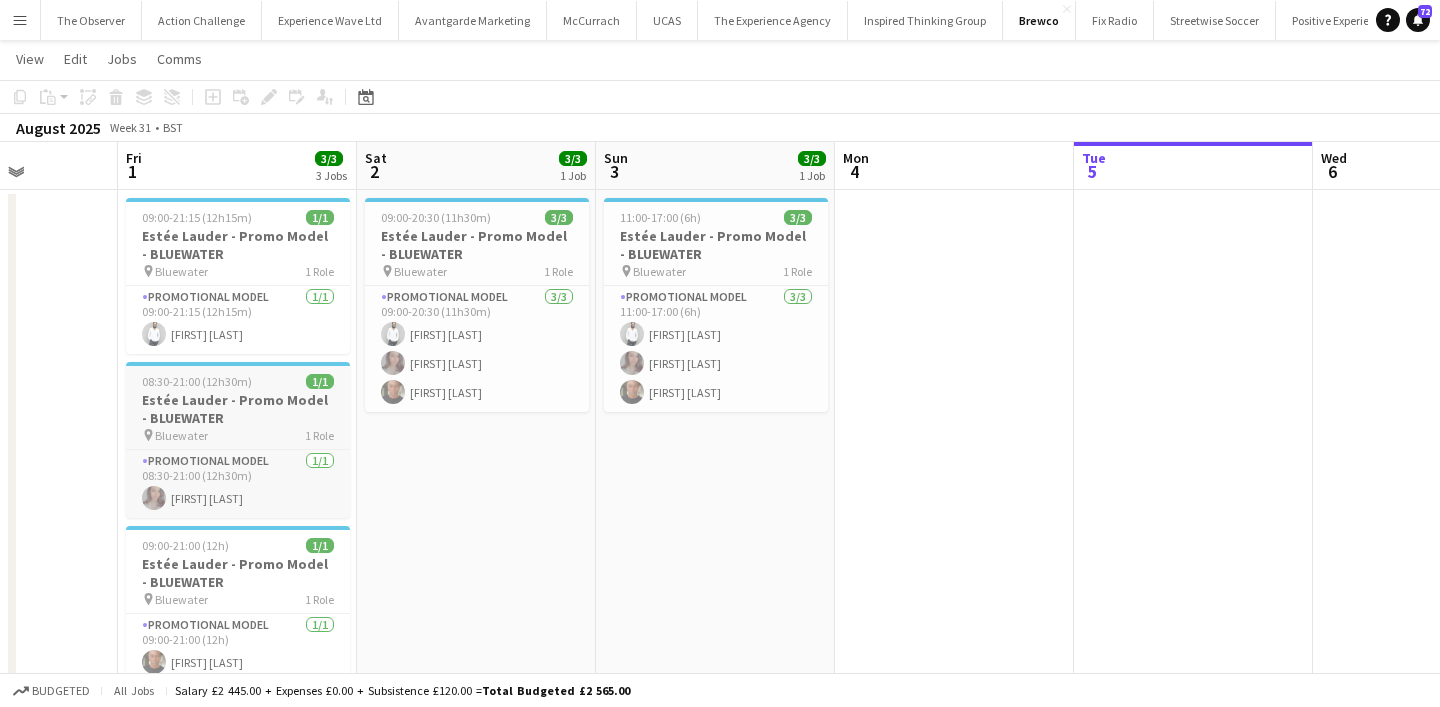 click on "Estée Lauder - Promo Model - BLUEWATER" at bounding box center [238, 409] 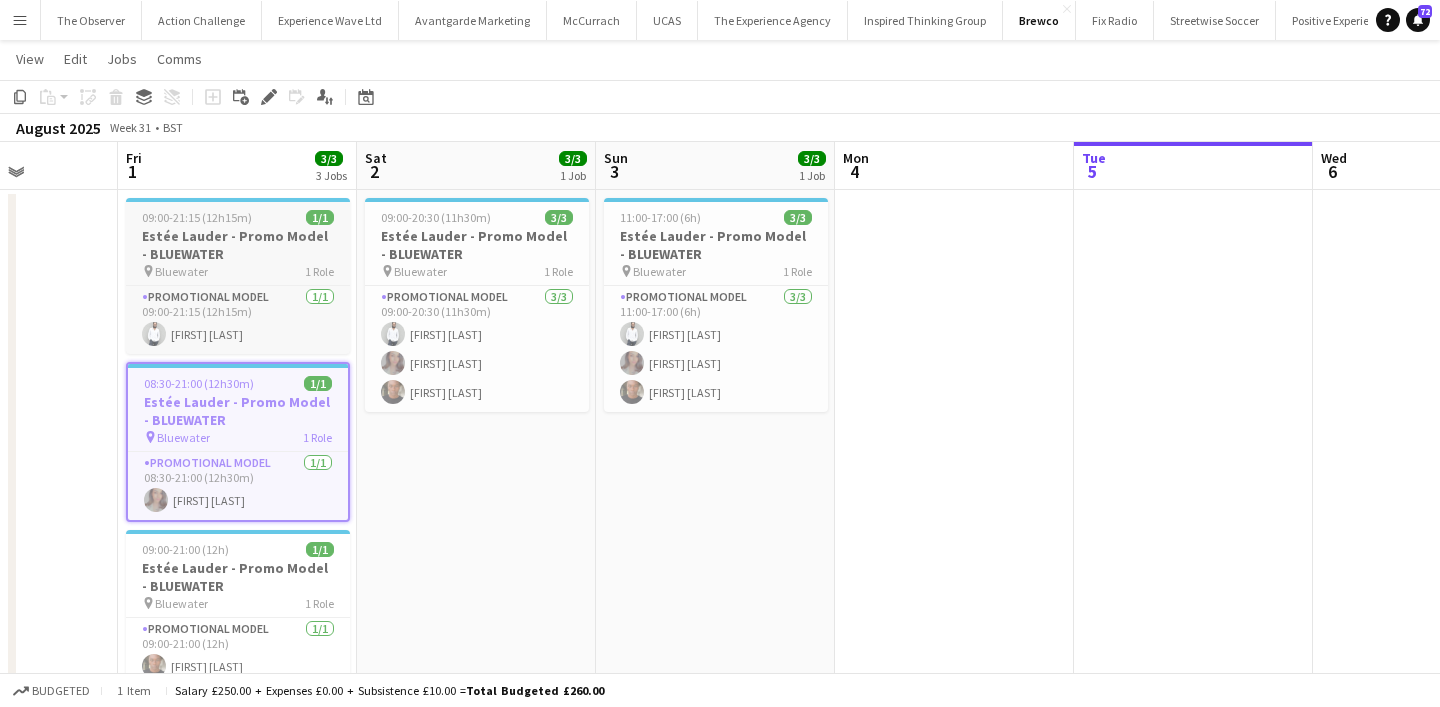 click on "Estée Lauder - Promo Model - BLUEWATER" at bounding box center [238, 245] 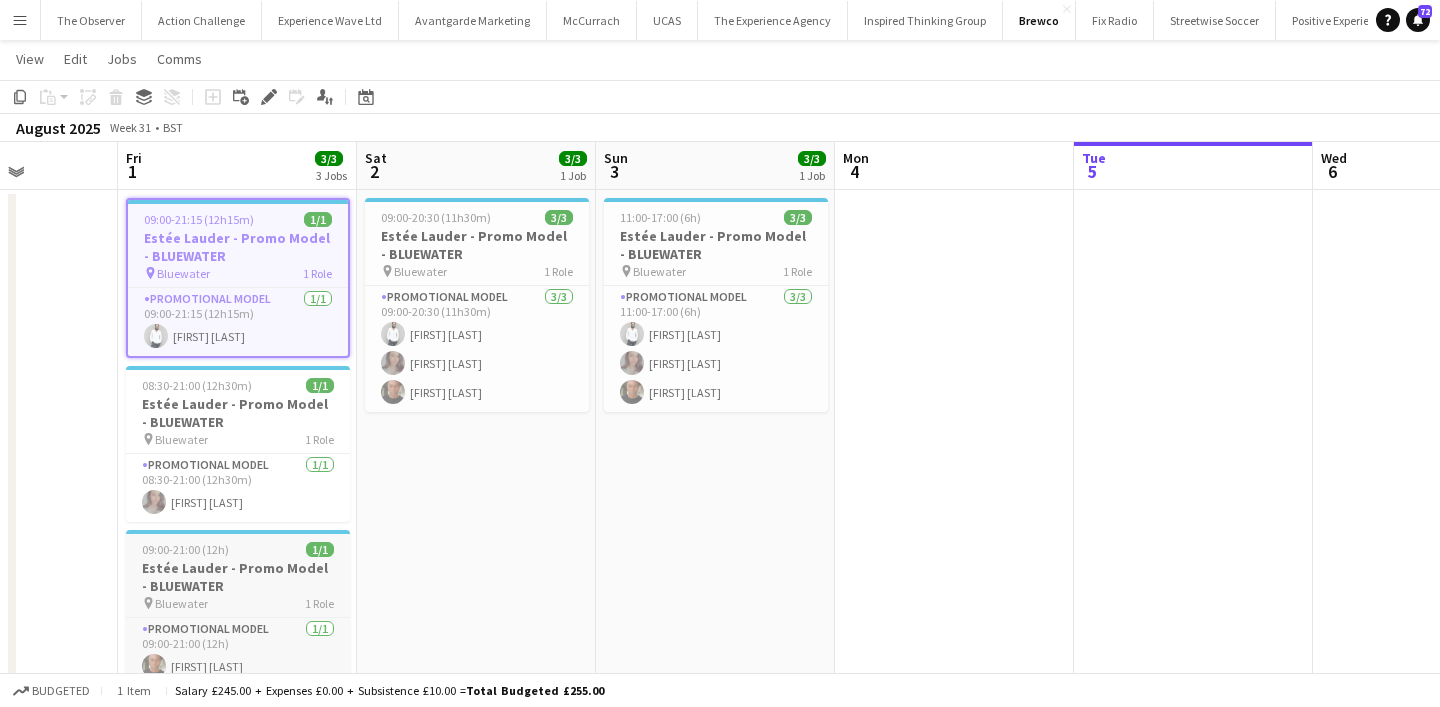 click on "Estée Lauder - Promo Model - BLUEWATER" at bounding box center (238, 577) 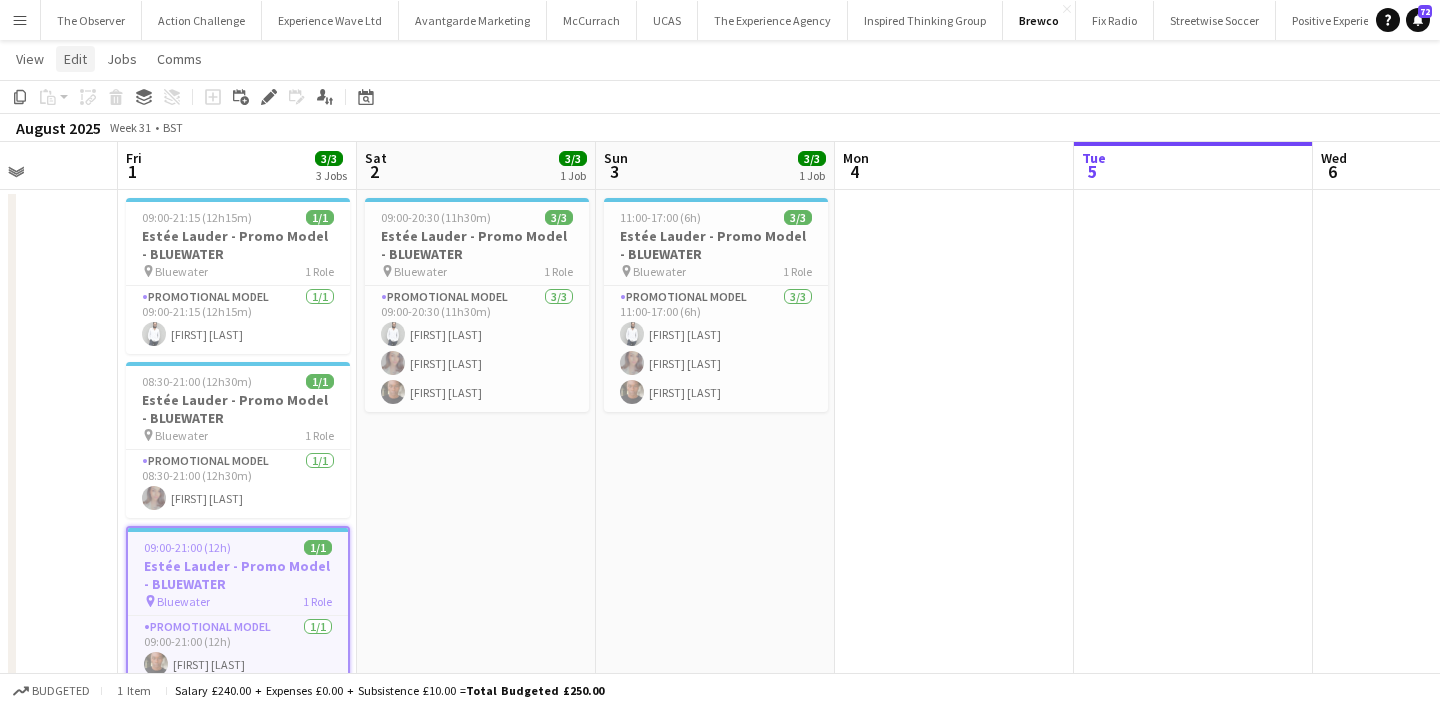 click on "Edit" 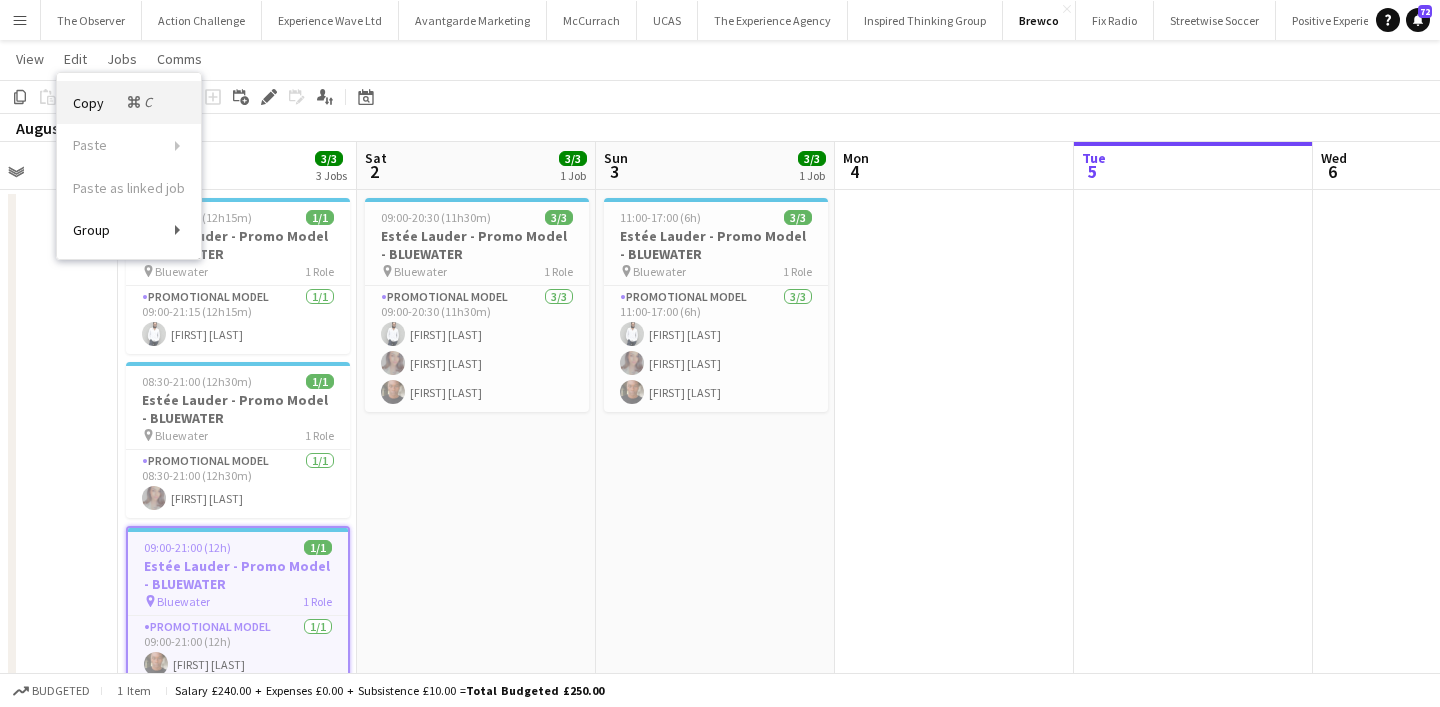 click on "Copy
Command
C" at bounding box center (114, 102) 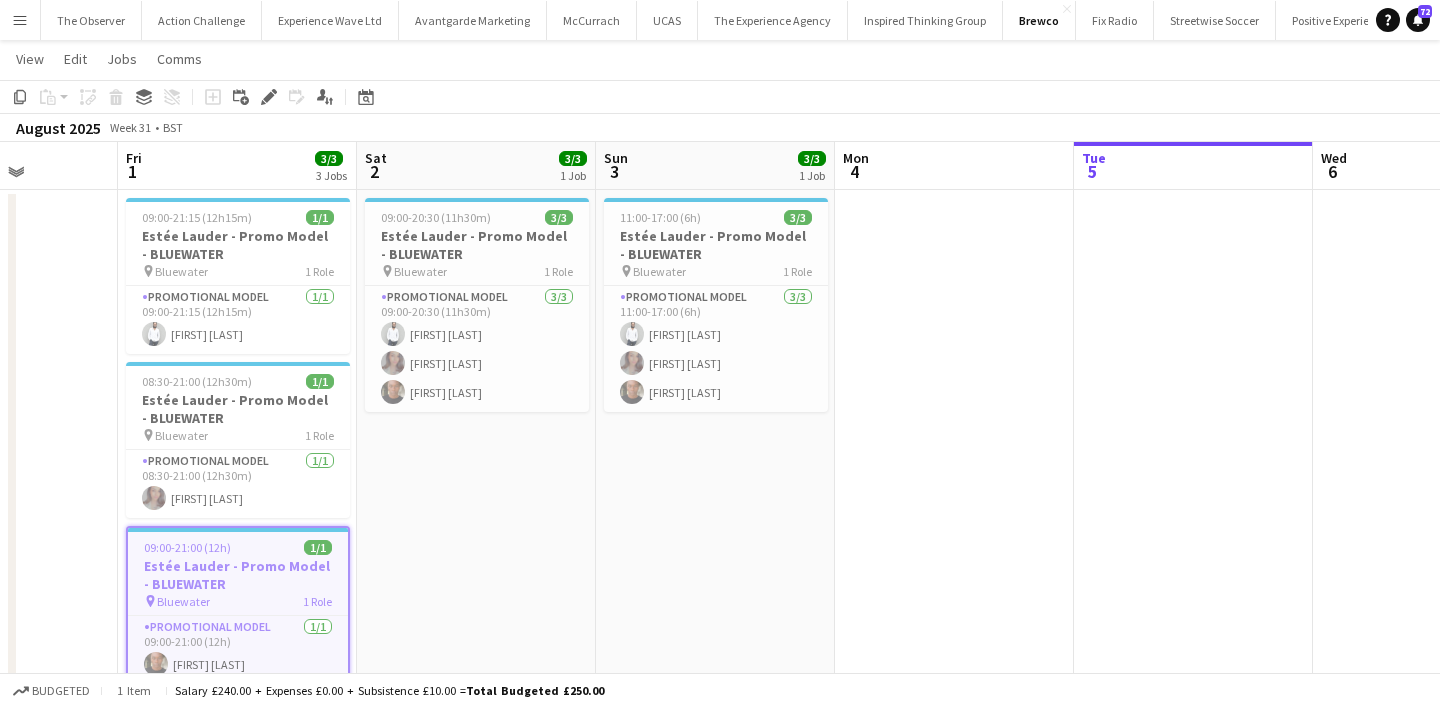 click on "09:00-20:30 (11h30m)    3/3   Estée Lauder - Promo Model - BLUEWATER
pin
Bluewater   1 Role   Promotional Model   3/3   09:00-20:30 (11h30m)
Pedro De Marchi Fiona Tesfazghi Chris Milungu" at bounding box center [476, 487] 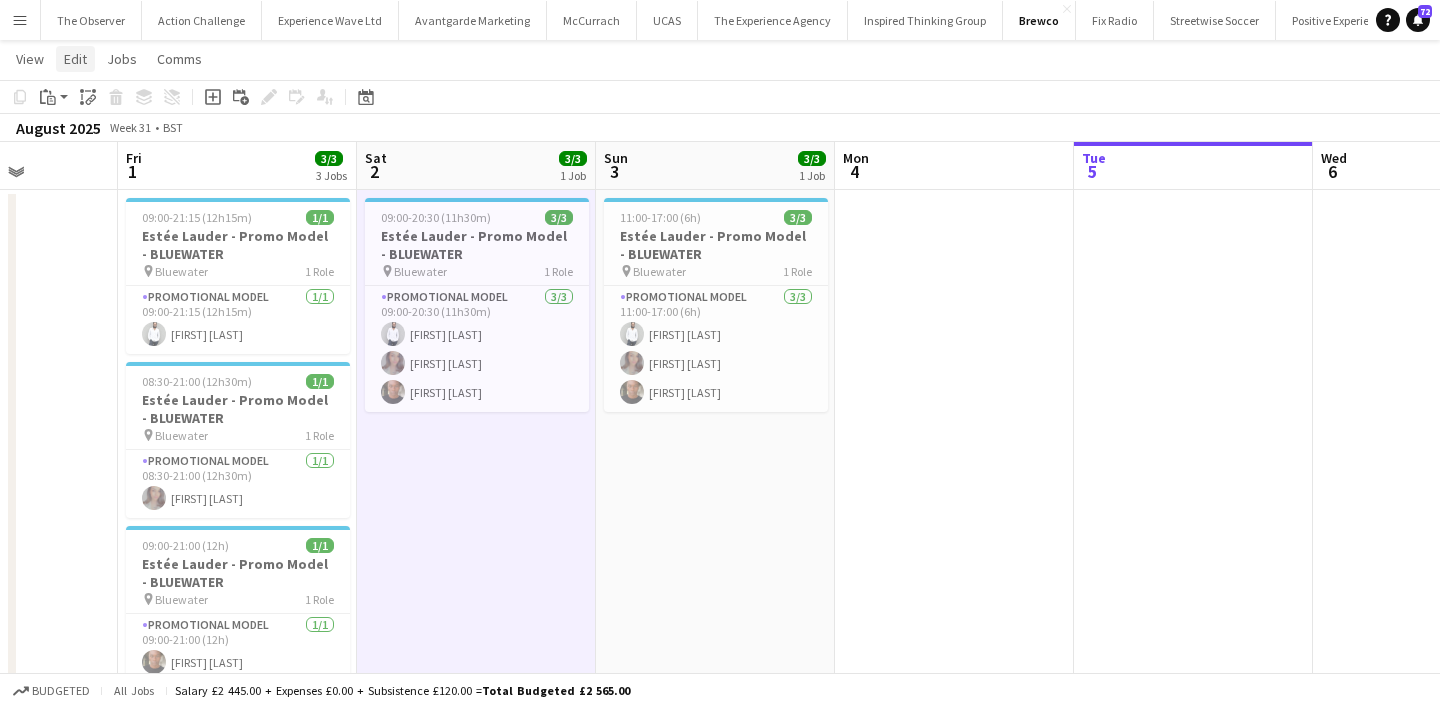 click on "Edit" 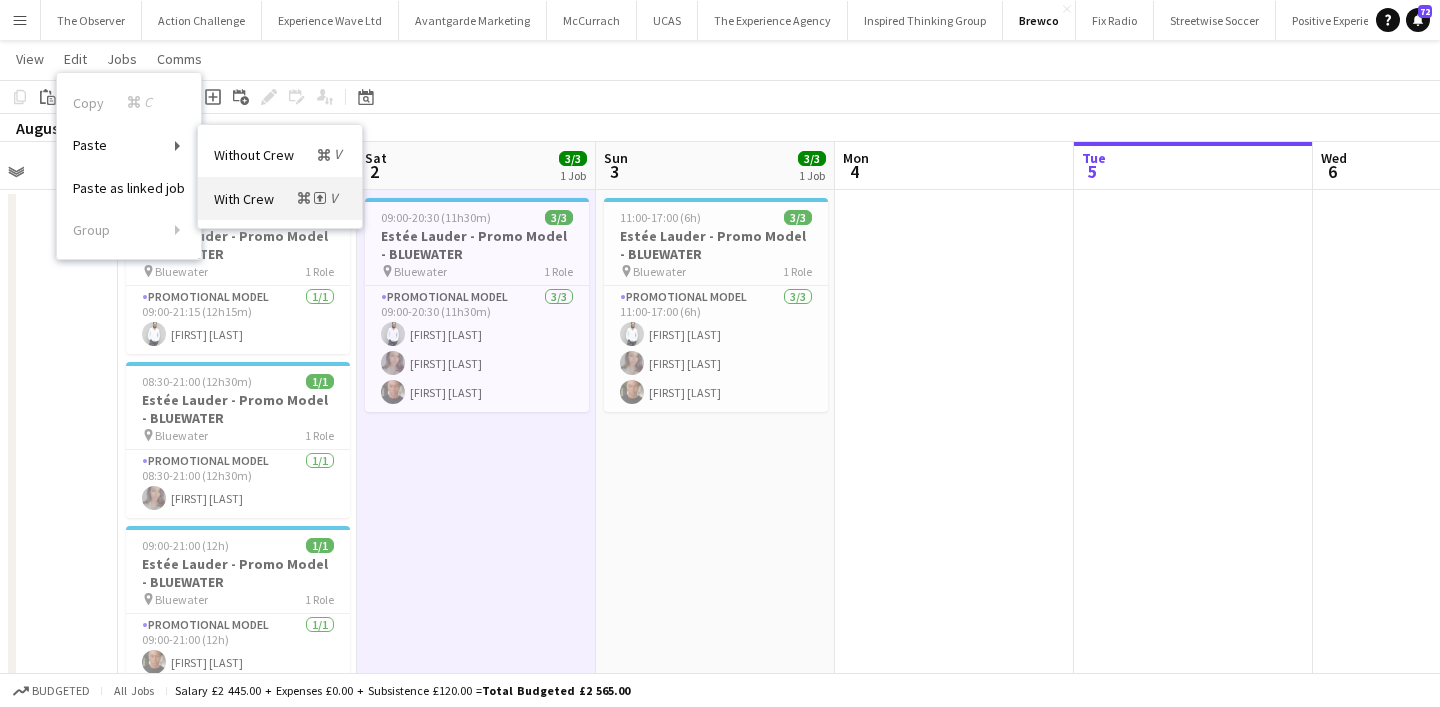 click on "With Crew
Command
Shift
V" at bounding box center [278, 198] 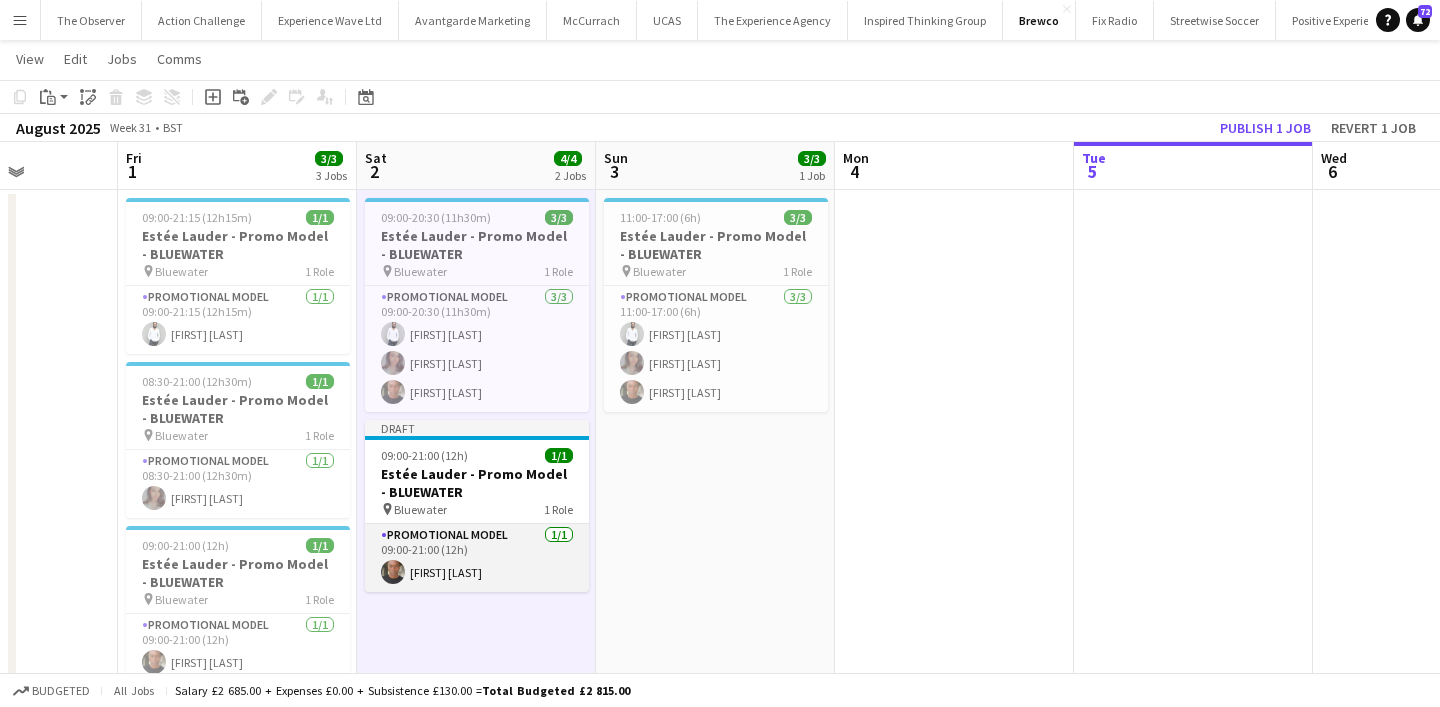 click on "Promotional Model   1/1   09:00-21:00 (12h)
Chris Milungu" at bounding box center [477, 558] 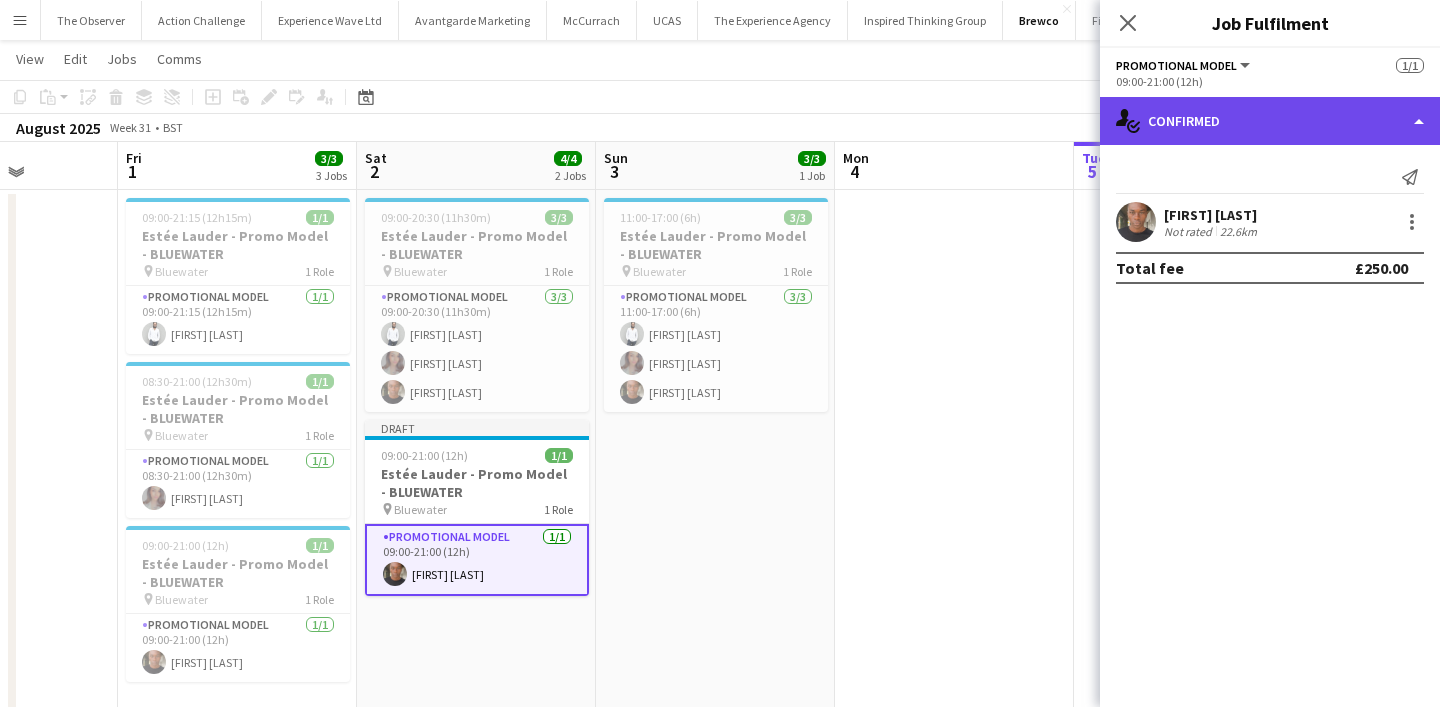 click on "single-neutral-actions-check-2
Confirmed" 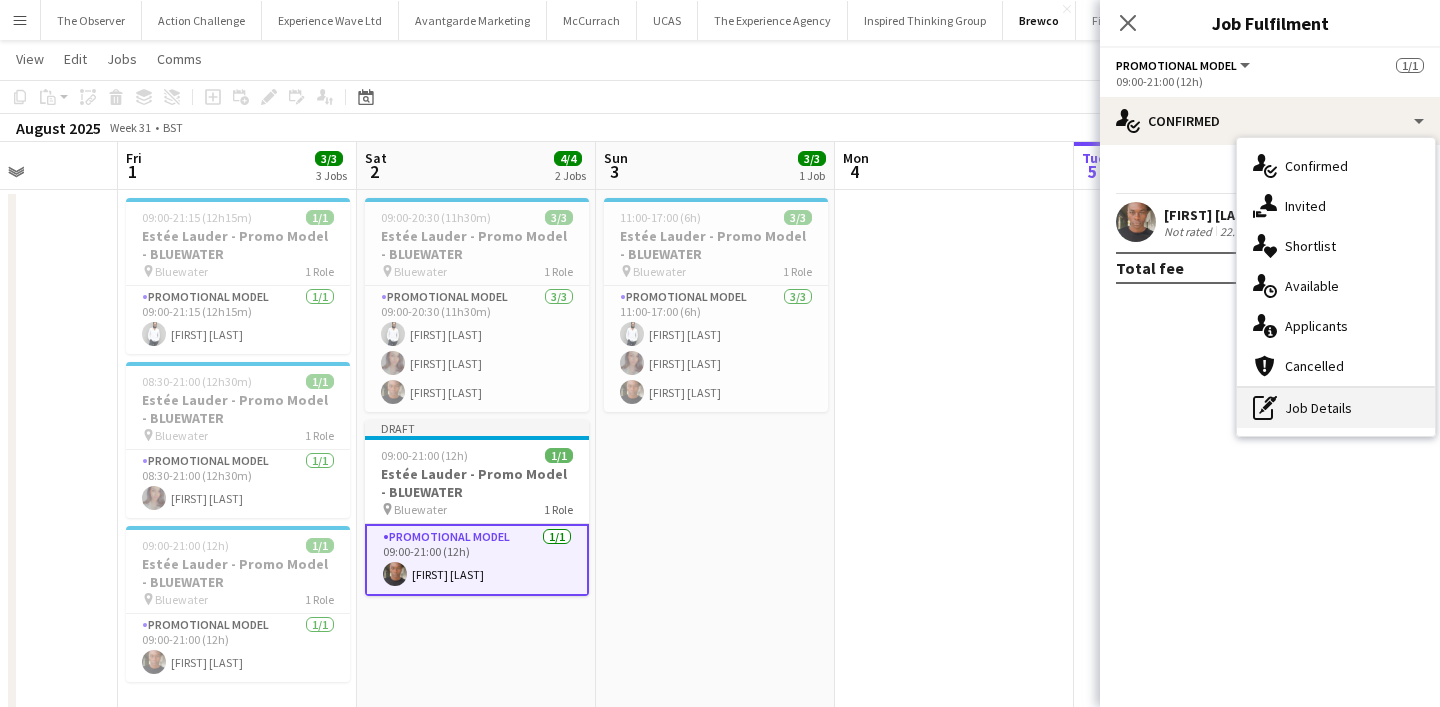 click on "pen-write
Job Details" at bounding box center (1336, 408) 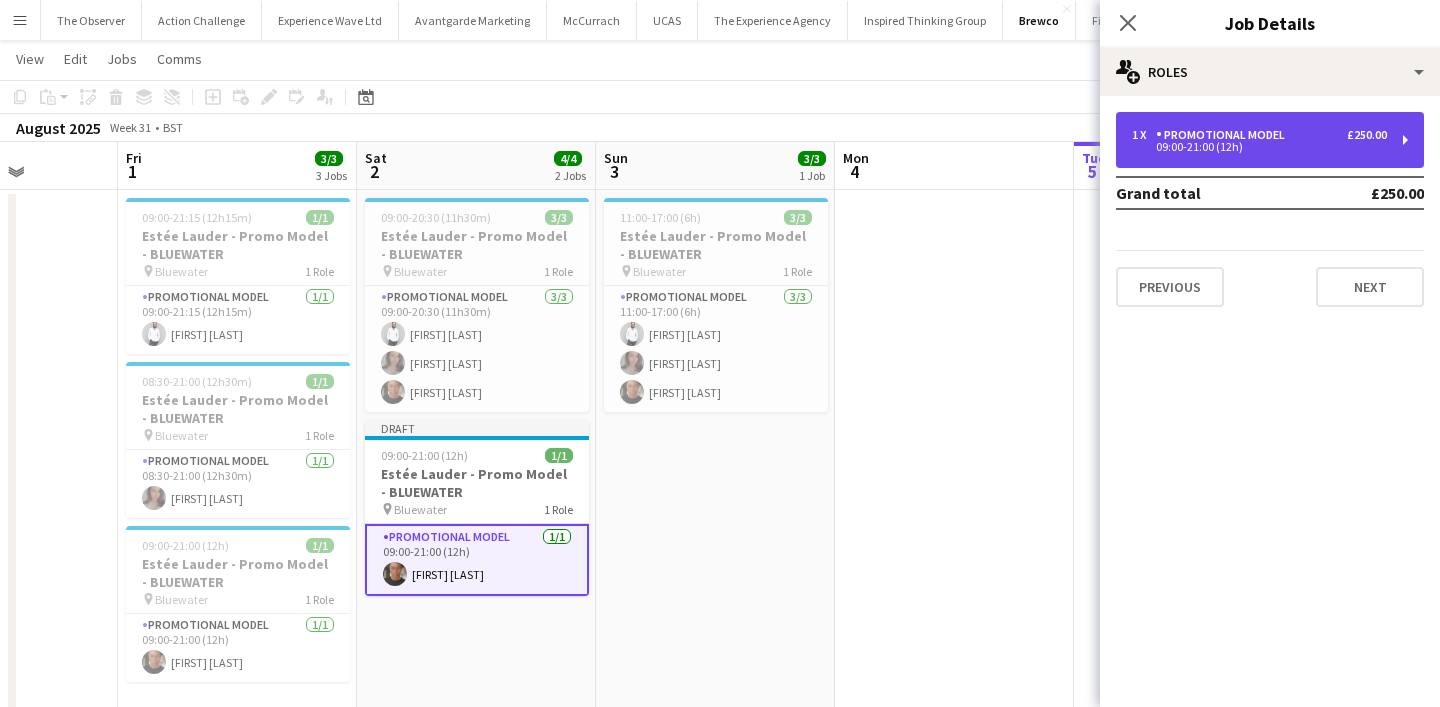 click on "1 x   Promotional Model   £250.00   09:00-21:00 (12h)" at bounding box center [1270, 140] 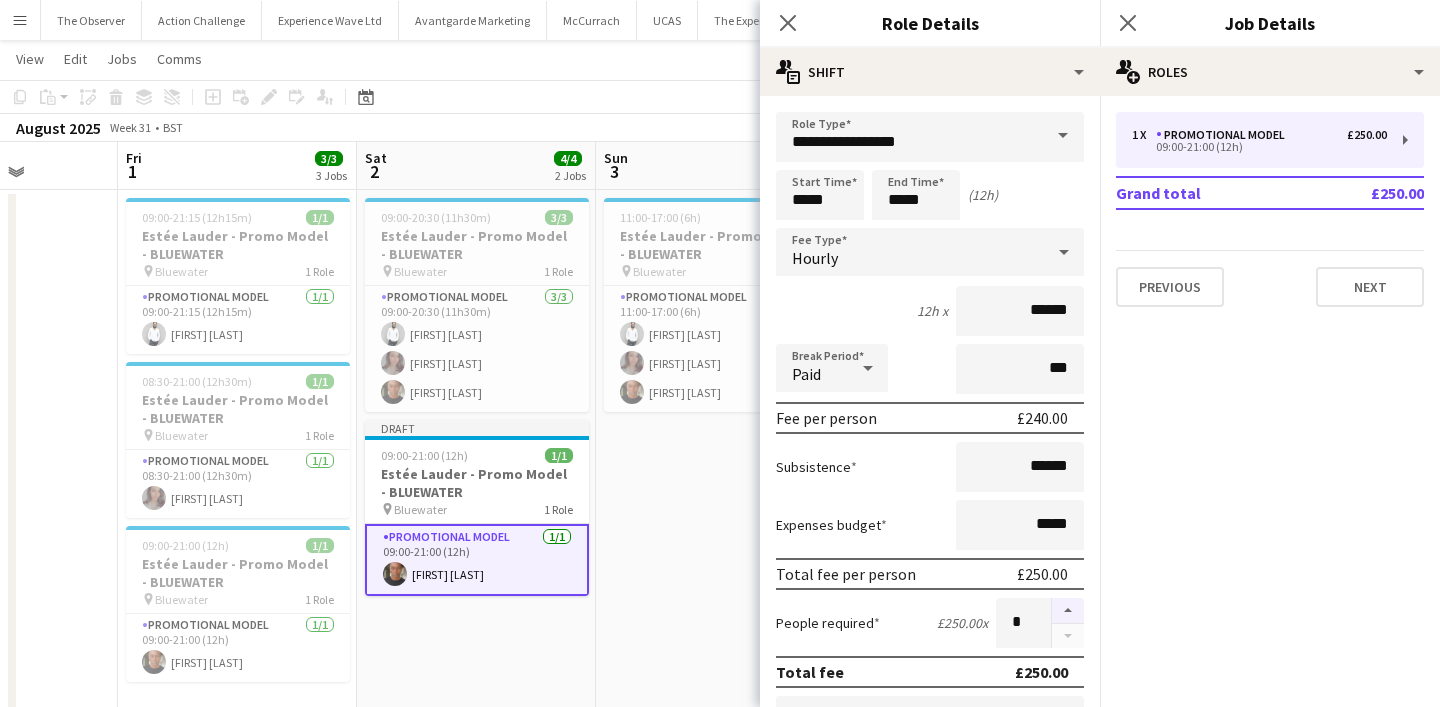 click at bounding box center (1068, 611) 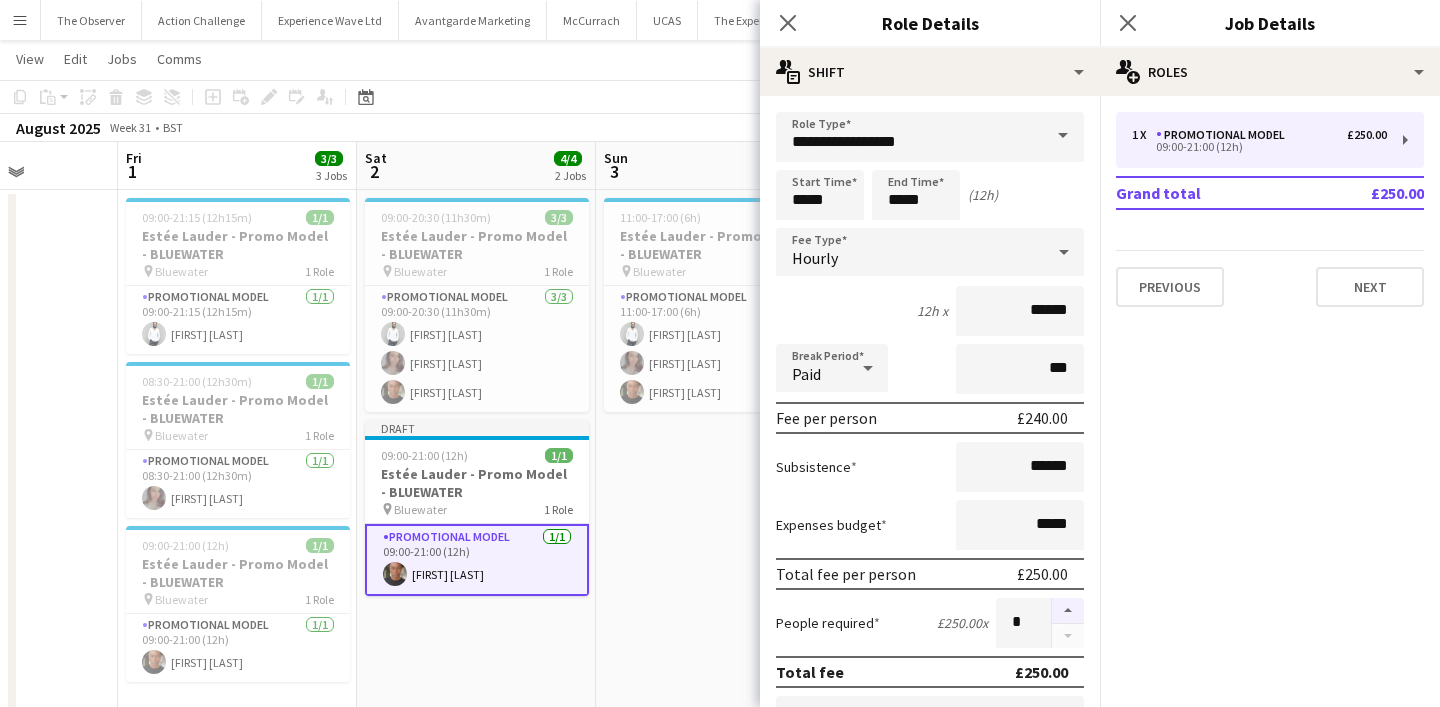 type on "*" 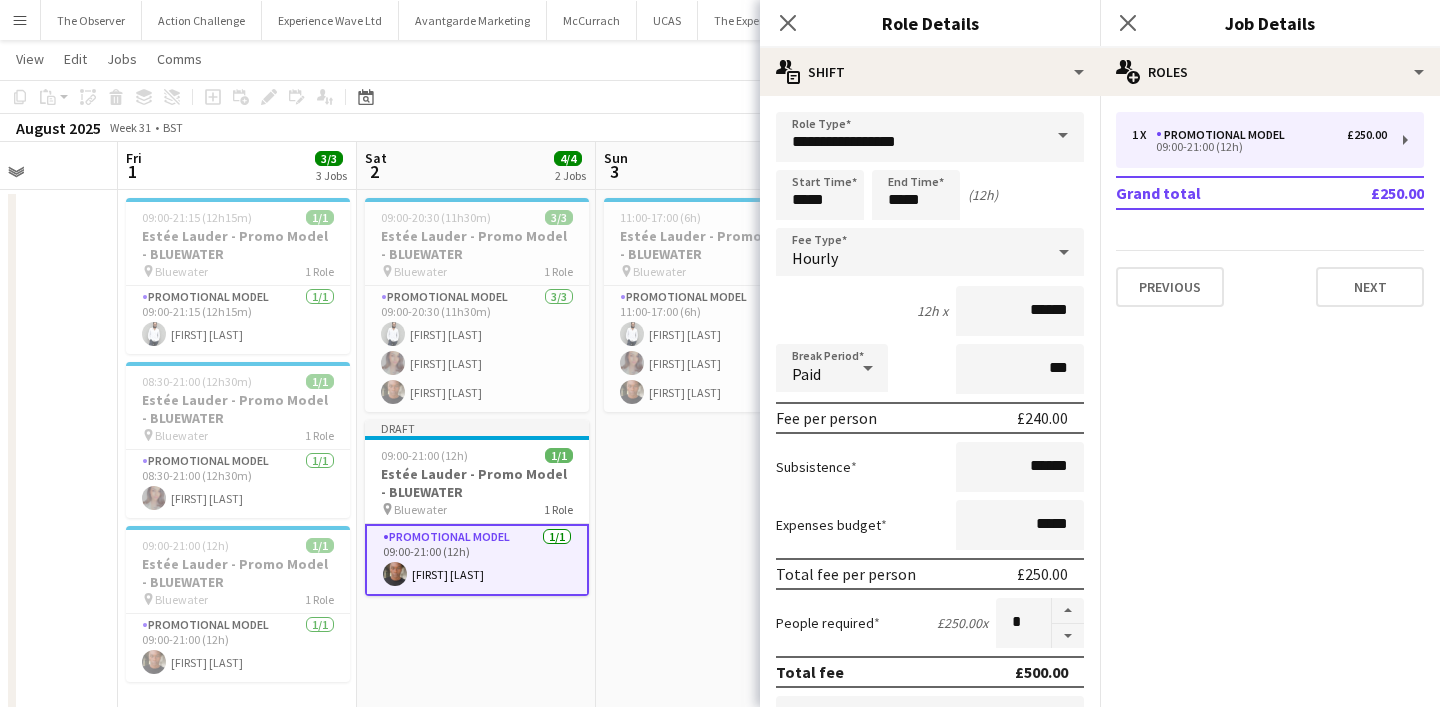 click on "11:00-17:00 (6h)    3/3   Estée Lauder - Promo Model - BLUEWATER
pin
Bluewater   1 Role   Promotional Model   3/3   11:00-17:00 (6h)
Pedro De Marchi Fiona Tesfazghi Chris Milungu" at bounding box center [715, 487] 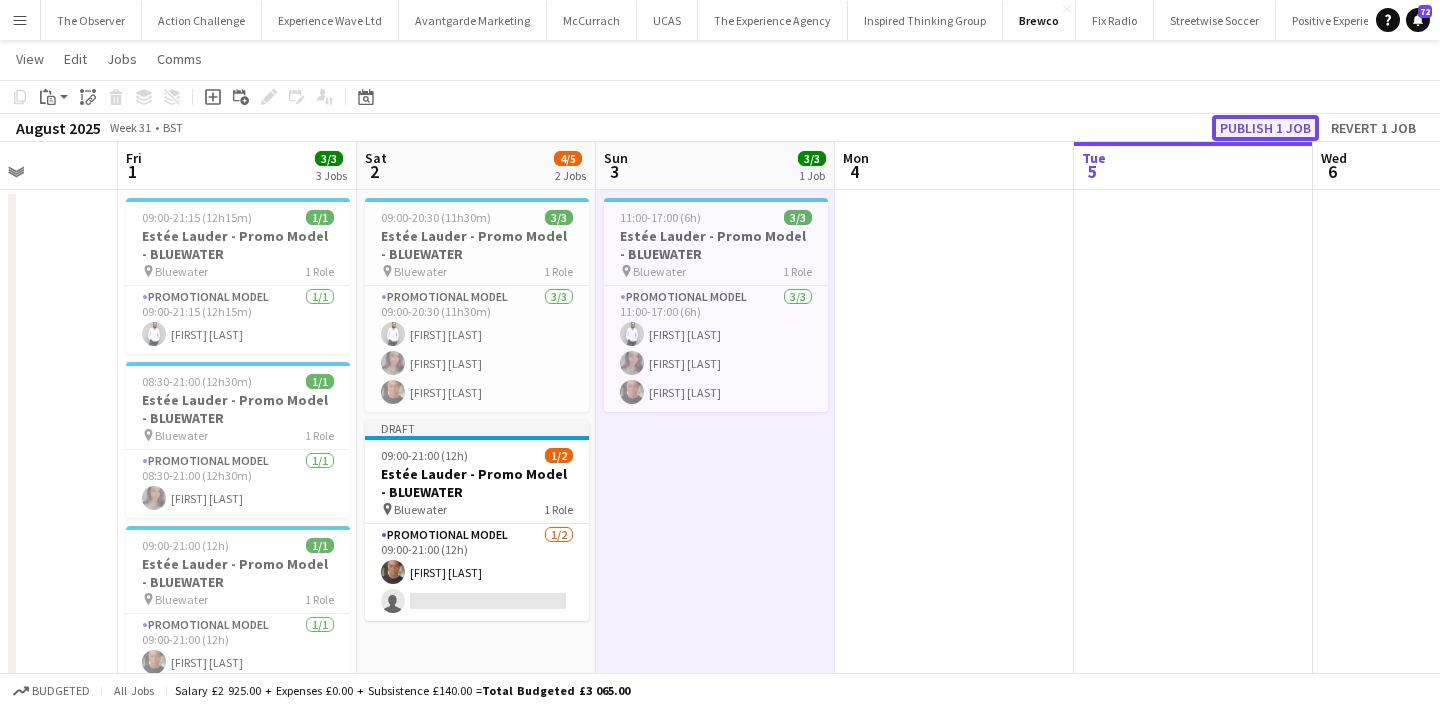 click on "Publish 1 job" 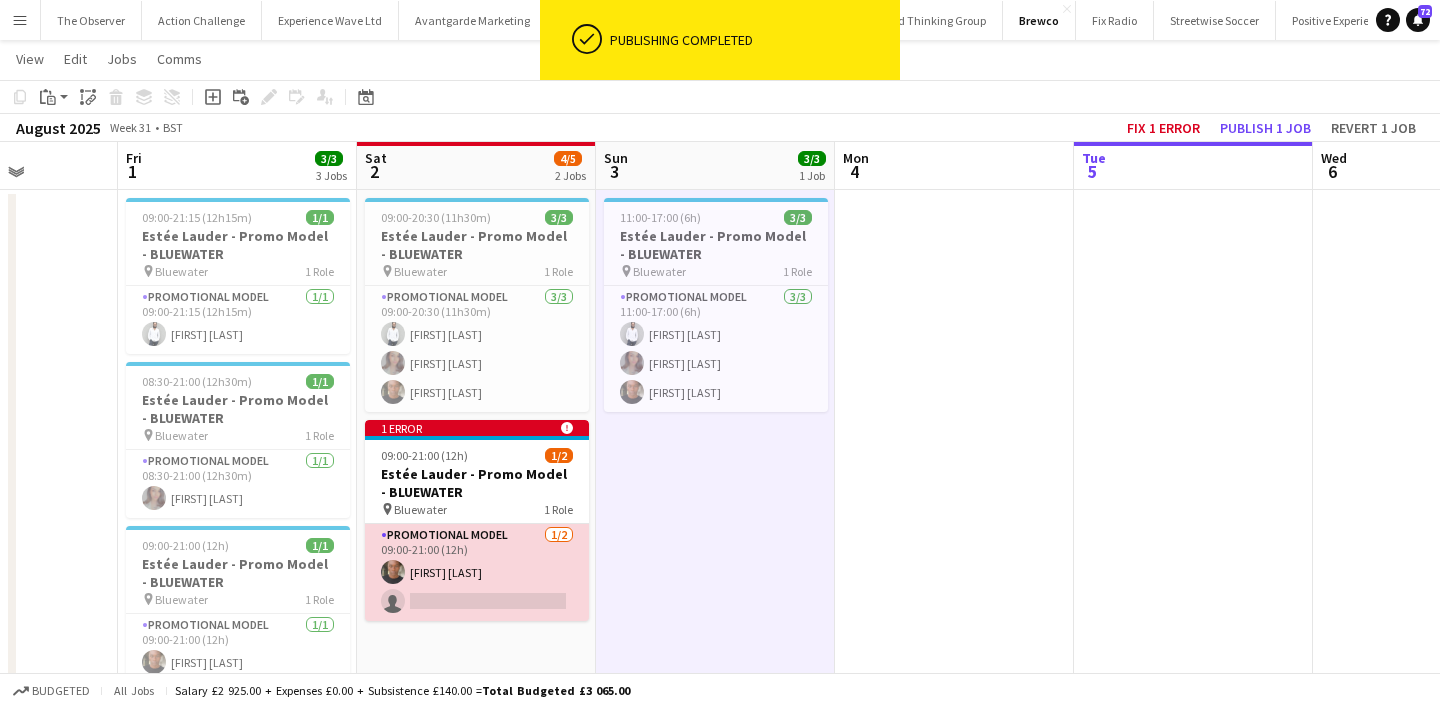 click on "Promotional Model   1/2   09:00-21:00 (12h)
Chris Milungu
single-neutral-actions" at bounding box center (477, 572) 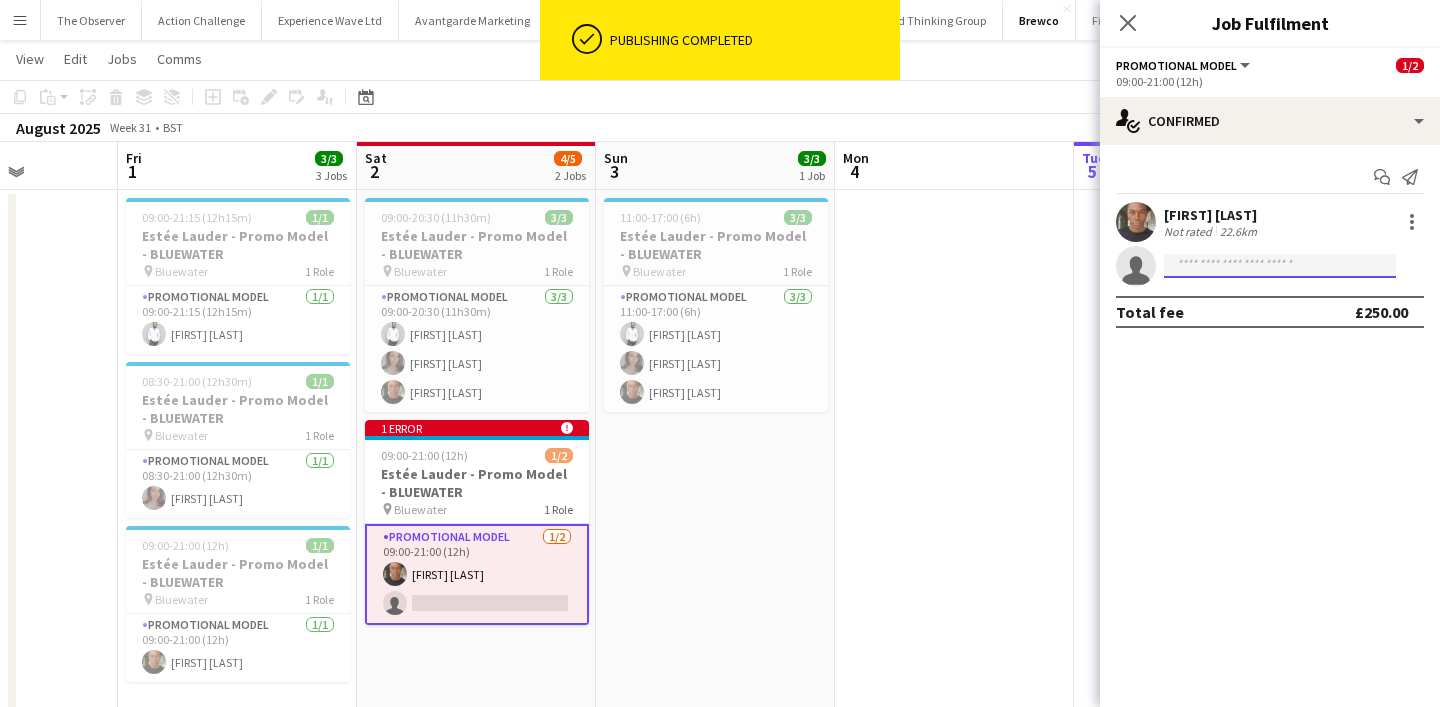 click 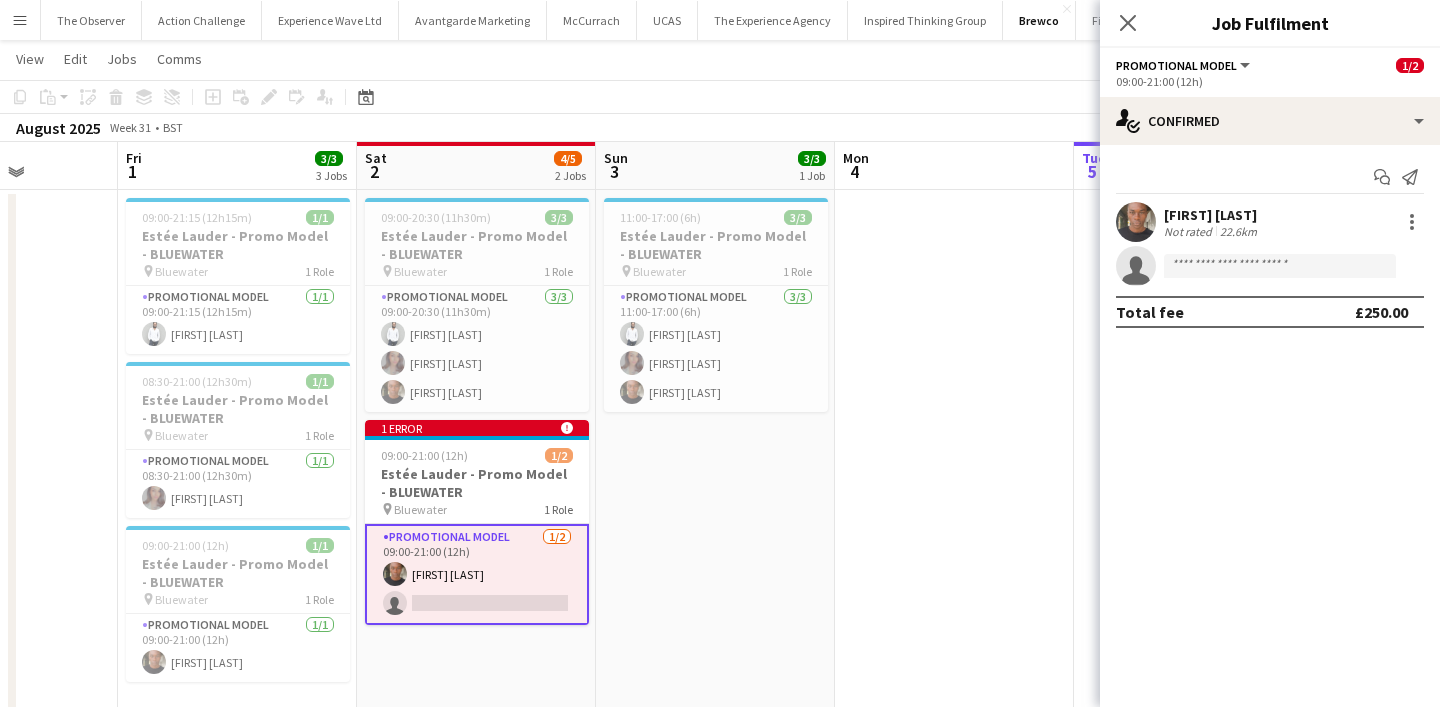 click on "11:00-17:00 (6h)    3/3   Estée Lauder - Promo Model - BLUEWATER
pin
Bluewater   1 Role   Promotional Model   3/3   11:00-17:00 (6h)
Pedro De Marchi Fiona Tesfazghi Chris Milungu" at bounding box center [715, 487] 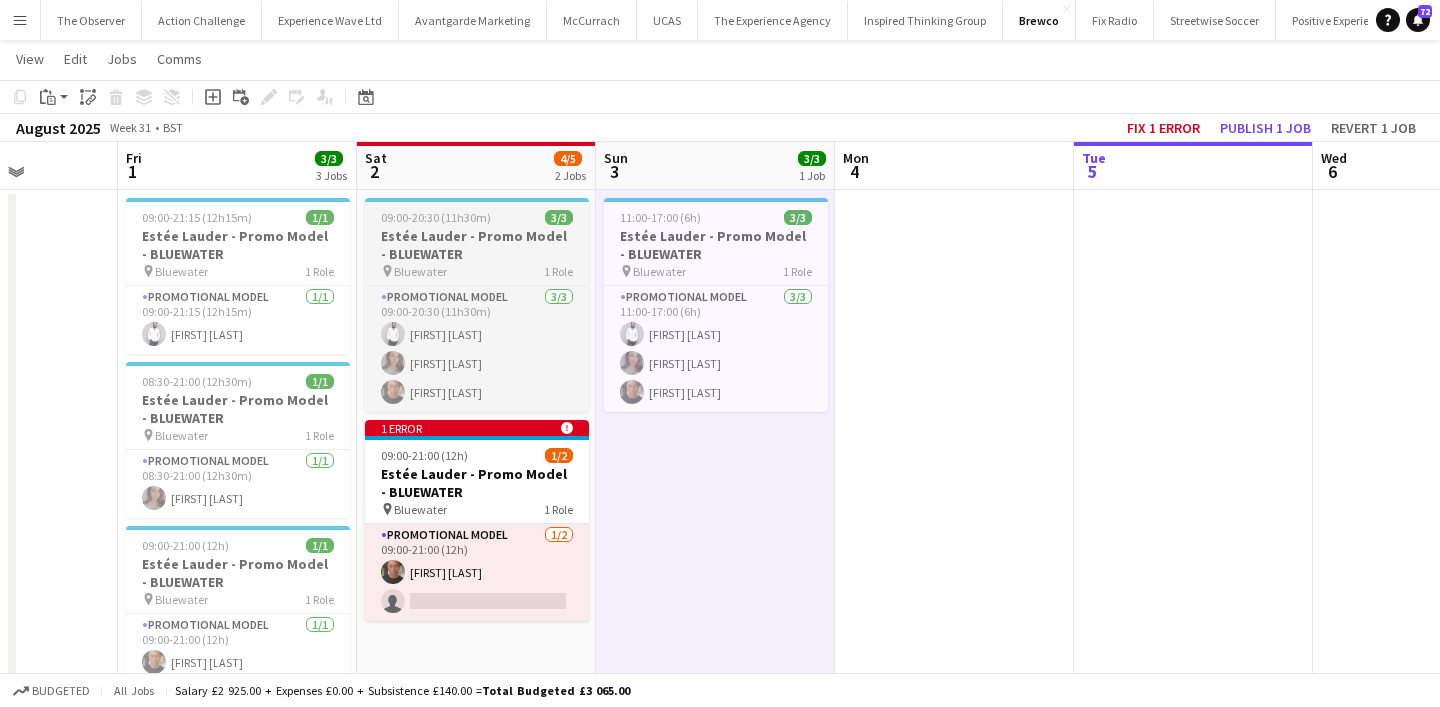 click on "pin
Bluewater   1 Role" at bounding box center (477, 271) 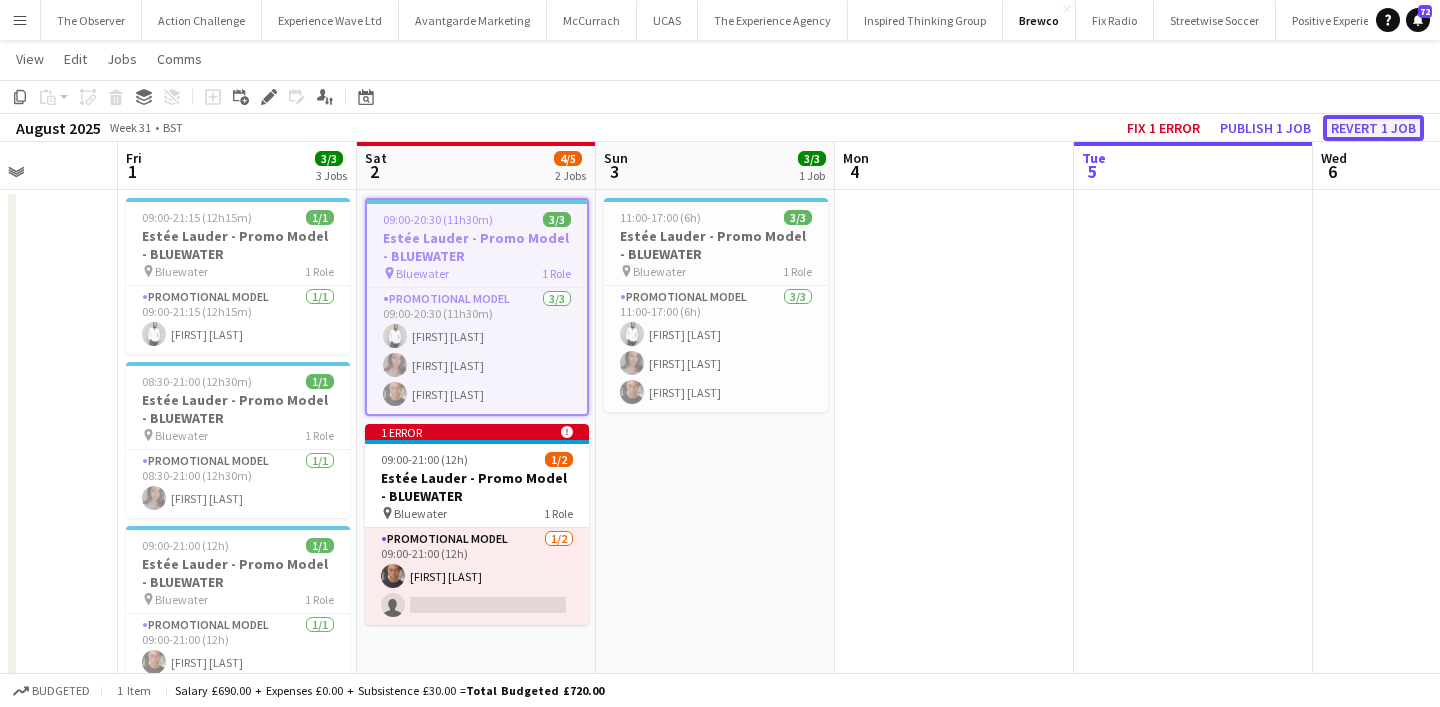 click on "Revert 1 job" 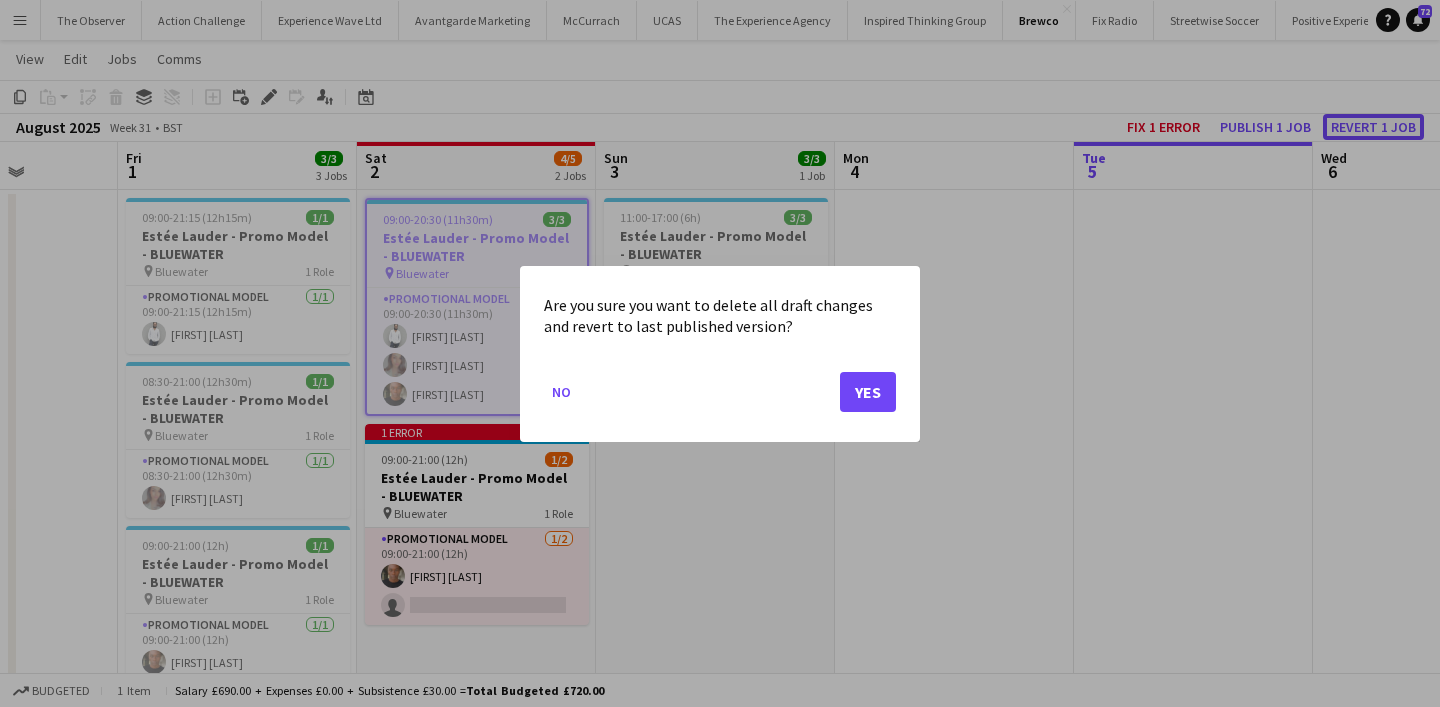 scroll, scrollTop: 0, scrollLeft: 0, axis: both 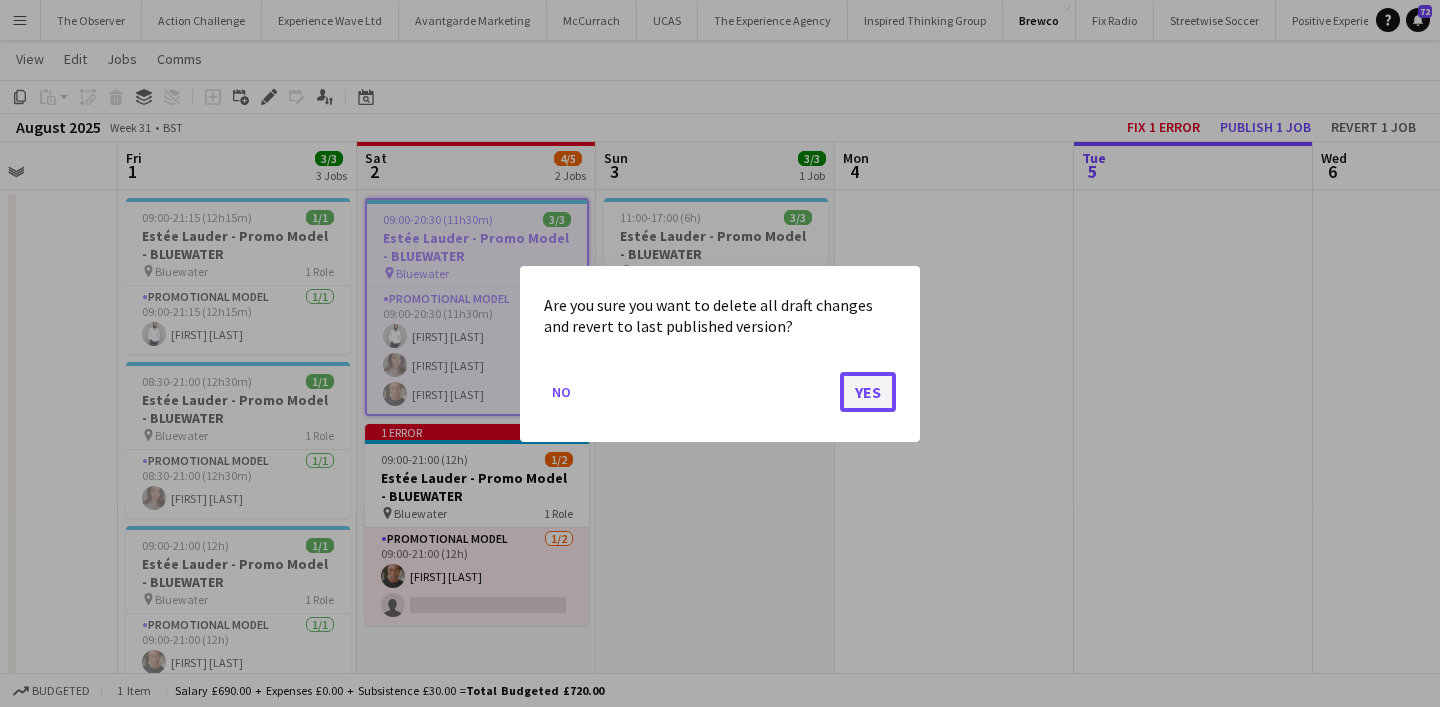click on "Yes" 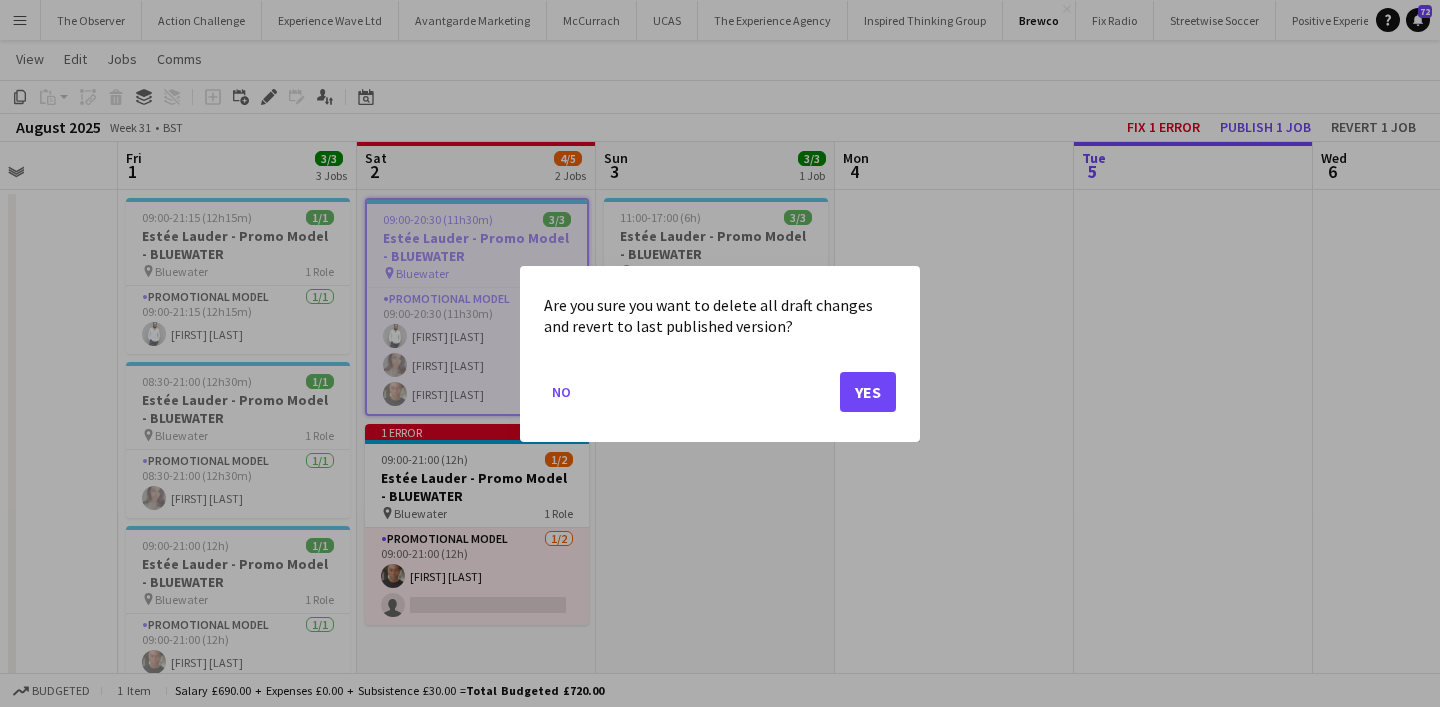 scroll, scrollTop: 36, scrollLeft: 0, axis: vertical 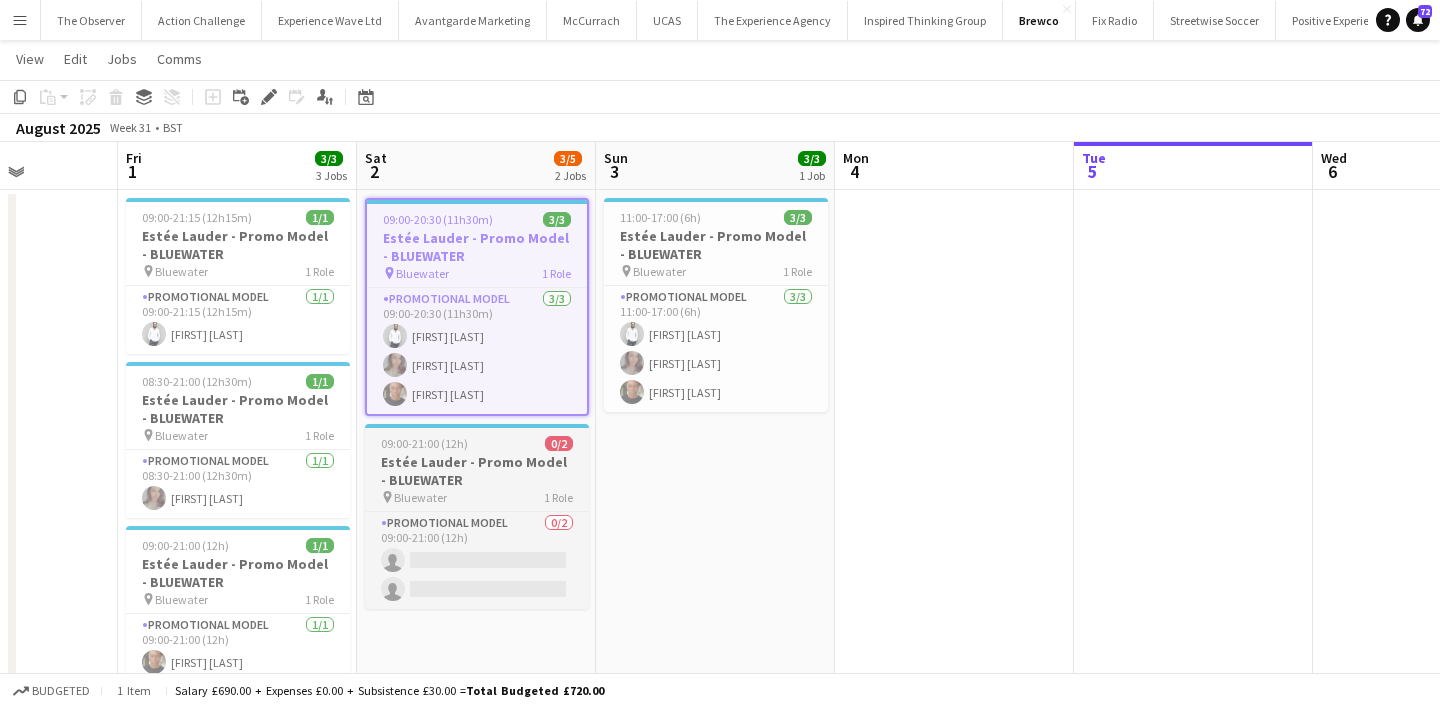 click on "Estée Lauder - Promo Model - BLUEWATER" at bounding box center (477, 471) 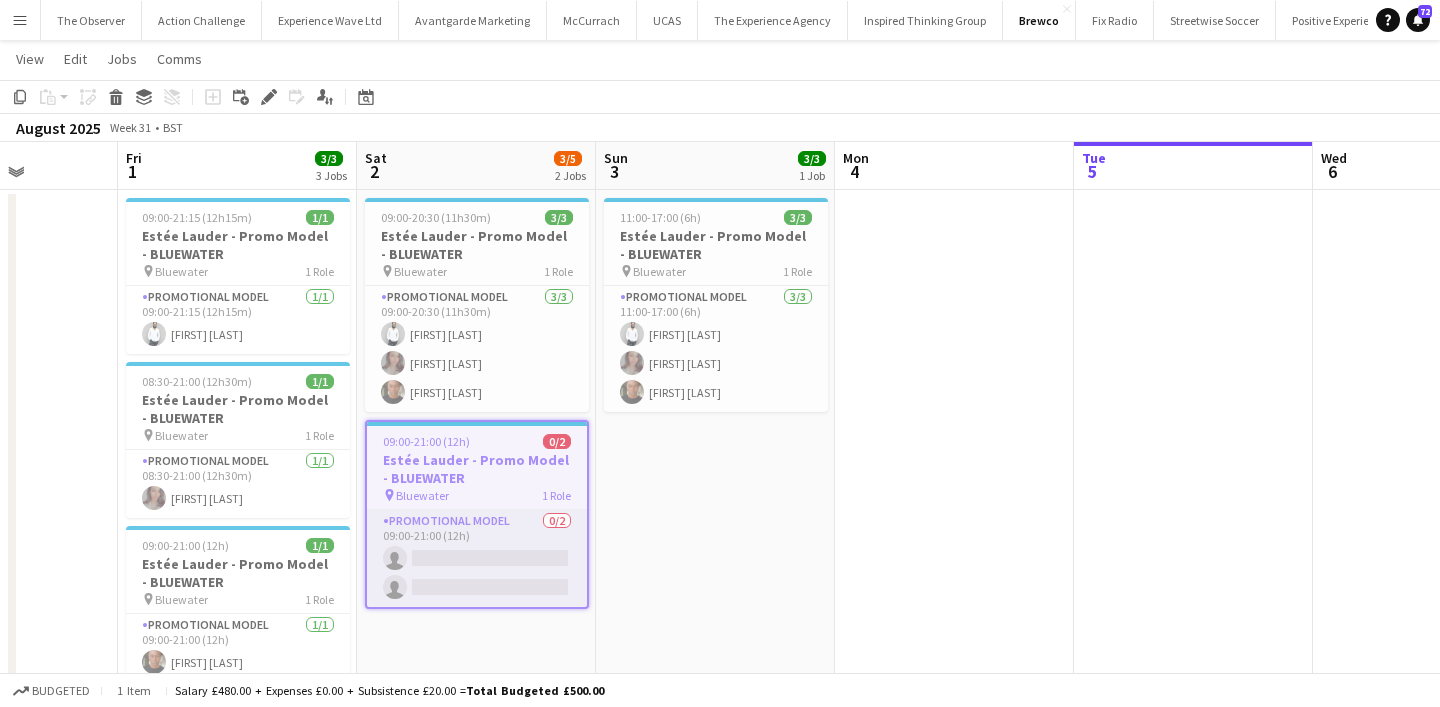 click on "Promotional Model   0/2   09:00-21:00 (12h)
single-neutral-actions
single-neutral-actions" at bounding box center (477, 558) 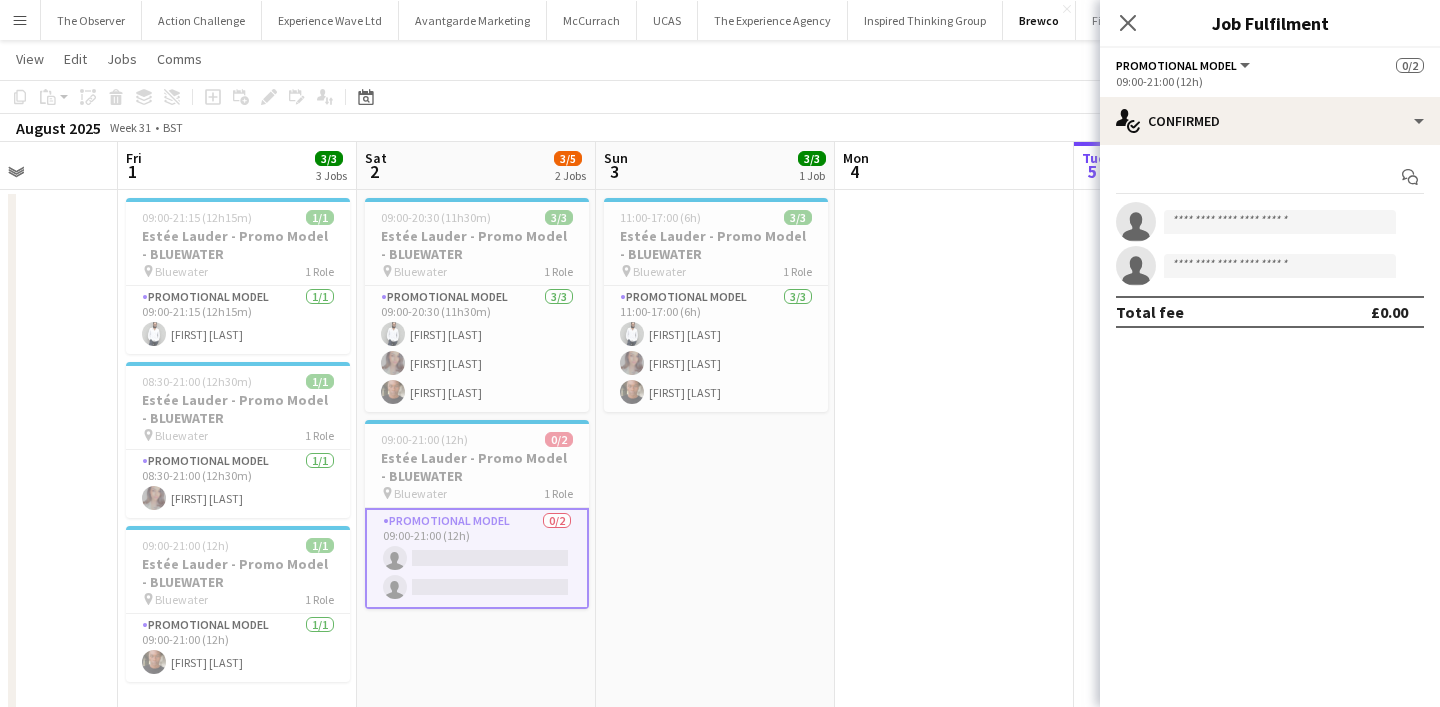 click on "11:00-17:00 (6h)    3/3   Estée Lauder - Promo Model - BLUEWATER
pin
Bluewater   1 Role   Promotional Model   3/3   11:00-17:00 (6h)
Pedro De Marchi Fiona Tesfazghi Chris Milungu" at bounding box center [715, 487] 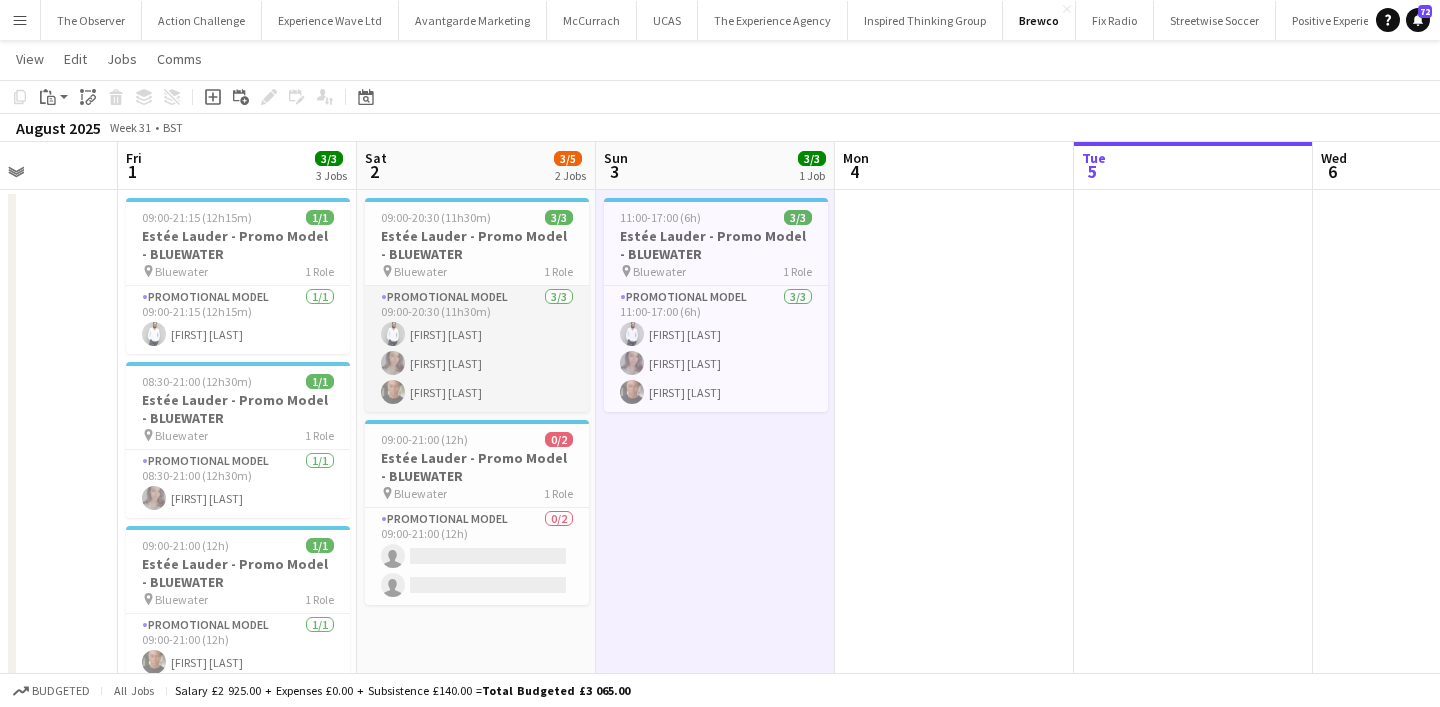 click on "Promotional Model   3/3   09:00-20:30 (11h30m)
Pedro De Marchi Fiona Tesfazghi Chris Milungu" at bounding box center [477, 349] 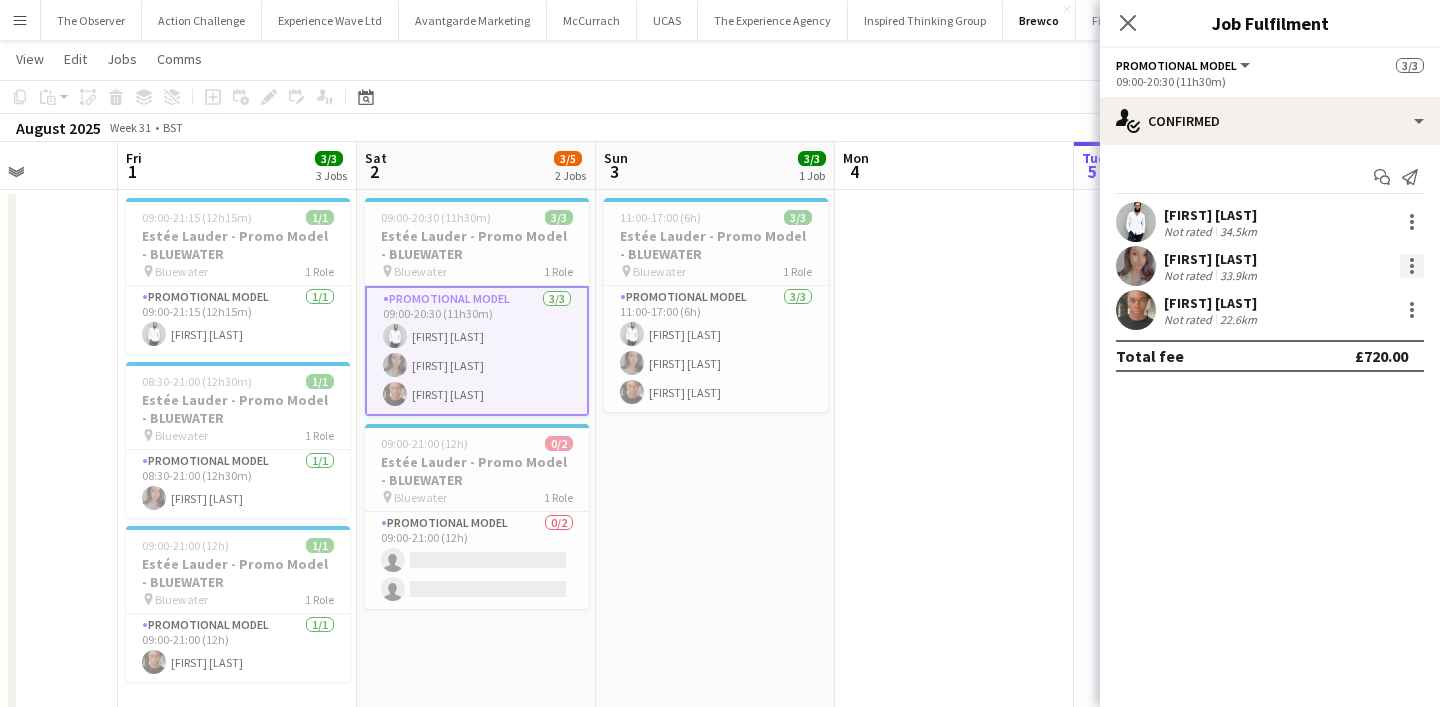 click at bounding box center (1412, 266) 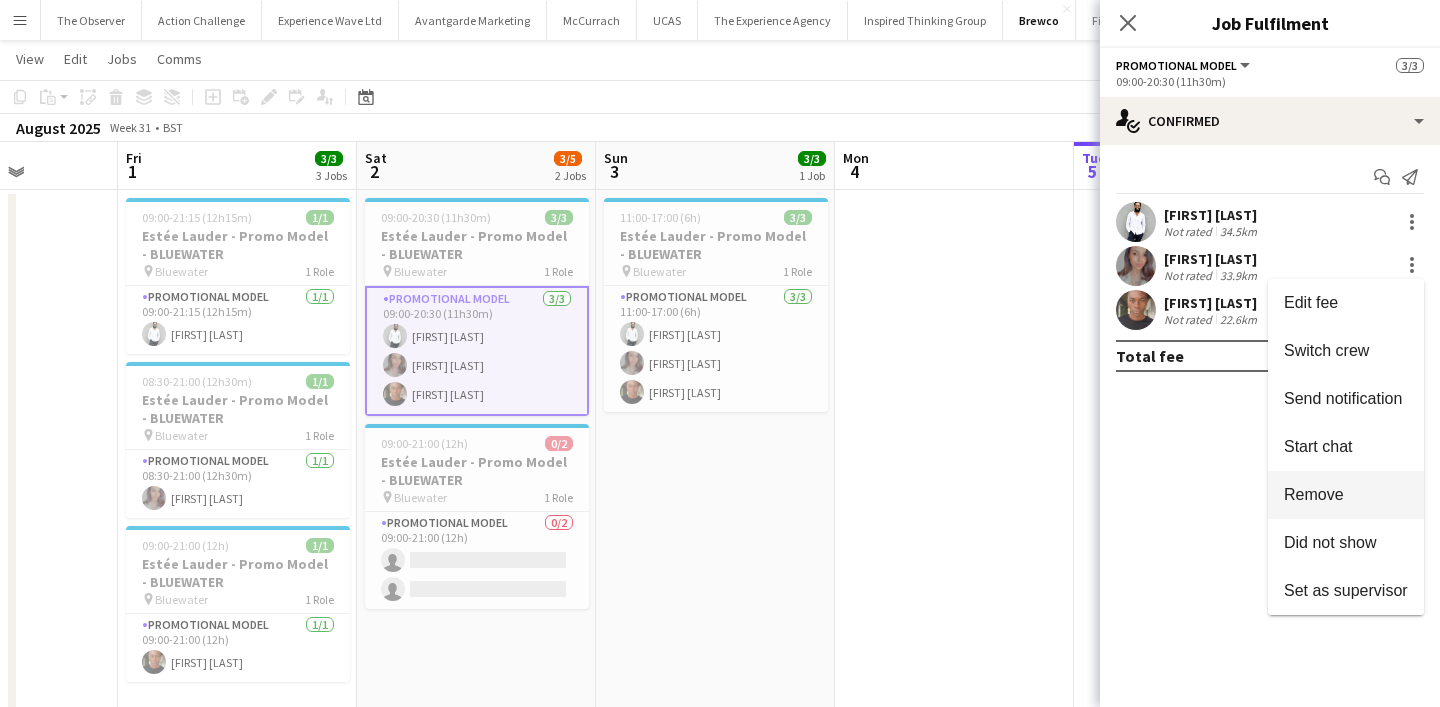 click on "Remove" at bounding box center [1346, 495] 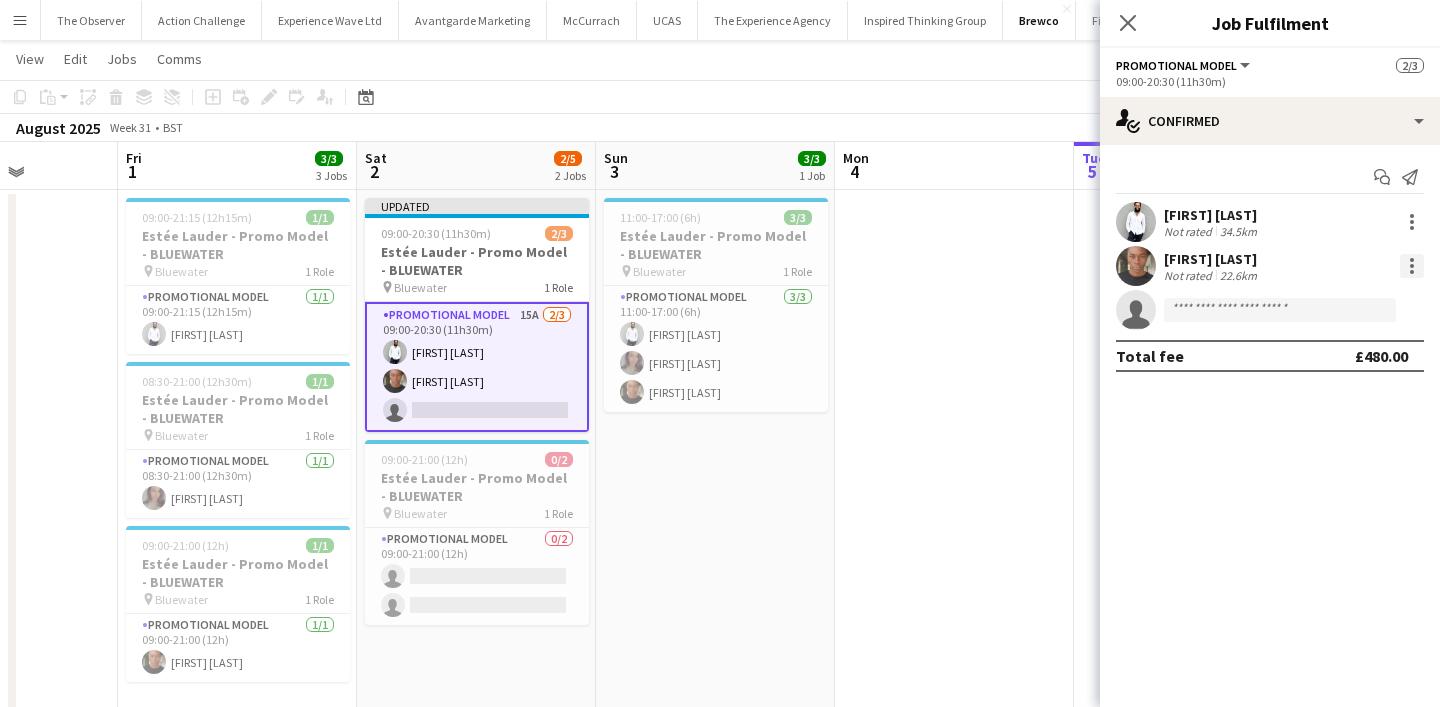 click at bounding box center [1412, 272] 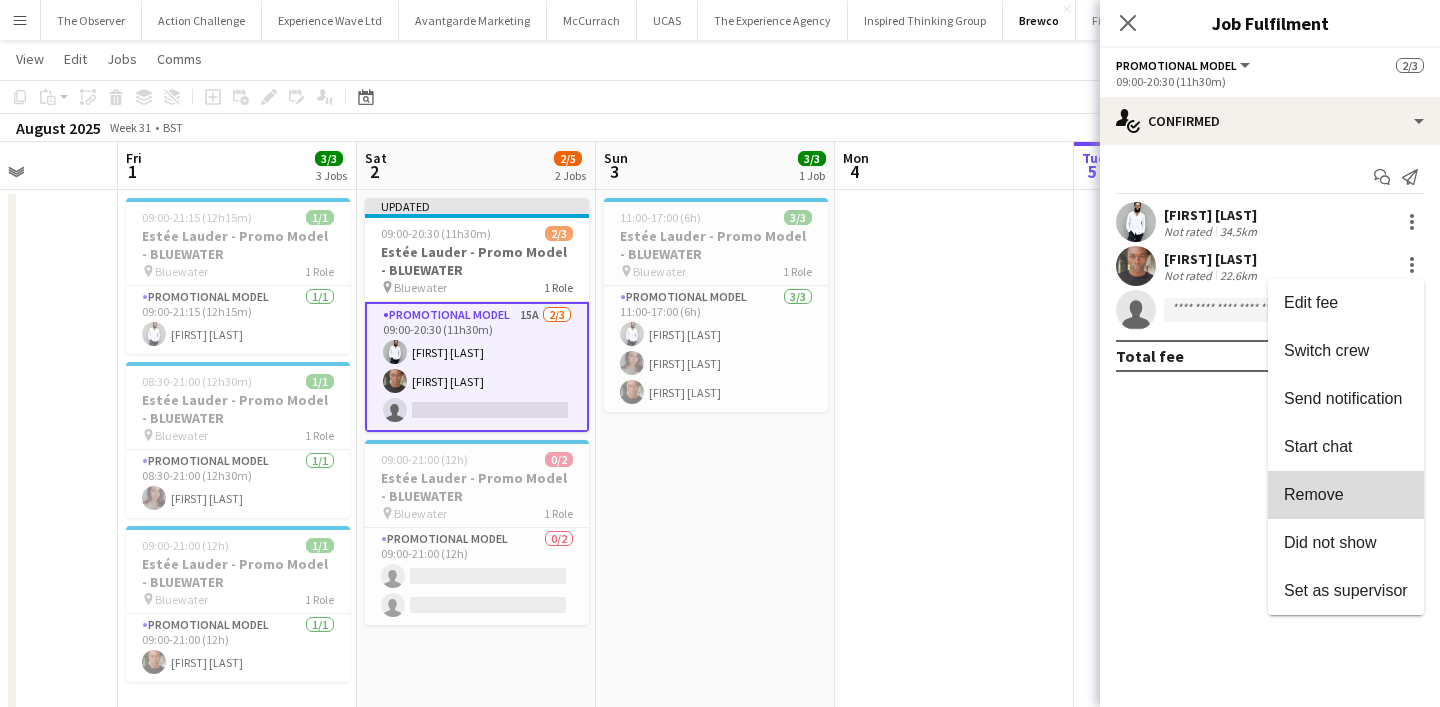 click on "Remove" at bounding box center (1346, 495) 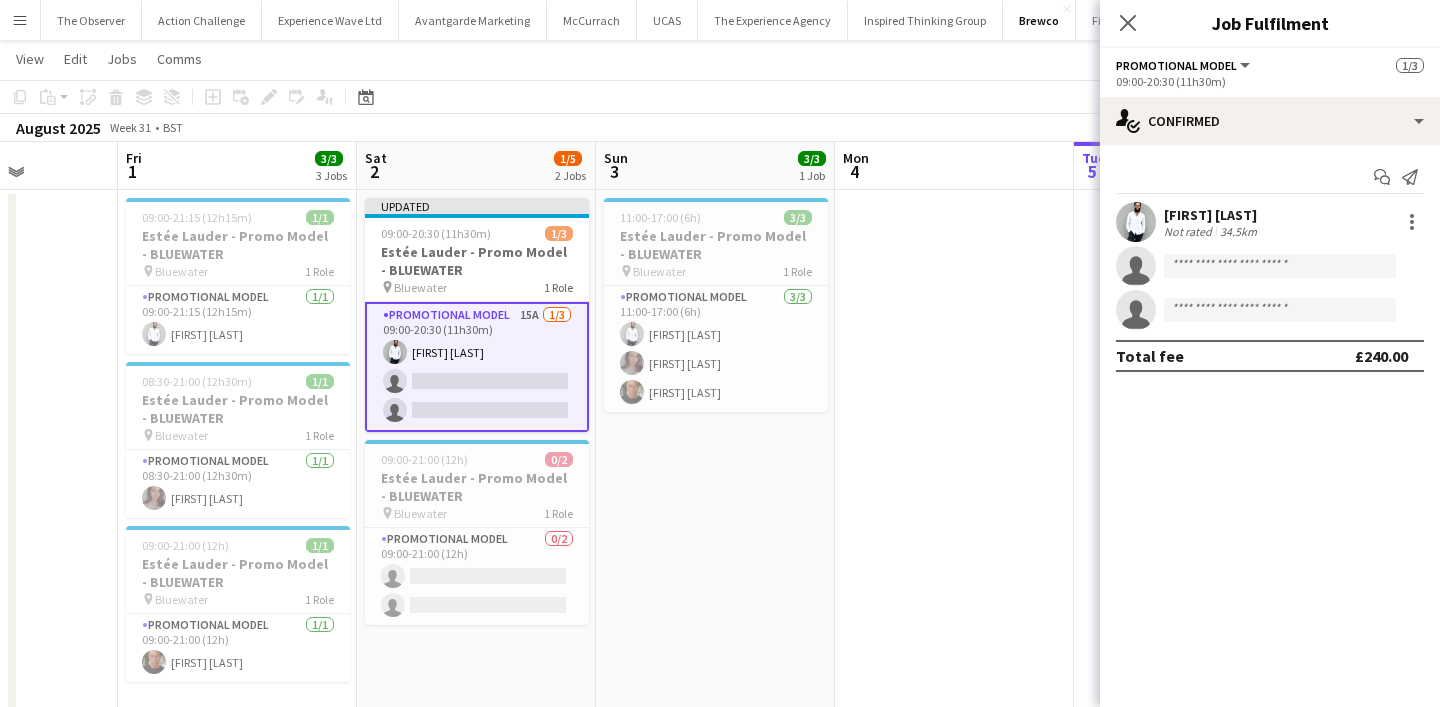 click at bounding box center [954, 487] 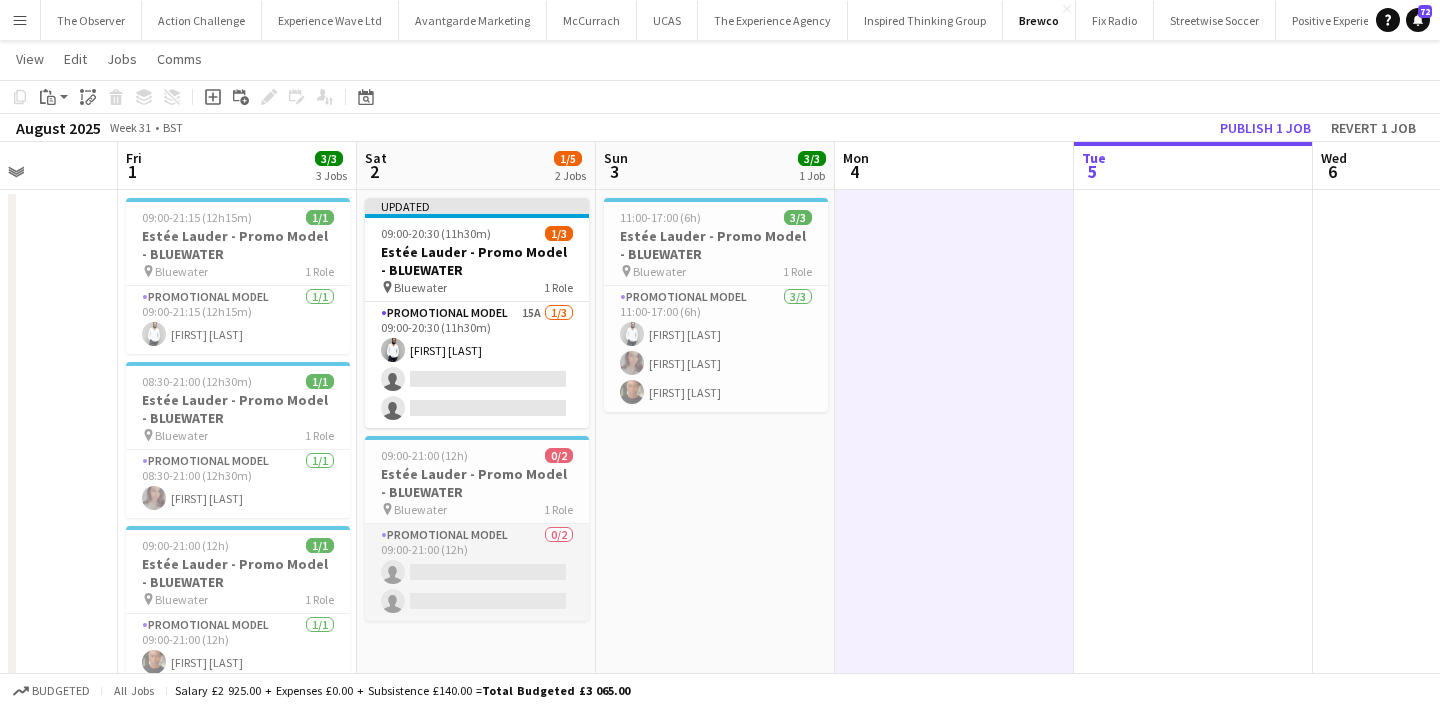 click on "Promotional Model   0/2   09:00-21:00 (12h)
single-neutral-actions
single-neutral-actions" at bounding box center (477, 572) 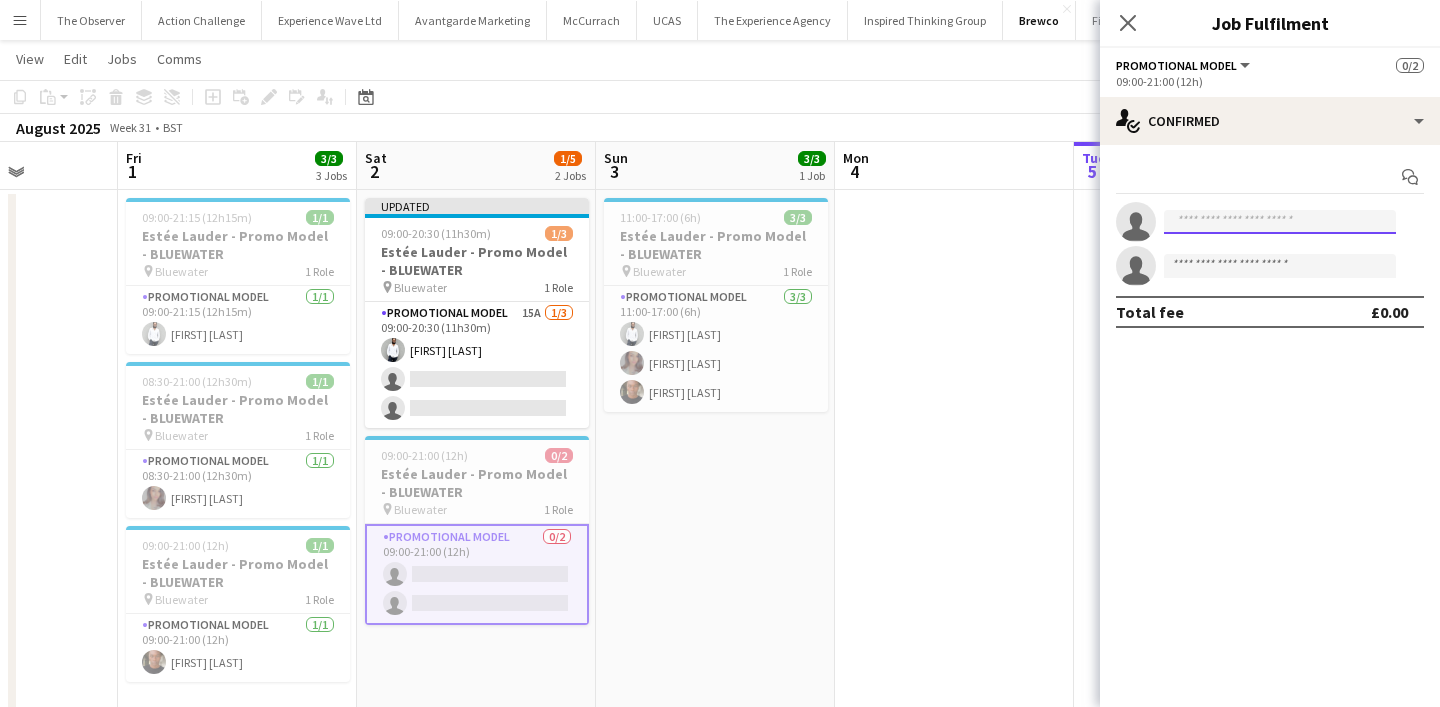 click at bounding box center (1280, 222) 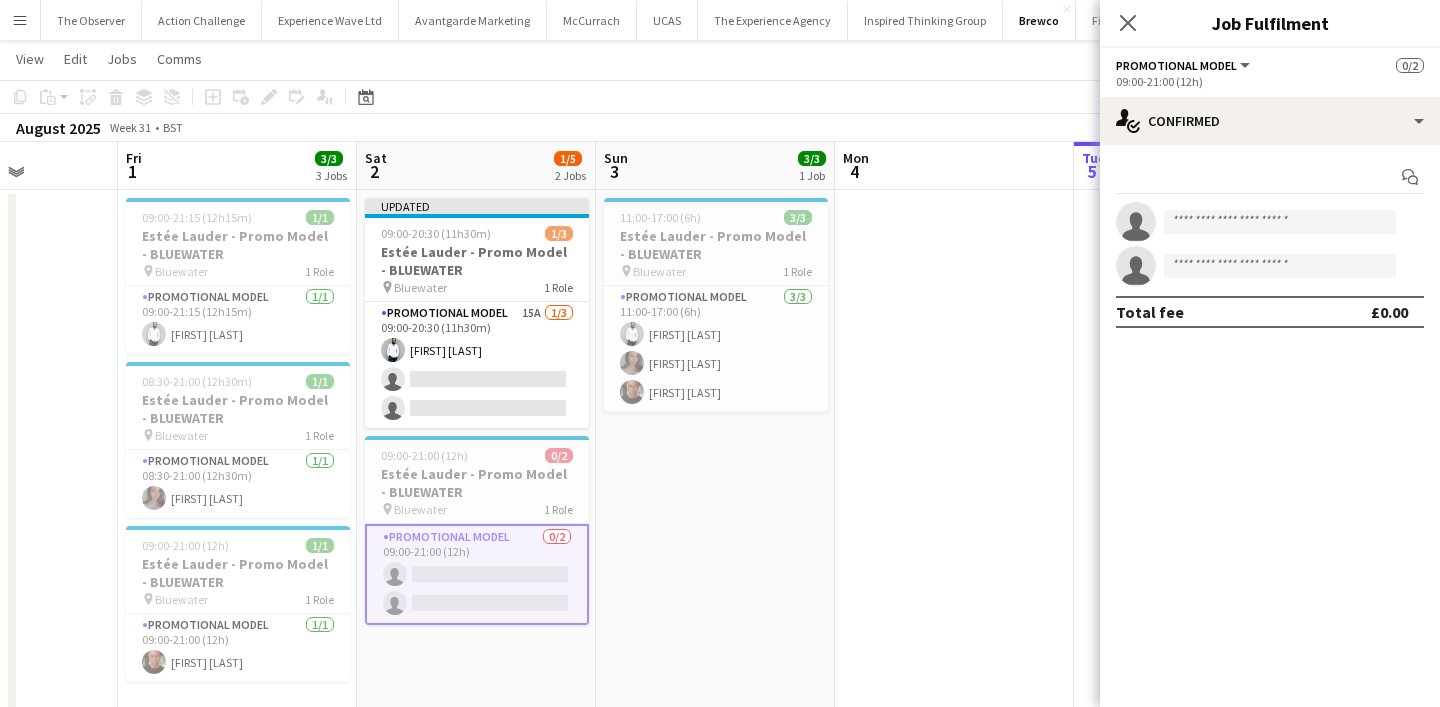 click at bounding box center (954, 487) 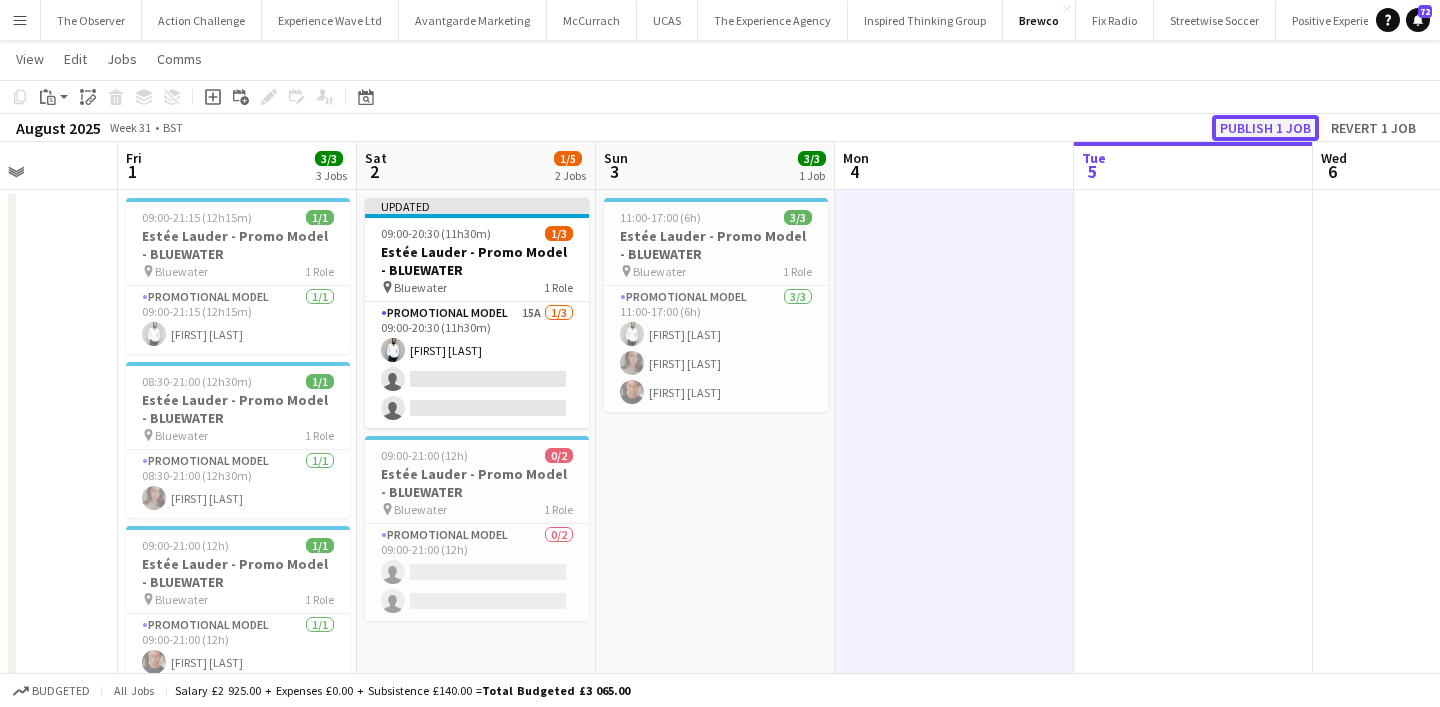 click on "Publish 1 job" 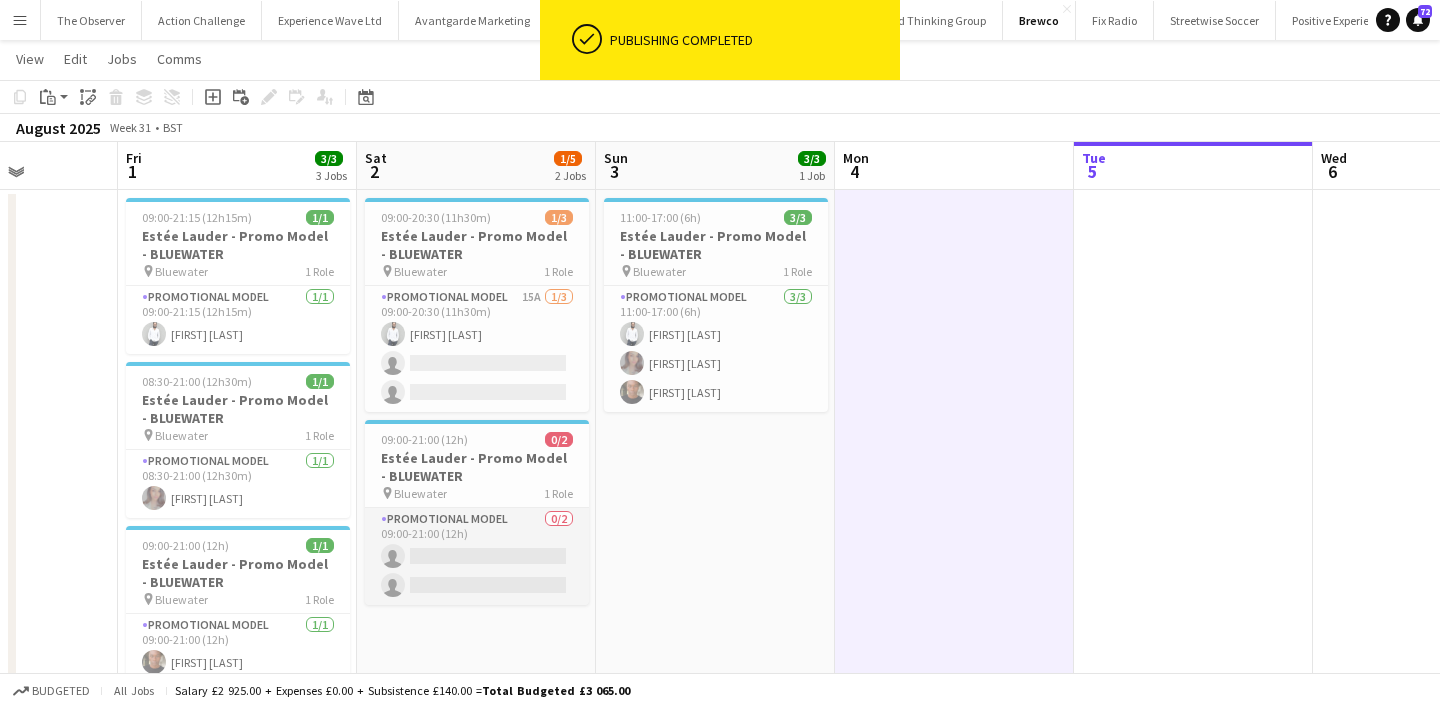 click on "Promotional Model   0/2   09:00-21:00 (12h)
single-neutral-actions
single-neutral-actions" at bounding box center (477, 556) 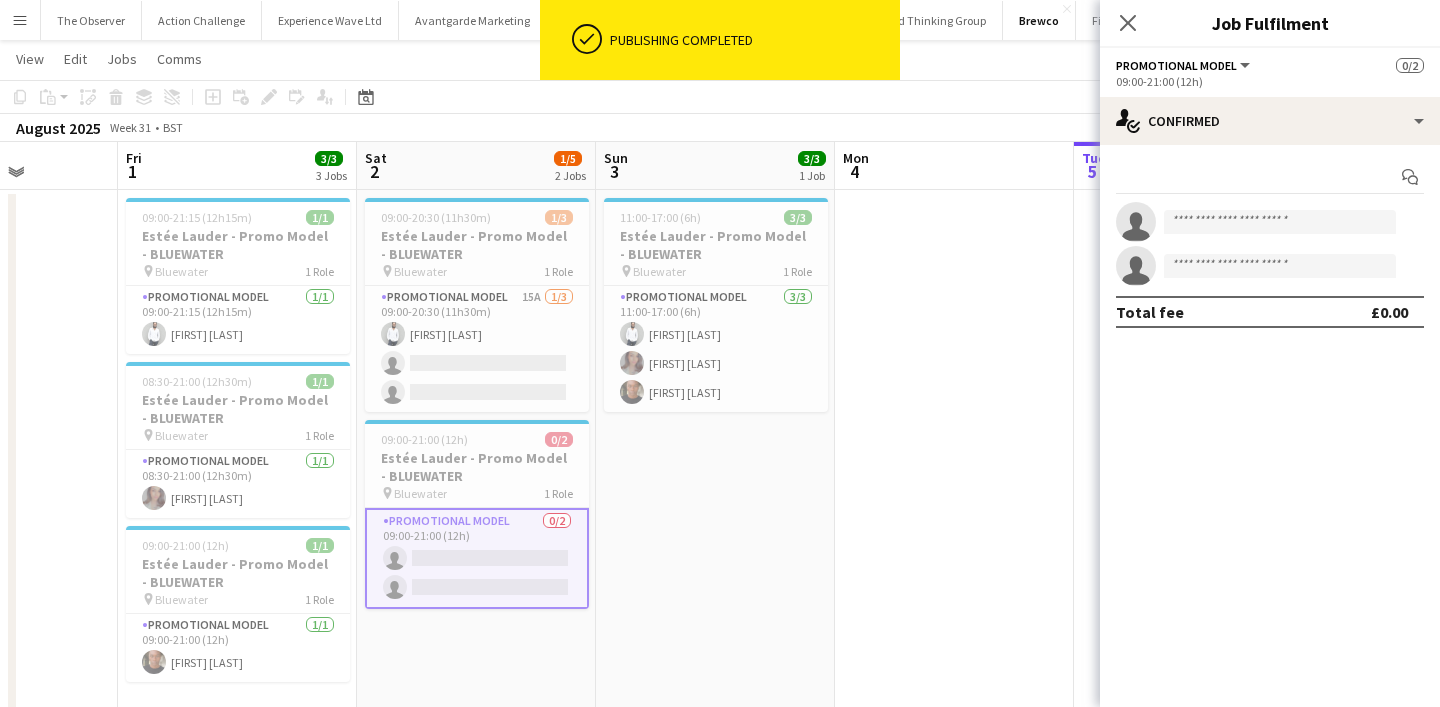 click on "single-neutral-actions" at bounding box center [1270, 222] 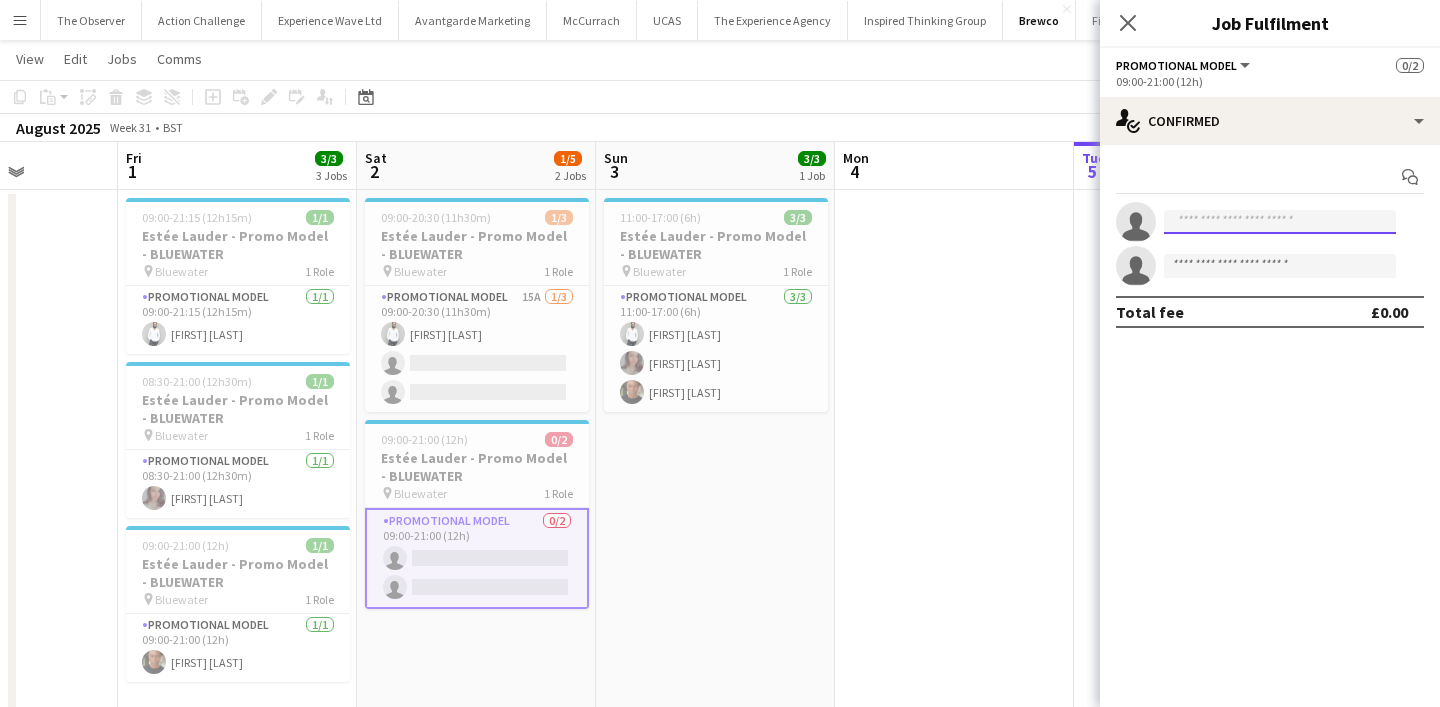 click at bounding box center [1280, 222] 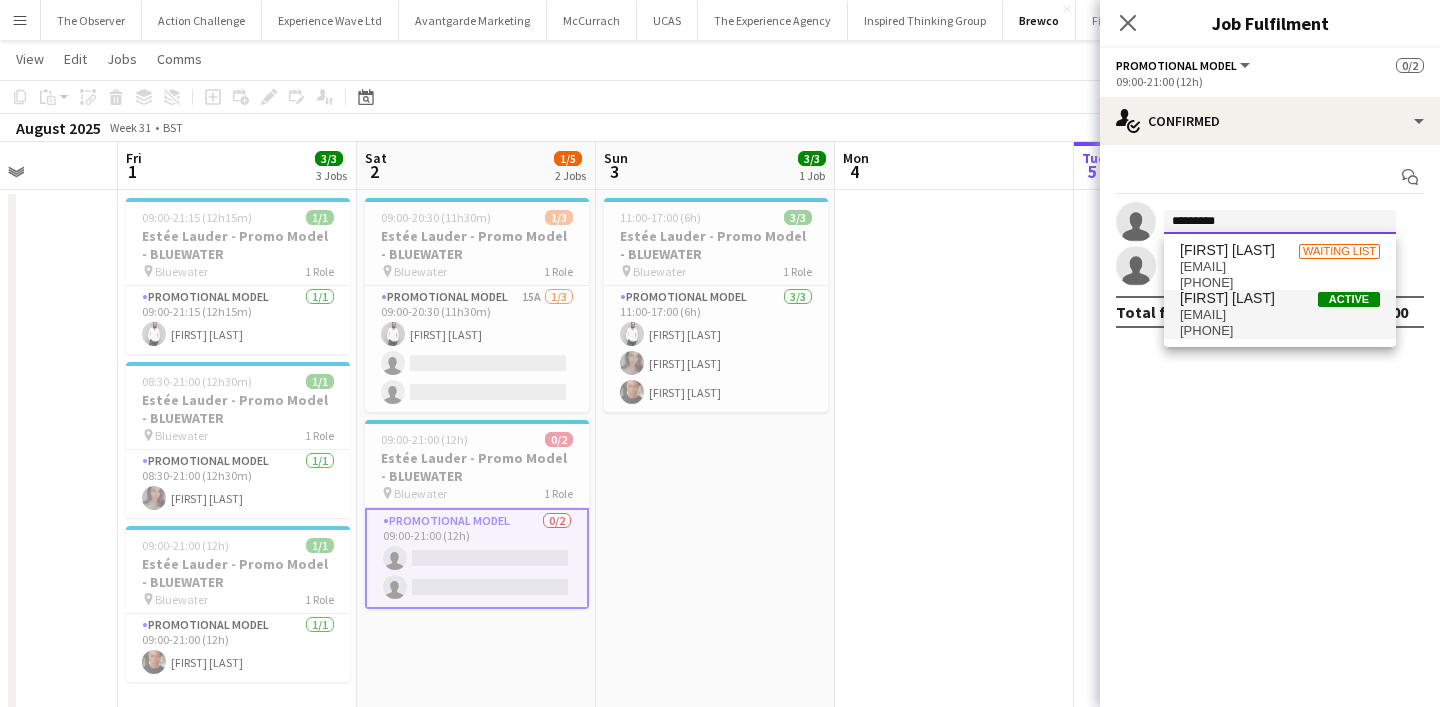 type on "*********" 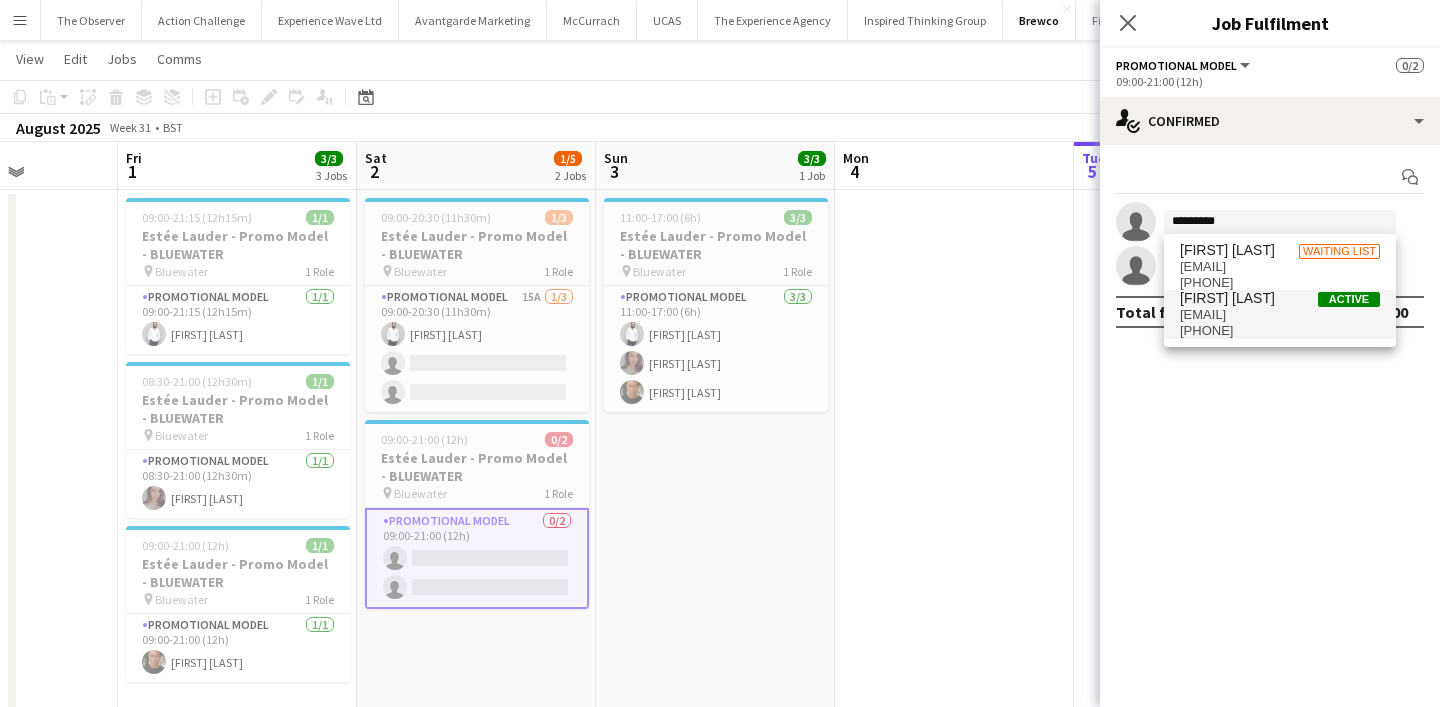click on "Chris Milungu" at bounding box center (1227, 298) 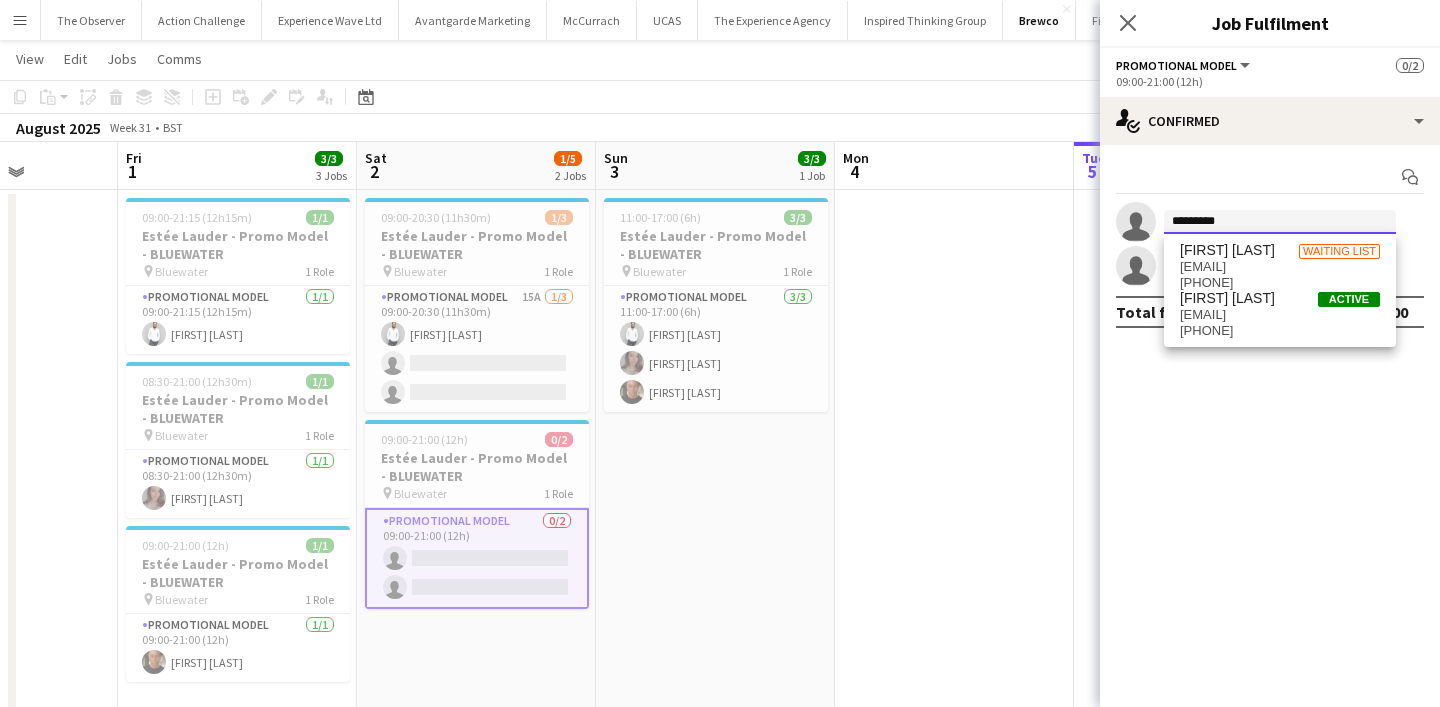 type 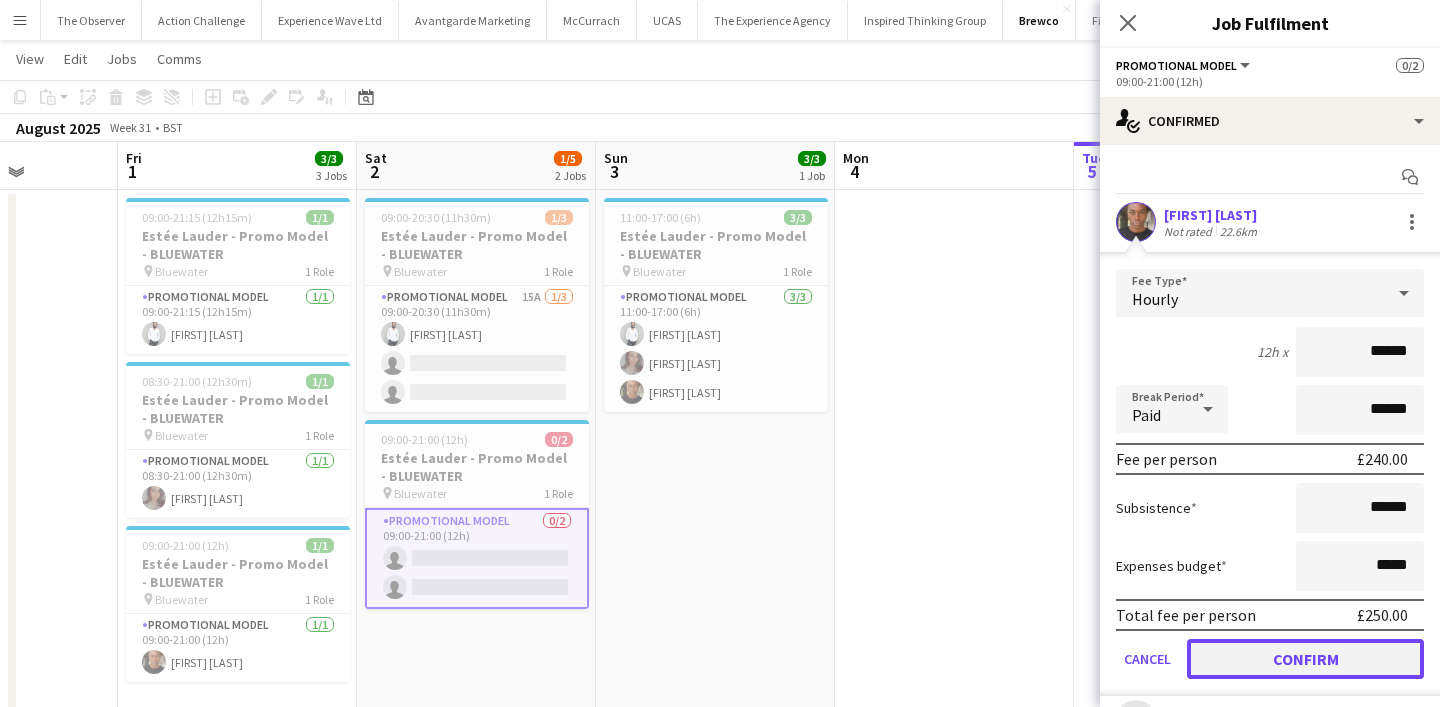 click on "Confirm" at bounding box center [1305, 659] 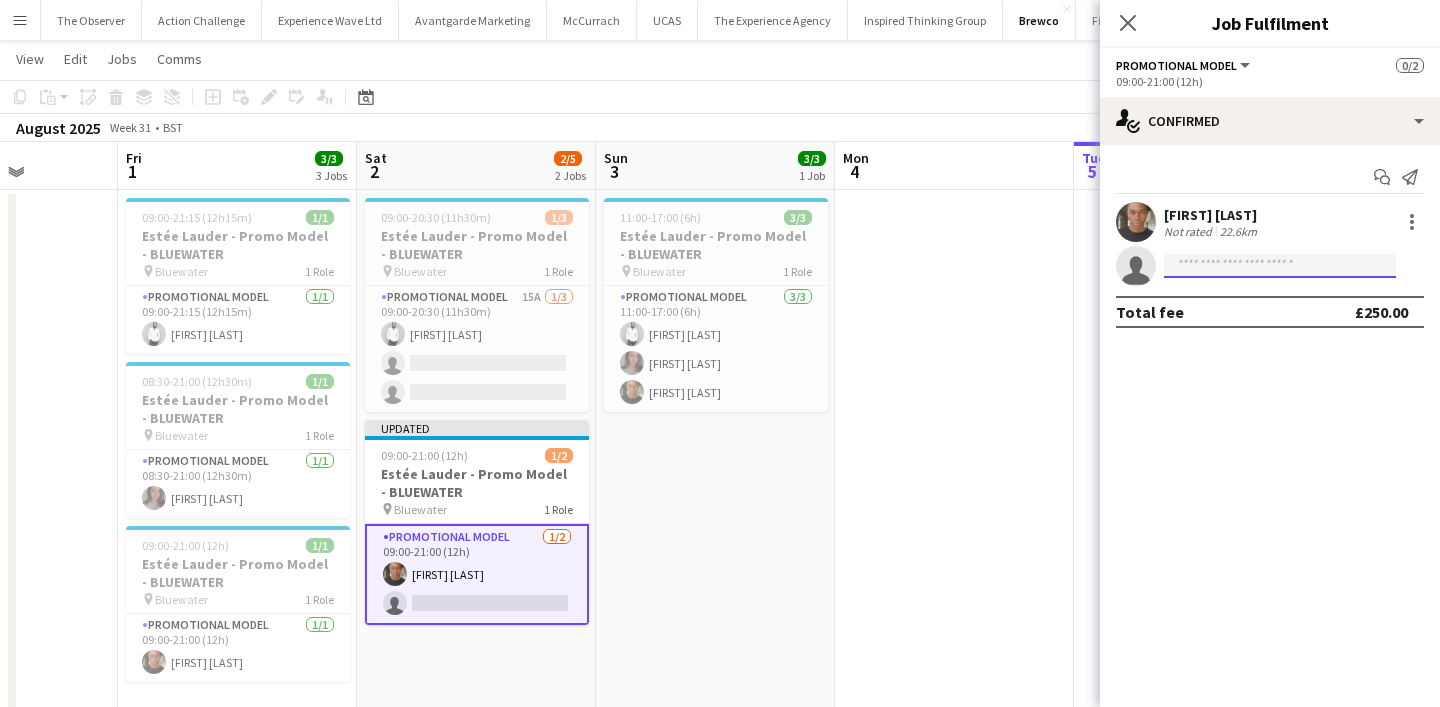 click 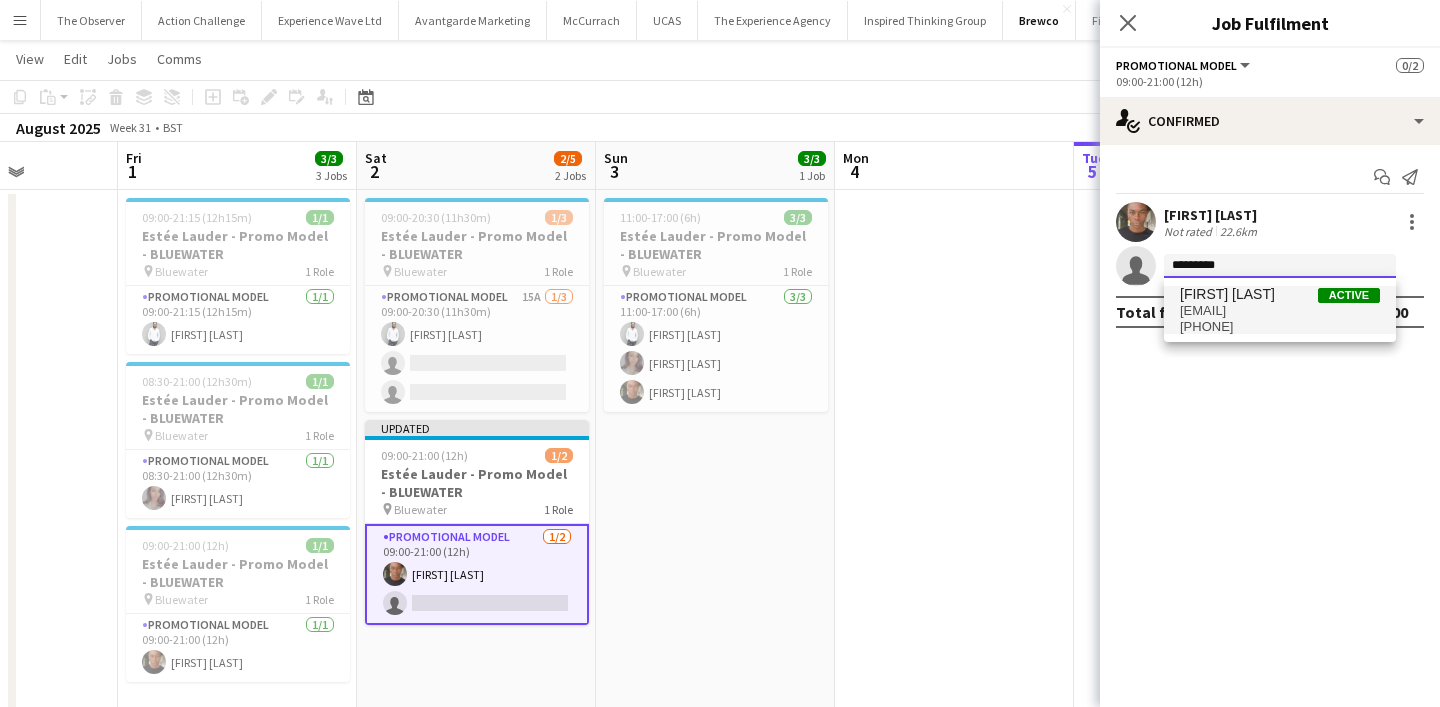 type on "*********" 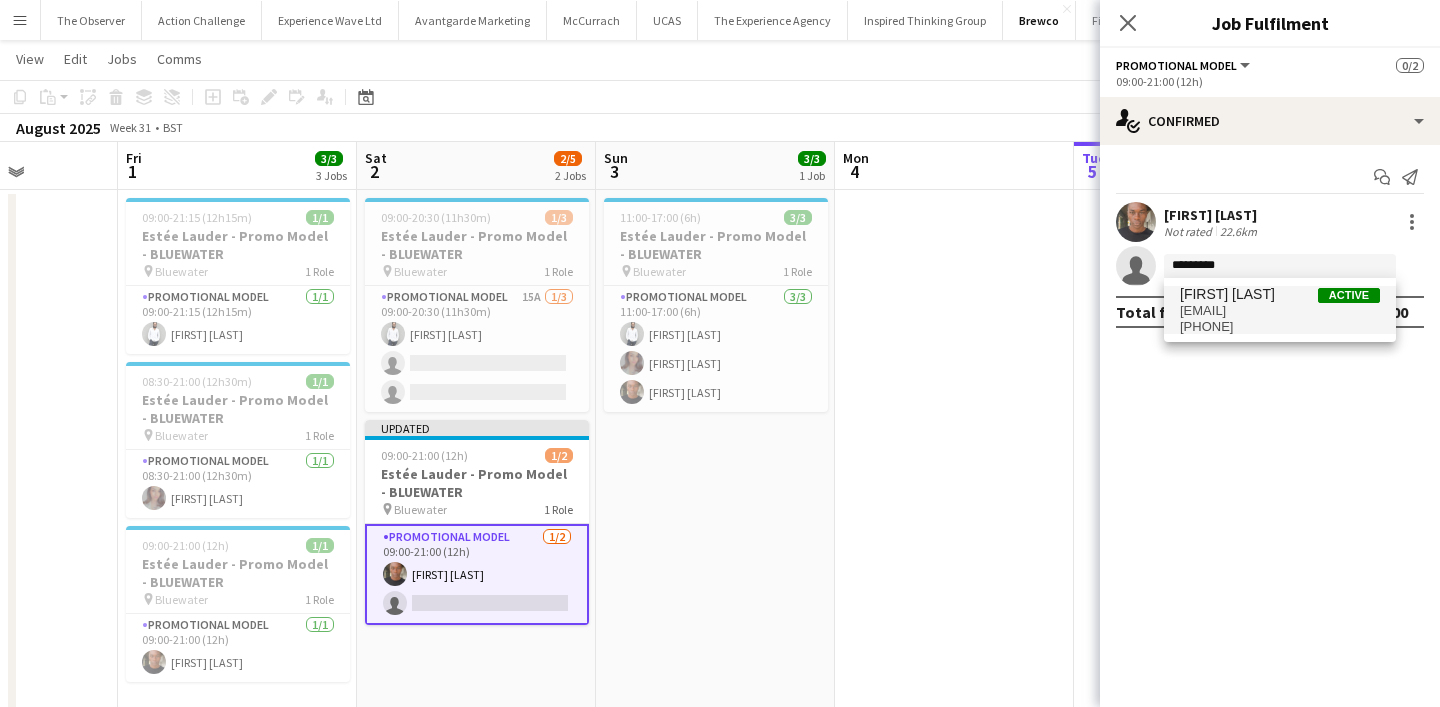 click on "+447479457772" at bounding box center (1280, 327) 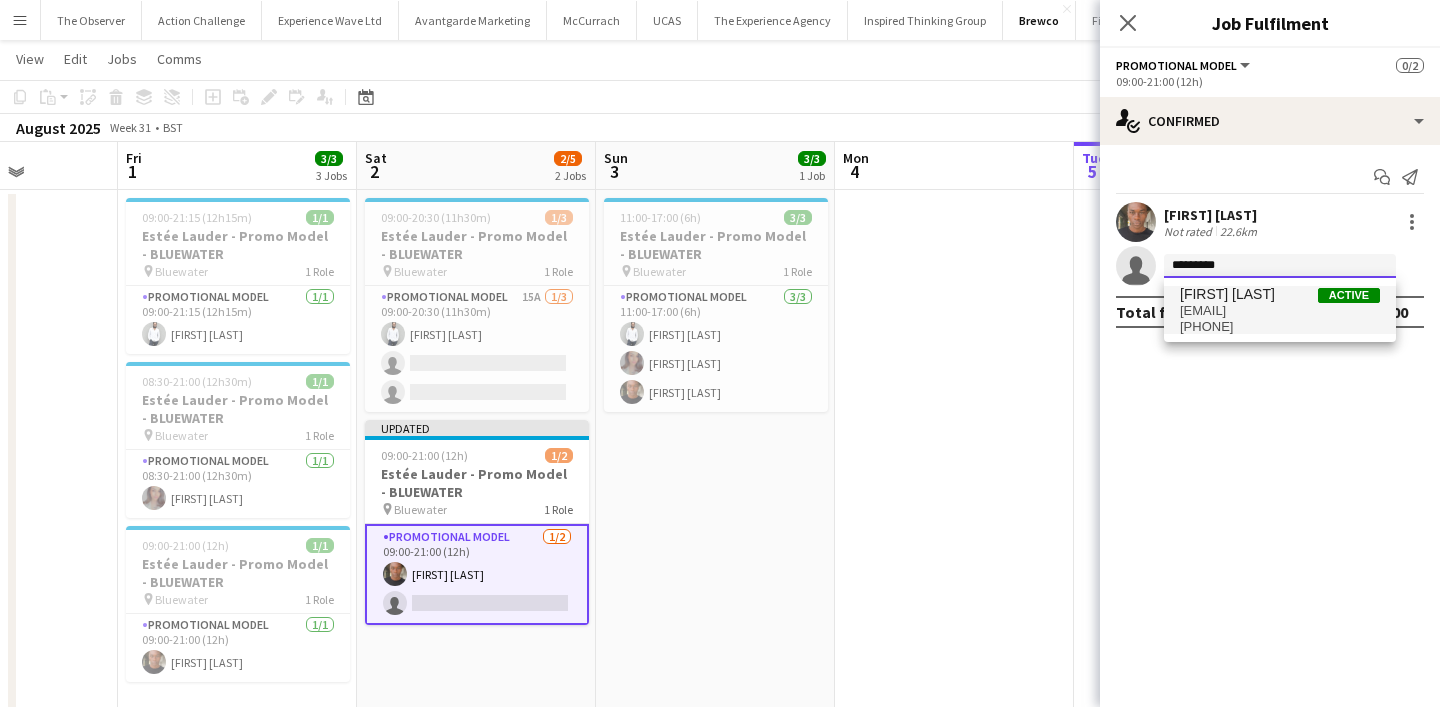 type 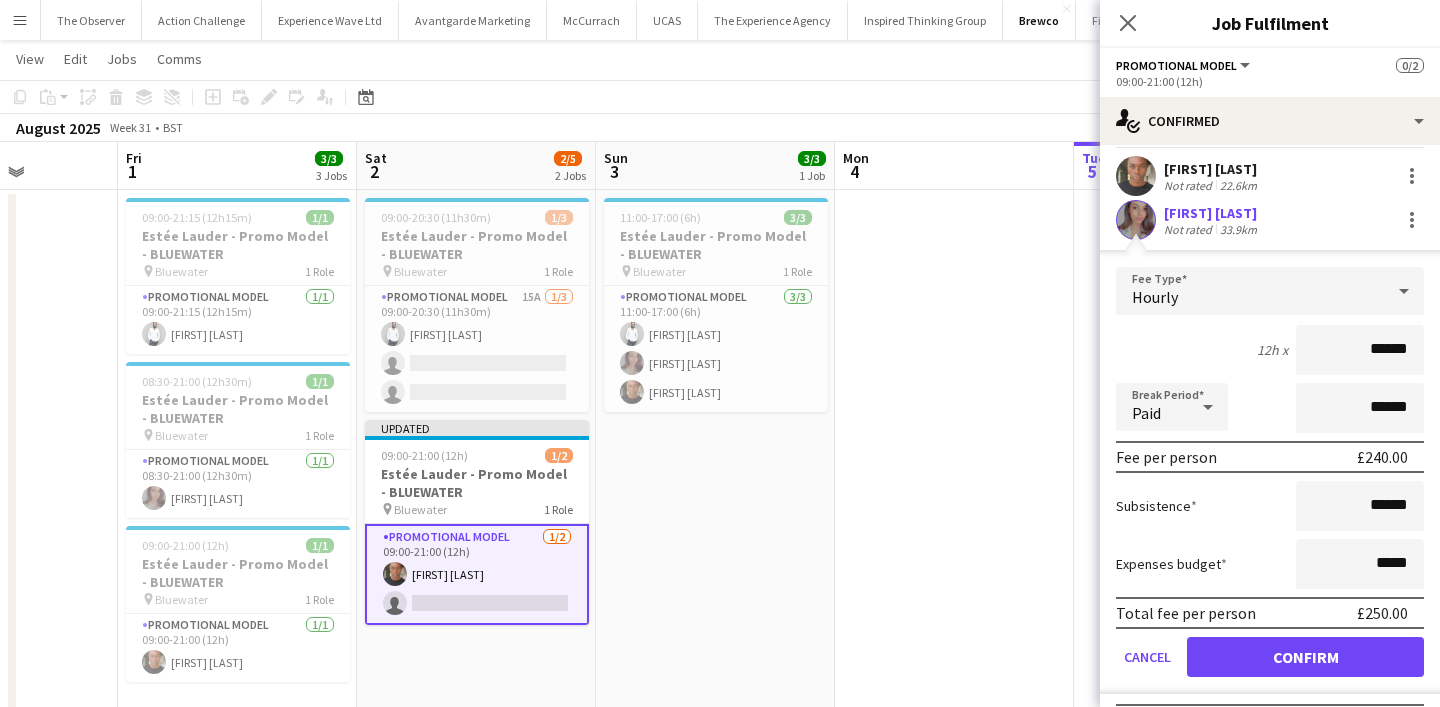 scroll, scrollTop: 47, scrollLeft: 0, axis: vertical 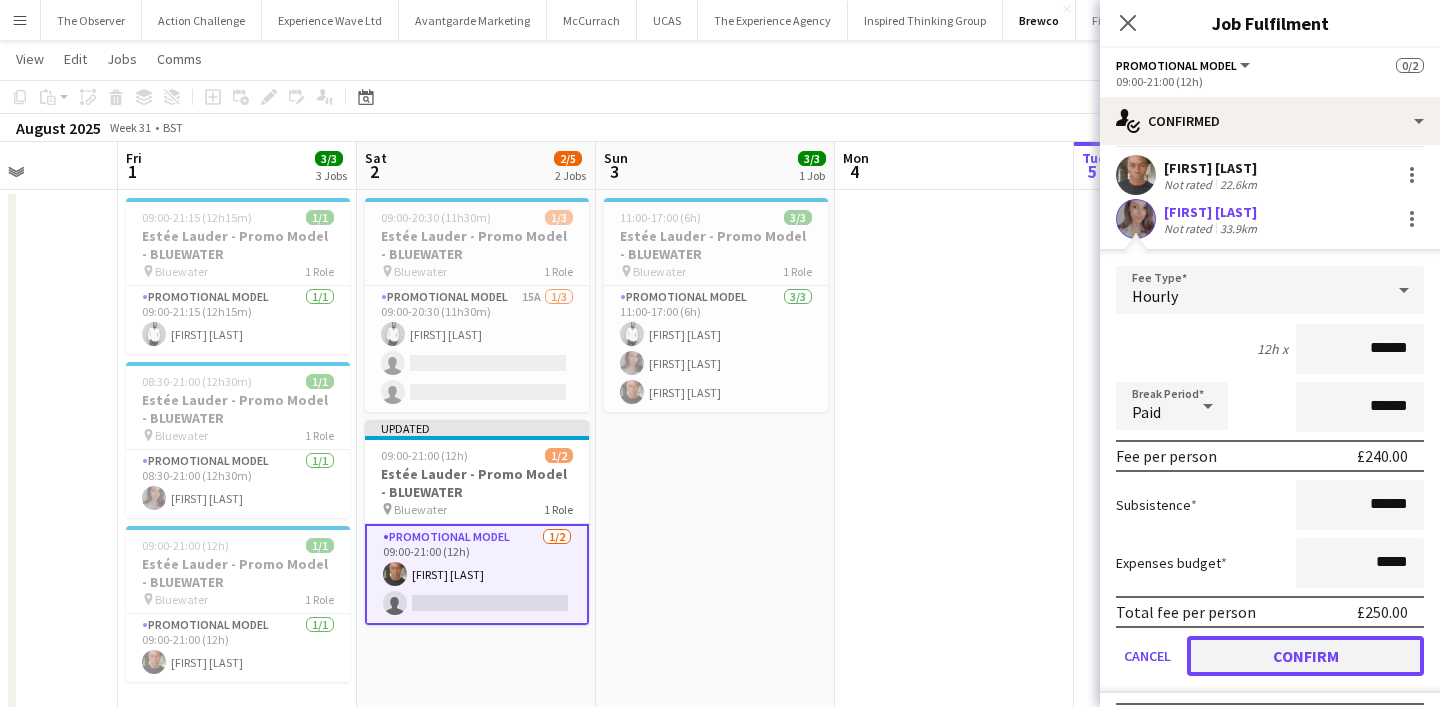 click on "Confirm" at bounding box center (1305, 656) 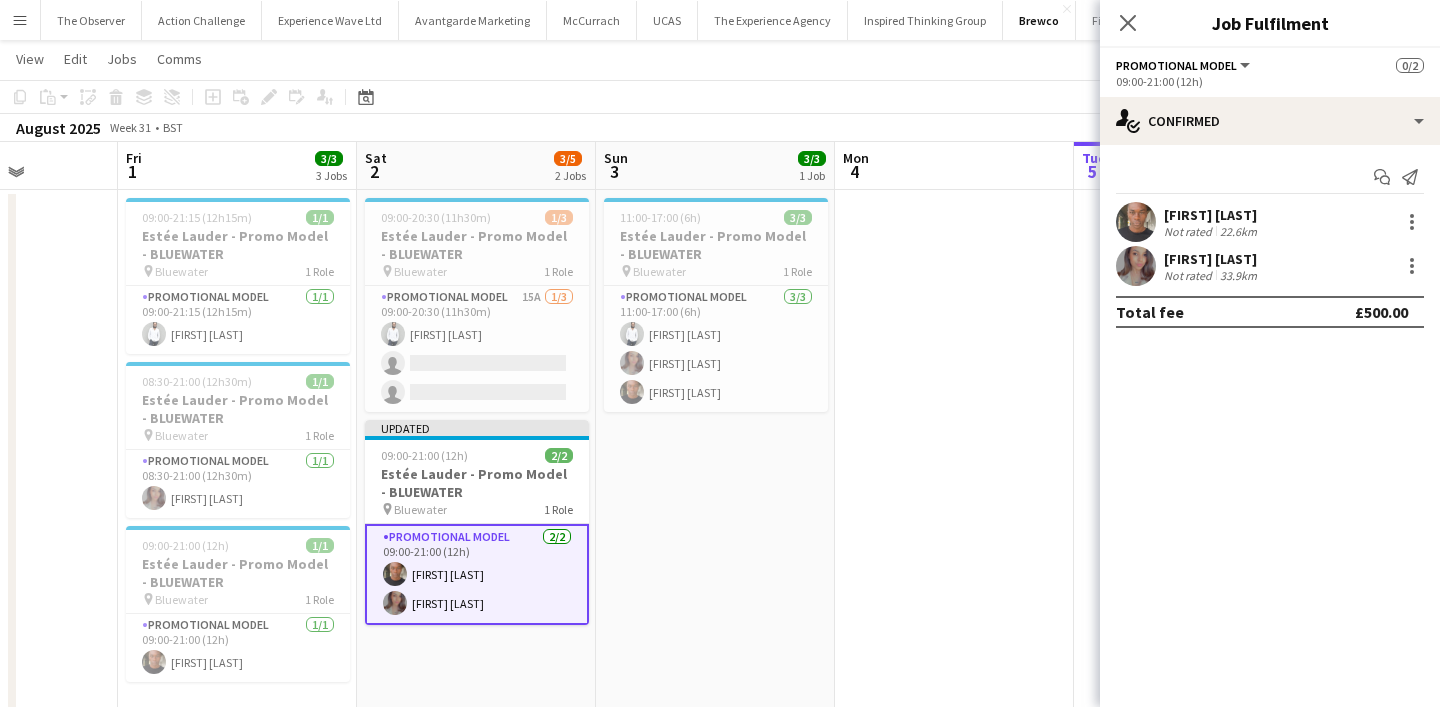 scroll, scrollTop: 0, scrollLeft: 0, axis: both 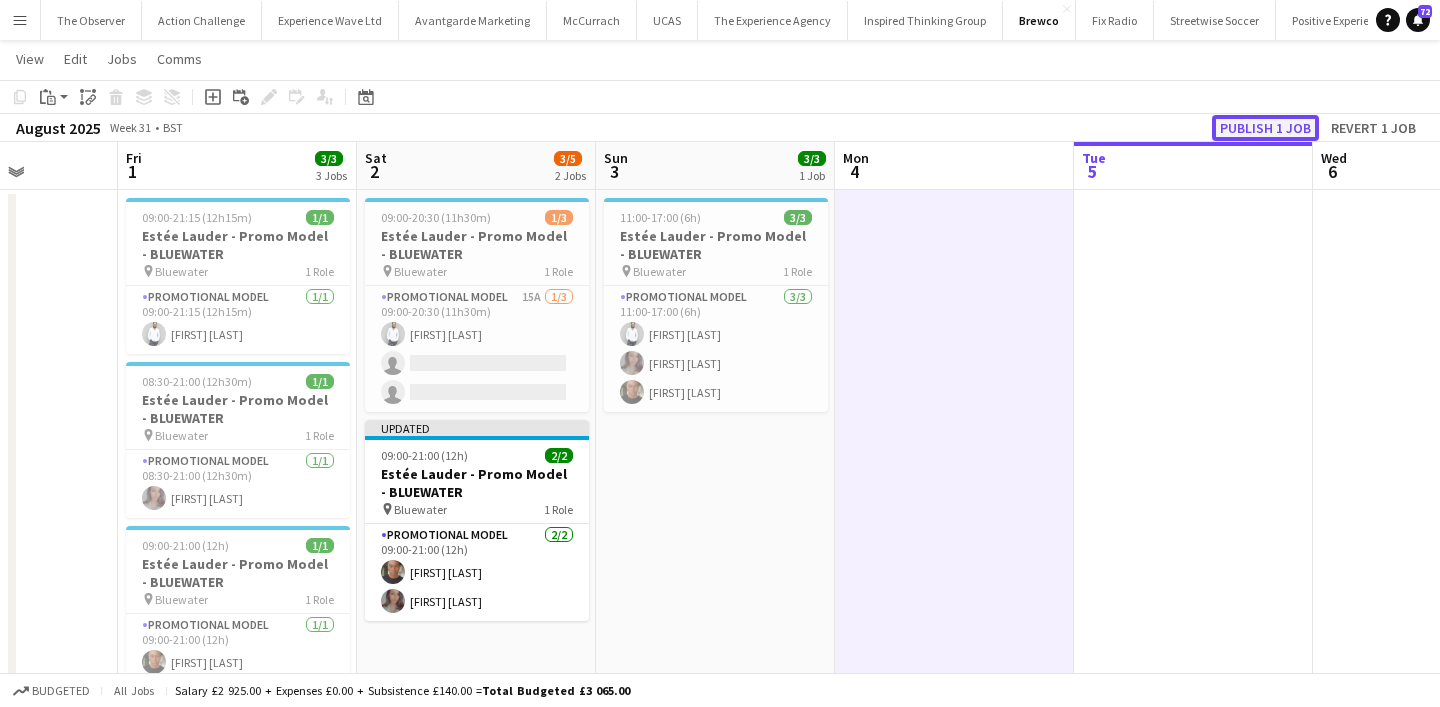 click on "Publish 1 job" 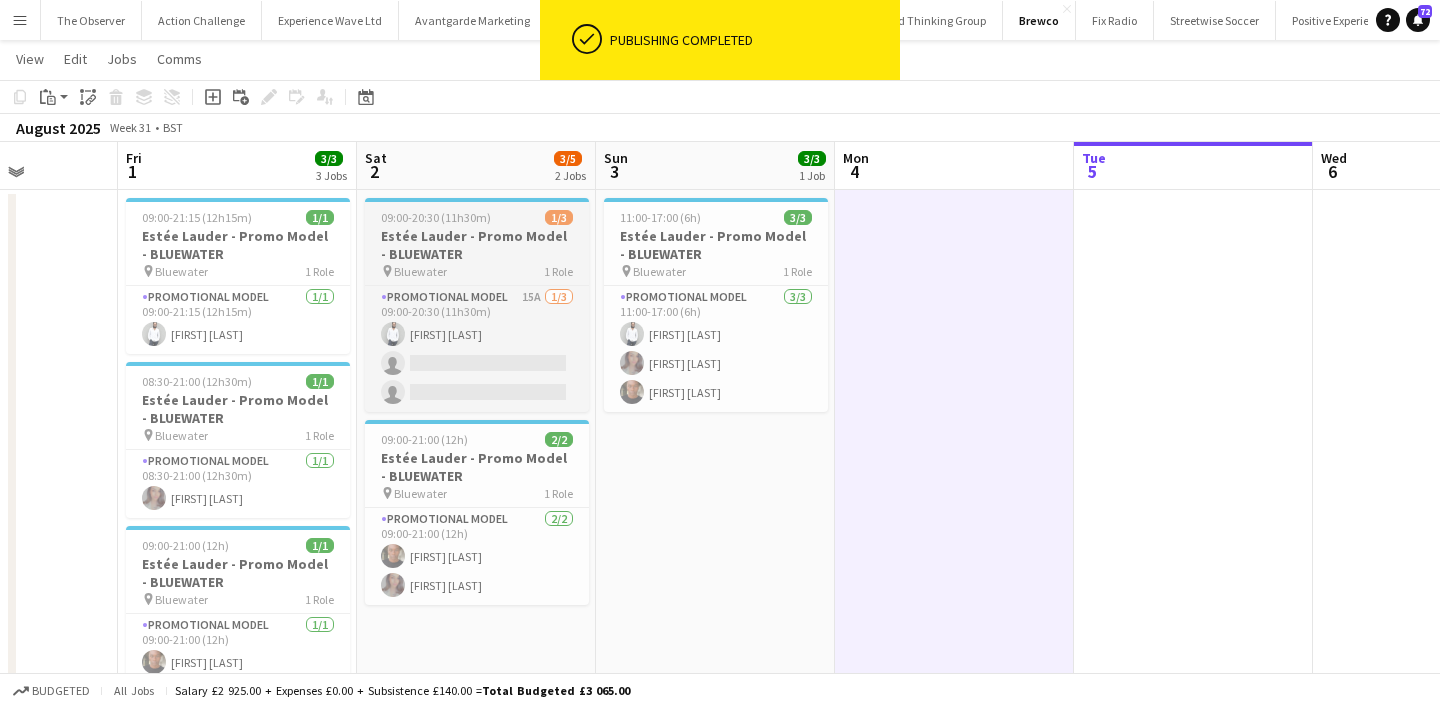 click on "Estée Lauder - Promo Model - BLUEWATER" at bounding box center [477, 245] 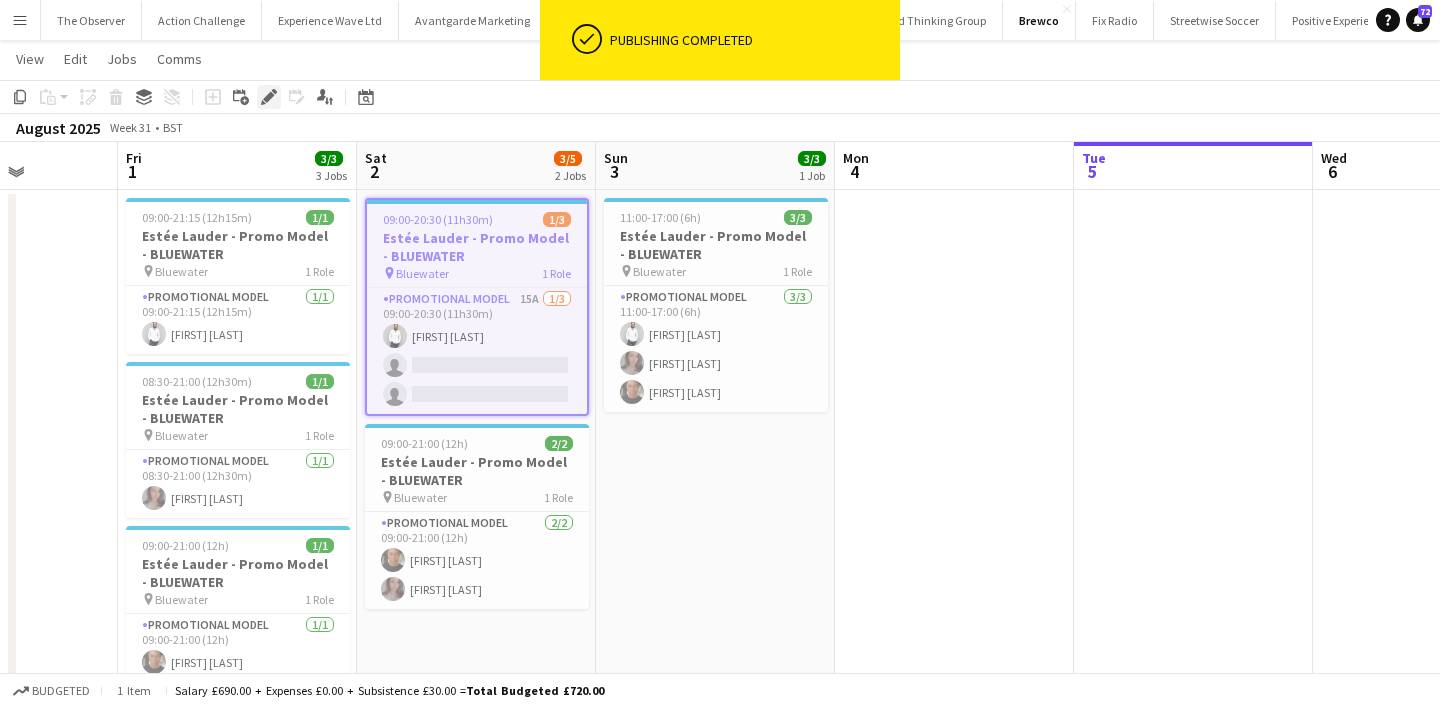 click 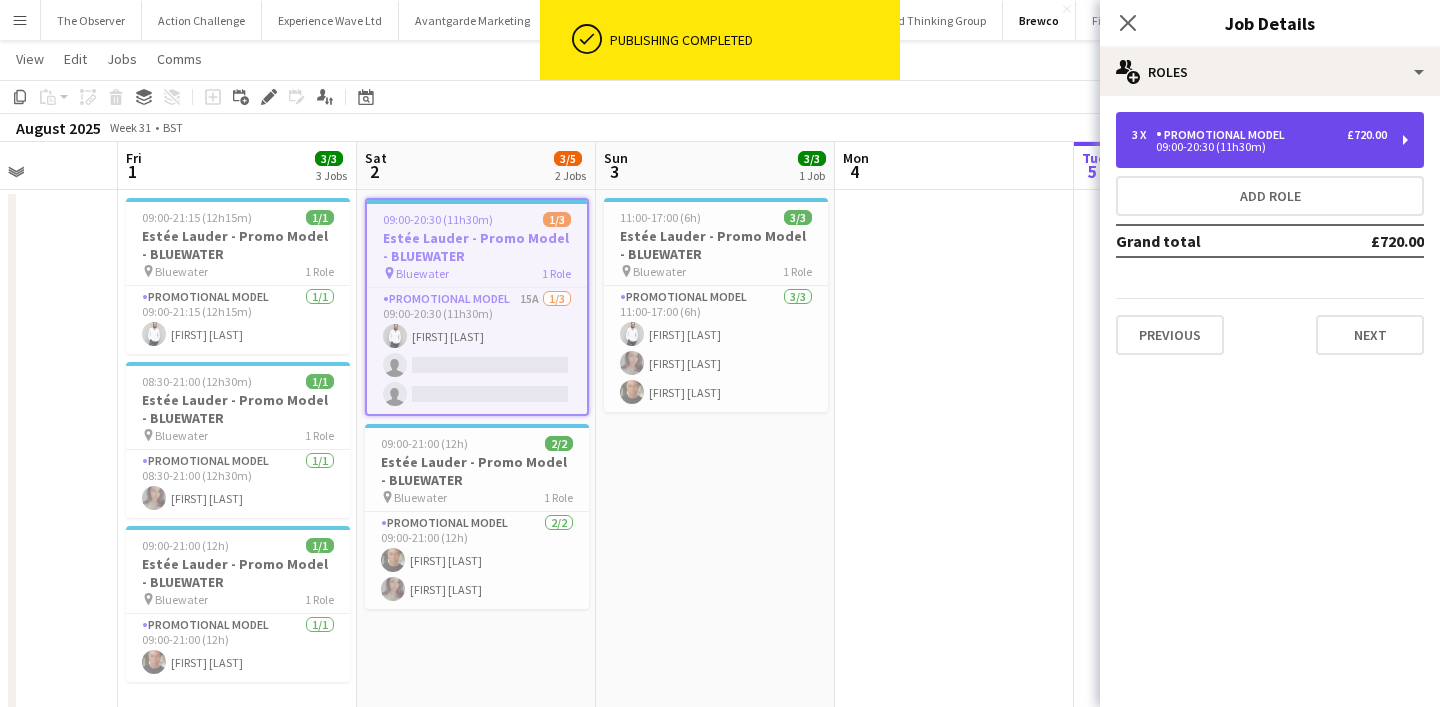 click on "09:00-20:30 (11h30m)" at bounding box center [1259, 147] 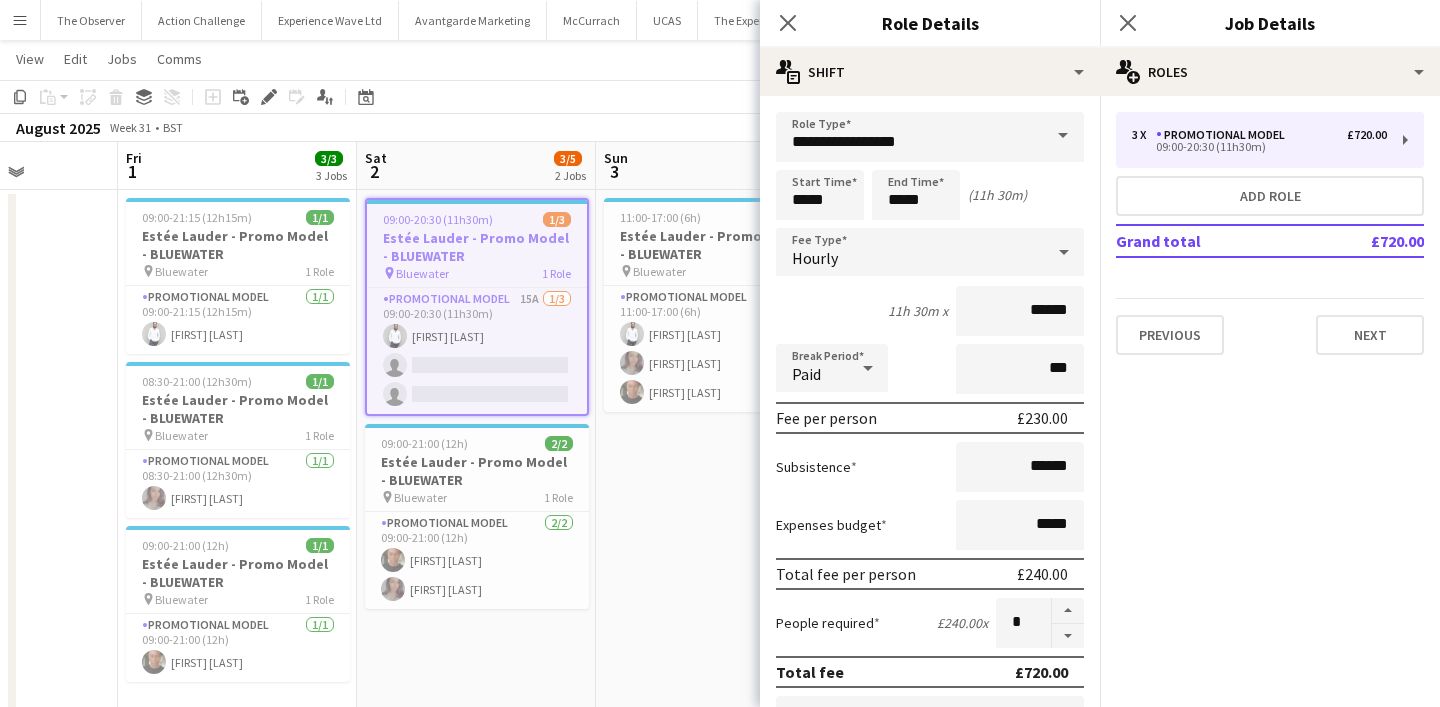 click on "**********" at bounding box center [930, 733] 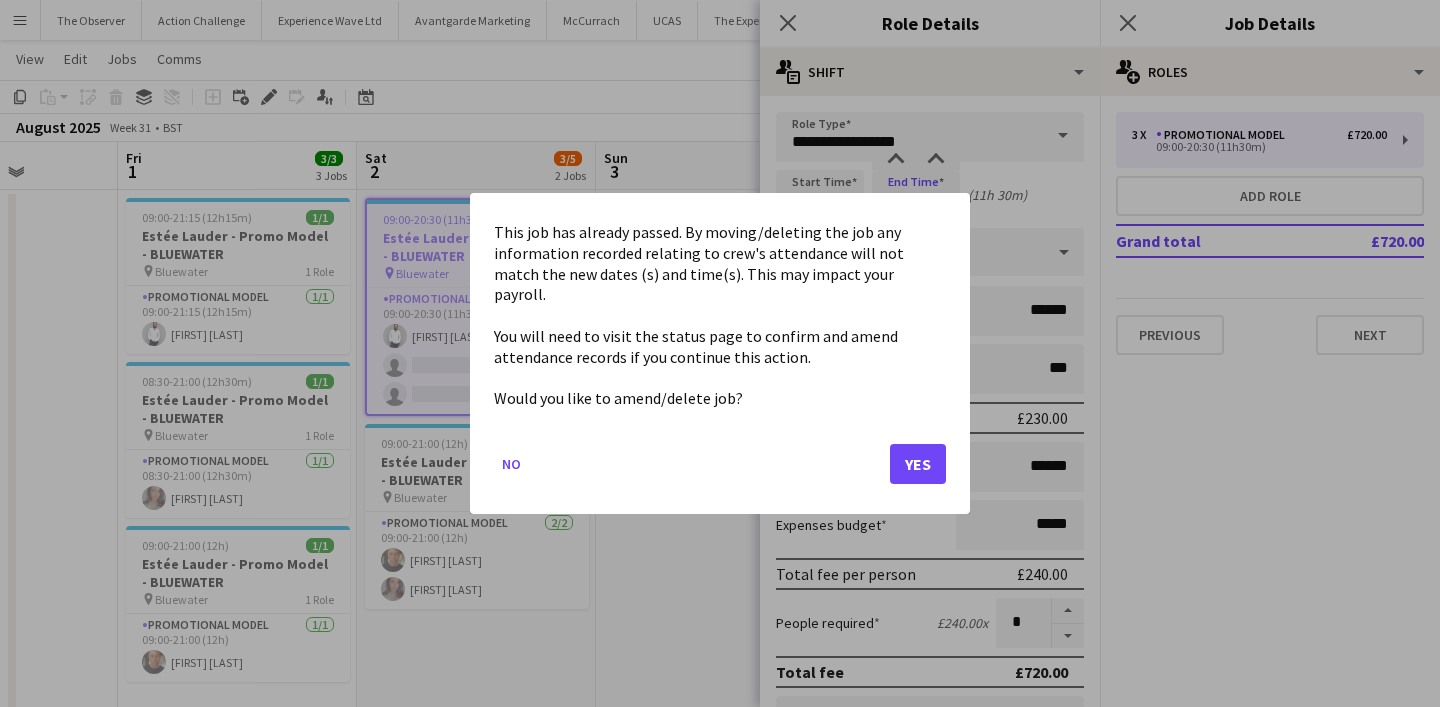 scroll, scrollTop: 0, scrollLeft: 0, axis: both 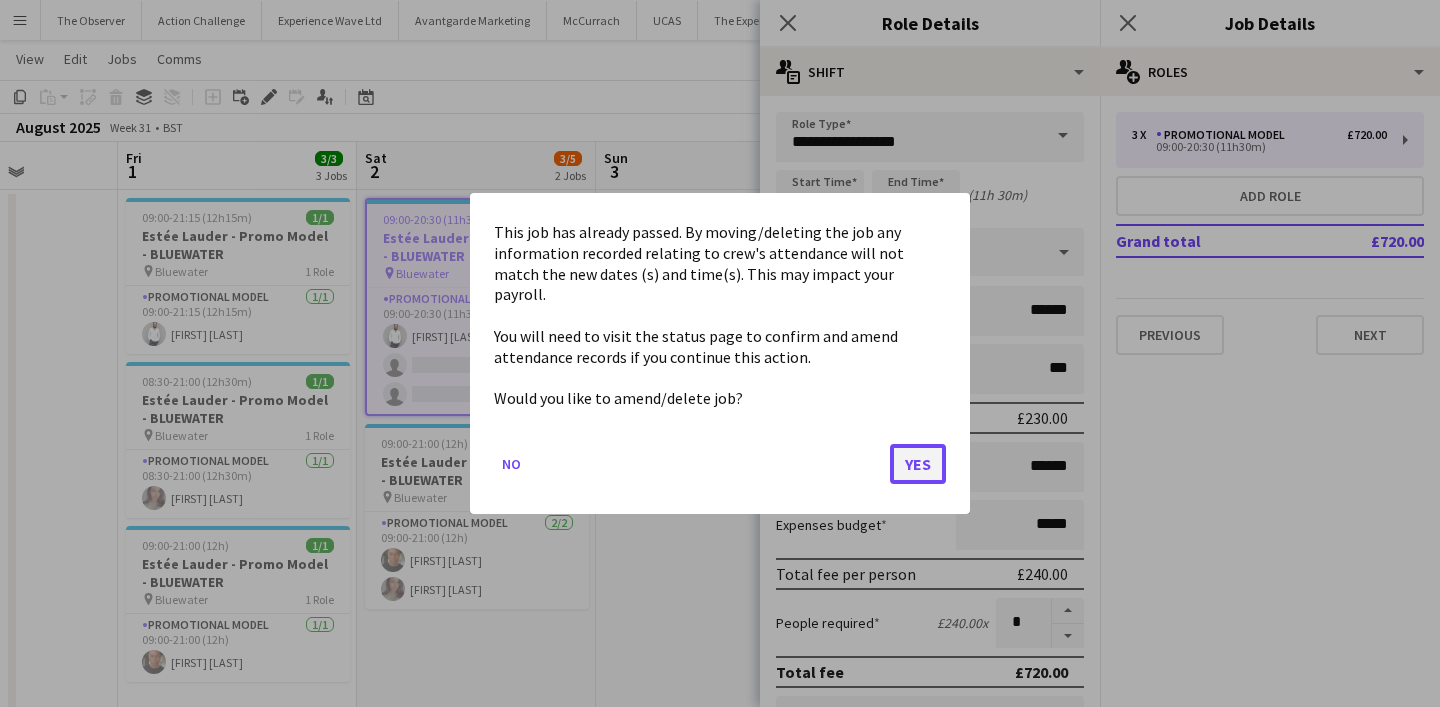 click on "Yes" 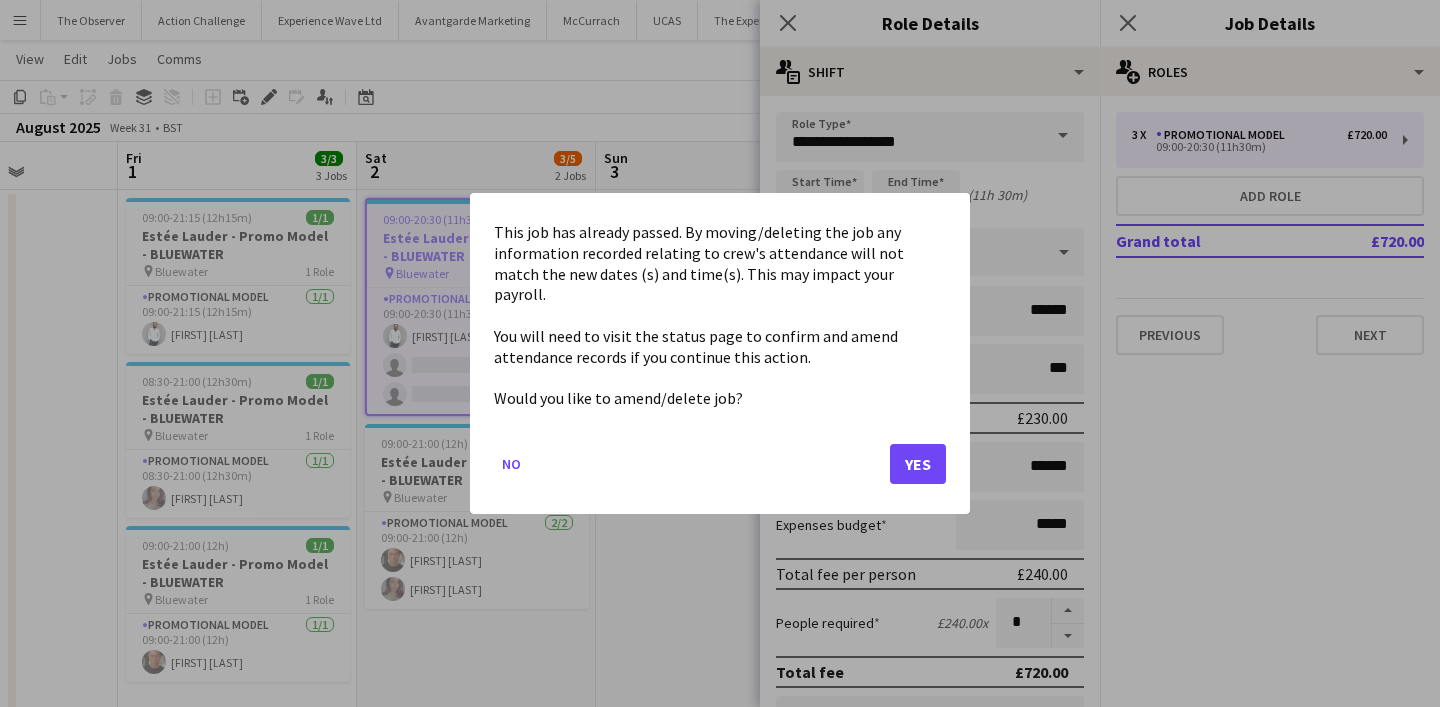 scroll, scrollTop: 36, scrollLeft: 0, axis: vertical 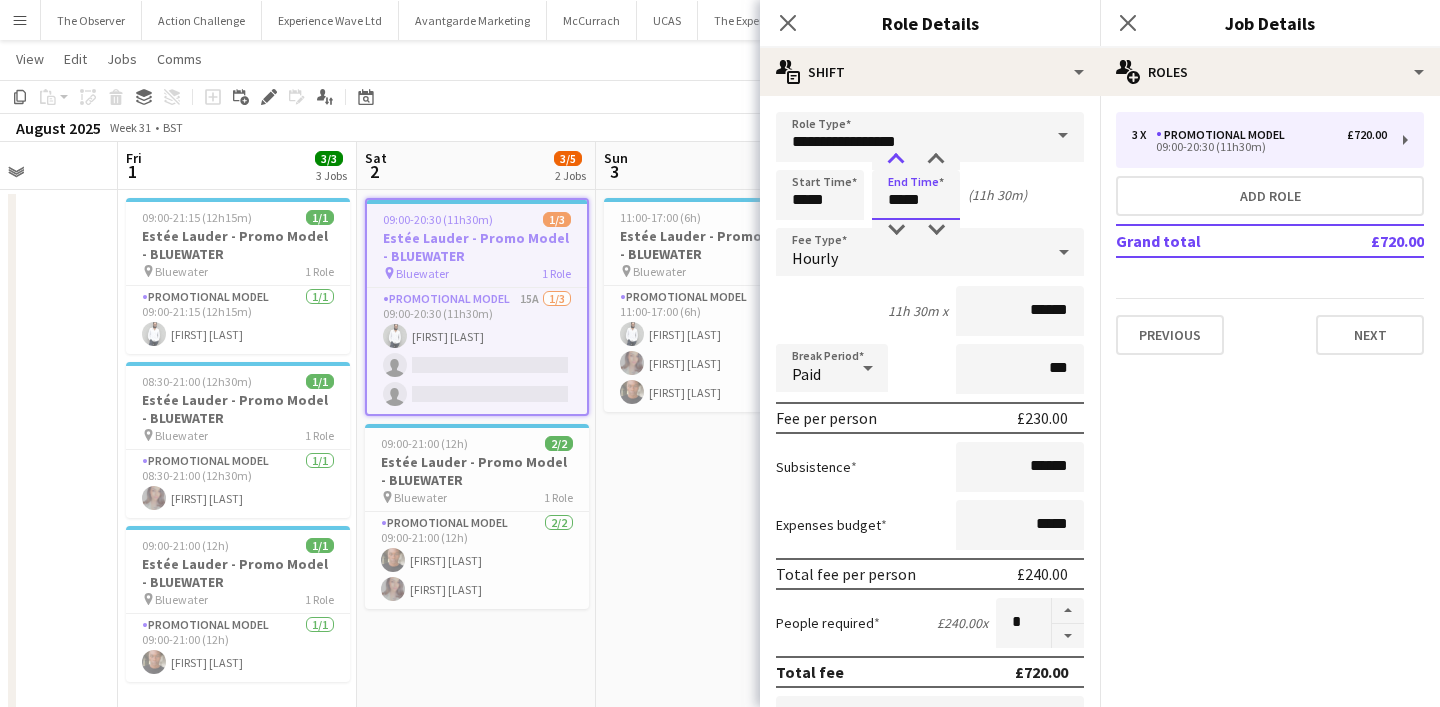 click at bounding box center [896, 160] 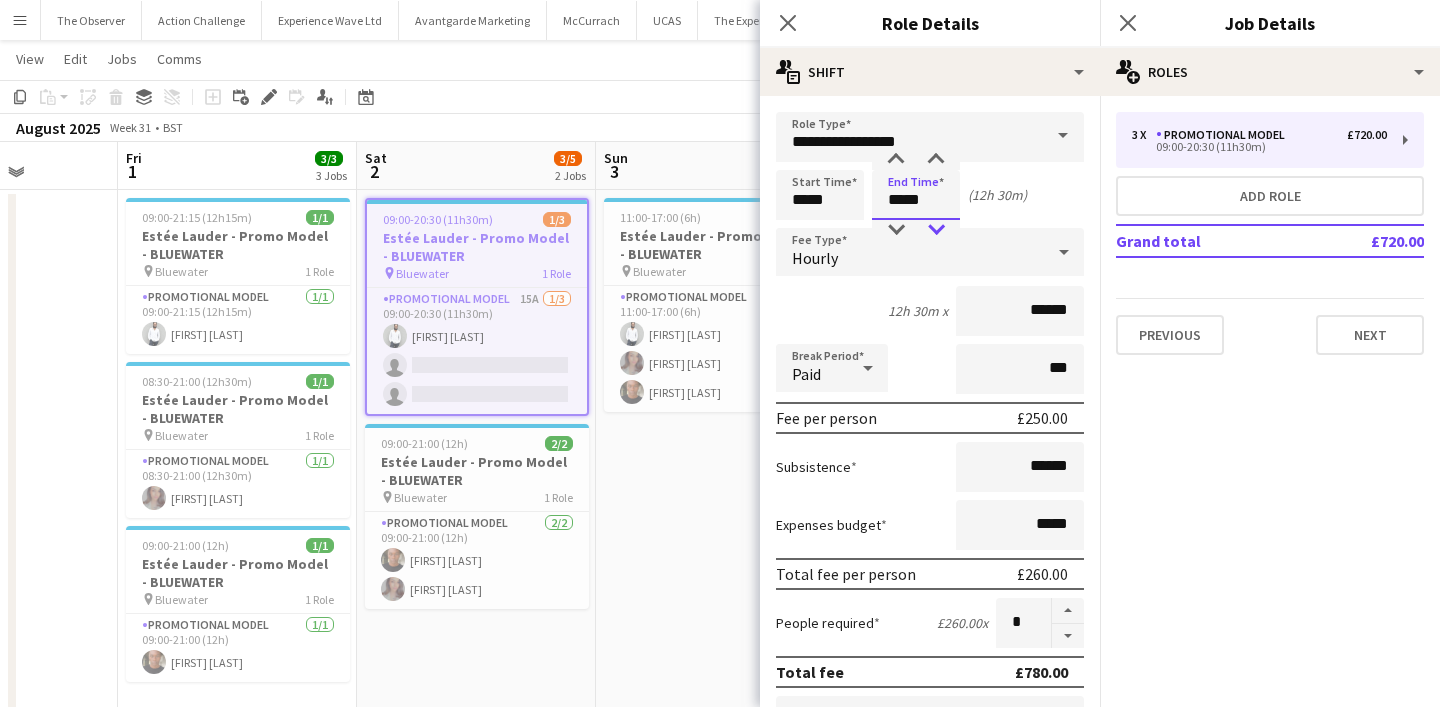 type on "*****" 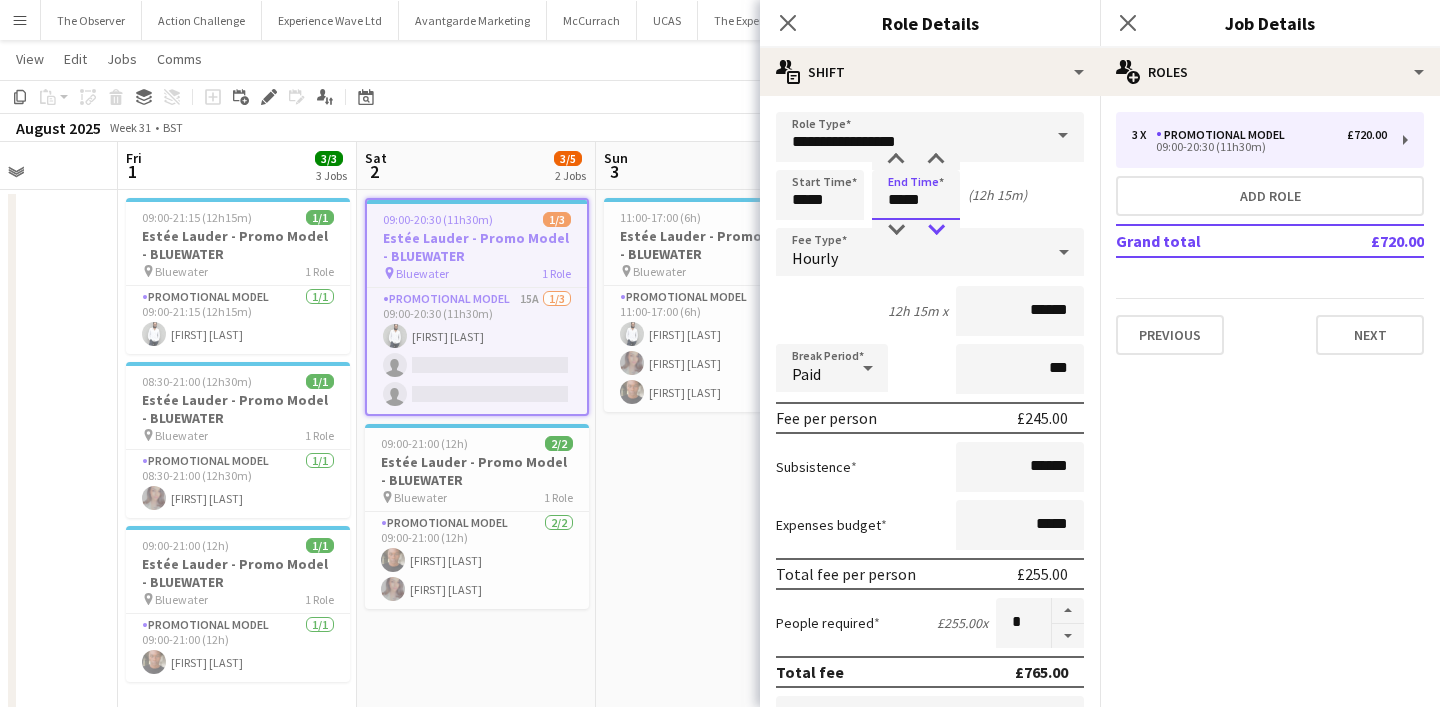 click at bounding box center (936, 230) 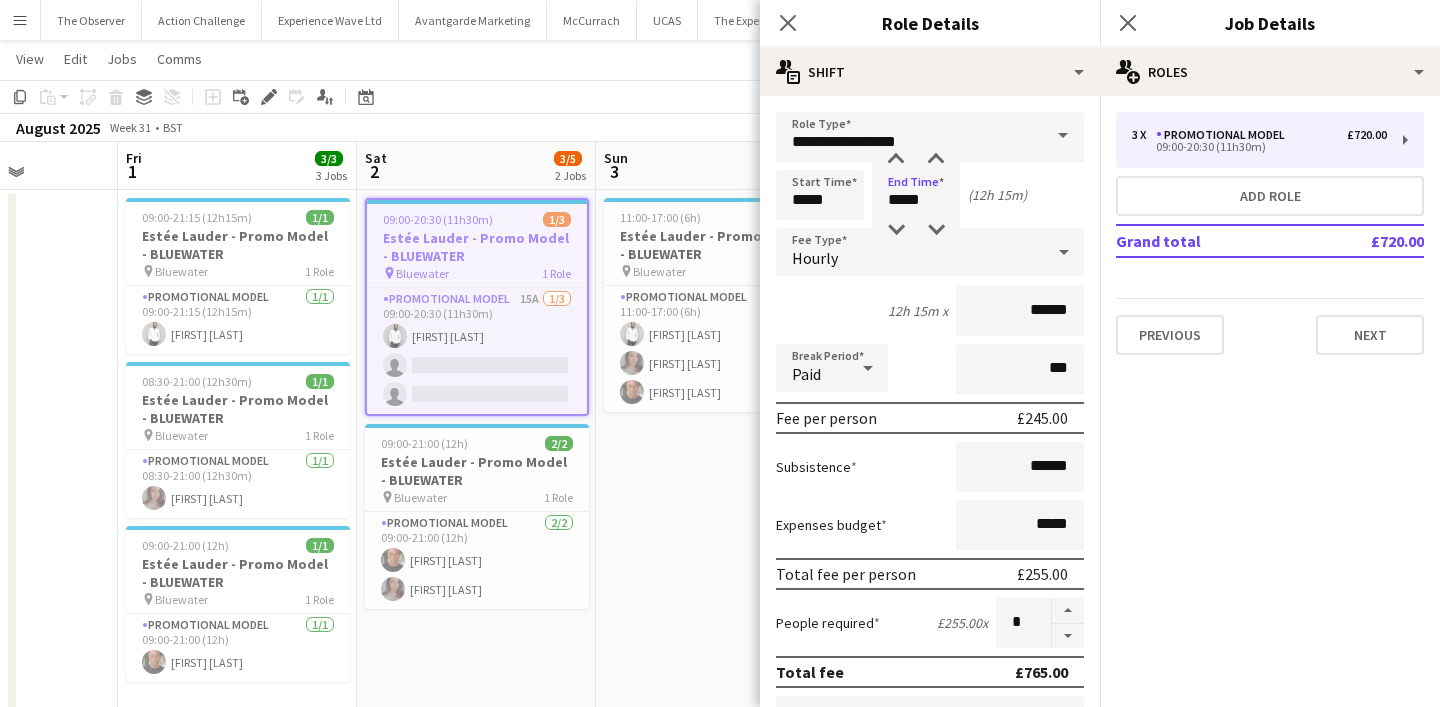 click on "11:00-17:00 (6h)    3/3   Estée Lauder - Promo Model - BLUEWATER
pin
Bluewater   1 Role   Promotional Model   3/3   11:00-17:00 (6h)
Pedro De Marchi Fiona Tesfazghi Chris Milungu" at bounding box center (715, 487) 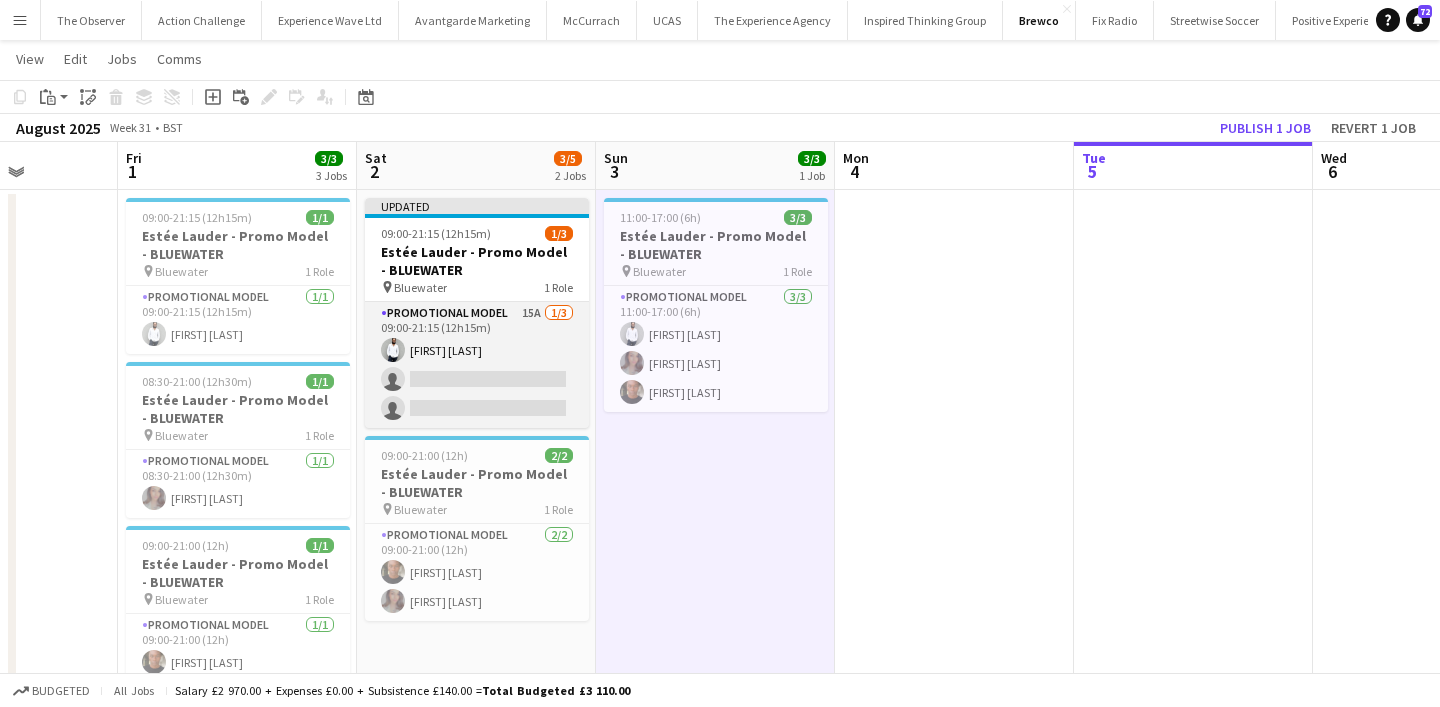 click on "Promotional Model   15A   1/3   09:00-21:15 (12h15m)
Pedro De Marchi
single-neutral-actions
single-neutral-actions" at bounding box center [477, 365] 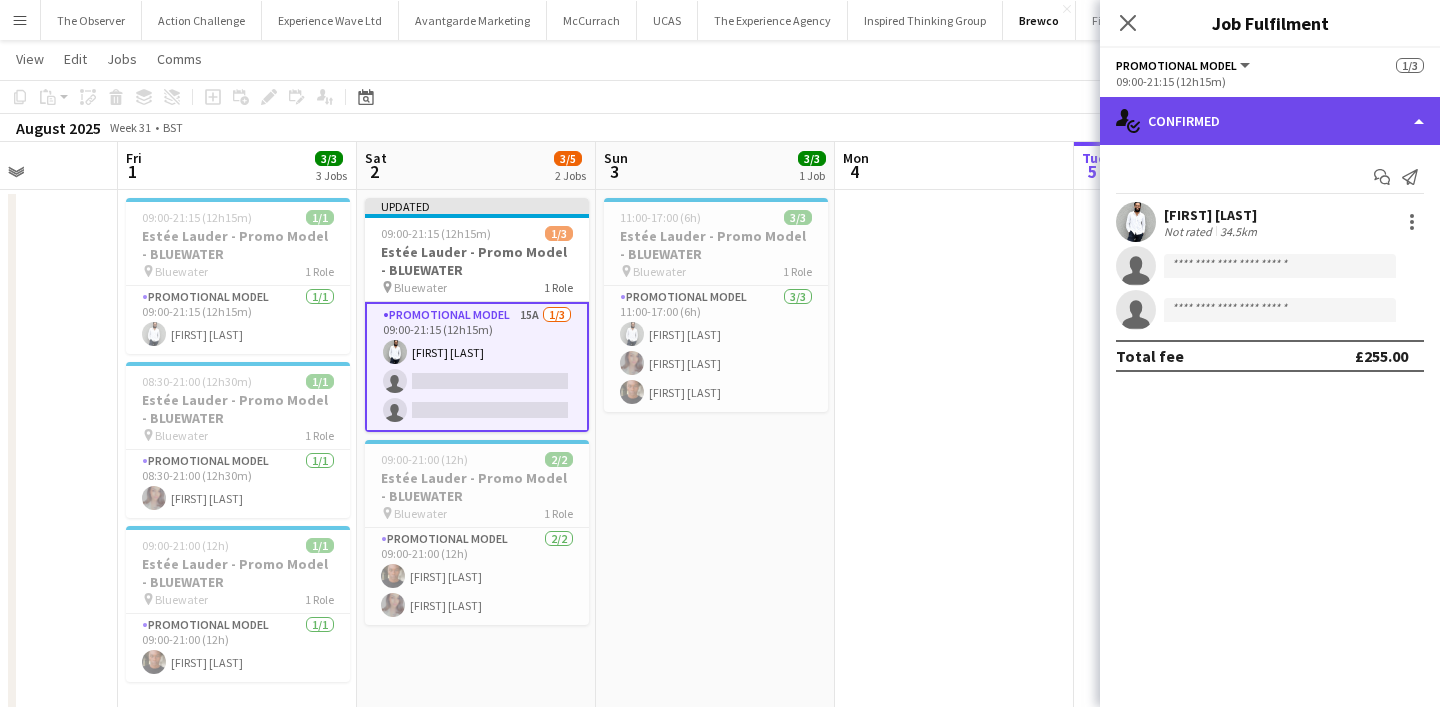 click on "single-neutral-actions-check-2
Confirmed" 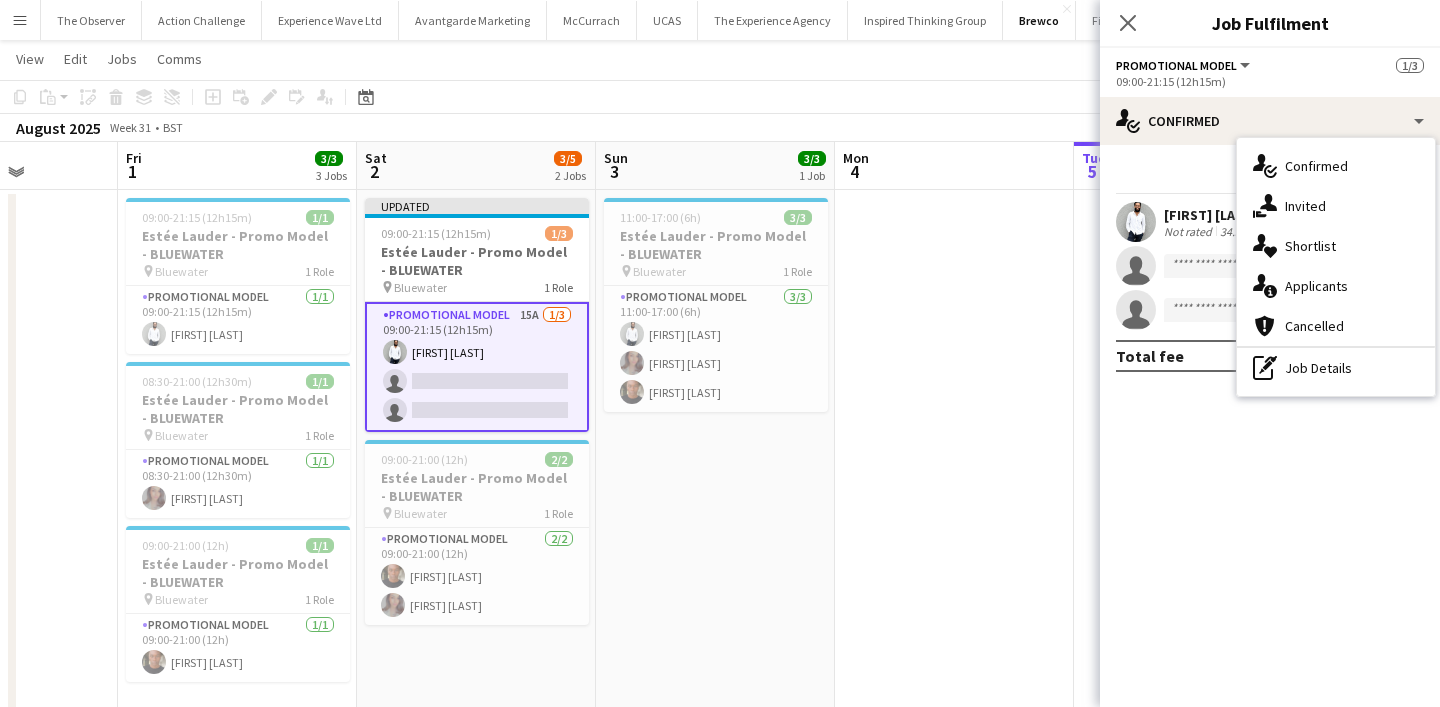 click on "single-neutral-actions-check-2
Confirmed
single-neutral-actions-share-1
Invited
single-neutral-actions-heart
Shortlist
single-neutral-actions-information
Applicants
cancellation
Cancelled
pen-write
Job Details" at bounding box center [1336, 267] 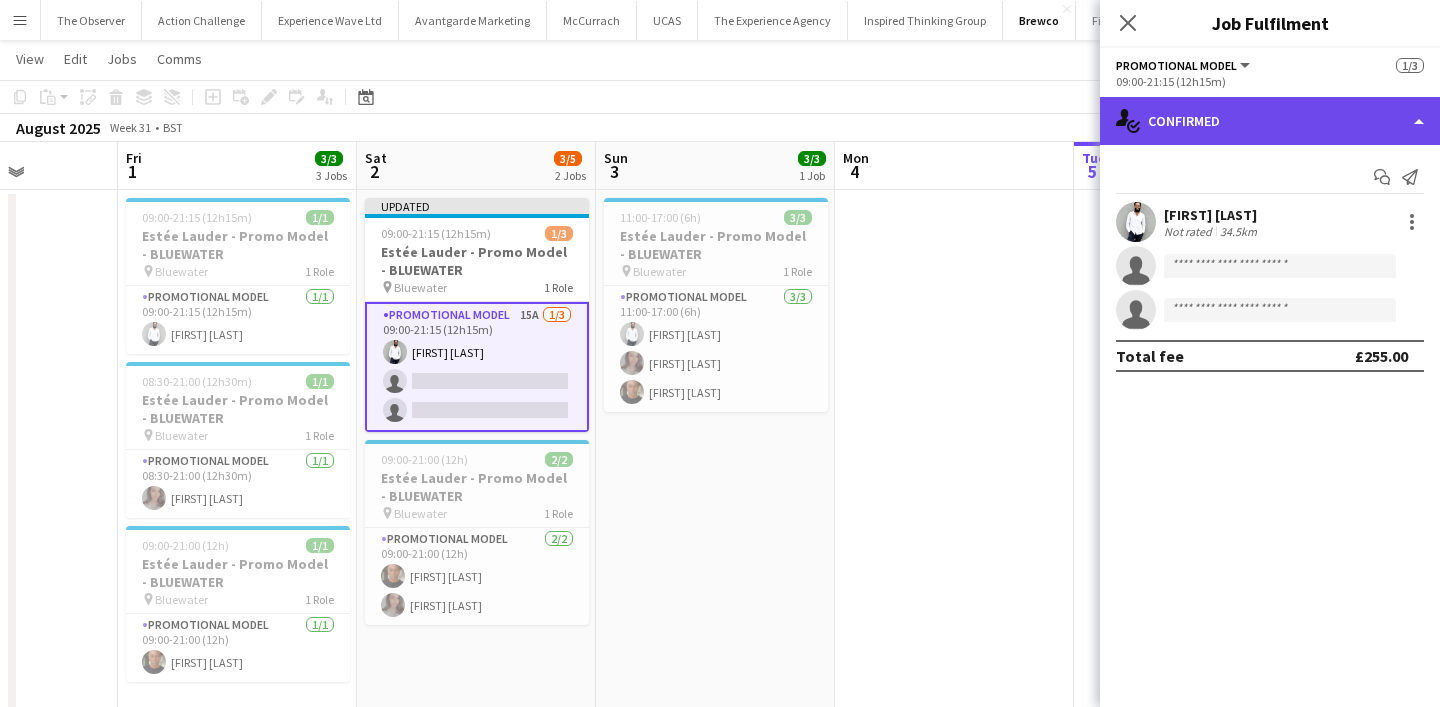 click on "single-neutral-actions-check-2
Confirmed" 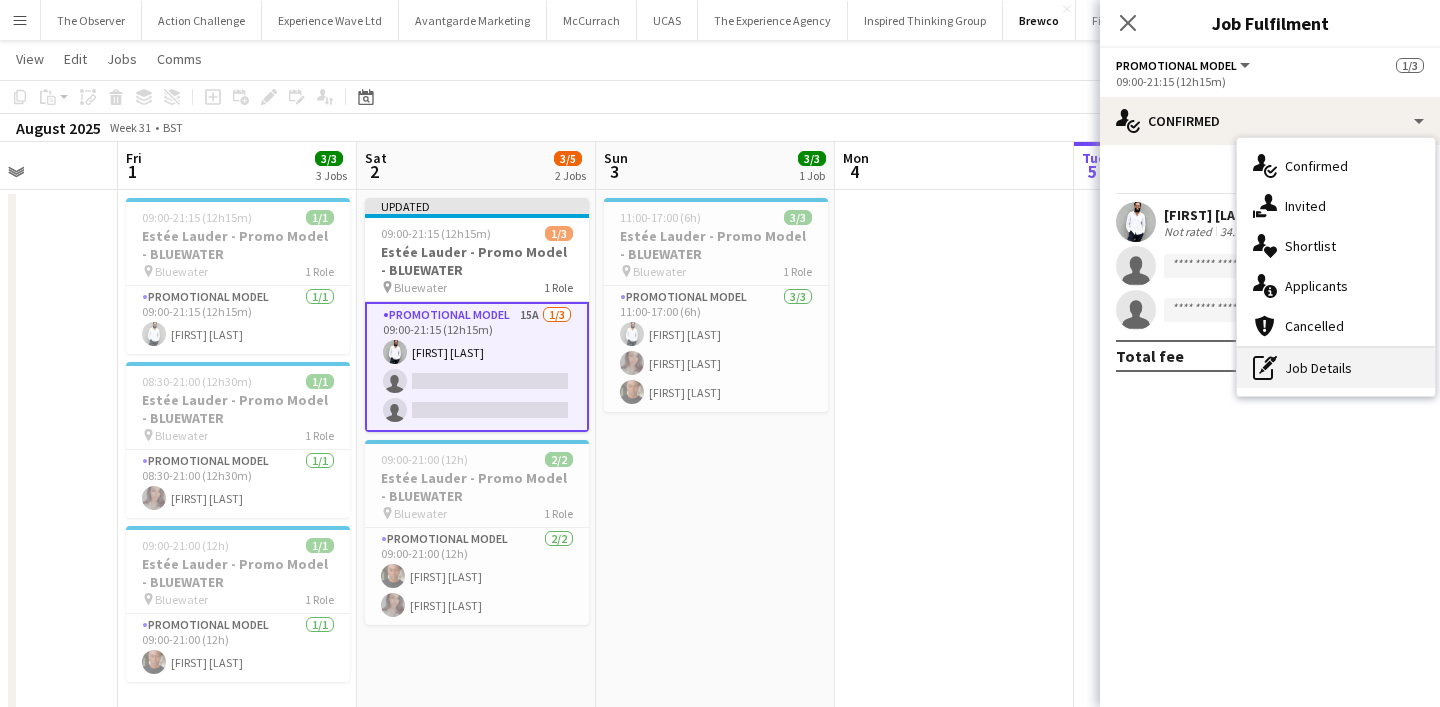 click on "pen-write
Job Details" at bounding box center (1336, 368) 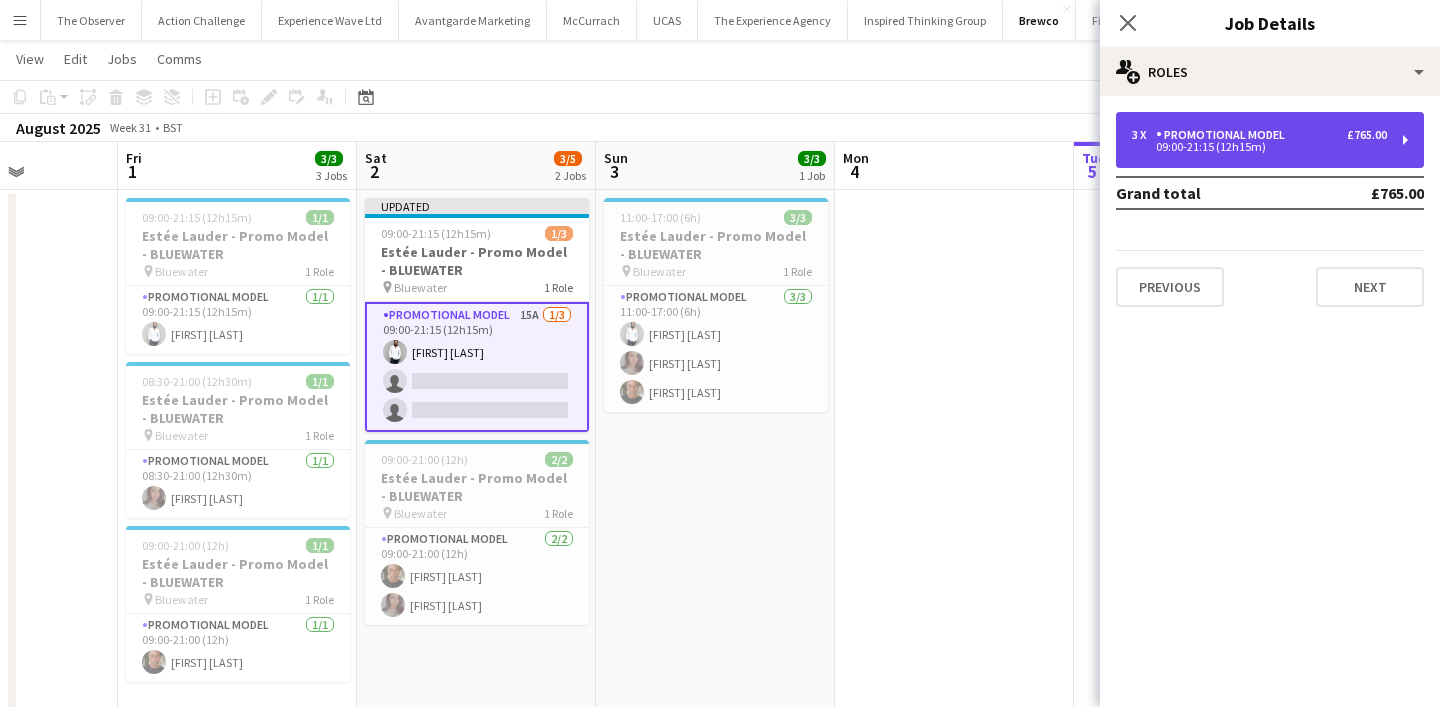 click on "3 x   Promotional Model   £765.00   09:00-21:15 (12h15m)" at bounding box center (1270, 140) 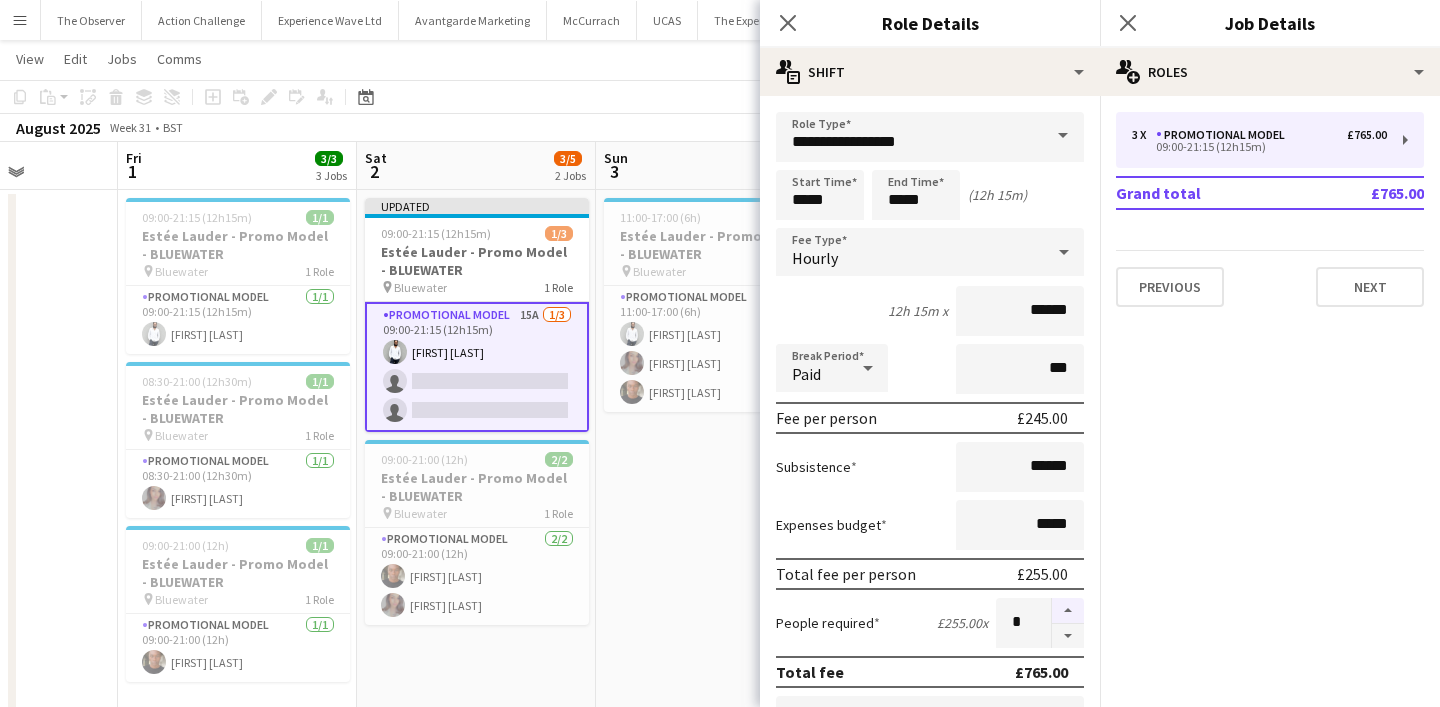 click at bounding box center (1068, 611) 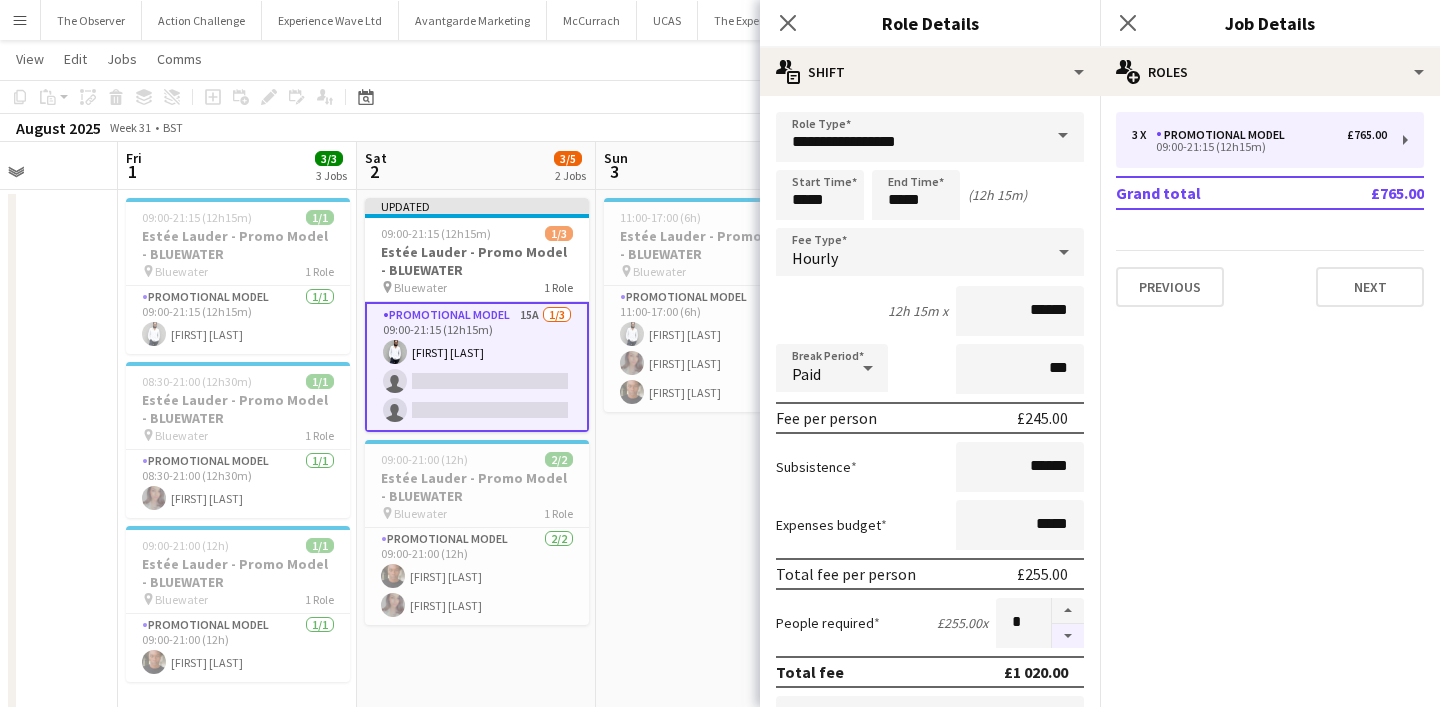 click at bounding box center (1068, 636) 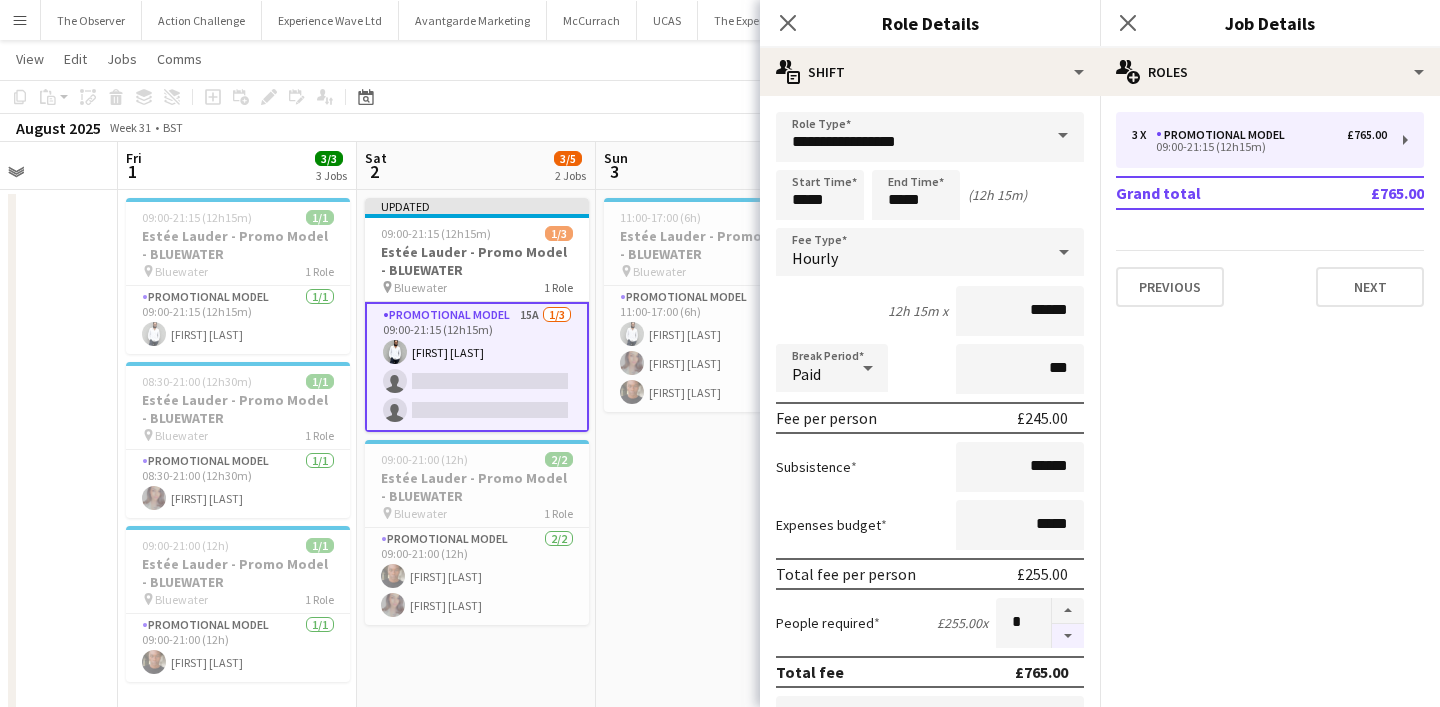 click at bounding box center (1068, 636) 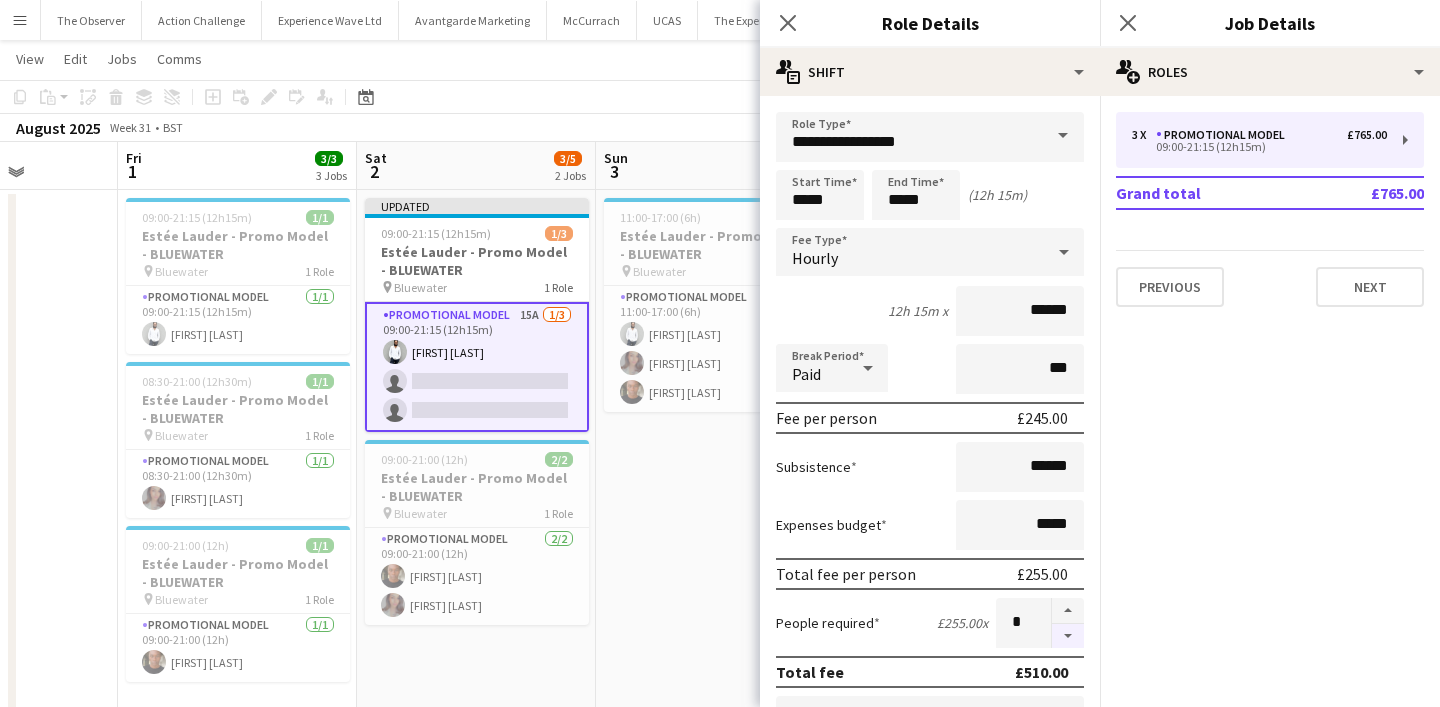 click at bounding box center [1068, 636] 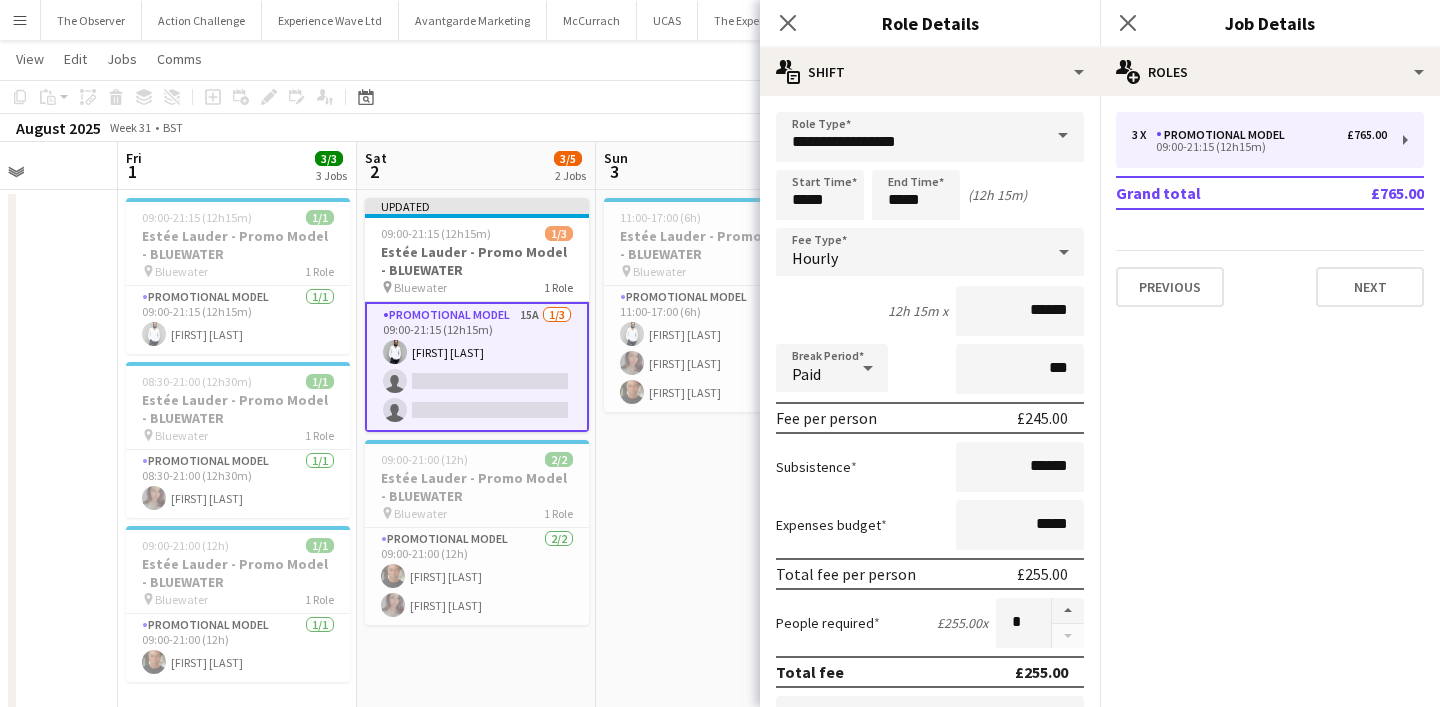 click on "Updated   09:00-21:15 (12h15m)    1/3   Estée Lauder - Promo Model - BLUEWATER
pin
Bluewater   1 Role   Promotional Model   15A   1/3   09:00-21:15 (12h15m)
Pedro De Marchi
single-neutral-actions
single-neutral-actions
09:00-21:00 (12h)    2/2   Estée Lauder - Promo Model - BLUEWATER
pin
Bluewater   1 Role   Promotional Model   2/2   09:00-21:00 (12h)
Chris Milungu Fiona Tesfazghi" at bounding box center (476, 487) 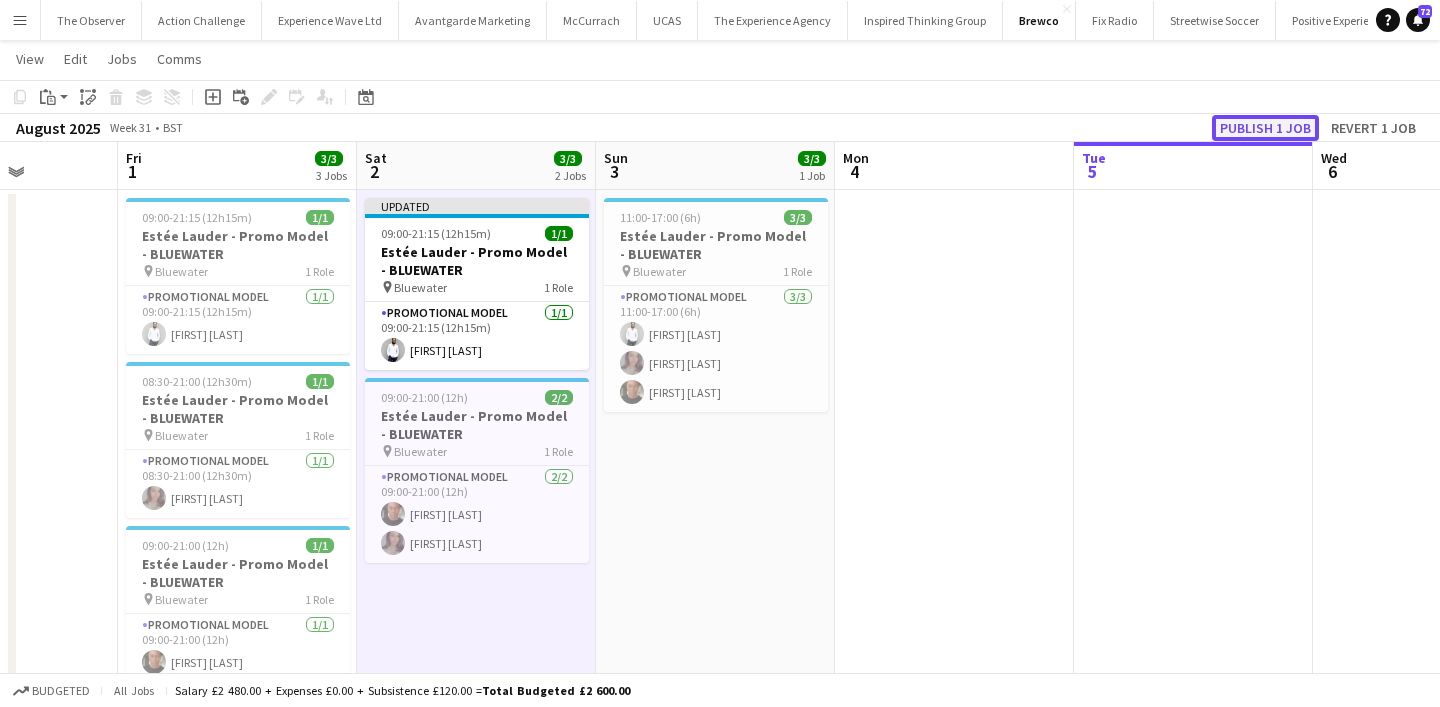 click on "Publish 1 job" 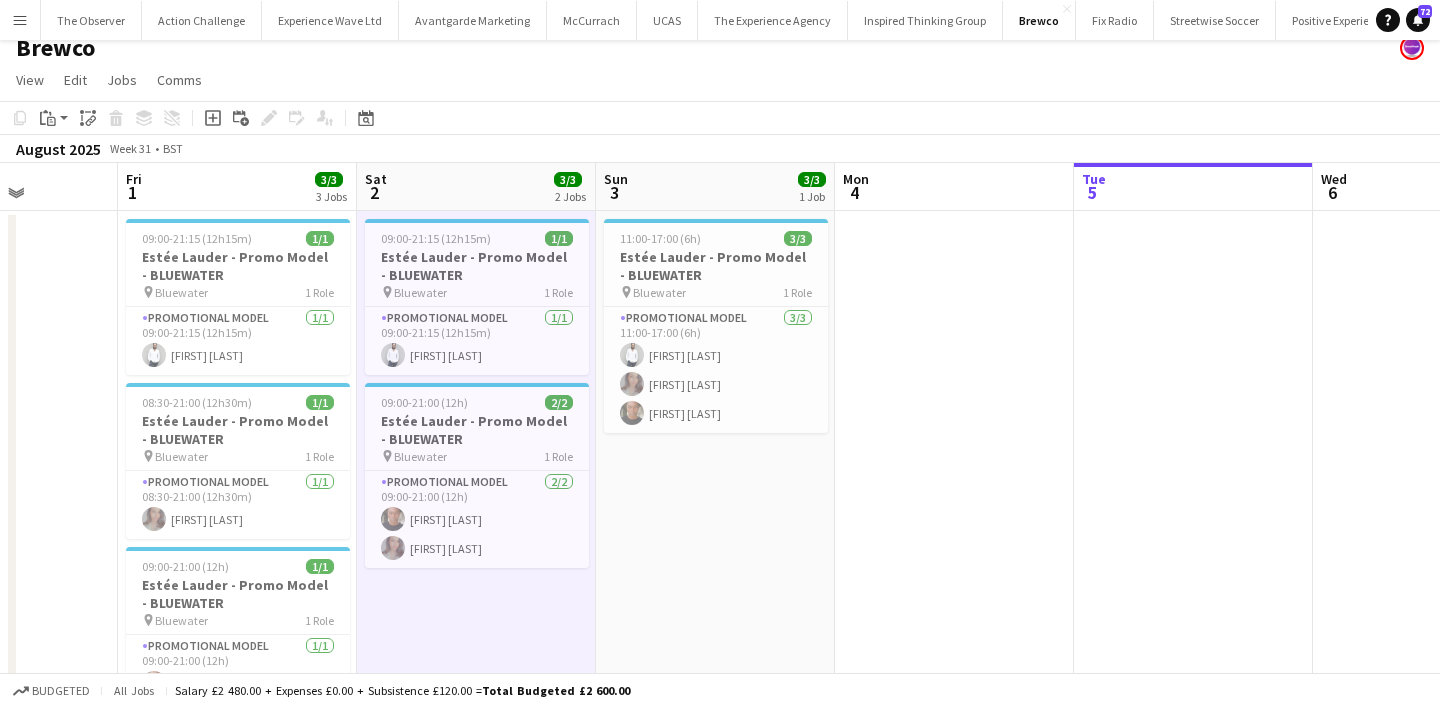 scroll, scrollTop: 12, scrollLeft: 0, axis: vertical 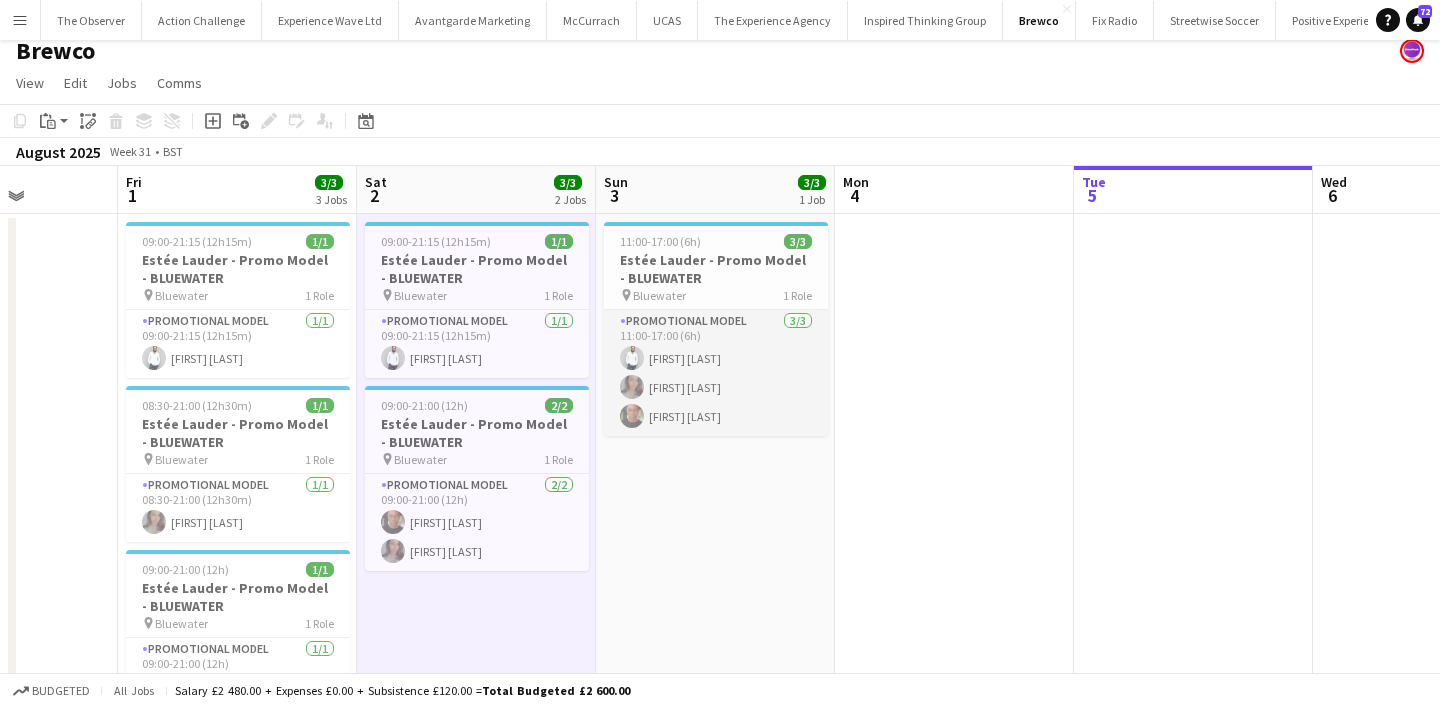 click on "Promotional Model   3/3   11:00-17:00 (6h)
Pedro De Marchi Fiona Tesfazghi Chris Milungu" at bounding box center (716, 373) 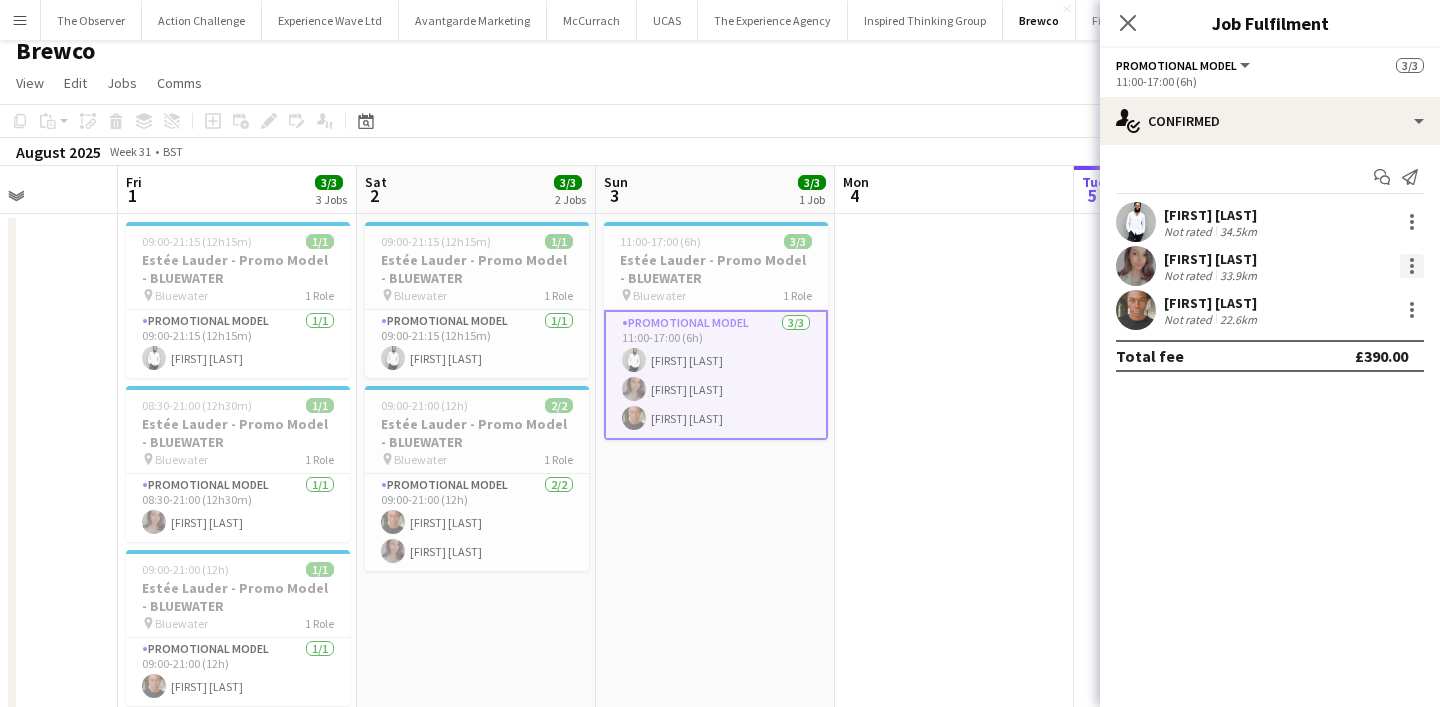 click at bounding box center (1412, 266) 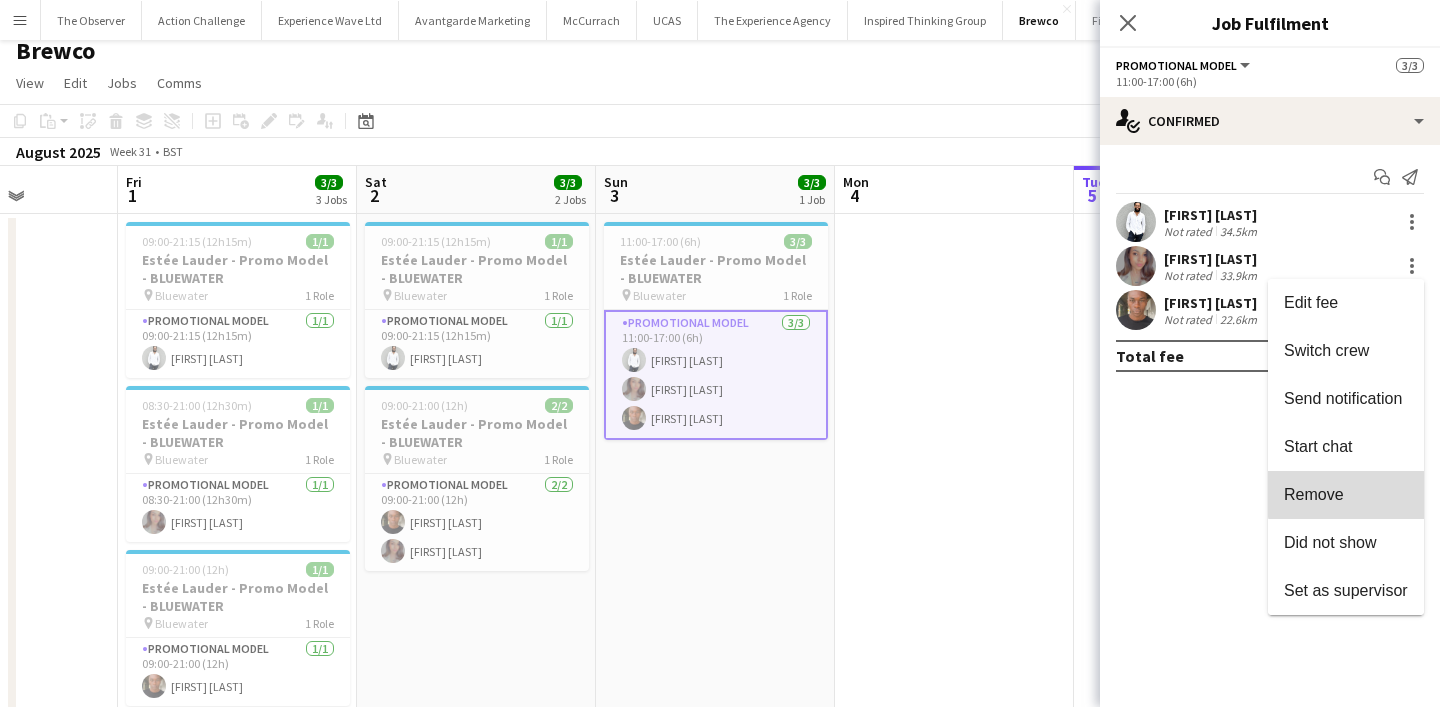 click on "Remove" at bounding box center (1346, 495) 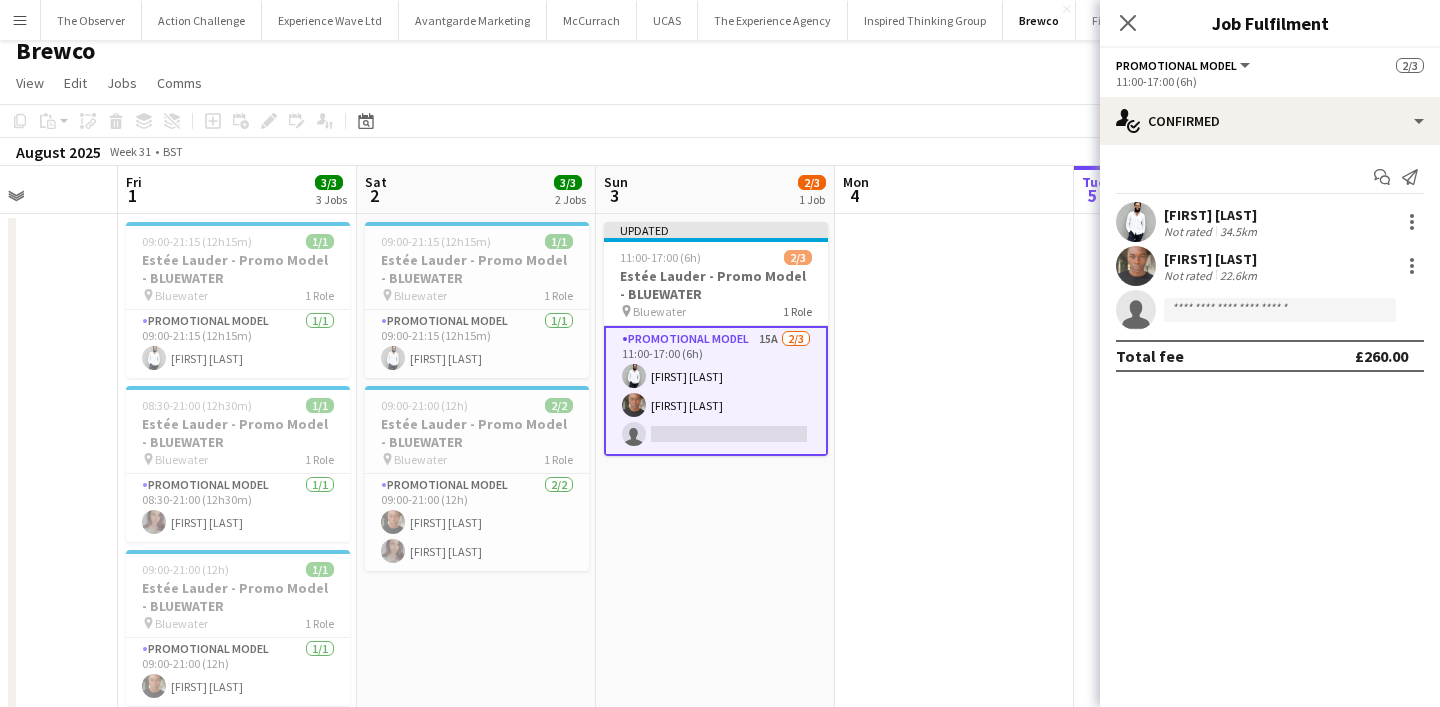 click at bounding box center [954, 511] 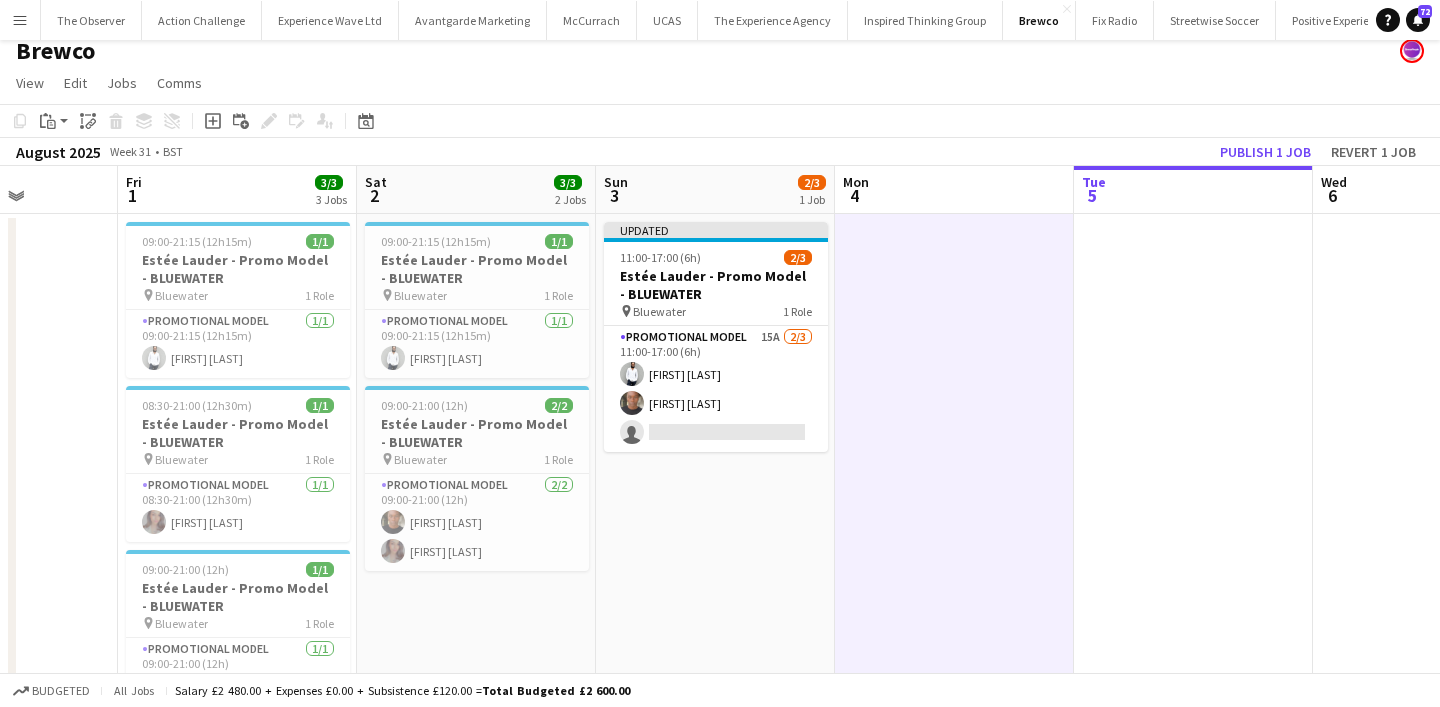 click on "Updated   11:00-17:00 (6h)    2/3   Estée Lauder - Promo Model - BLUEWATER
pin
Bluewater   1 Role   Promotional Model   15A   2/3   11:00-17:00 (6h)
Pedro De Marchi Chris Milungu
single-neutral-actions" at bounding box center [715, 511] 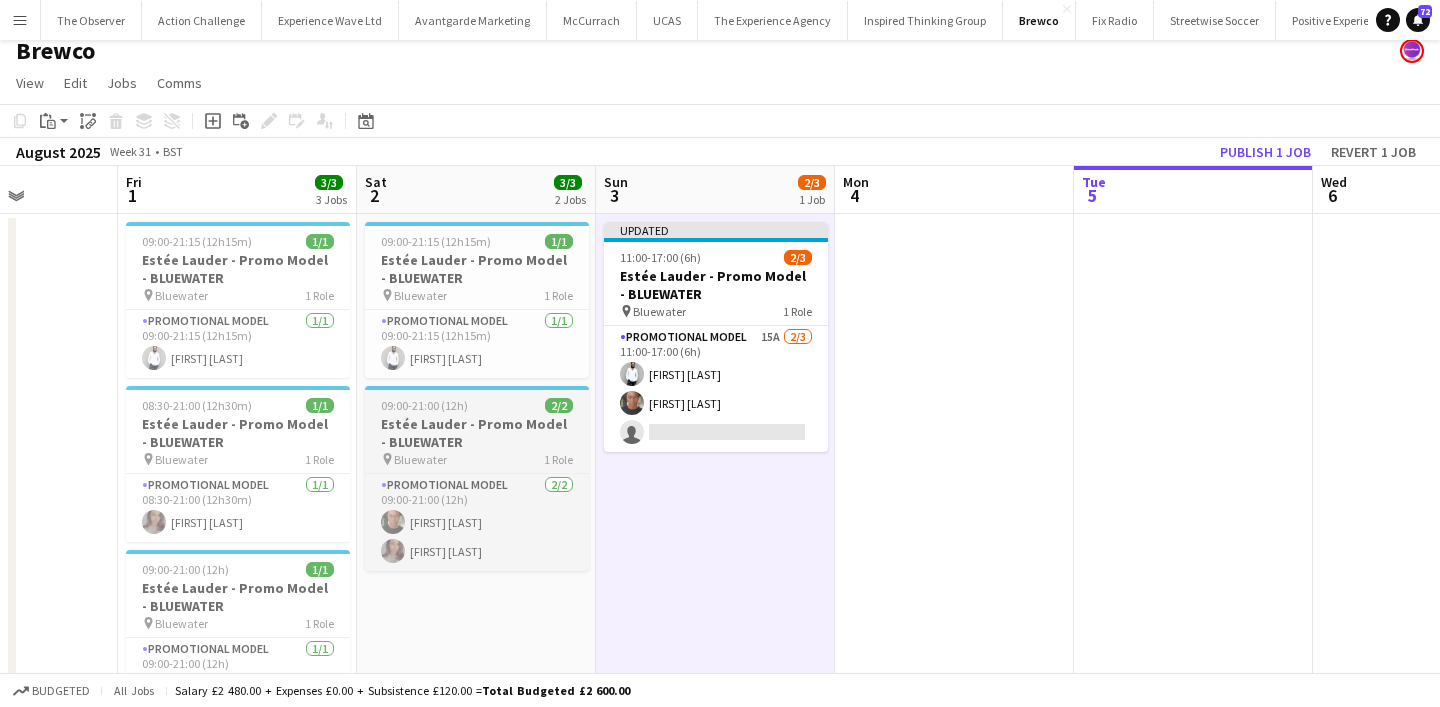 click on "Estée Lauder - Promo Model - BLUEWATER" at bounding box center [477, 433] 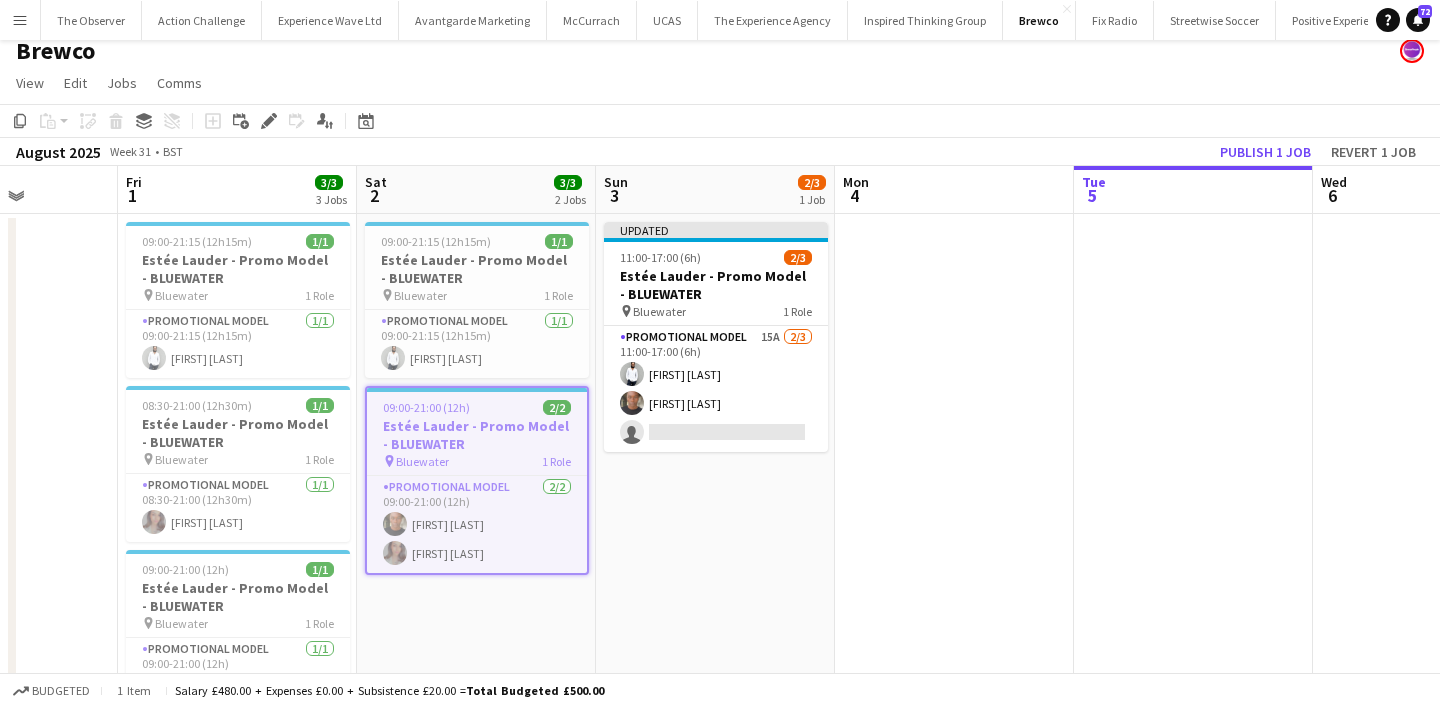 click on "View  Day view expanded Day view collapsed Month view Date picker Jump to today Expand Linked Jobs Collapse Linked Jobs  Edit  Copy
Command
C  Paste  Without Crew
Command
V With Crew
Command
Shift
V Paste as linked job  Group  Group Ungroup  Jobs  New Job Edit Job Delete Job New Linked Job Edit Linked Jobs Job fulfilment Promote Role Copy Role URL  Comms  Notify confirmed crew Create chat" 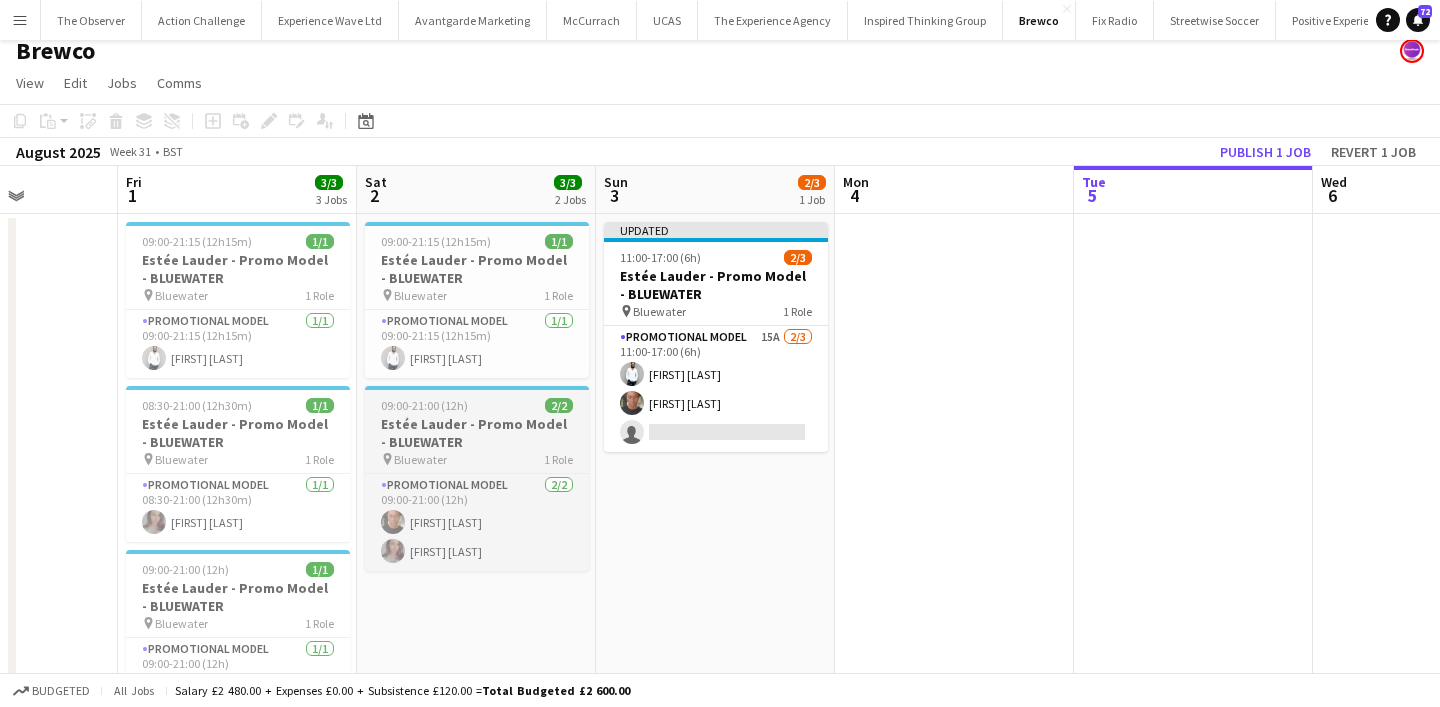 click on "09:00-21:00 (12h)    2/2   Estée Lauder - Promo Model - BLUEWATER
pin
Bluewater   1 Role   Promotional Model   2/2   09:00-21:00 (12h)
Chris Milungu Fiona Tesfazghi" at bounding box center [477, 478] 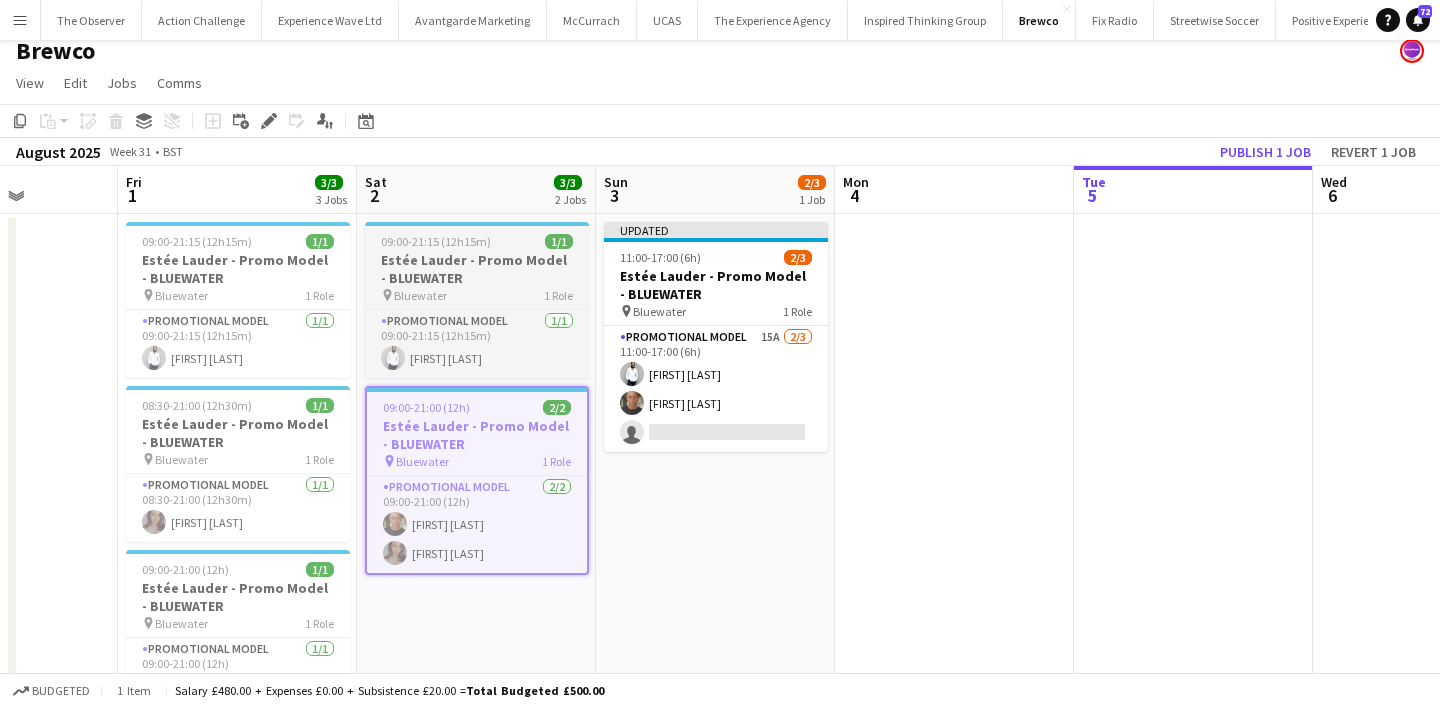 click on "Estée Lauder - Promo Model - BLUEWATER" at bounding box center (477, 269) 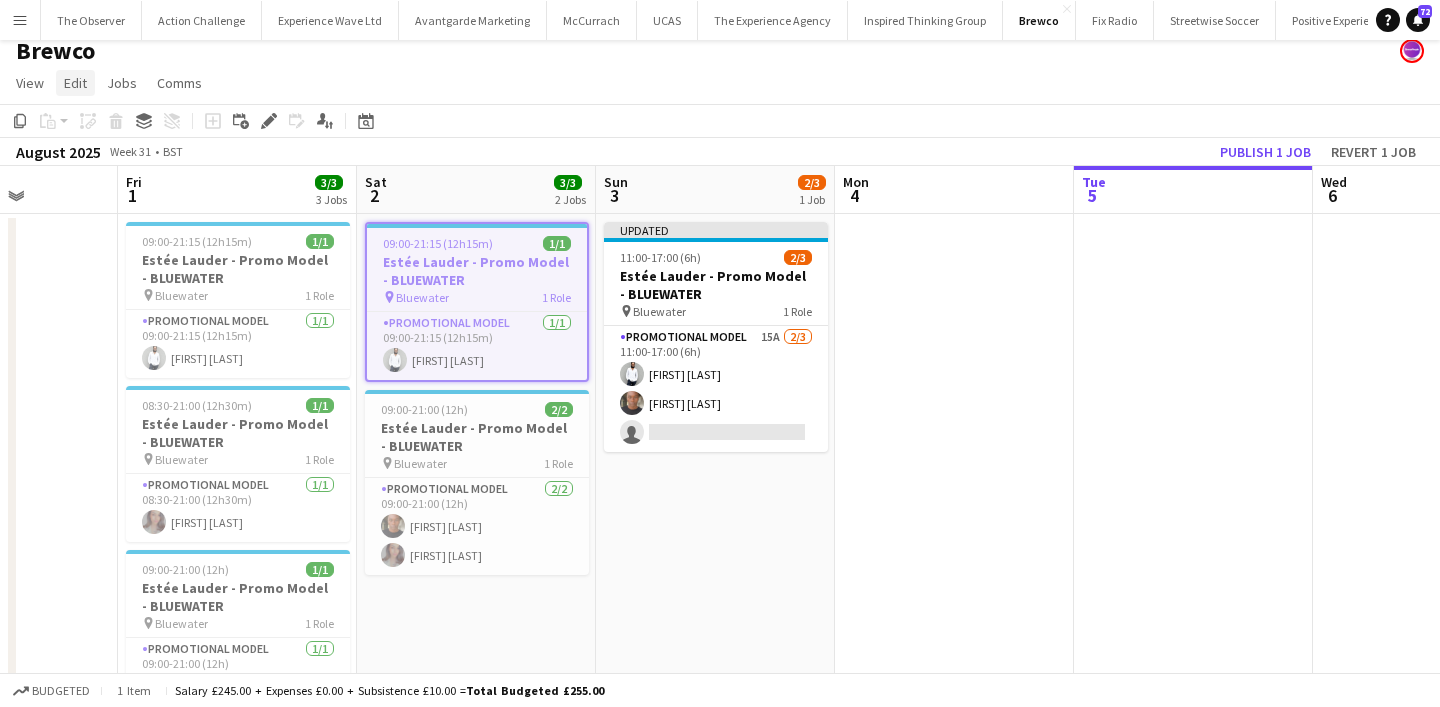 click on "Edit" 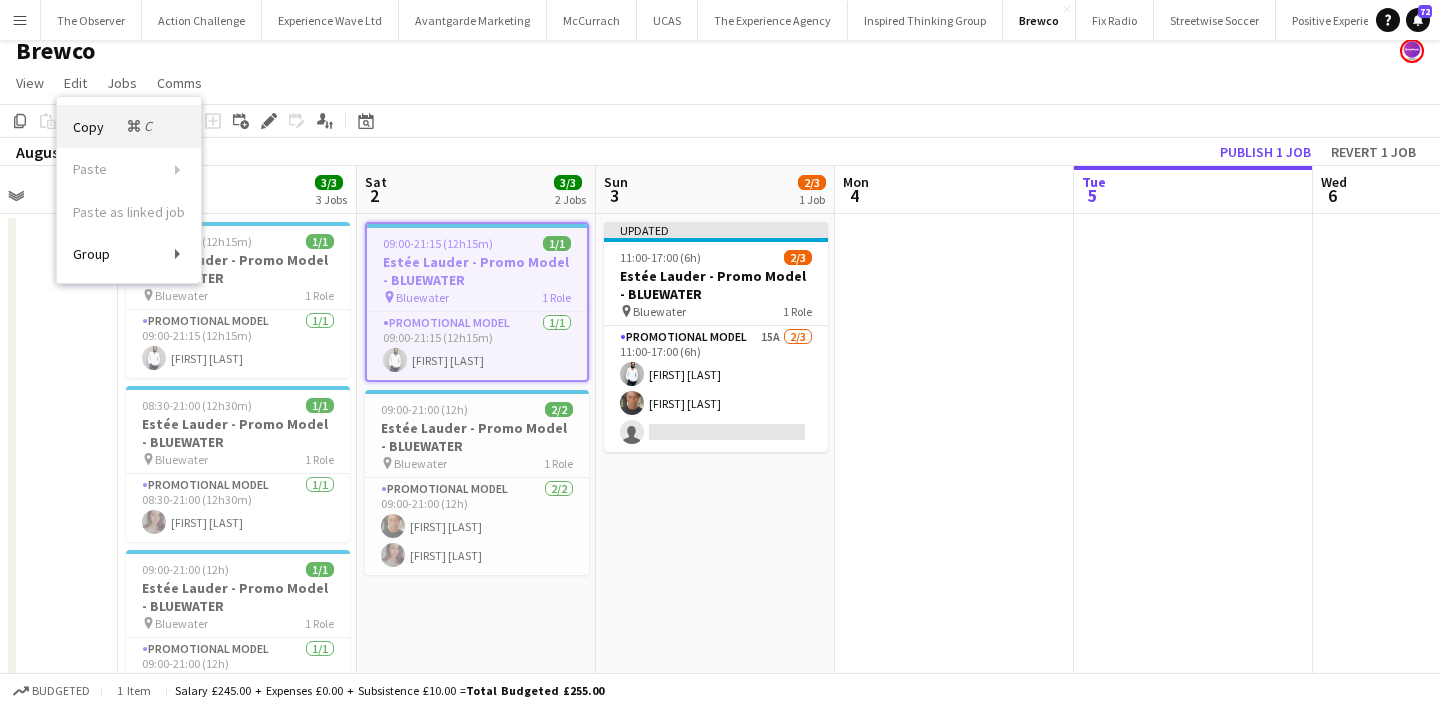 click on "Copy
Command
C" at bounding box center (114, 126) 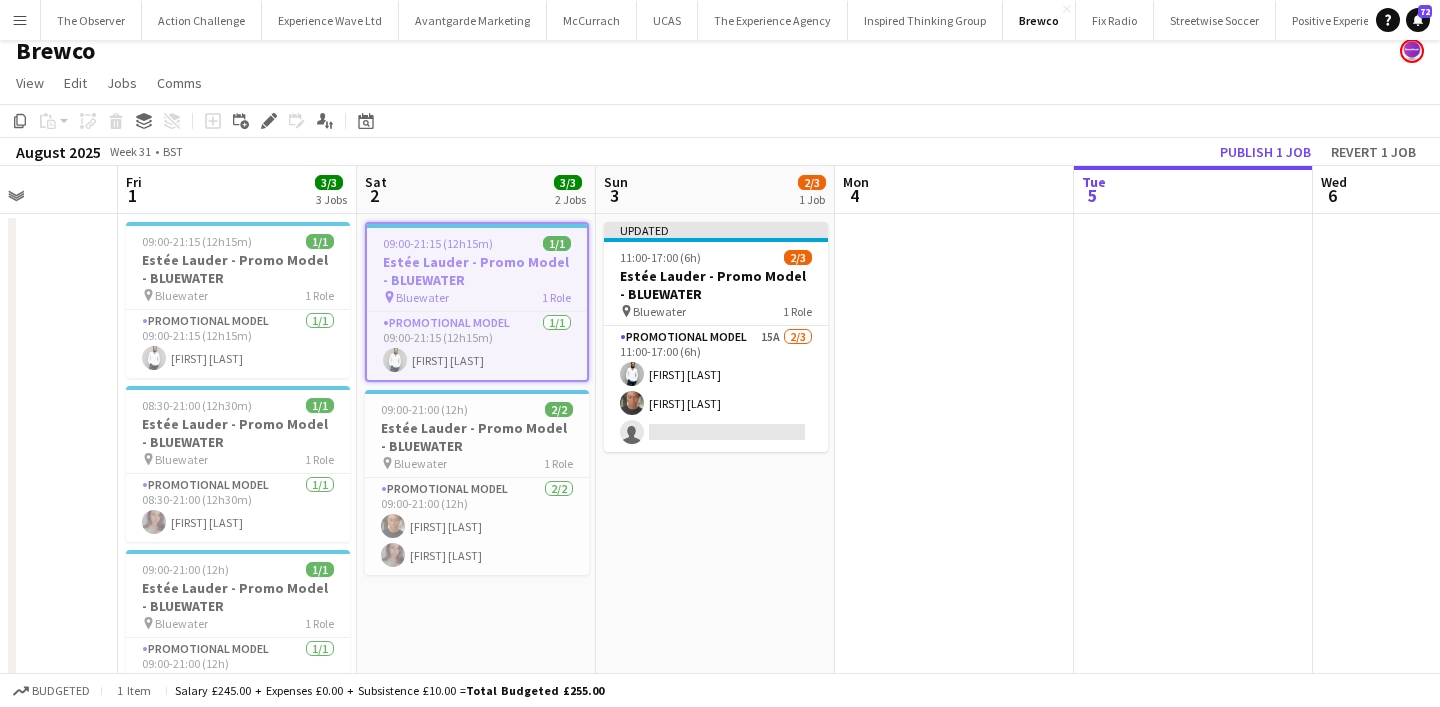 click on "Updated   11:00-17:00 (6h)    2/3   Estée Lauder - Promo Model - BLUEWATER
pin
Bluewater   1 Role   Promotional Model   15A   2/3   11:00-17:00 (6h)
Pedro De Marchi Chris Milungu
single-neutral-actions" at bounding box center (715, 511) 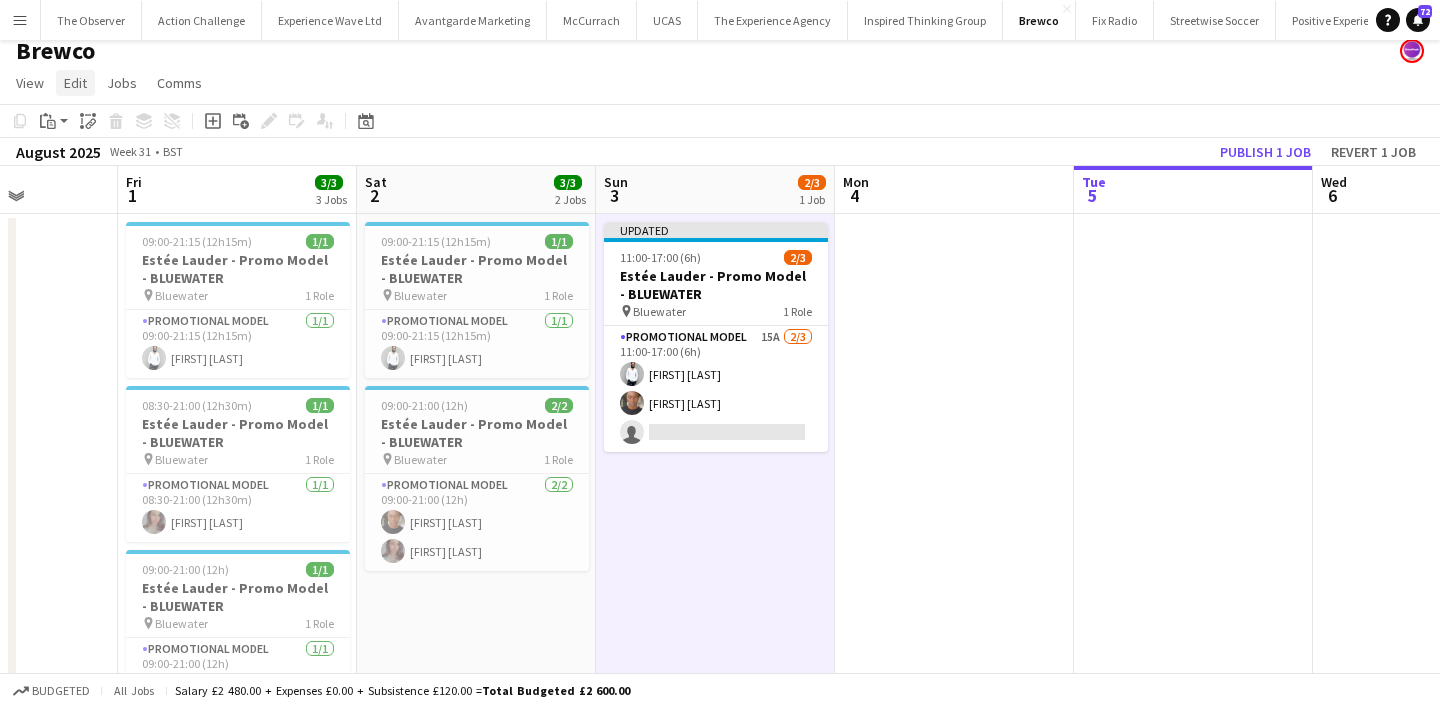 click on "Edit" 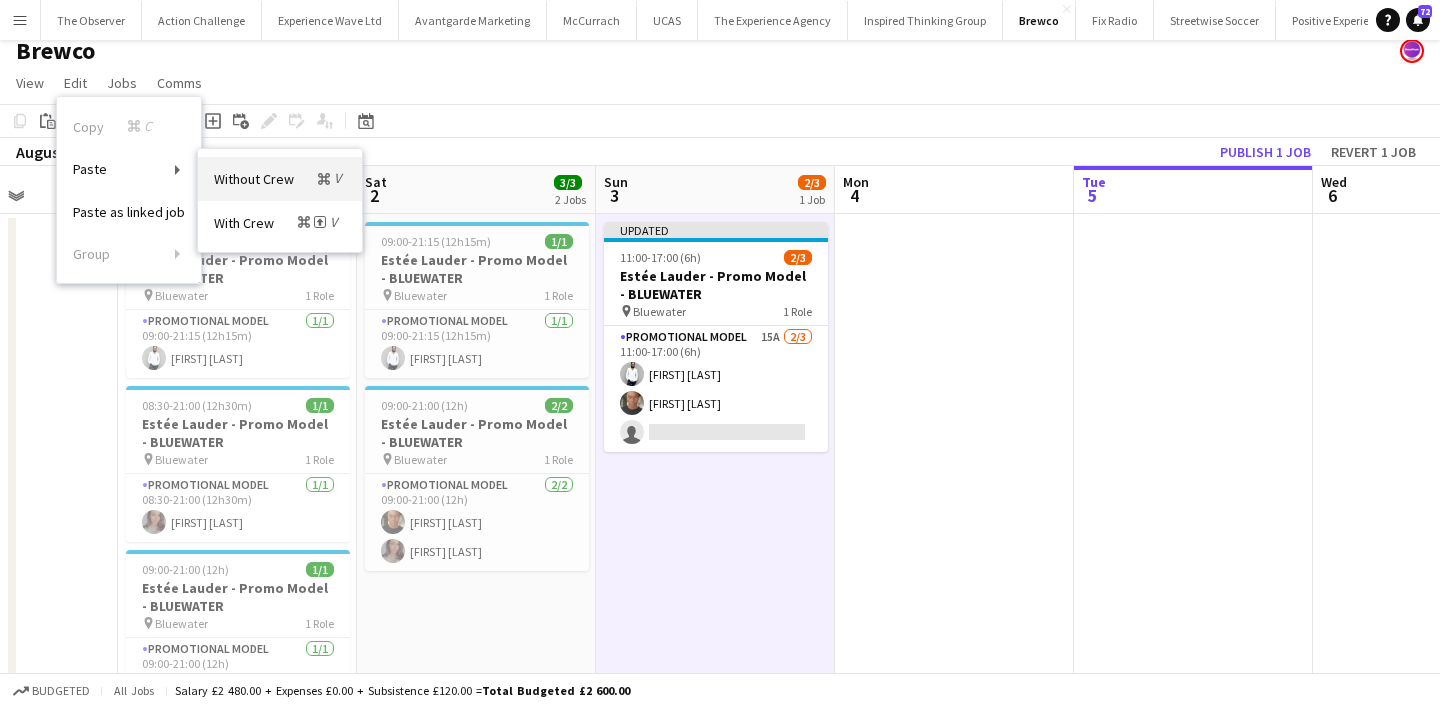 click on "Without Crew
Command
V" at bounding box center [280, 178] 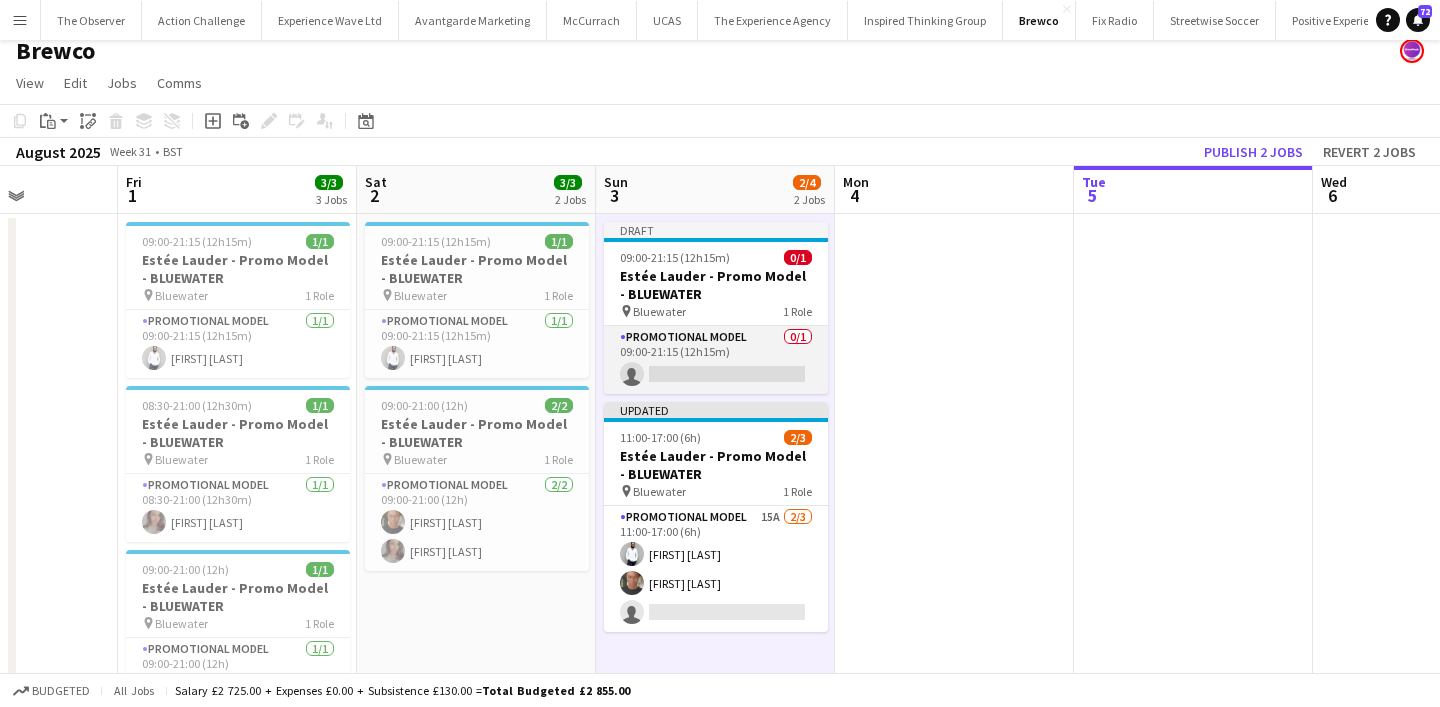click on "Promotional Model   0/1   09:00-21:15 (12h15m)
single-neutral-actions" at bounding box center (716, 360) 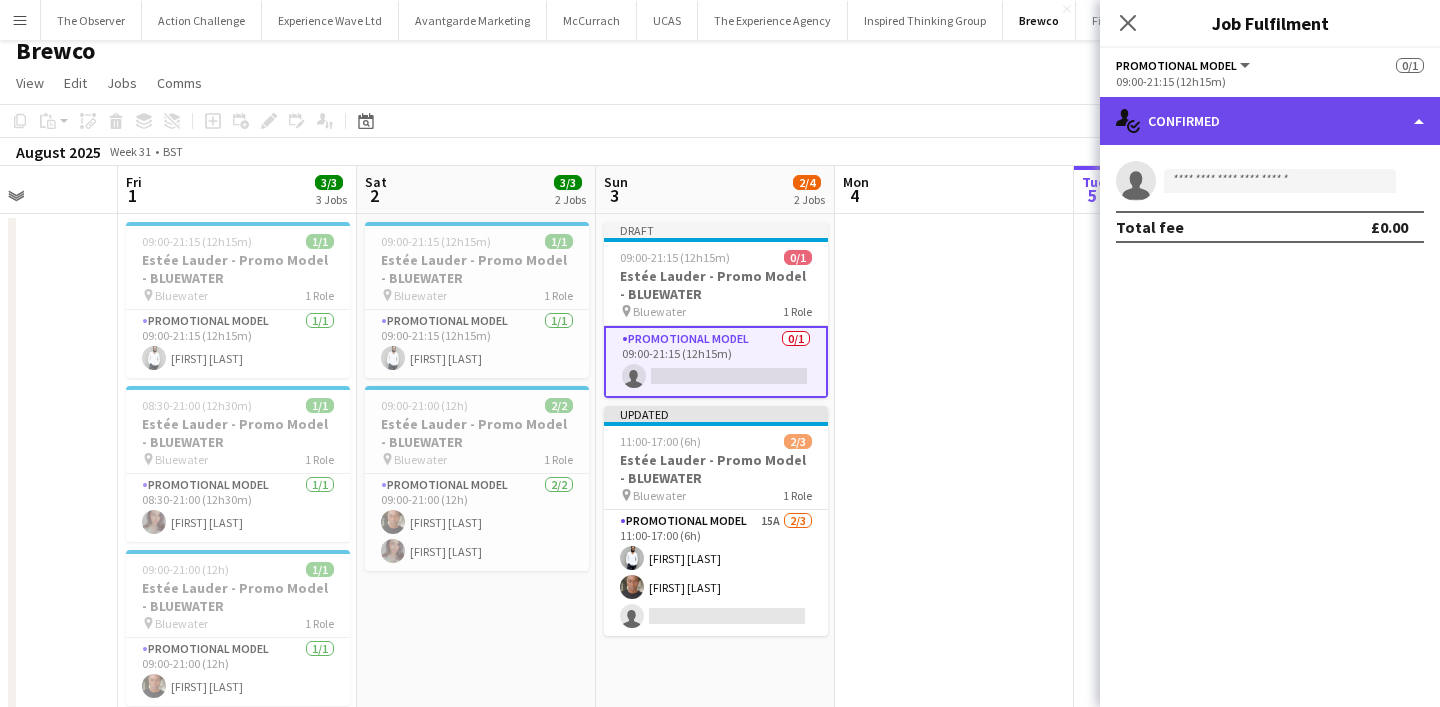 click on "single-neutral-actions-check-2
Confirmed" 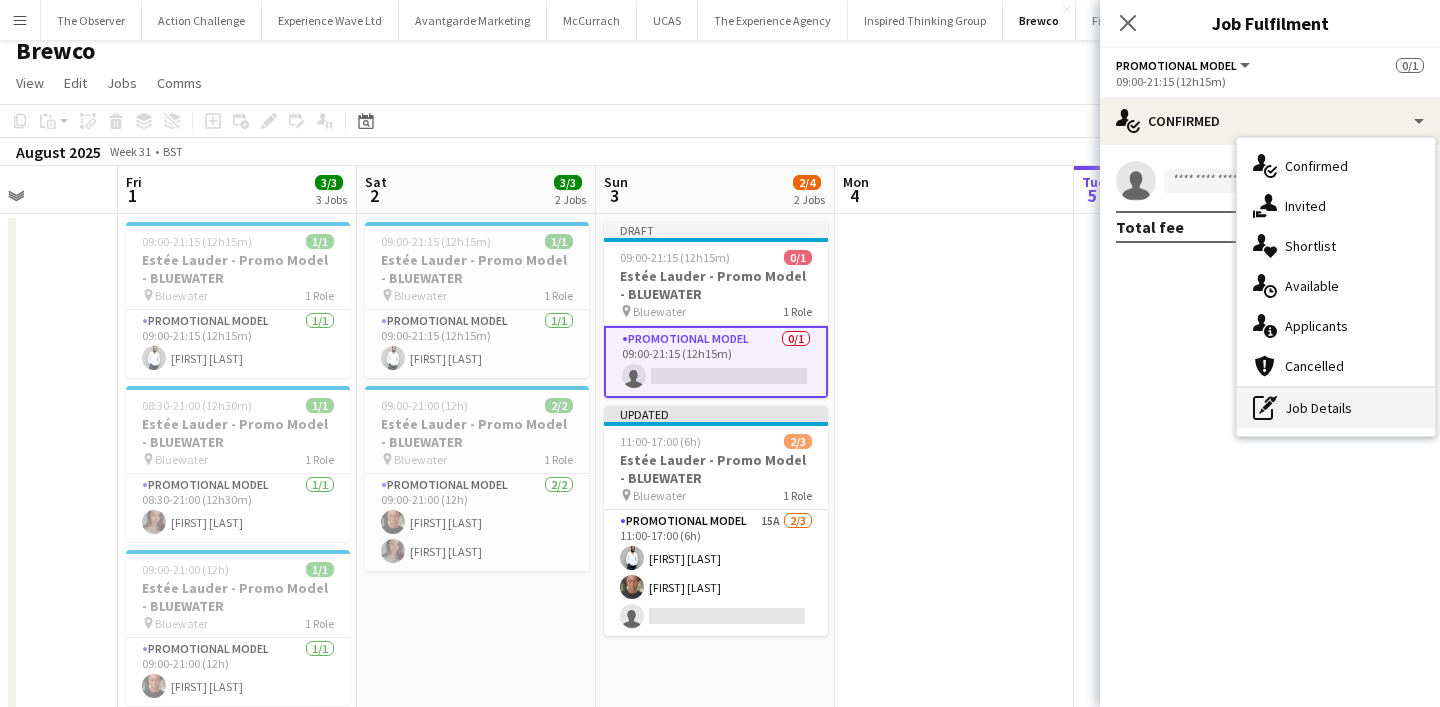 click on "pen-write
Job Details" at bounding box center (1336, 408) 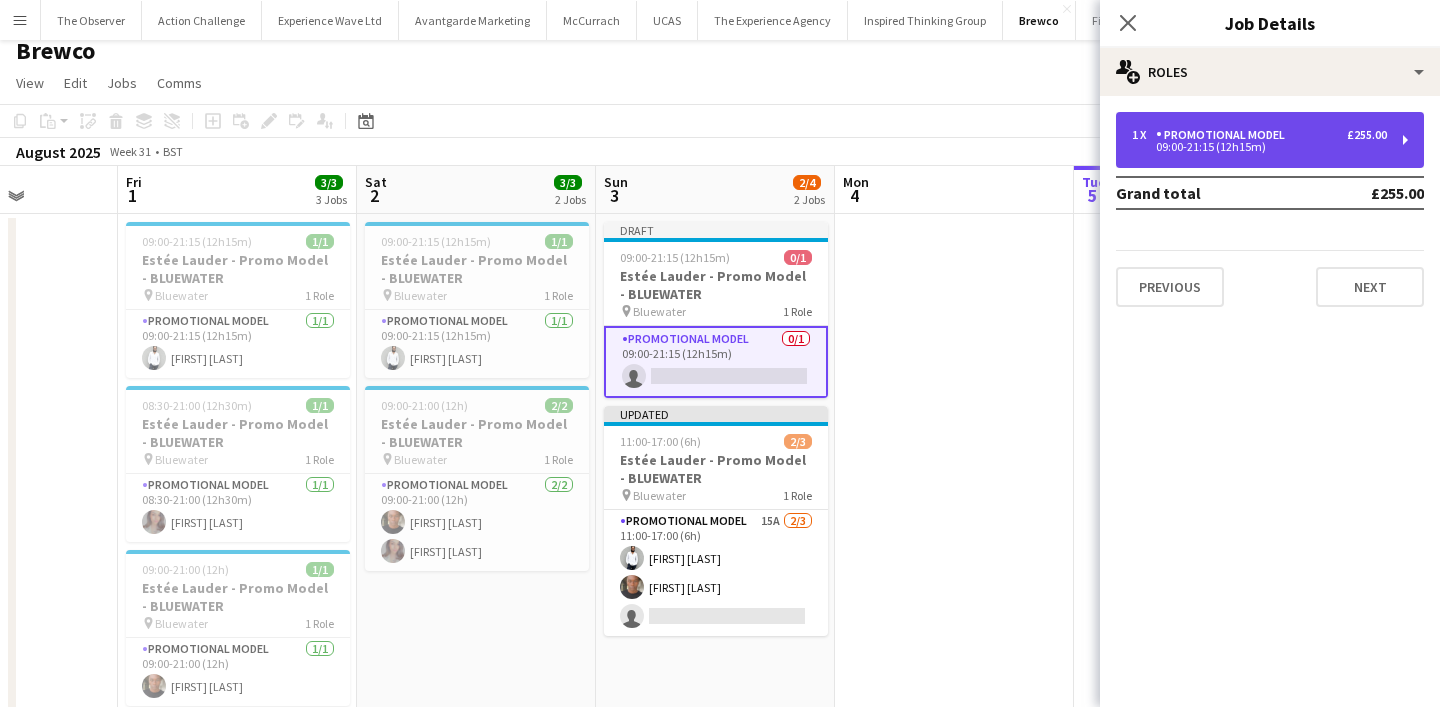 click on "Promotional Model" at bounding box center (1224, 135) 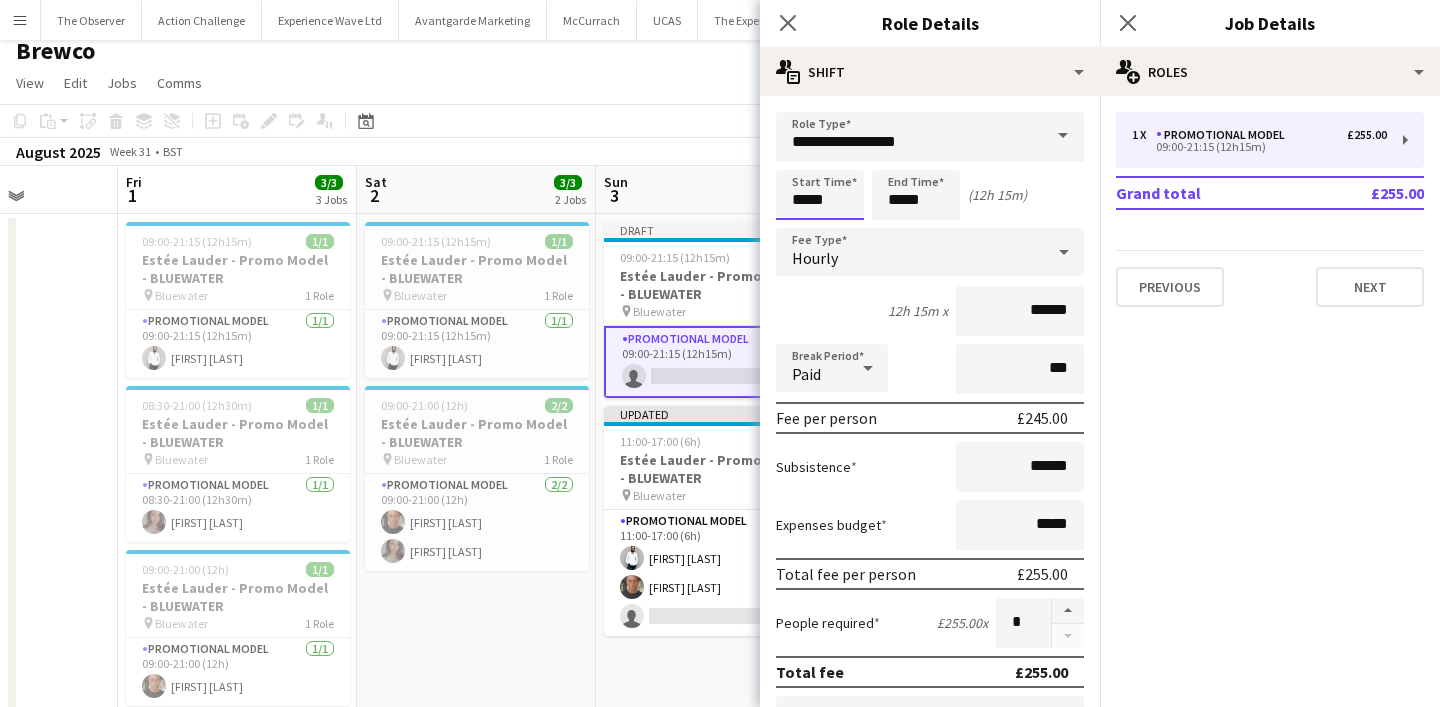 click on "*****" at bounding box center (820, 195) 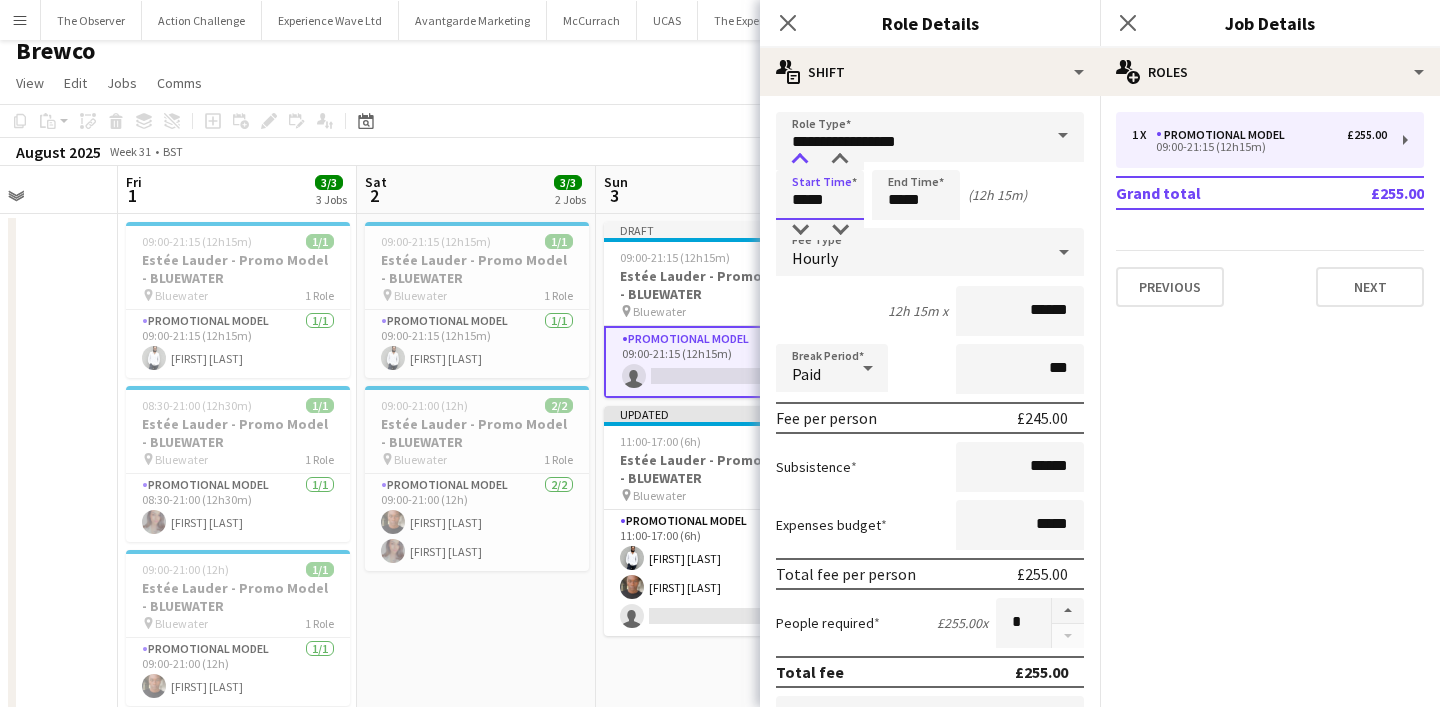 click at bounding box center (800, 160) 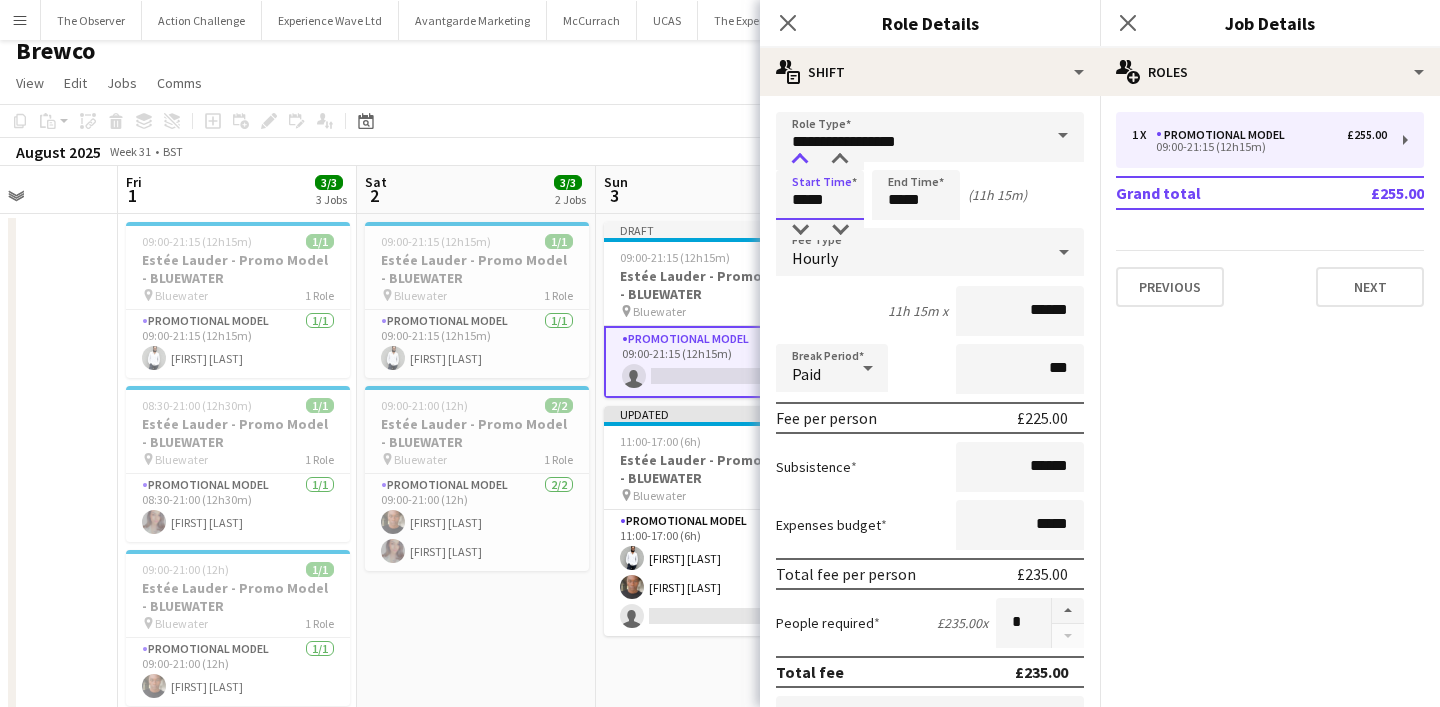 click at bounding box center (800, 160) 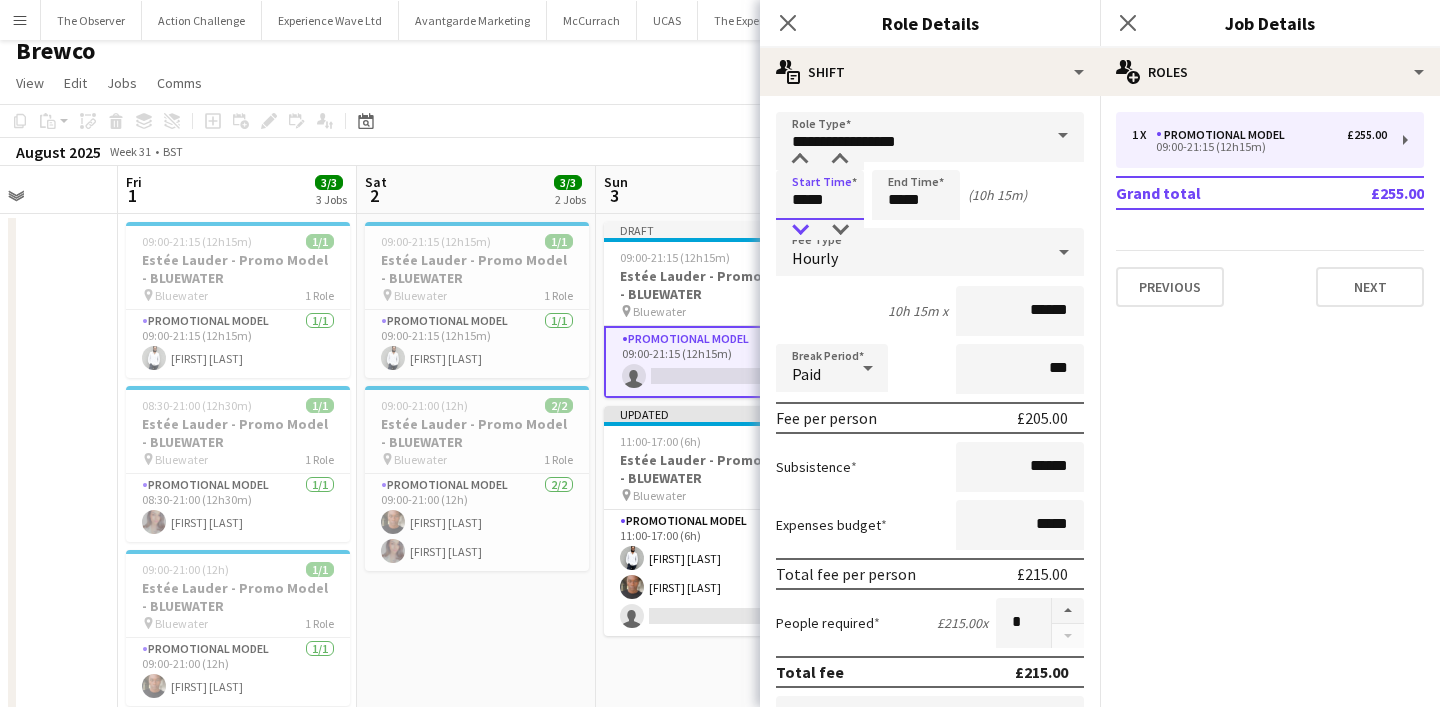 click at bounding box center (800, 230) 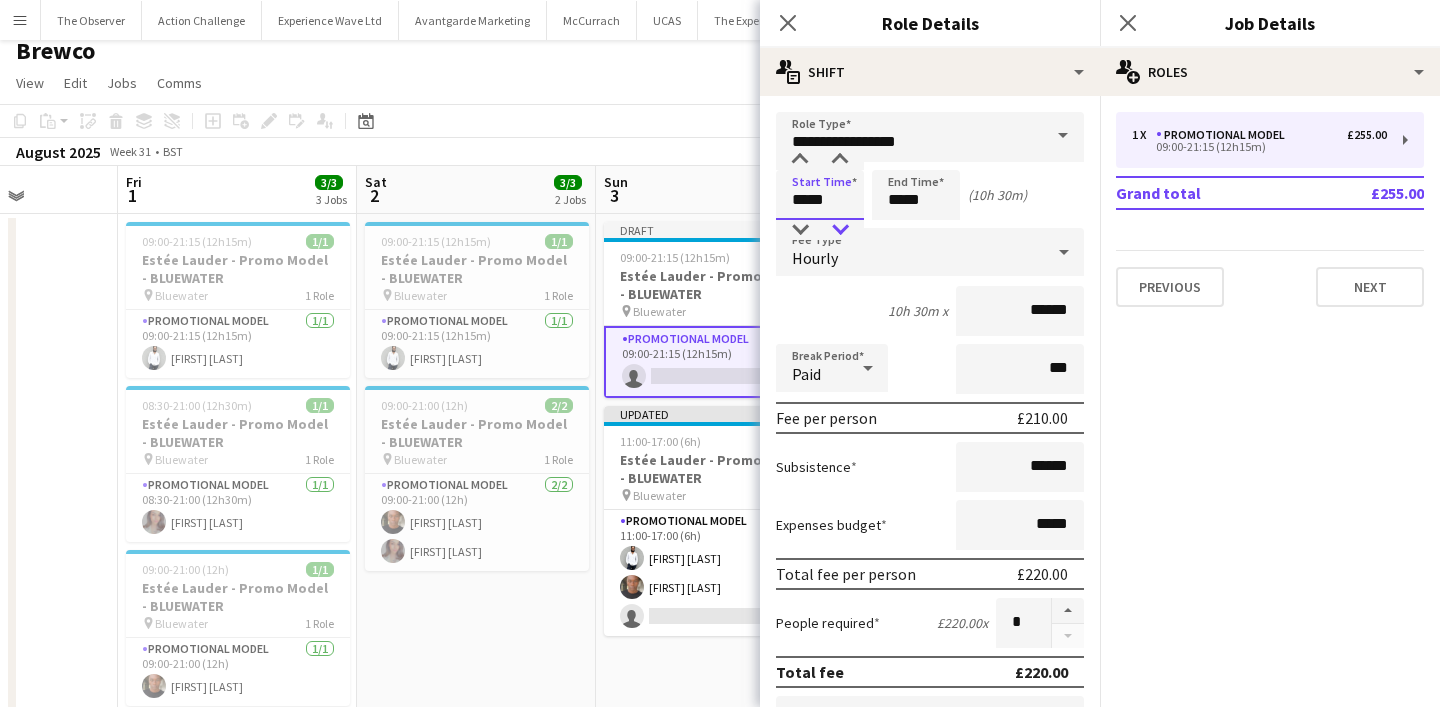 click at bounding box center (840, 230) 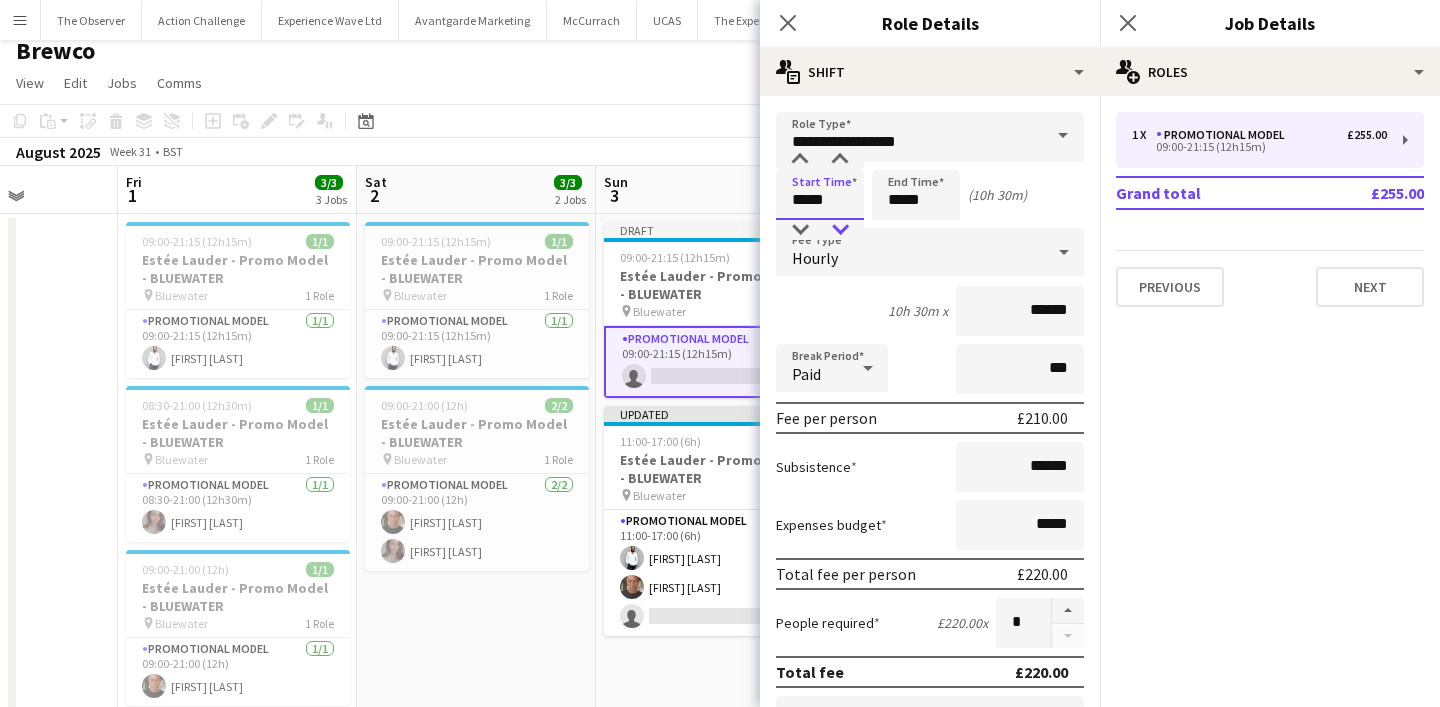 type on "*****" 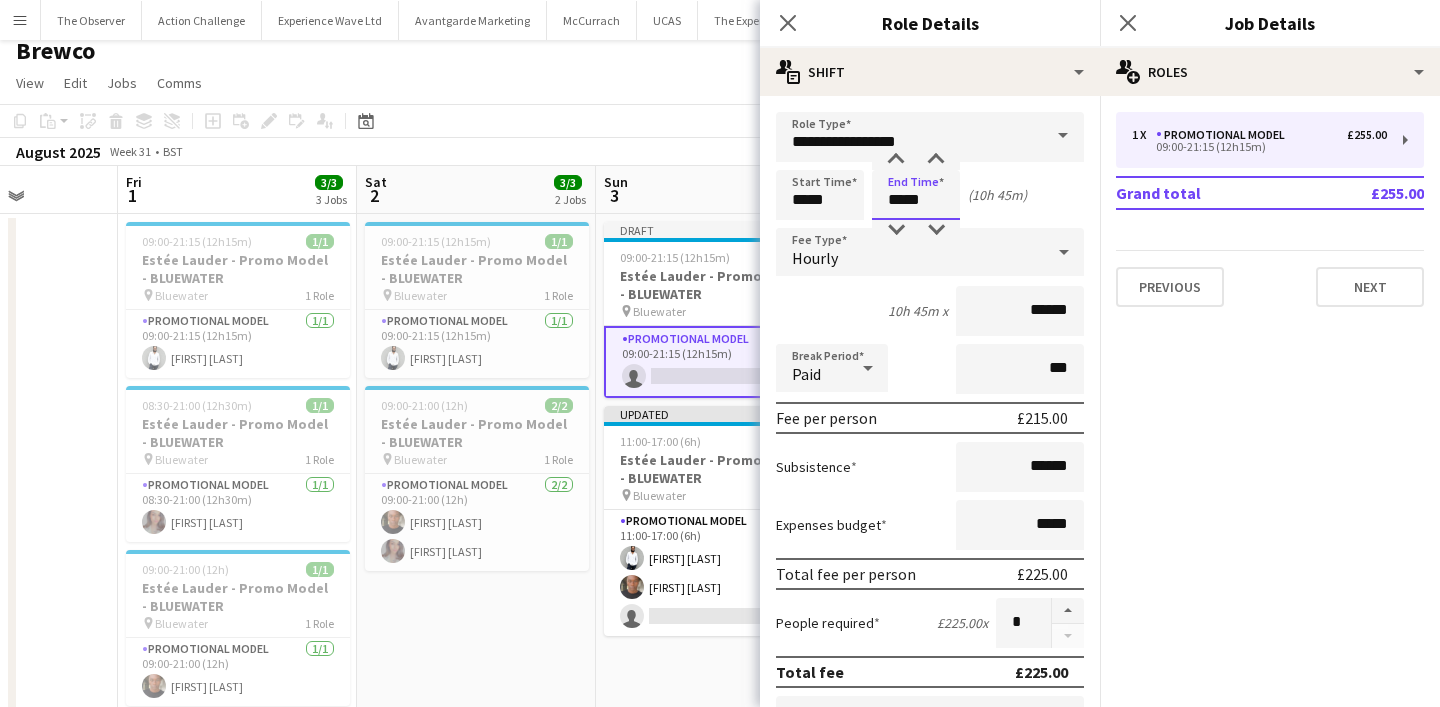 click on "*****" at bounding box center (916, 195) 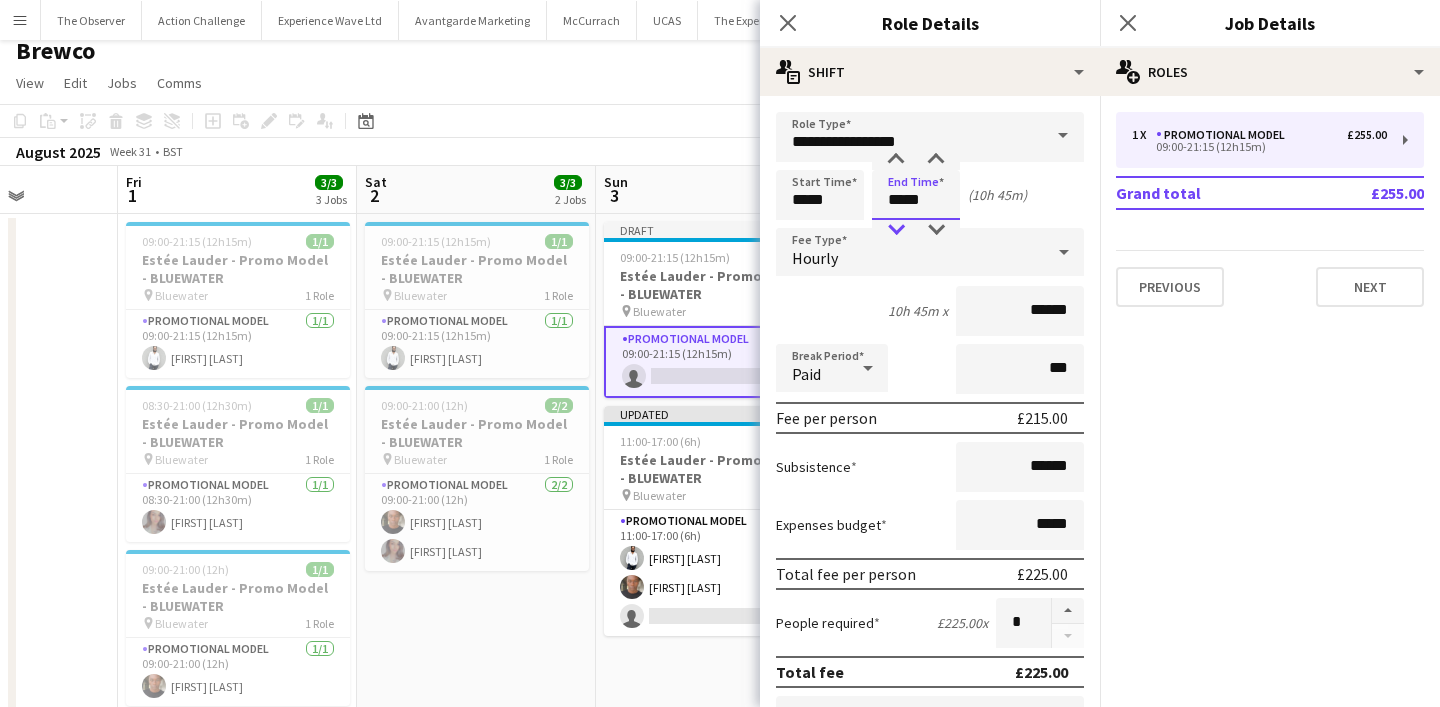 click at bounding box center [896, 230] 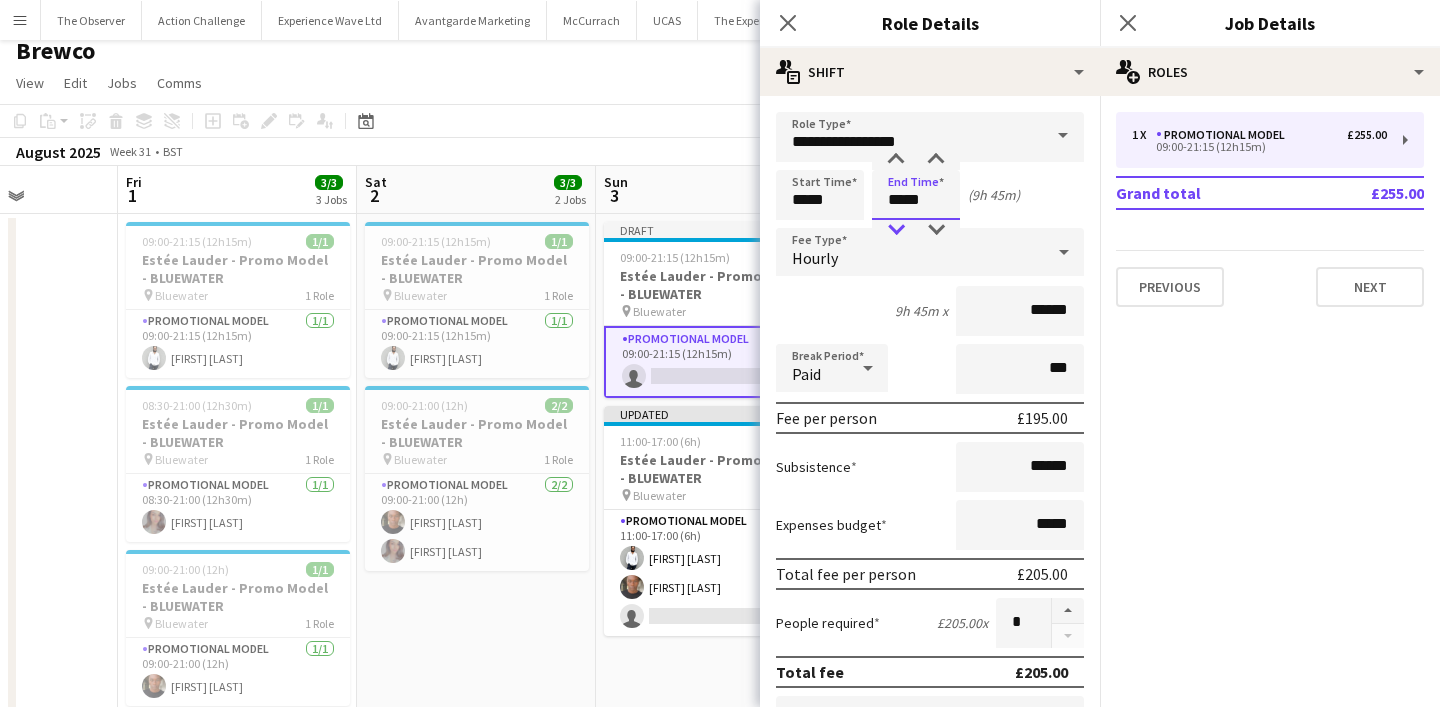 click at bounding box center [896, 230] 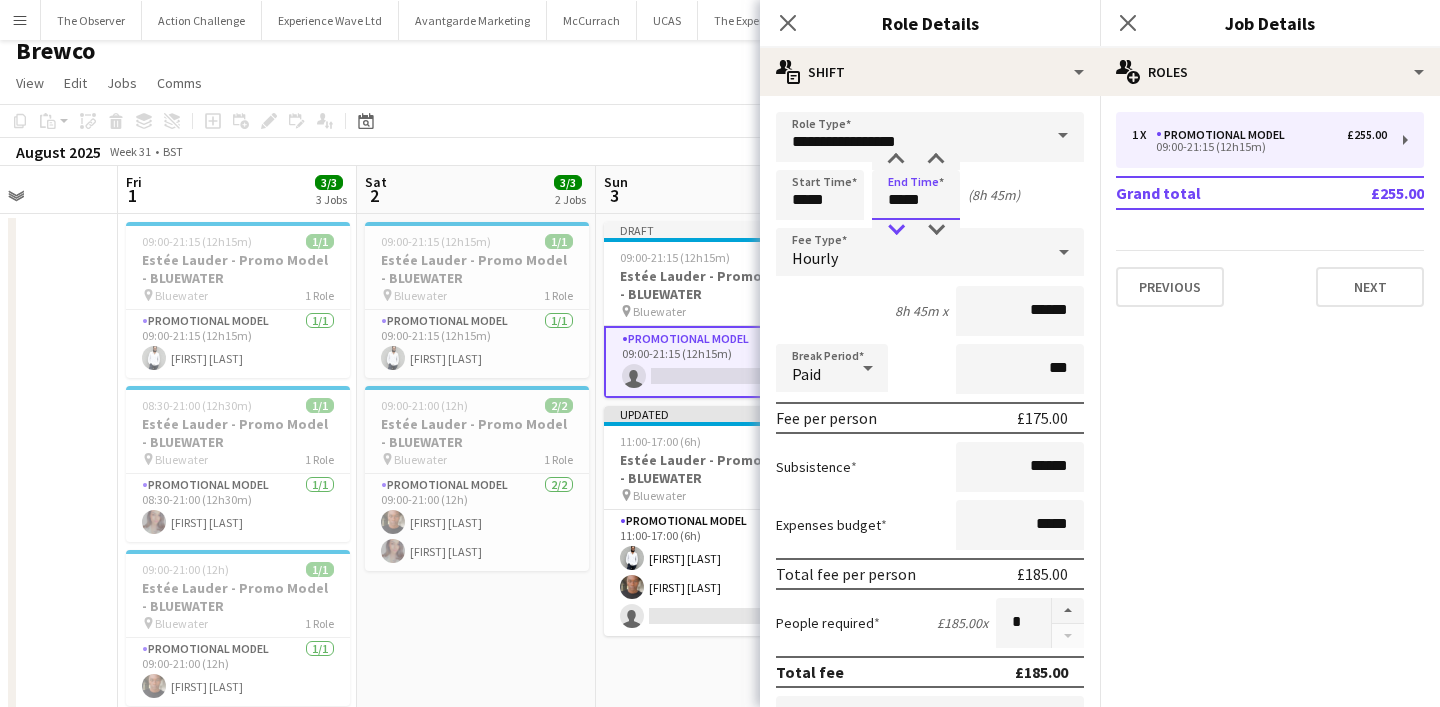 click at bounding box center [896, 230] 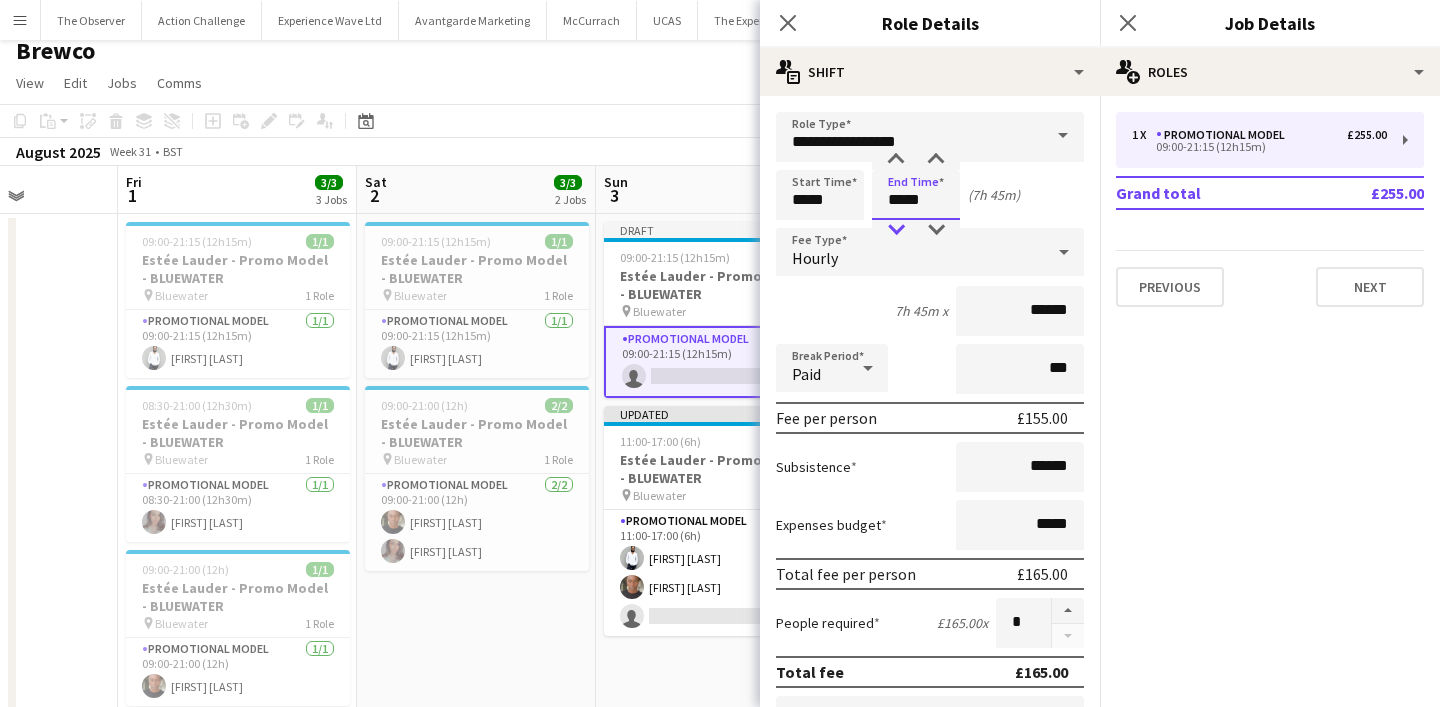 click at bounding box center [896, 230] 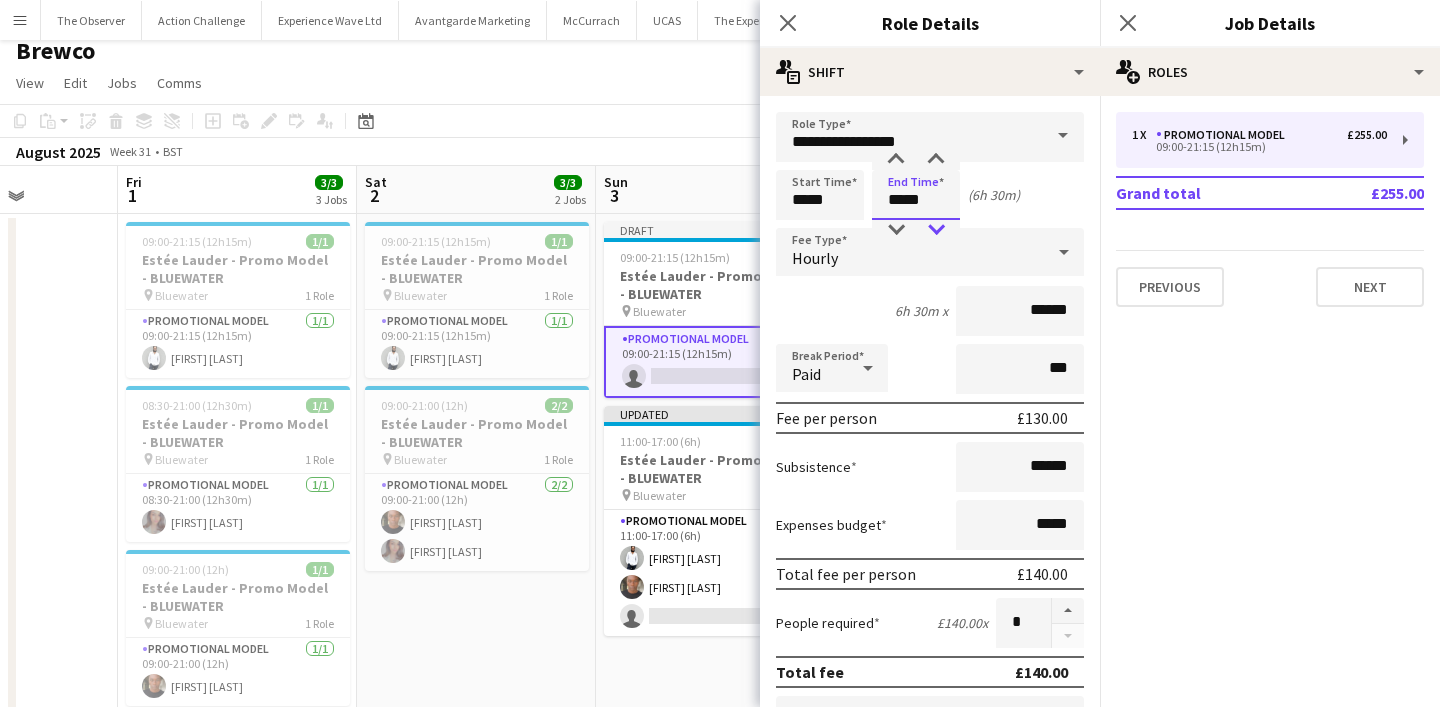 click at bounding box center (936, 230) 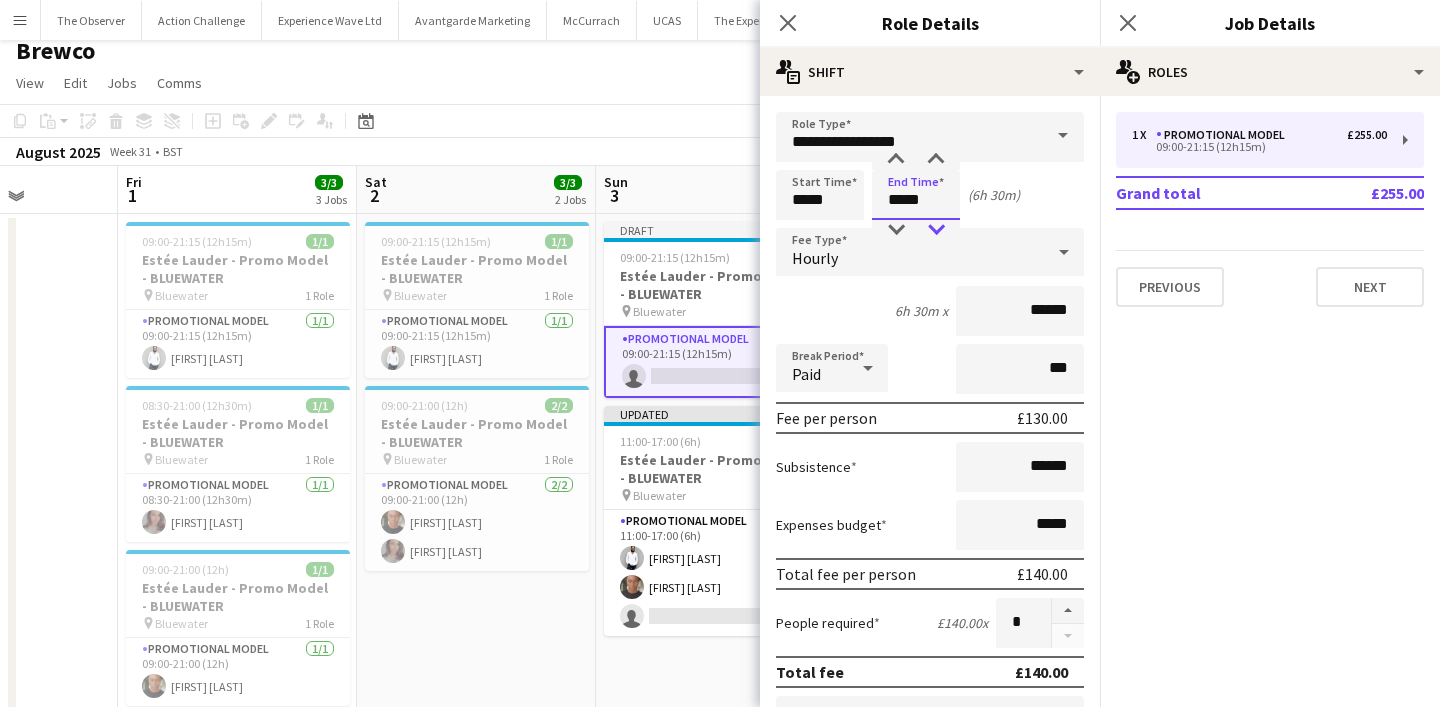 click at bounding box center (936, 230) 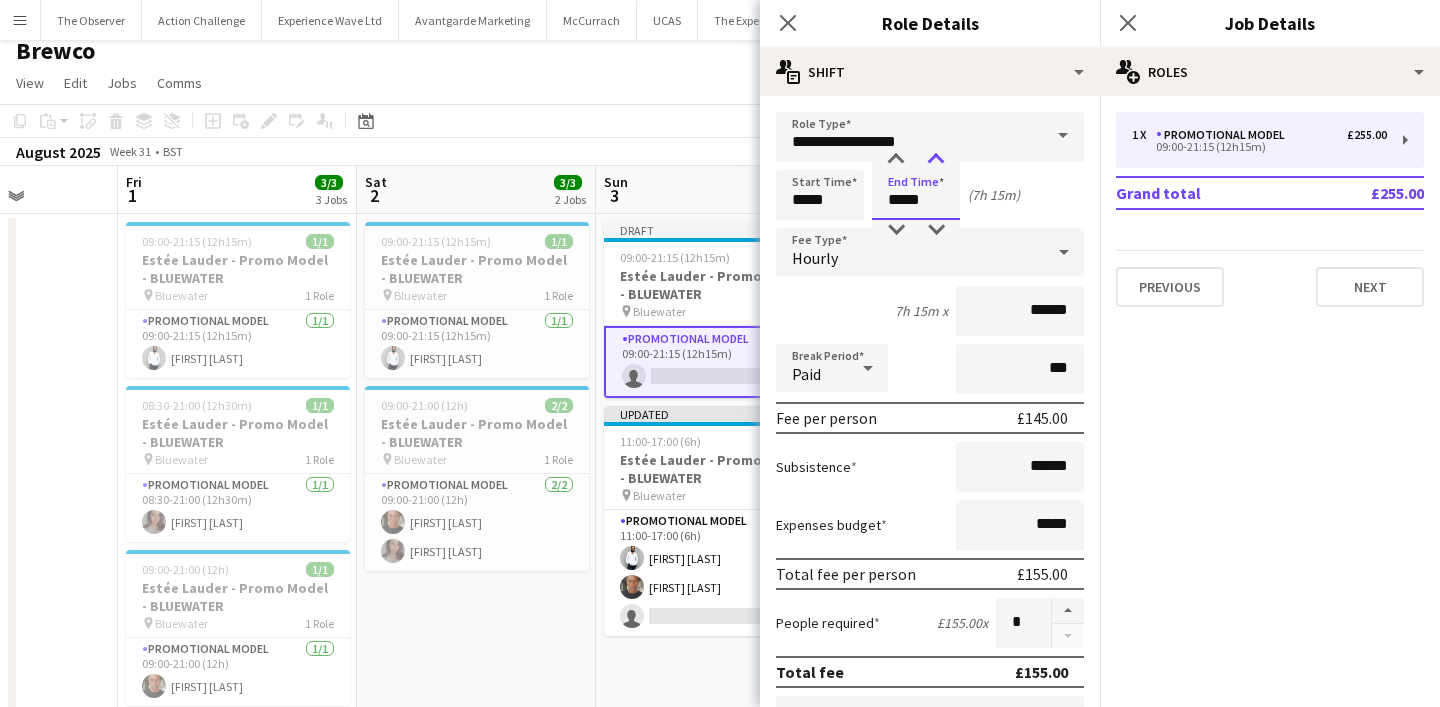 type on "*****" 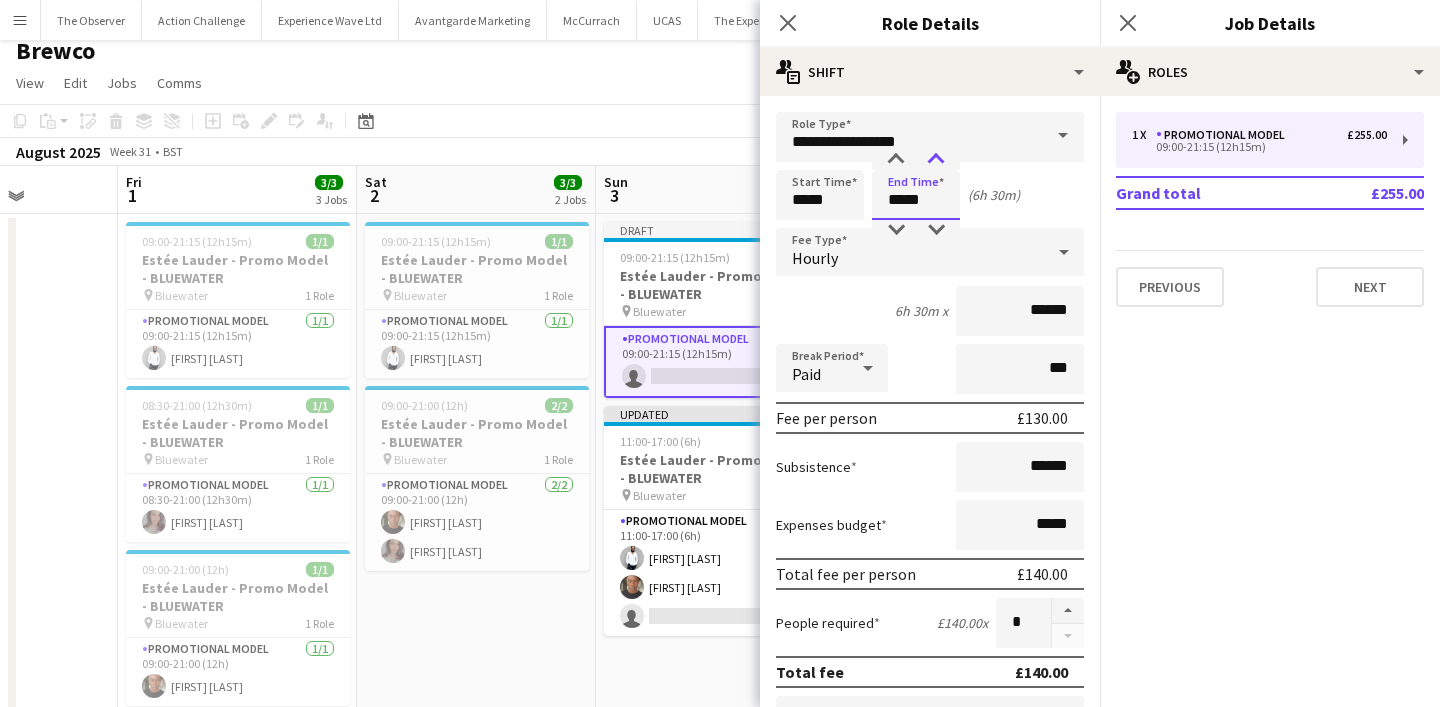 click at bounding box center (936, 160) 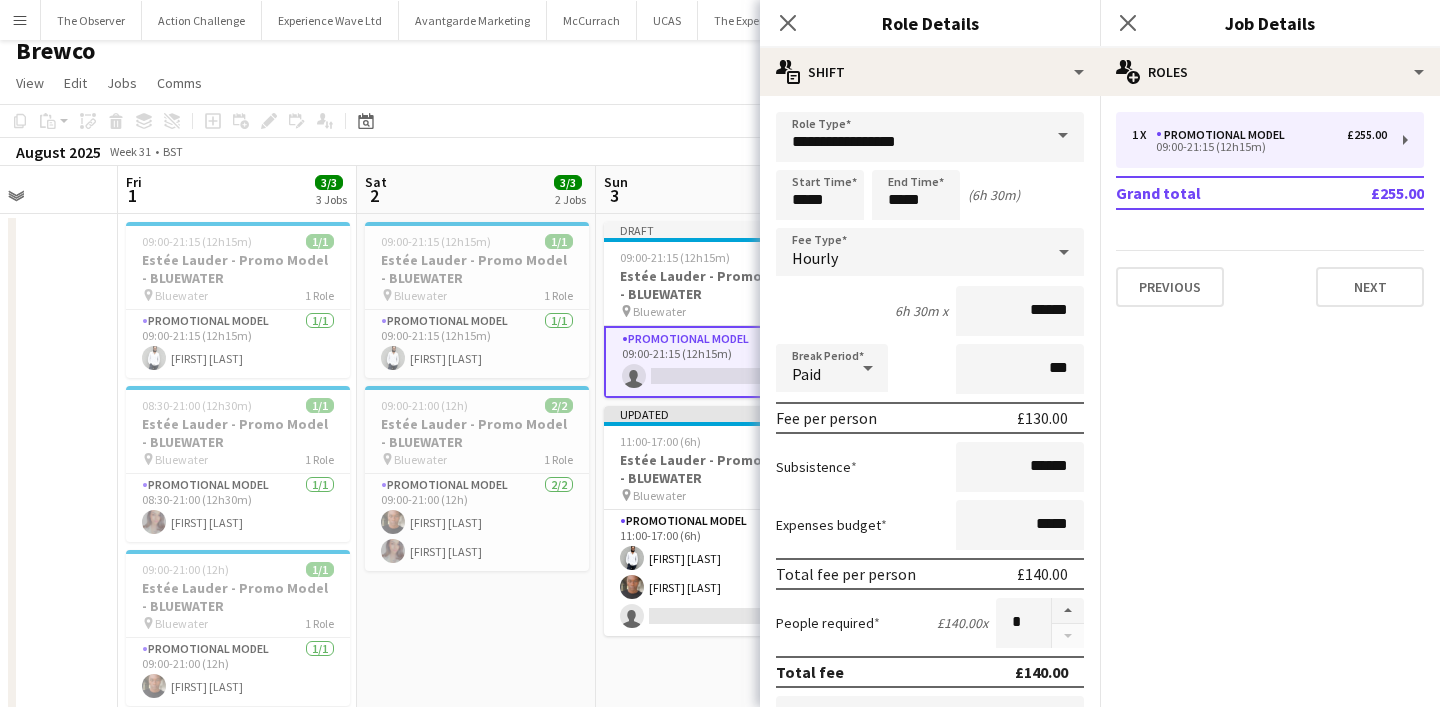 click on "09:00-21:15 (12h15m)    1/1   Estée Lauder - Promo Model - BLUEWATER
pin
Bluewater   1 Role   Promotional Model   1/1   09:00-21:15 (12h15m)
Pedro De Marchi     09:00-21:00 (12h)    2/2   Estée Lauder - Promo Model - BLUEWATER
pin
Bluewater   1 Role   Promotional Model   2/2   09:00-21:00 (12h)
Chris Milungu Fiona Tesfazghi" at bounding box center (476, 511) 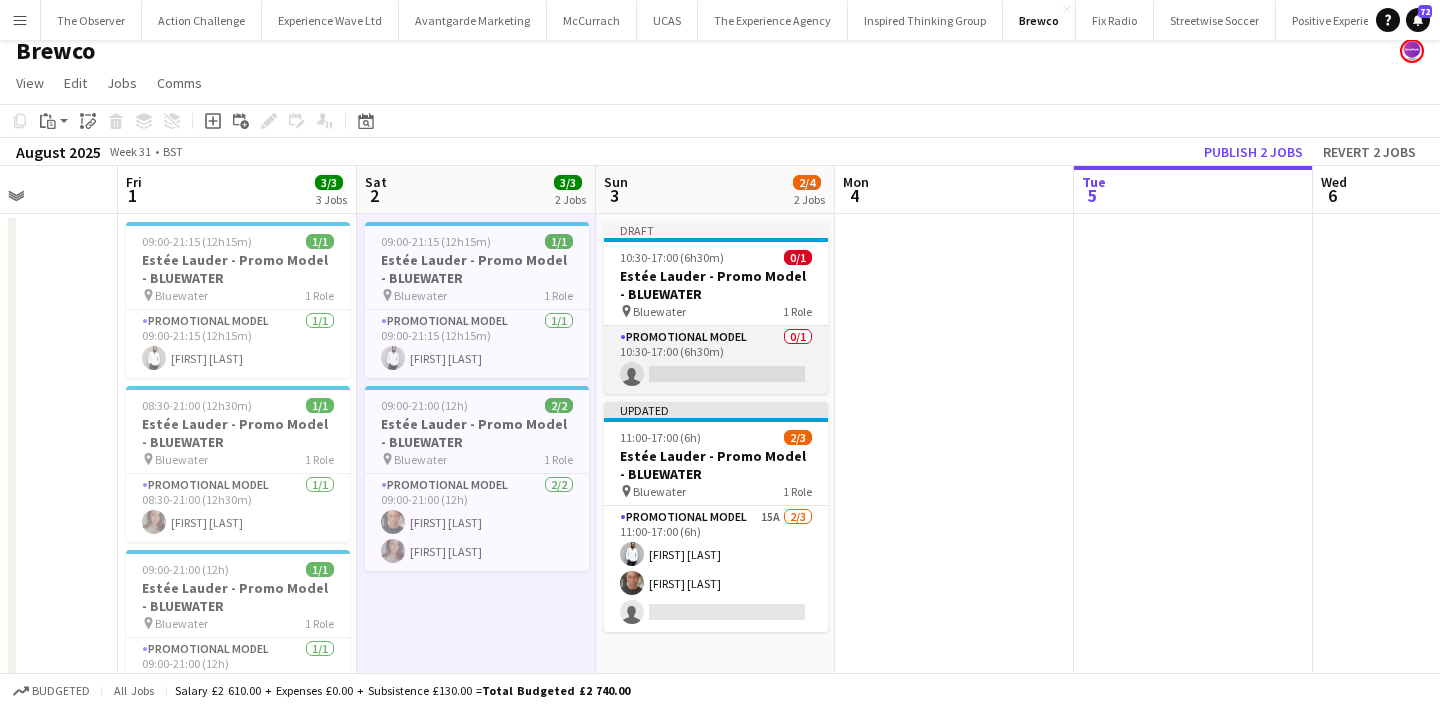 click on "Promotional Model   0/1   10:30-17:00 (6h30m)
single-neutral-actions" at bounding box center [716, 360] 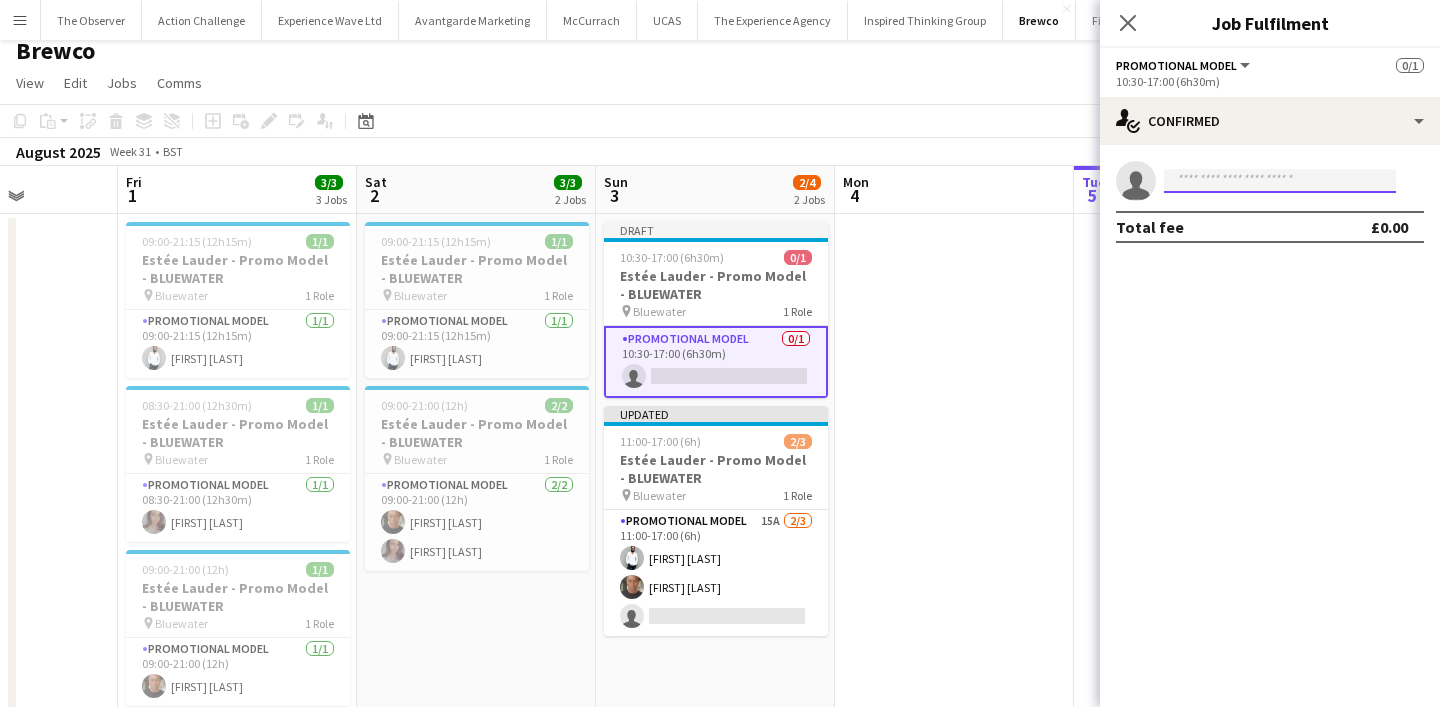 click at bounding box center [1280, 181] 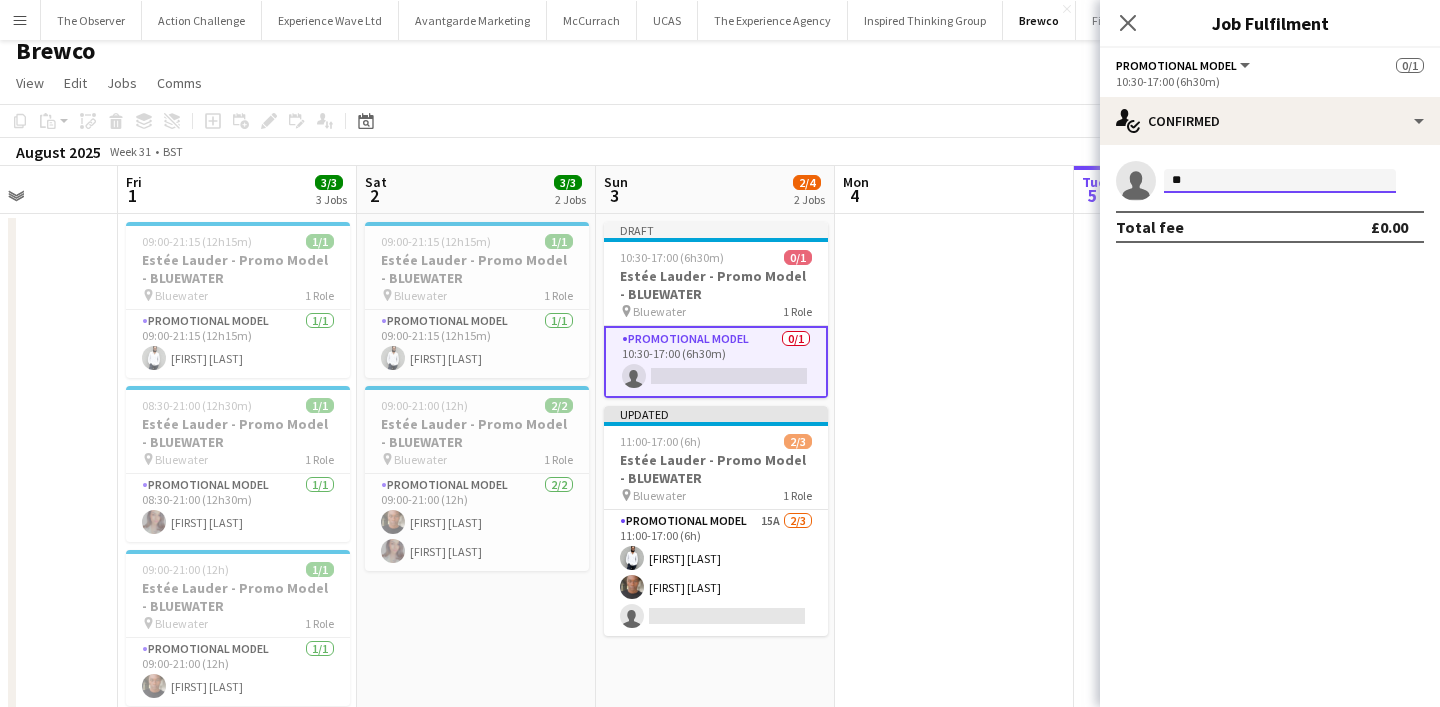 type on "**" 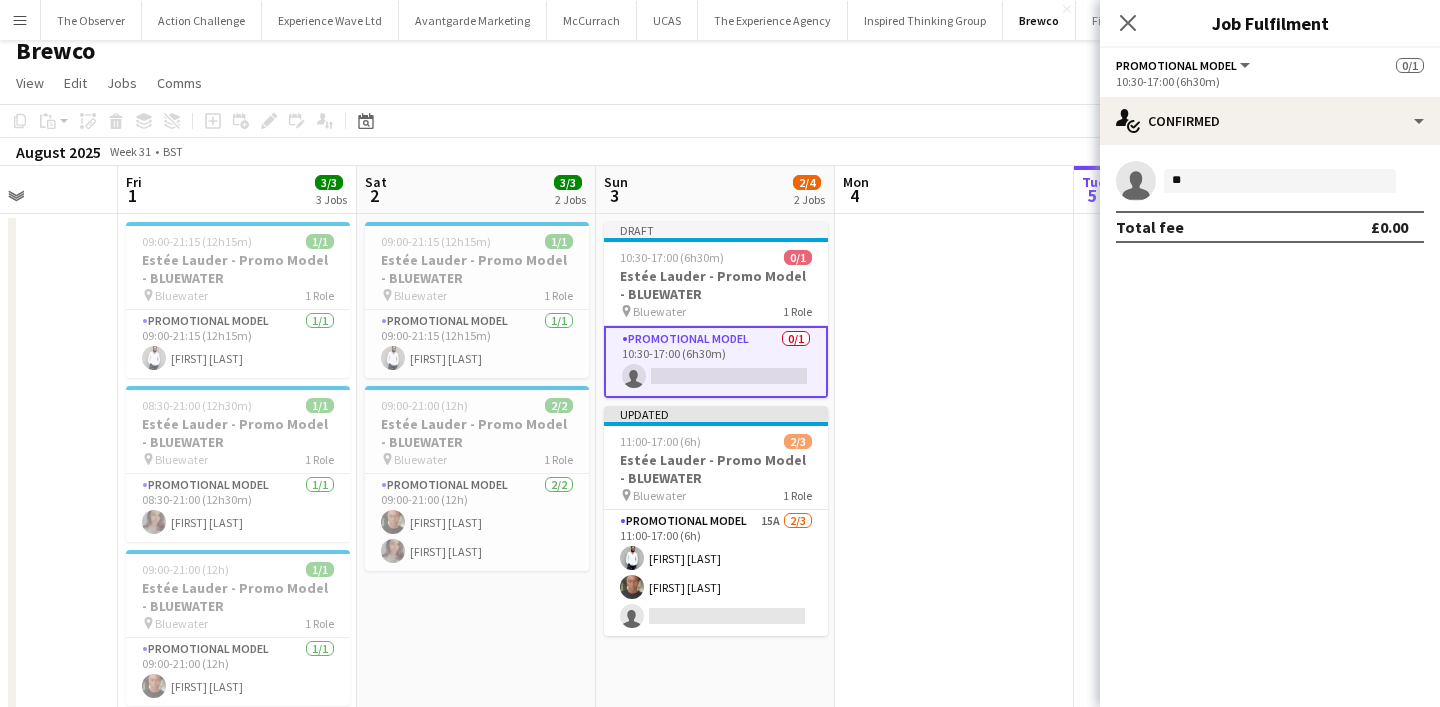 click at bounding box center [954, 511] 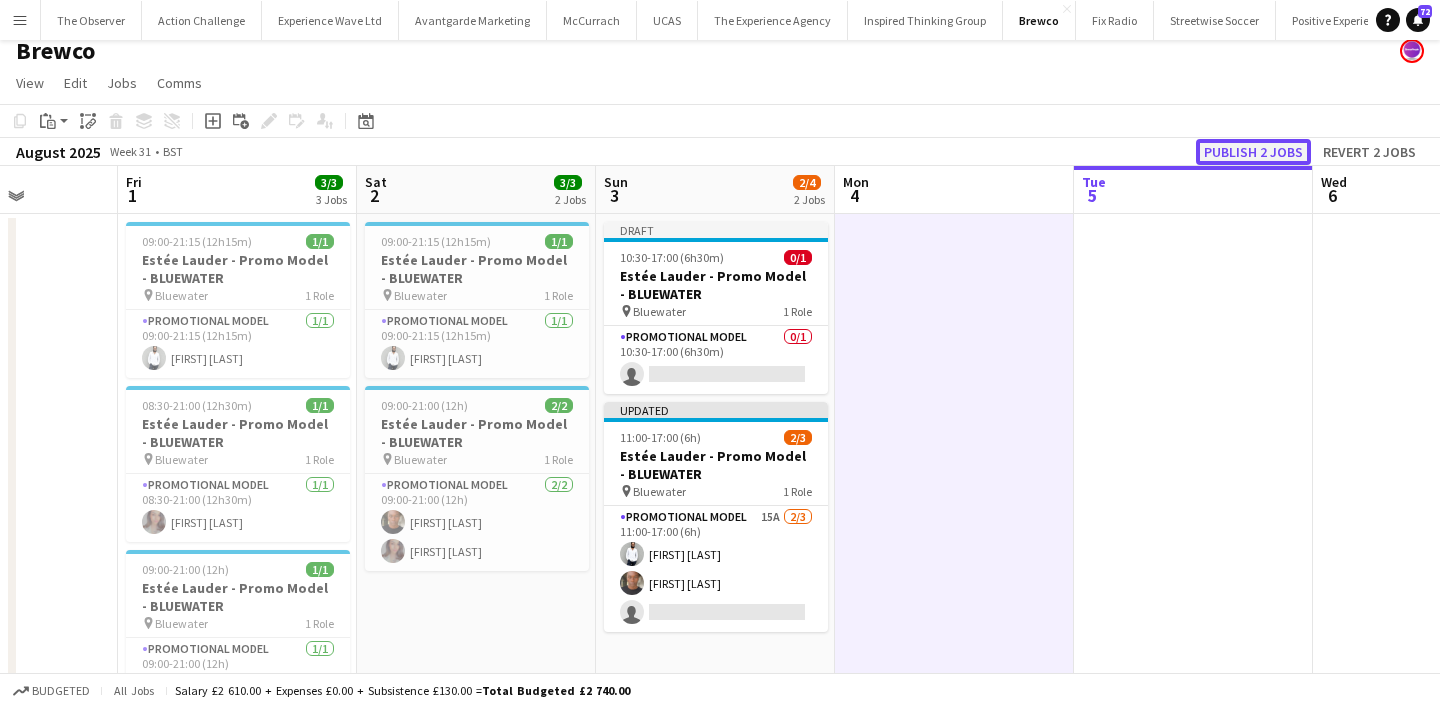 click on "Publish 2 jobs" 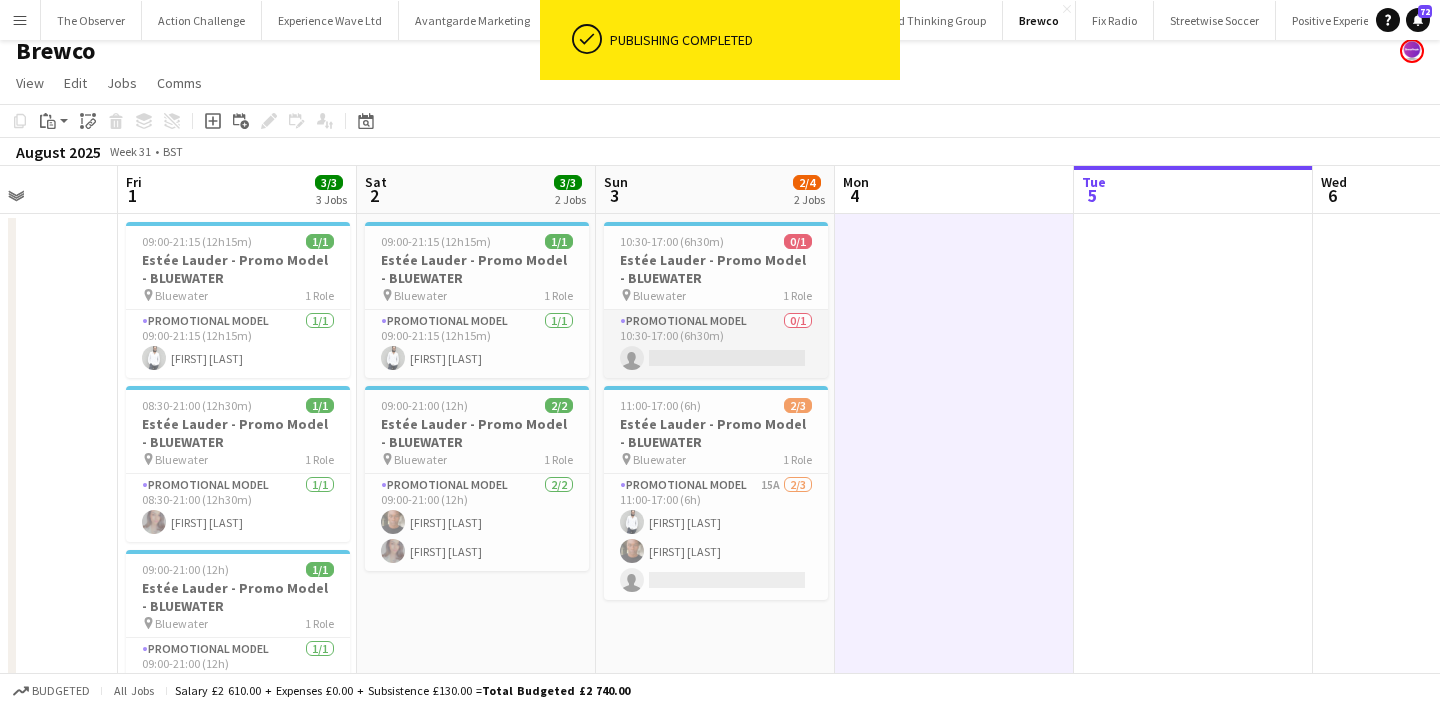 click on "Promotional Model   0/1   10:30-17:00 (6h30m)
single-neutral-actions" at bounding box center [716, 344] 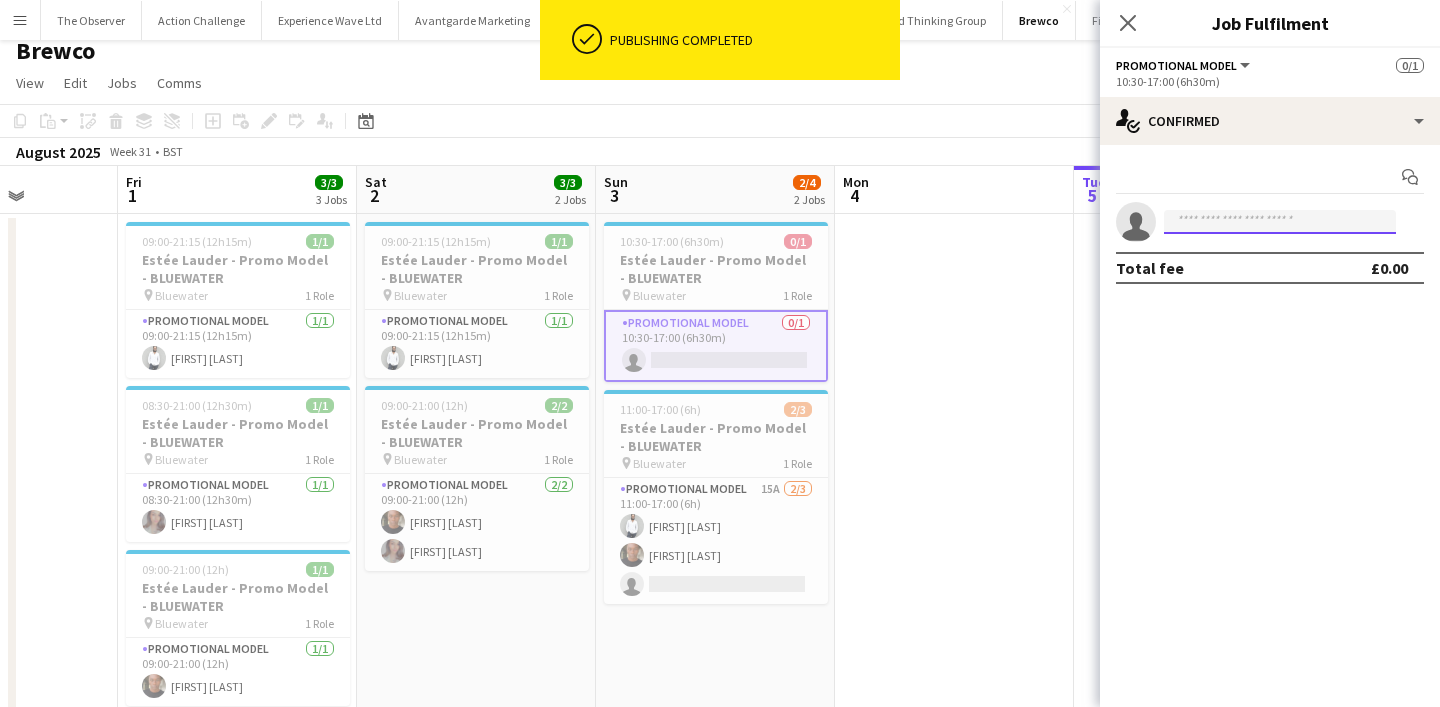 click at bounding box center [1280, 222] 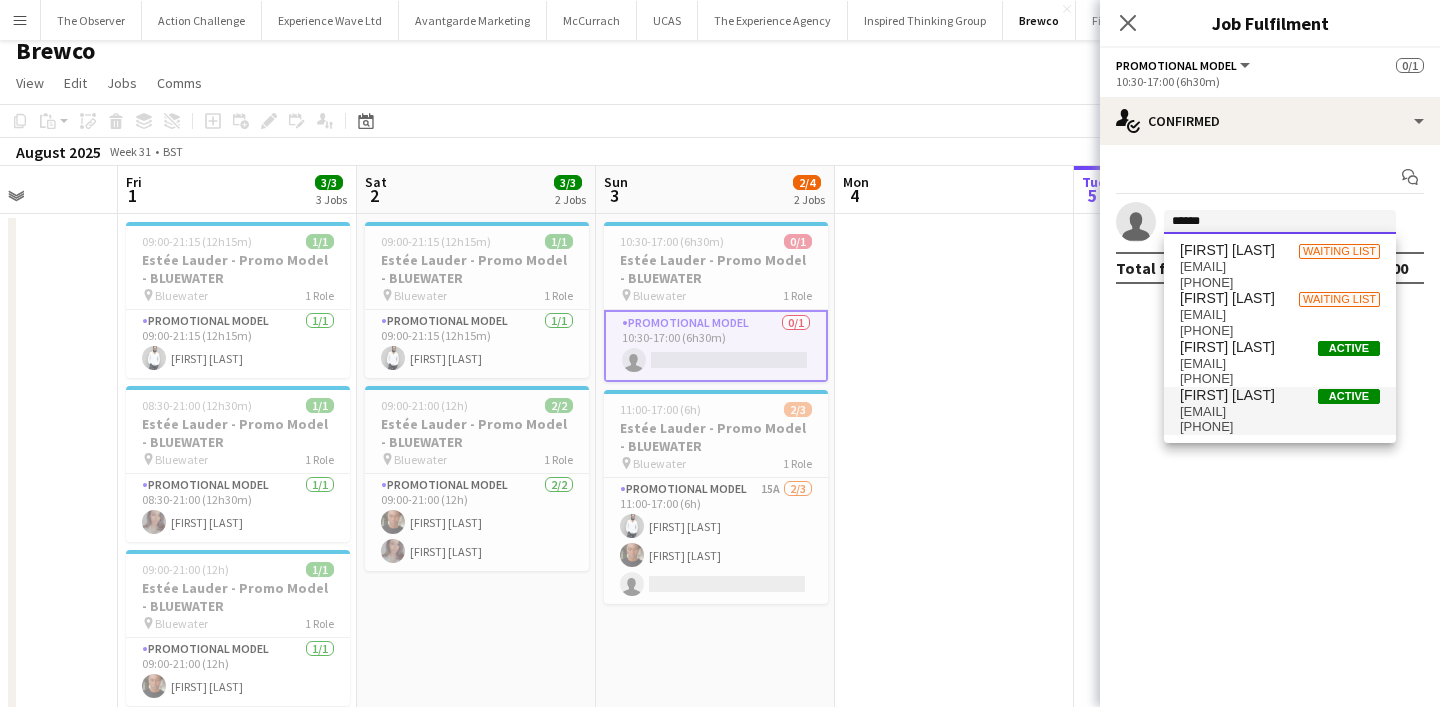 type on "*****" 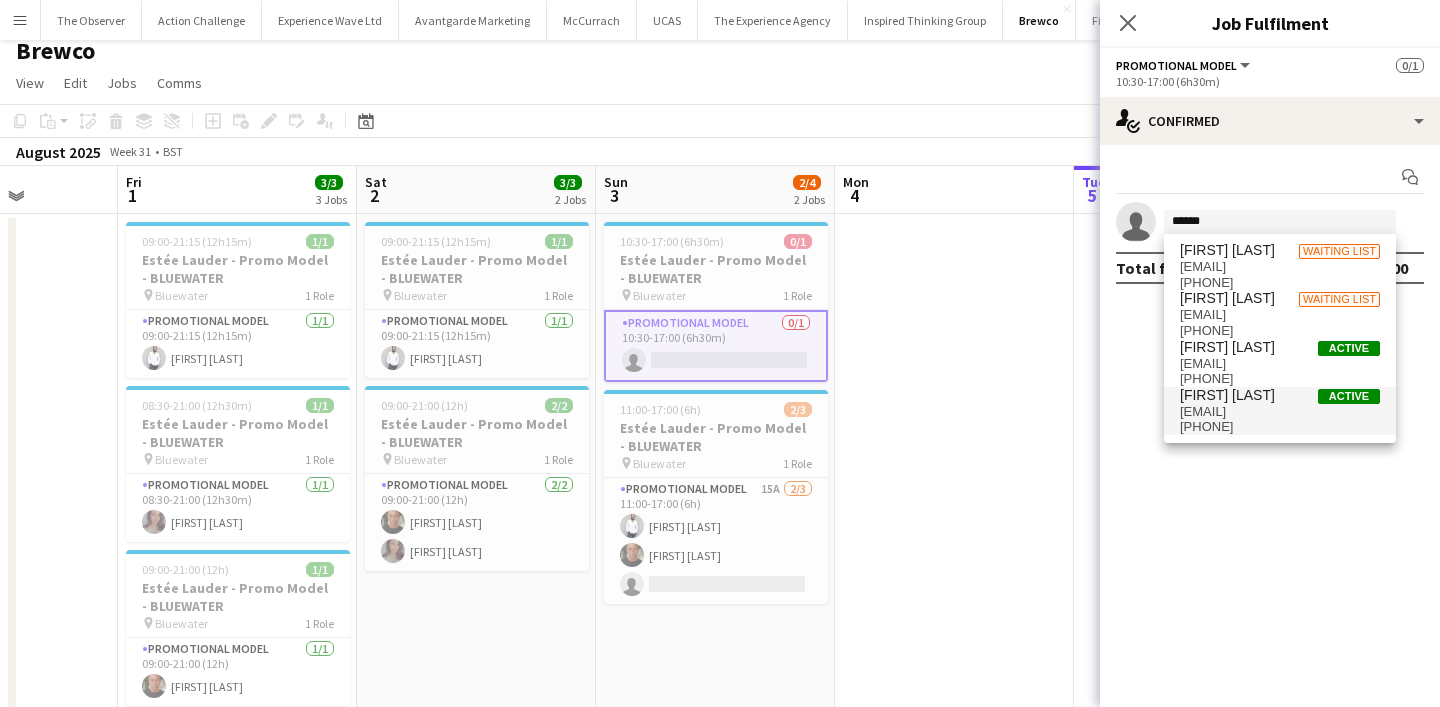 click on "ftesfazghi123@icloud.com" at bounding box center [1280, 412] 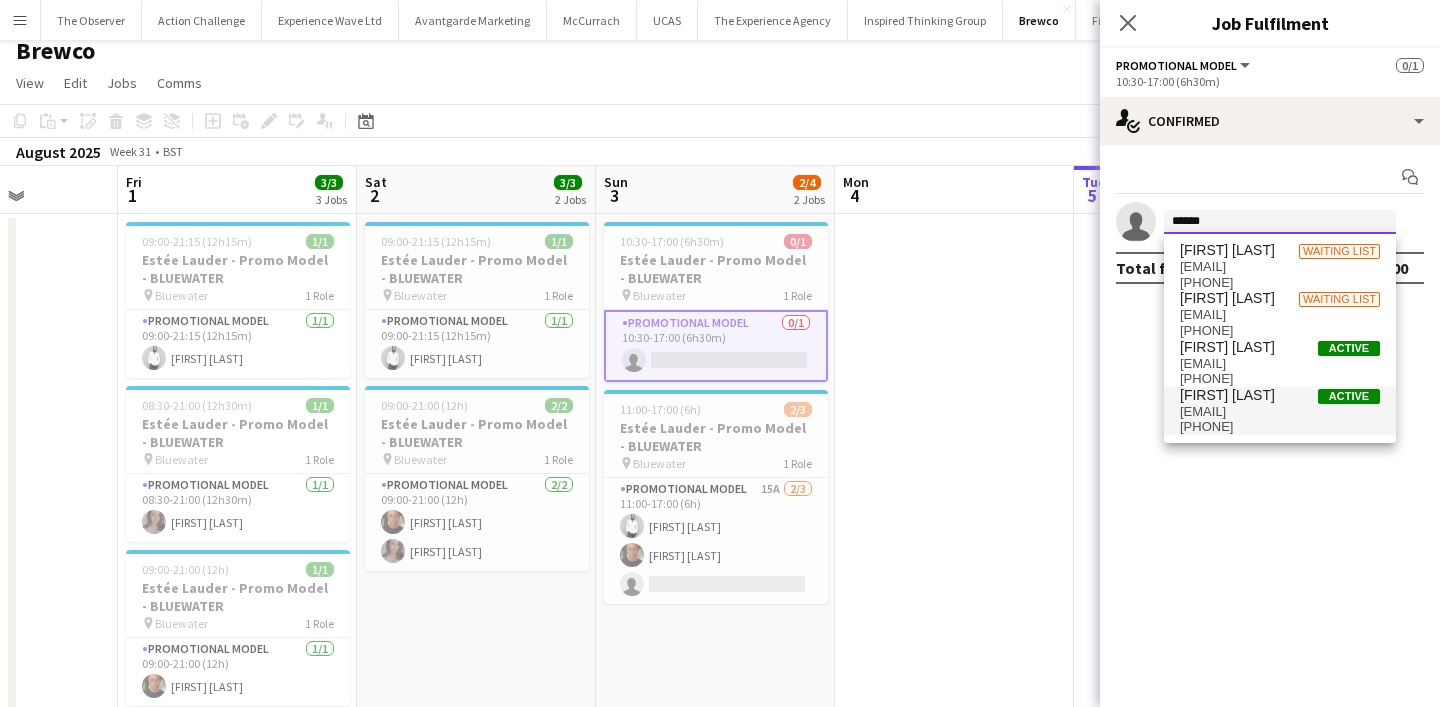 type 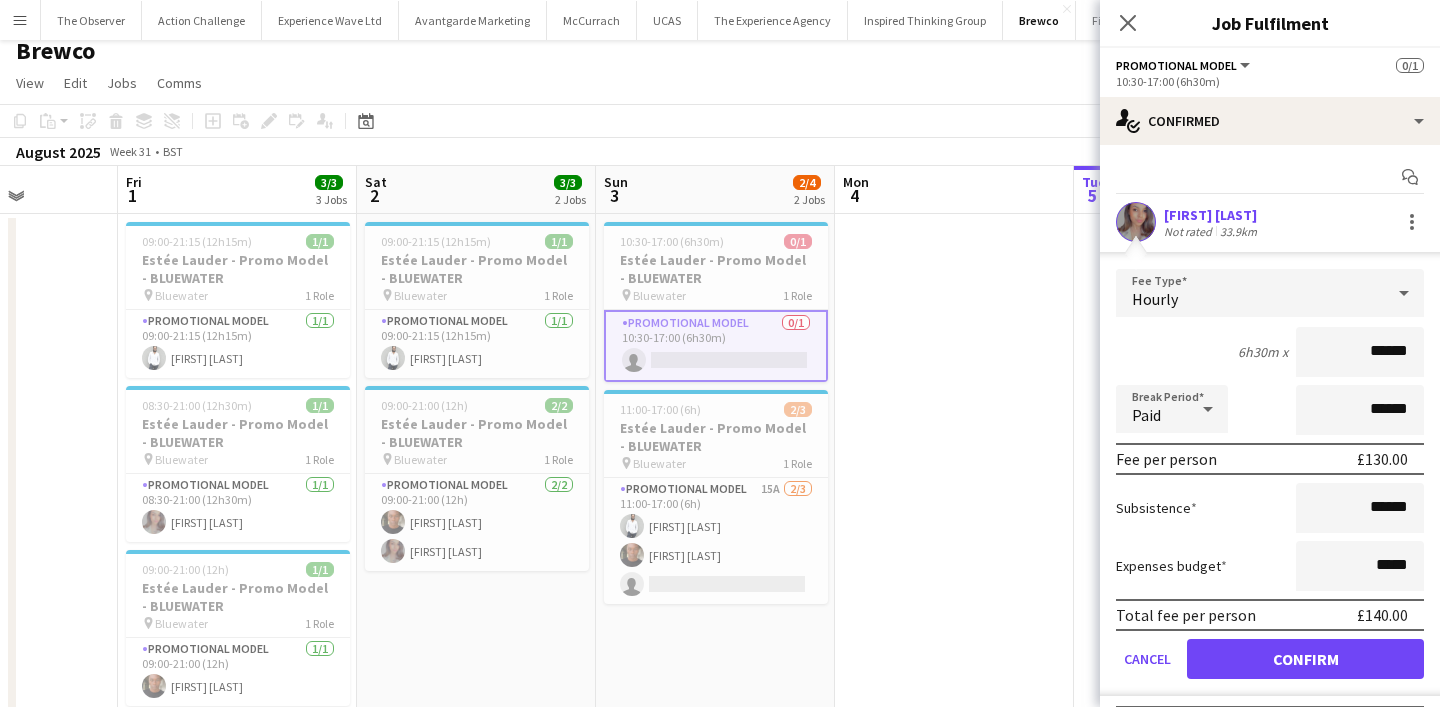 scroll, scrollTop: 47, scrollLeft: 0, axis: vertical 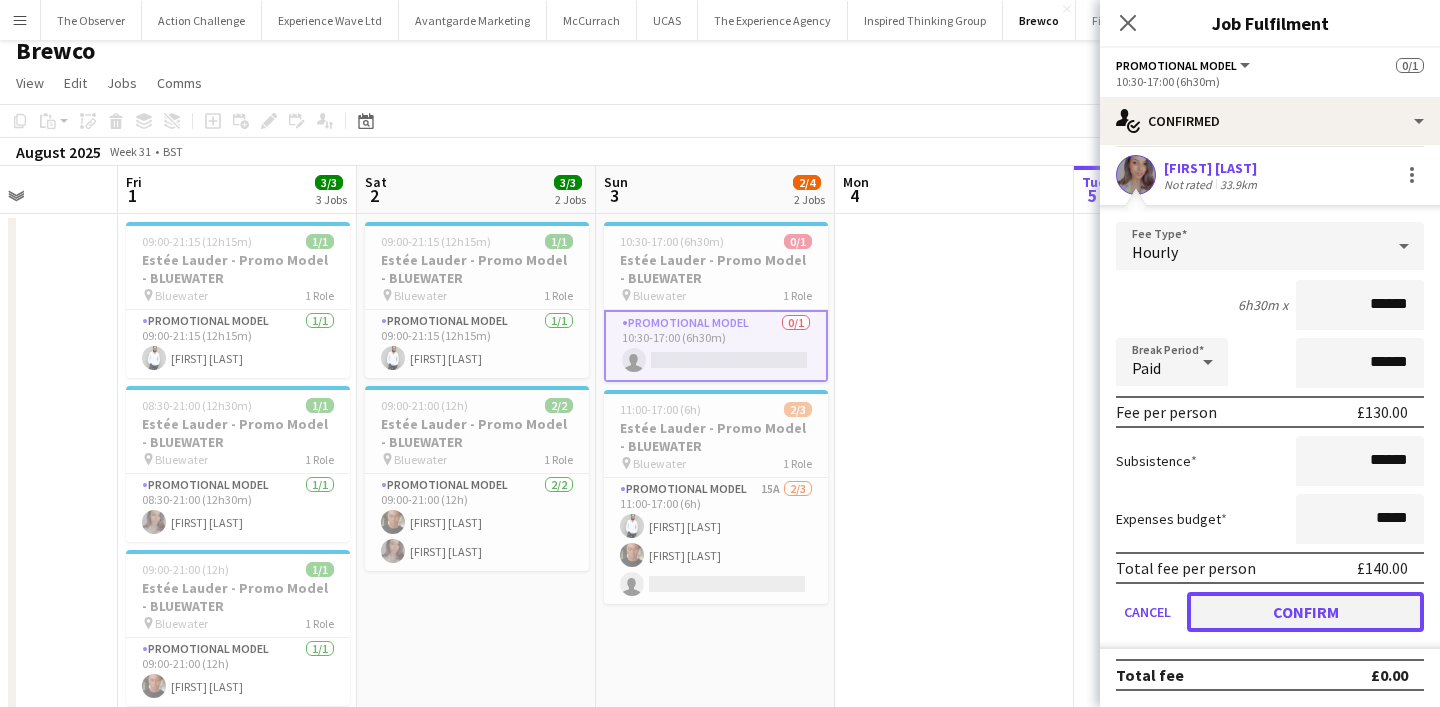 click on "Confirm" at bounding box center (1305, 612) 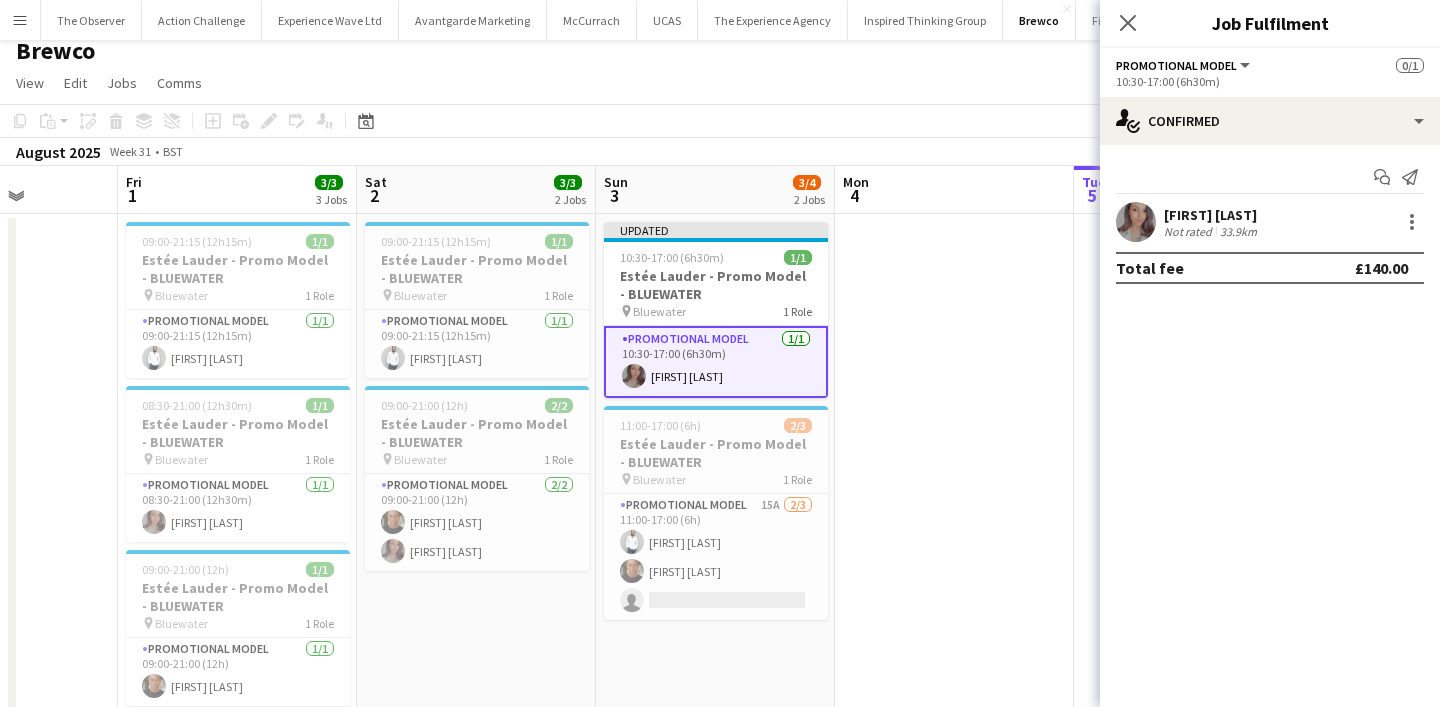scroll, scrollTop: 0, scrollLeft: 0, axis: both 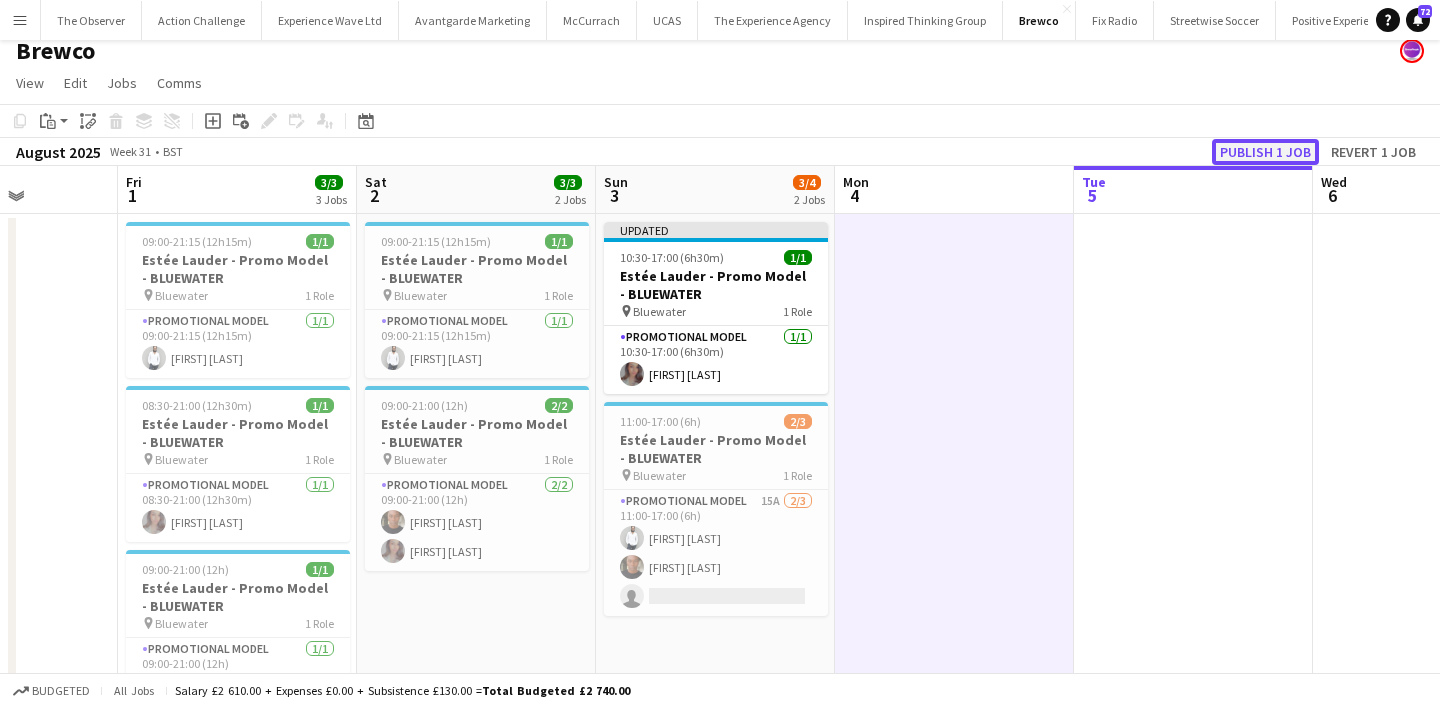 click on "Publish 1 job" 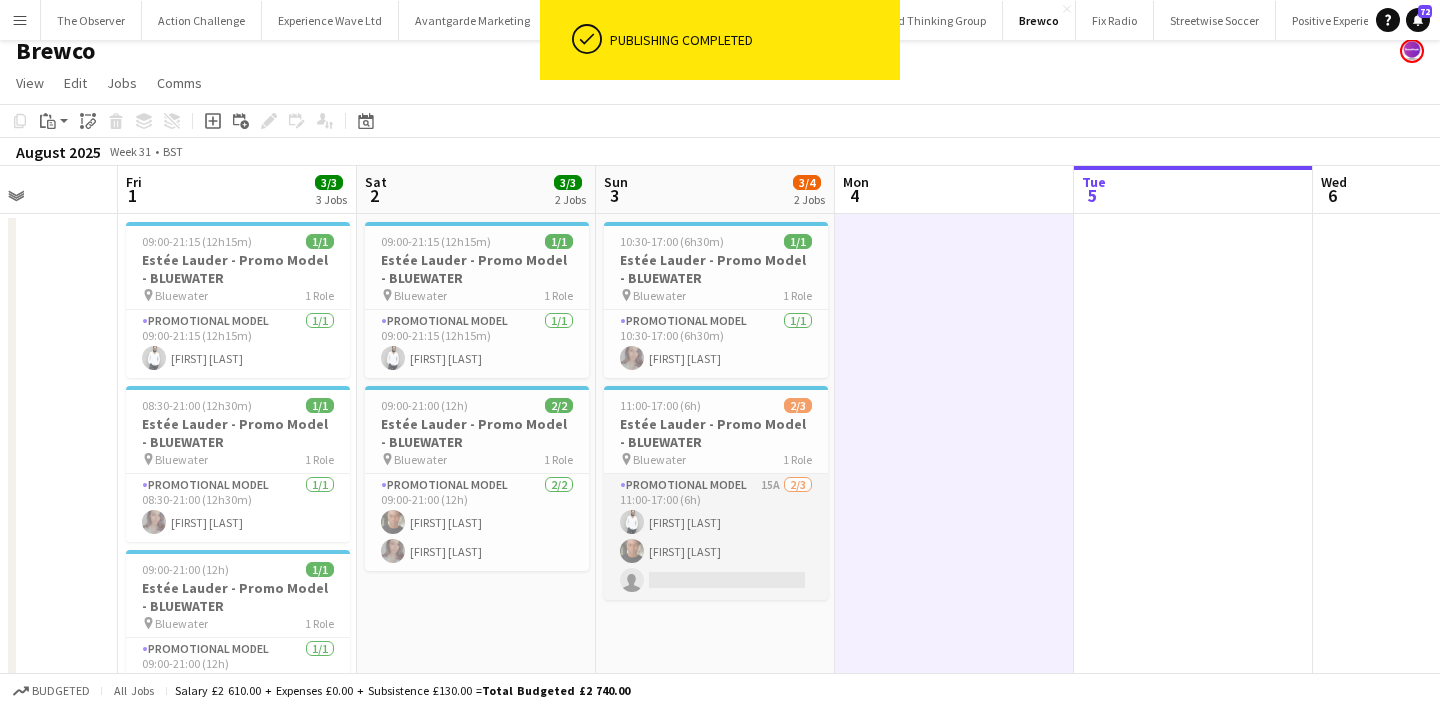 click on "Promotional Model   15A   2/3   11:00-17:00 (6h)
Pedro De Marchi Chris Milungu
single-neutral-actions" at bounding box center (716, 537) 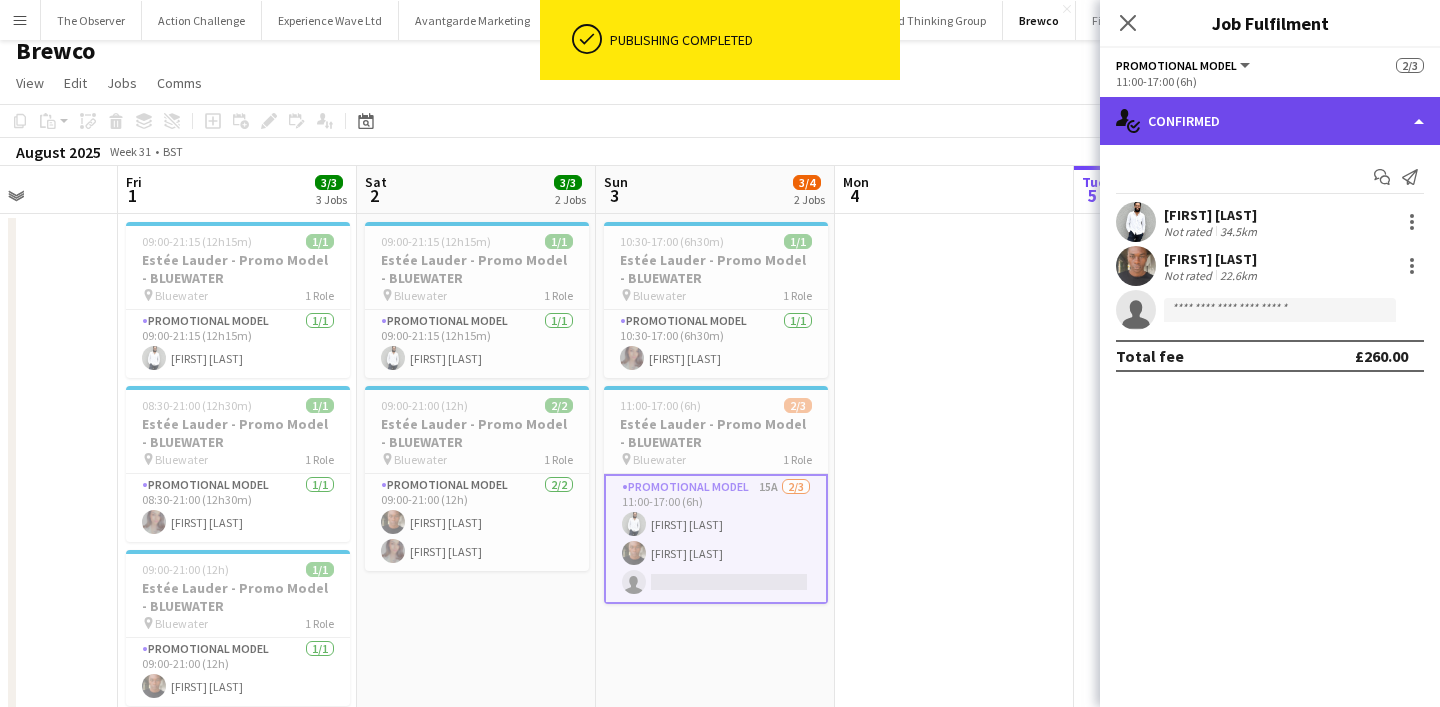 click on "single-neutral-actions-check-2
Confirmed" 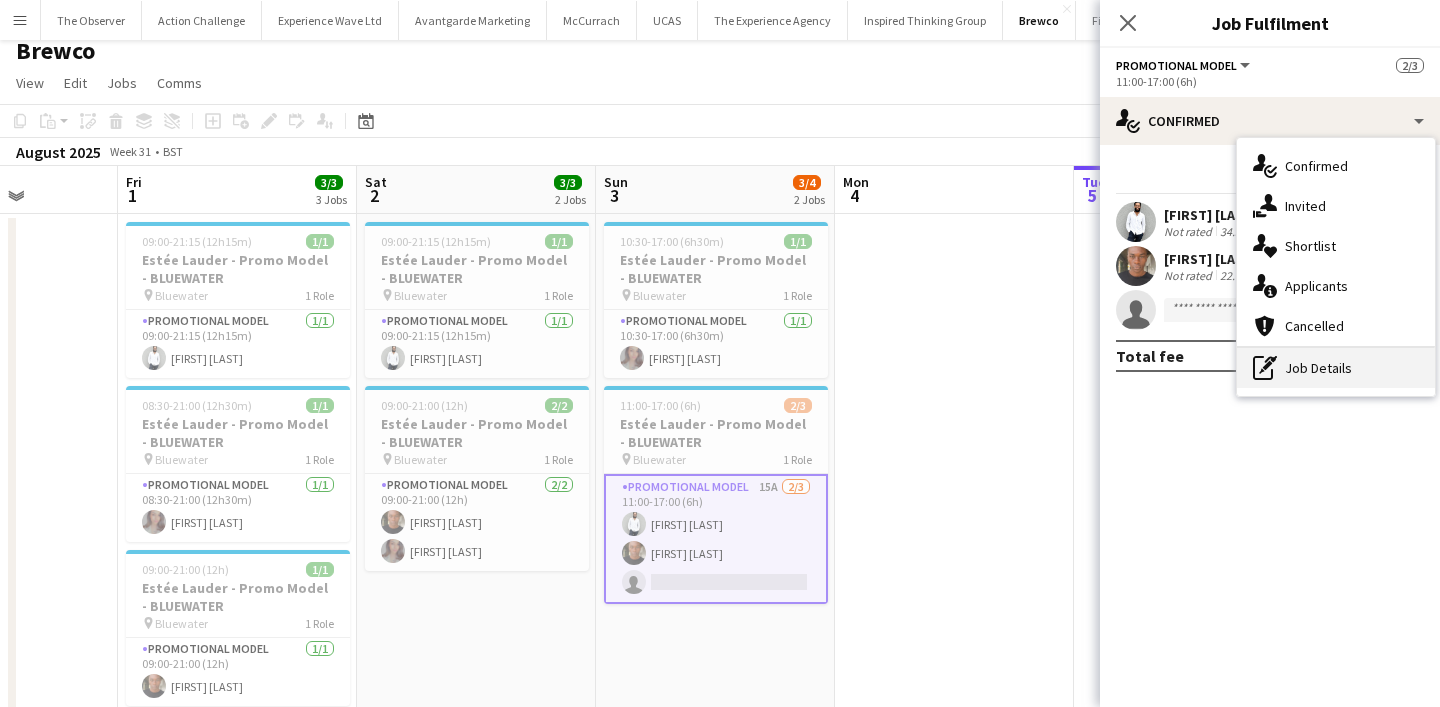 click on "pen-write
Job Details" at bounding box center [1336, 368] 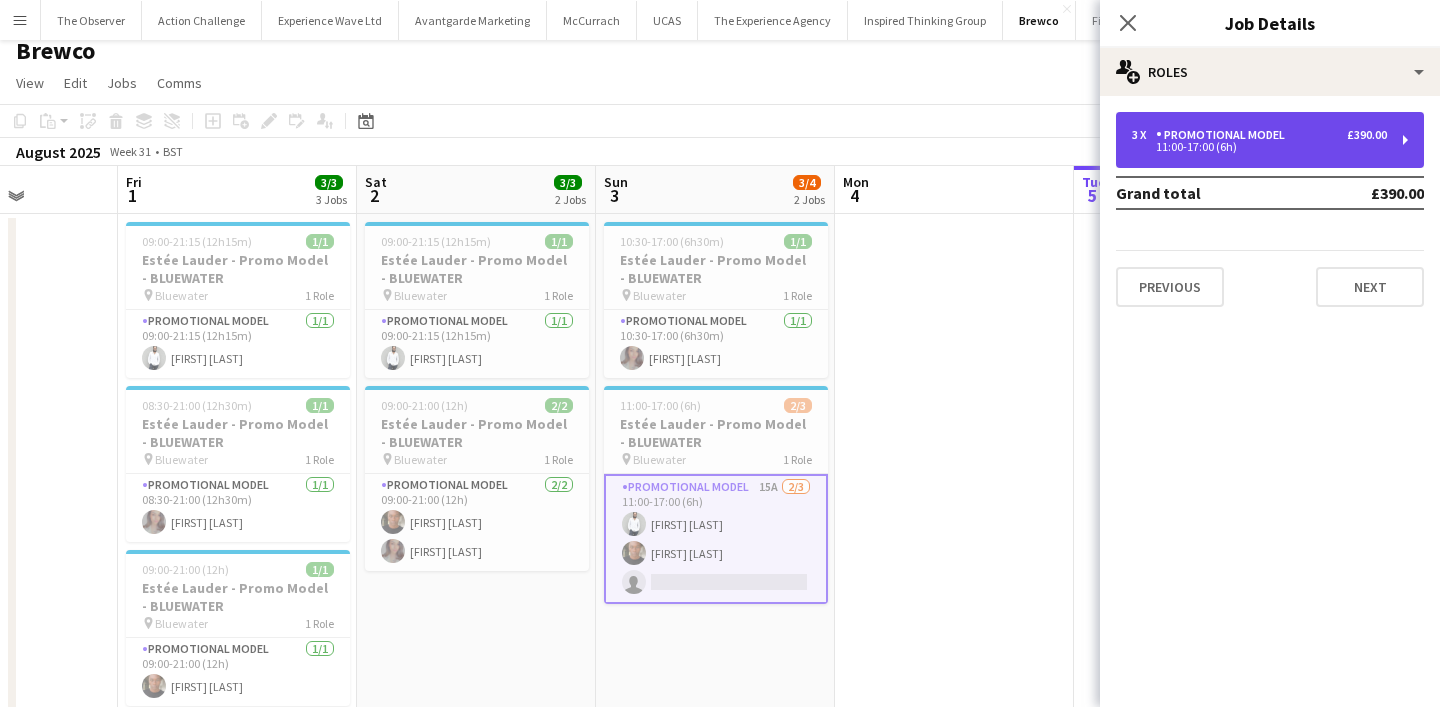 click on "3 x   Promotional Model   £390.00   11:00-17:00 (6h)" at bounding box center (1270, 140) 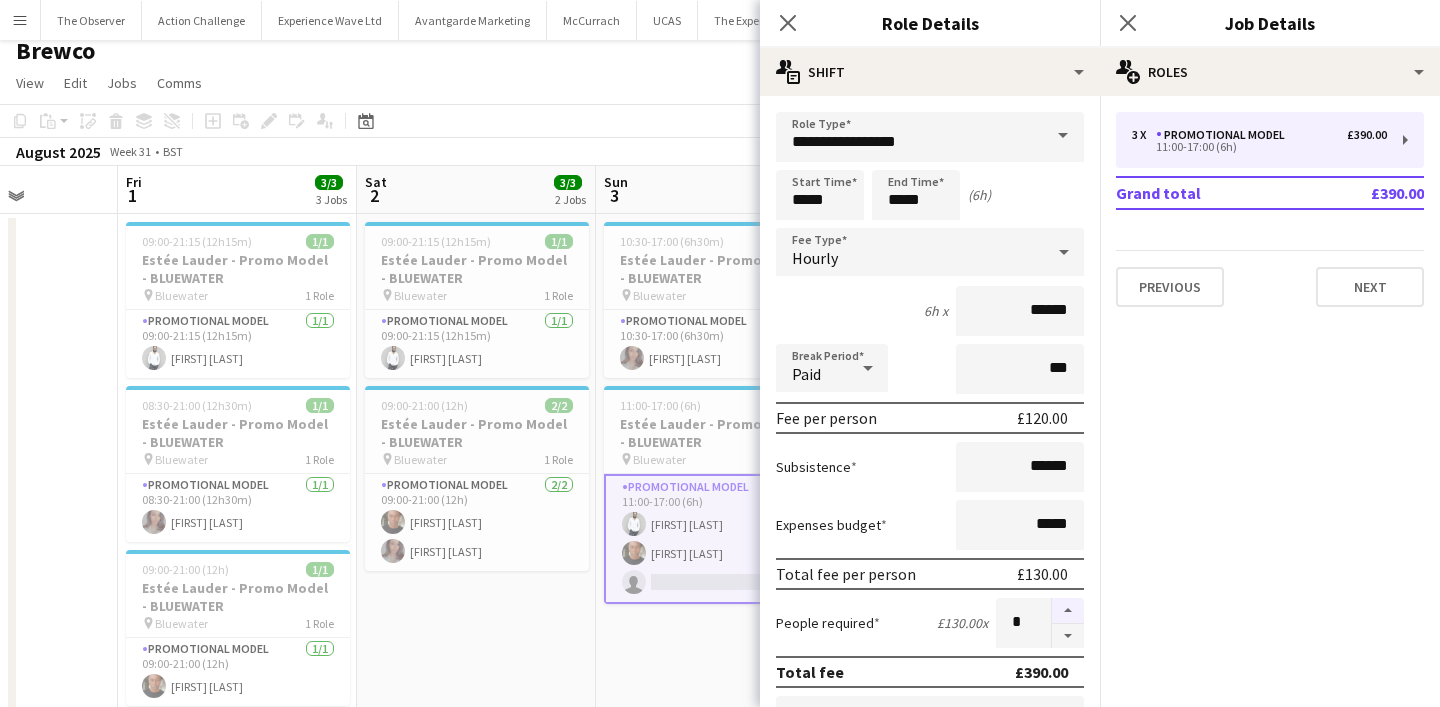 click at bounding box center (1068, 611) 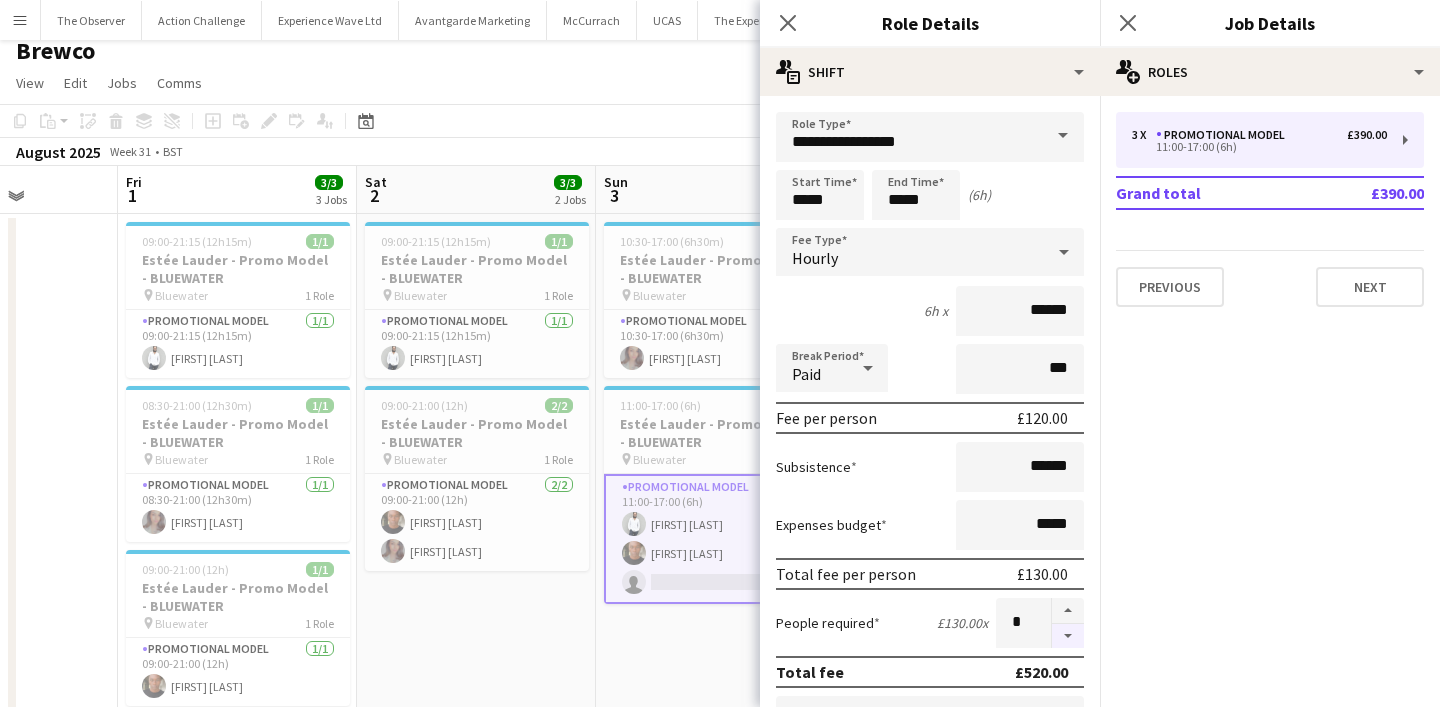 click at bounding box center (1068, 636) 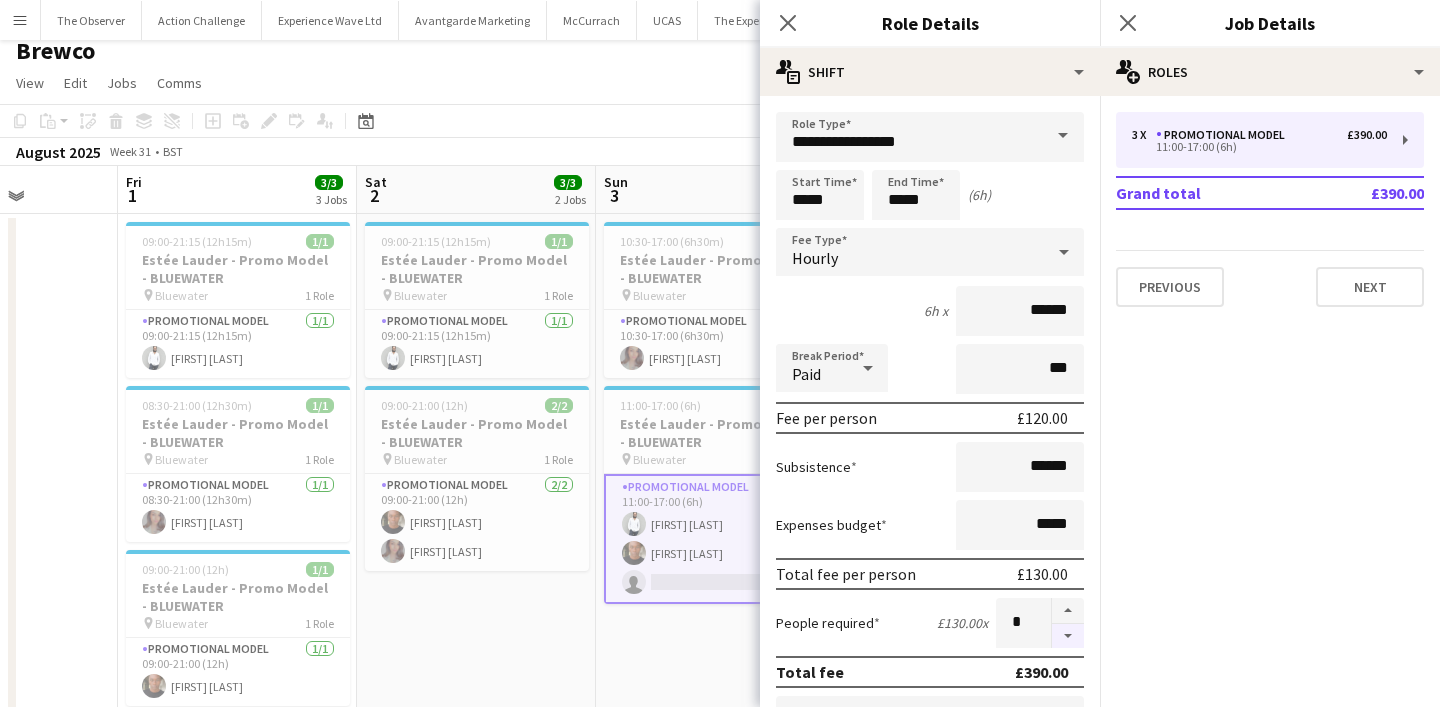 click at bounding box center [1068, 636] 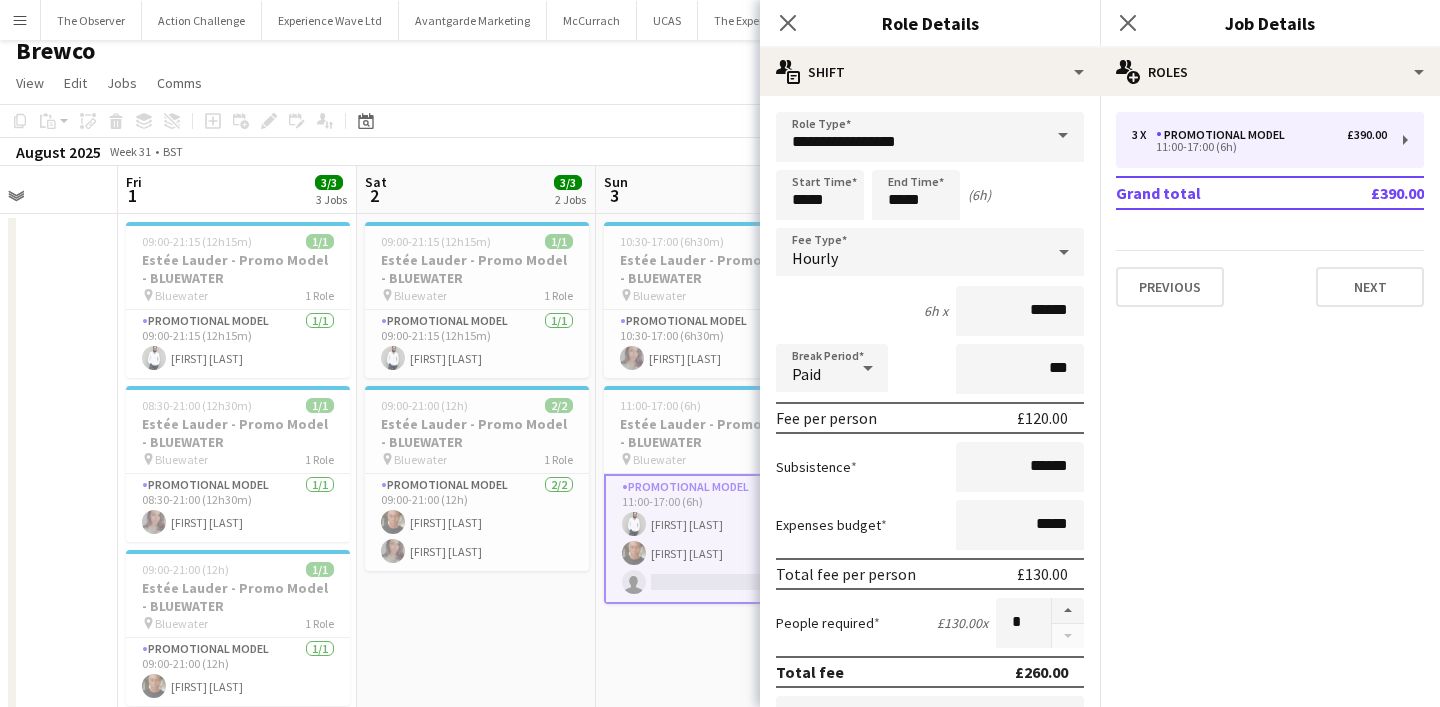click on "10:30-17:00 (6h30m)    1/1   Estée Lauder - Promo Model - BLUEWATER
pin
Bluewater   1 Role   Promotional Model   1/1   10:30-17:00 (6h30m)
Fiona Tesfazghi     11:00-17:00 (6h)    2/3   Estée Lauder - Promo Model - BLUEWATER
pin
Bluewater   1 Role   Promotional Model   15A   2/3   11:00-17:00 (6h)
Pedro De Marchi Chris Milungu
single-neutral-actions" at bounding box center (715, 511) 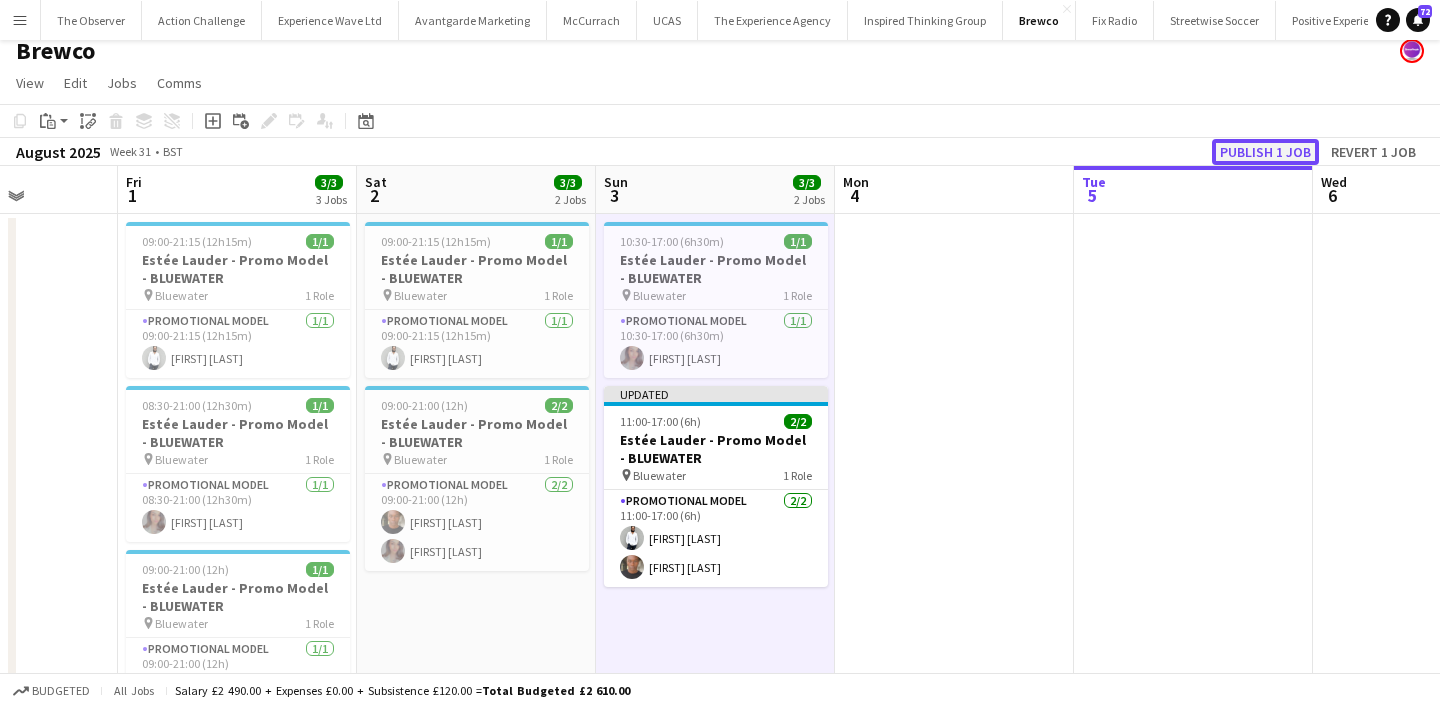 click on "Publish 1 job" 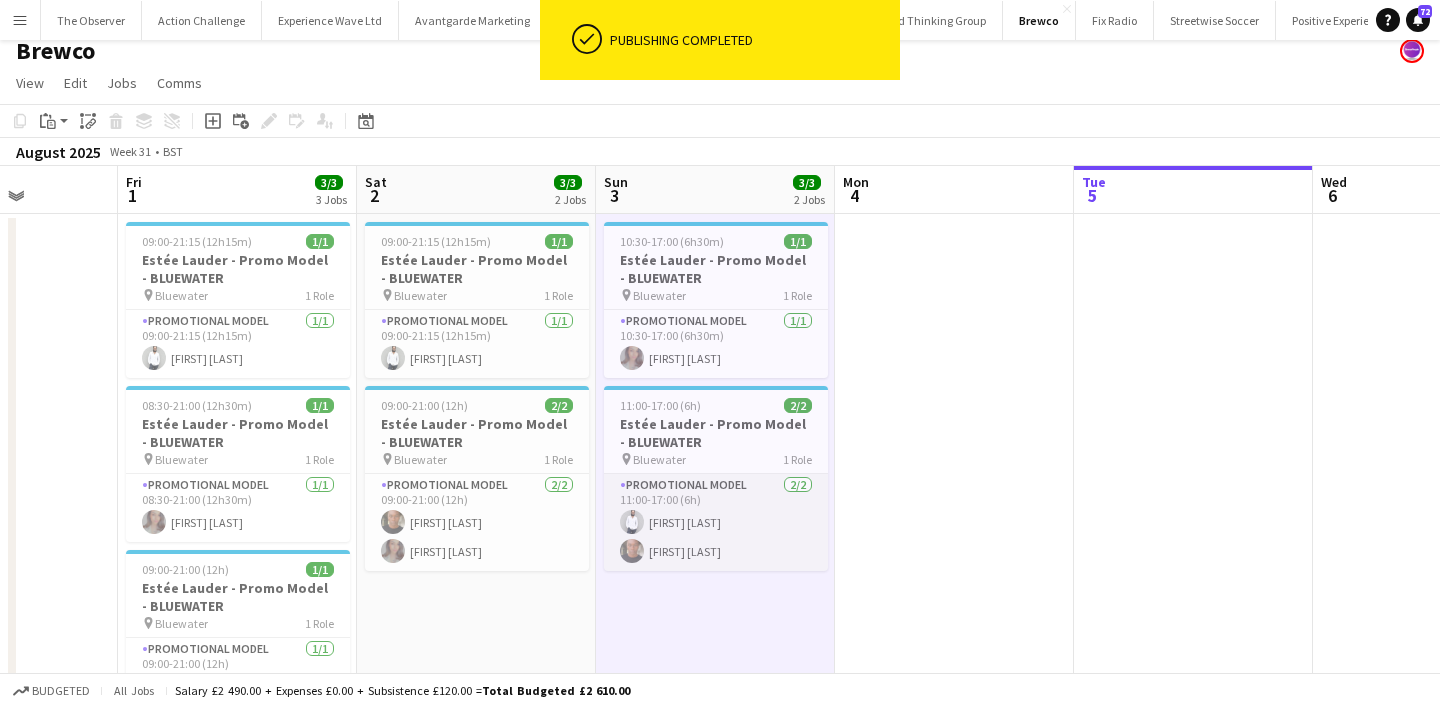 click on "Promotional Model   2/2   11:00-17:00 (6h)
Pedro De Marchi Chris Milungu" at bounding box center (716, 522) 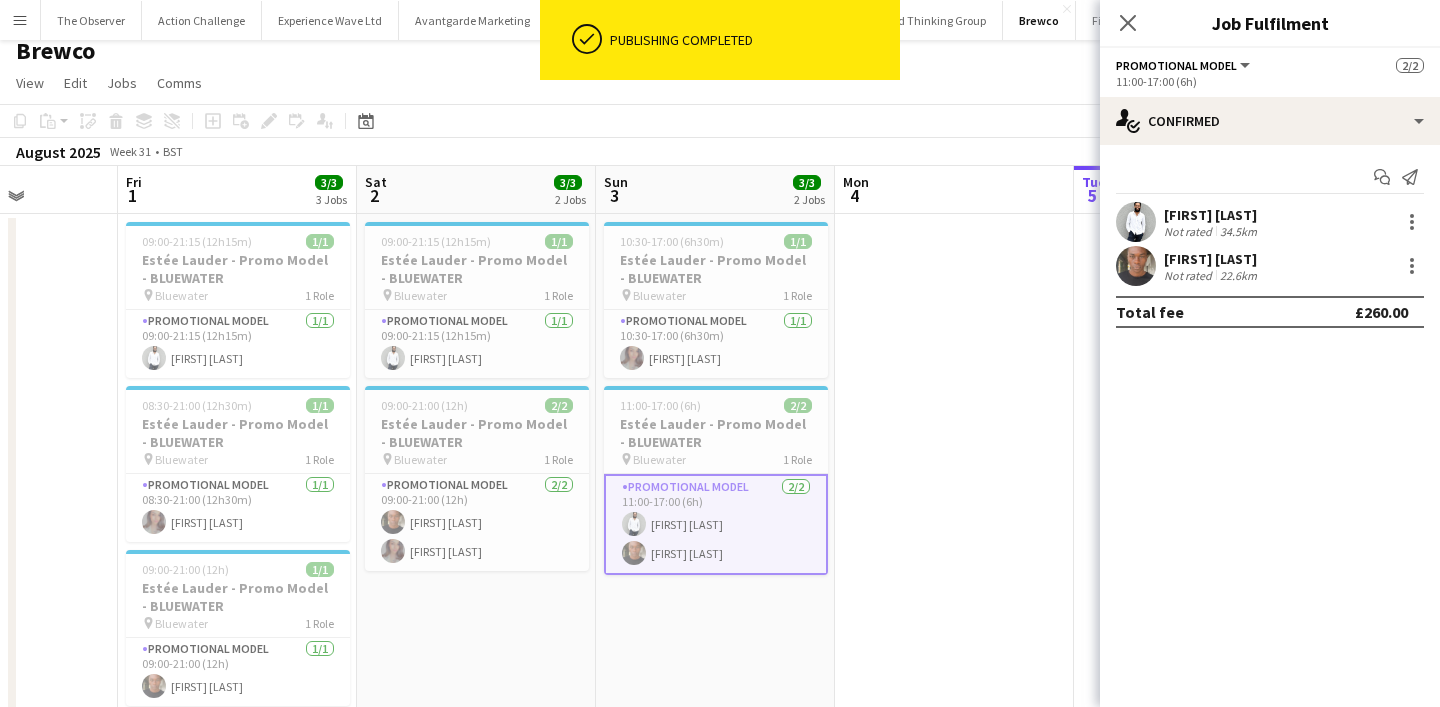 click on "Pedro De Marchi   Not rated   34.5km" at bounding box center (1270, 222) 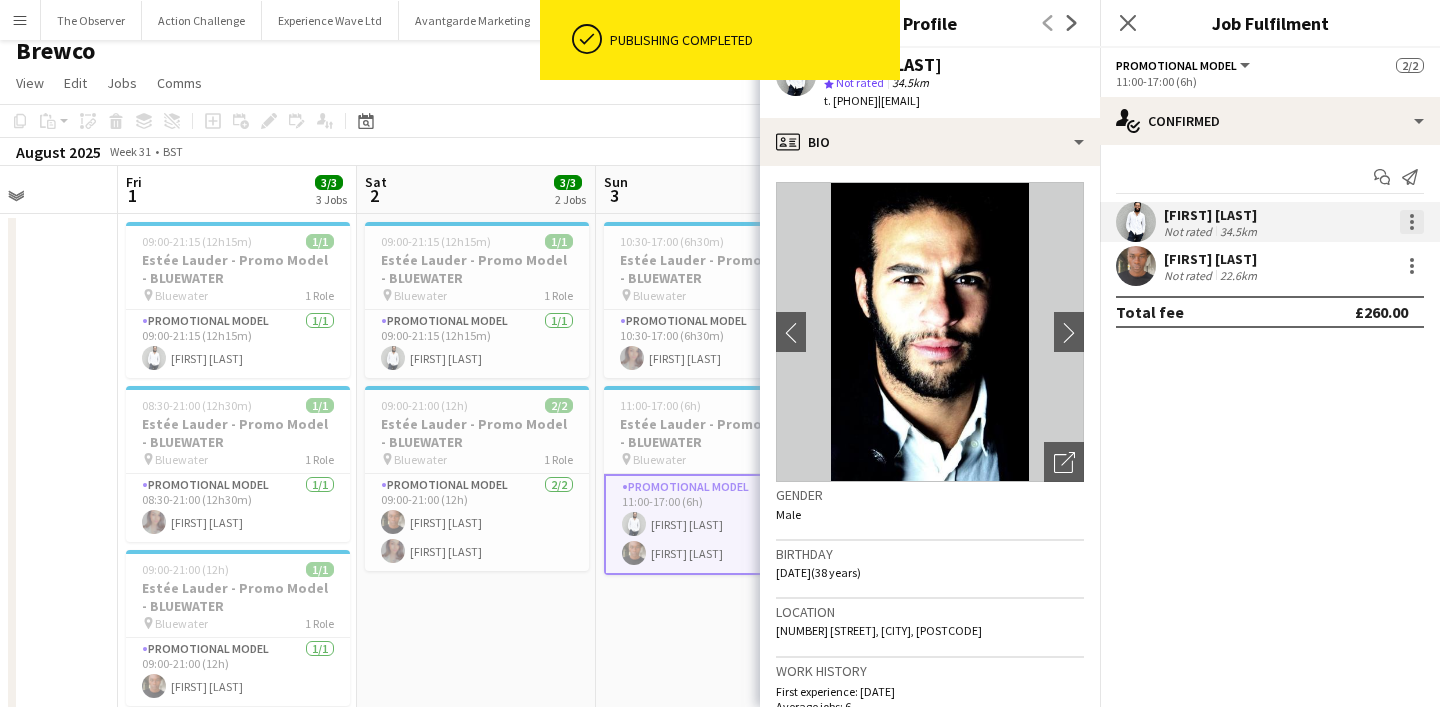 click at bounding box center (1412, 222) 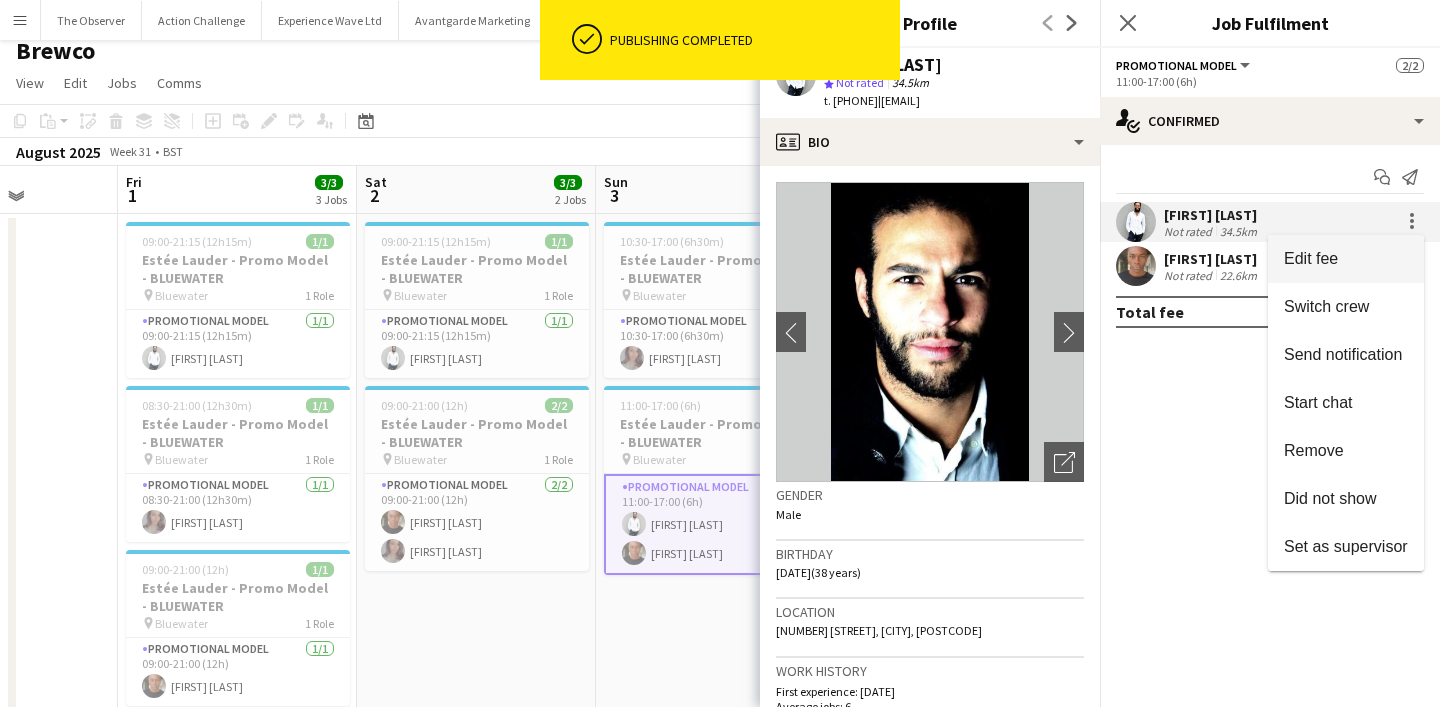 click on "Edit fee" at bounding box center [1346, 259] 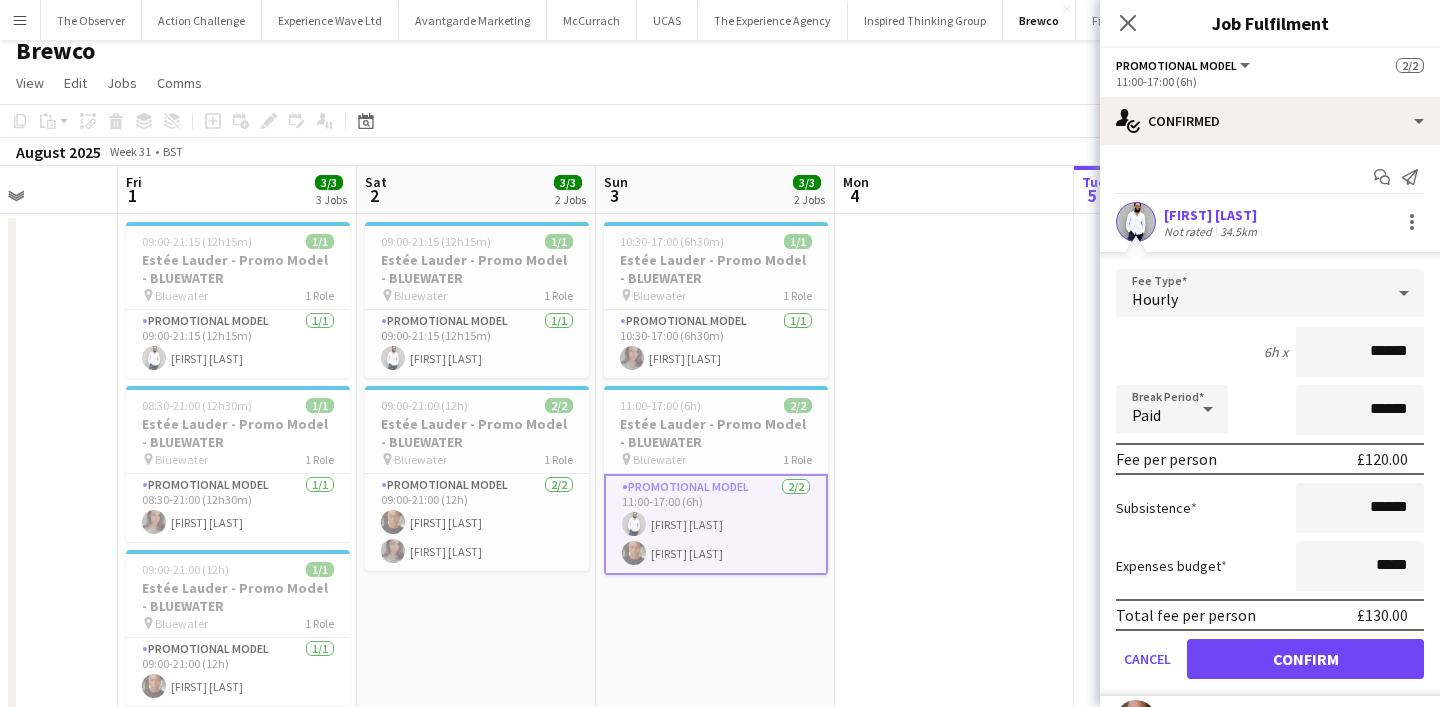 click at bounding box center [954, 511] 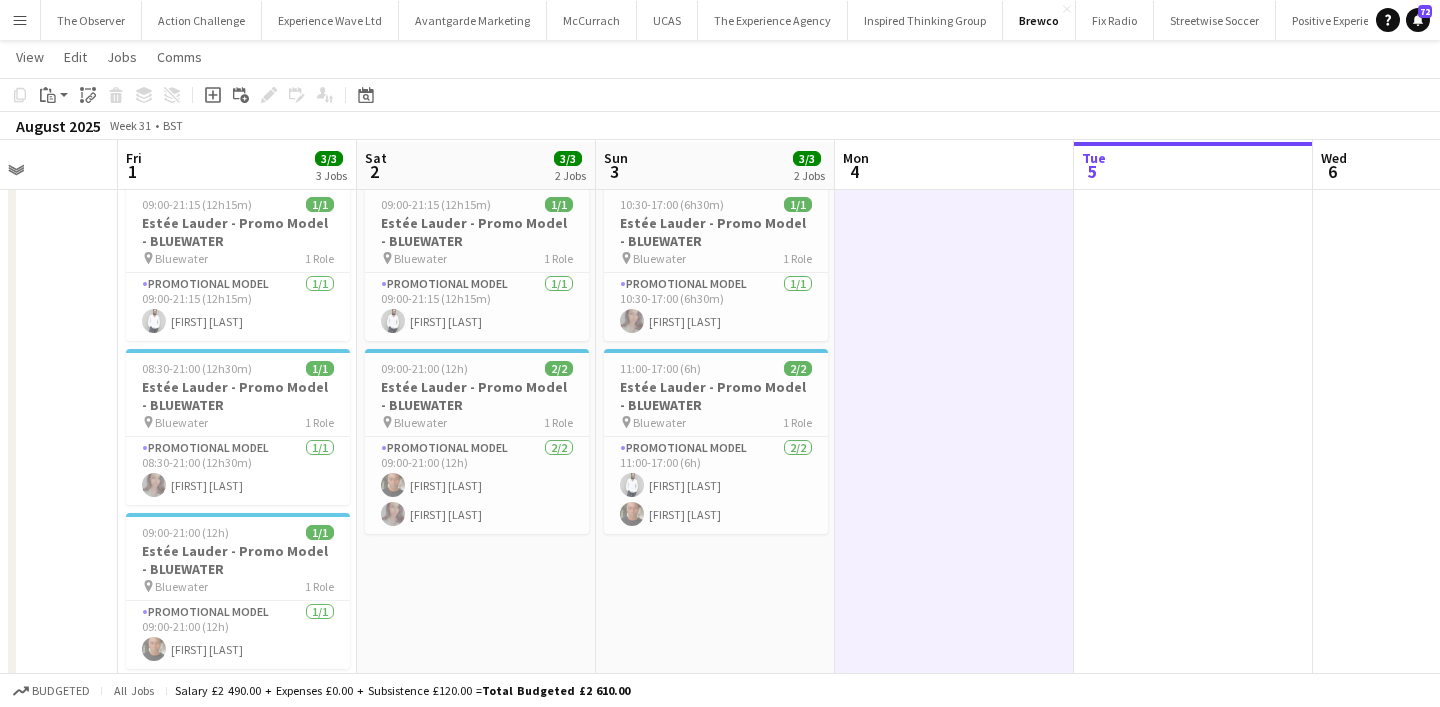 scroll, scrollTop: 44, scrollLeft: 0, axis: vertical 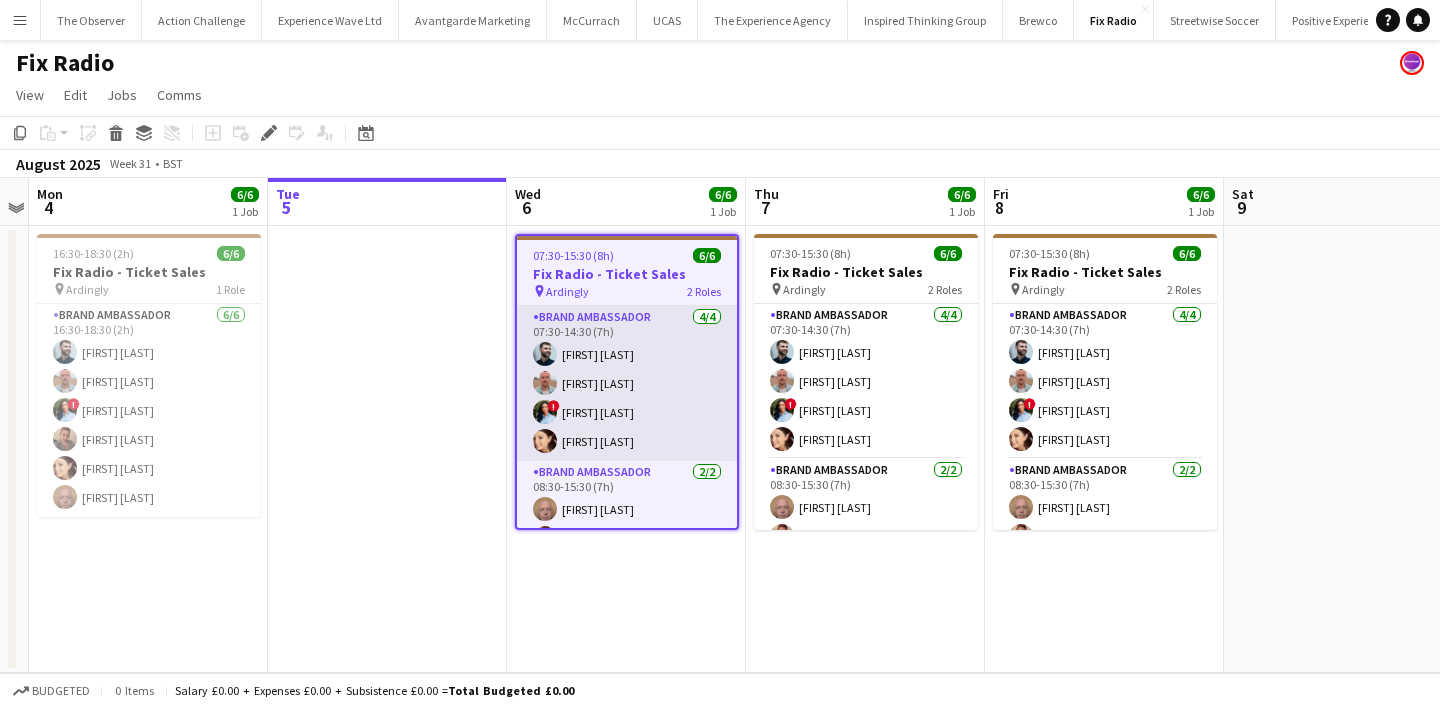click on "Brand Ambassador   4/4   07:30-14:30 (7h)
[FIRST] [LAST] [FIRST] [LAST] ! [FIRST] [LAST] [FIRST] [LAST]" at bounding box center (627, 383) 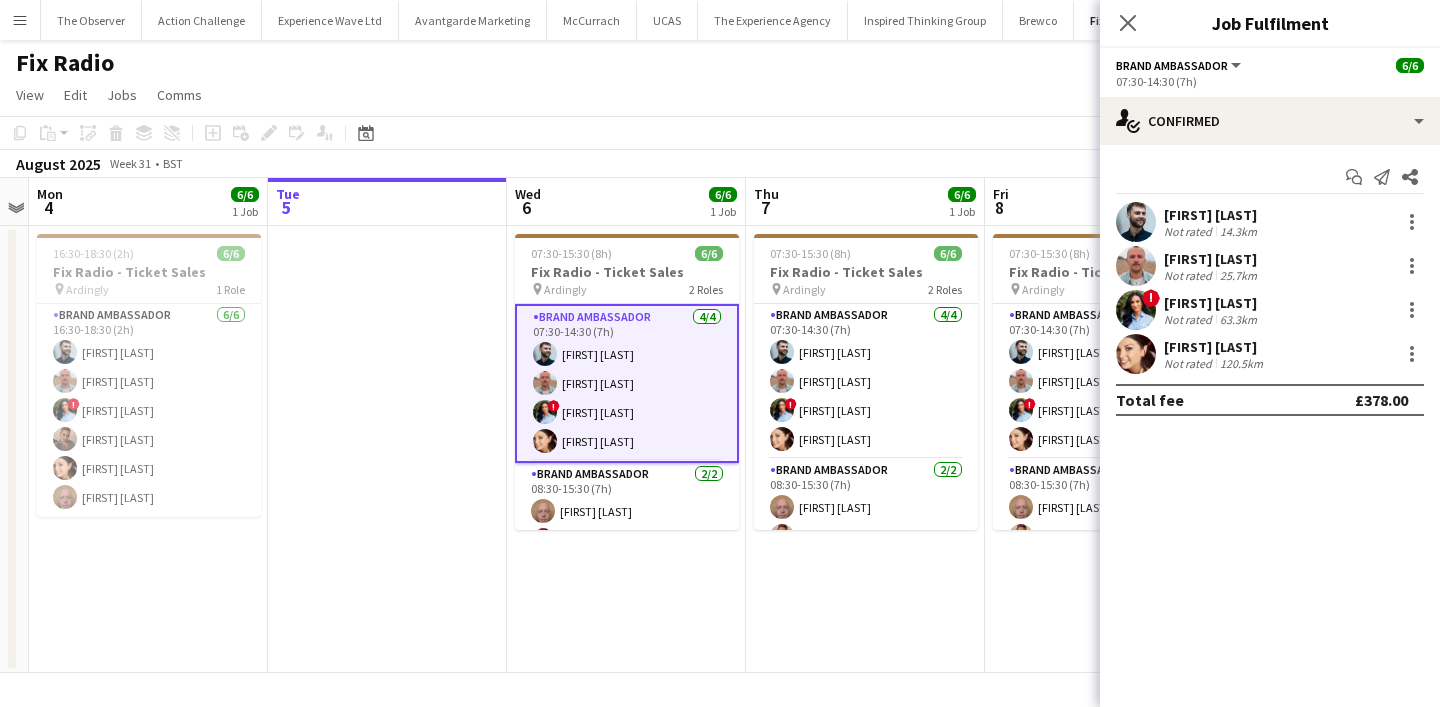 click at bounding box center (1136, 222) 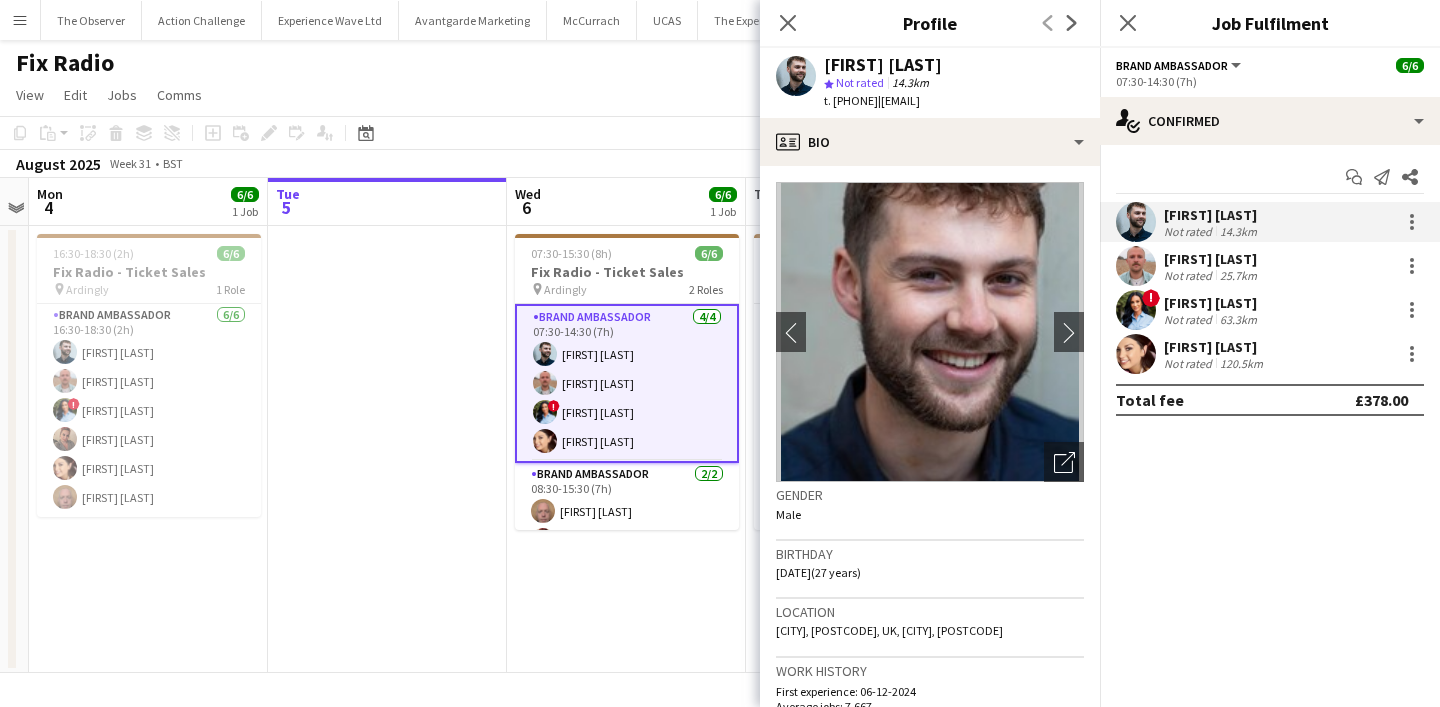 drag, startPoint x: 1053, startPoint y: 104, endPoint x: 827, endPoint y: 62, distance: 229.86952 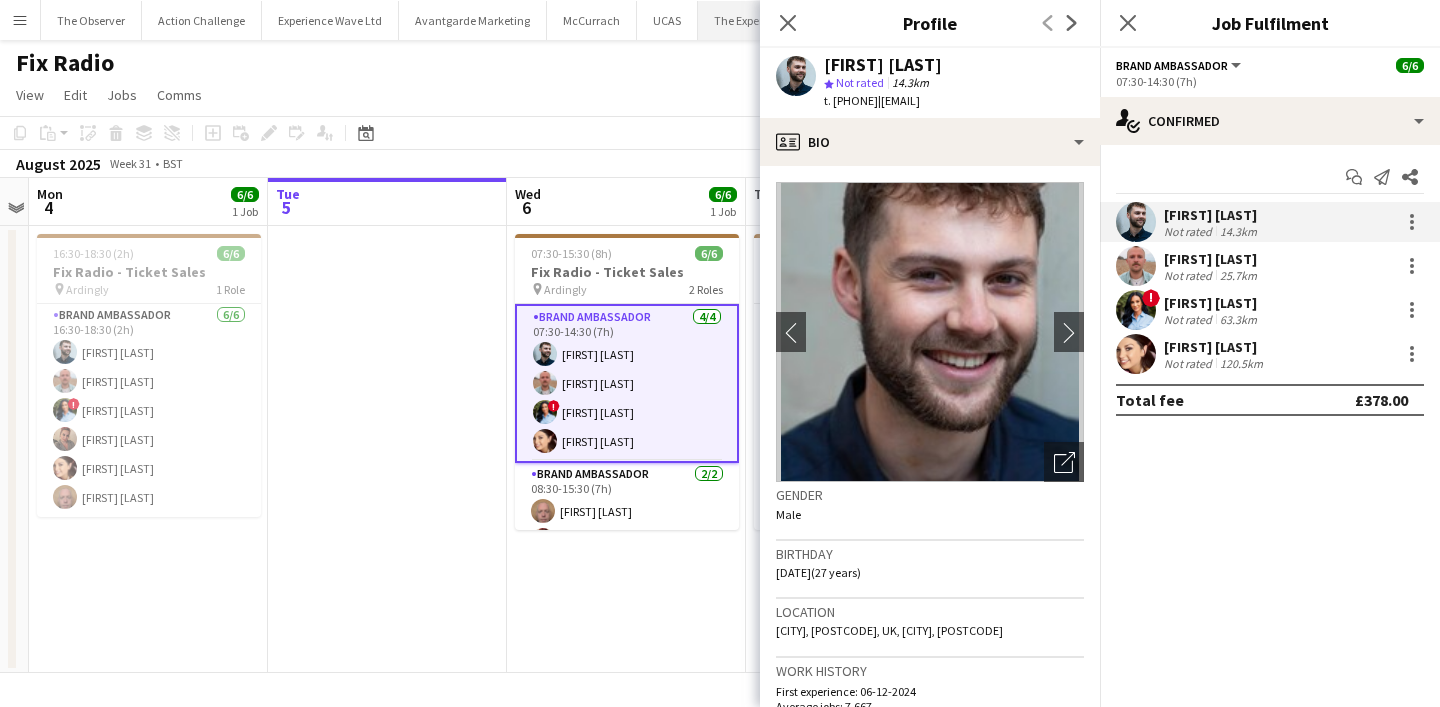 copy on "Haydn Beardslee
star
Not rated   14.3km   t. +447772082075   |   haydn.harvey@gmail.com" 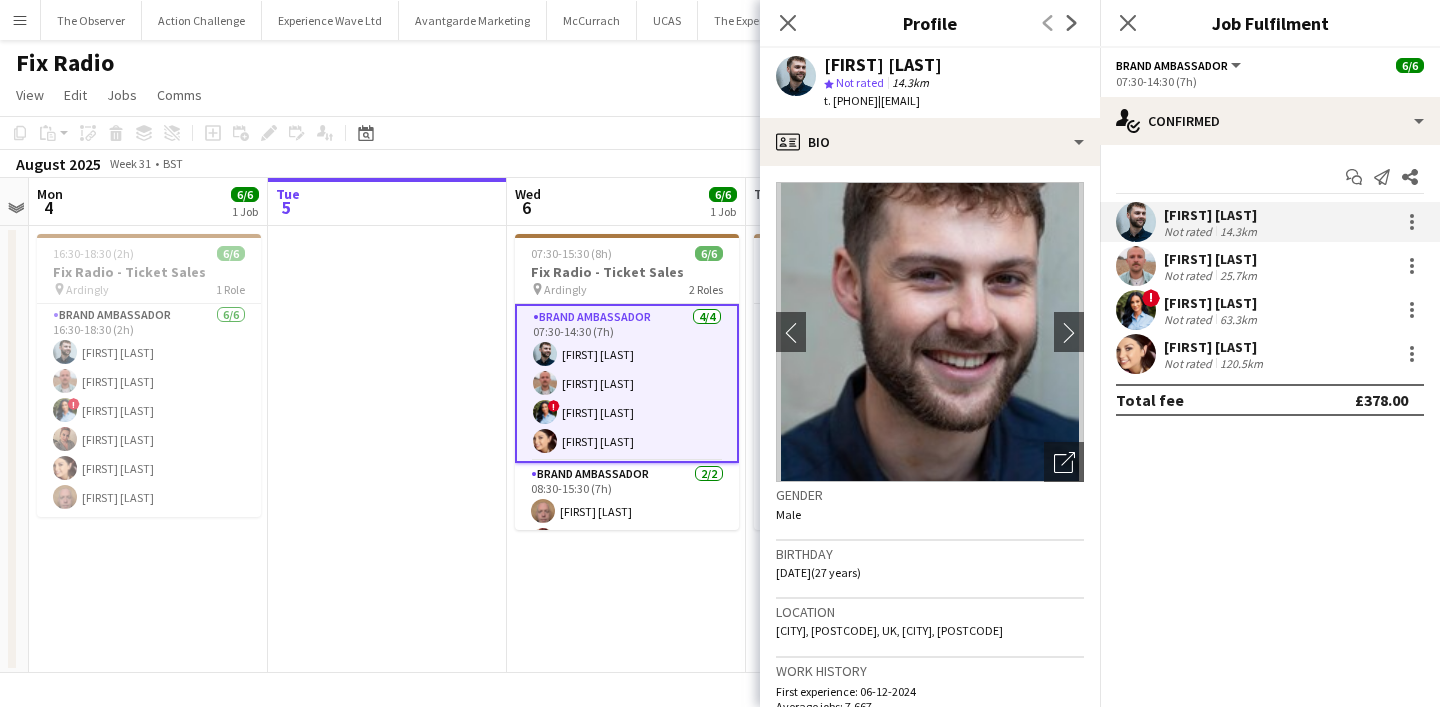 click at bounding box center (1136, 266) 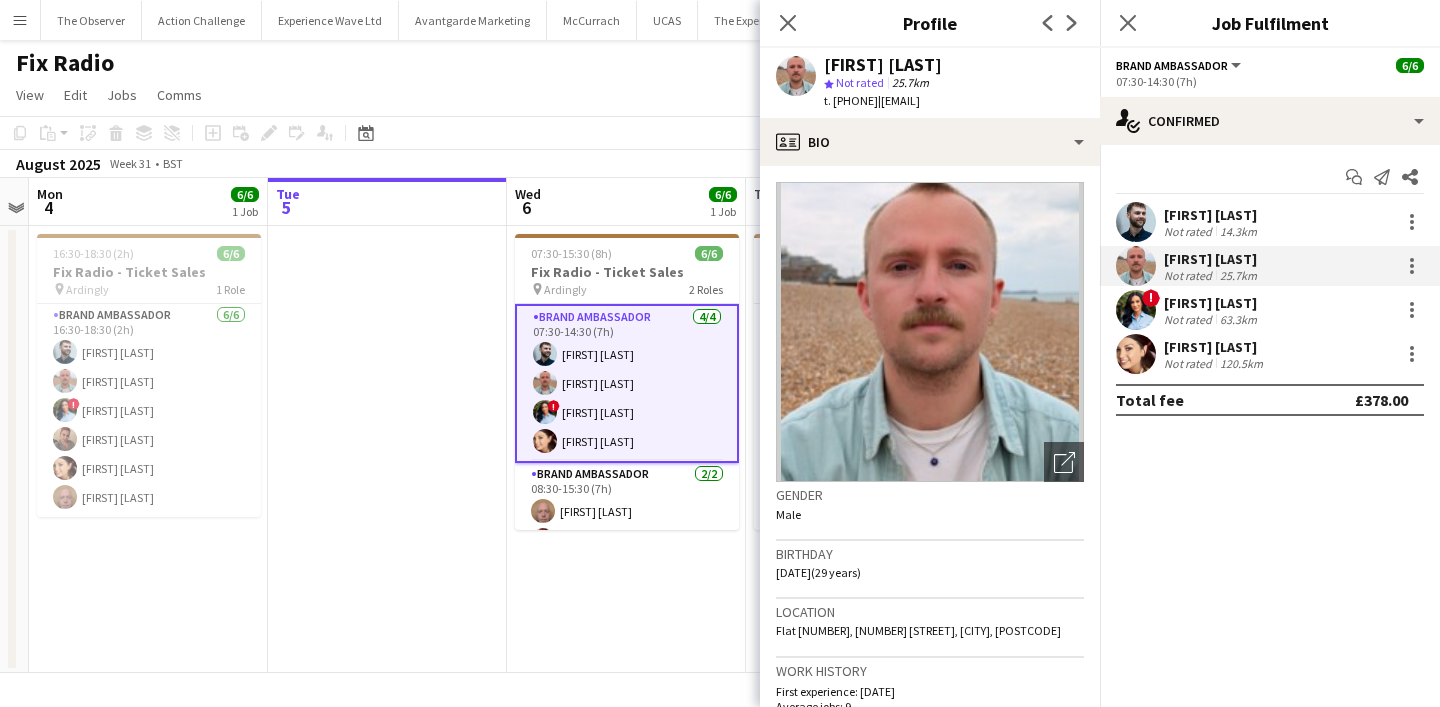 drag, startPoint x: 930, startPoint y: 114, endPoint x: 828, endPoint y: 63, distance: 114.03947 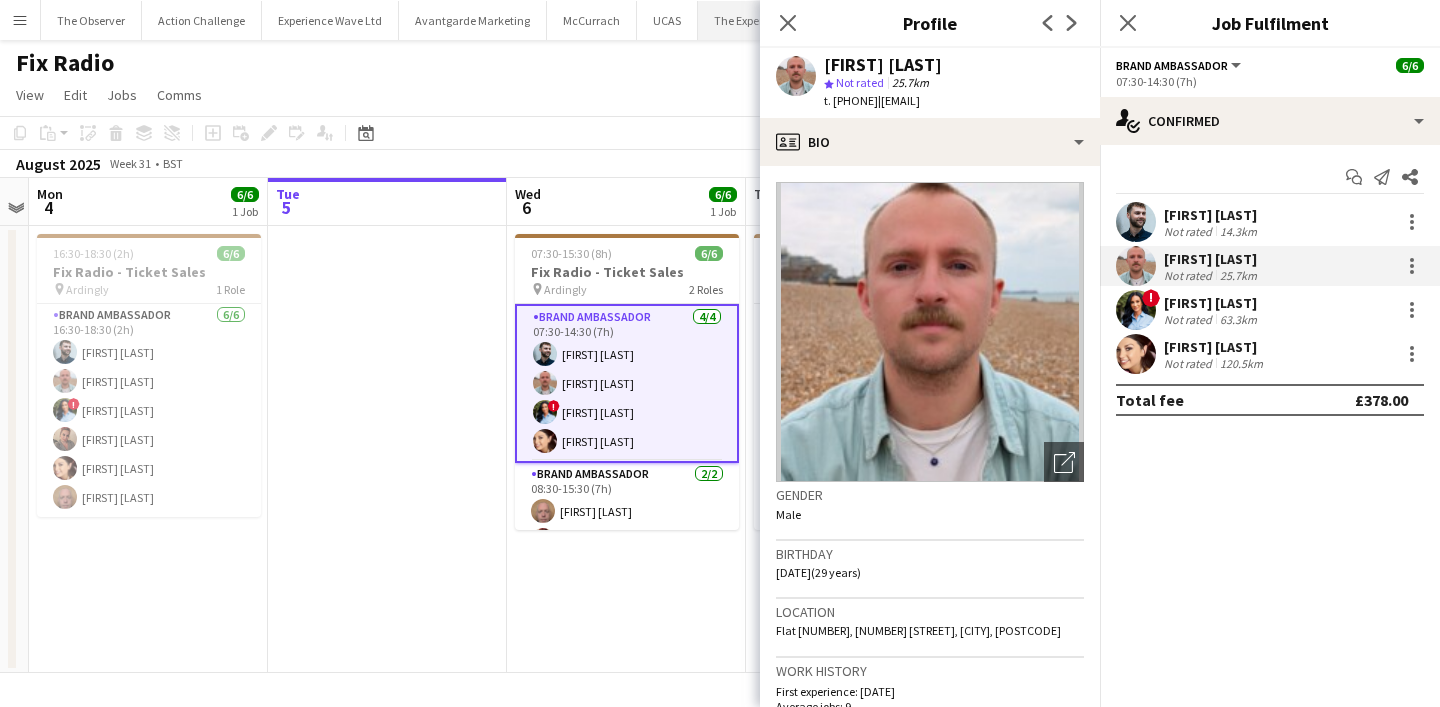 copy on "George Protheroe
star
Not rated   25.7km   t. +447432110473   |   george.protheroe96@hotmail.co.uk" 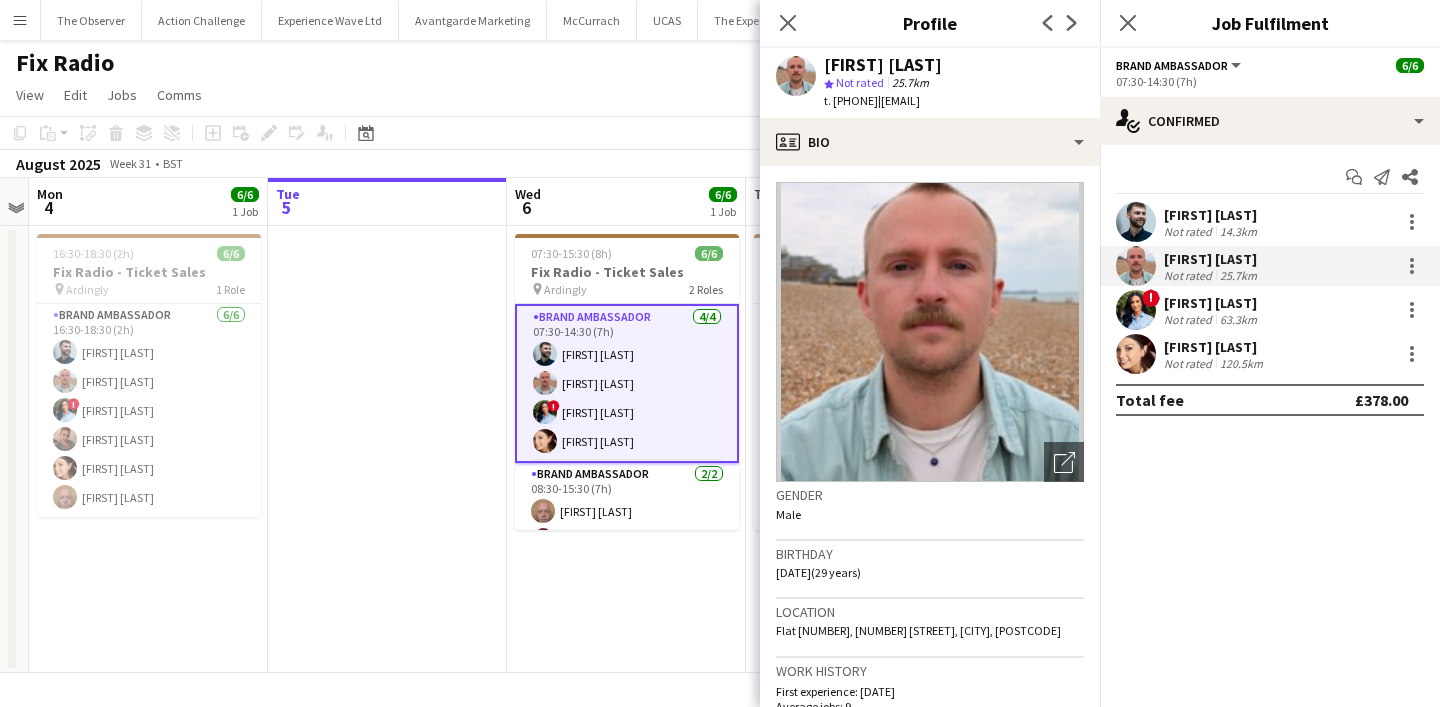click at bounding box center [1136, 310] 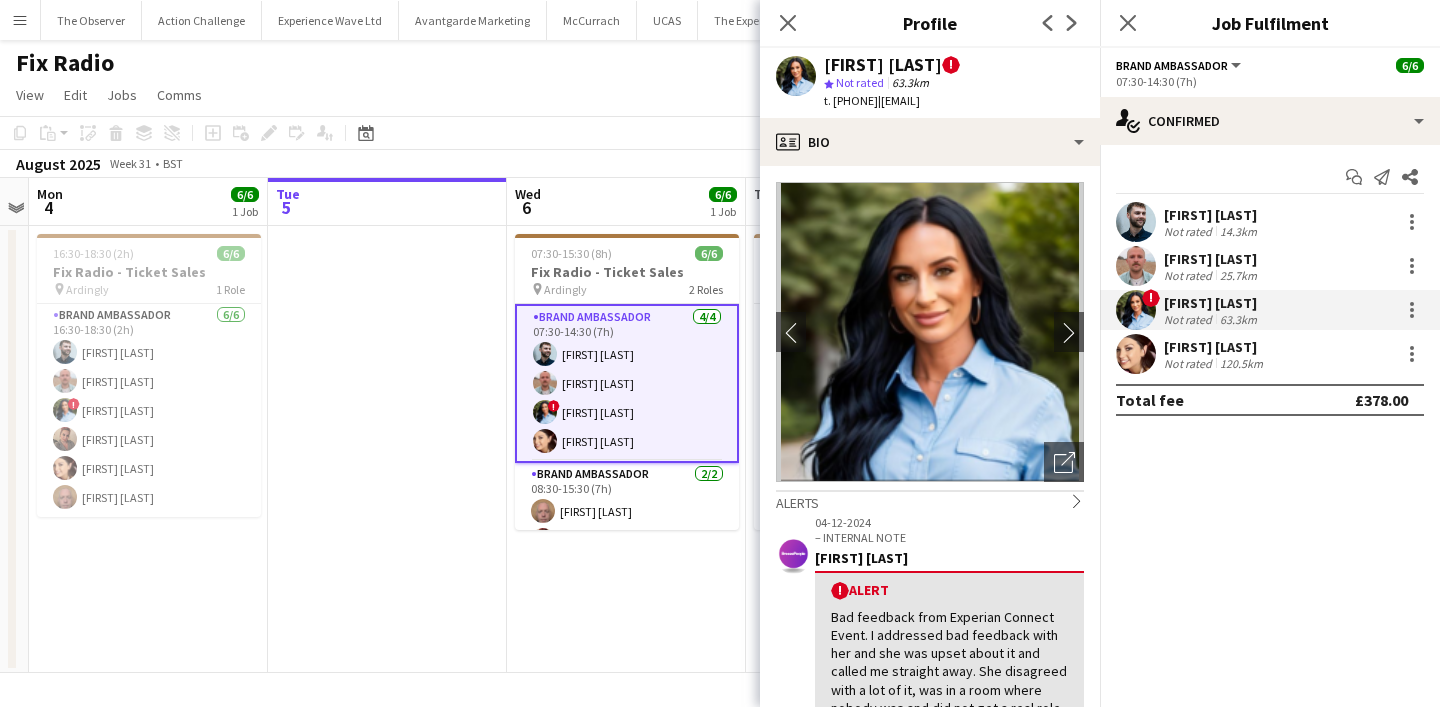 drag, startPoint x: 1046, startPoint y: 102, endPoint x: 825, endPoint y: 61, distance: 224.771 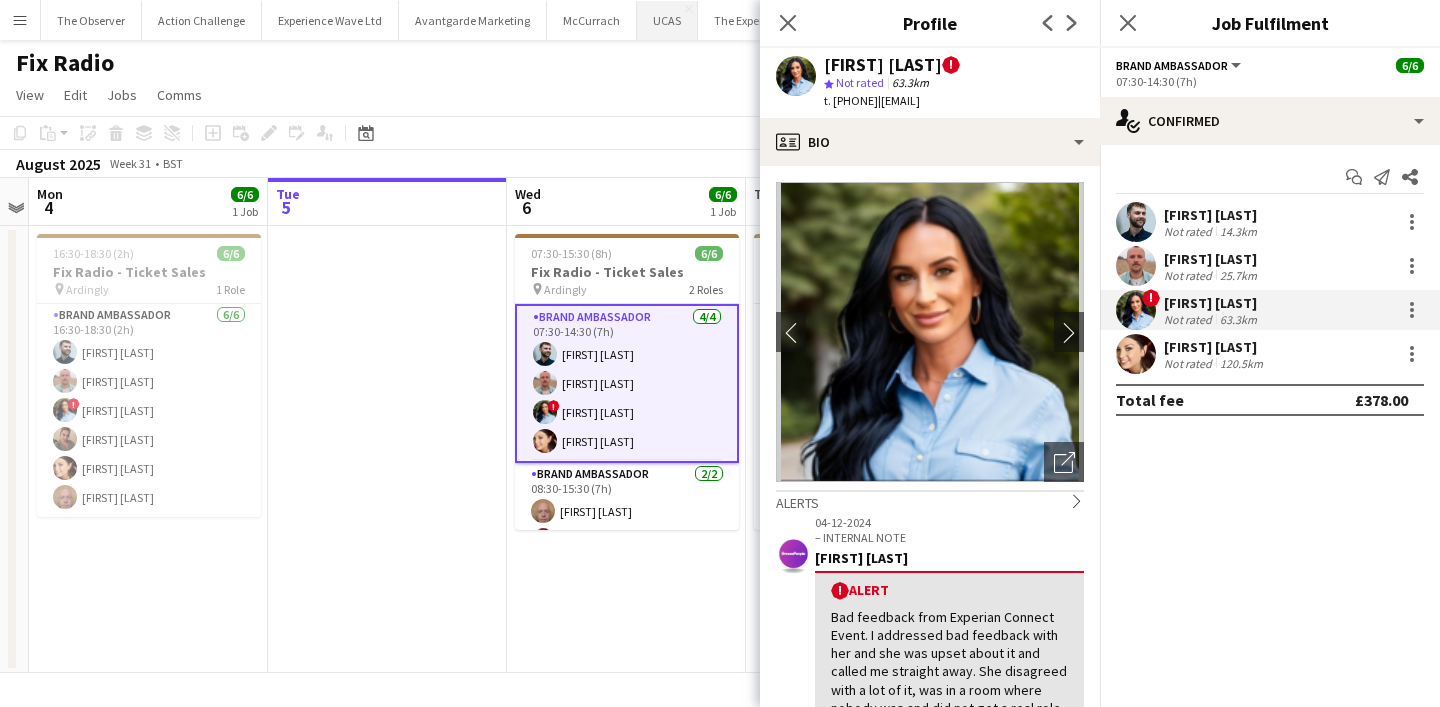 copy on "Kayleigh King  !
star
Not rated   63.3km   t. +447913422542   |   kayleigh-king@hotmail.co.uk" 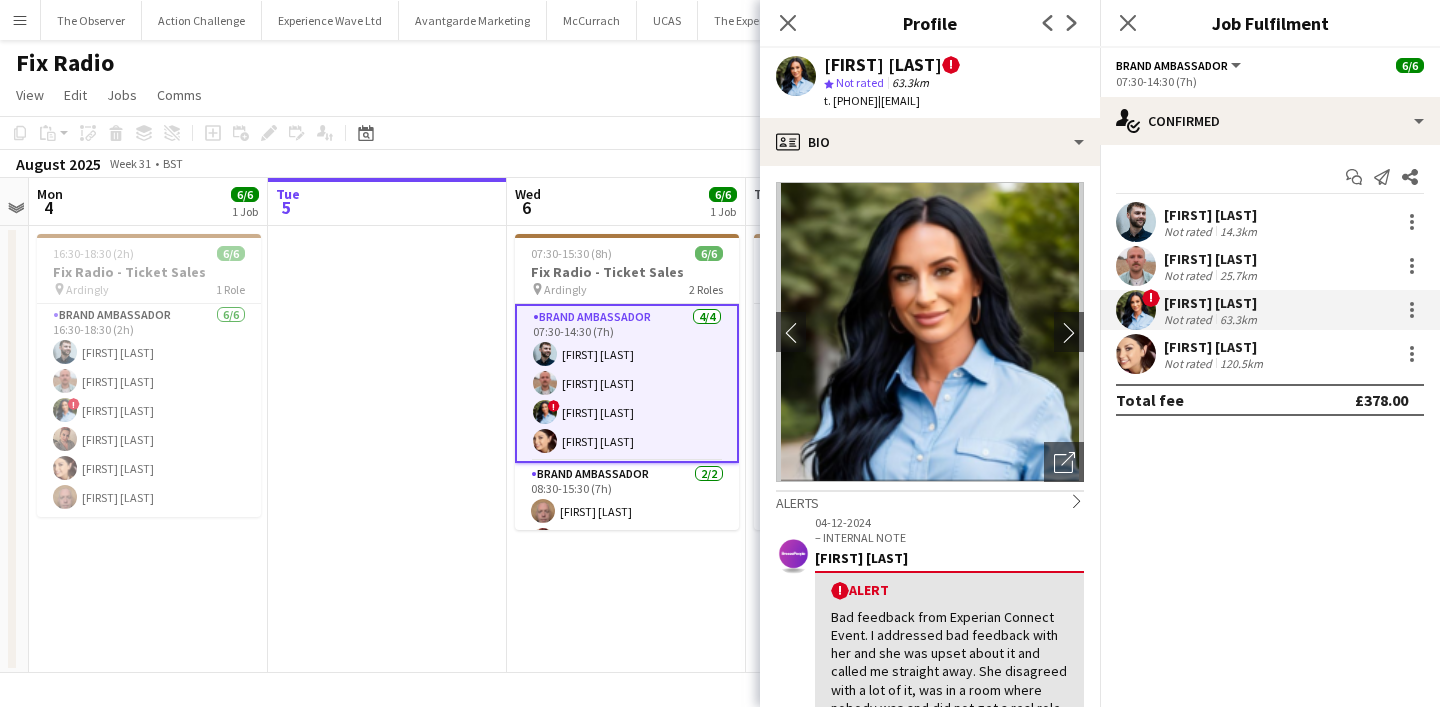 click at bounding box center (1136, 354) 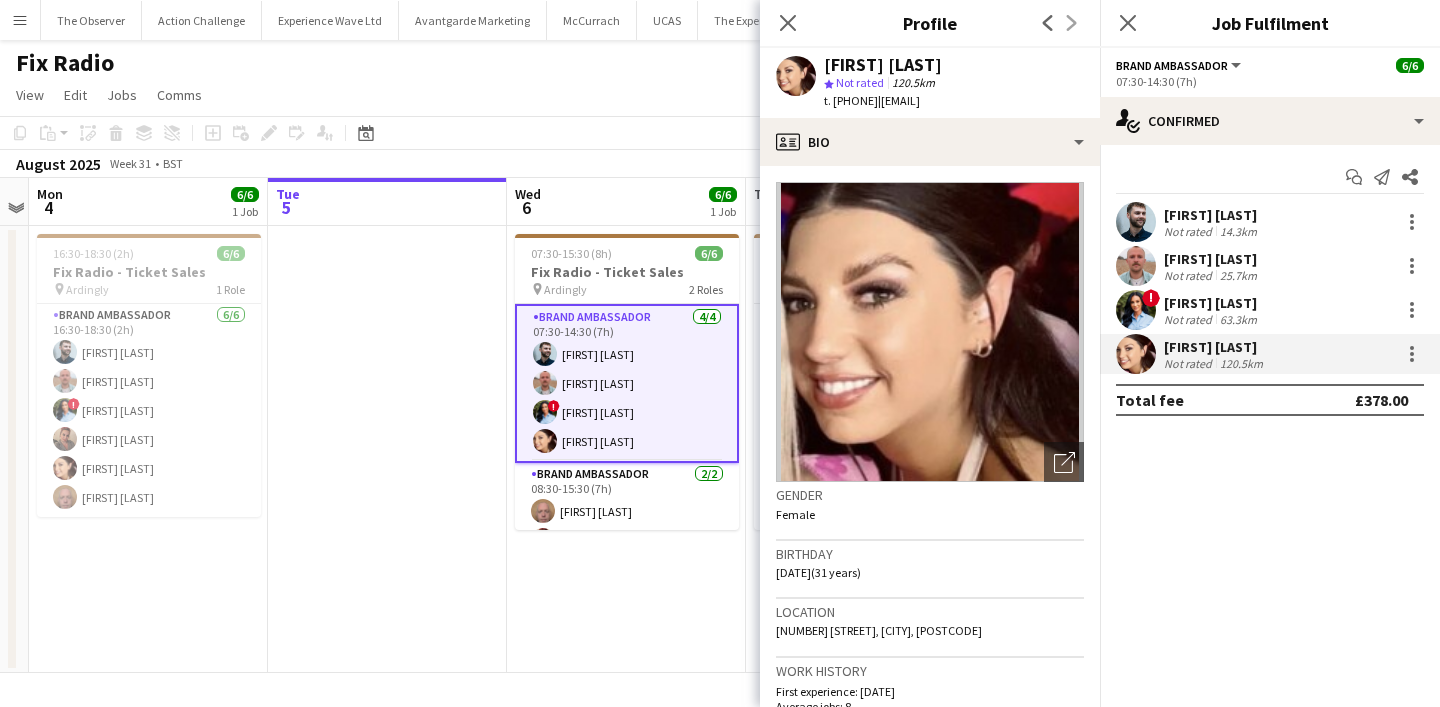 drag, startPoint x: 1040, startPoint y: 105, endPoint x: 838, endPoint y: 39, distance: 212.50882 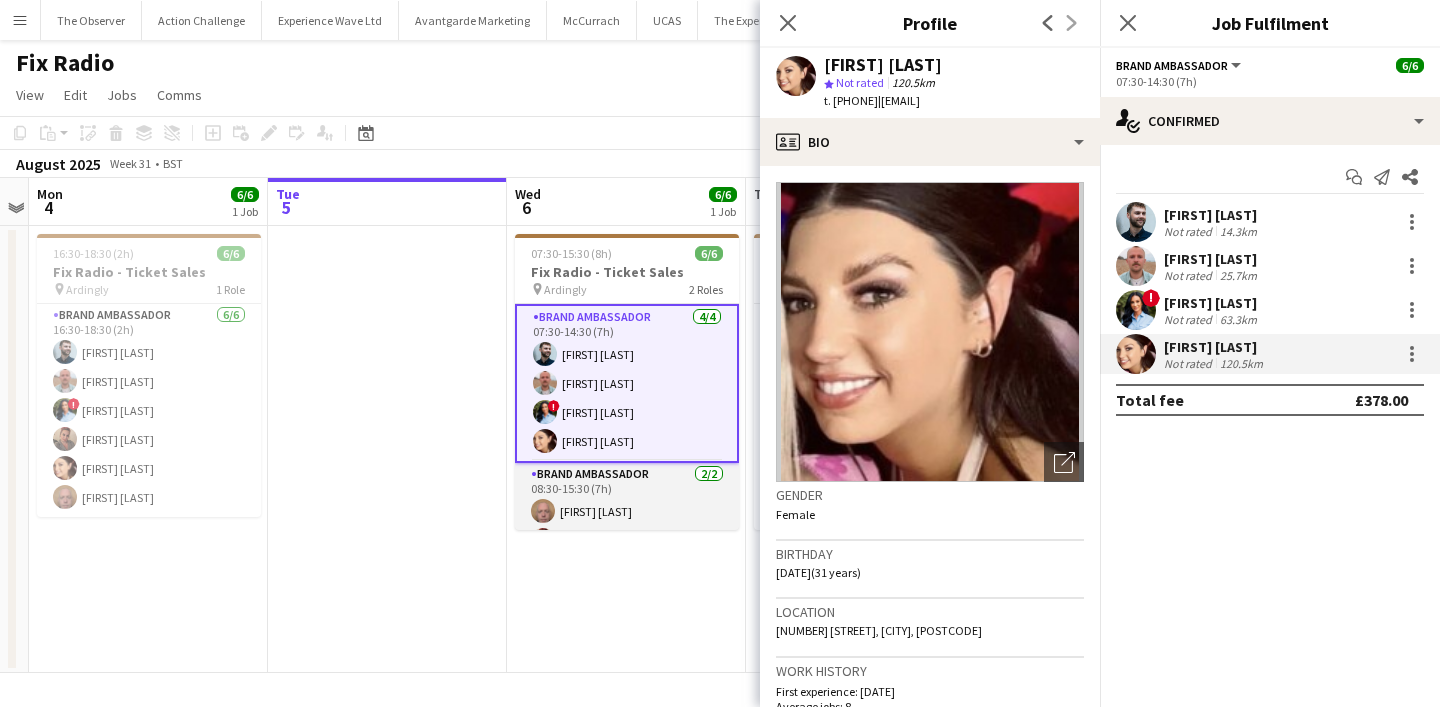 click on "Brand Ambassador   2/2   08:30-15:30 (7h)
[FIRST] [LAST] [FIRST] [LAST]" at bounding box center [627, 511] 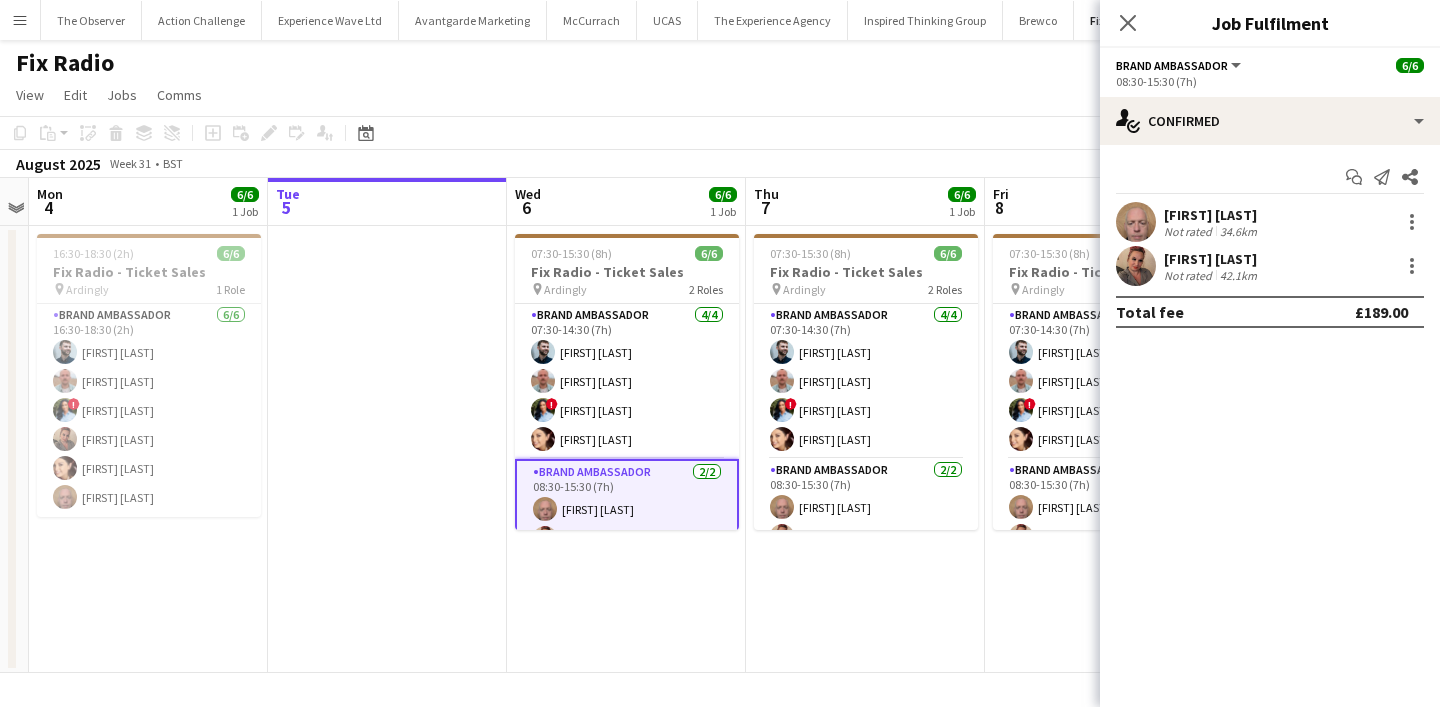 click on "Not rated" at bounding box center [1190, 231] 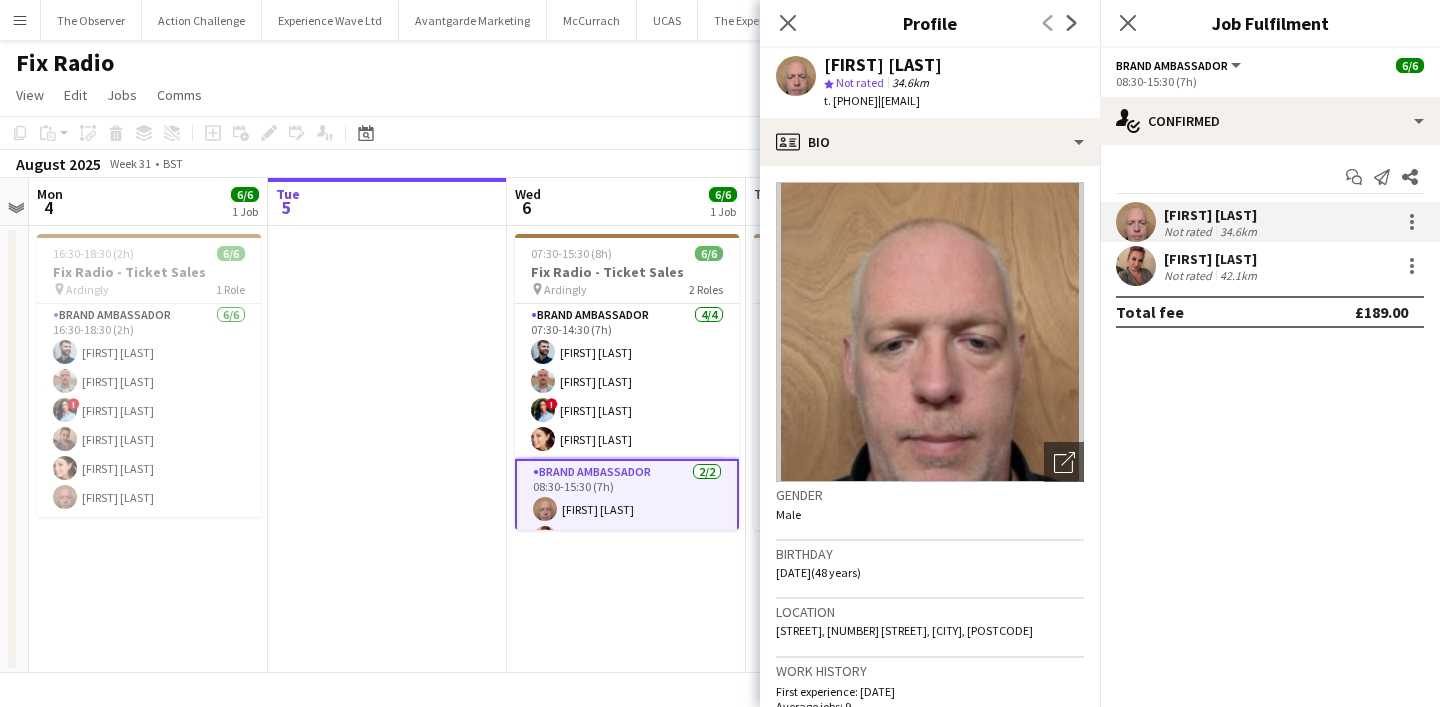 drag, startPoint x: 1069, startPoint y: 105, endPoint x: 815, endPoint y: 65, distance: 257.1303 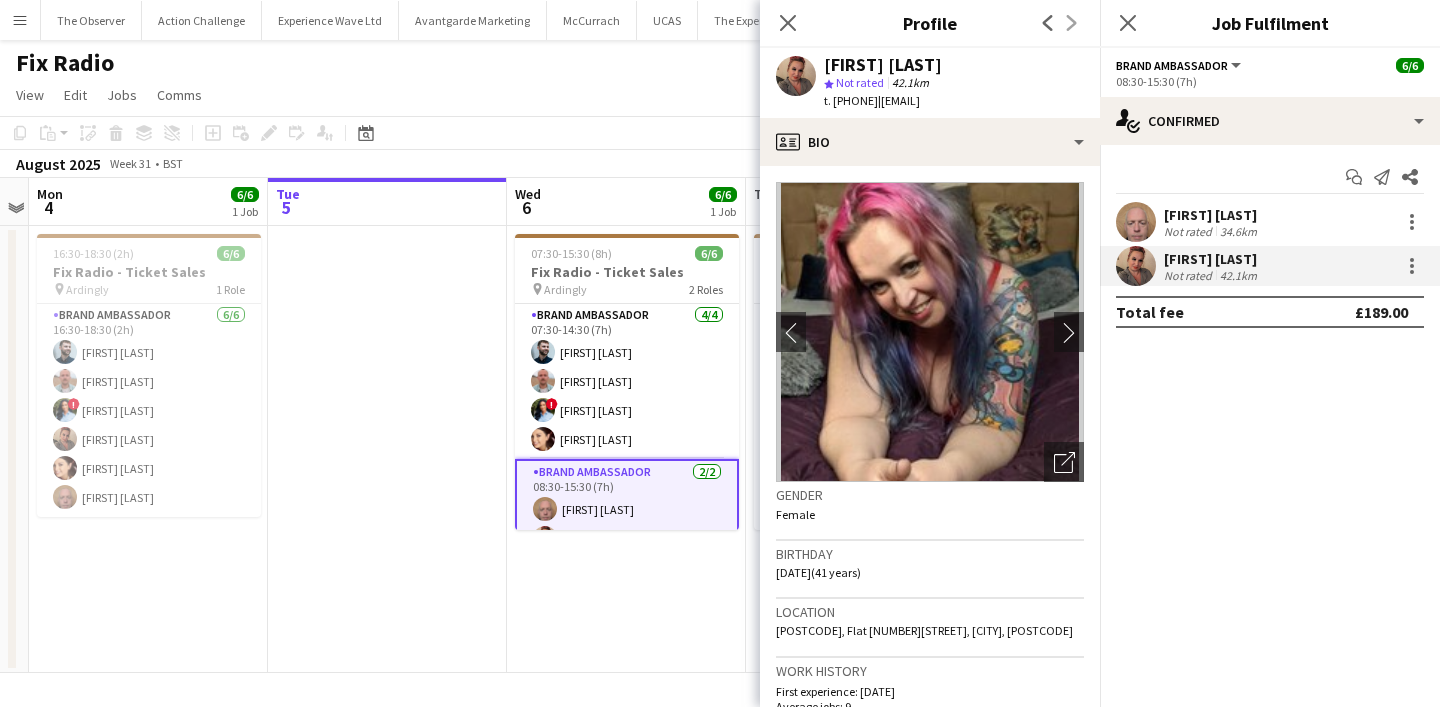 drag, startPoint x: 1076, startPoint y: 108, endPoint x: 831, endPoint y: 50, distance: 251.77173 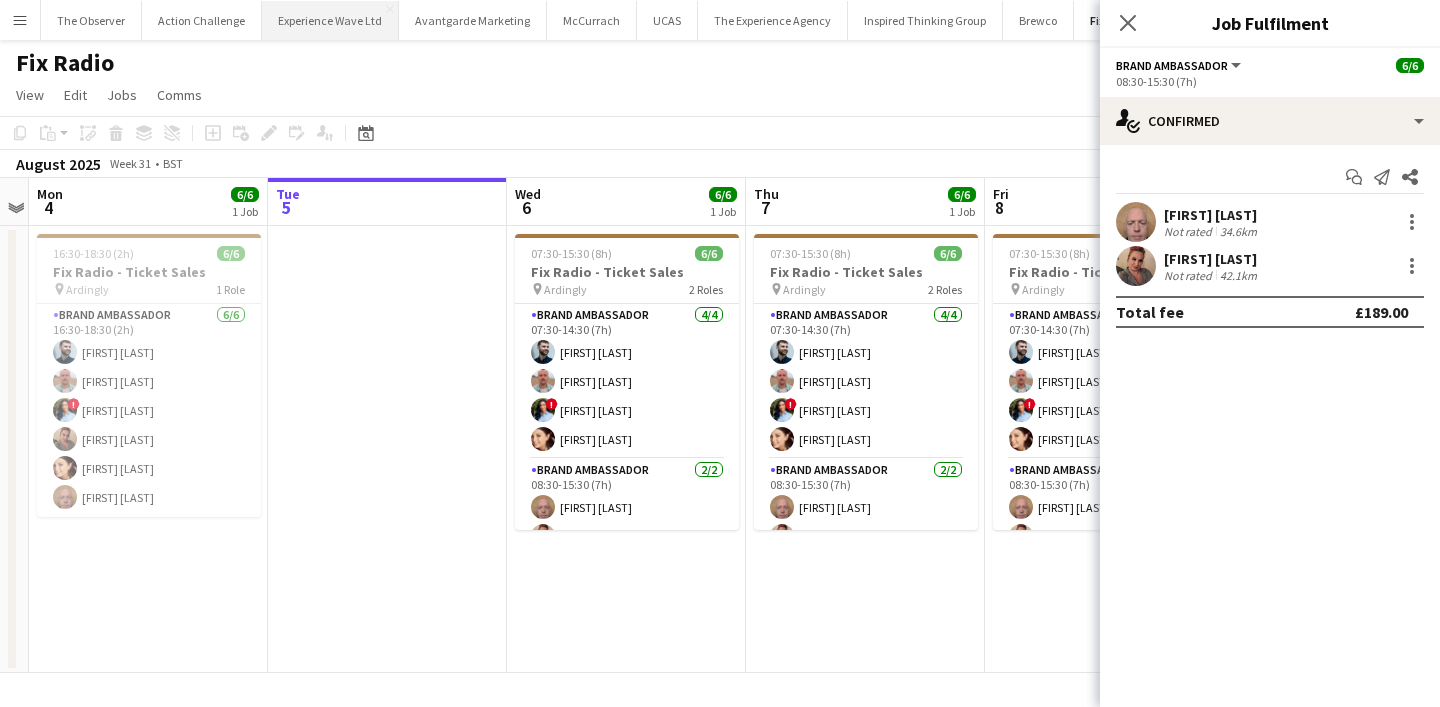 click on "Experience Wave Ltd
Close" at bounding box center [330, 20] 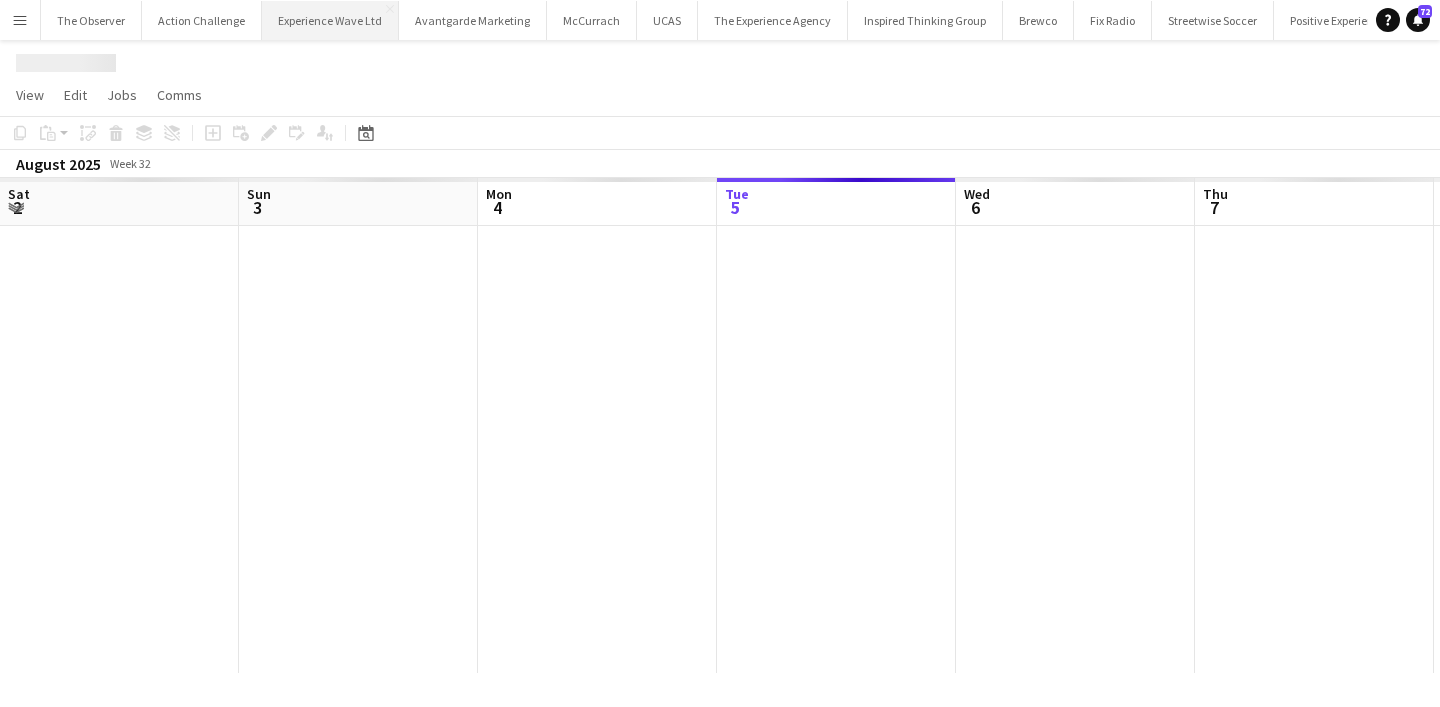 scroll, scrollTop: 0, scrollLeft: 478, axis: horizontal 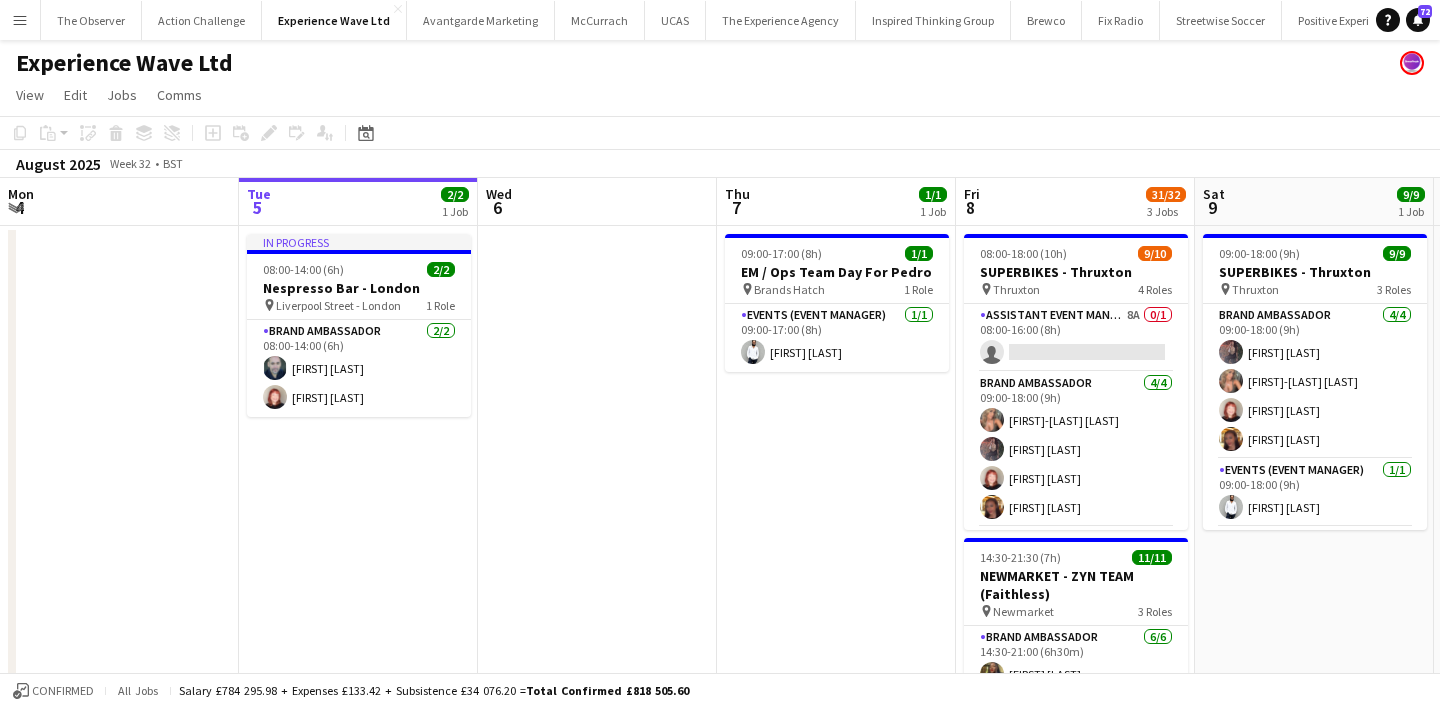 click on "Menu" at bounding box center (20, 20) 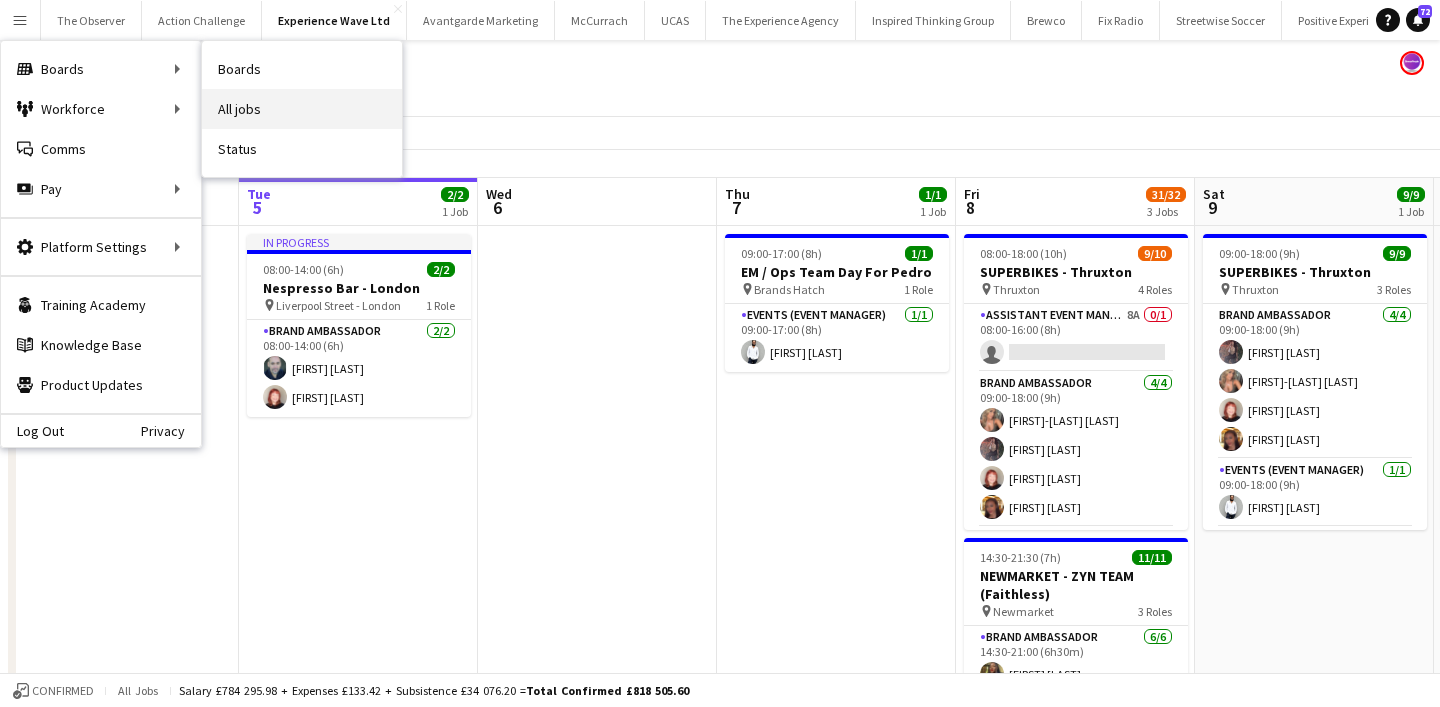 click on "All jobs" at bounding box center [302, 109] 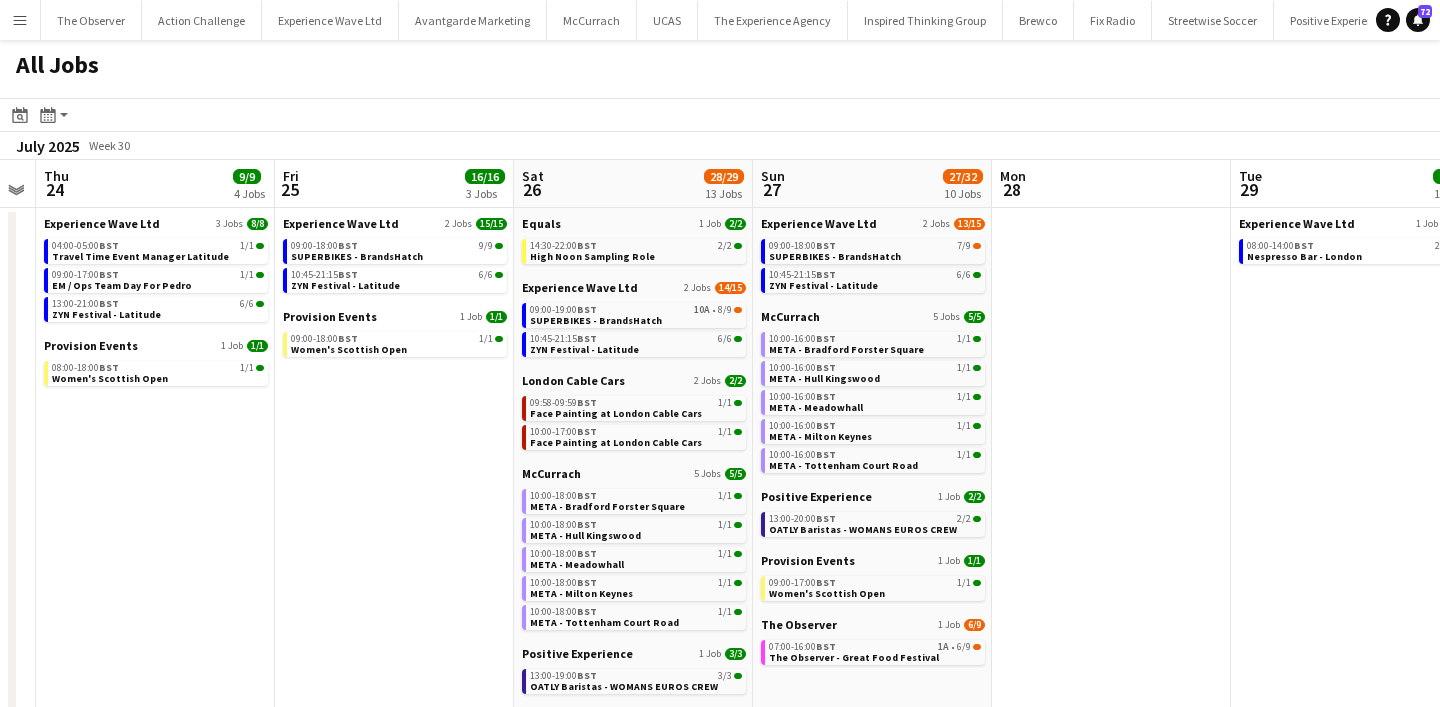 scroll, scrollTop: 0, scrollLeft: 626, axis: horizontal 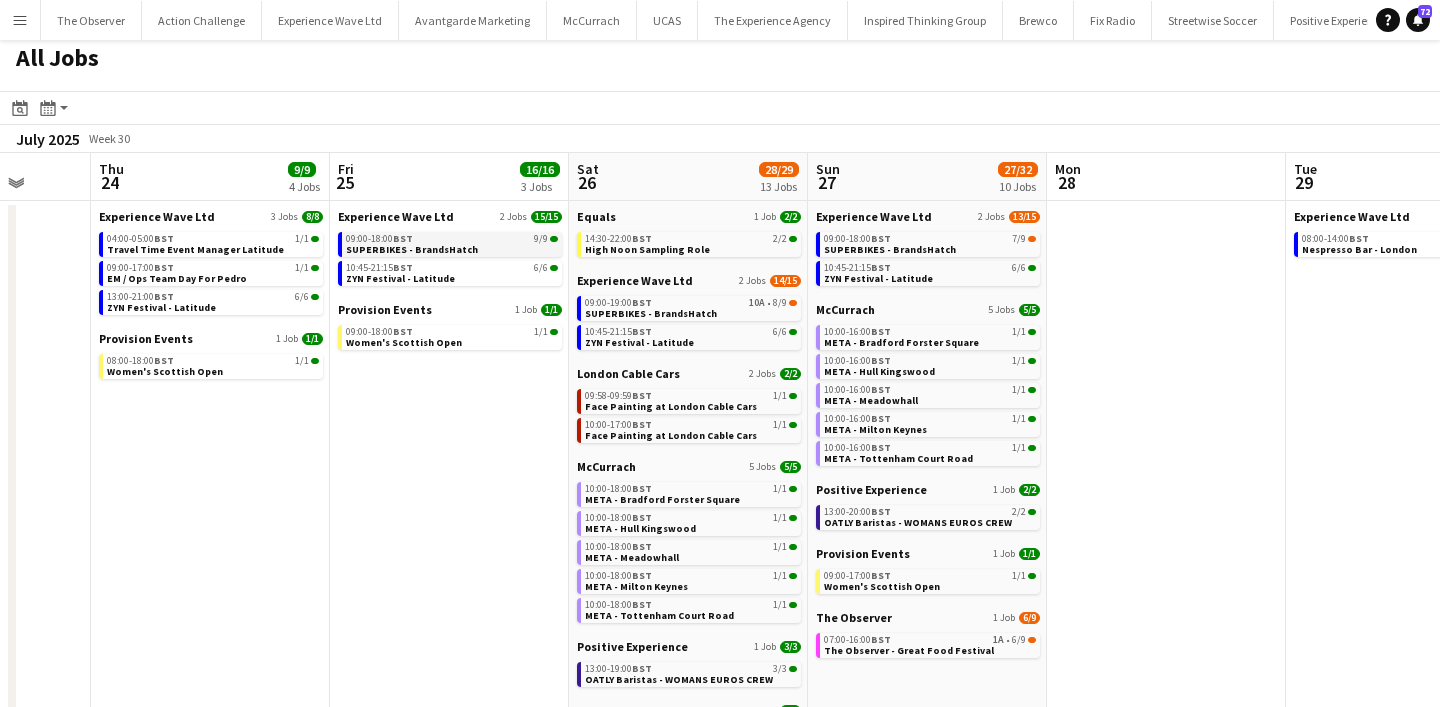 click on "09:00-18:00    BST   9/9   SUPERBIKES - BrandsHatch" at bounding box center [452, 243] 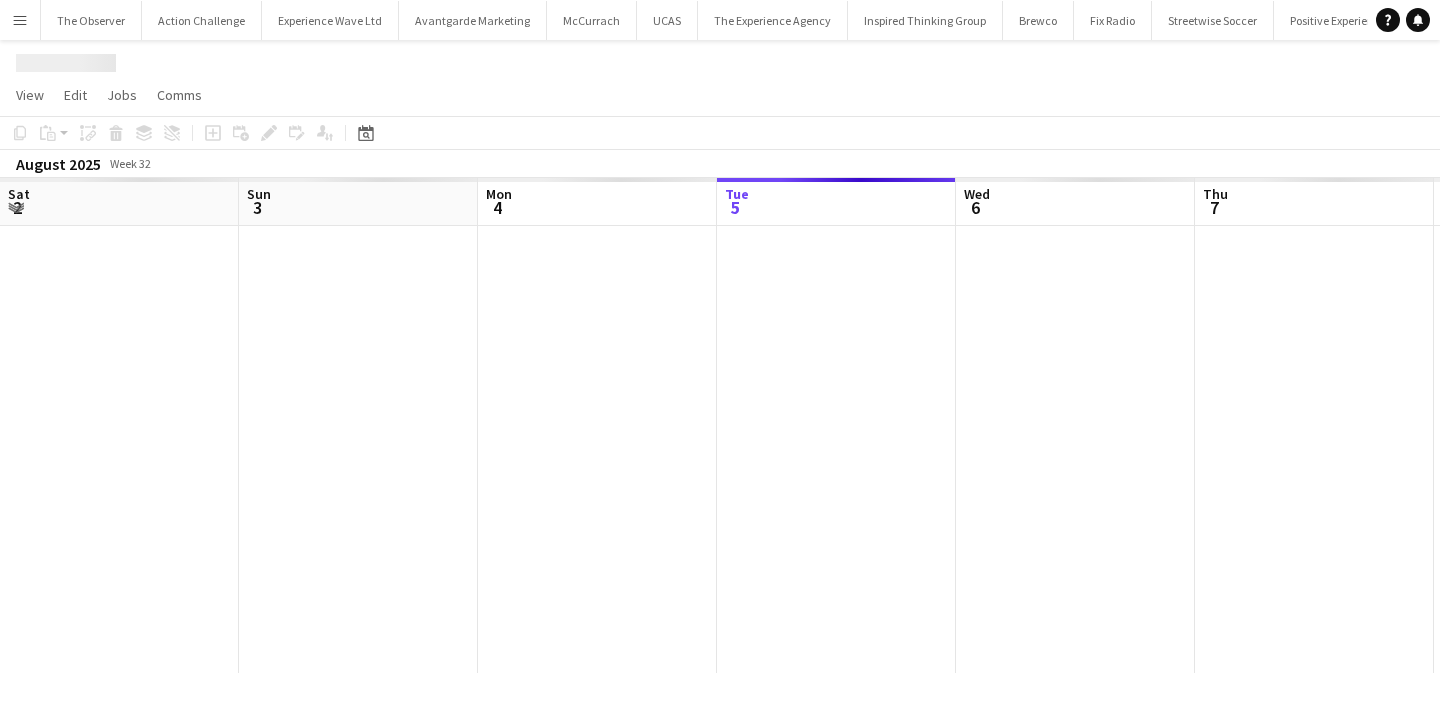 scroll, scrollTop: 0, scrollLeft: 0, axis: both 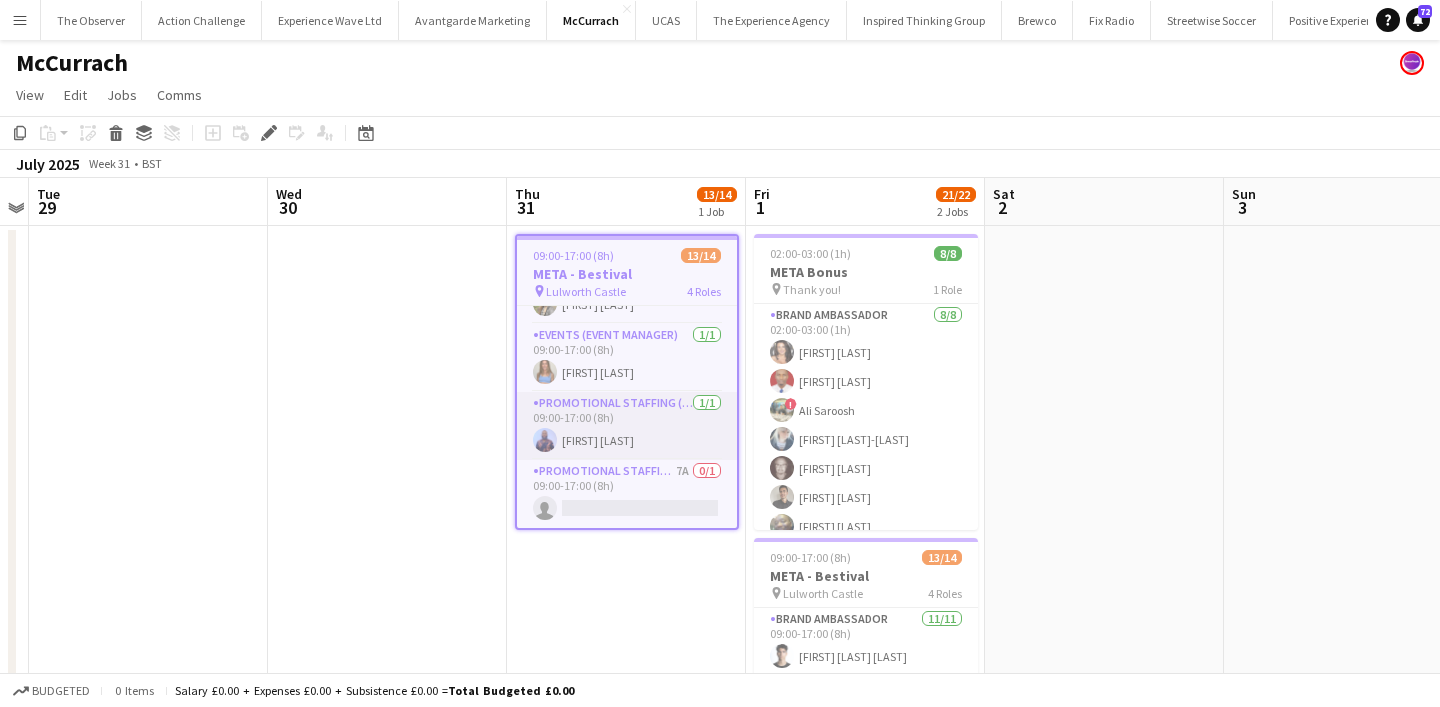 click on "Promotional Staffing (Promotional Staff)   1/1   09:00-17:00 (8h)
[FIRST] [LAST]" at bounding box center (627, 426) 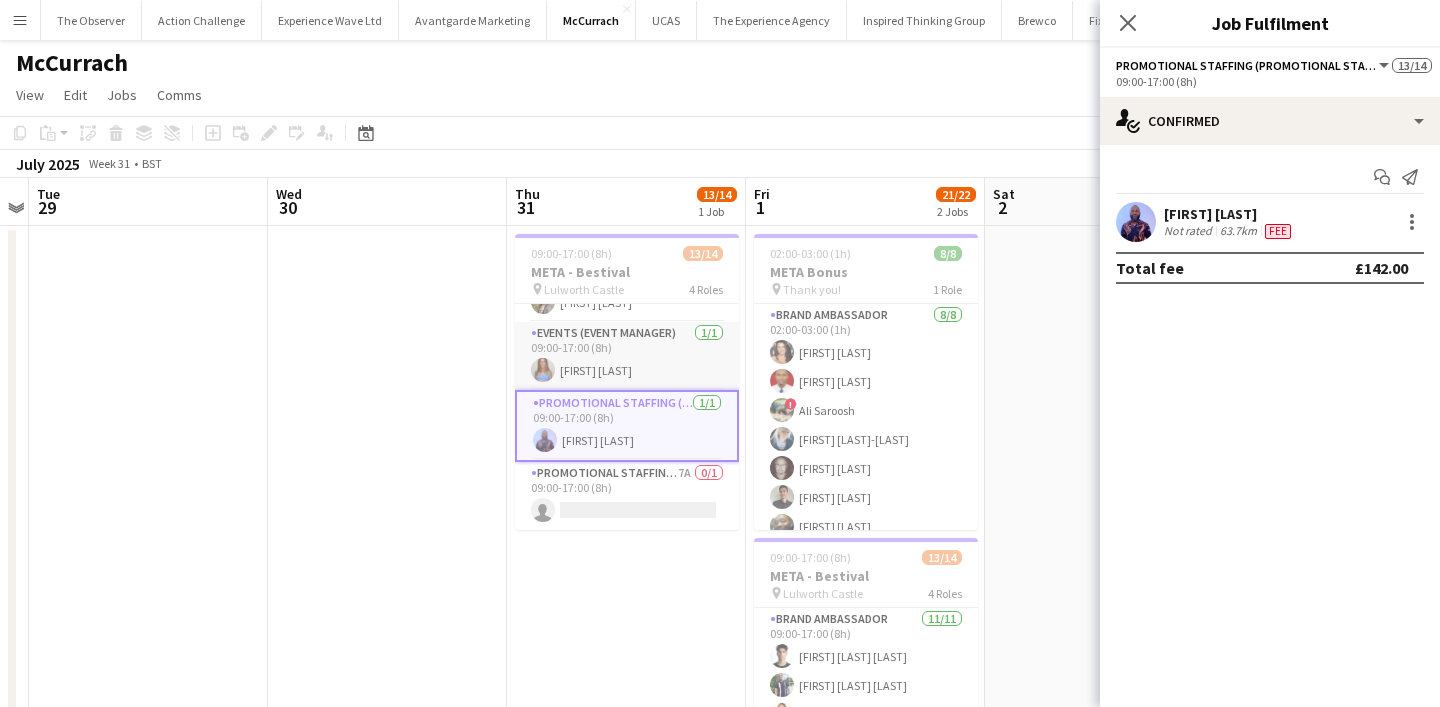 click on "Events (Event Manager)   1/1   09:00-17:00 (8h)
Lucy Carpenter" at bounding box center (627, 356) 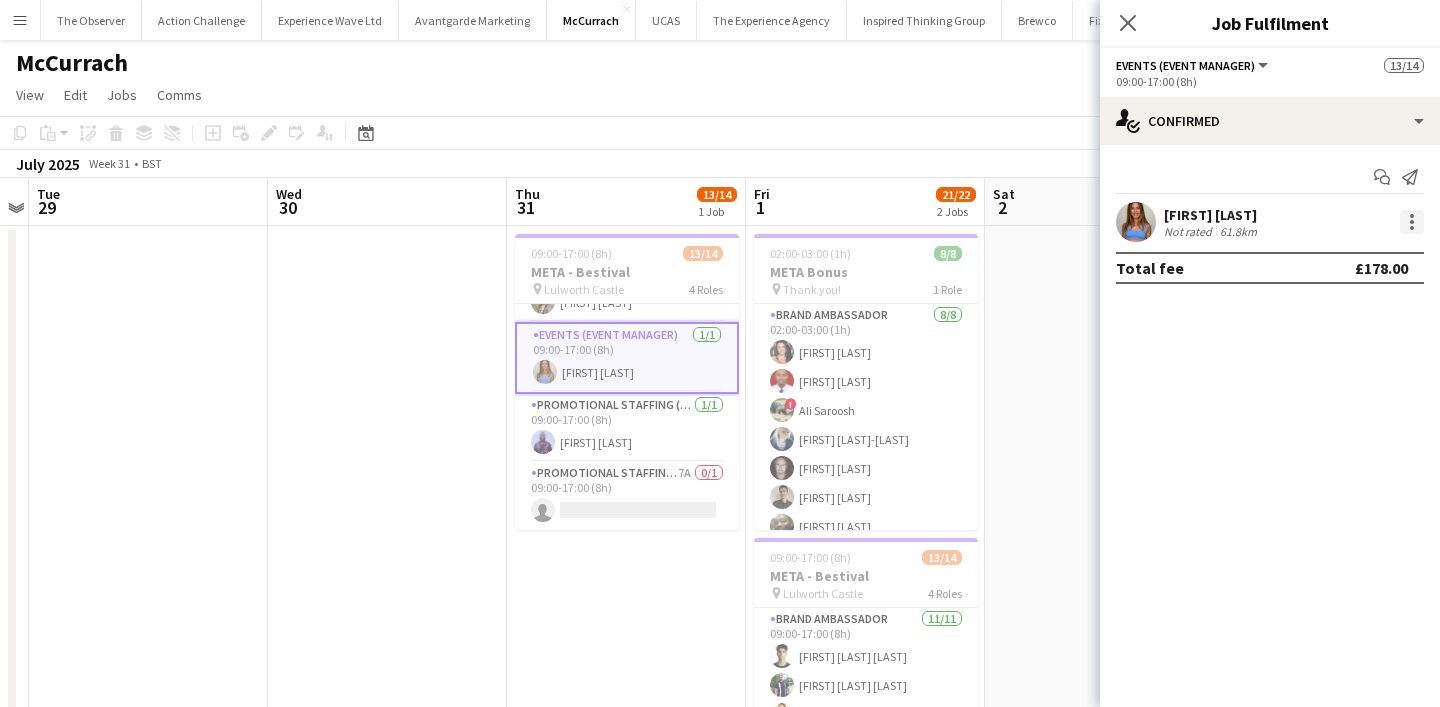 click at bounding box center [1412, 222] 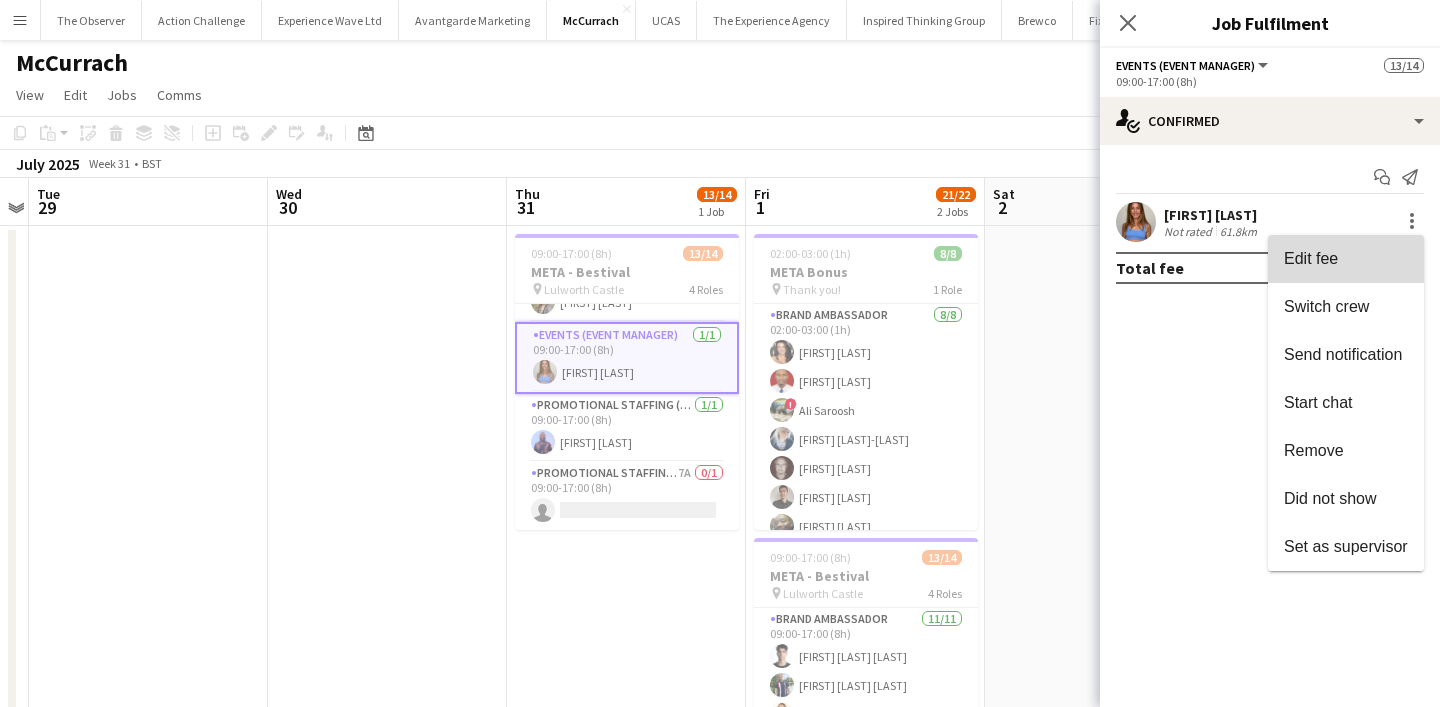 click on "Edit fee" at bounding box center [1346, 259] 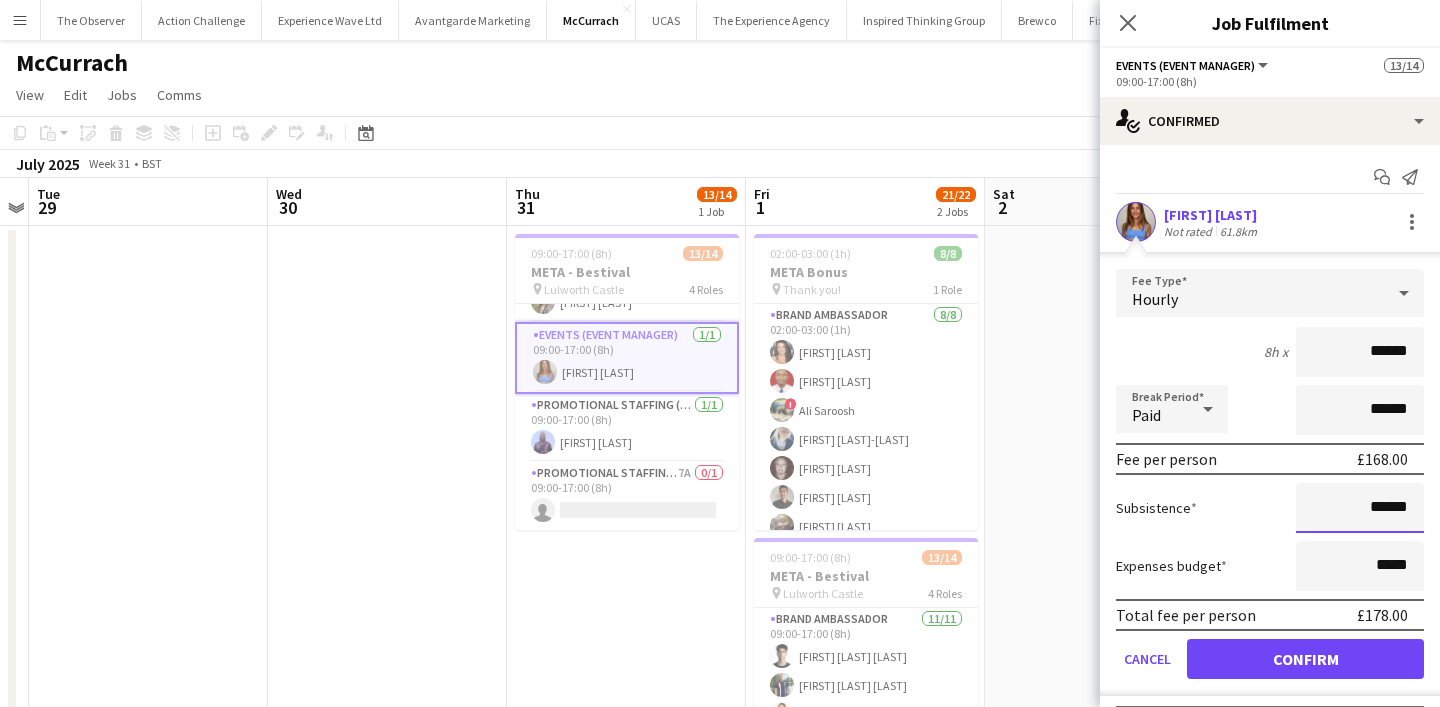 click on "******" at bounding box center (1360, 508) 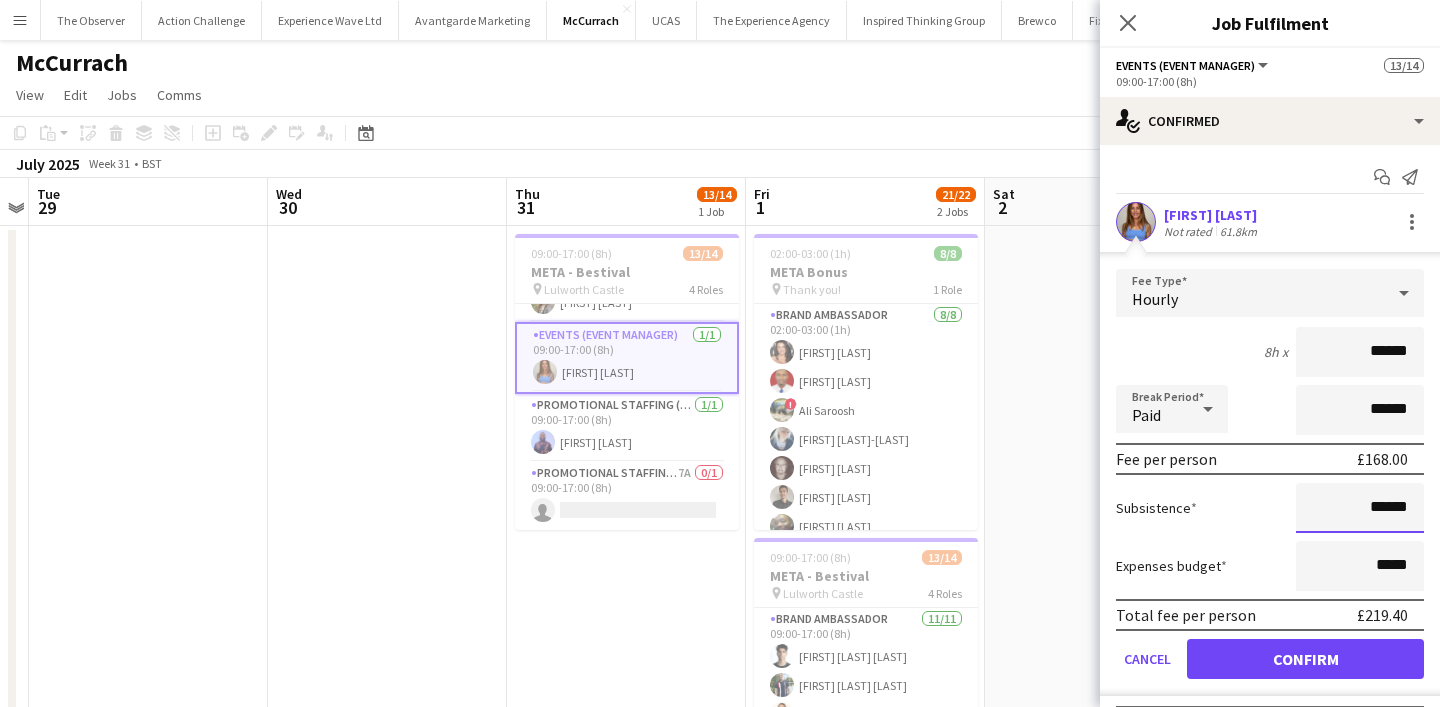 type on "******" 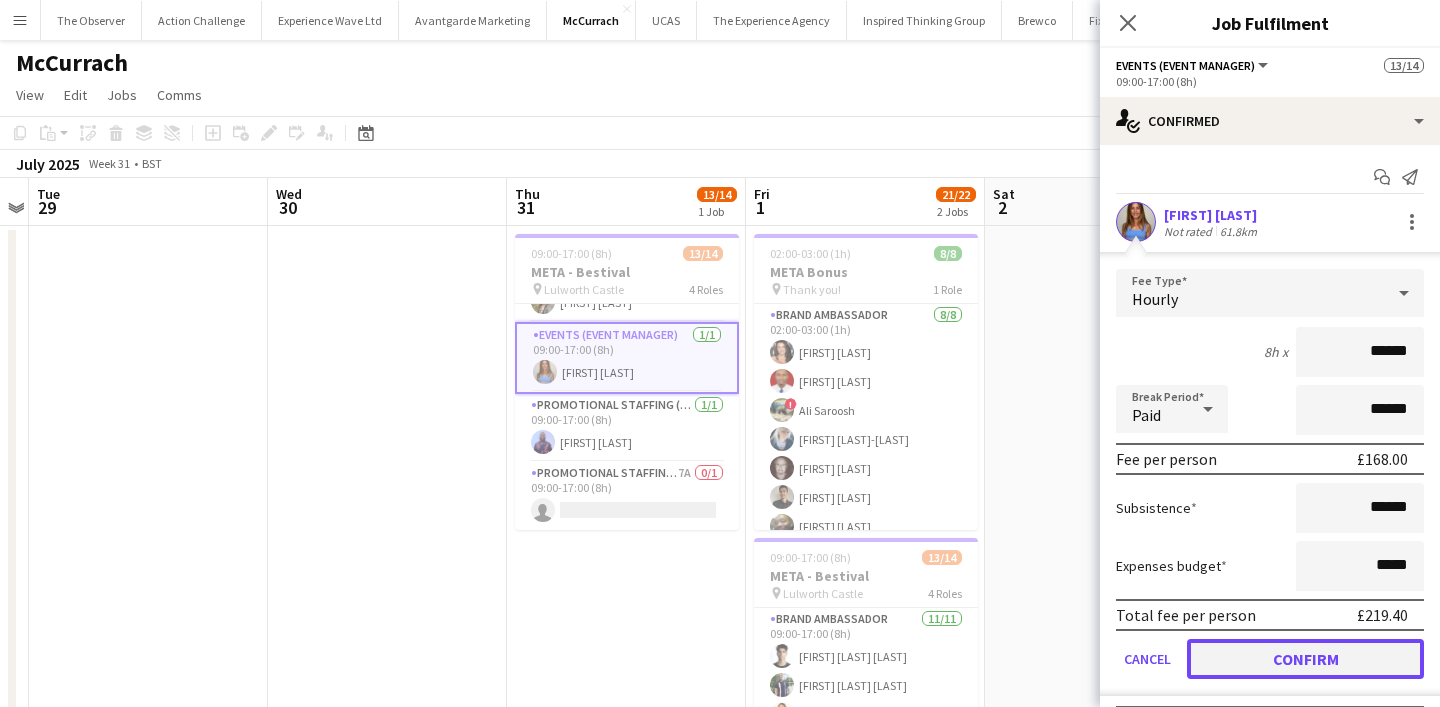 click on "Confirm" at bounding box center (1305, 659) 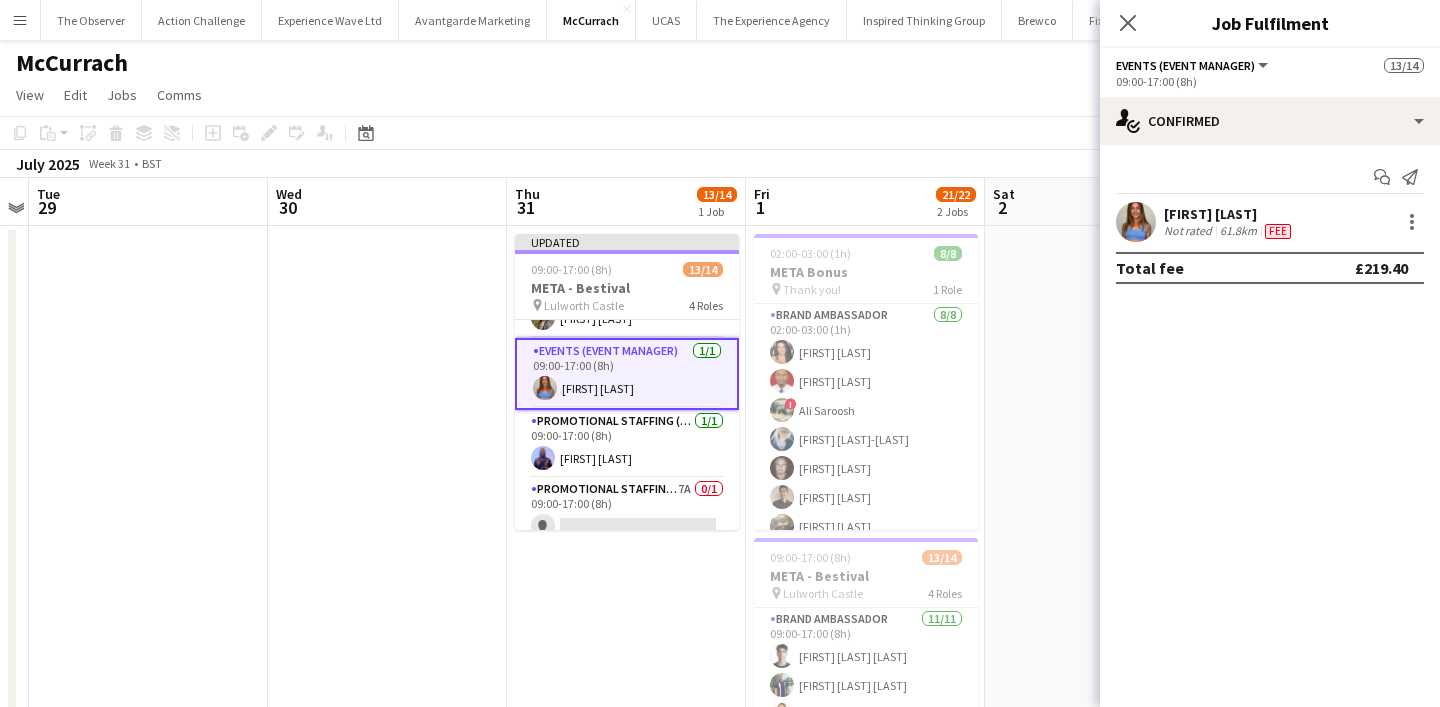 click on "Updated   09:00-17:00 (8h)    13/14   META - Bestival
pin
Lulworth Castle   4 Roles   Brand Ambassador   11/11   09:00-17:00 (8h)
Adrian De la Rosa Sanchez Angel Gervacio Bido Astrid Ventura Anny Bidó Bautista Natalie Sanders Elizabeth Norton Lauren Hyams Lily Stansbury Leighton Haberfield Amelia Antell Chantelle Rose  Events (Event Manager)   1/1   09:00-17:00 (8h)
Lucy Carpenter  Promotional Staffing (Promotional Staff)   1/1   09:00-17:00 (8h)
Eugene E Okafor  Promotional Staffing (Promotional Staff)   7A   0/1   09:00-17:00 (8h)
single-neutral-actions" at bounding box center [626, 642] 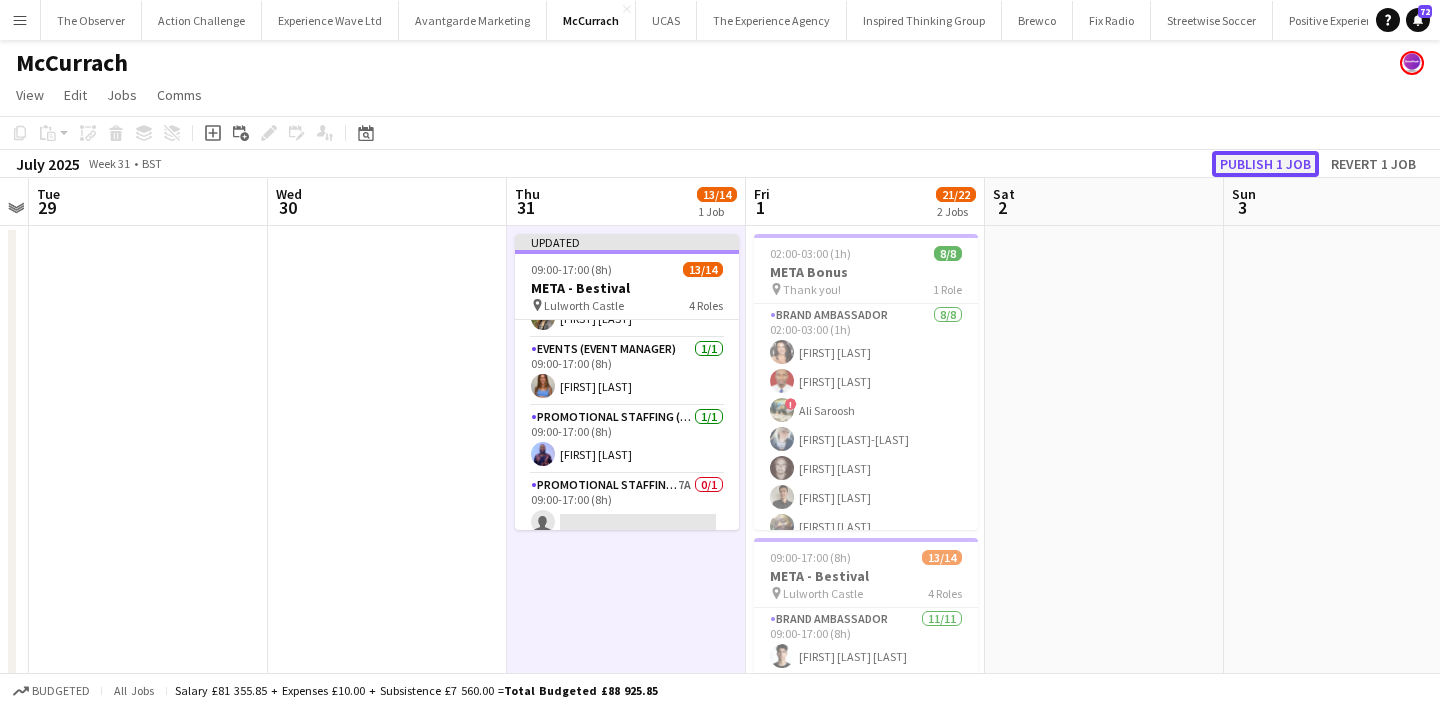 click on "Publish 1 job" 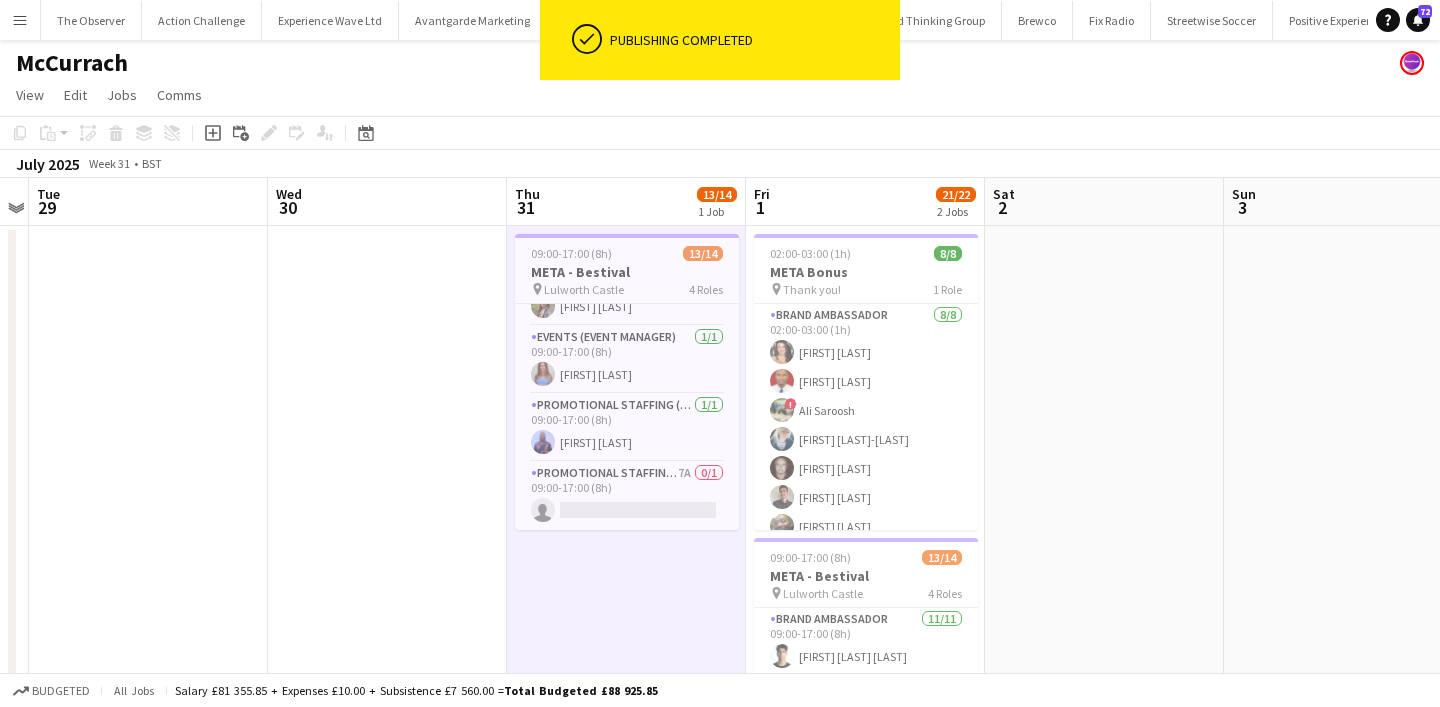 scroll, scrollTop: 336, scrollLeft: 0, axis: vertical 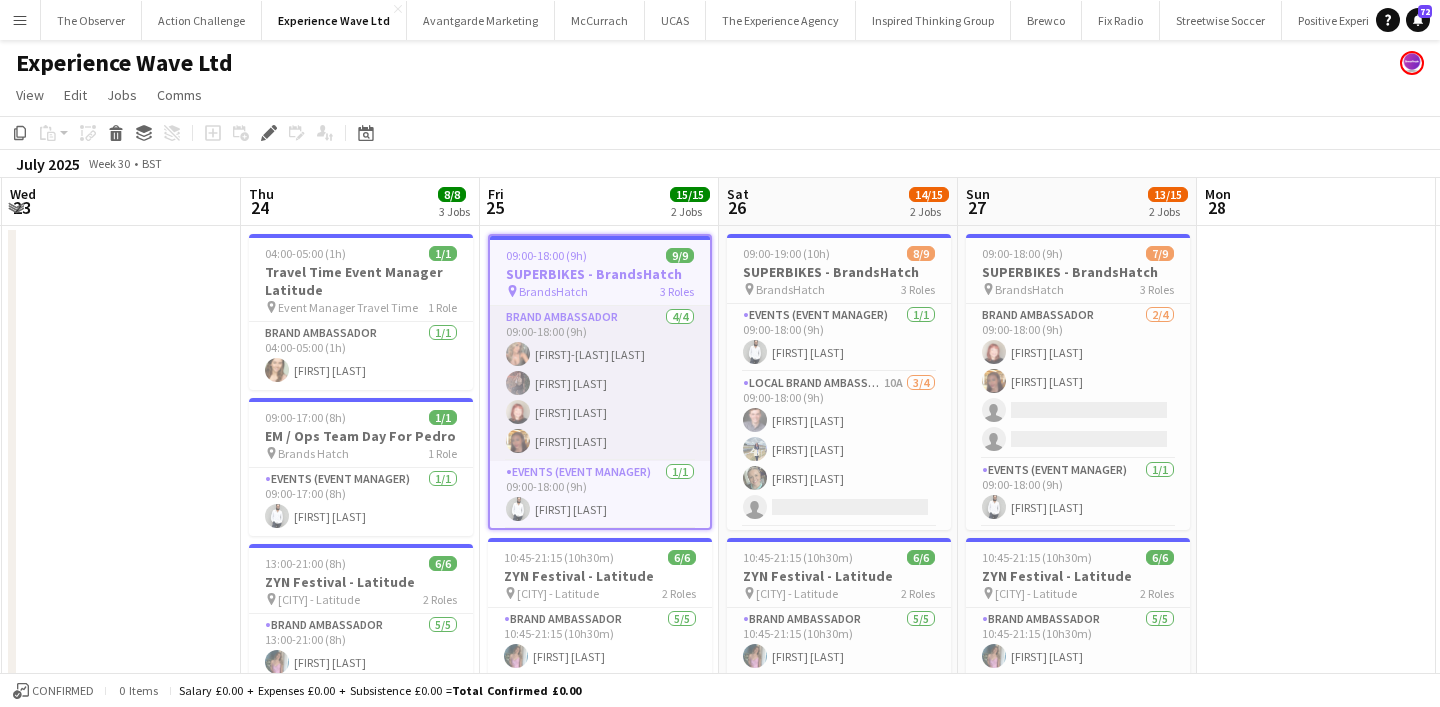 click on "Brand Ambassador   4/4   09:00-18:00 (9h)
Molly-Anna Porter Lydia Bennett Lily Exall Mollie NJOKU" at bounding box center [600, 383] 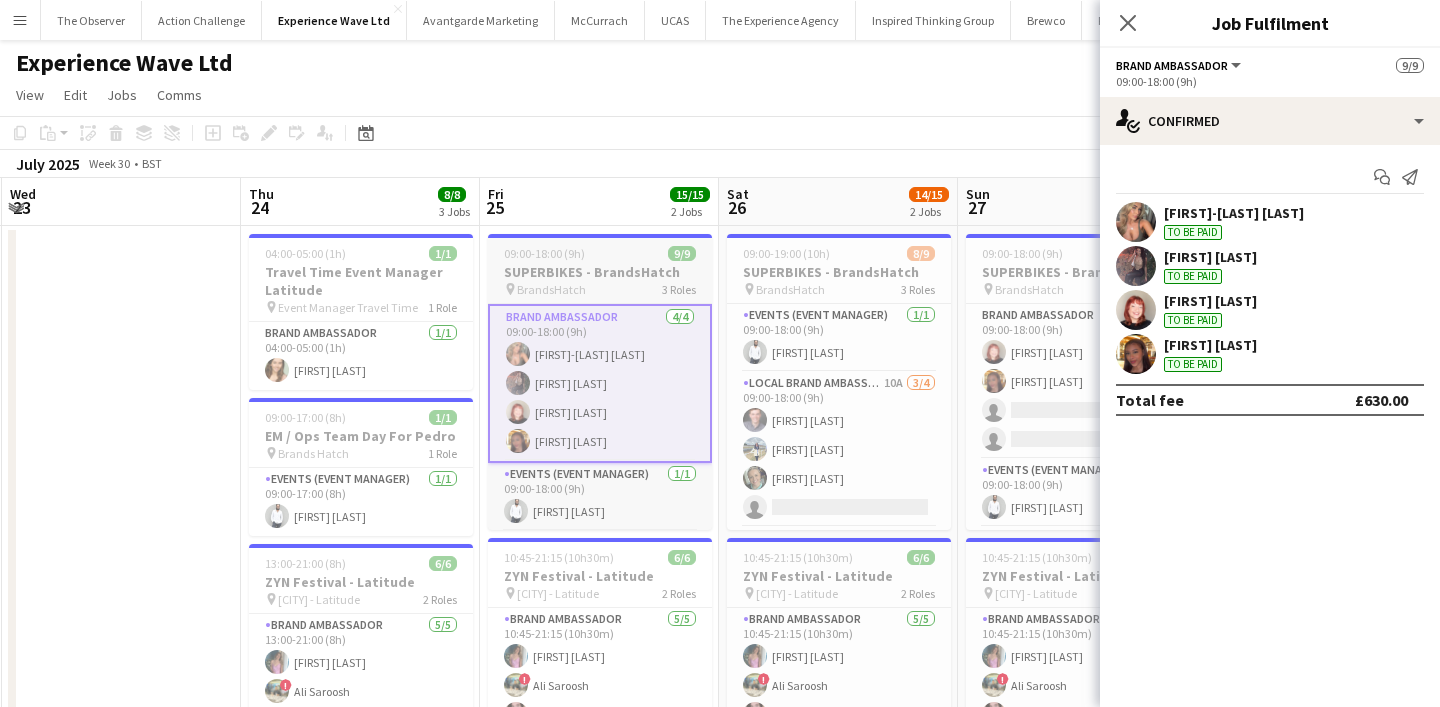 click on "SUPERBIKES - BrandsHatch" at bounding box center [600, 272] 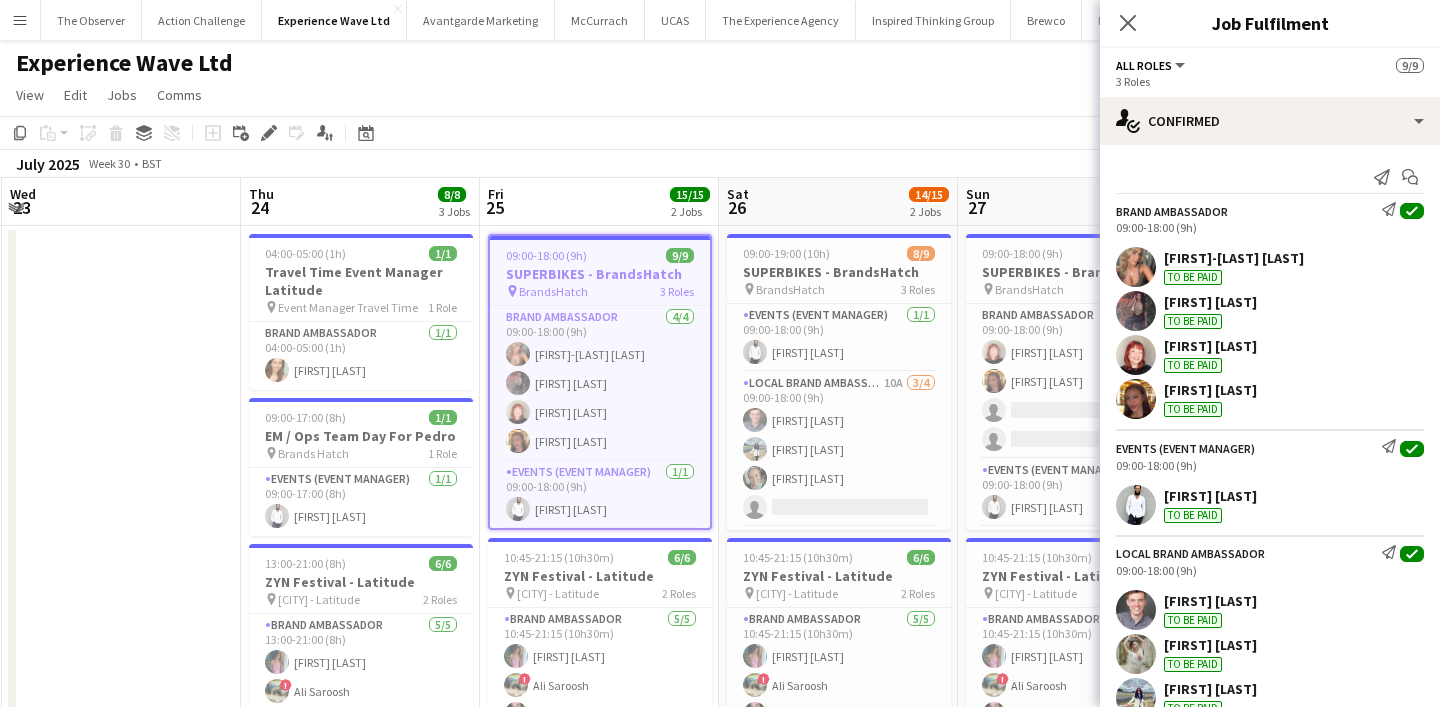 click on "July 2025   Week 30
•   BST" 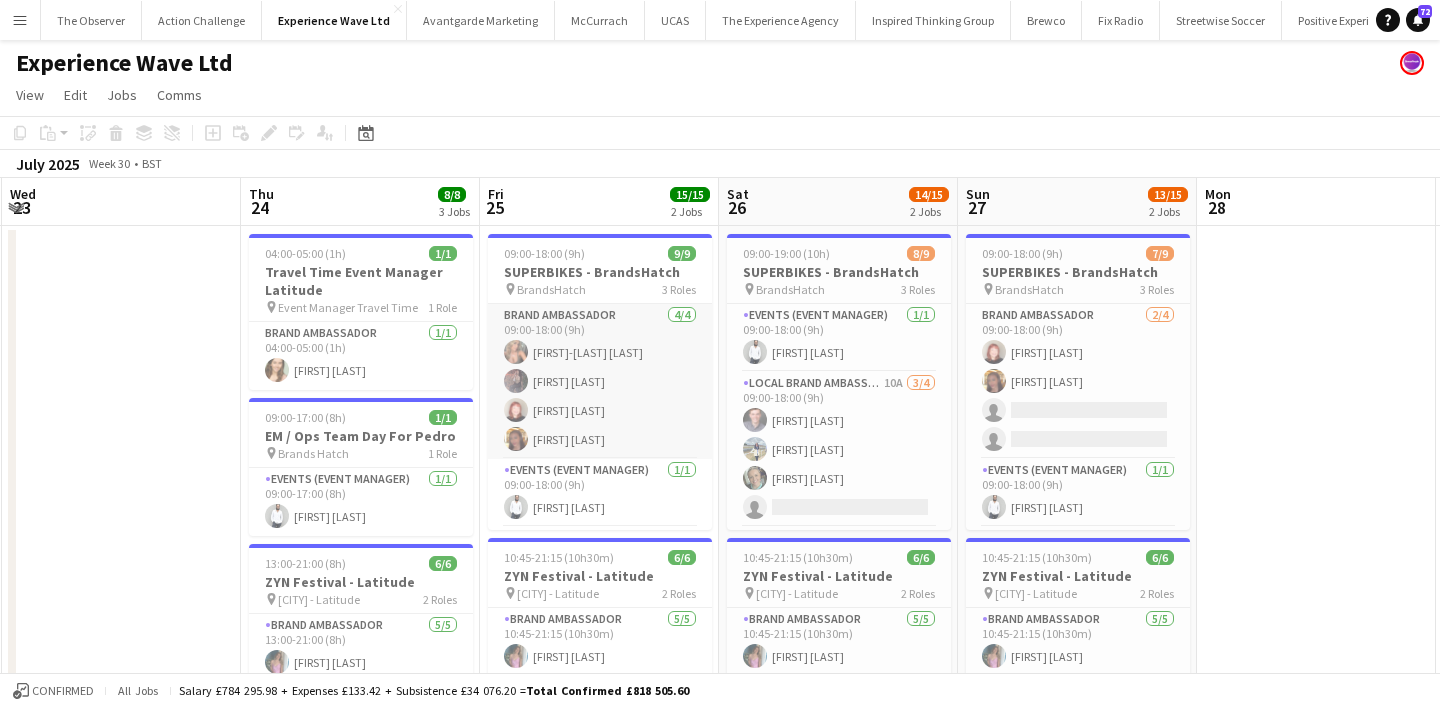 click on "Brand Ambassador   4/4   09:00-18:00 (9h)
Molly-Anna Porter Lydia Bennett Lily Exall Mollie NJOKU" at bounding box center [600, 381] 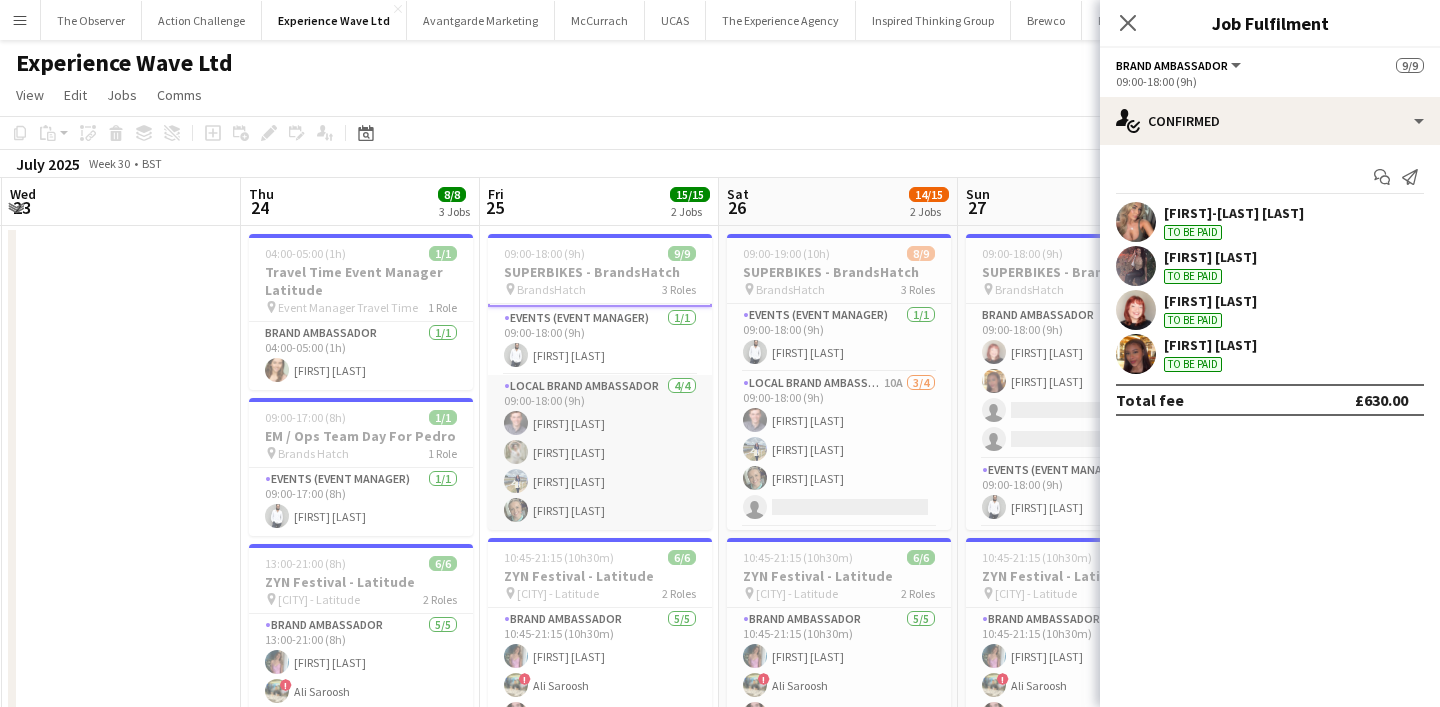 click on "Local Brand Ambassador   4/4   09:00-18:00 (9h)
Luke Drewell Flavia Ramos Tanya Fairclough Kimberley Hirst-Jones" at bounding box center (600, 452) 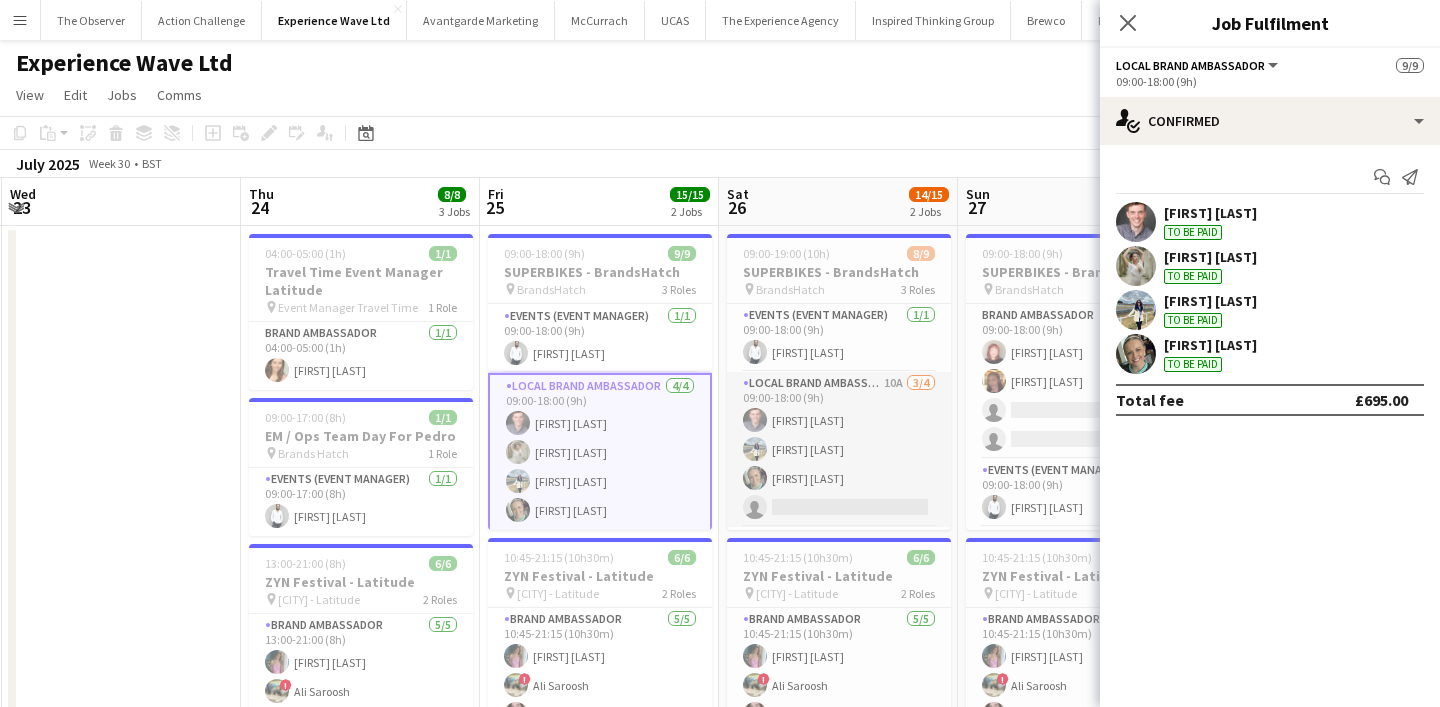click on "Local Brand Ambassador   10A   3/4   09:00-18:00 (9h)
Luke Drewell Tanya Fairclough Kimberley Hirst-Jones
single-neutral-actions" at bounding box center (839, 449) 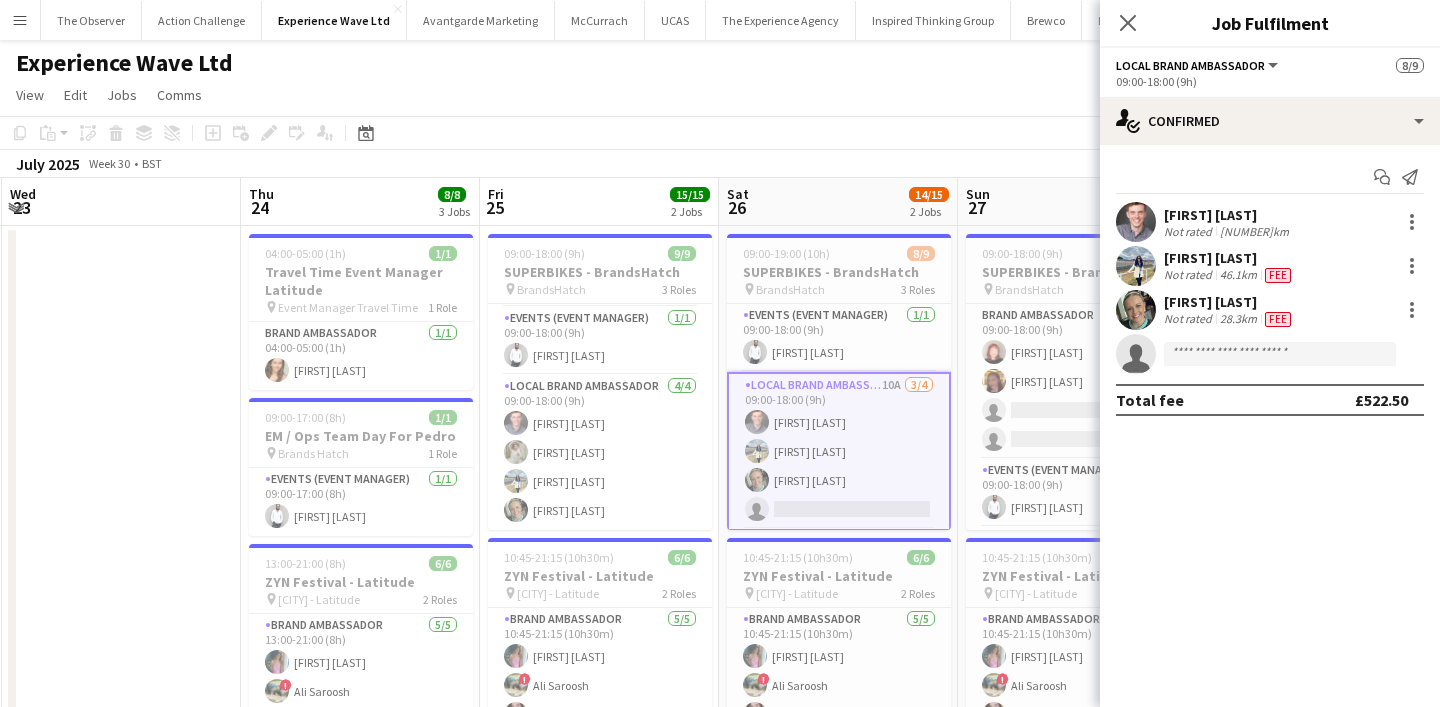 scroll, scrollTop: 152, scrollLeft: 0, axis: vertical 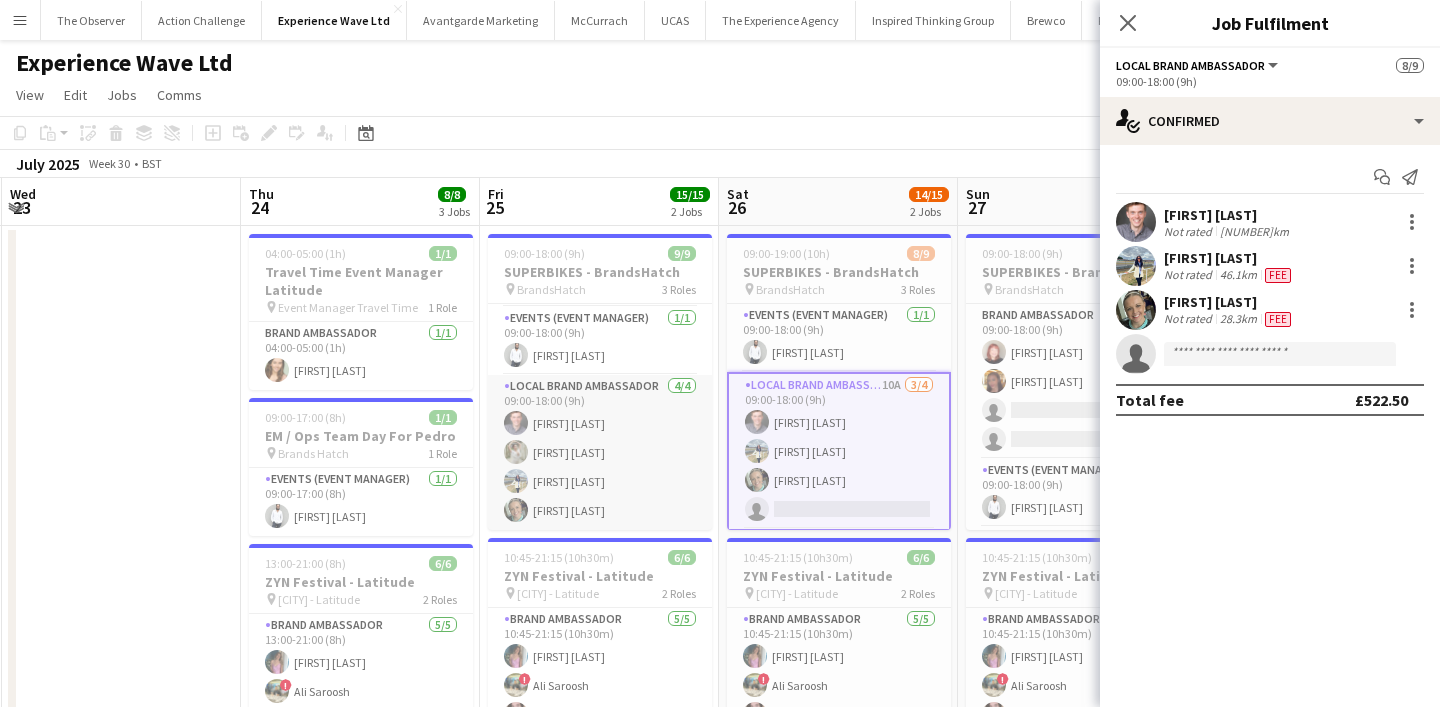 click on "Local Brand Ambassador   4/4   09:00-18:00 (9h)
Luke Drewell Flavia Ramos Tanya Fairclough Kimberley Hirst-Jones" at bounding box center (600, 452) 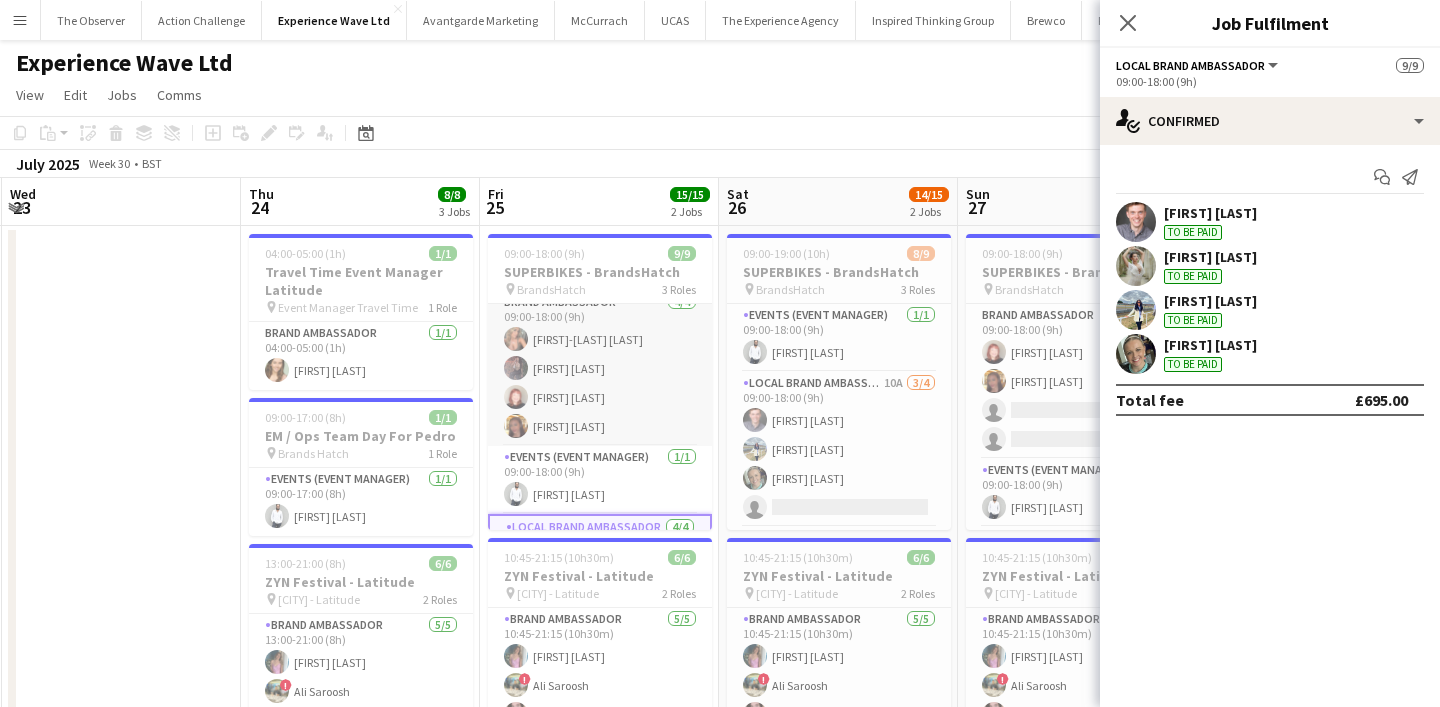 click on "Brand Ambassador   4/4   09:00-18:00 (9h)
Molly-Anna Porter Lydia Bennett Lily Exall Mollie NJOKU" at bounding box center (600, 368) 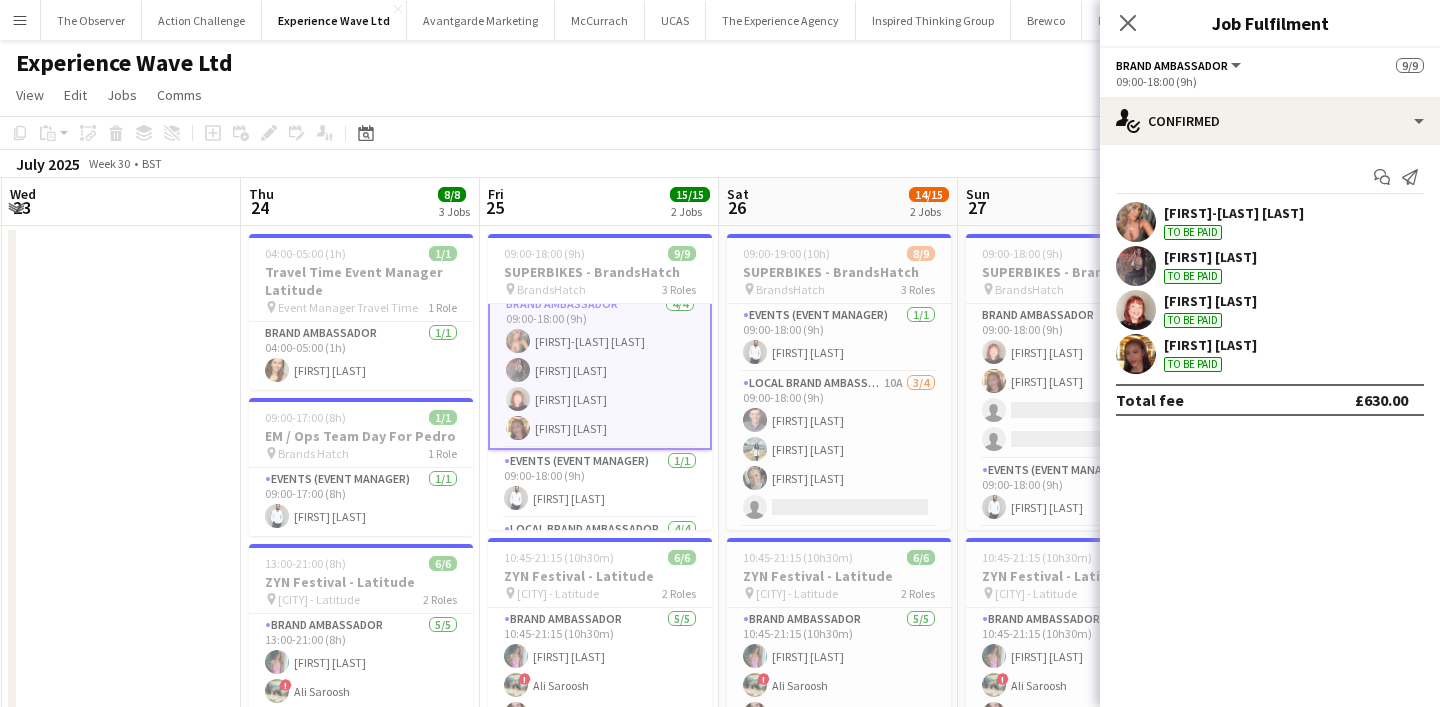 scroll, scrollTop: 15, scrollLeft: 0, axis: vertical 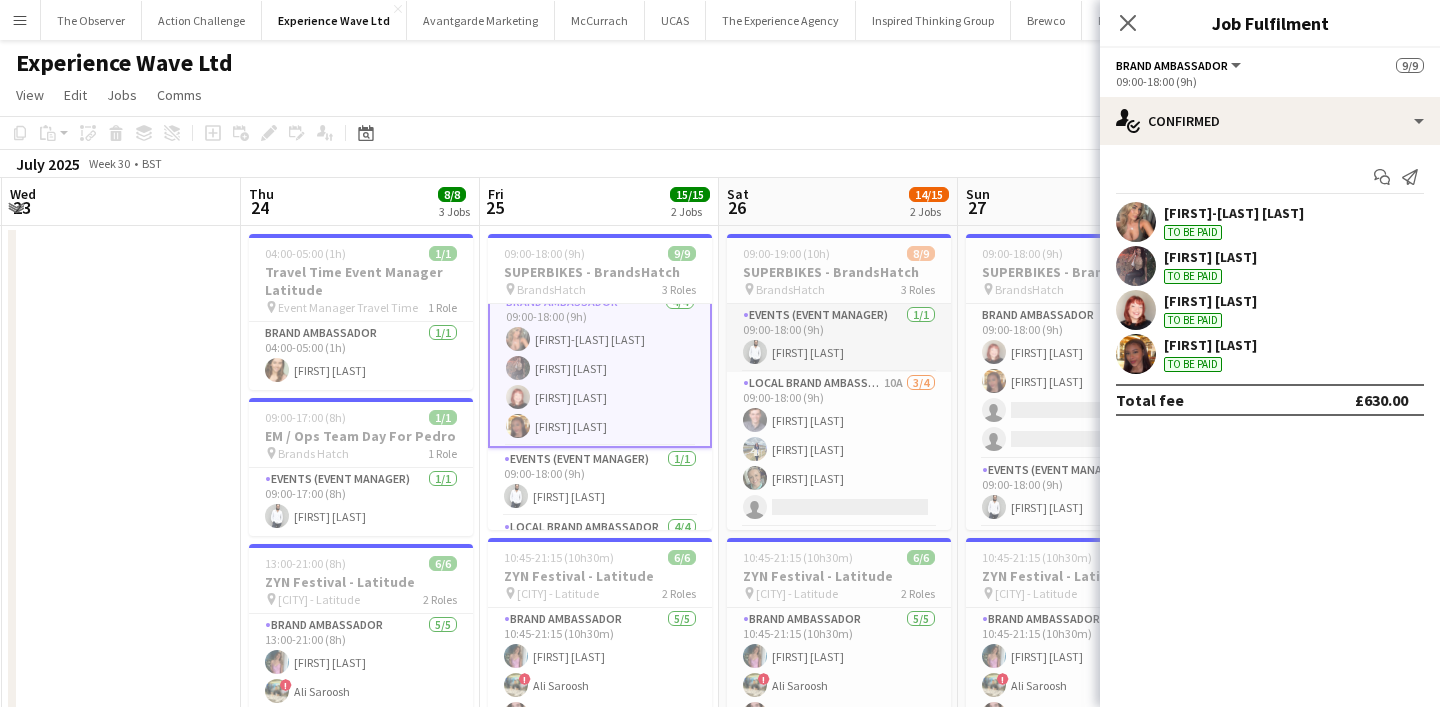 click on "Events (Event Manager)   1/1   09:00-18:00 (9h)
Pedro De Marchi" at bounding box center (839, 338) 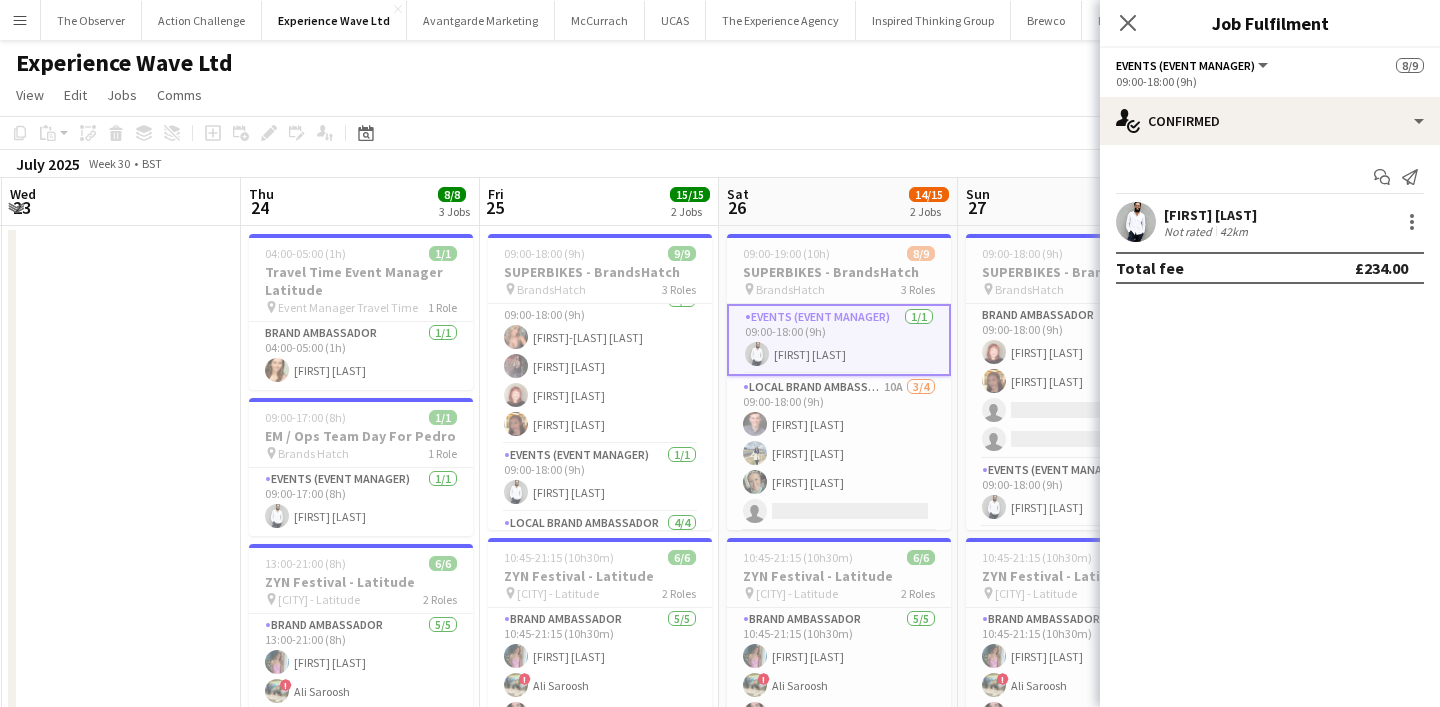 scroll, scrollTop: 13, scrollLeft: 0, axis: vertical 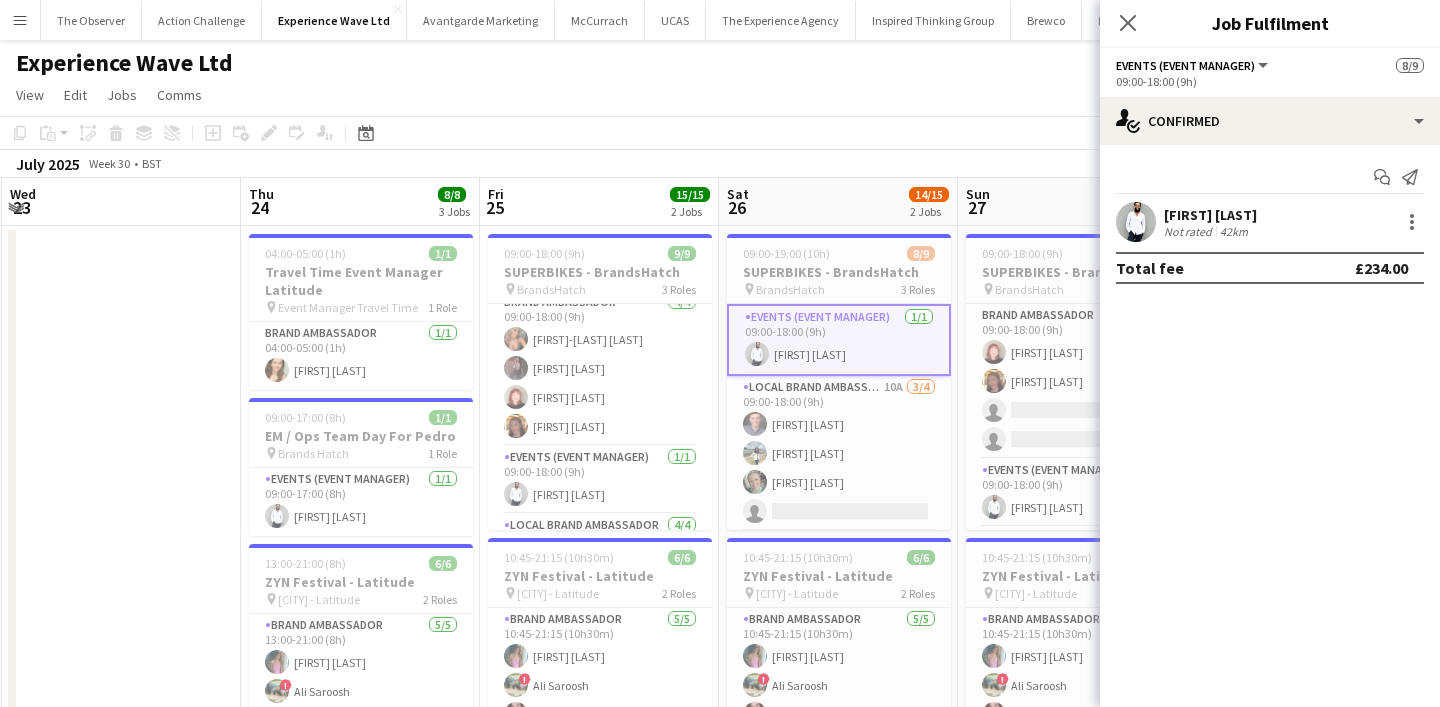 click on "Copy
Paste
Paste
Command
V Paste with crew
Command
Shift
V
Paste linked Job
Delete
Group
Ungroup
Add job
Add linked Job
Edit
Edit linked Job
Applicants
Date picker
AUG 2025 AUG 2025 Monday M Tuesday T Wednesday W Thursday T Friday F Saturday S Sunday S  AUG   1   2   3   4   5   6   7   8   9   10   11   12   13   14   15   16   17   18   19   20   21   22   23   24   25" 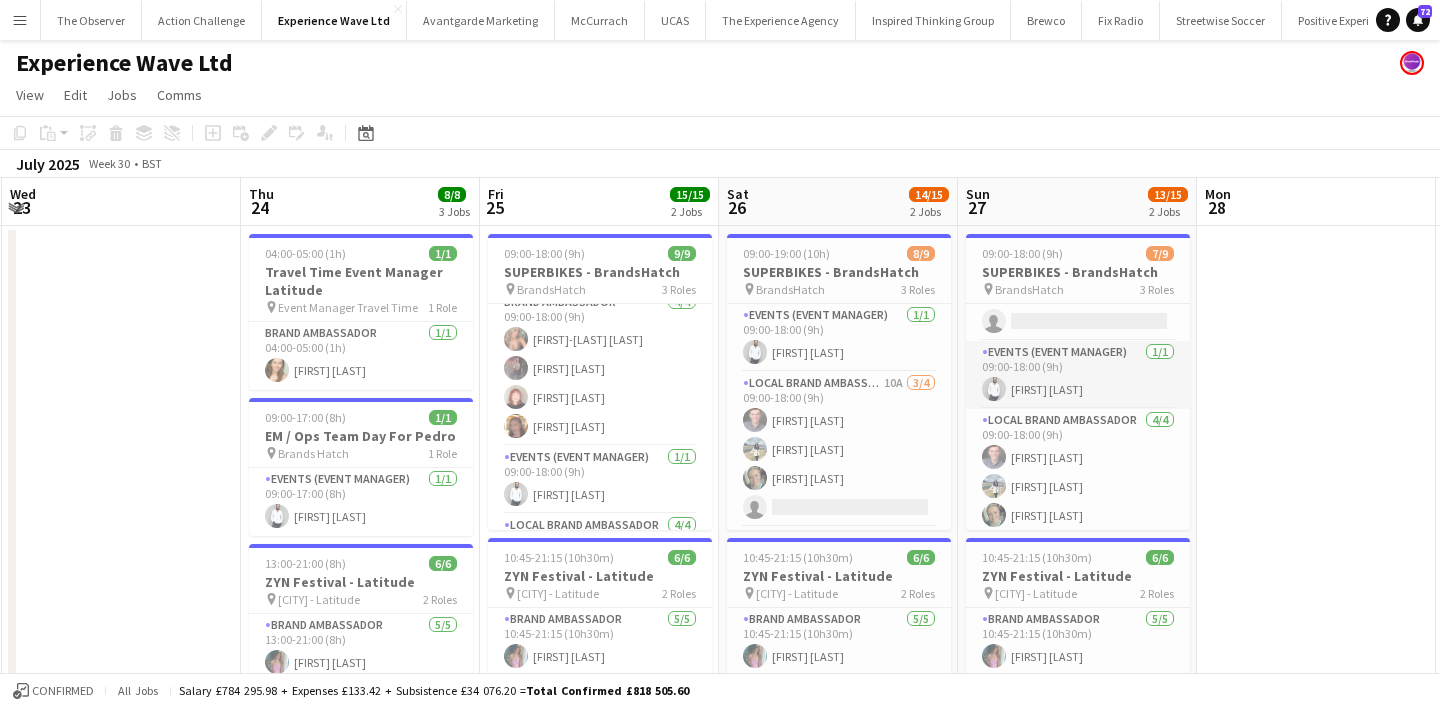 scroll, scrollTop: 152, scrollLeft: 0, axis: vertical 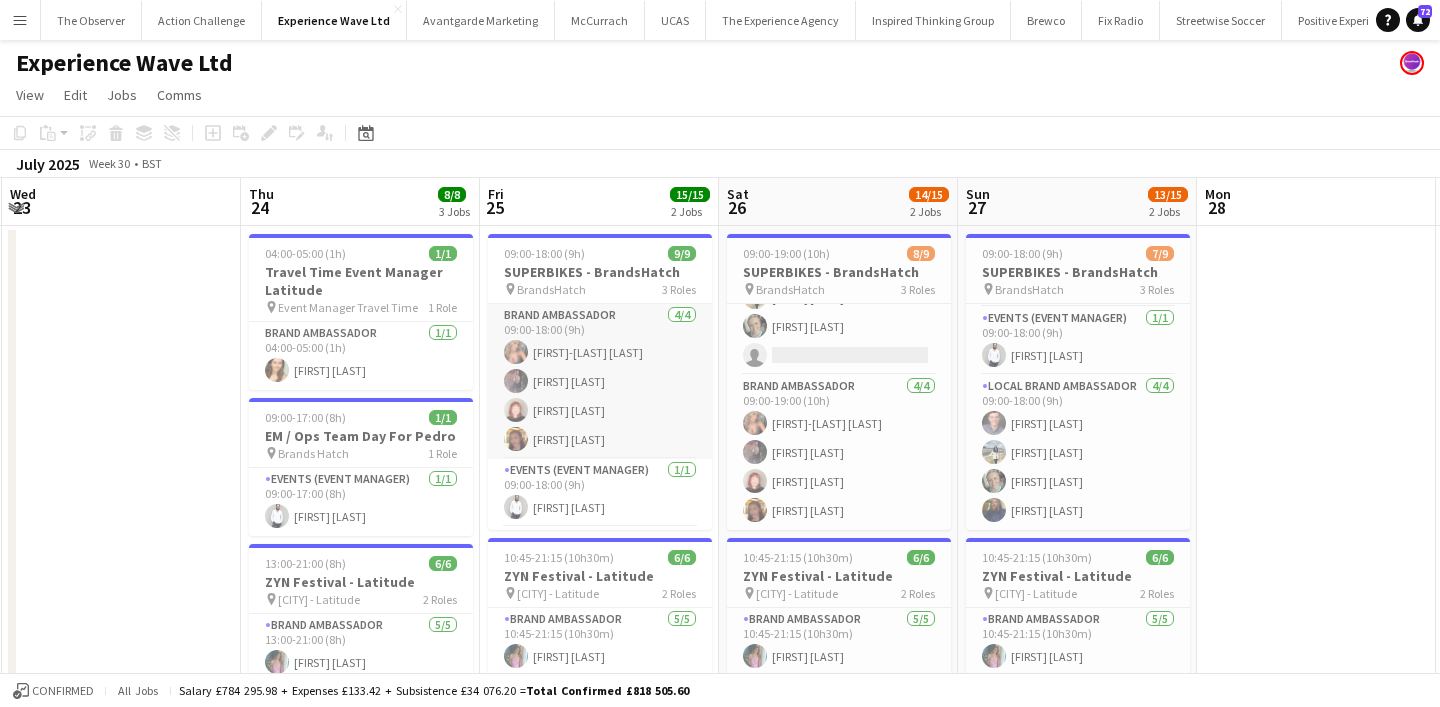 click on "Brand Ambassador   4/4   09:00-18:00 (9h)
Molly-Anna Porter Lydia Bennett Lily Exall Mollie NJOKU" at bounding box center (600, 381) 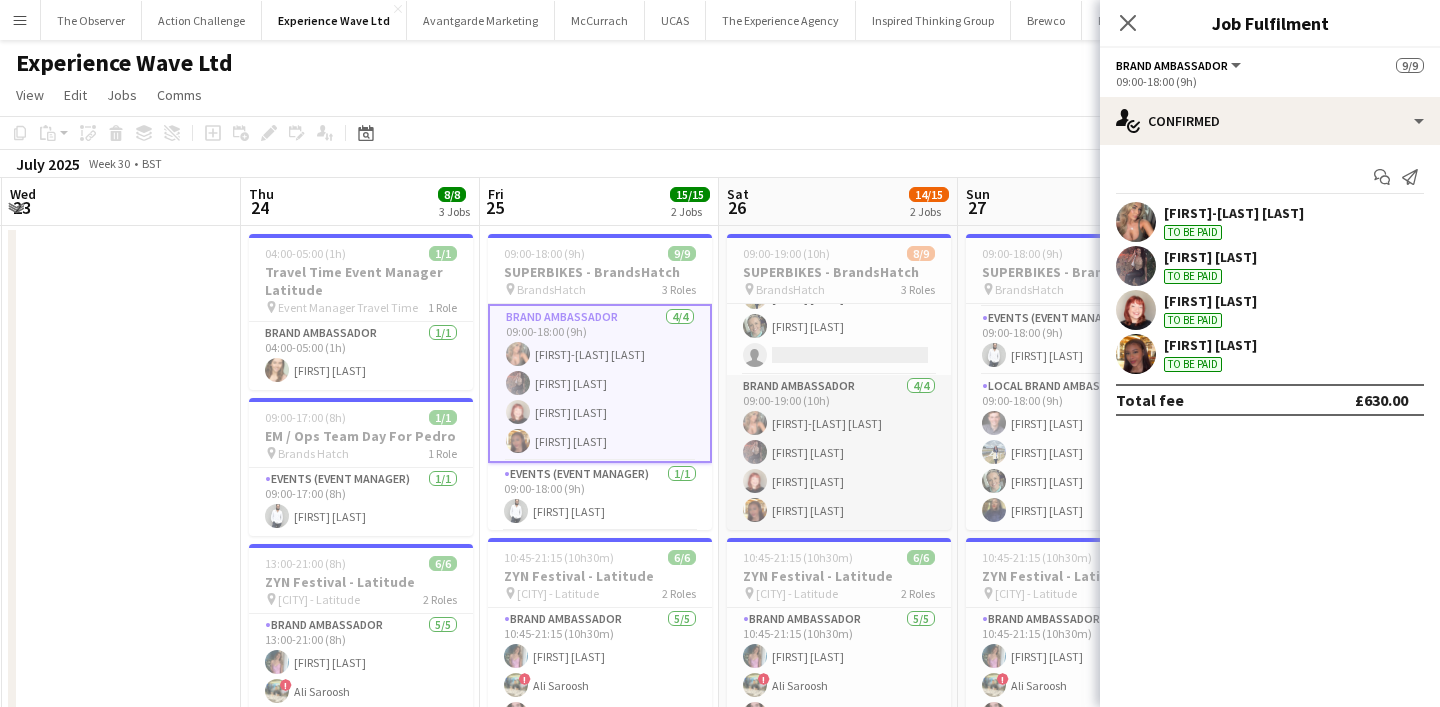 click on "Brand Ambassador   4/4   09:00-19:00 (10h)
Molly-Anna Porter Lydia Bennett Lily Exall Mollie NJOKU" at bounding box center [839, 452] 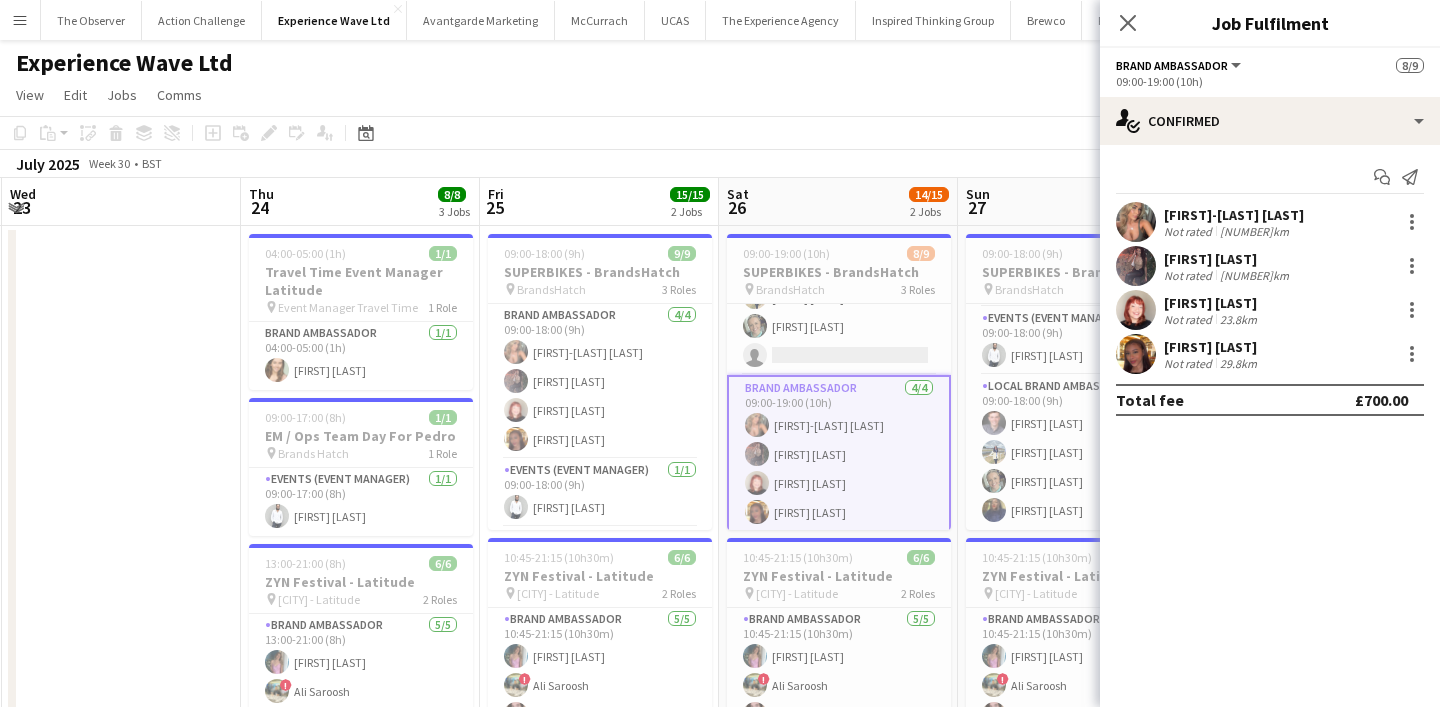 scroll, scrollTop: 156, scrollLeft: 0, axis: vertical 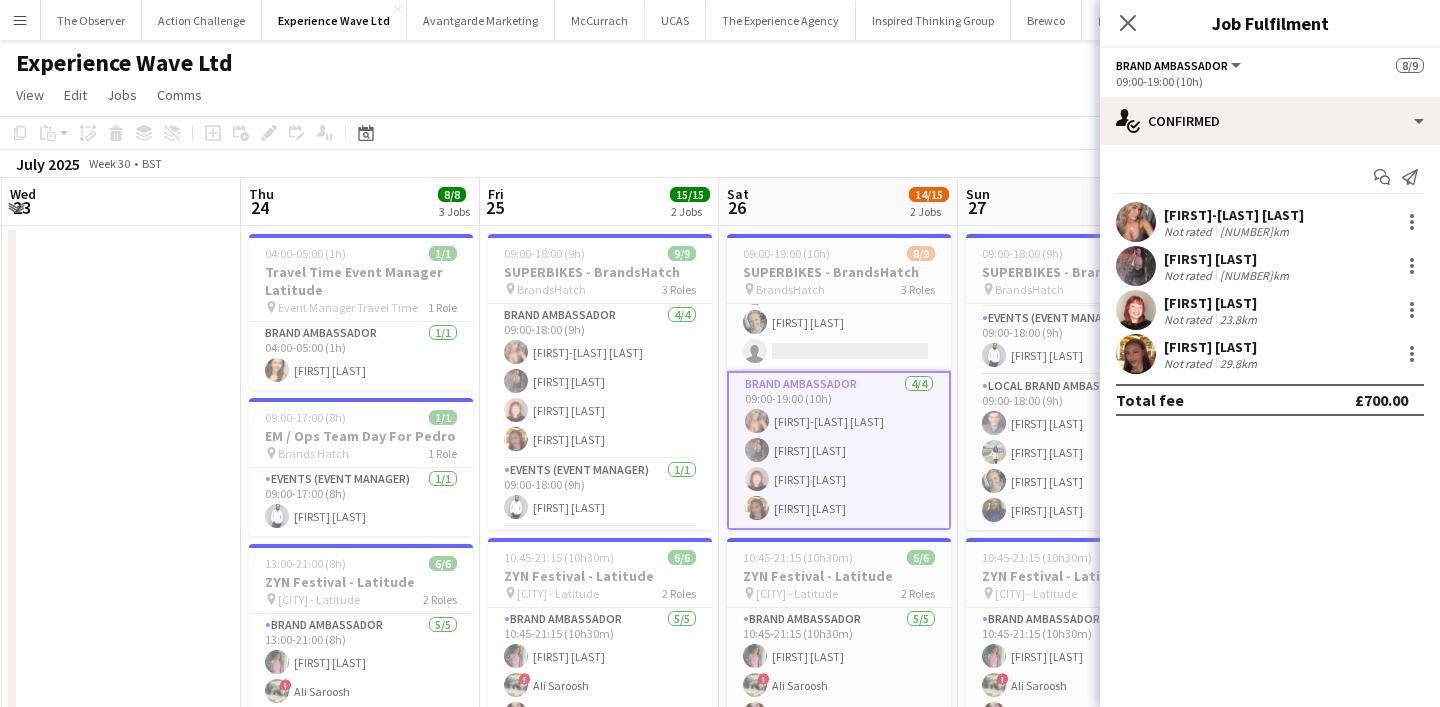 click on "Sun   27   13/15   2 Jobs" at bounding box center (1077, 202) 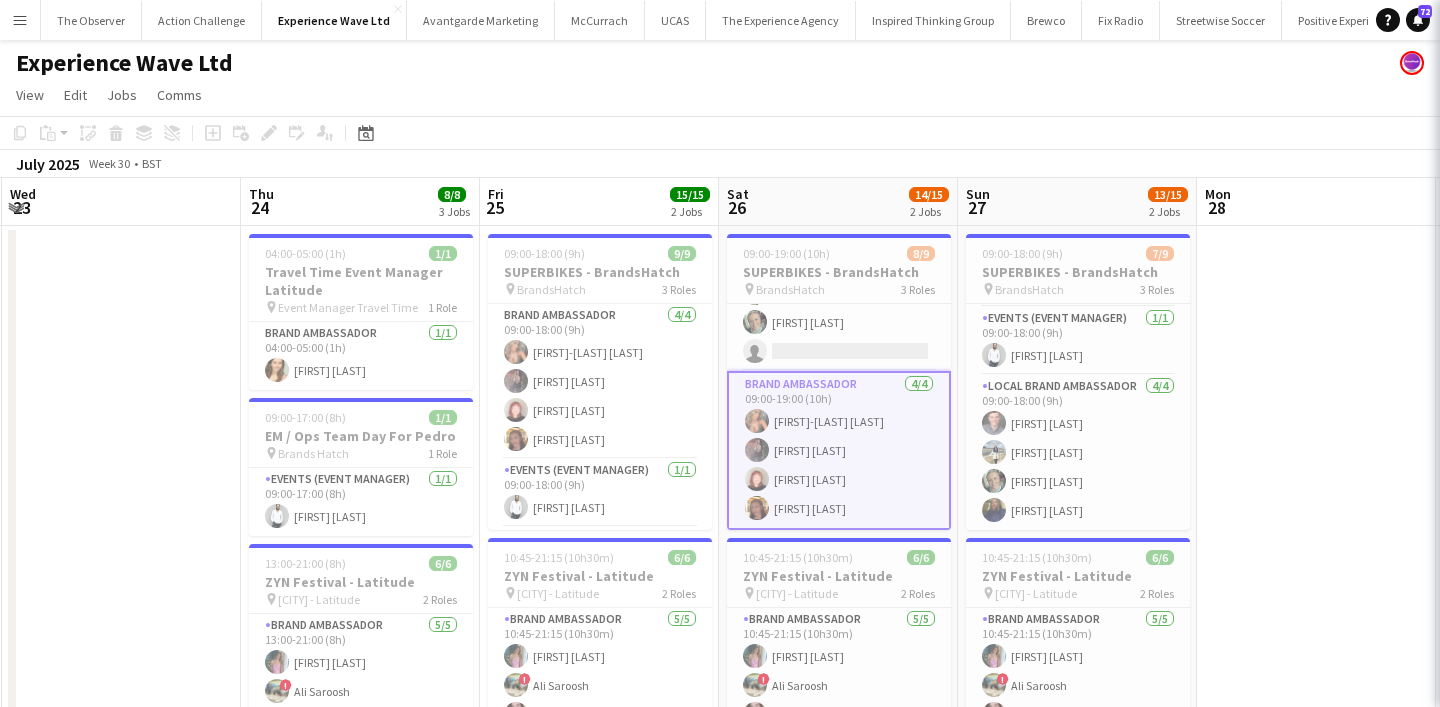 scroll, scrollTop: 152, scrollLeft: 0, axis: vertical 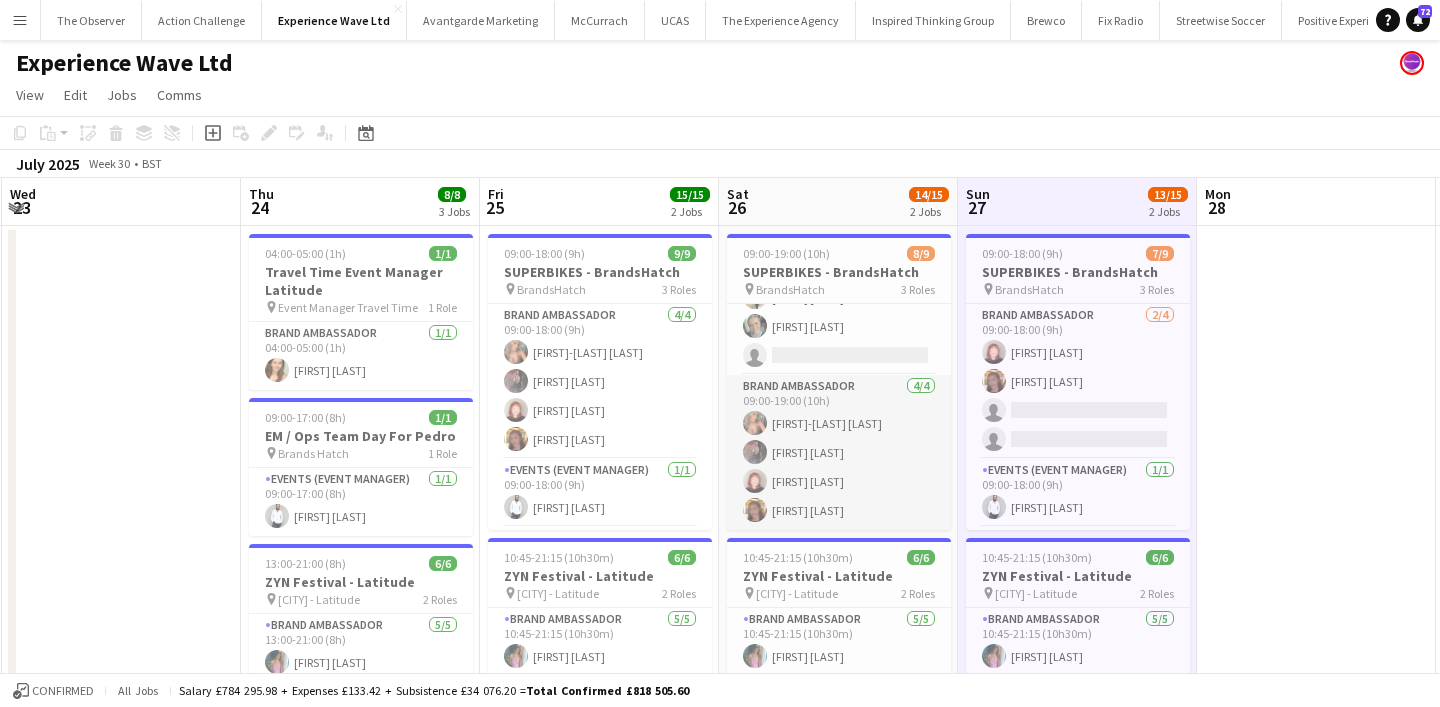 click on "Brand Ambassador   4/4   09:00-19:00 (10h)
Molly-Anna Porter Lydia Bennett Lily Exall Mollie NJOKU" at bounding box center [839, 452] 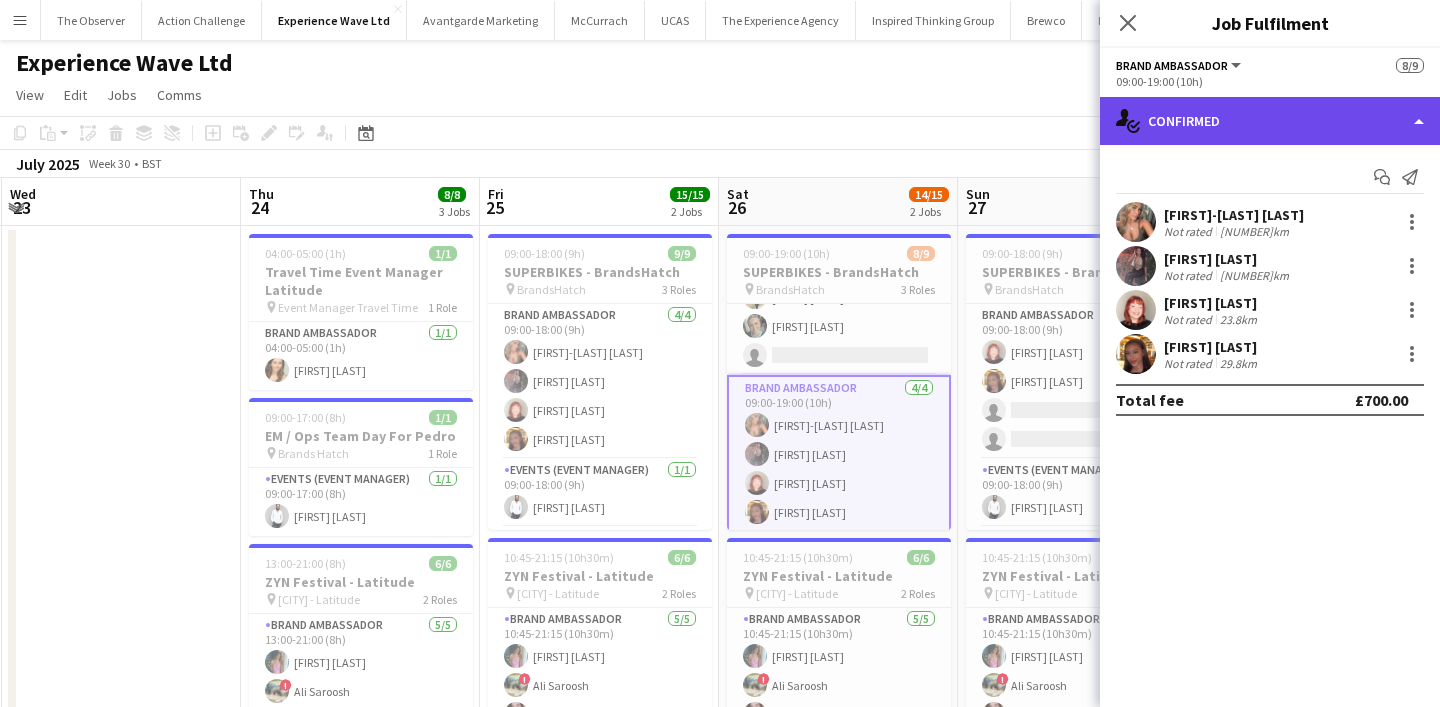 click on "single-neutral-actions-check-2
Confirmed" 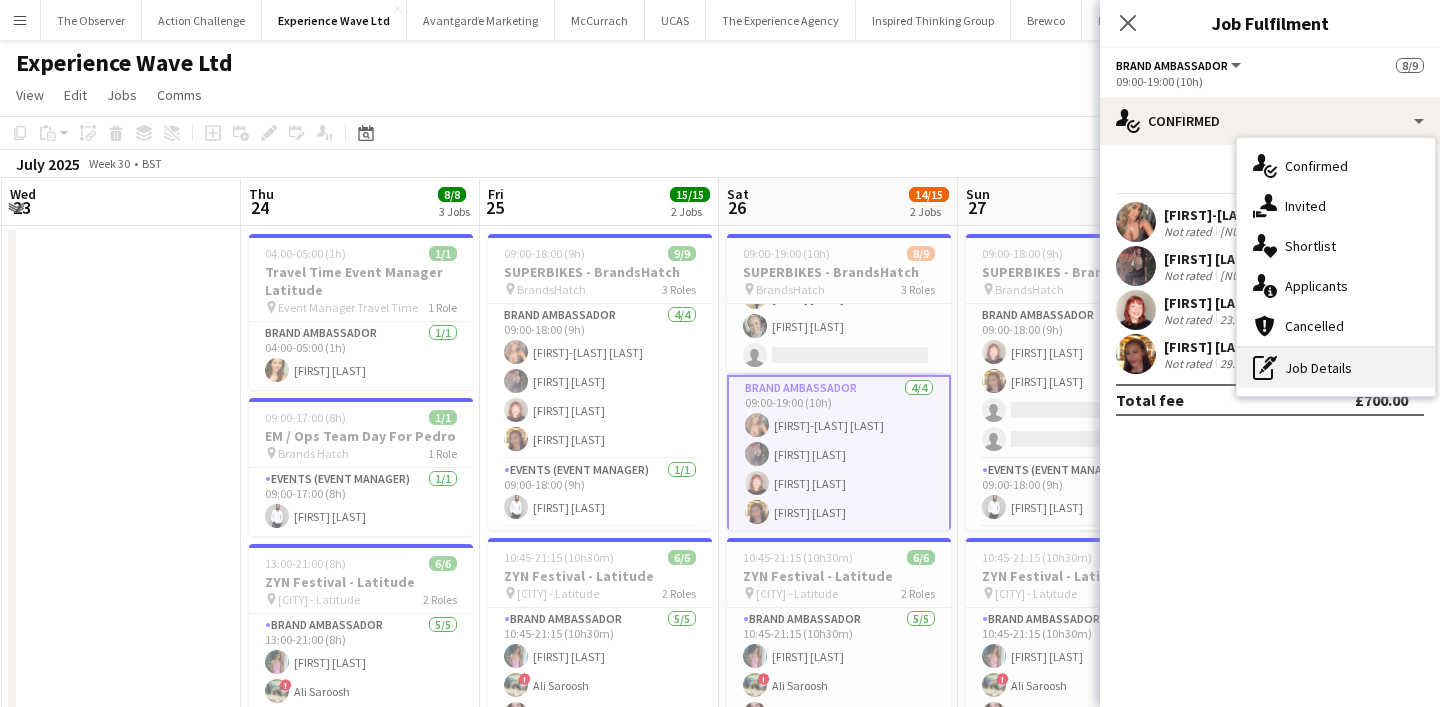 click on "pen-write
Job Details" at bounding box center [1336, 368] 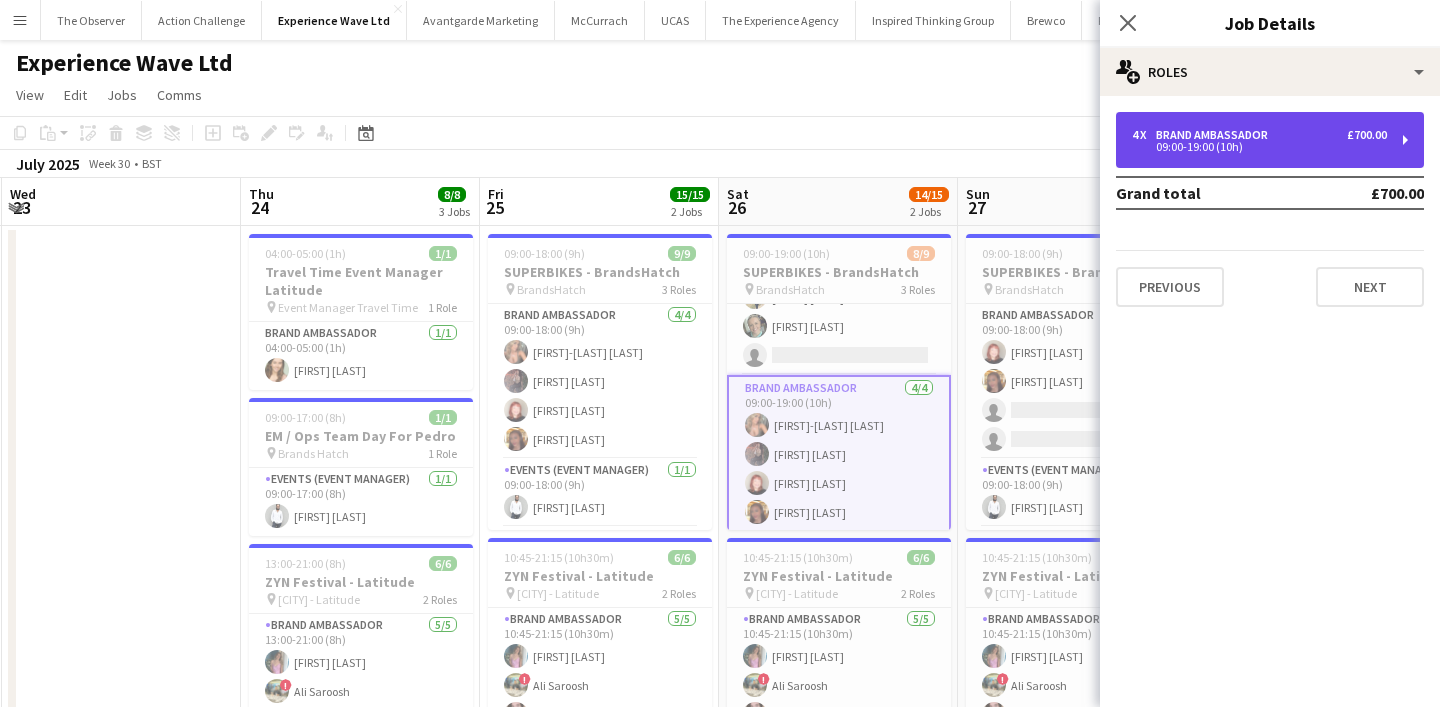 click on "4 x   Brand Ambassador   £700.00   09:00-19:00 (10h)" at bounding box center [1270, 140] 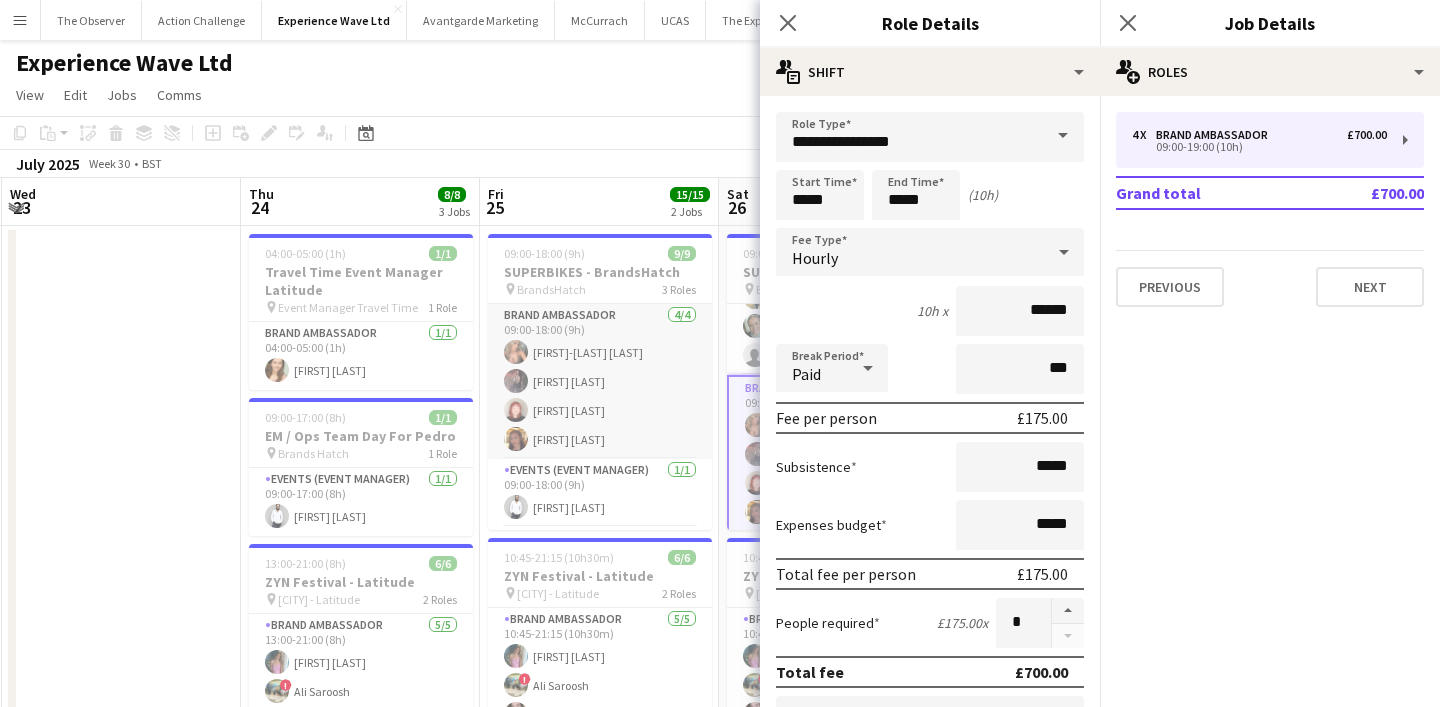 click on "Brand Ambassador   4/4   09:00-18:00 (9h)
Molly-Anna Porter Lydia Bennett Lily Exall Mollie NJOKU" at bounding box center [600, 381] 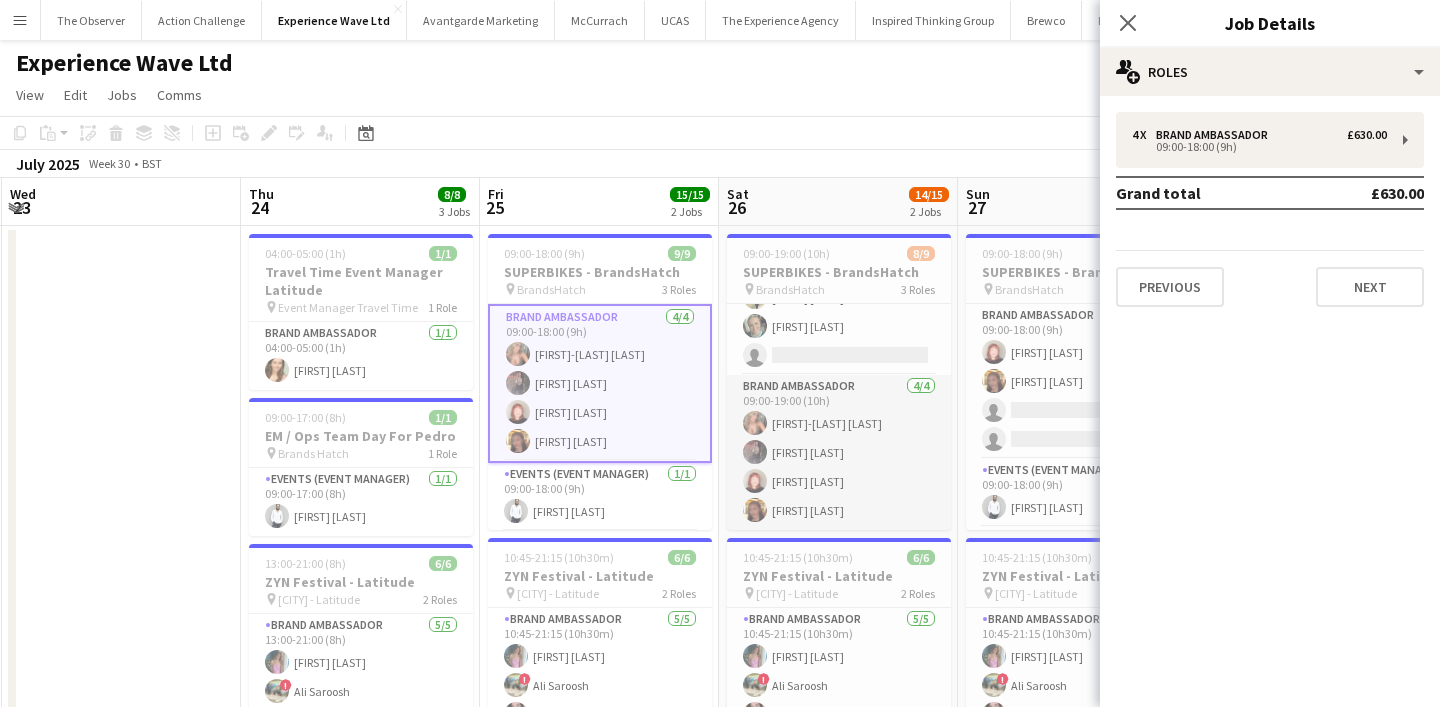 click on "Brand Ambassador   4/4   09:00-19:00 (10h)
Molly-Anna Porter Lydia Bennett Lily Exall Mollie NJOKU" at bounding box center [839, 452] 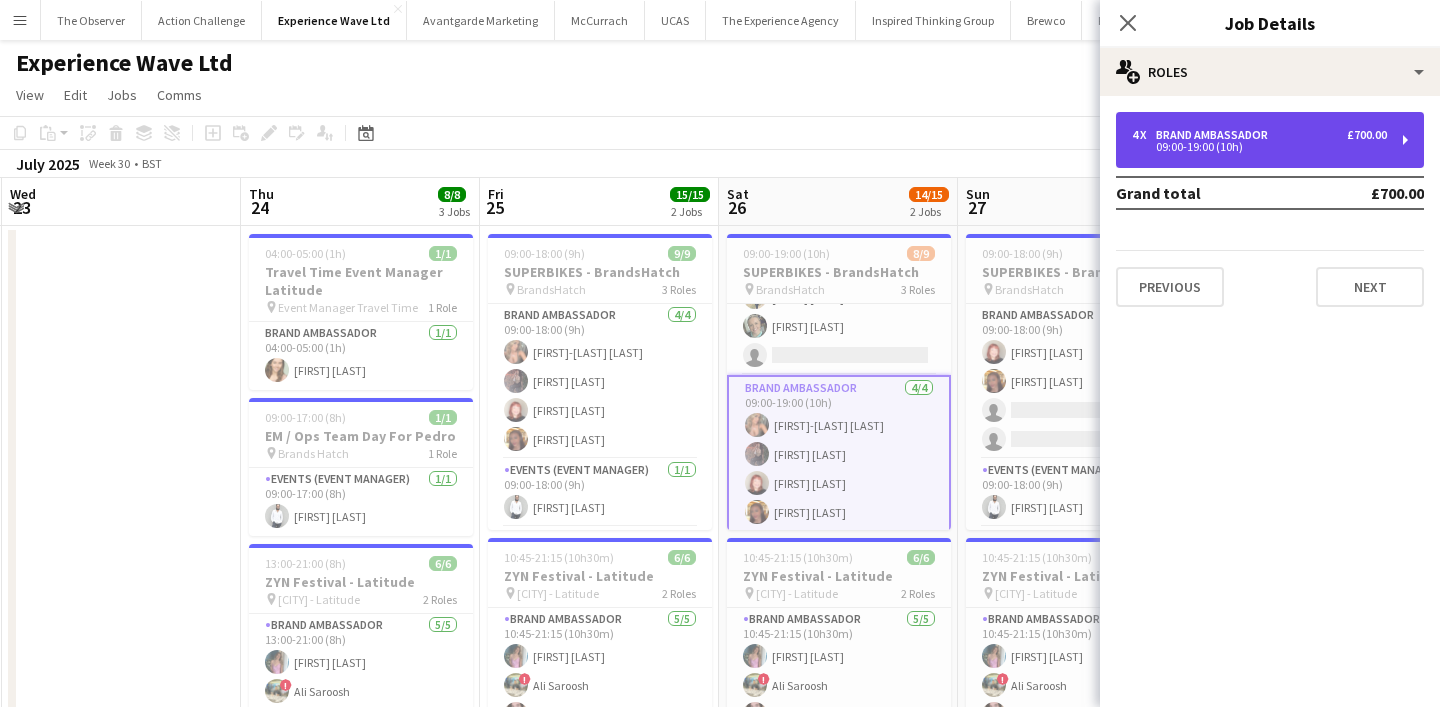 click on "09:00-19:00 (10h)" at bounding box center [1259, 147] 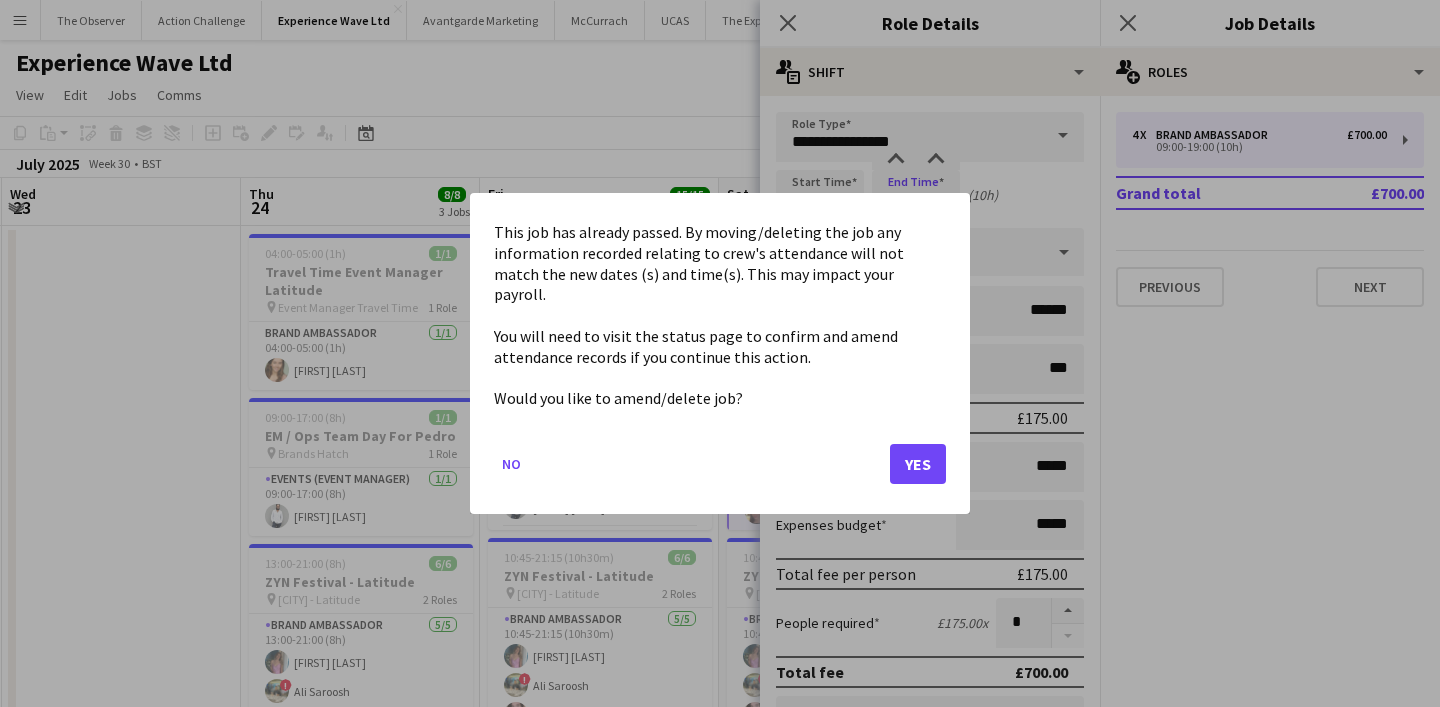 click on "Menu
Boards
Boards   Boards   All jobs   Status
Workforce
Workforce   My Workforce   Recruiting
Comms
Comms
Pay
Pay   Approvals   Payments   Reports   Invoices
Platform Settings
Platform Settings   App settings   Your settings   Profiles
Training Academy
Training Academy
Knowledge Base
Knowledge Base
Product Updates
Product Updates   Log Out   Privacy   The Observer
Close
Action Challenge
Close
Experience Wave Ltd
Close
Avantgarde Marketing
Close
McCurrach
Close
UCAS
Close
The Experience Agency
Close
Inspired Thinking Group
Close" at bounding box center [720, 668] 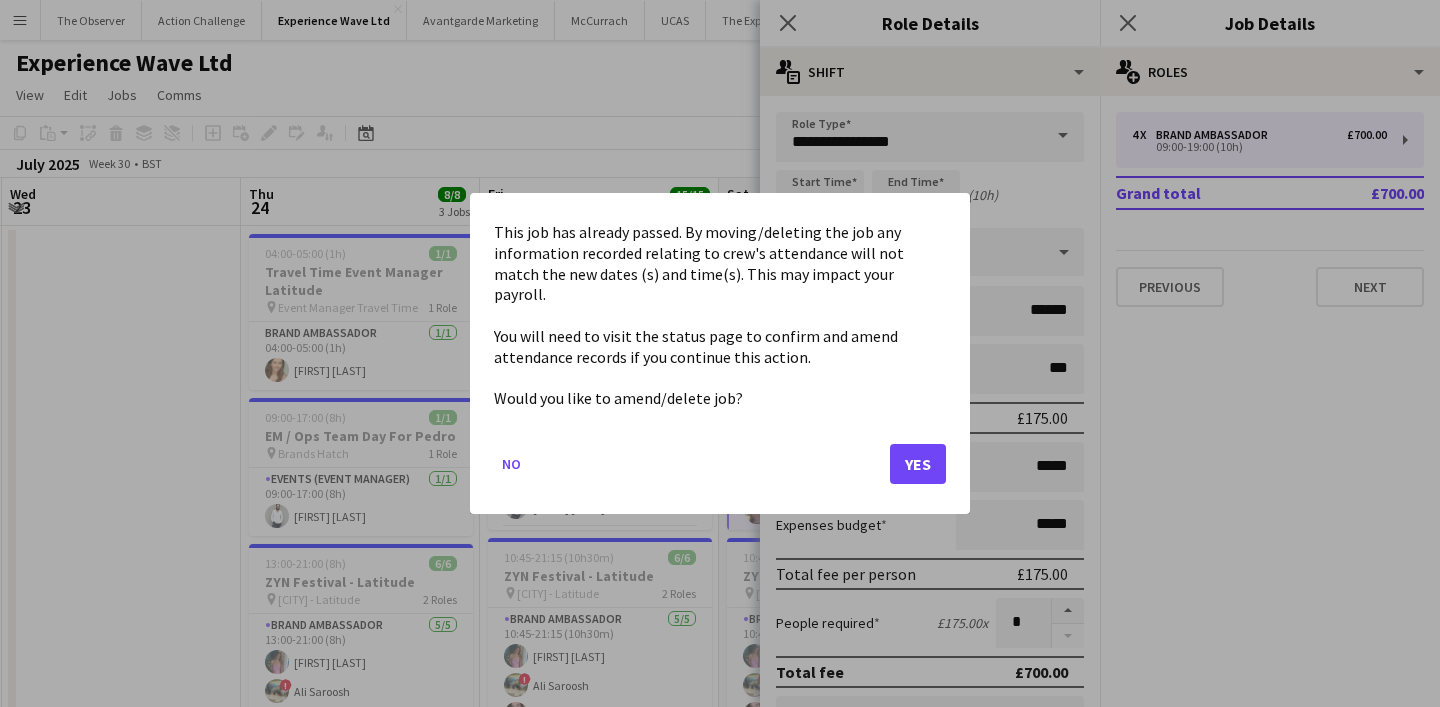 click on "No   Yes" 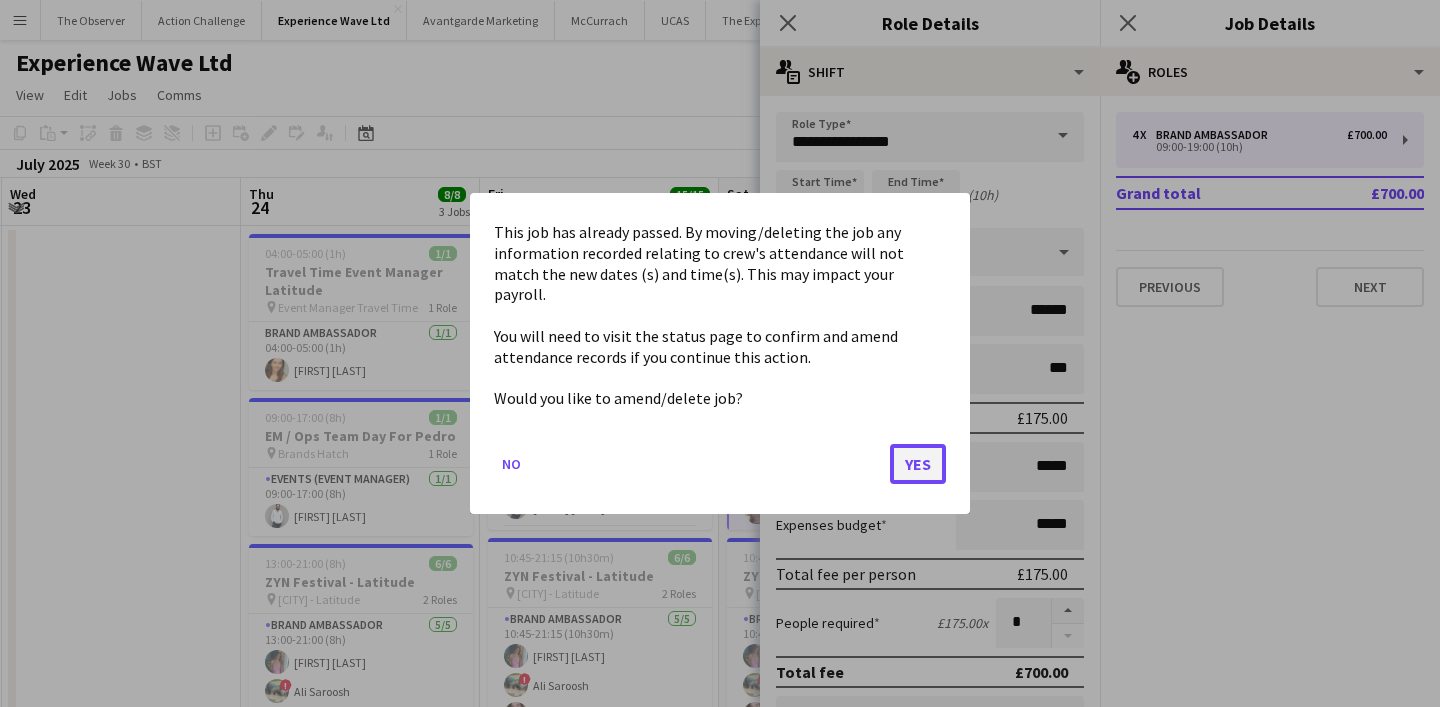 click on "Yes" 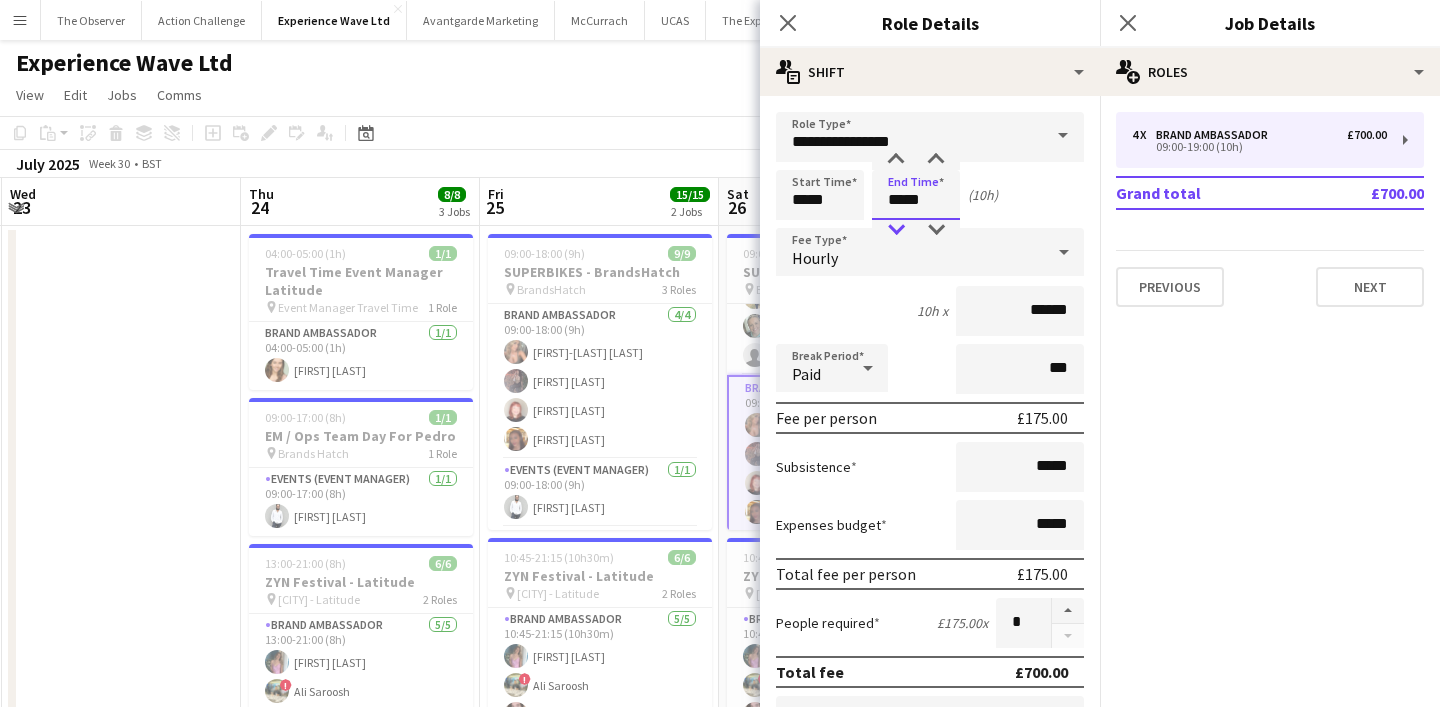 type on "*****" 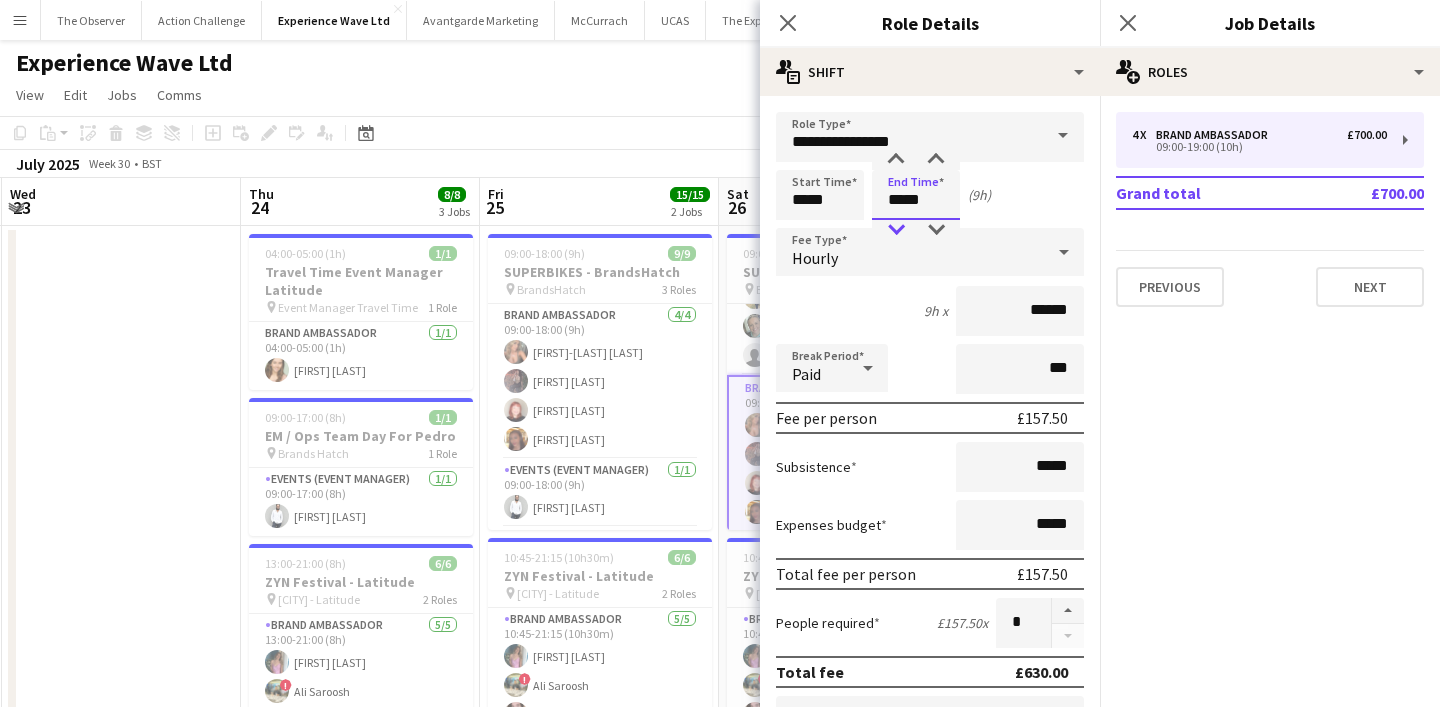 click at bounding box center [896, 230] 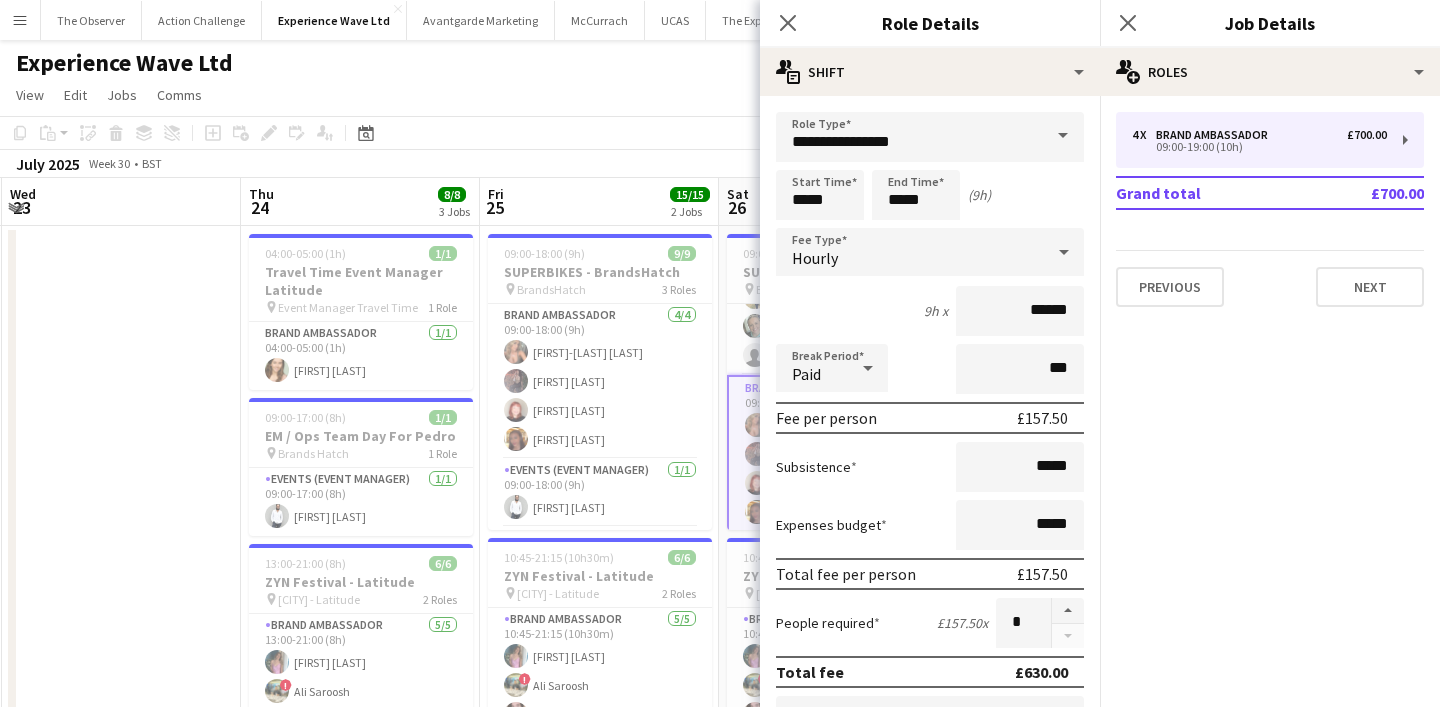 click at bounding box center [121, 702] 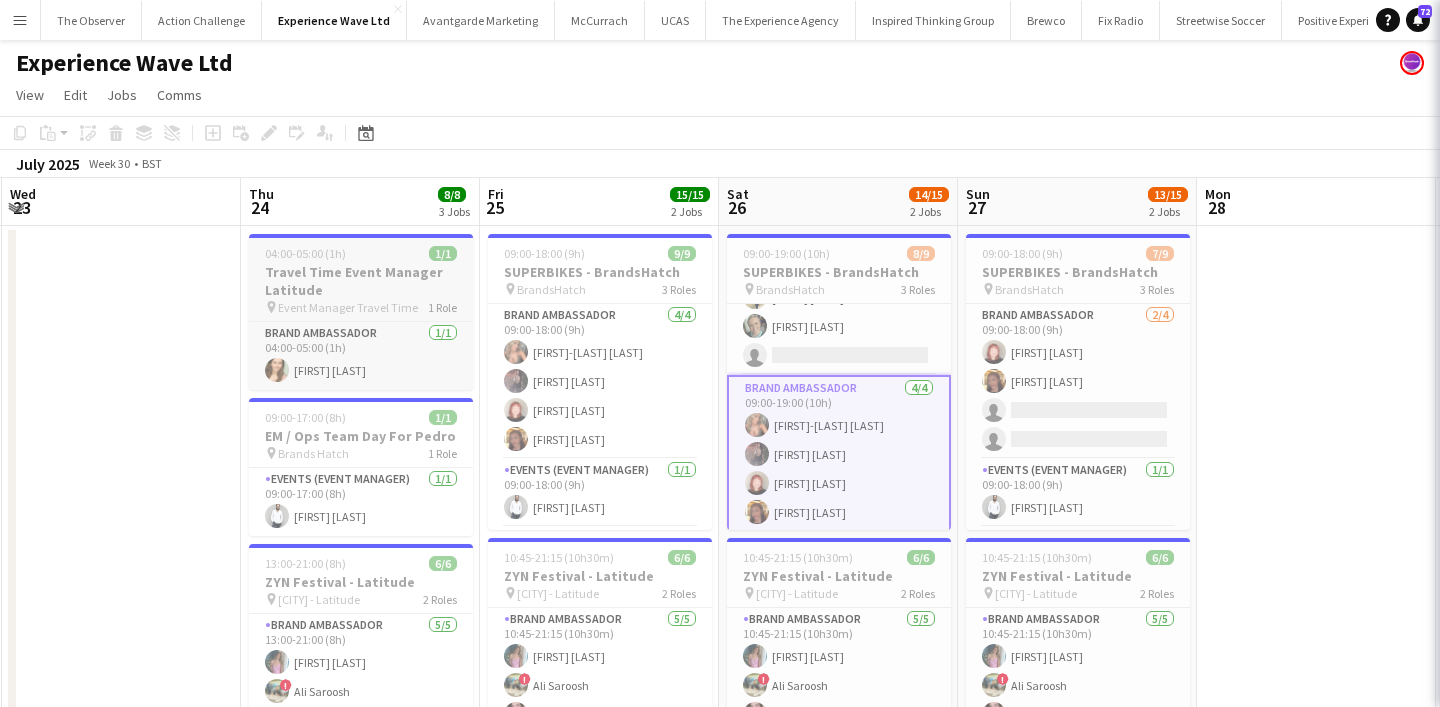 scroll, scrollTop: 168, scrollLeft: 0, axis: vertical 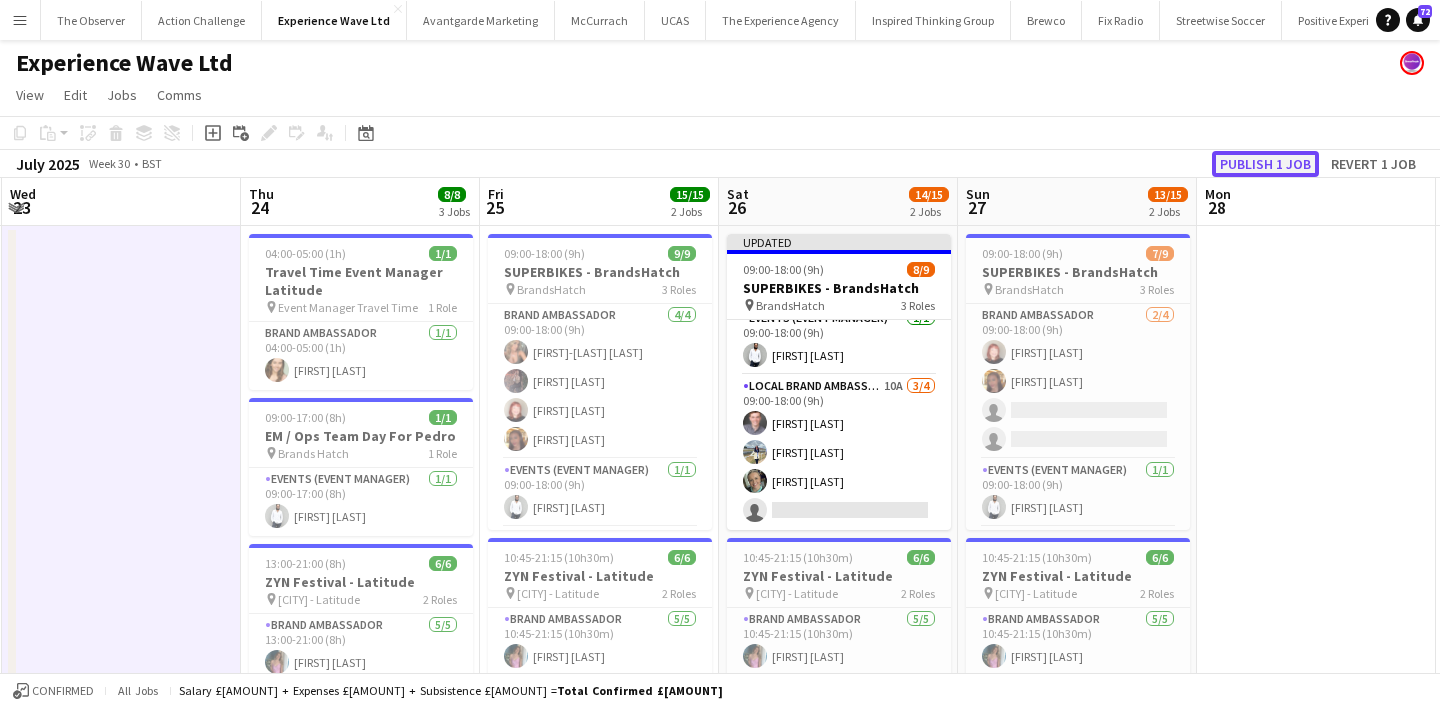 click on "Publish 1 job" 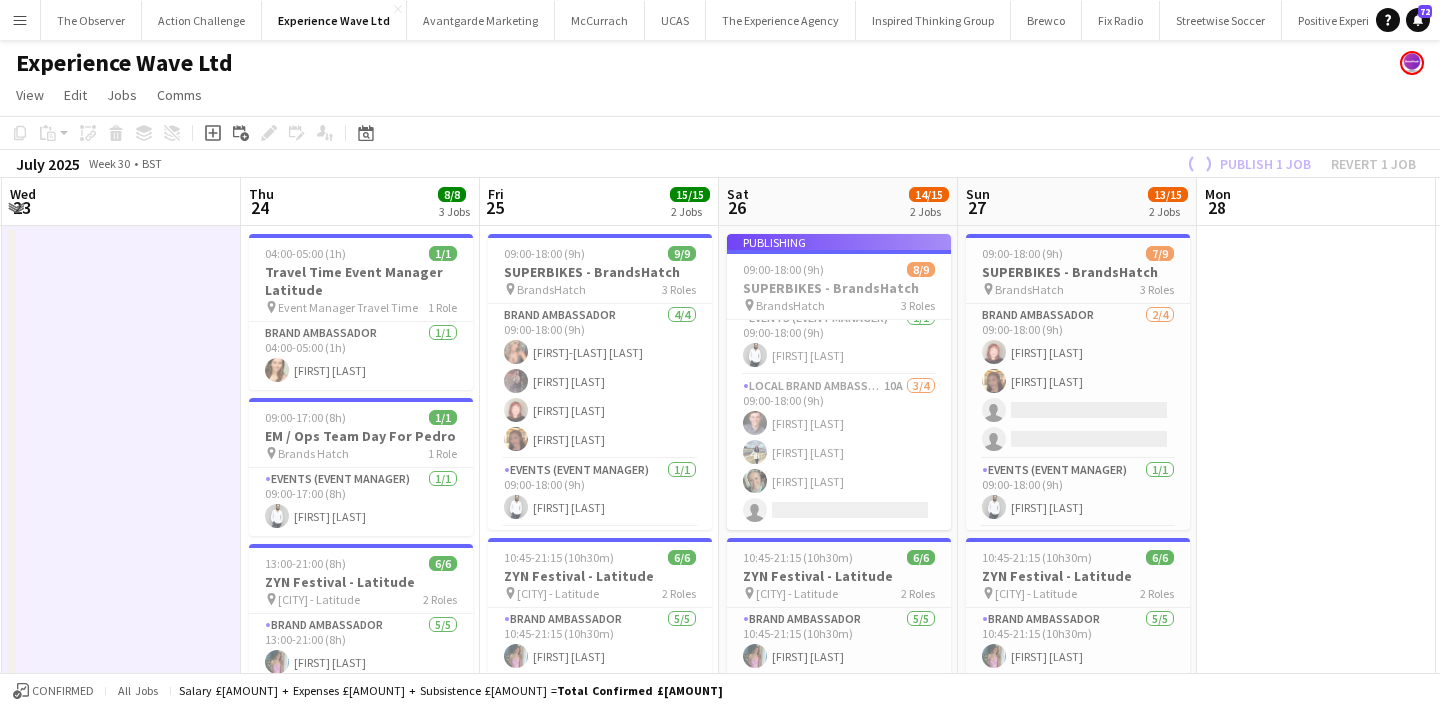 scroll, scrollTop: 152, scrollLeft: 0, axis: vertical 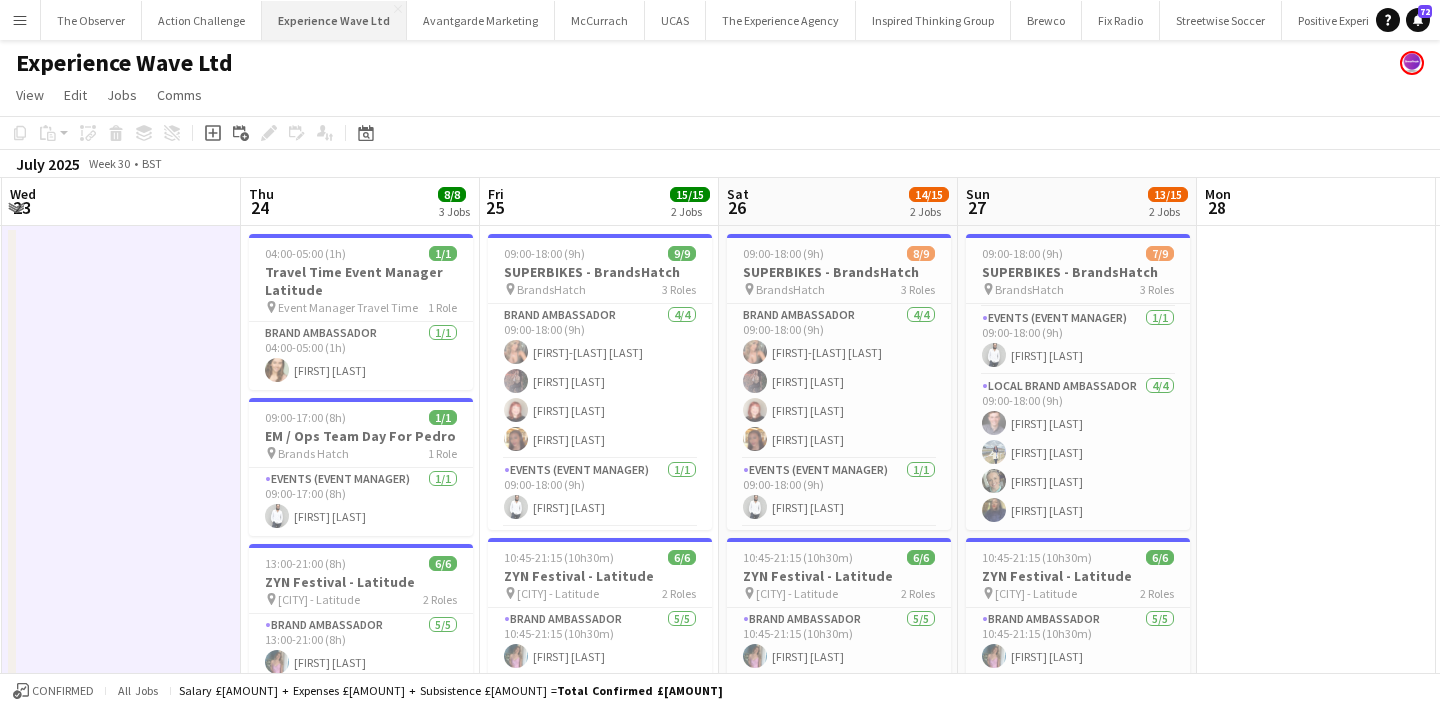 click on "Experience Wave Ltd
Close" at bounding box center [334, 20] 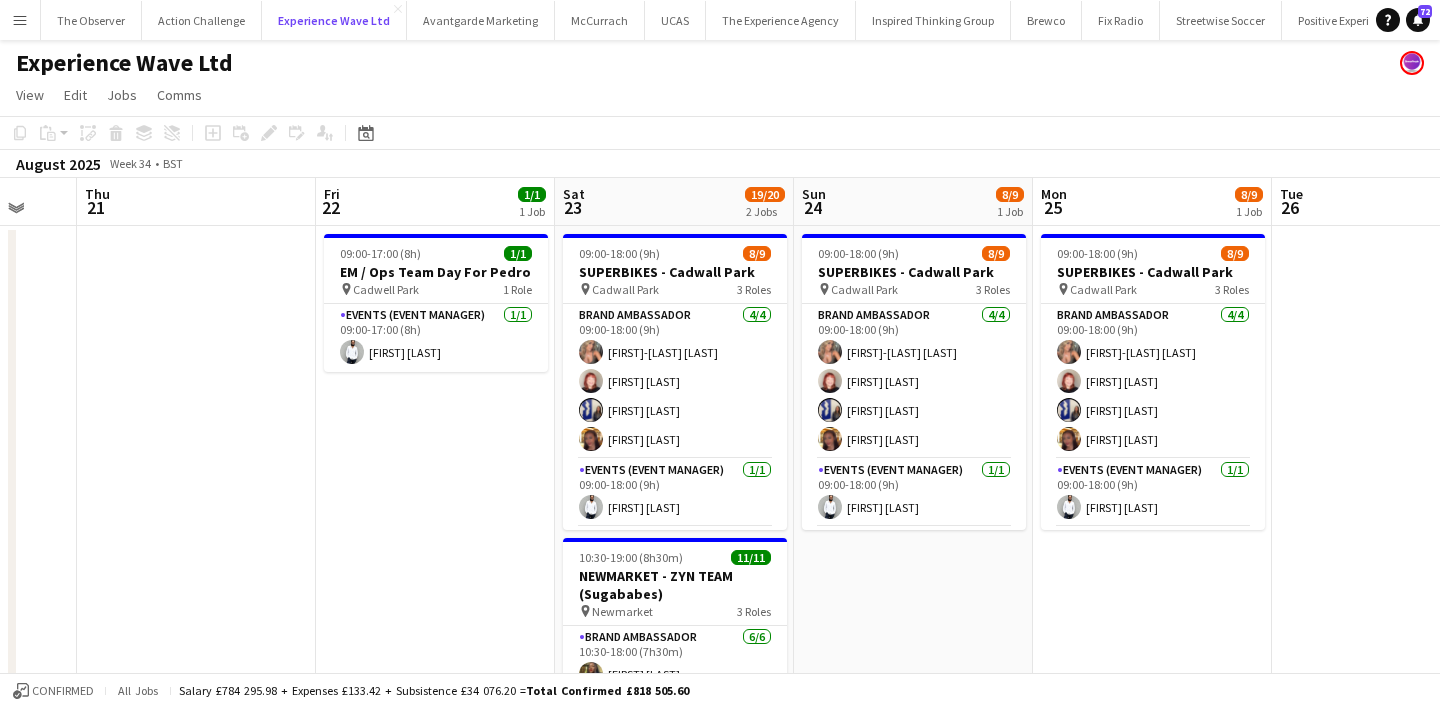 scroll, scrollTop: 0, scrollLeft: 827, axis: horizontal 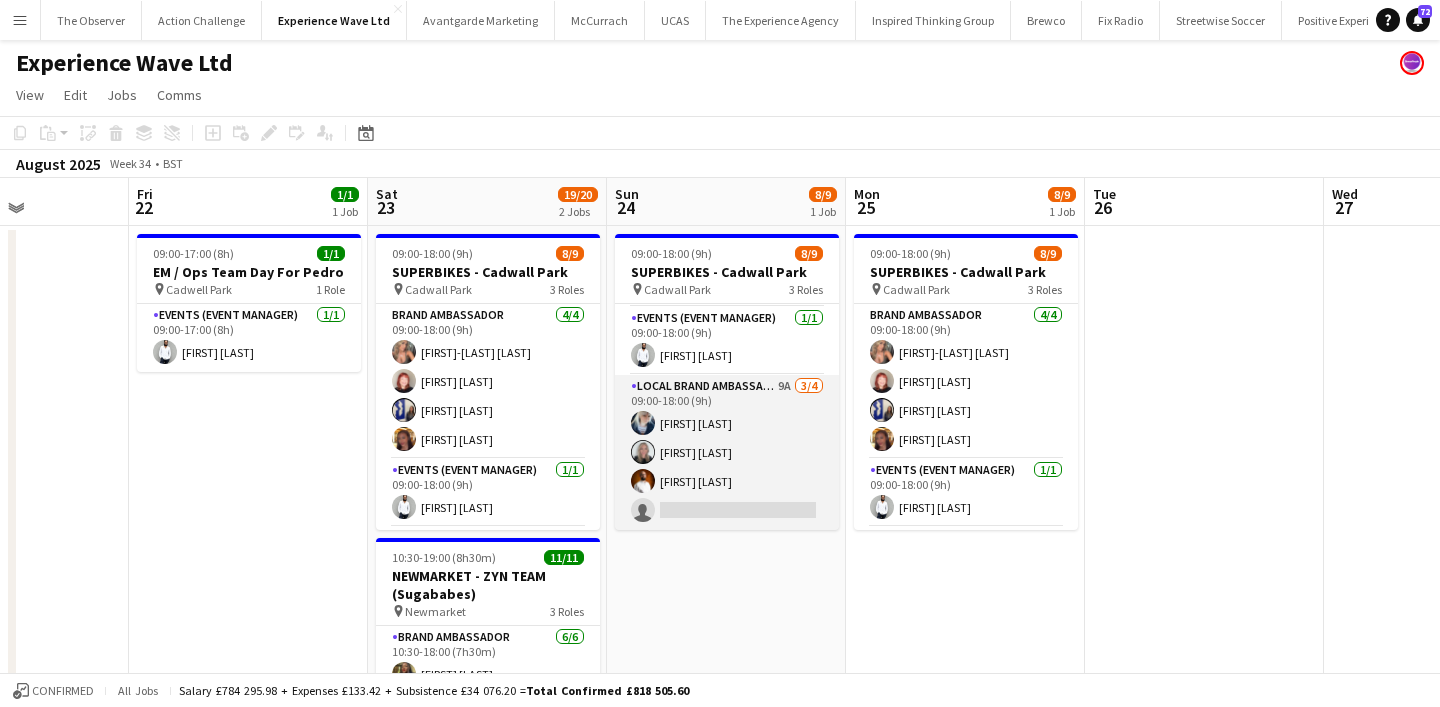 click on "Local Brand Ambassador   9A   3/4   09:00-18:00 (9h)
Gemma Owen-Kendall Charlotte Trench Martin Morrison
single-neutral-actions" at bounding box center [727, 452] 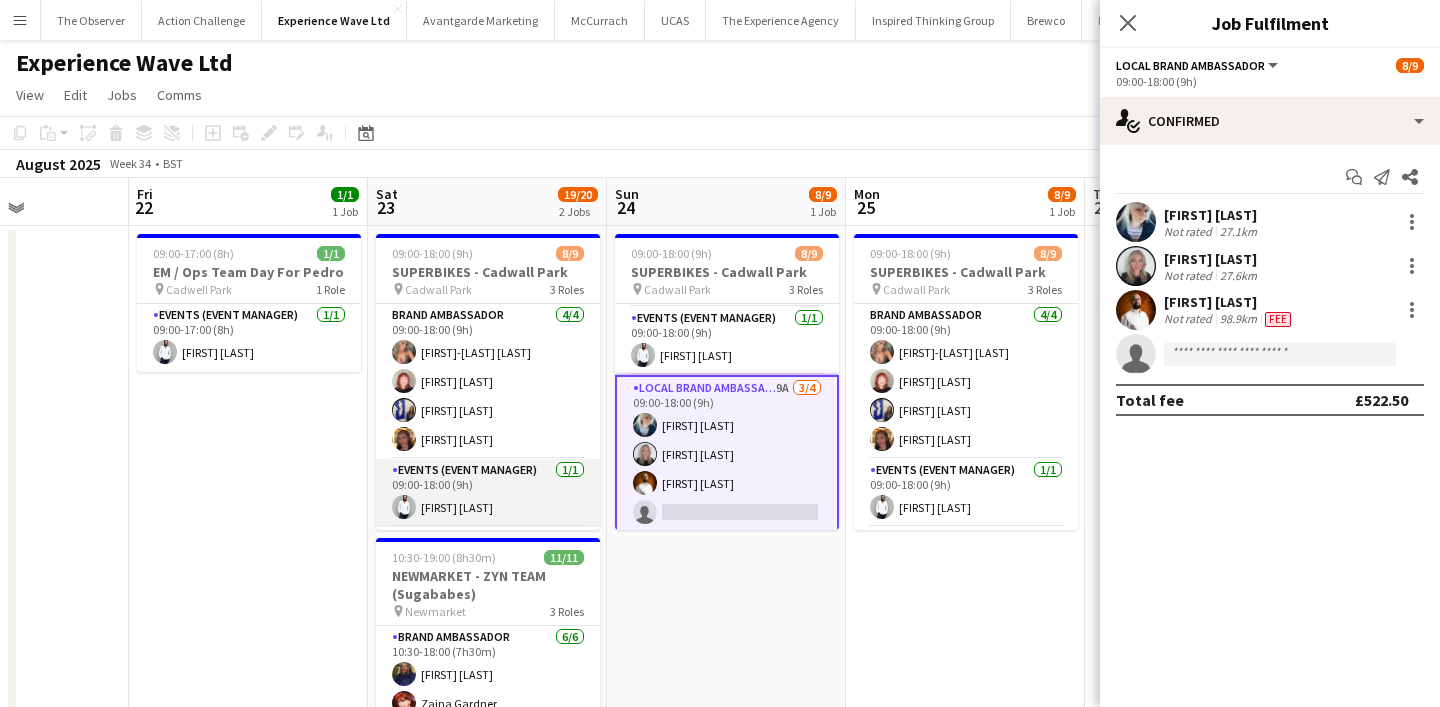 scroll, scrollTop: 152, scrollLeft: 0, axis: vertical 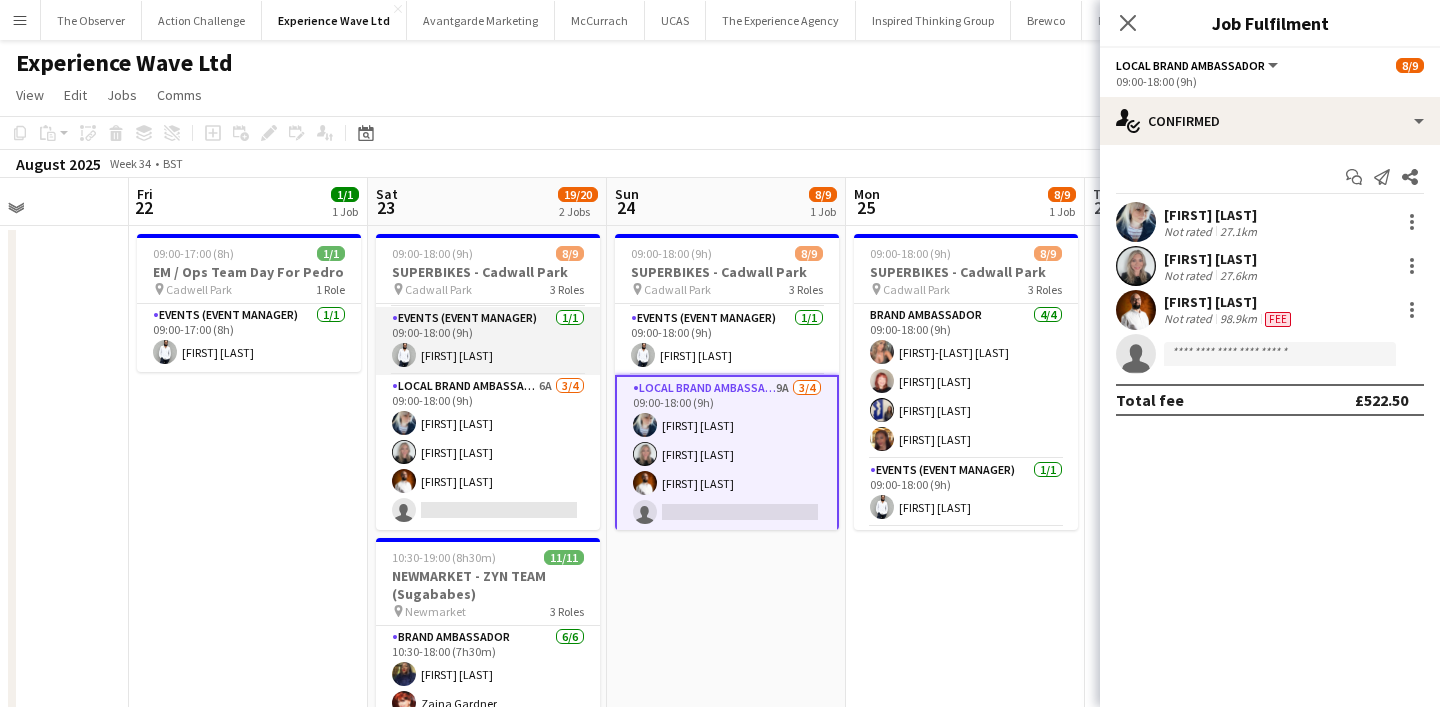 click on "Local Brand Ambassador   6A   3/4   09:00-18:00 (9h)
Gemma Owen-Kendall Charlotte Trench Martin Morrison
single-neutral-actions" at bounding box center [488, 452] 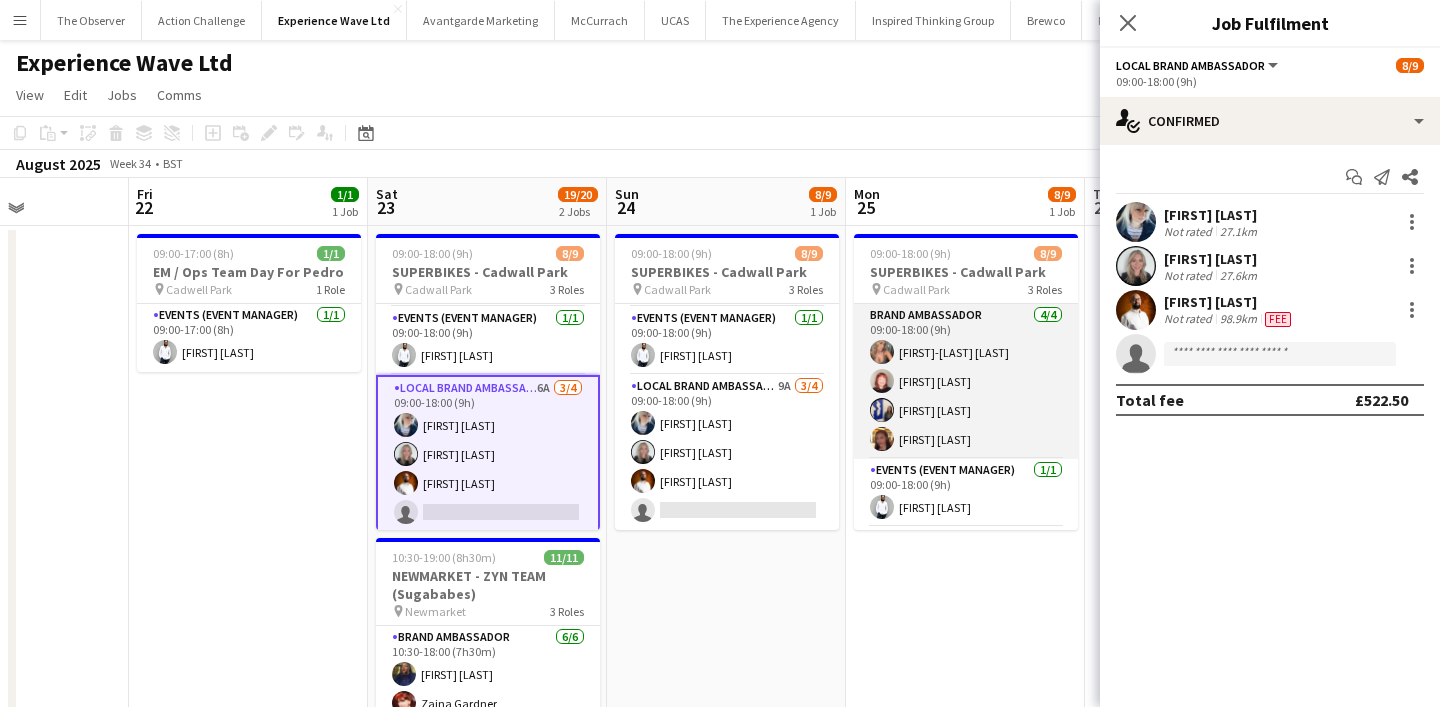 scroll, scrollTop: 152, scrollLeft: 0, axis: vertical 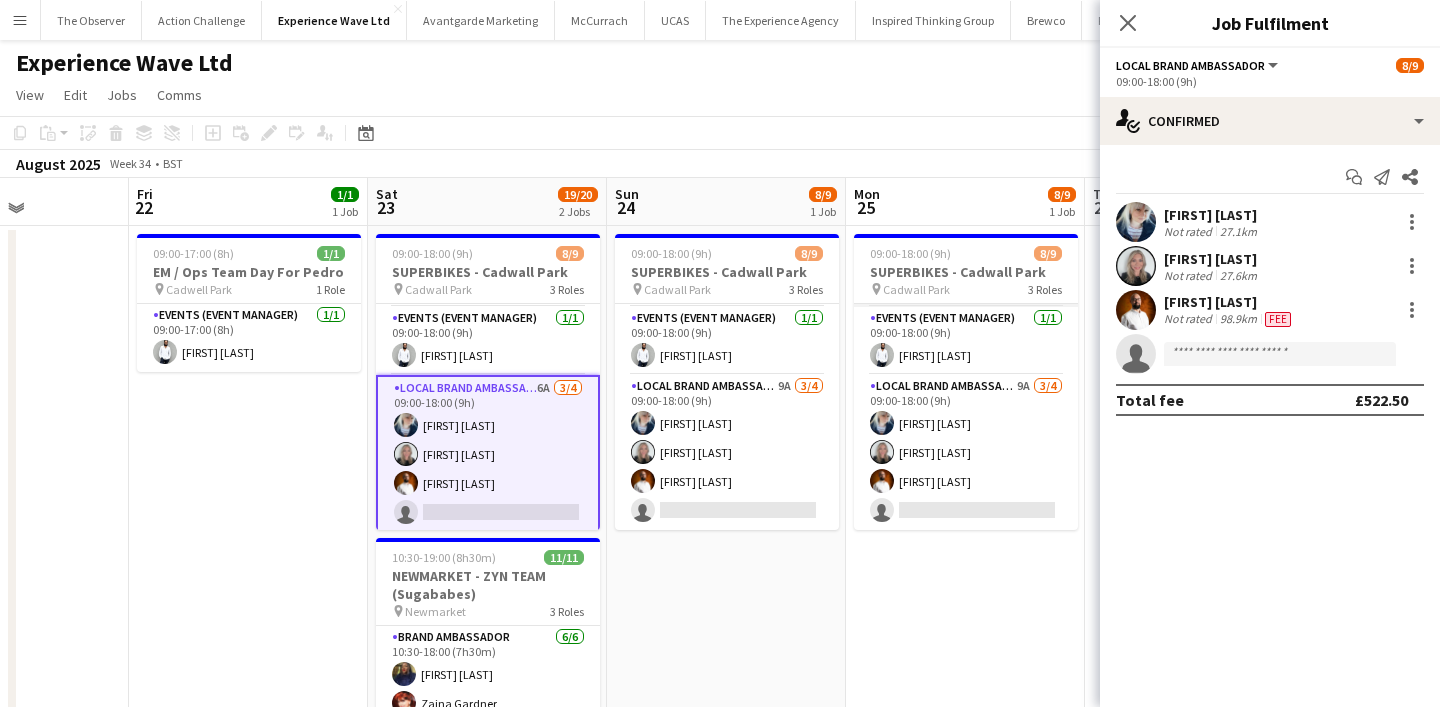 click on "Local Brand Ambassador   9A   3/4   09:00-18:00 (9h)
Gemma Owen-Kendall Charlotte Trench Martin Morrison
single-neutral-actions" at bounding box center [966, 452] 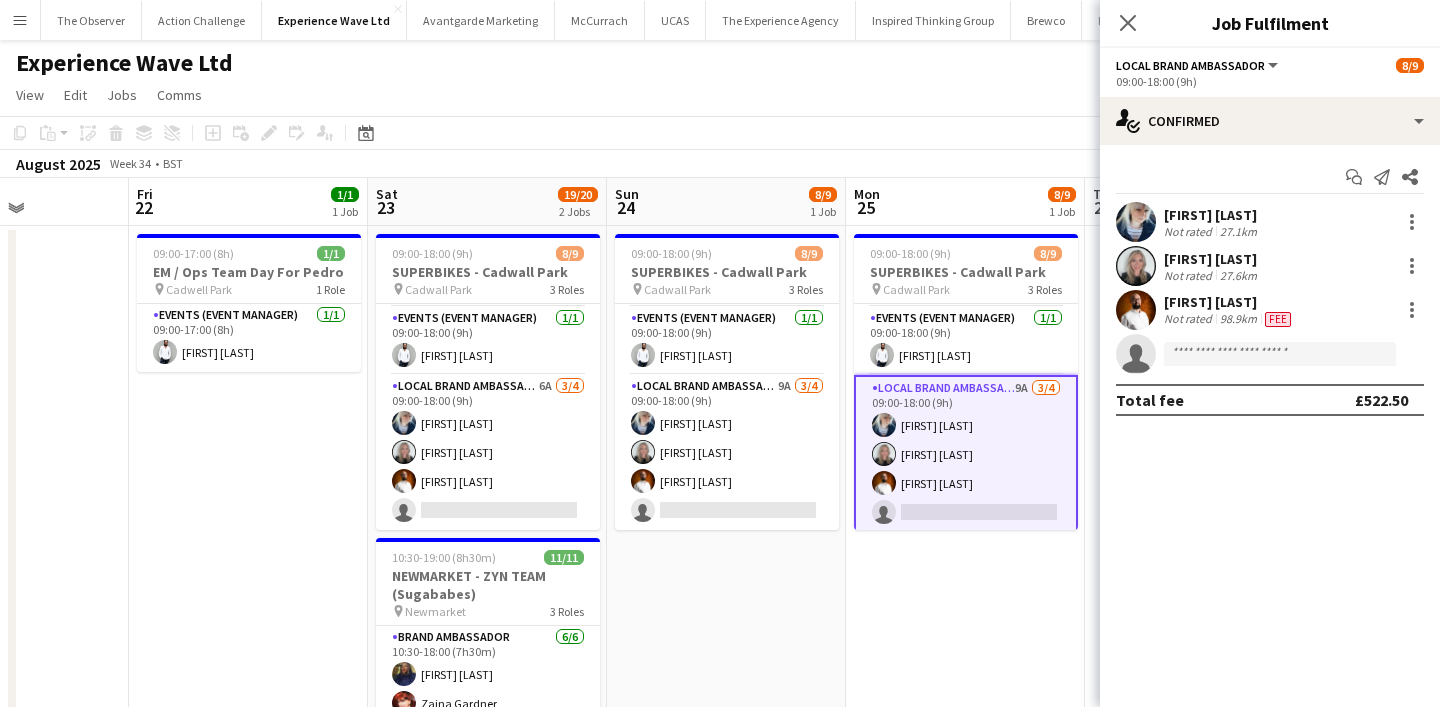 click at bounding box center (1136, 266) 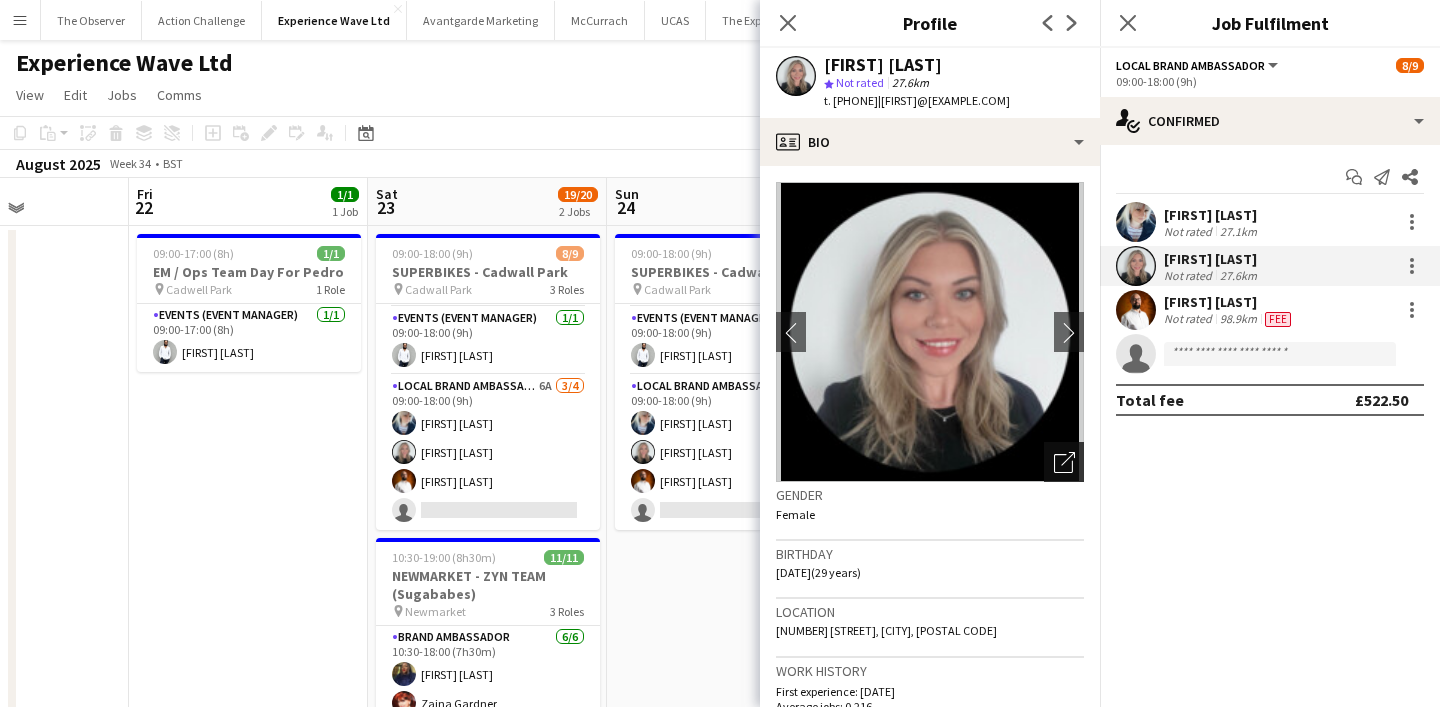 click on "Open photos pop-in" 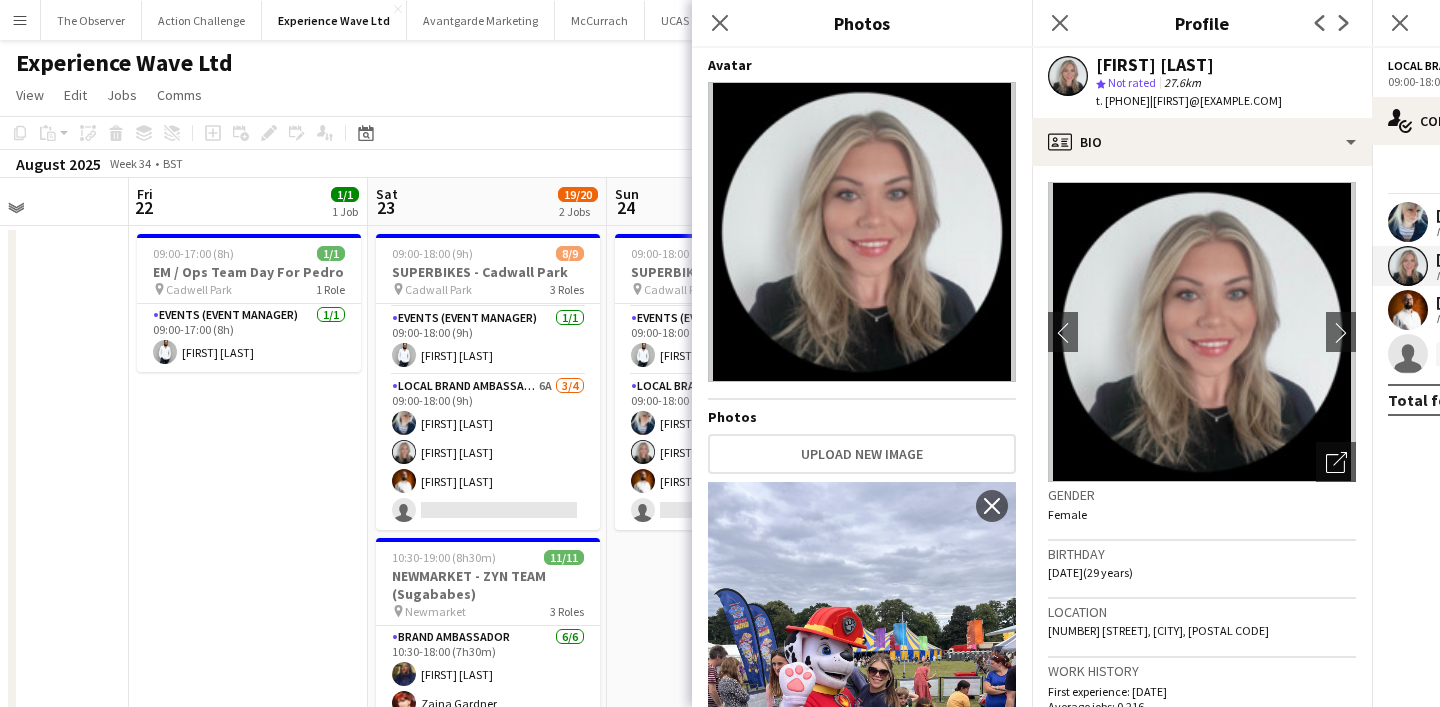 click on "09:00-17:00 (8h)    1/1   EM / Ops Team Day For Pedro
pin
Cadwell Park   1 Role   Events (Event Manager)   1/1   09:00-17:00 (8h)
Pedro De Marchi" at bounding box center [248, 702] 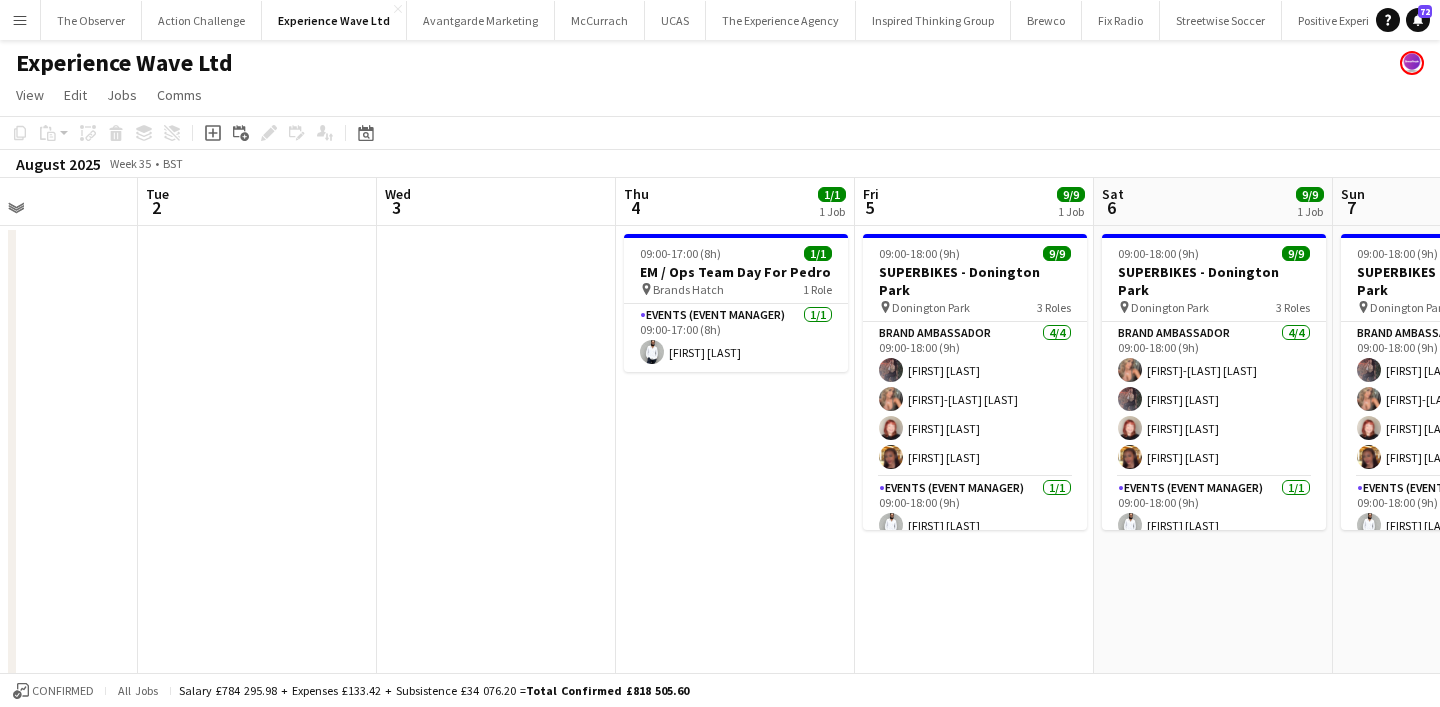 scroll, scrollTop: 0, scrollLeft: 610, axis: horizontal 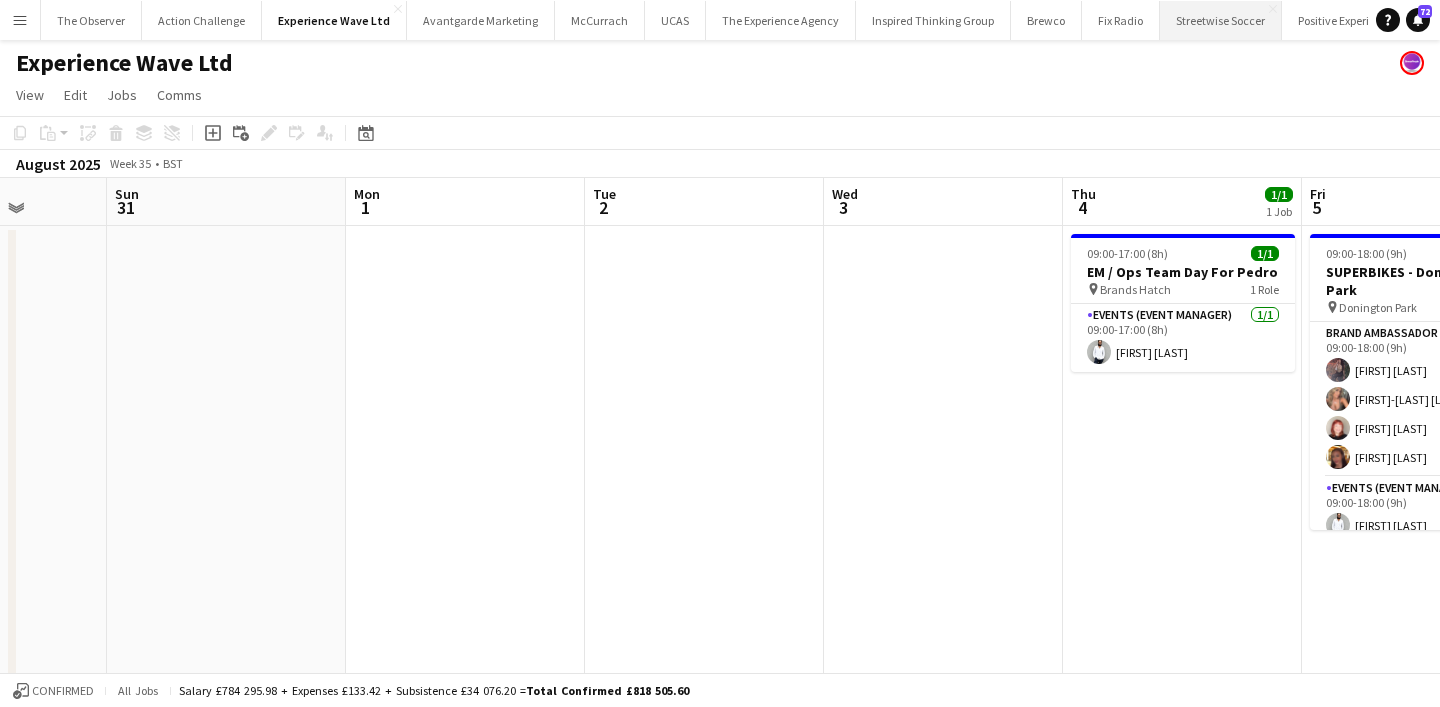 click on "Streetwise Soccer
Close" at bounding box center [1221, 20] 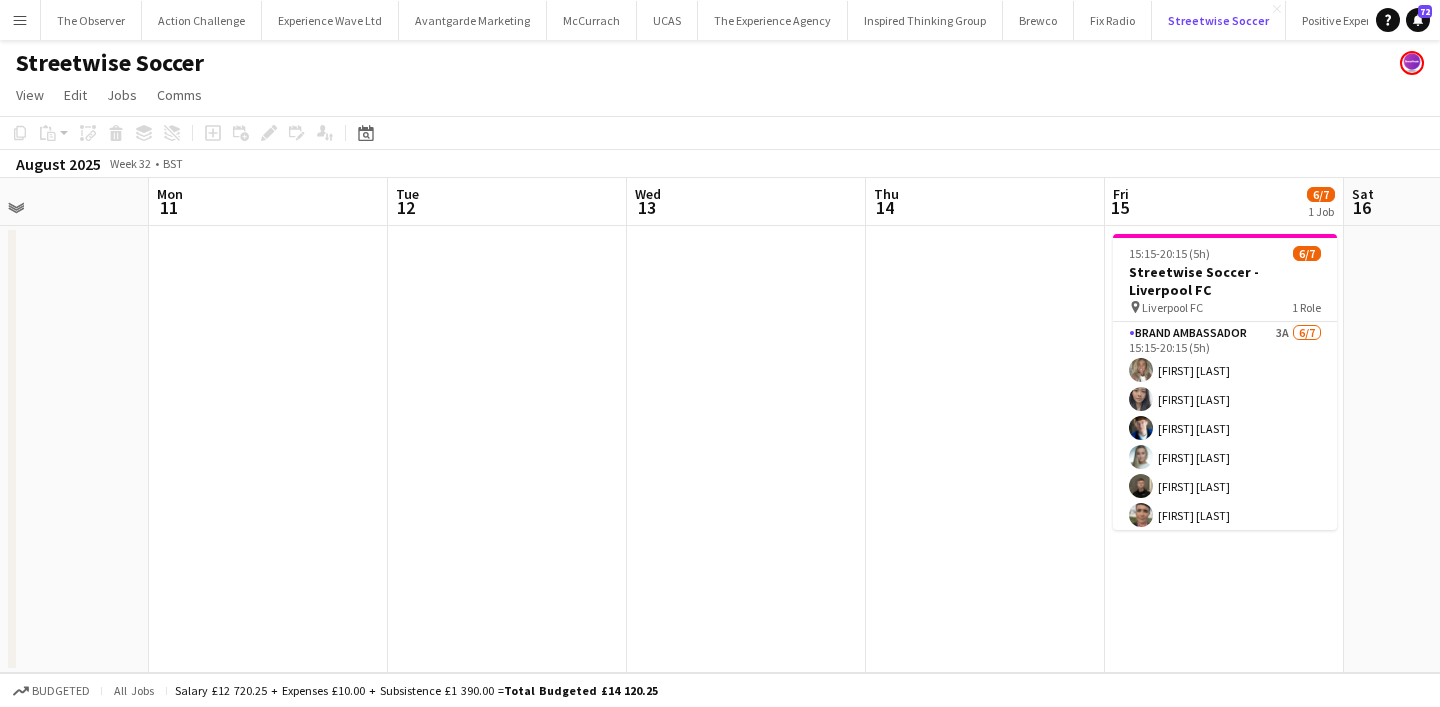 scroll, scrollTop: 0, scrollLeft: 647, axis: horizontal 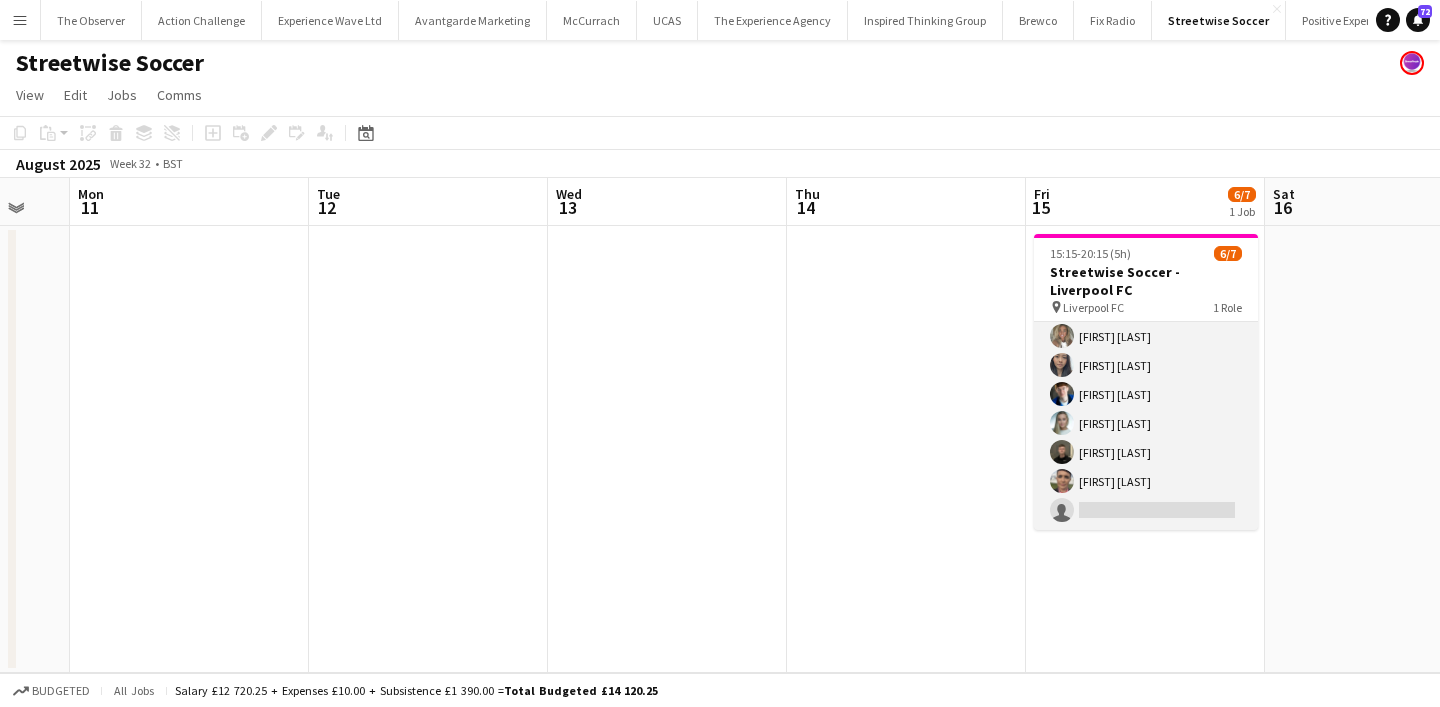 click on "Brand Ambassador   3A   6/7   15:15-20:15 (5h)
Ana Rigby Man Ying Cheng Connor Henry Helly Lumsden David Lumsden Emma Eckton
single-neutral-actions" at bounding box center (1146, 409) 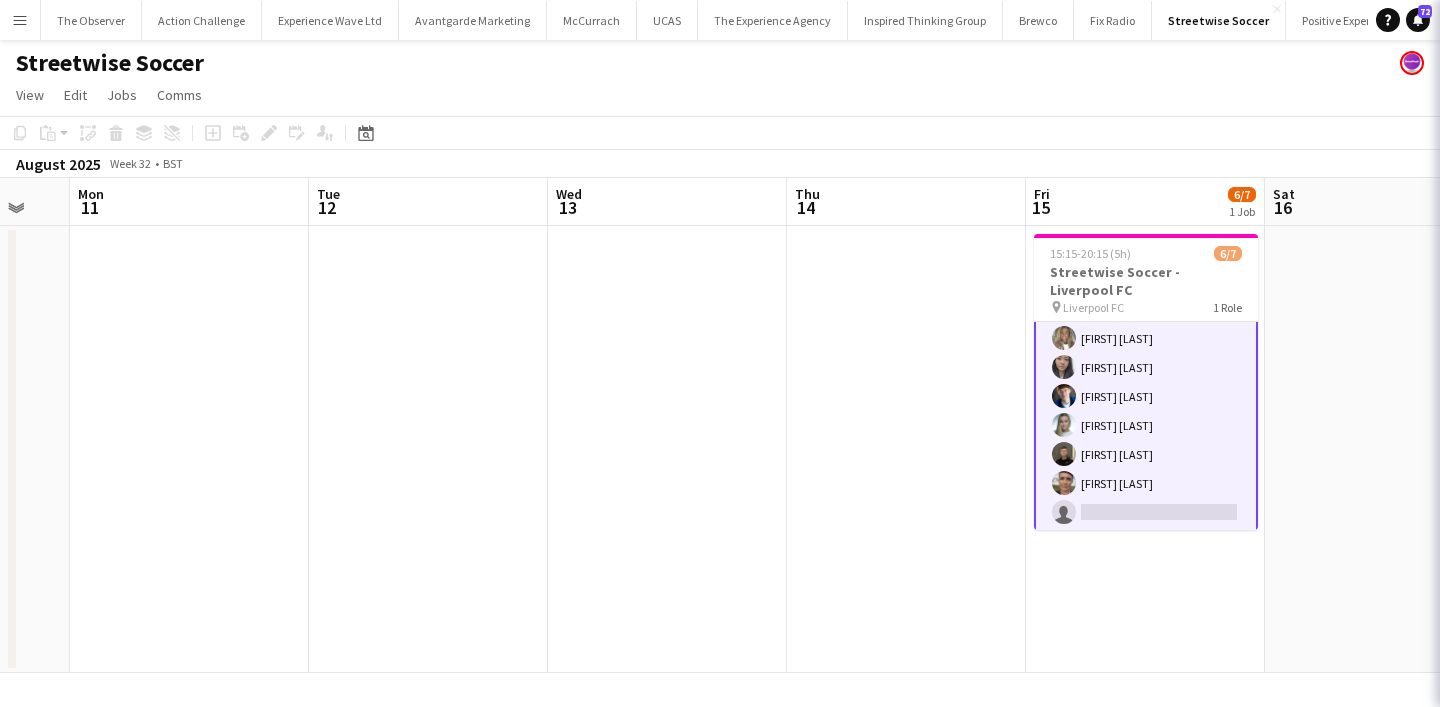 scroll, scrollTop: 36, scrollLeft: 0, axis: vertical 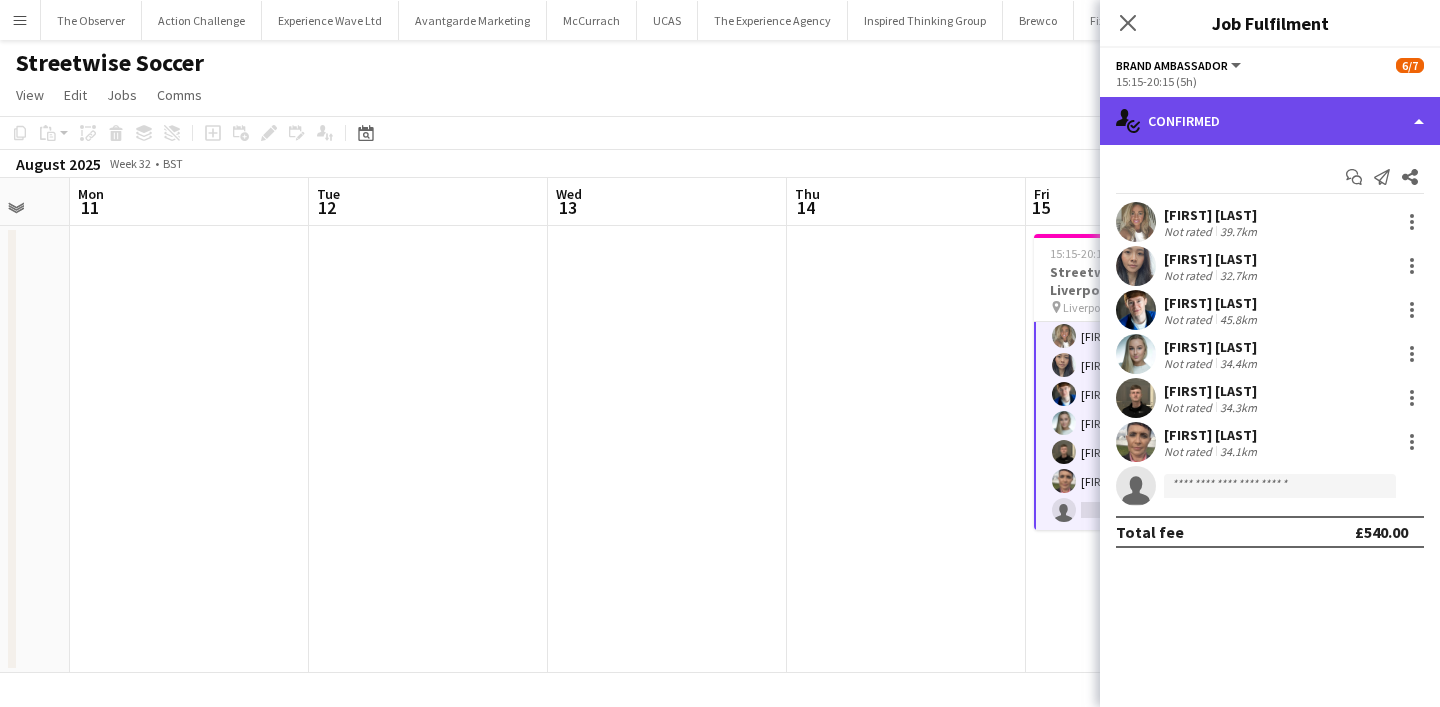 click on "single-neutral-actions-check-2
Confirmed" 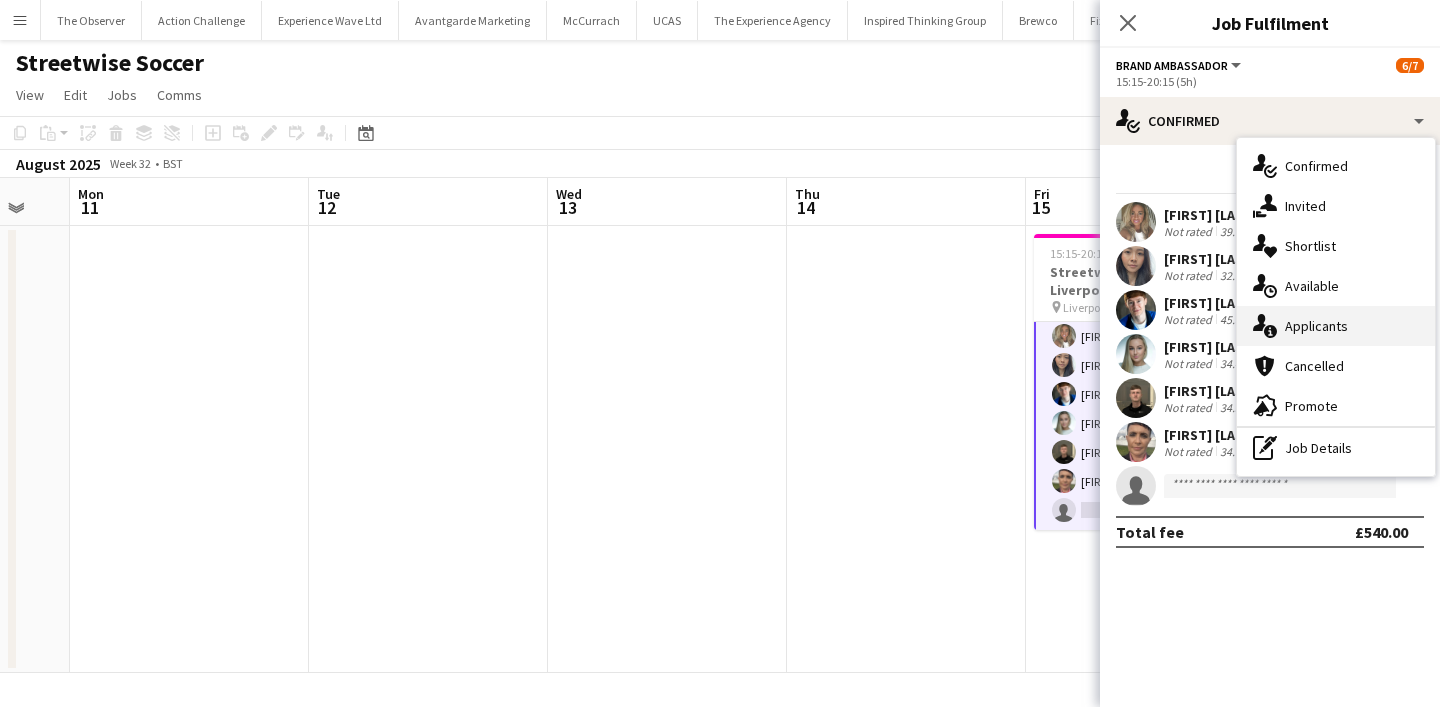 click on "single-neutral-actions-information
Applicants" at bounding box center [1336, 326] 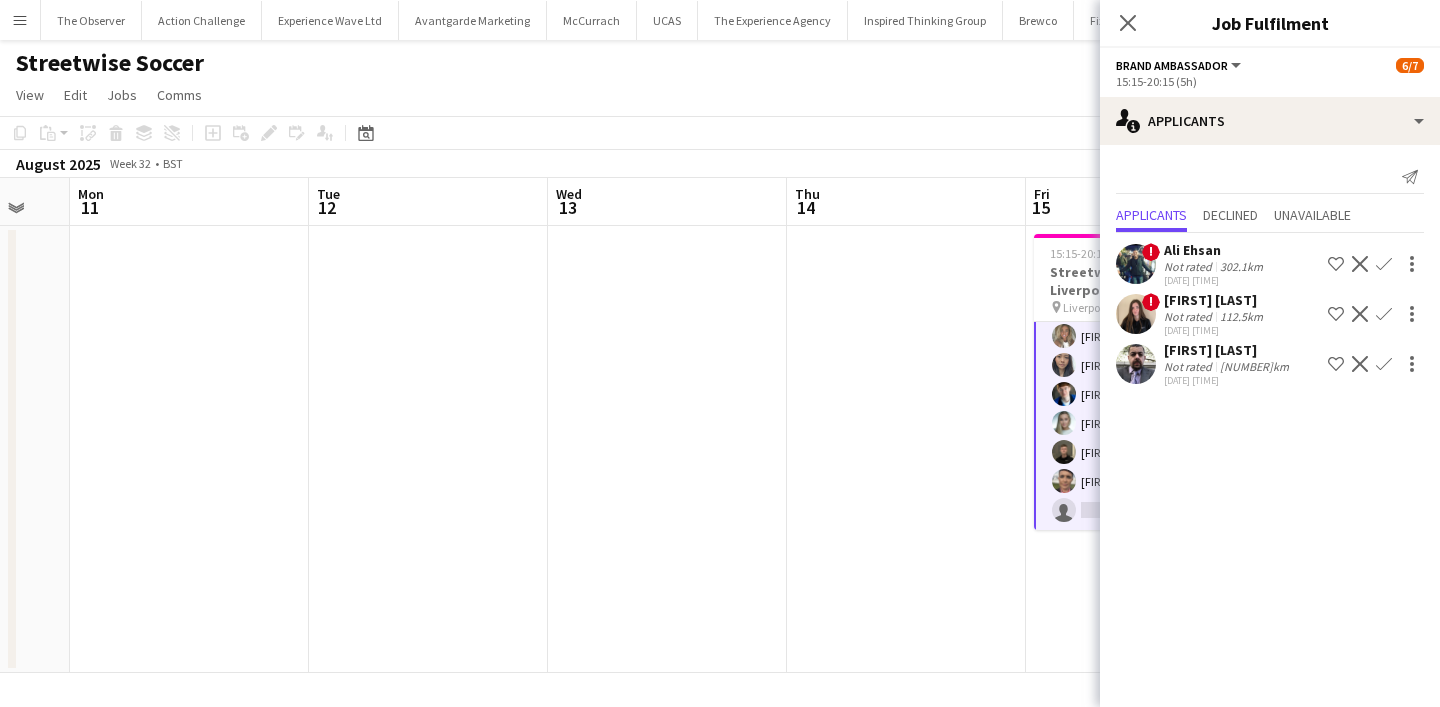 click at bounding box center [906, 449] 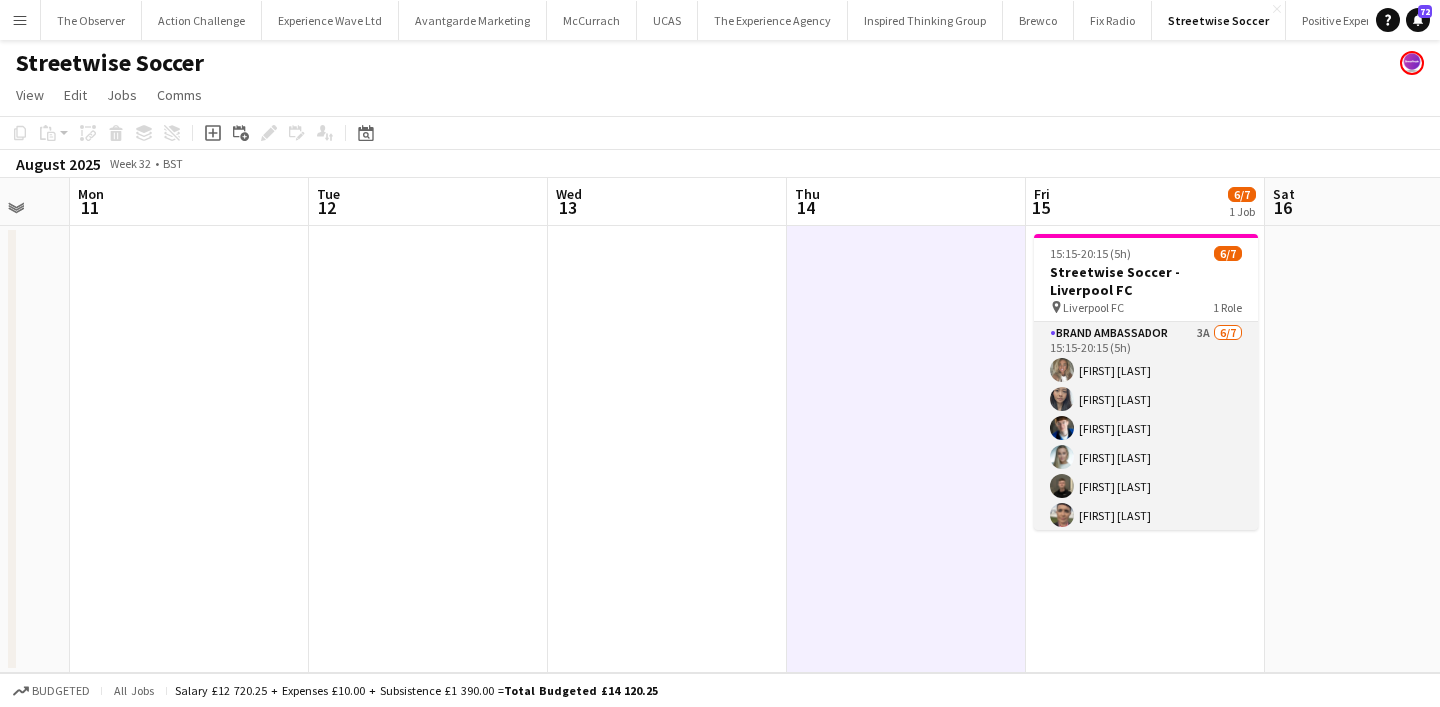 scroll, scrollTop: 34, scrollLeft: 0, axis: vertical 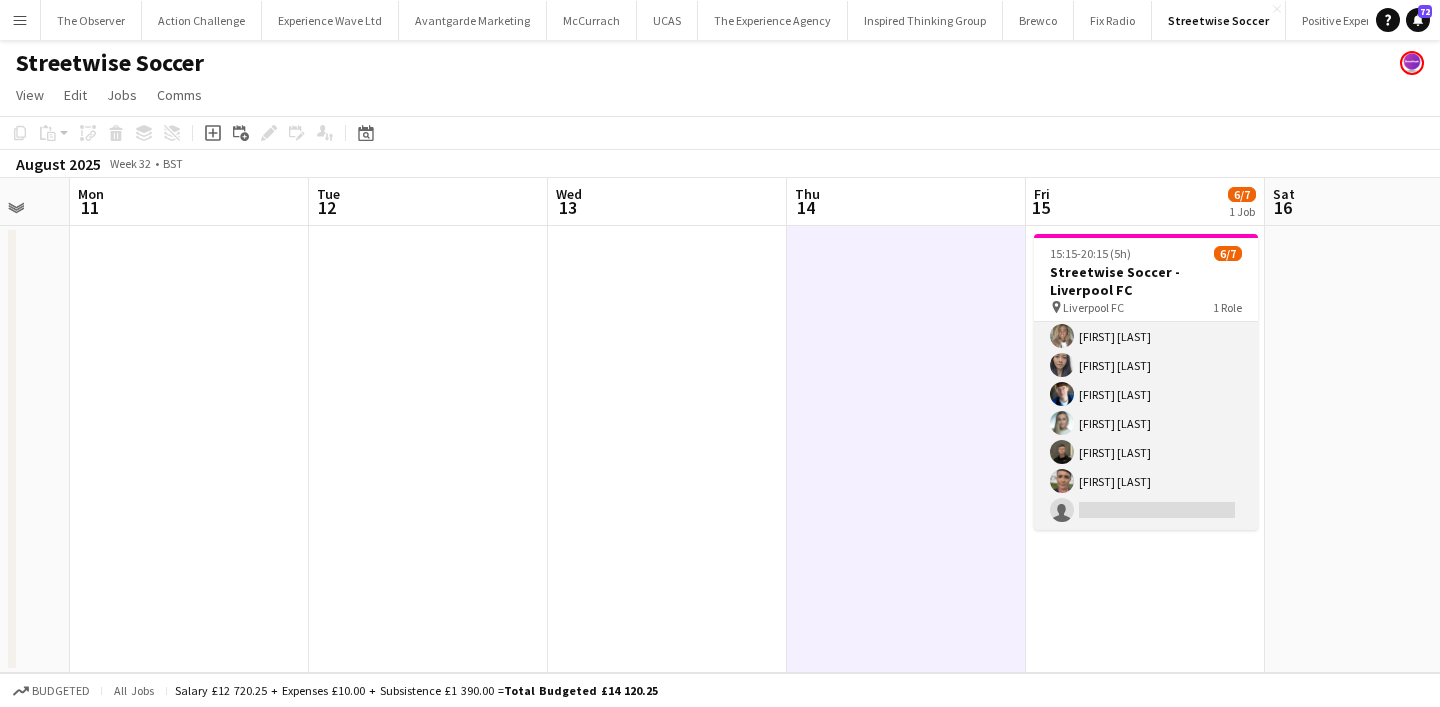 click on "Brand Ambassador   3A   6/7   15:15-20:15 (5h)
Ana Rigby Man Ying Cheng Connor Henry Helly Lumsden David Lumsden Emma Eckton
single-neutral-actions" at bounding box center (1146, 409) 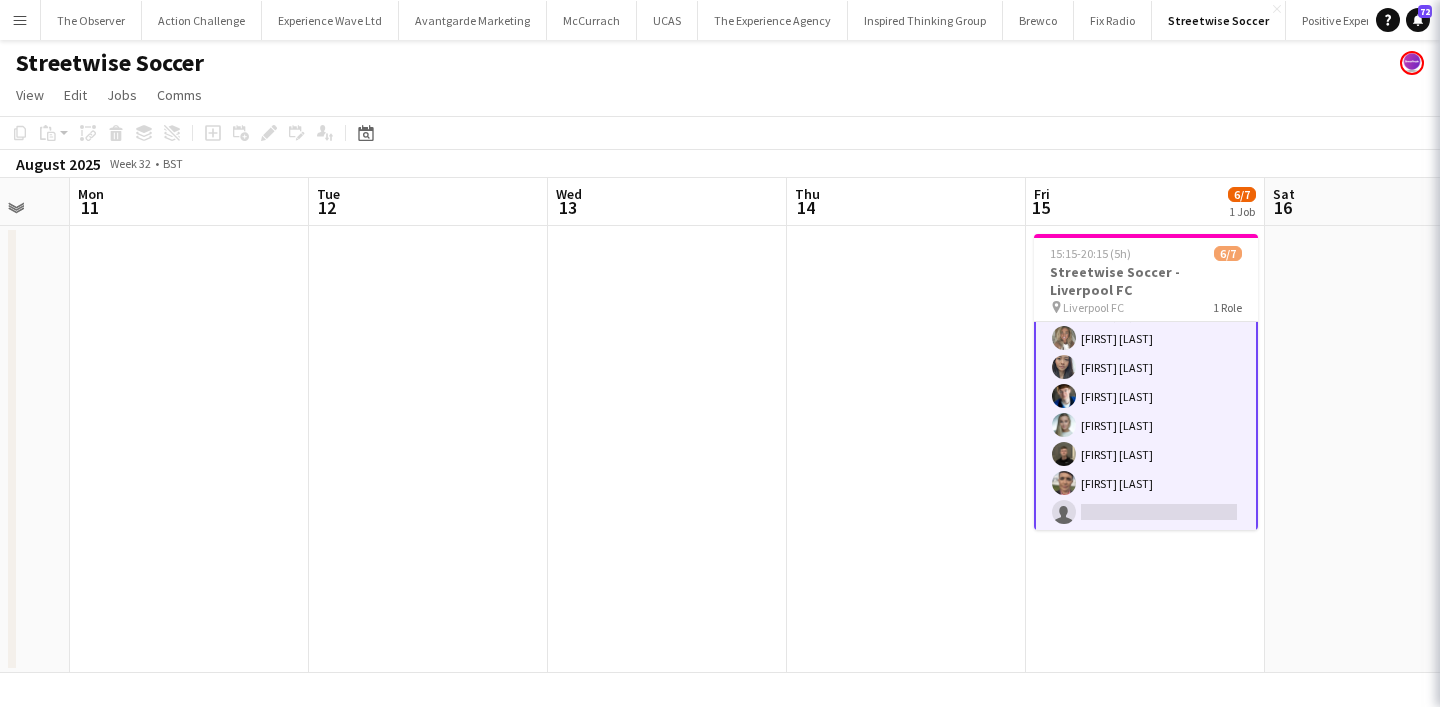 scroll, scrollTop: 36, scrollLeft: 0, axis: vertical 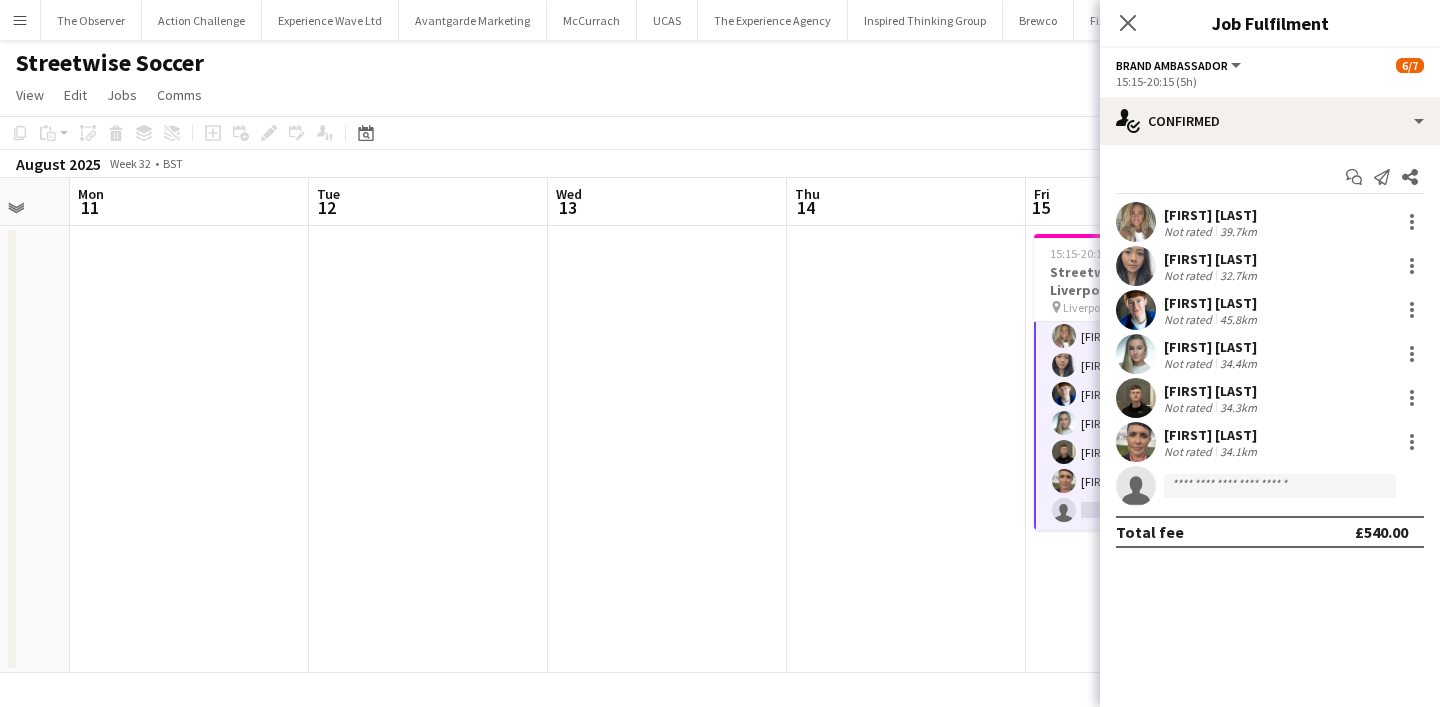 click on "15:15-20:15 (5h)    6/7   Streetwise Soccer - Liverpool FC
pin
Liverpool FC   1 Role   Brand Ambassador   3A   6/7   15:15-20:15 (5h)
Ana Rigby Man Ying Cheng Connor Henry Helly Lumsden David Lumsden Emma Eckton
single-neutral-actions" at bounding box center (1145, 449) 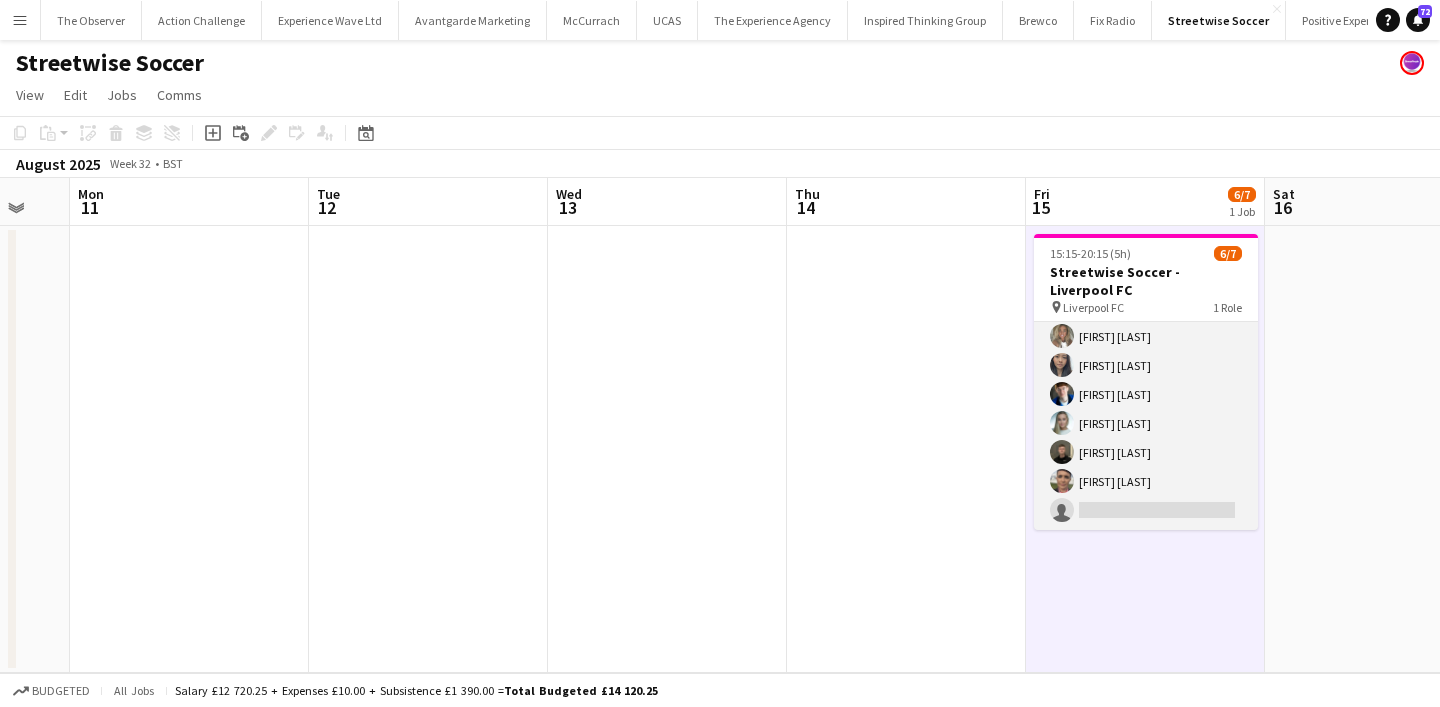 click on "Brand Ambassador   3A   6/7   15:15-20:15 (5h)
Ana Rigby Man Ying Cheng Connor Henry Helly Lumsden David Lumsden Emma Eckton
single-neutral-actions" at bounding box center [1146, 409] 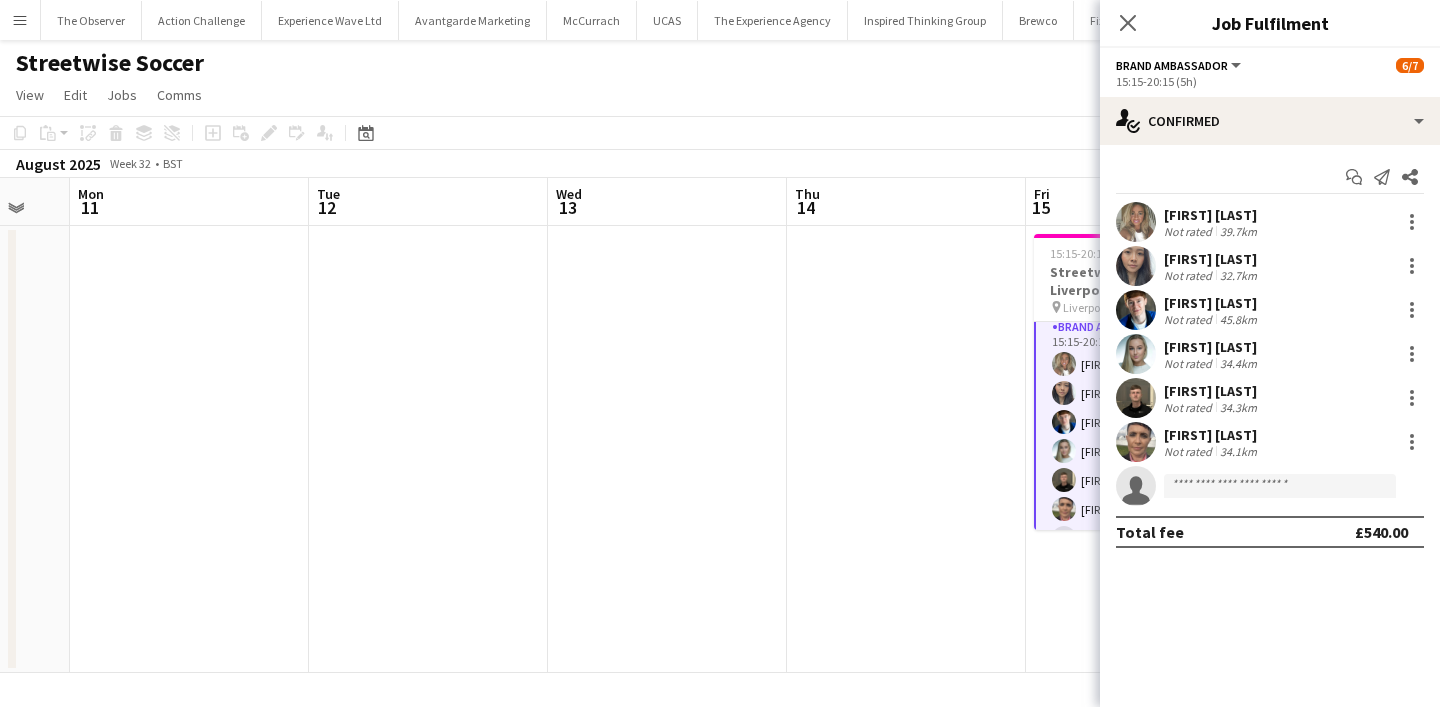 scroll, scrollTop: 0, scrollLeft: 0, axis: both 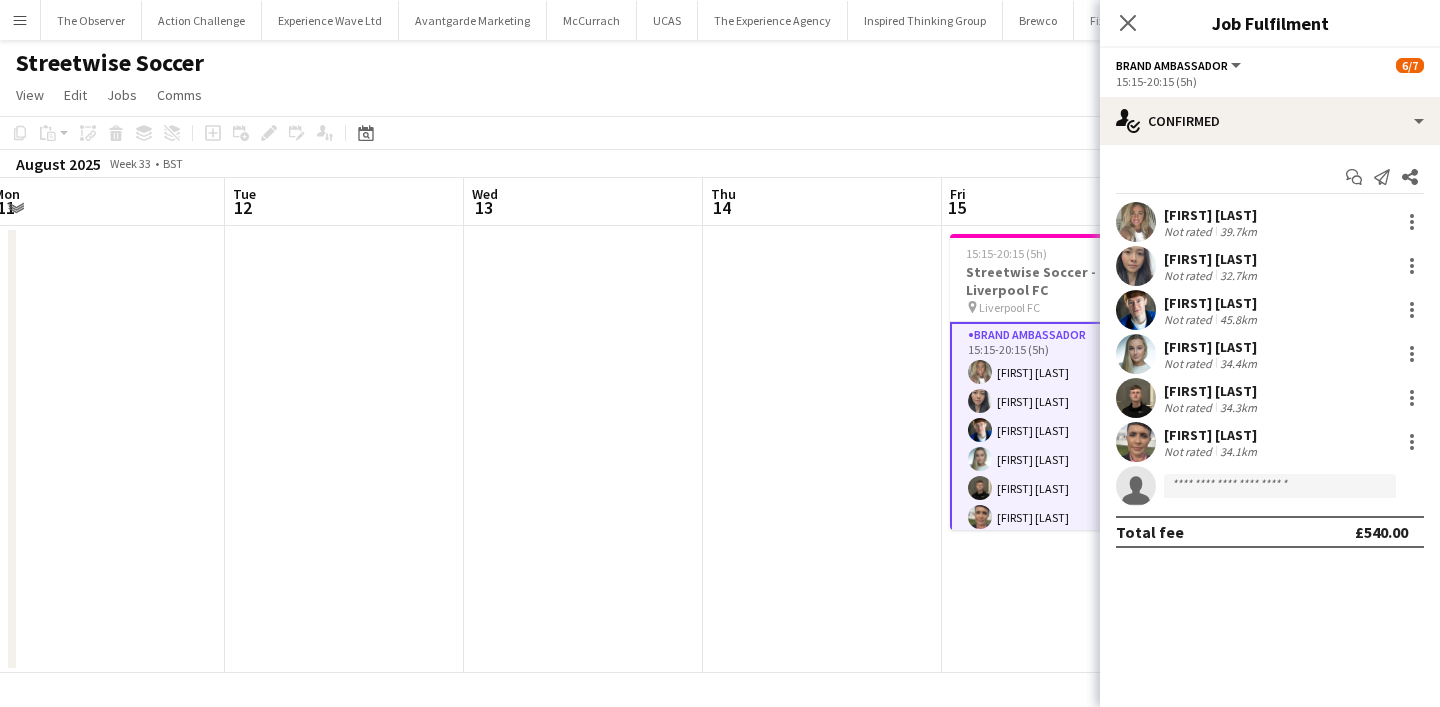 click at bounding box center (822, 449) 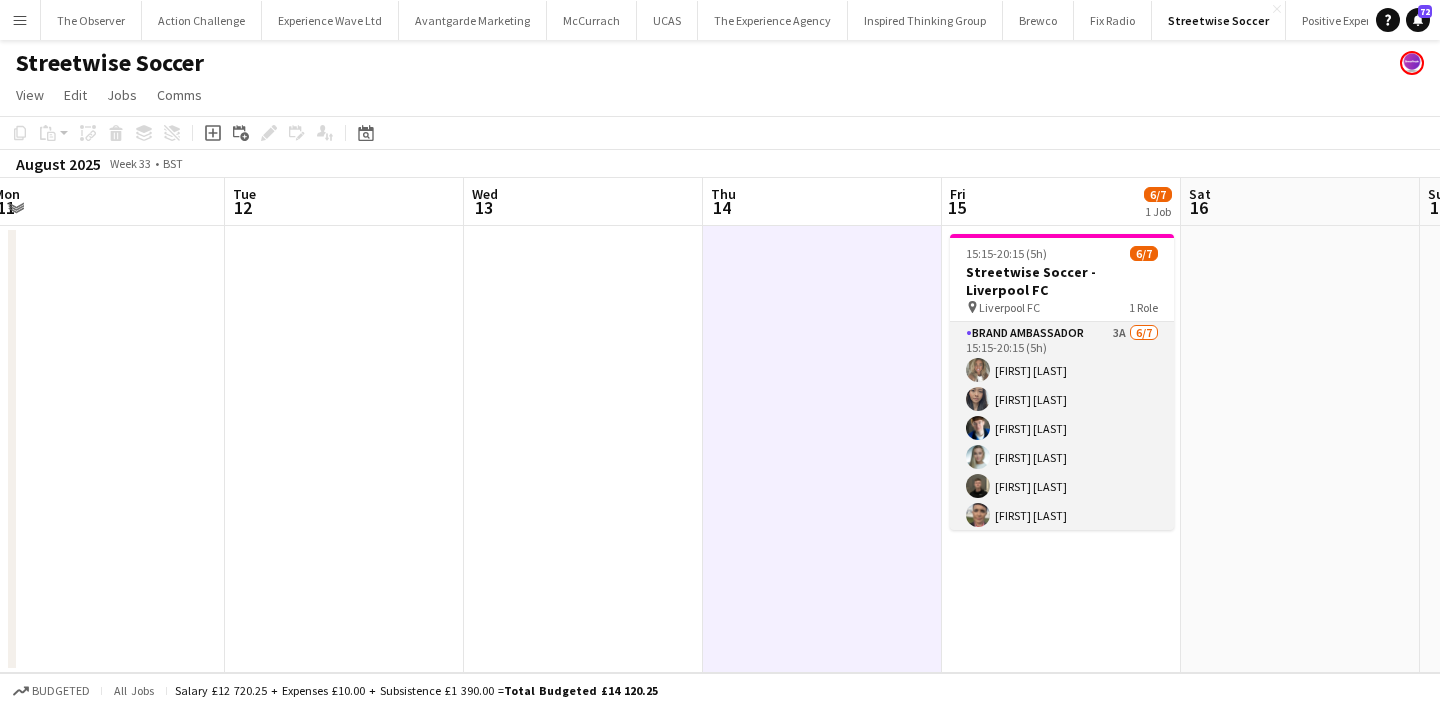 click on "Brand Ambassador   3A   6/7   15:15-20:15 (5h)
Ana Rigby Man Ying Cheng Connor Henry Helly Lumsden David Lumsden Emma Eckton
single-neutral-actions" at bounding box center [1062, 443] 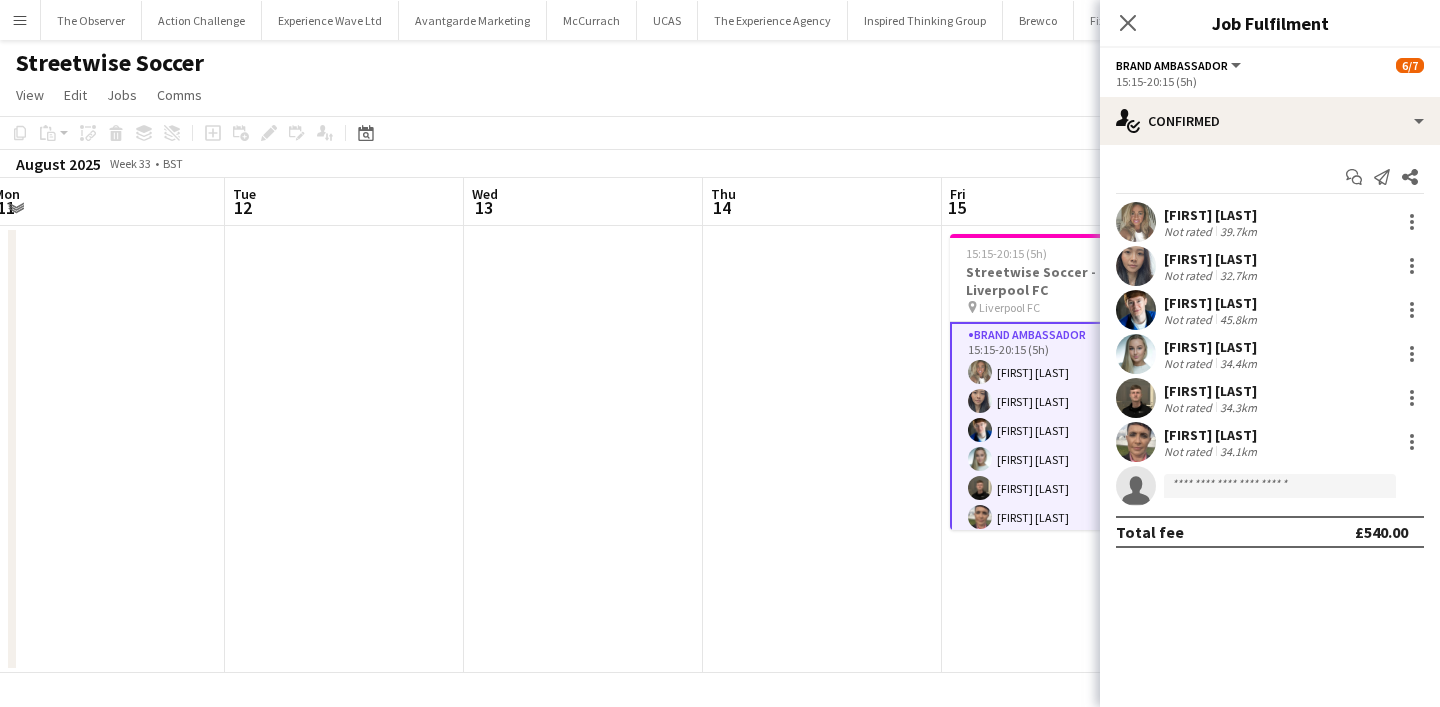 click at bounding box center (822, 449) 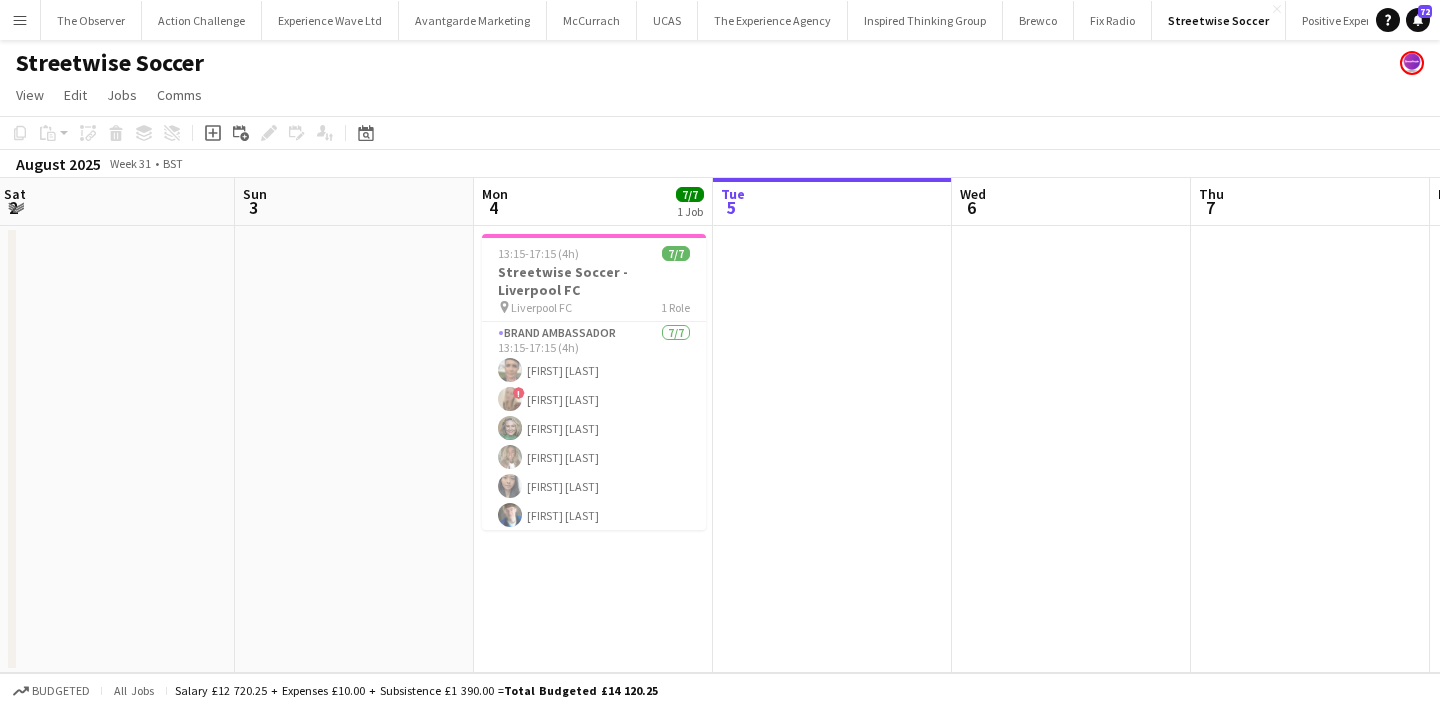 scroll, scrollTop: 0, scrollLeft: 481, axis: horizontal 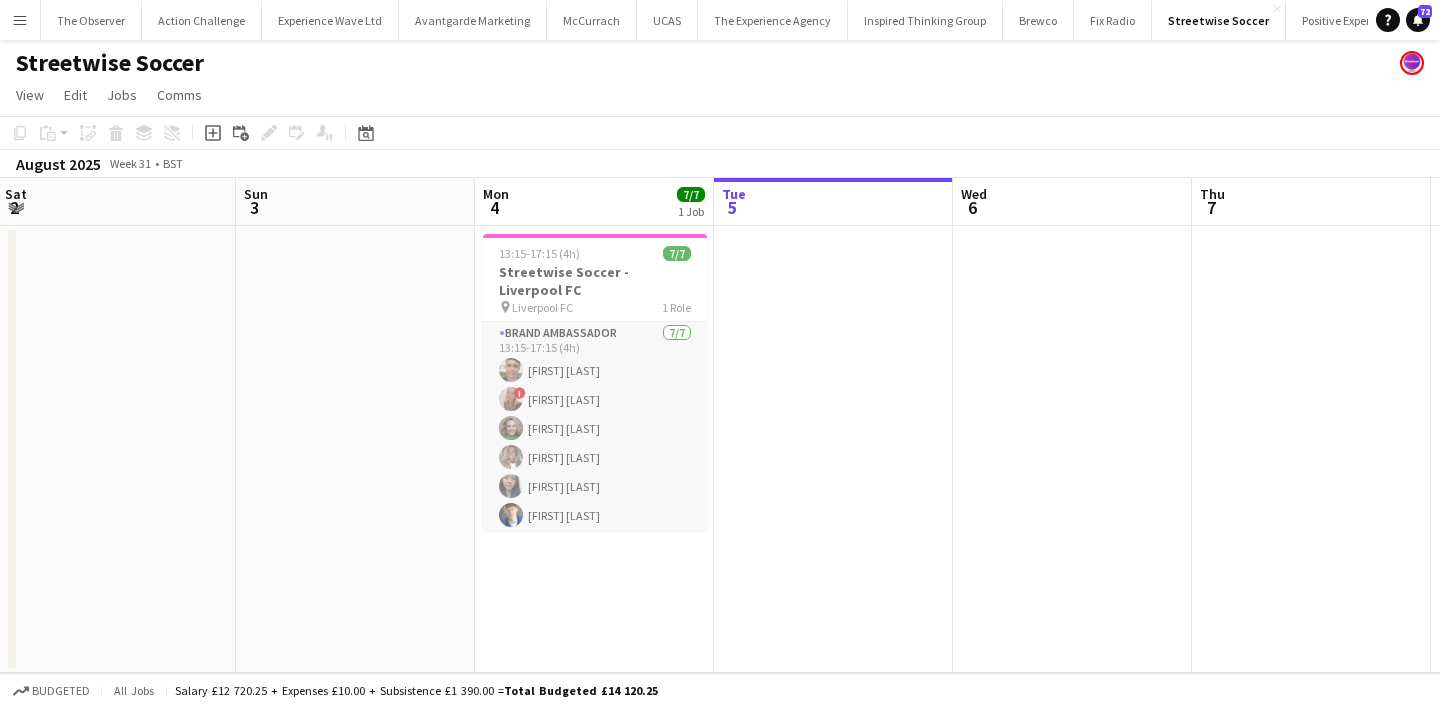 click on "Brand Ambassador   7/7   13:15-17:15 (4h)
Emma Eckton ! Jane Graley Megan Cerys- Holland Ana Rigby Man Ying Cheng Connor Henry Helly Lumsden" at bounding box center [595, 443] 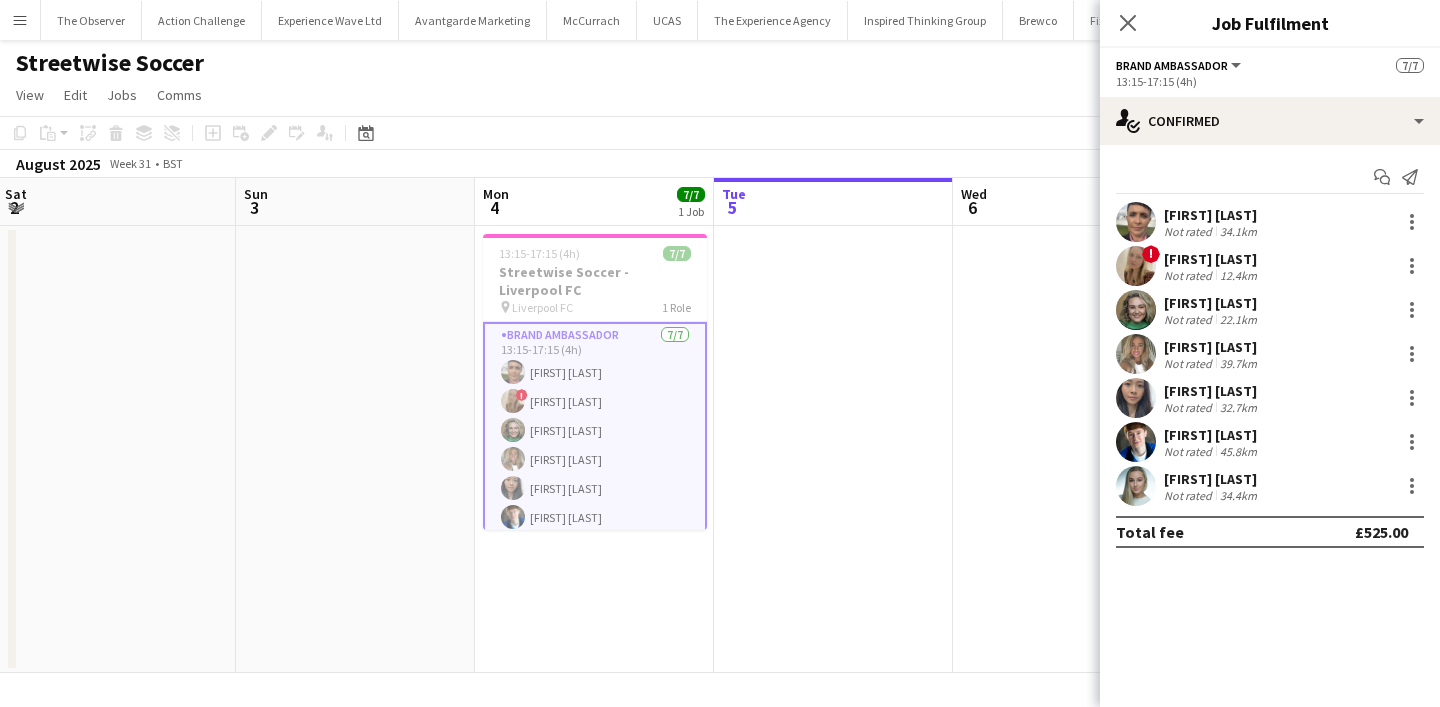 scroll, scrollTop: 38, scrollLeft: 0, axis: vertical 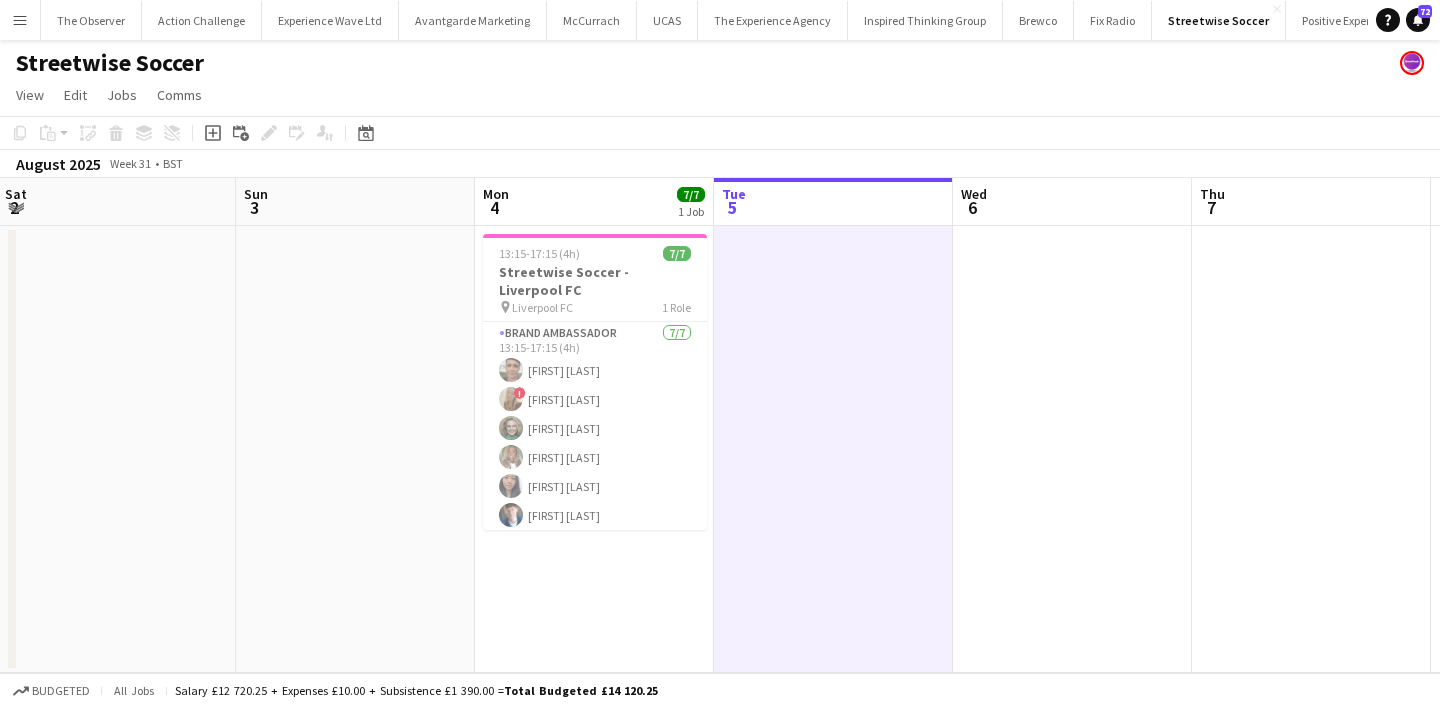 click on "Menu" at bounding box center (20, 20) 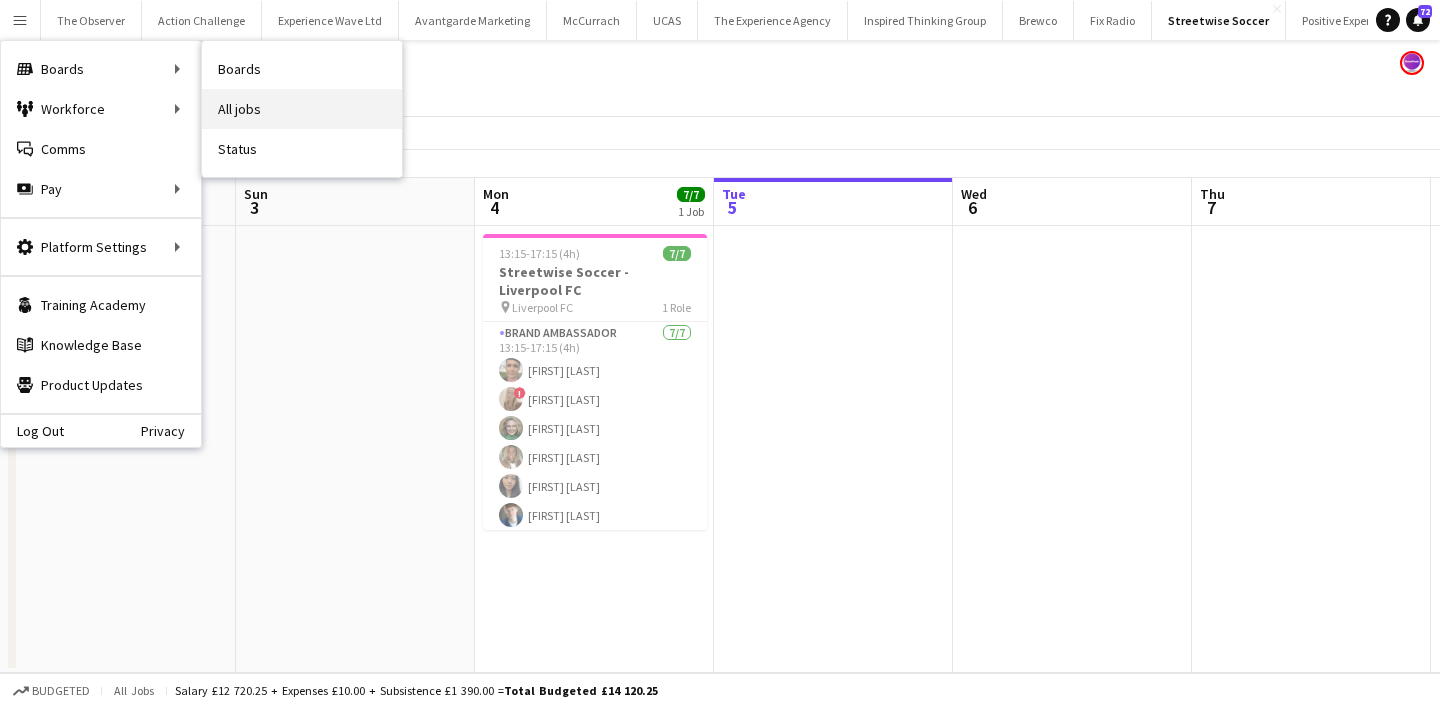 click on "All jobs" at bounding box center (302, 109) 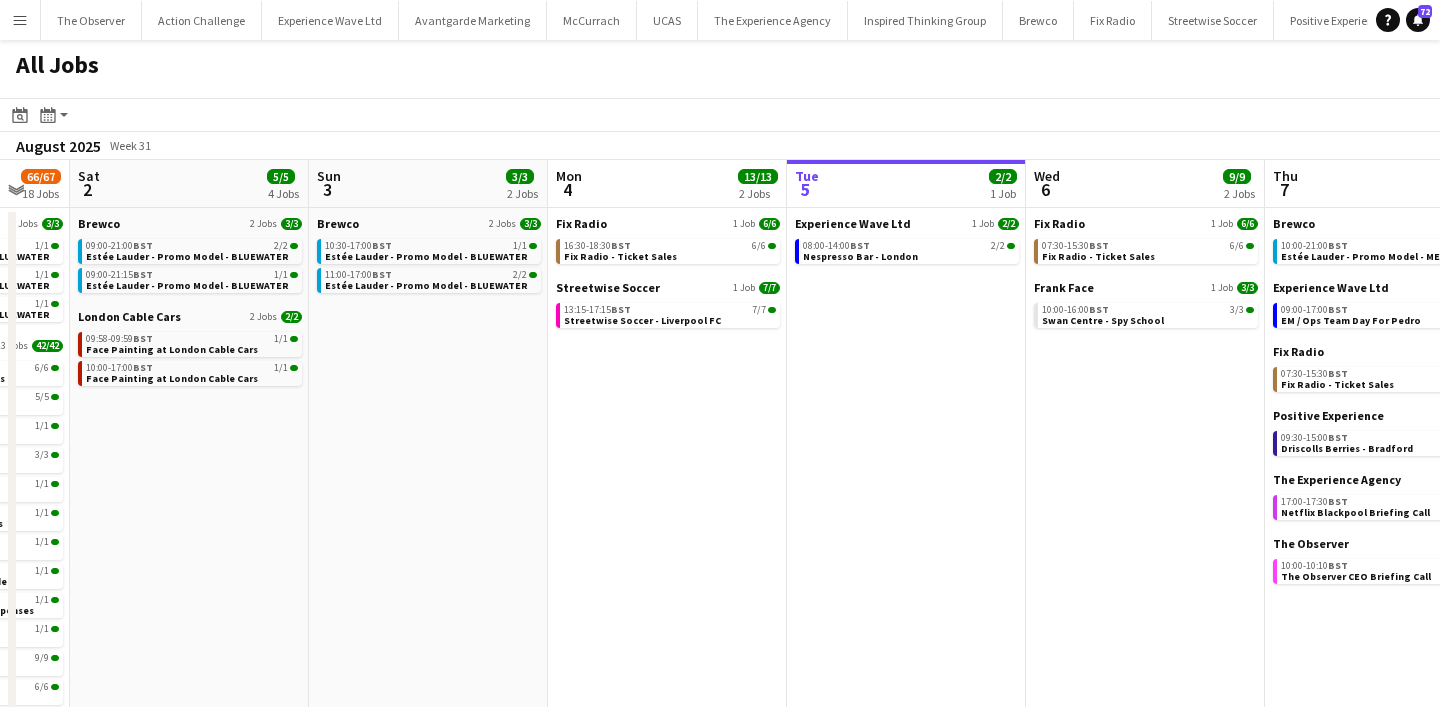 scroll, scrollTop: 0, scrollLeft: 657, axis: horizontal 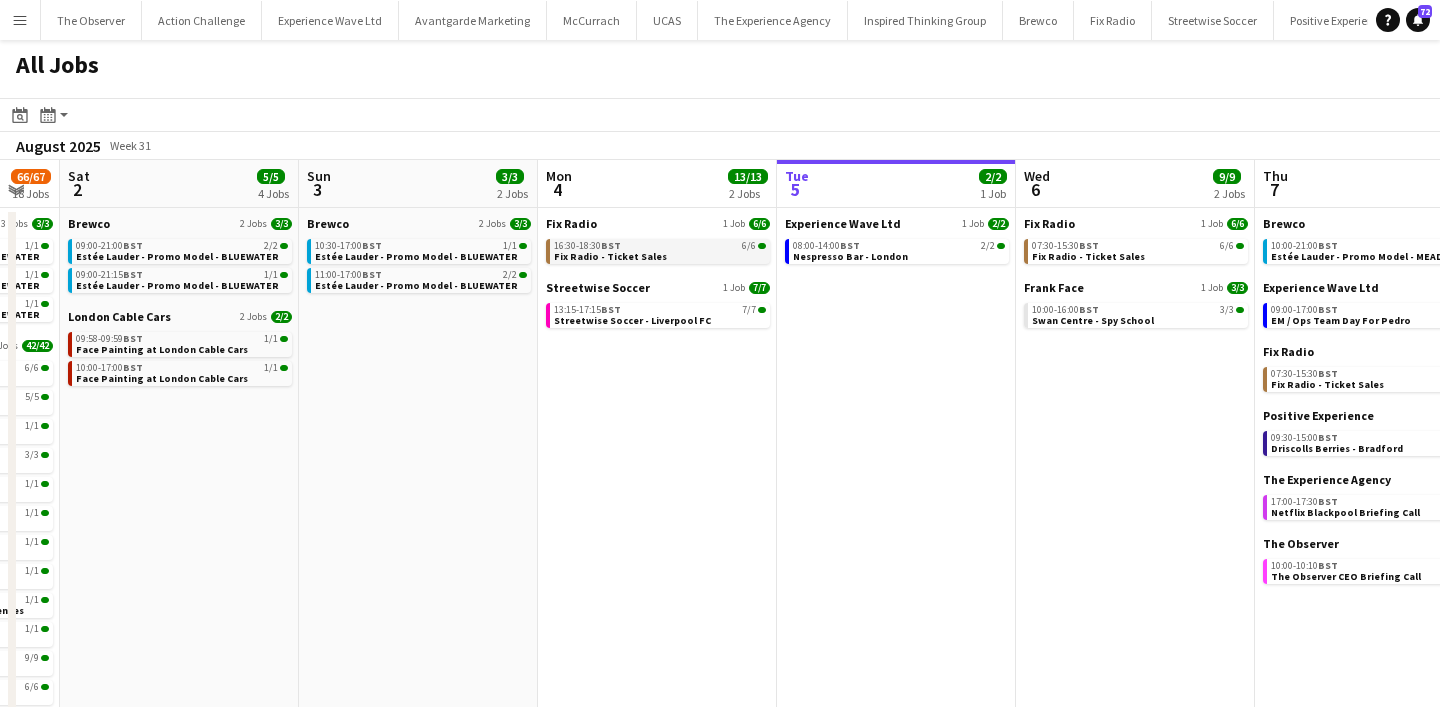 click on "16:30-18:30    BST   6/6   Fix Radio - Ticket Sales" at bounding box center [660, 250] 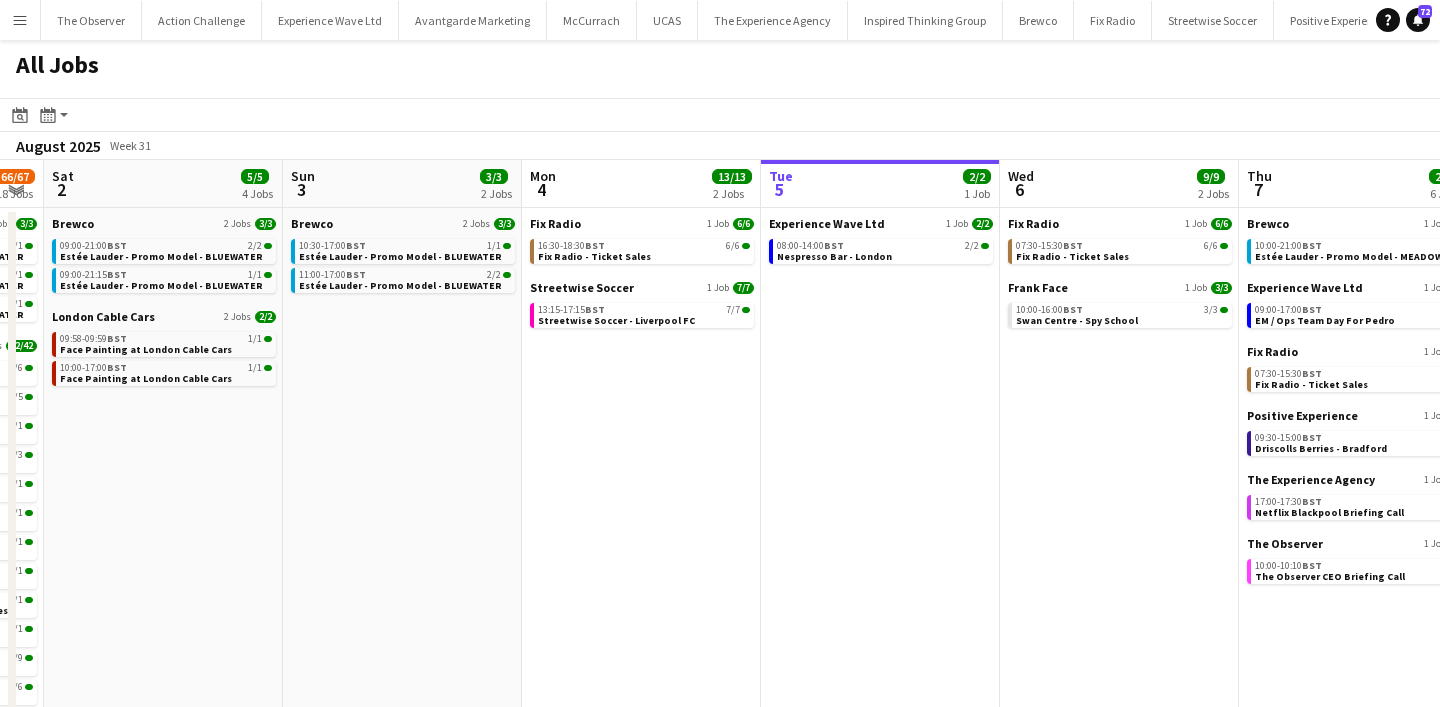 scroll, scrollTop: 0, scrollLeft: 677, axis: horizontal 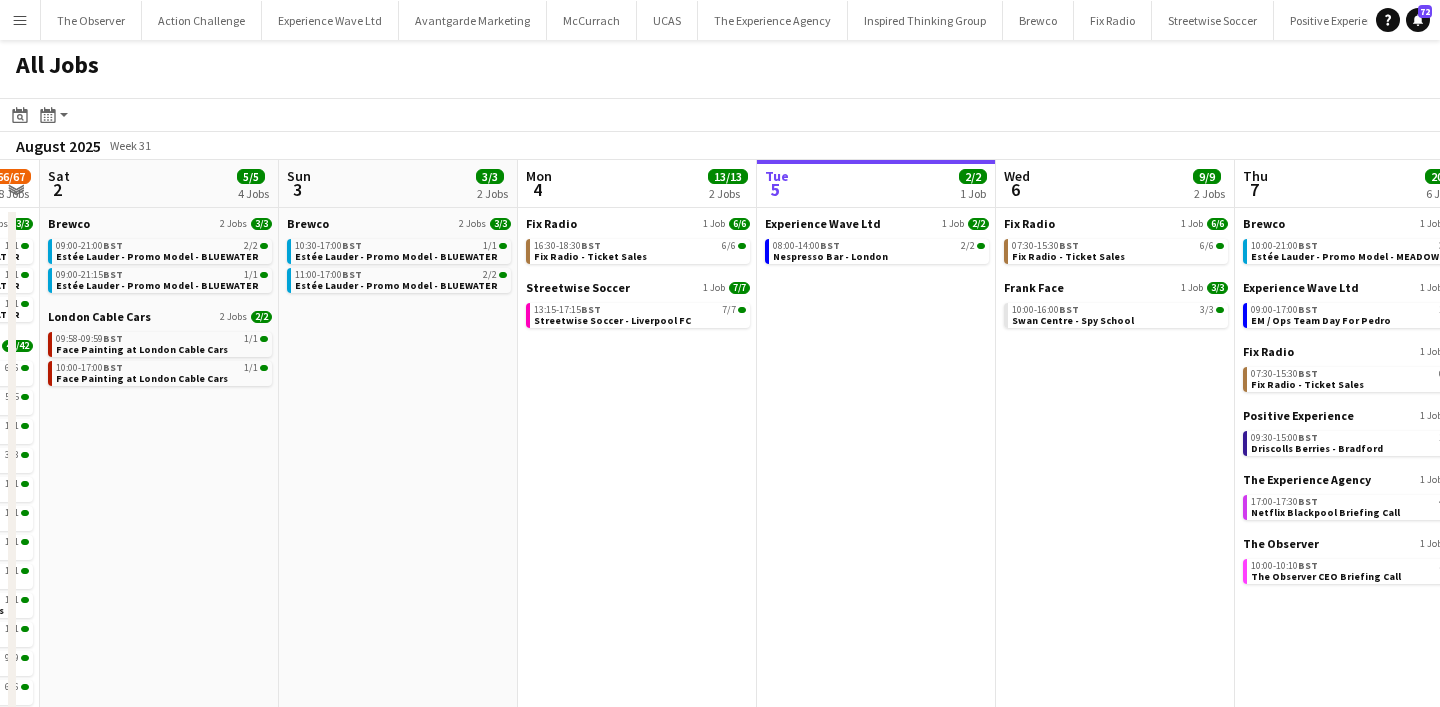 click on "Menu" at bounding box center [20, 20] 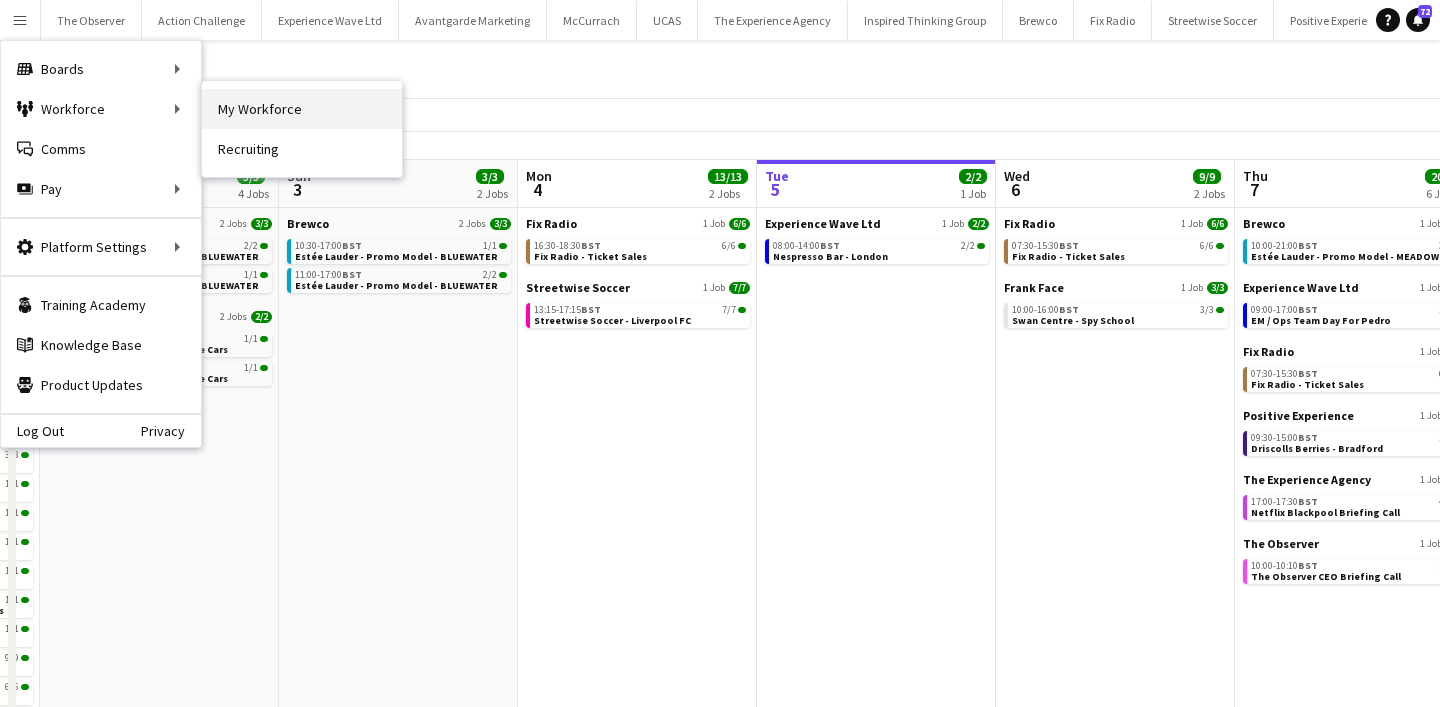 click on "My Workforce" at bounding box center [302, 109] 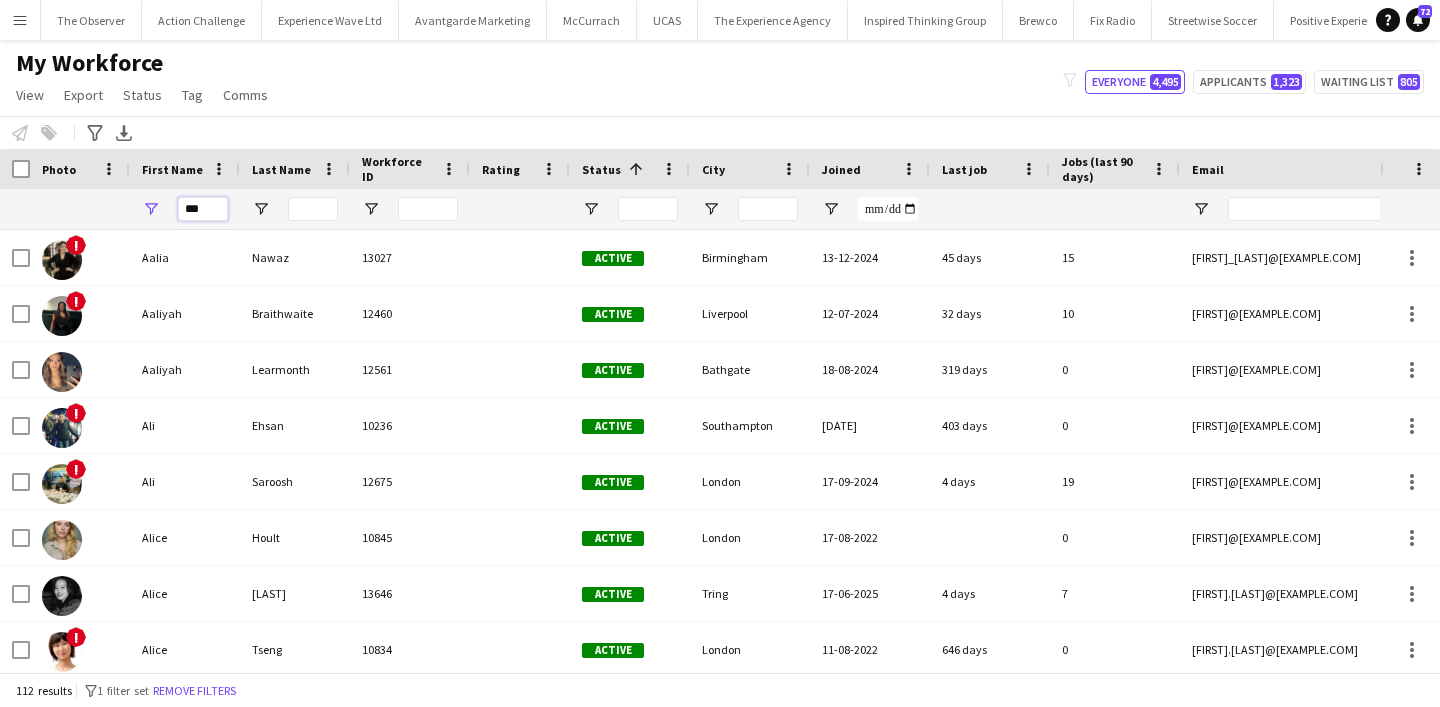 click on "***" at bounding box center [203, 209] 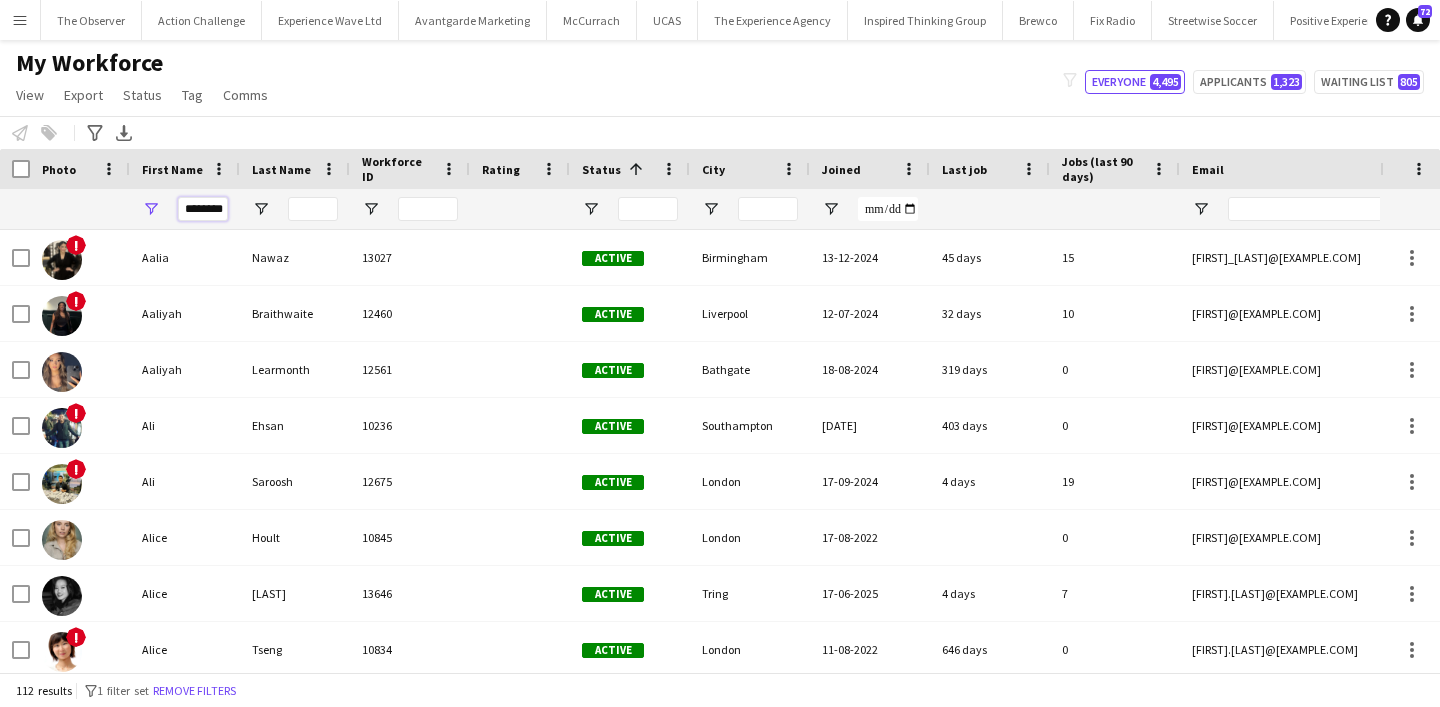 scroll, scrollTop: 0, scrollLeft: 10, axis: horizontal 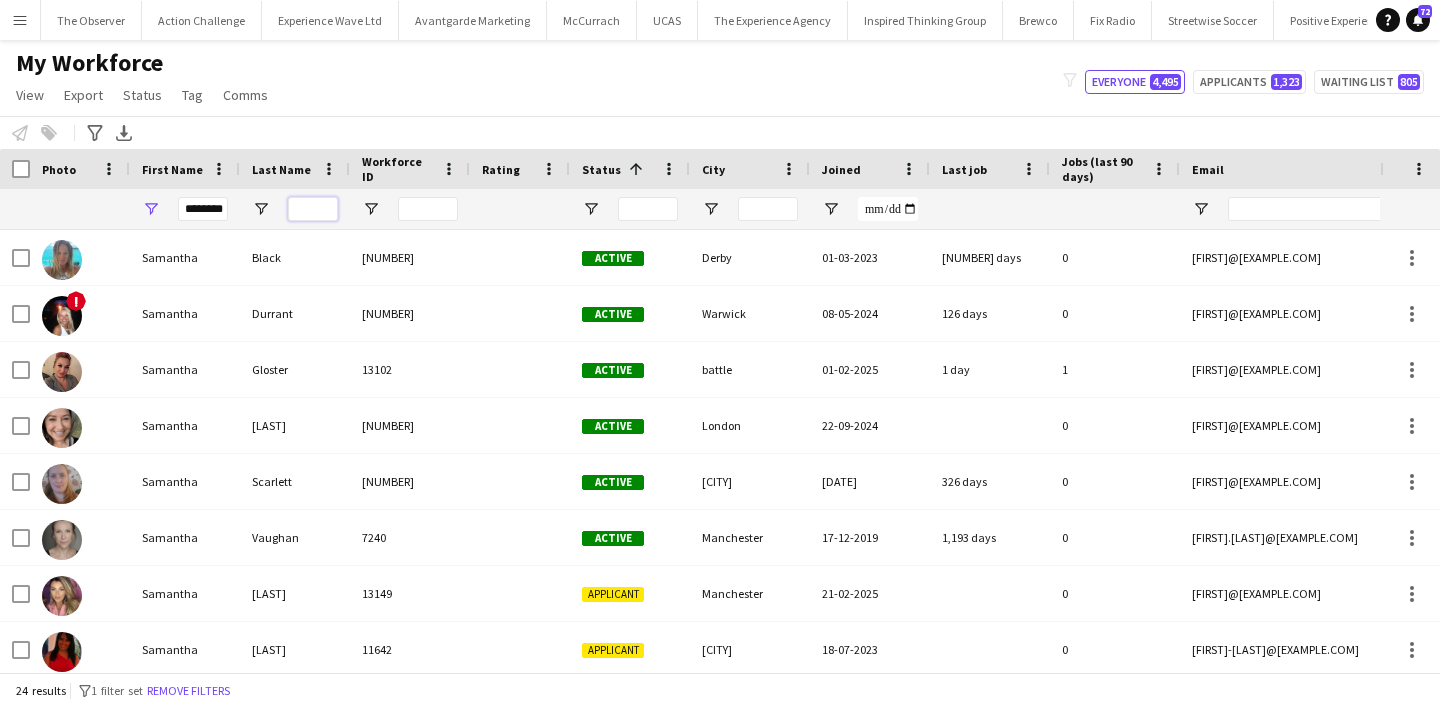 click at bounding box center [313, 209] 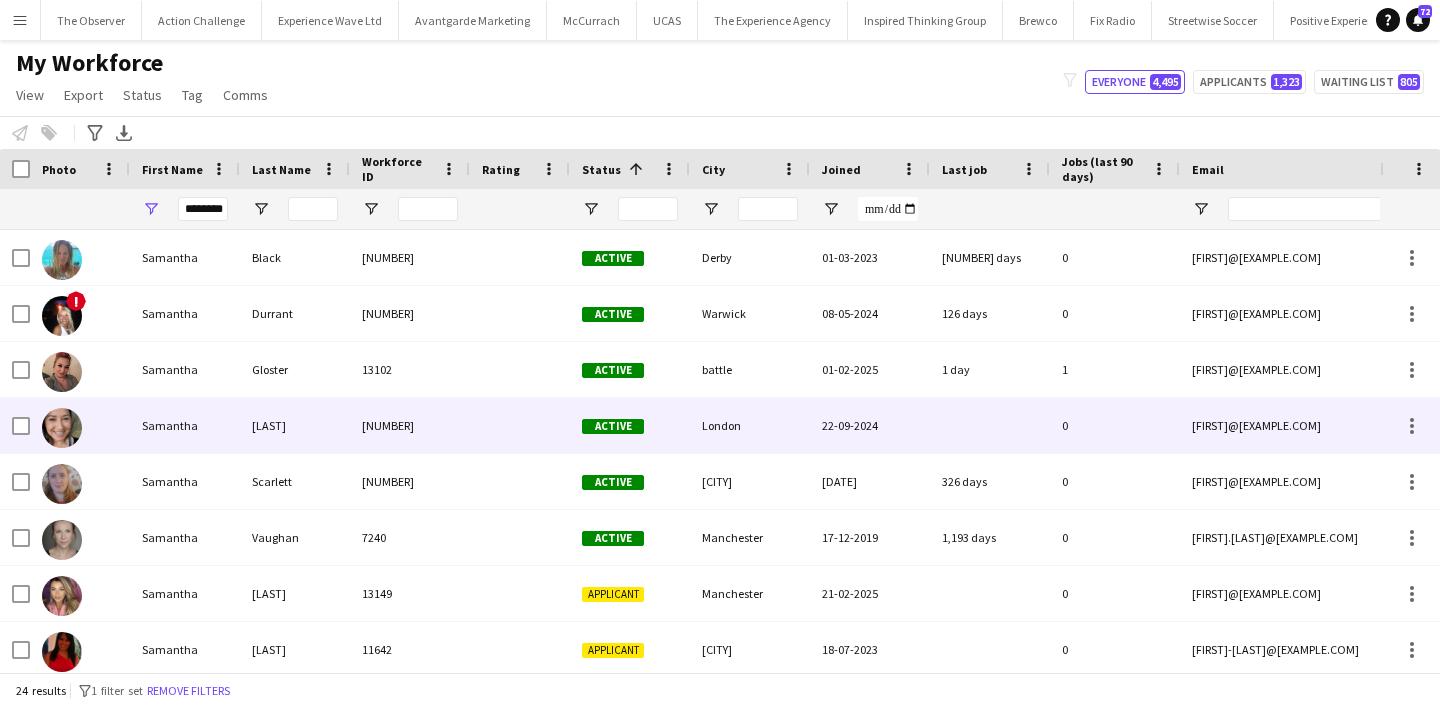 click on "Leverette" at bounding box center [295, 425] 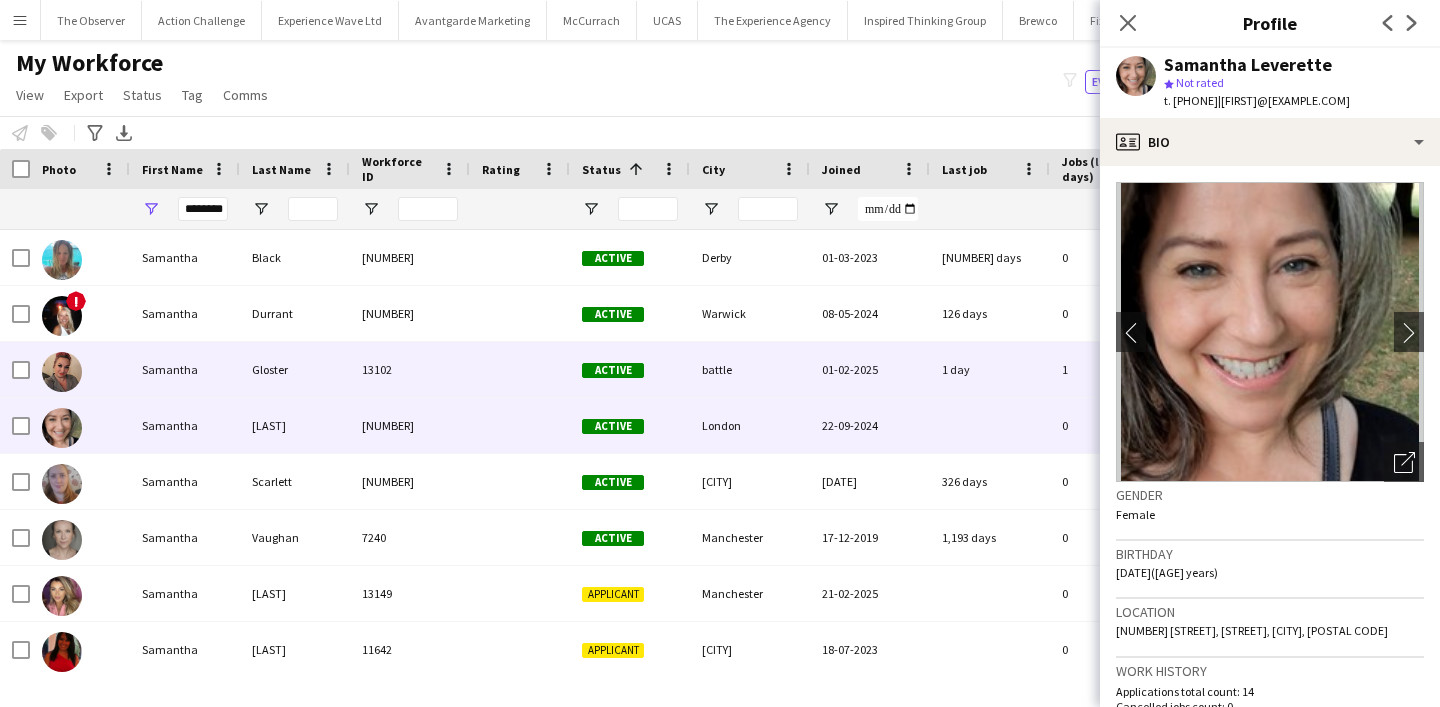 click on "Gloster" at bounding box center [295, 369] 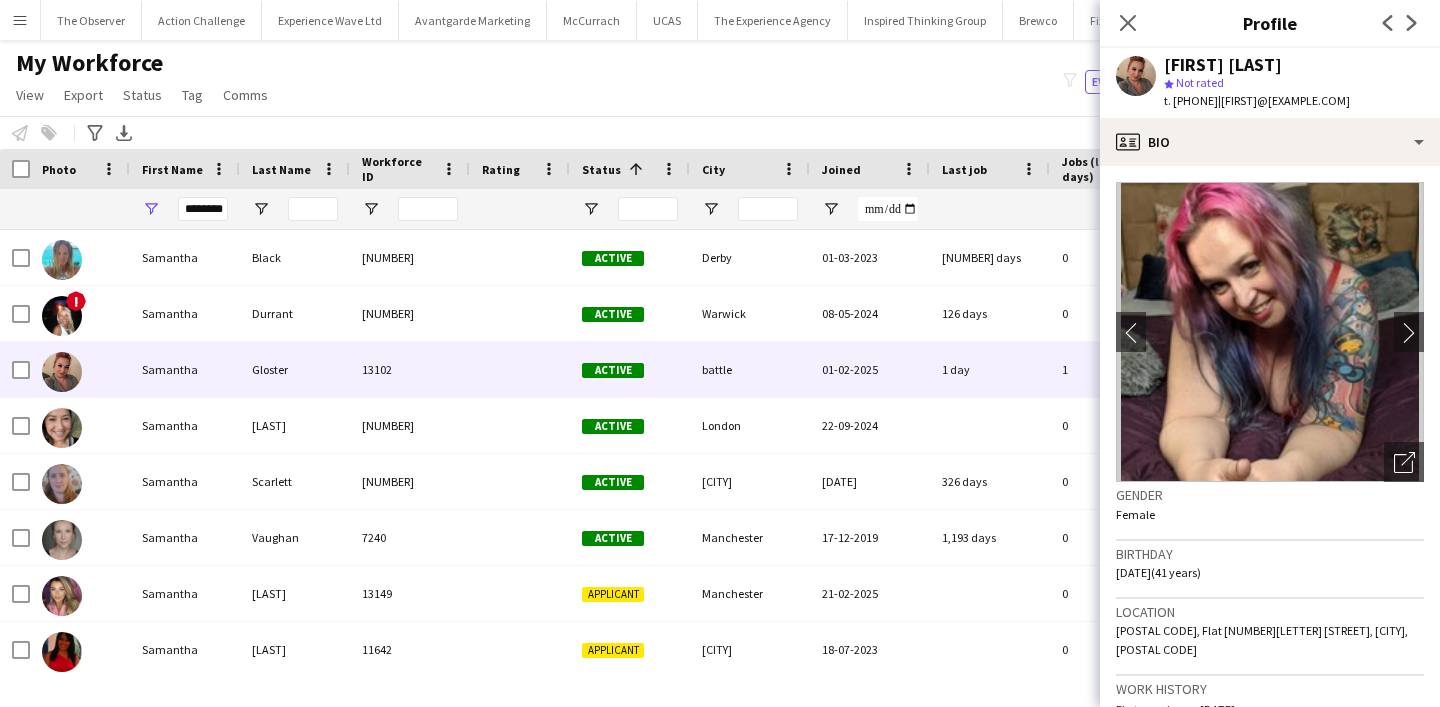 click on "TN33 0AG, Flat 64a High Street, battle, TN33 0AG" 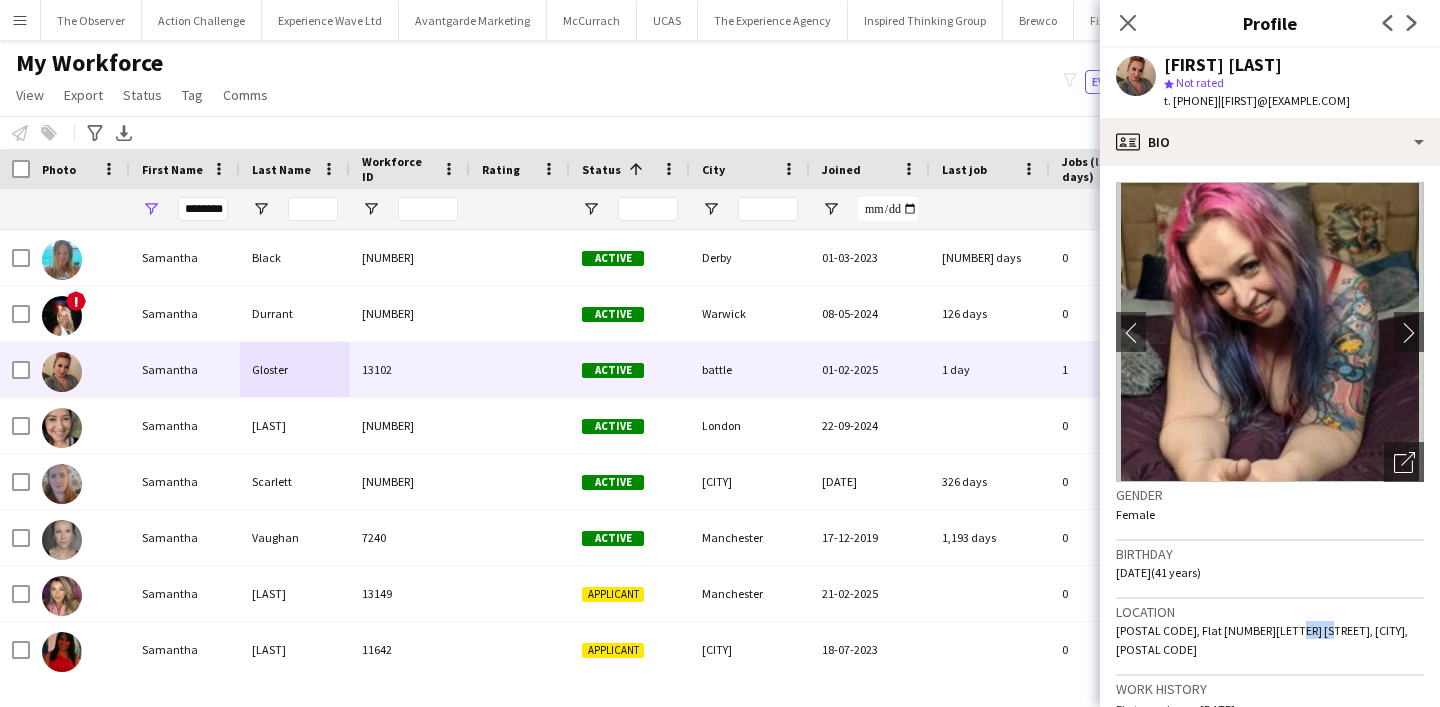 click on "TN33 0AG, Flat 64a High Street, battle, TN33 0AG" 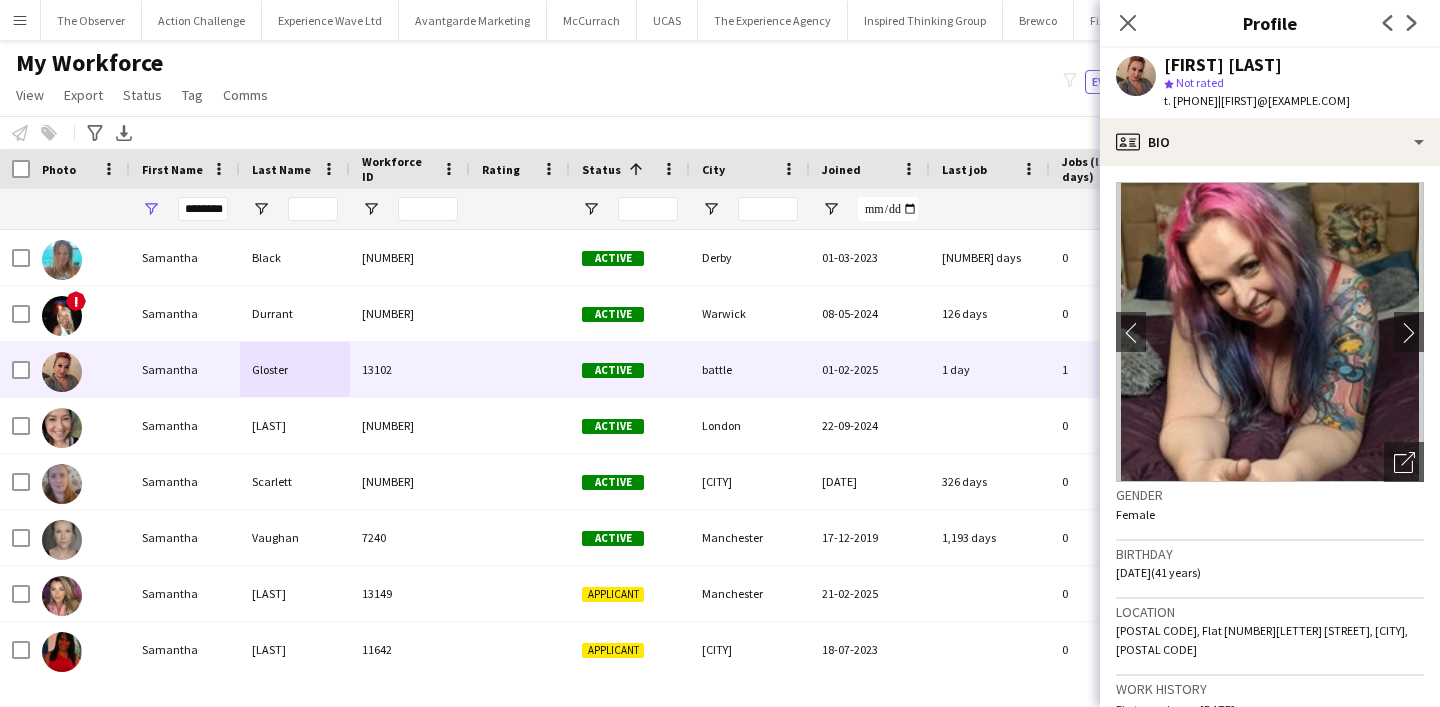 click on "TN33 0AG, Flat 64a High Street, battle, TN33 0AG" 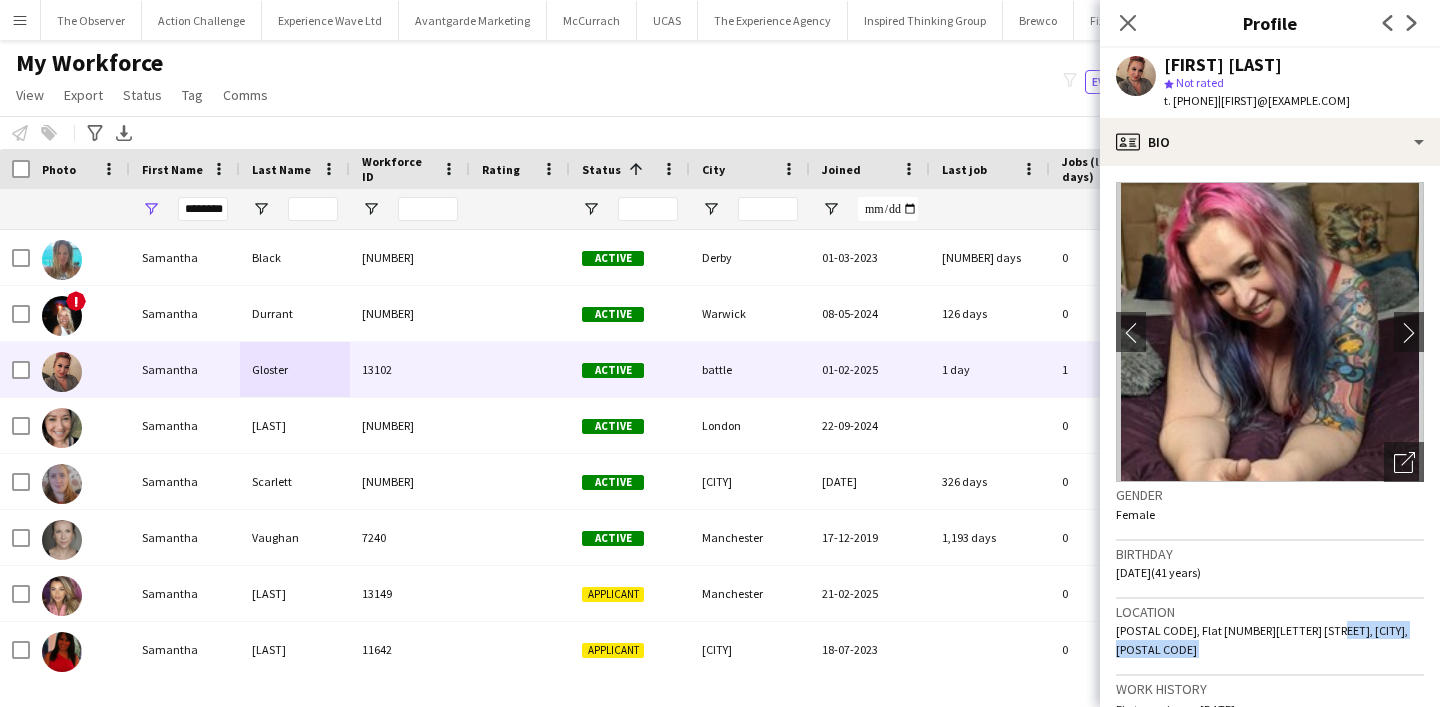 drag, startPoint x: 1311, startPoint y: 632, endPoint x: 1352, endPoint y: 632, distance: 41 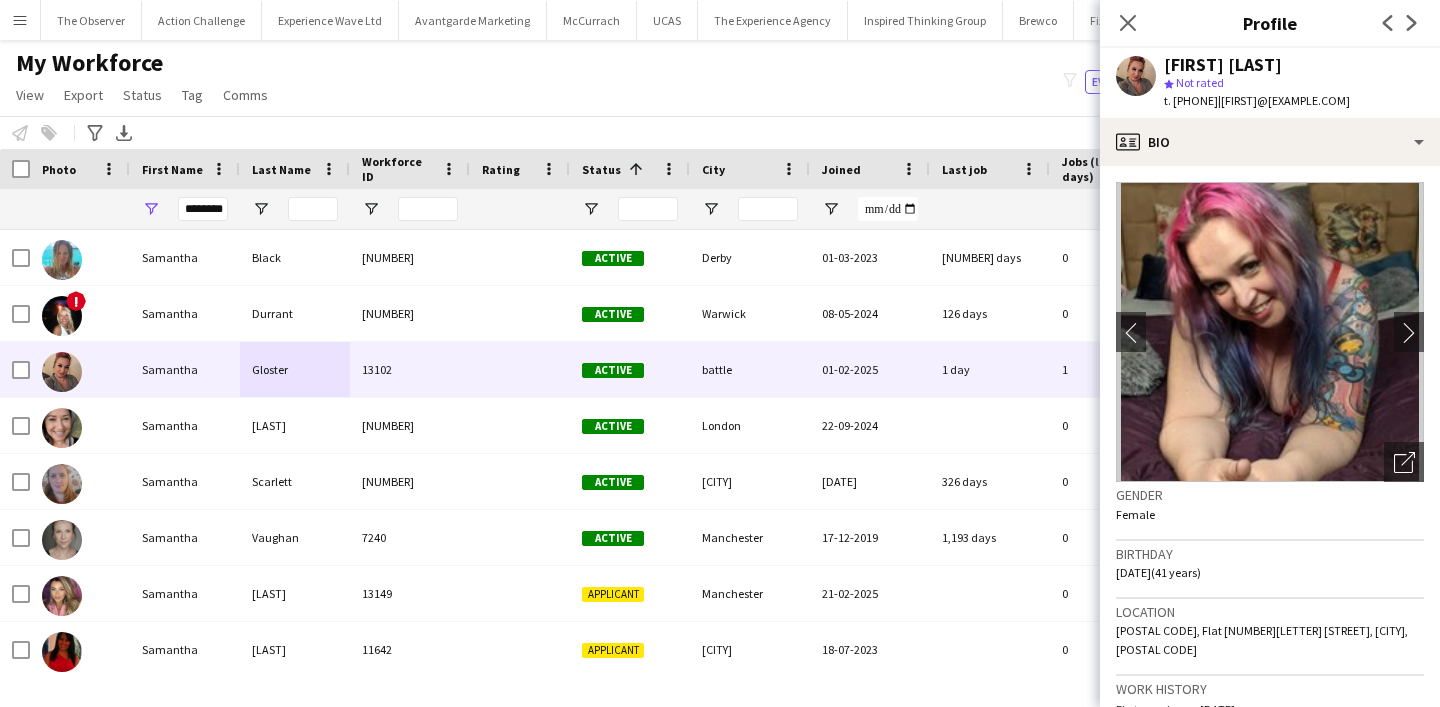 click on "TN33 0AG, Flat 64a High Street, battle, TN33 0AG" 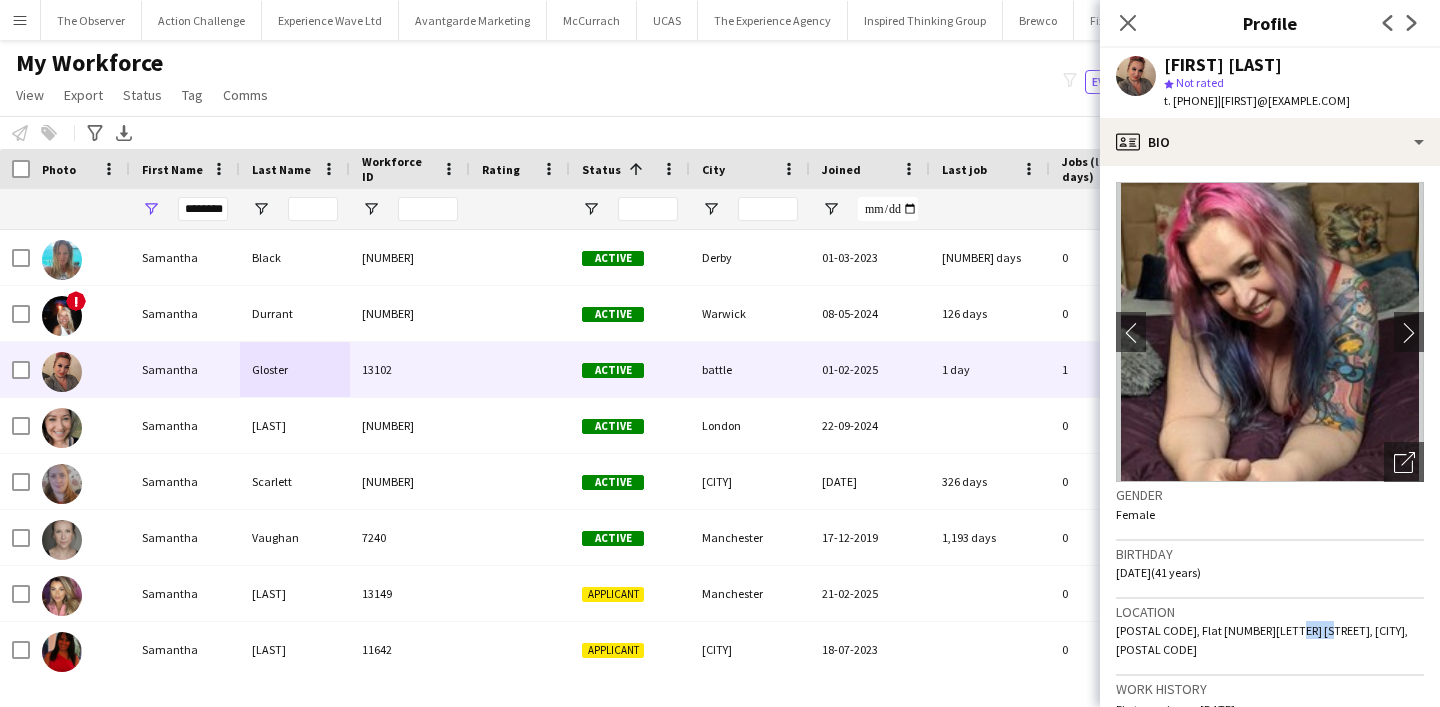 click on "TN33 0AG, Flat 64a High Street, battle, TN33 0AG" 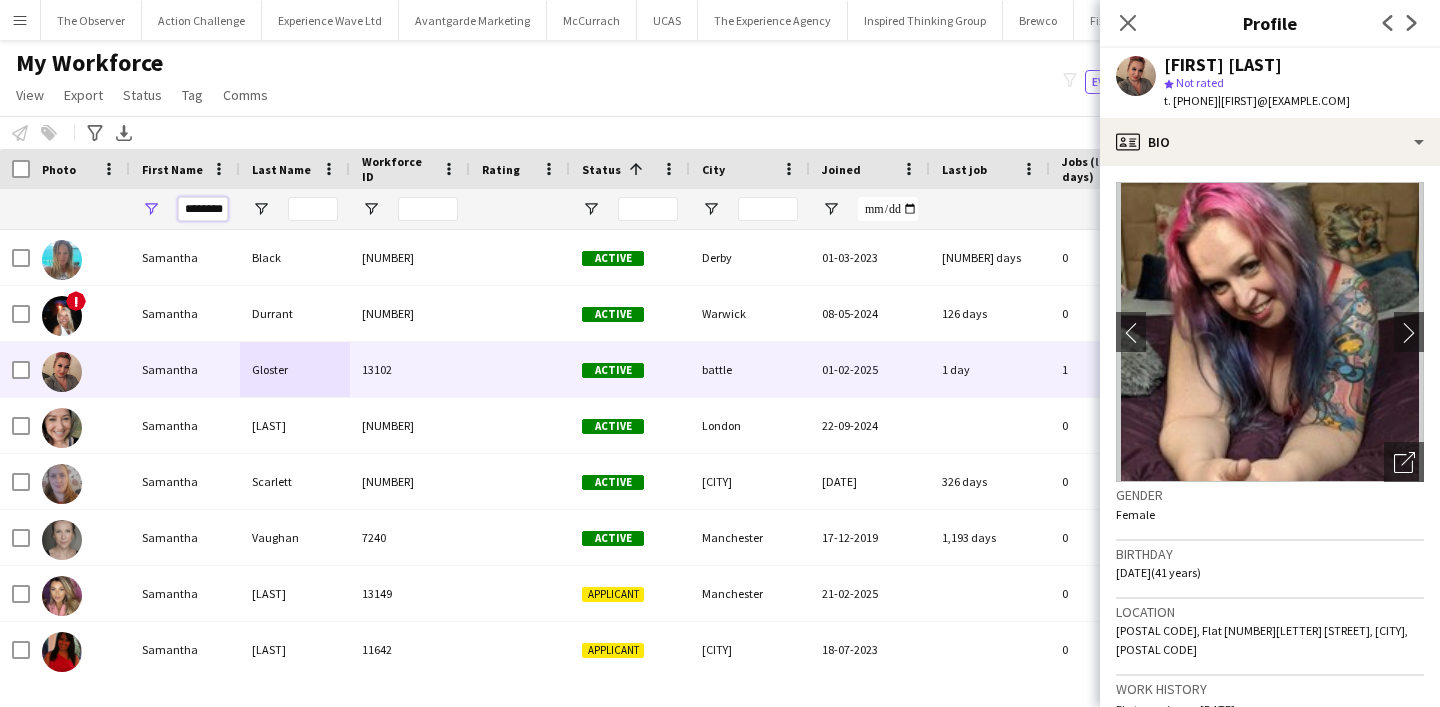click on "********" at bounding box center (203, 209) 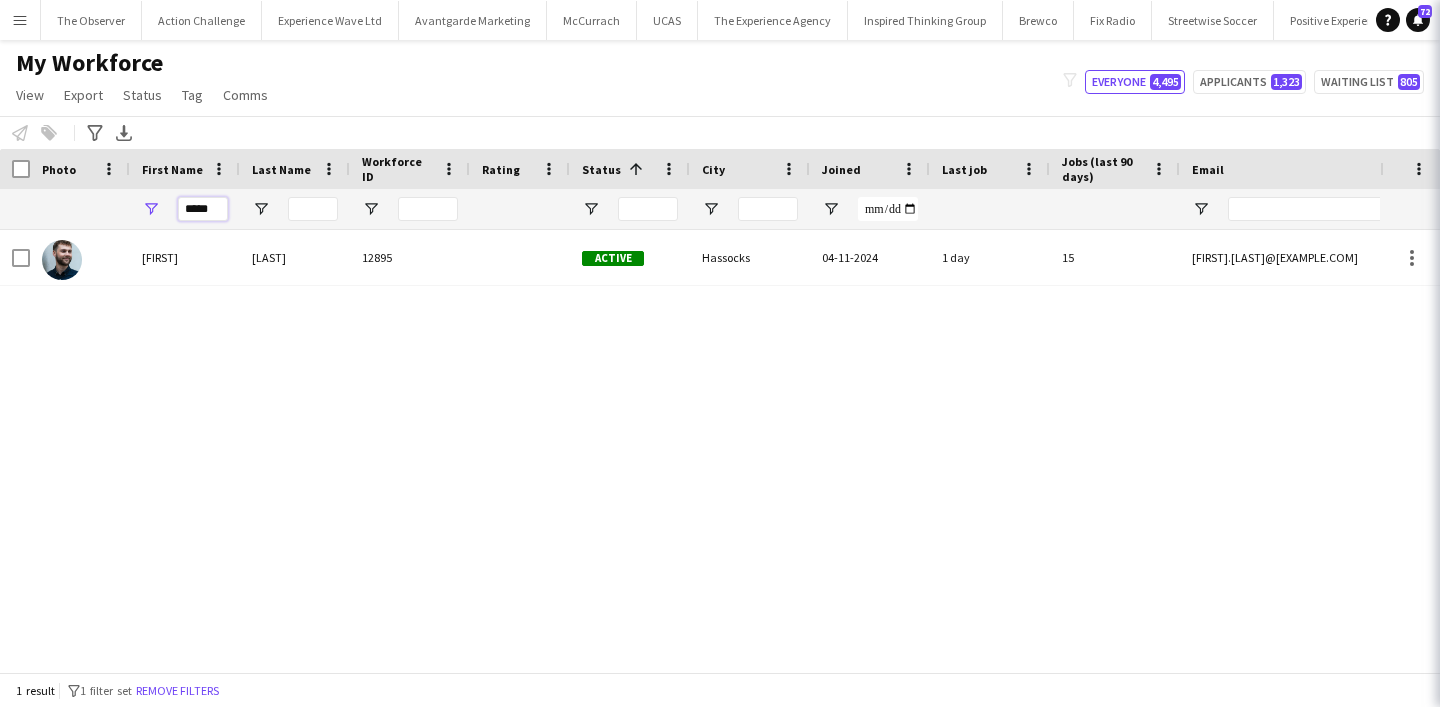 type on "*****" 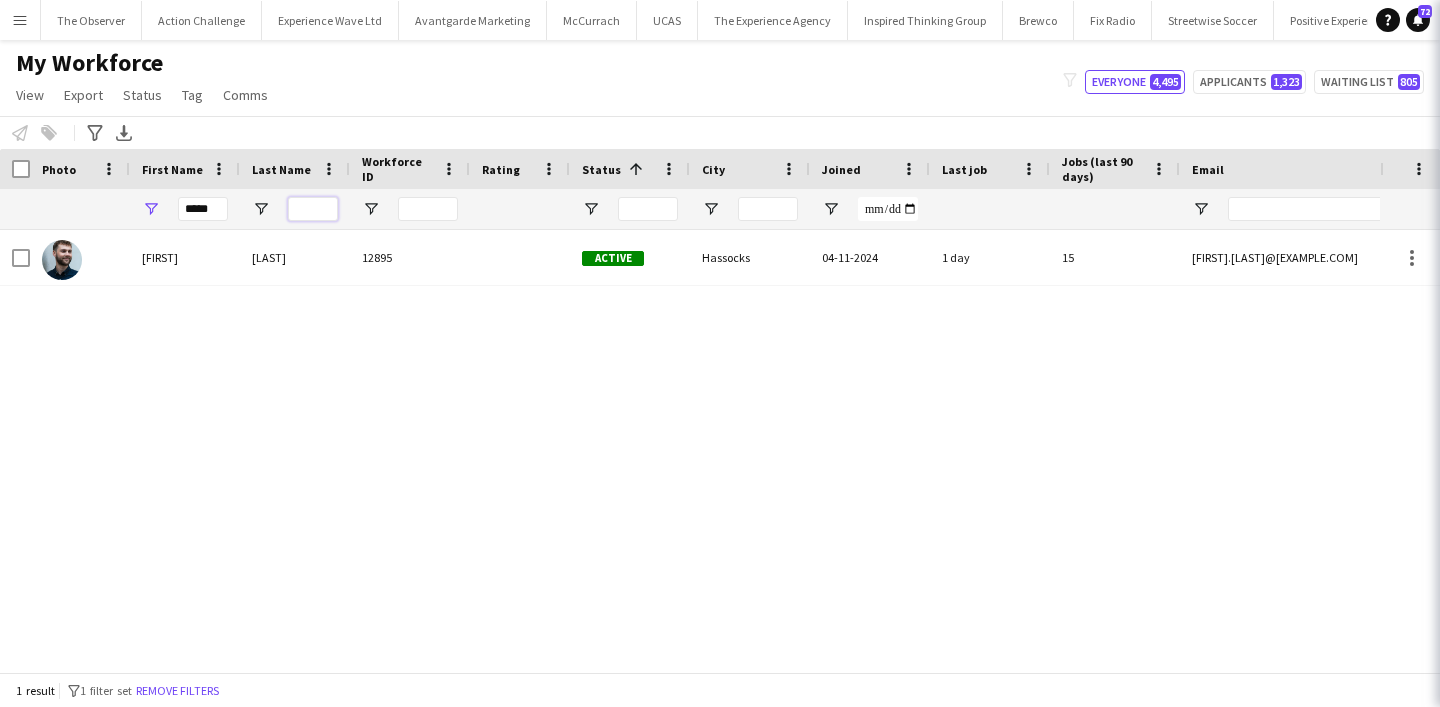 click at bounding box center [313, 209] 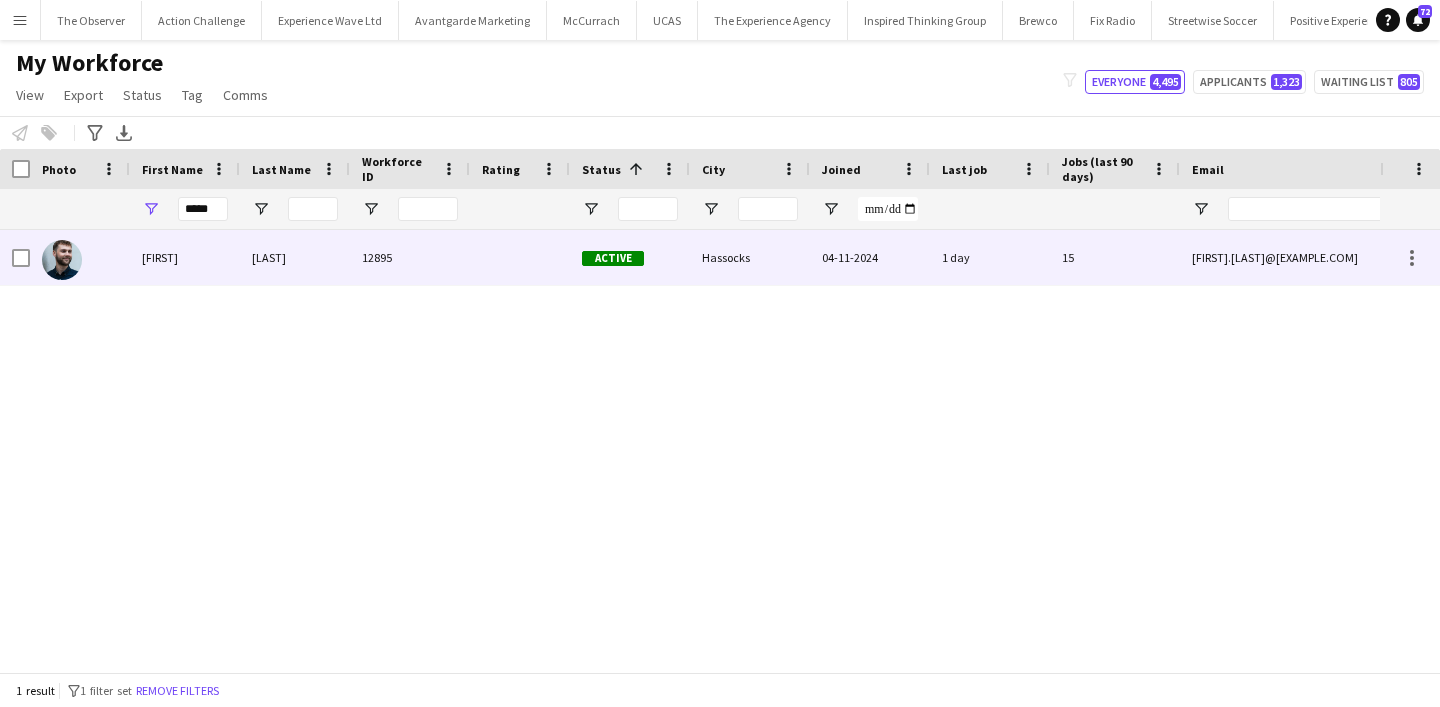 click on "Beardslee" at bounding box center (295, 257) 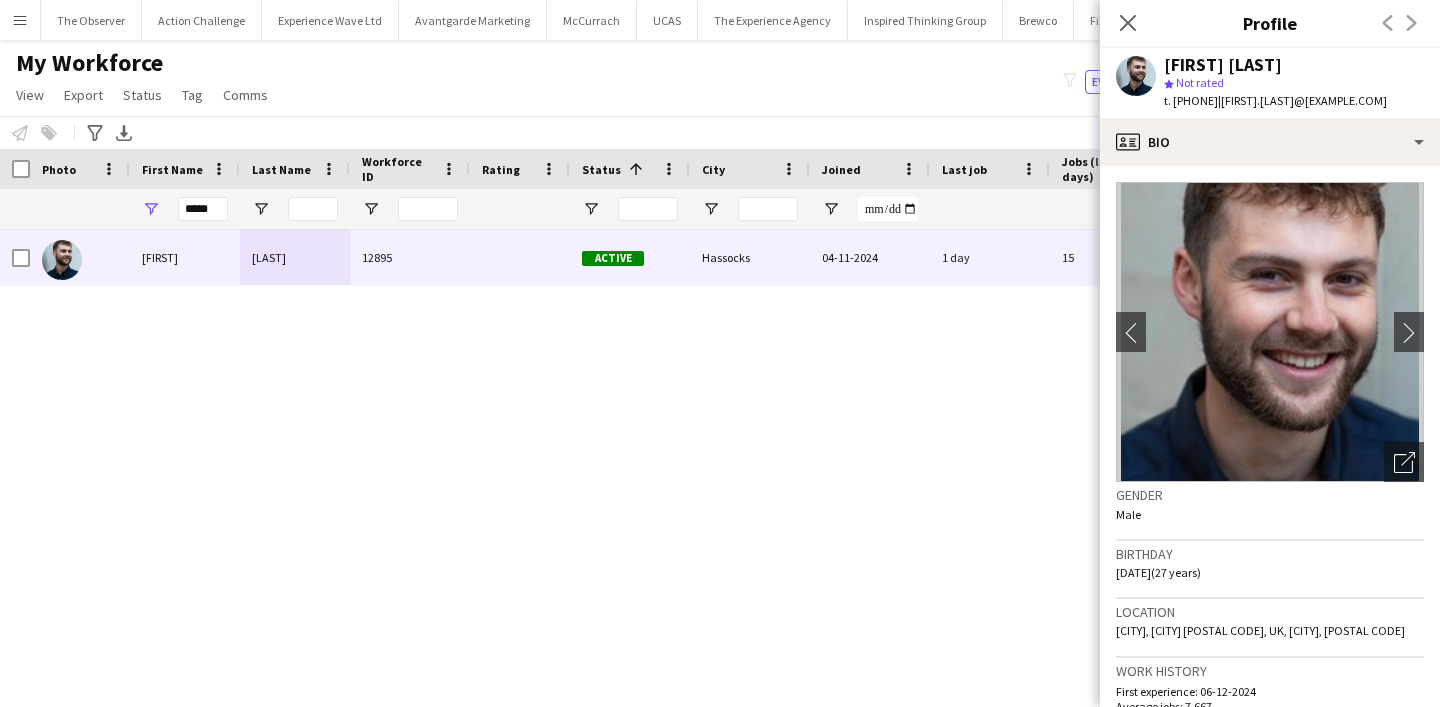 click on "Hurstpierpoint, Hassocks BN6 9YH, UK, Hassocks, BN6 9YH" 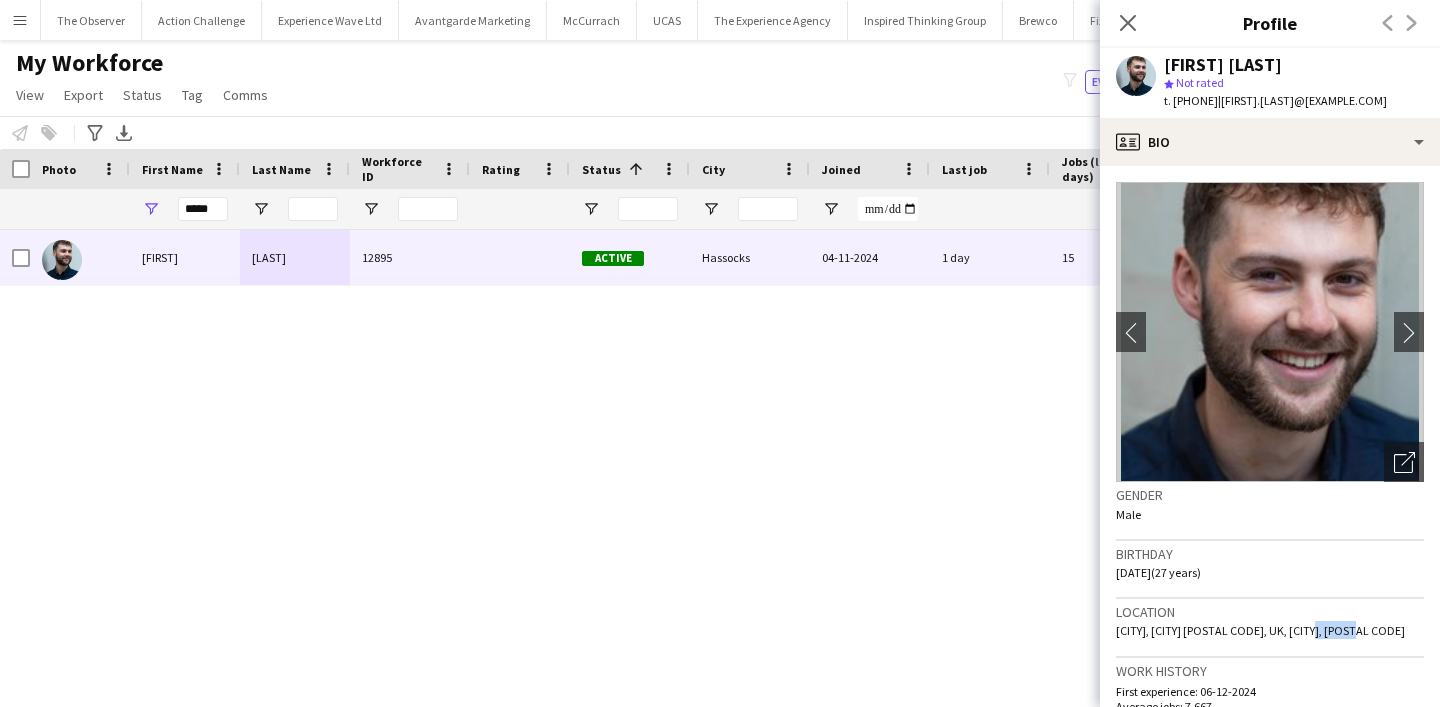 click on "Hurstpierpoint, Hassocks BN6 9YH, UK, Hassocks, BN6 9YH" 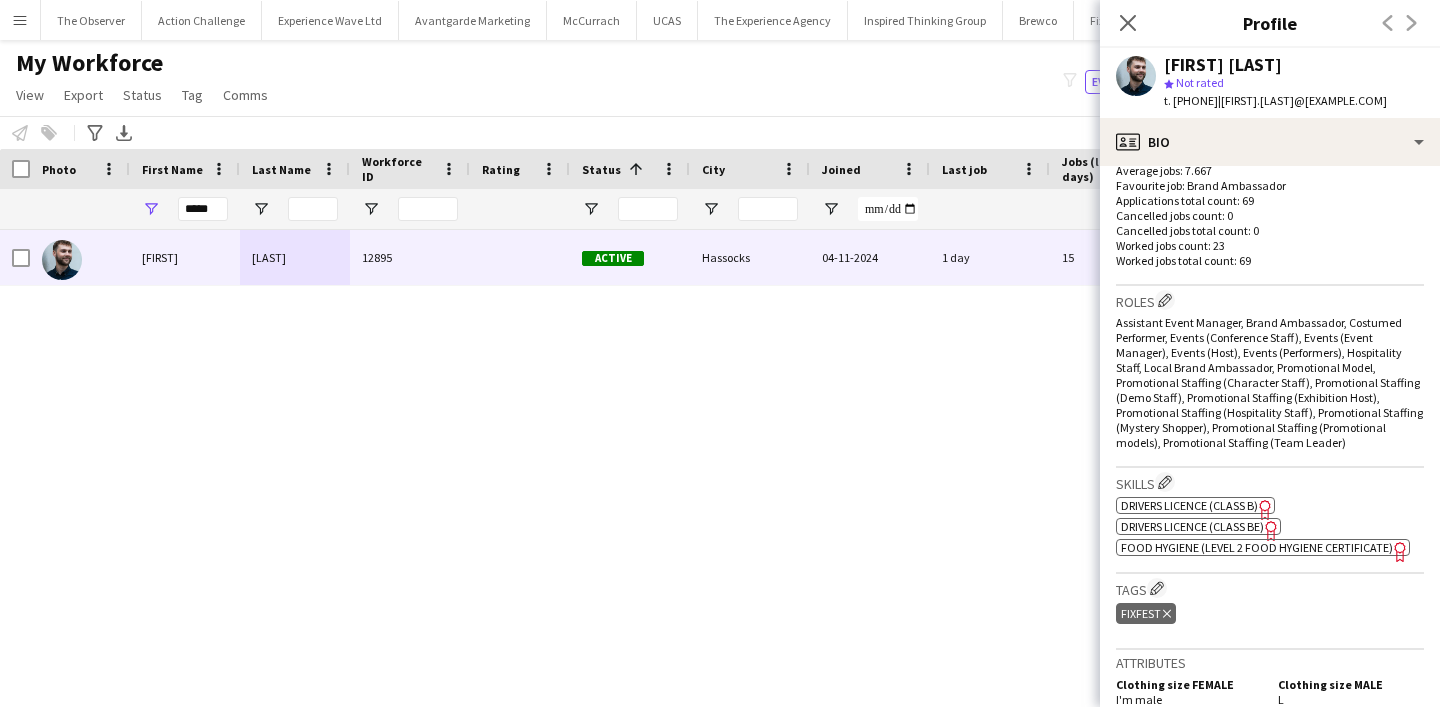 scroll, scrollTop: 532, scrollLeft: 0, axis: vertical 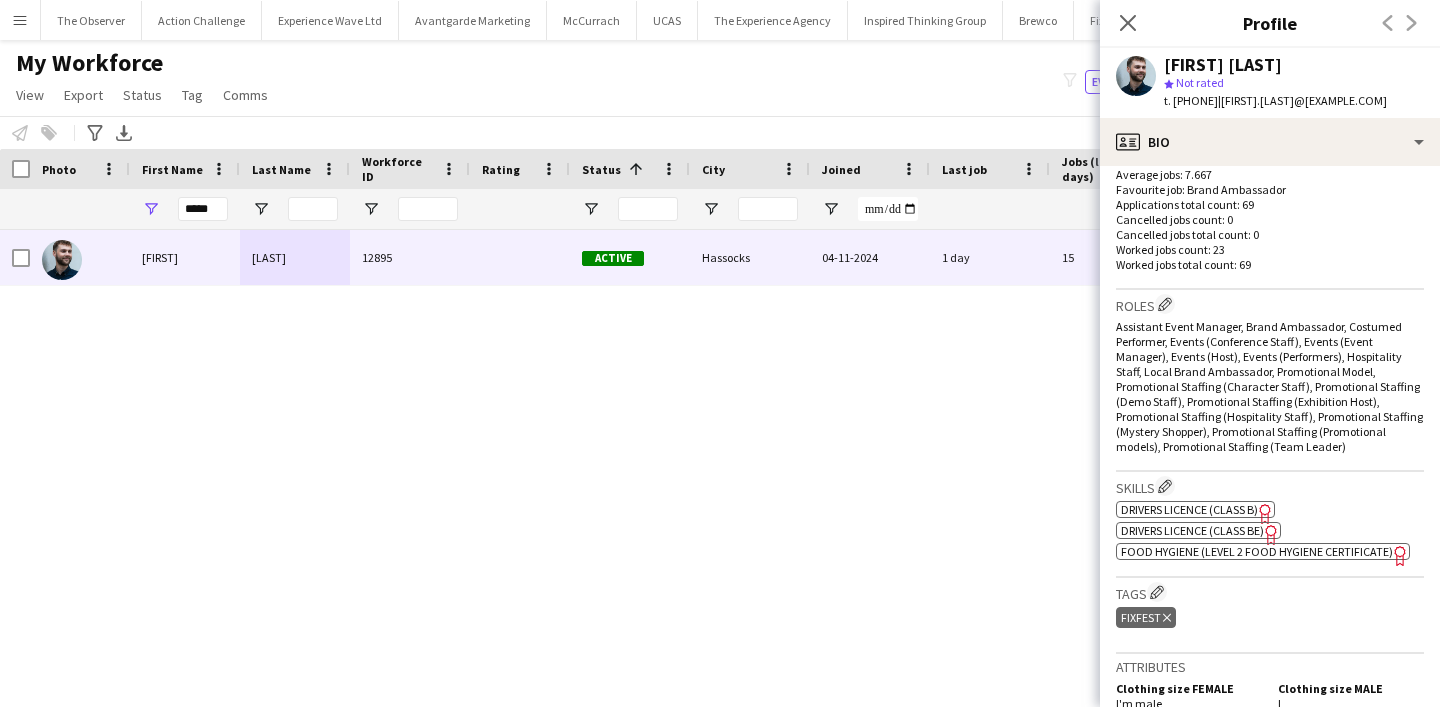 click on "Haydn Beardslee 12895 Active Hassocks 04-11-2024 1 day 15 haydn.harvey@gmail.com +447772082075" at bounding box center (690, 451) 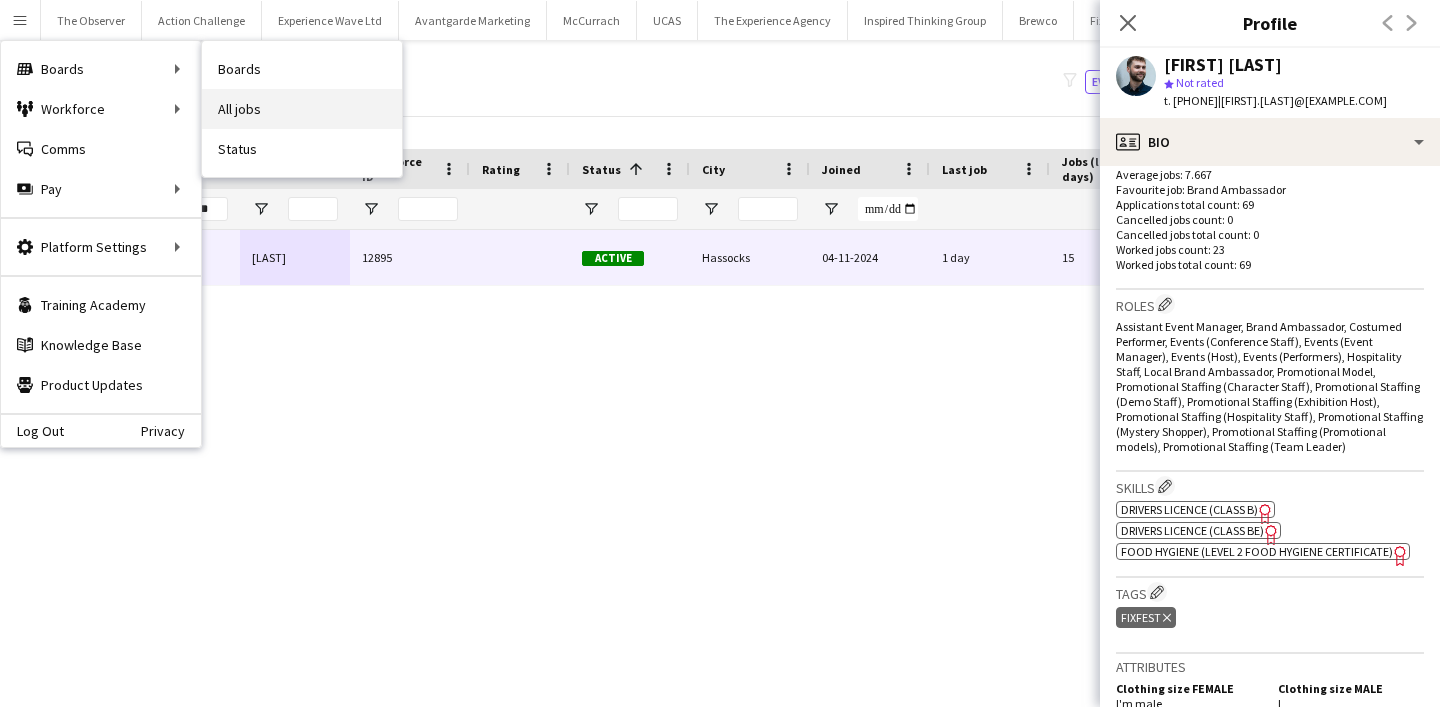 click on "All jobs" at bounding box center (302, 109) 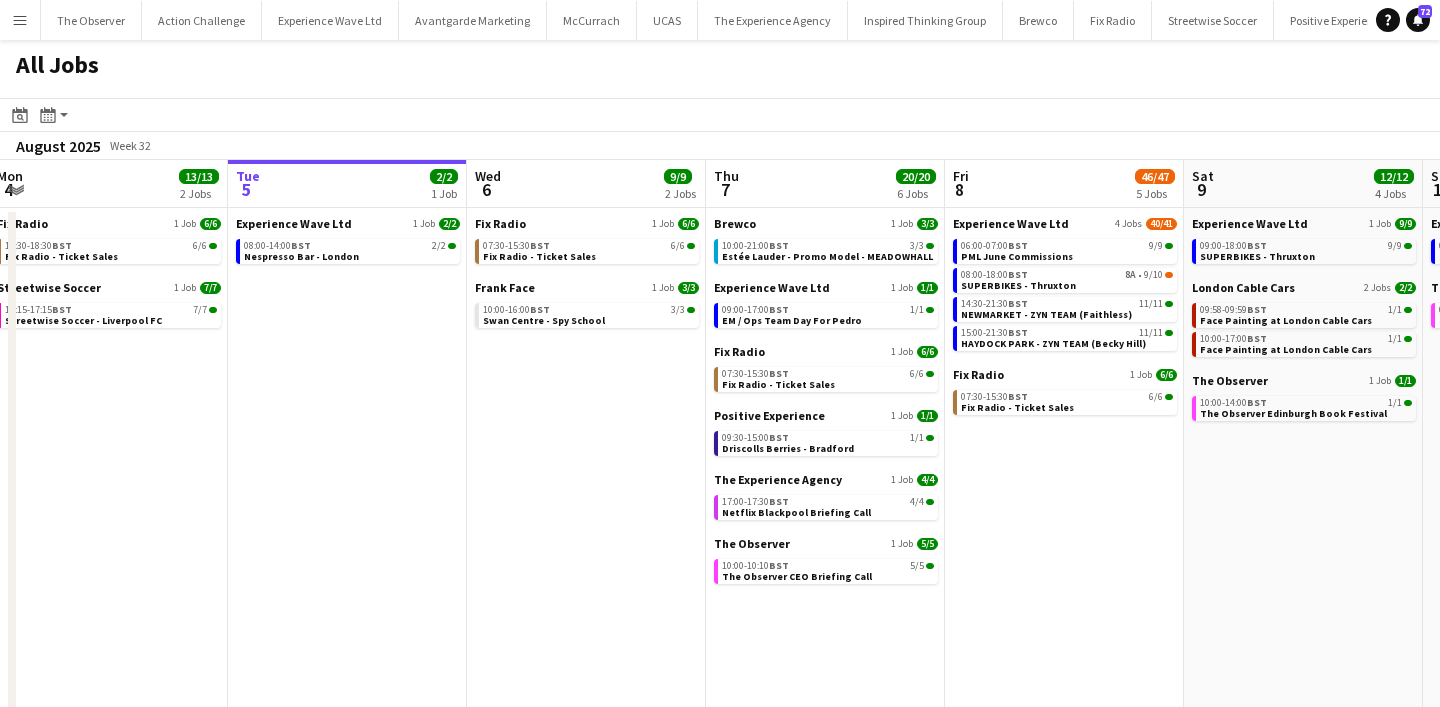 scroll, scrollTop: 0, scrollLeft: 585, axis: horizontal 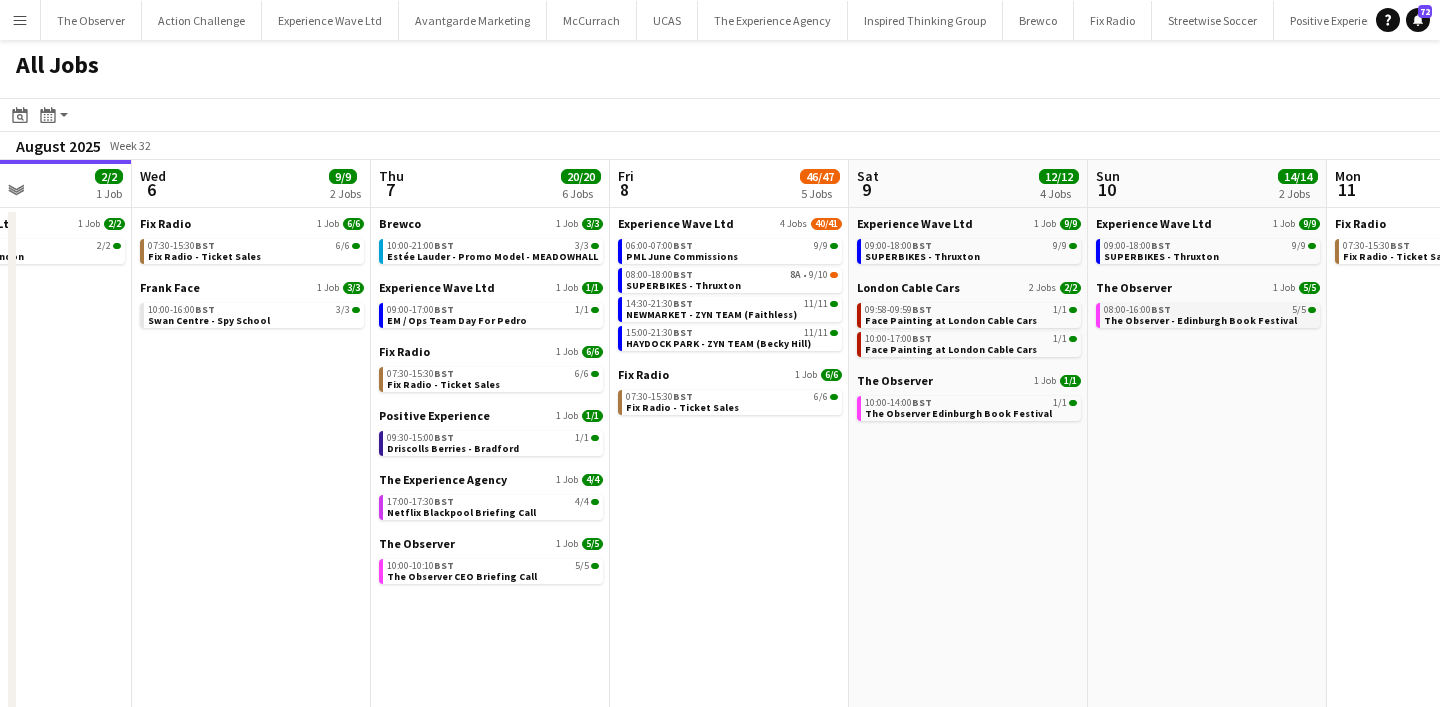 click on "The Observer - Edinburgh Book Festival" at bounding box center (1200, 320) 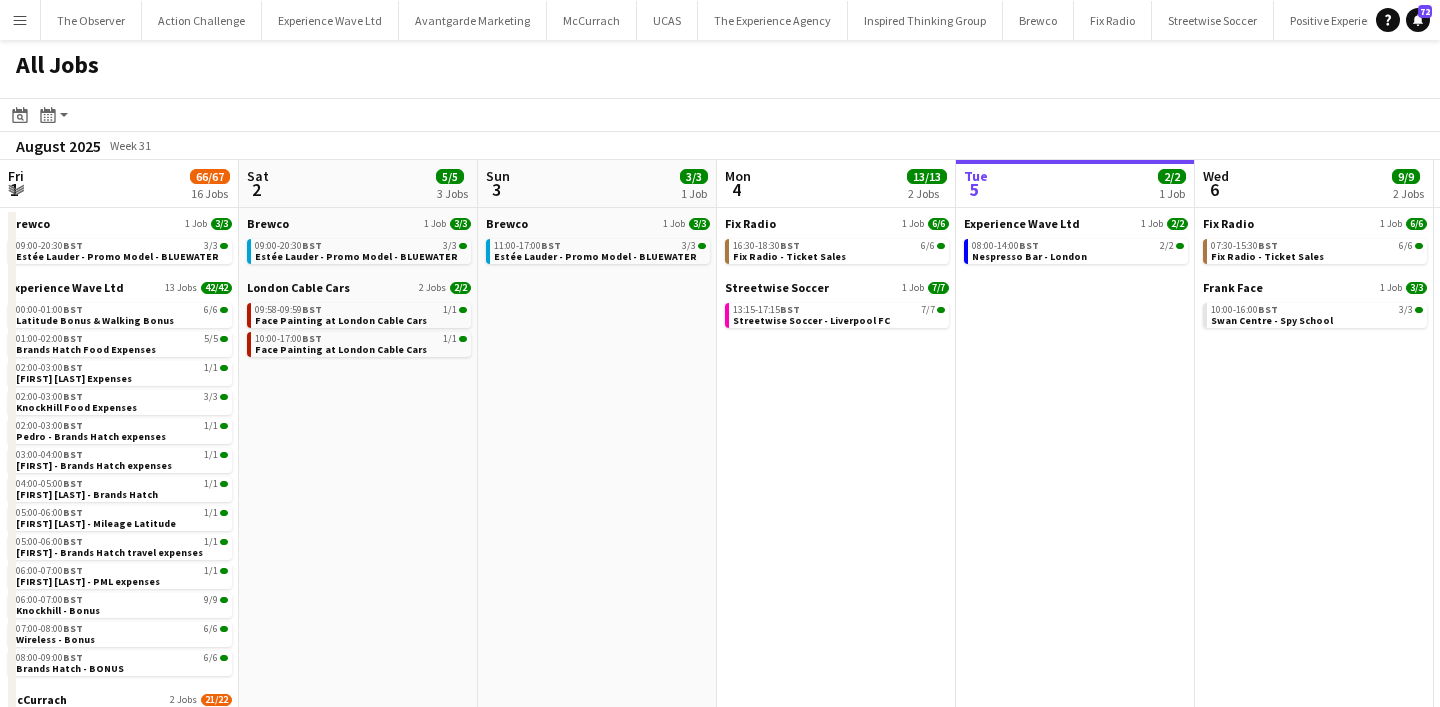 scroll, scrollTop: 0, scrollLeft: 0, axis: both 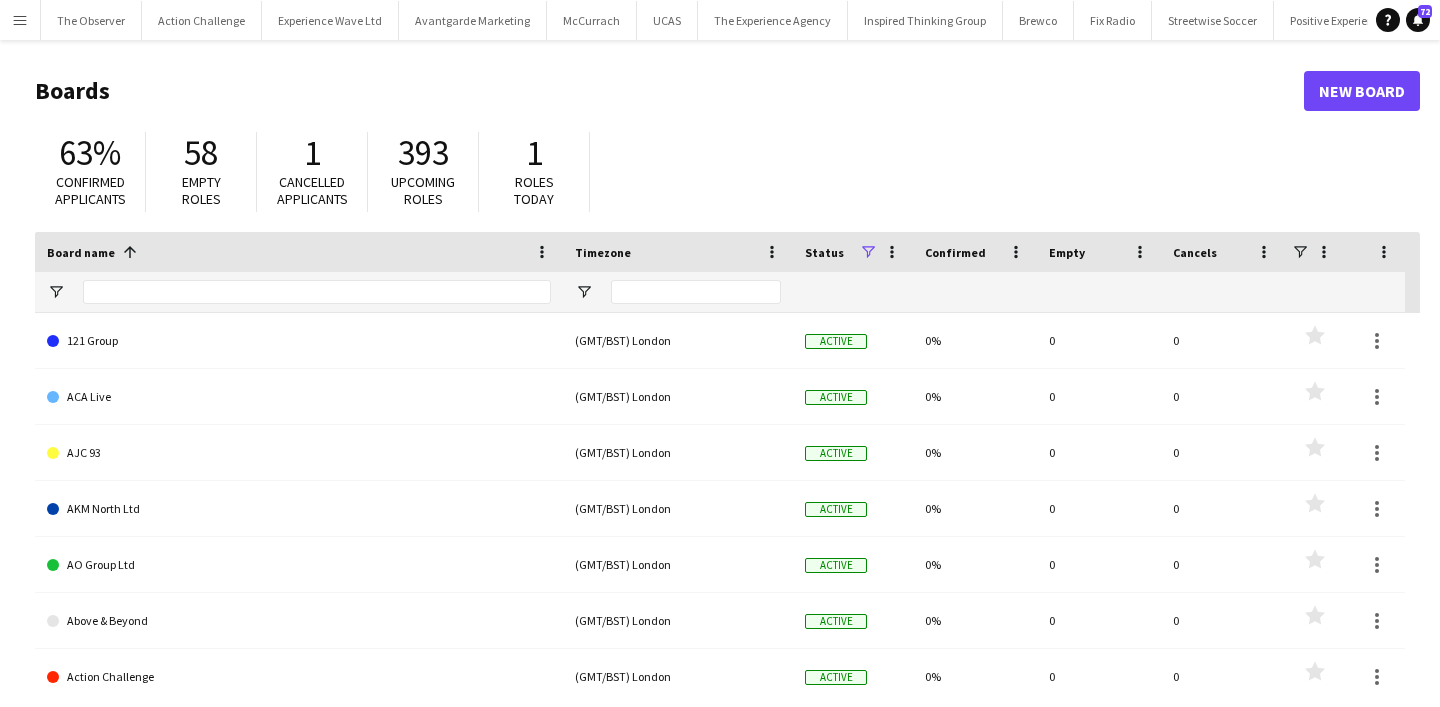 click on "Menu" at bounding box center [20, 20] 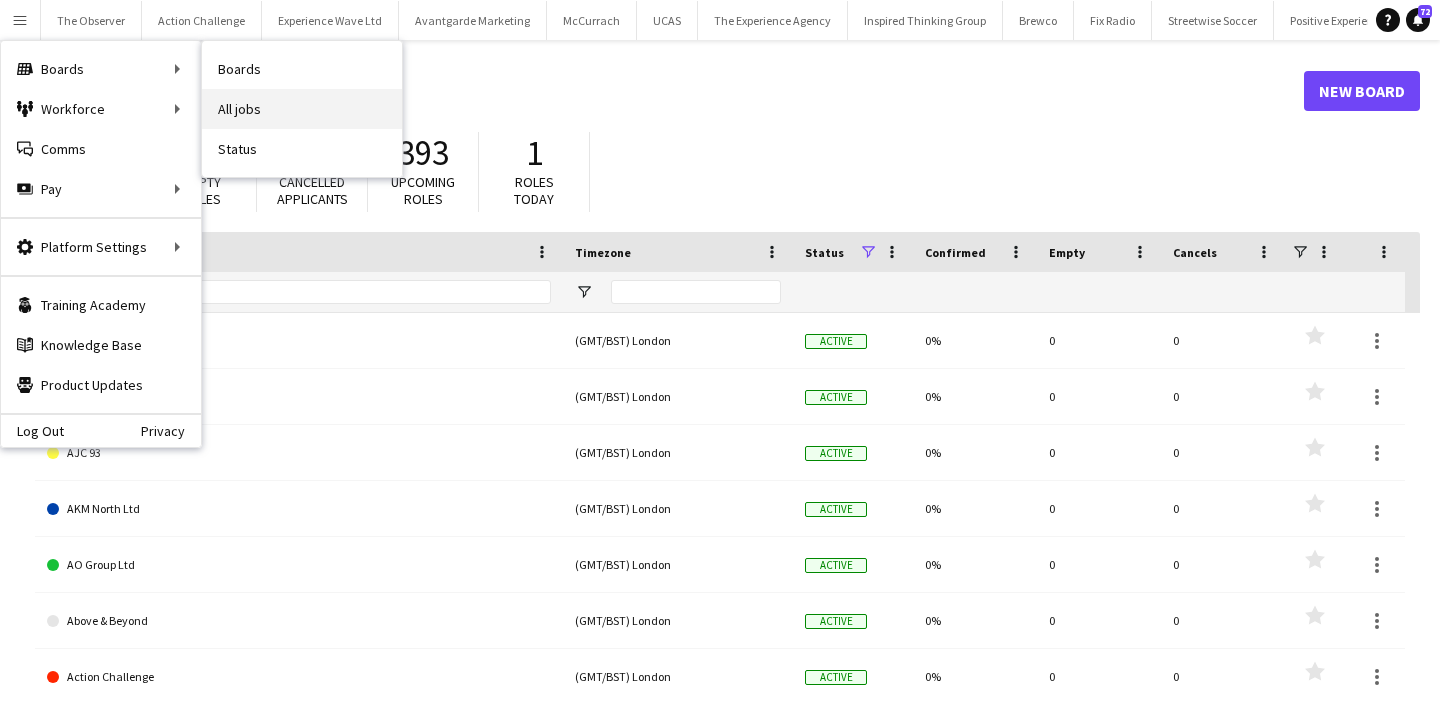click on "All jobs" at bounding box center (302, 109) 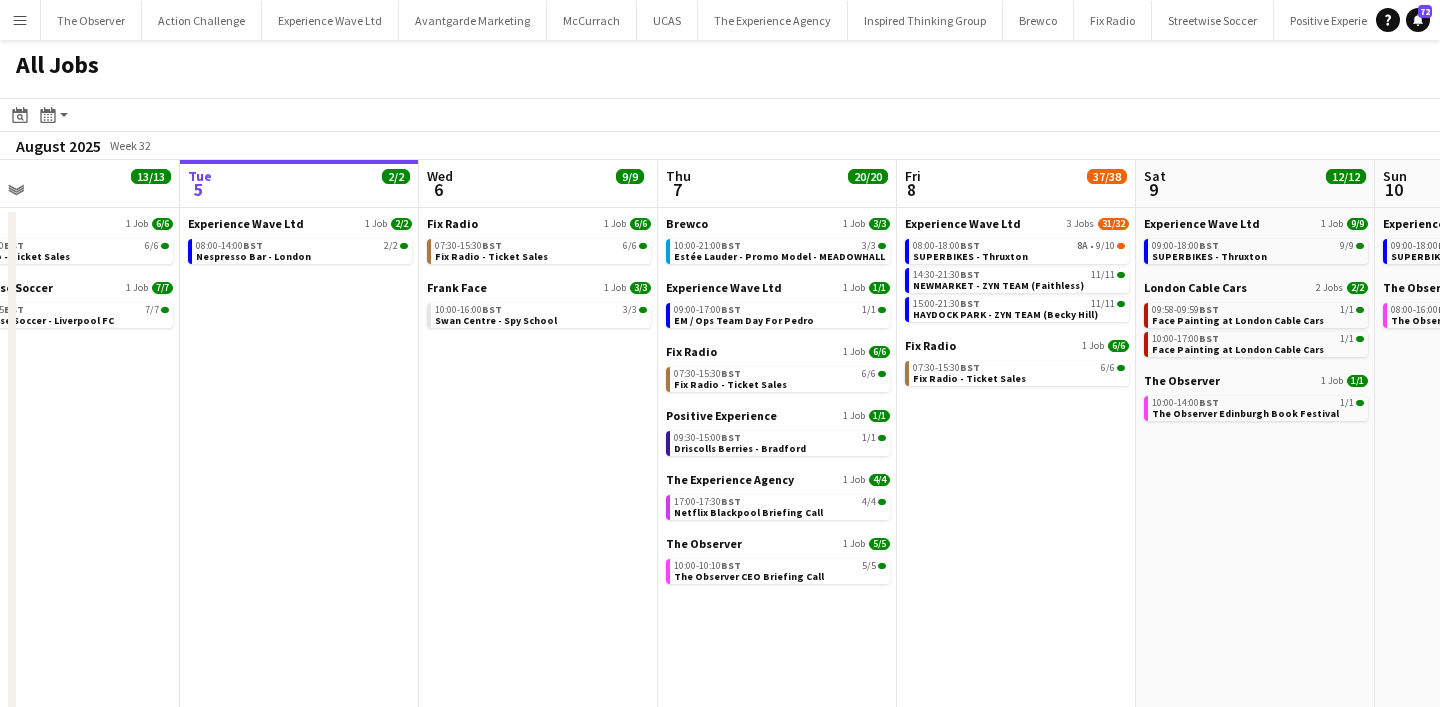 scroll, scrollTop: 0, scrollLeft: 580, axis: horizontal 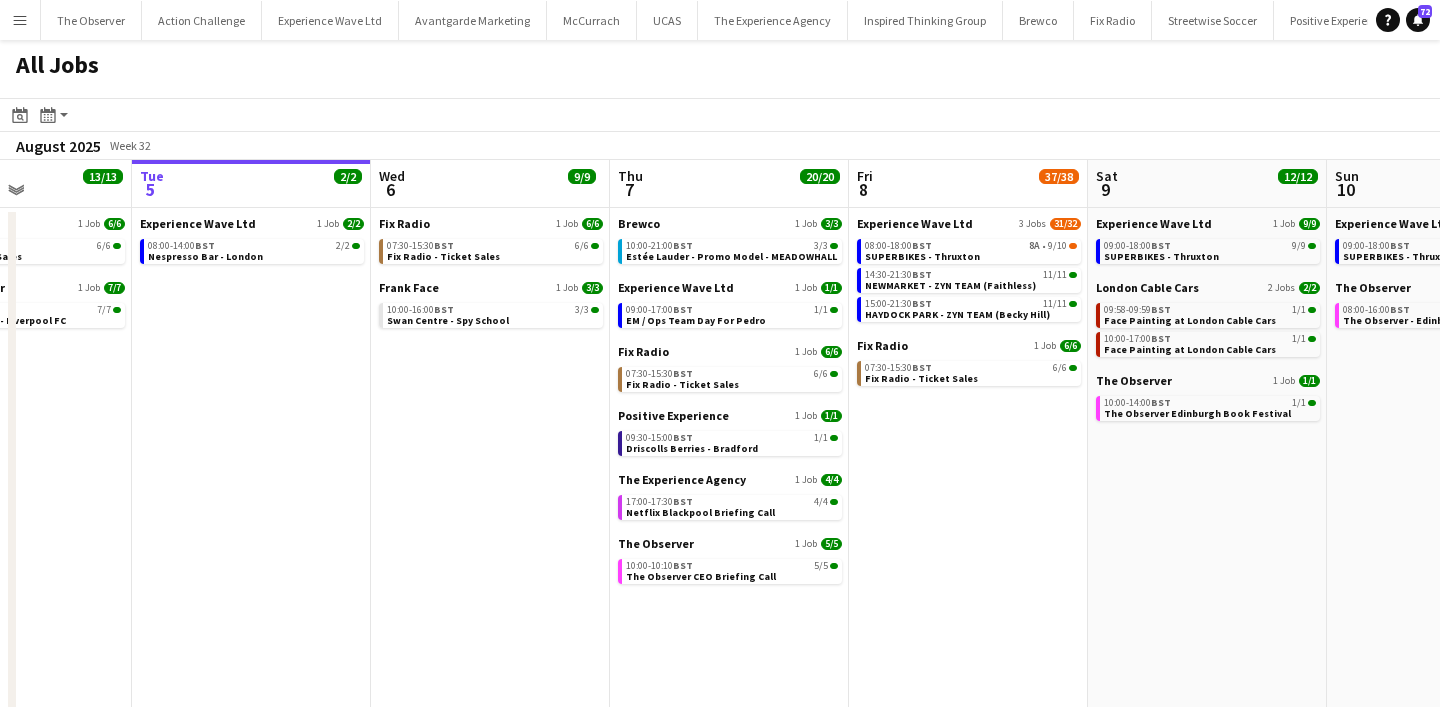drag, startPoint x: 981, startPoint y: 550, endPoint x: 977, endPoint y: 329, distance: 221.0362 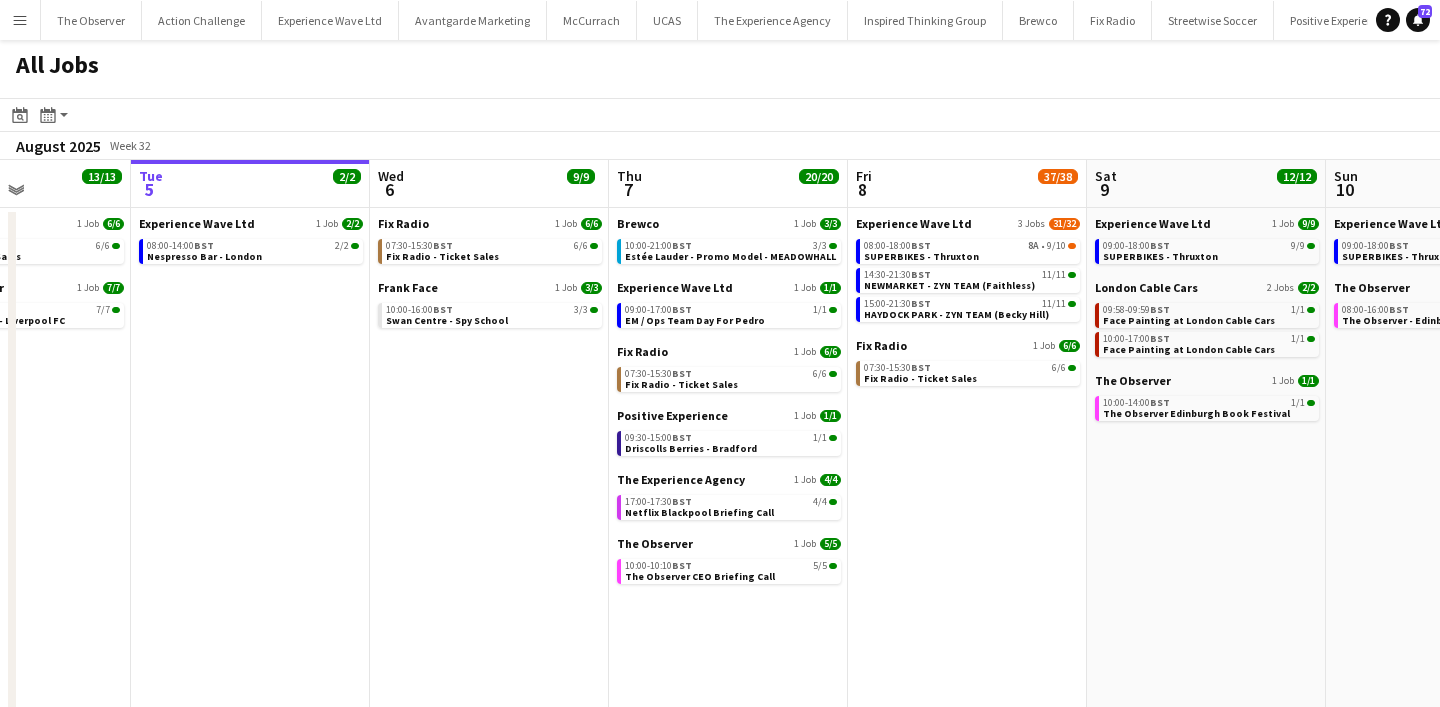 click on "Experience Wave Ltd   3 Jobs   31/32   08:00-18:00    BST   8A   •   9/10   SUPERBIKES - Thruxton   14:30-21:30    BST   11/11   NEWMARKET - ZYN TEAM (Faithless)   15:00-21:30    BST   11/11   HAYDOCK PARK - ZYN TEAM (Becky Hill)   Fix Radio   1 Job   6/6   07:30-15:30    BST   6/6   Fix Radio - Ticket Sales" at bounding box center [967, 531] 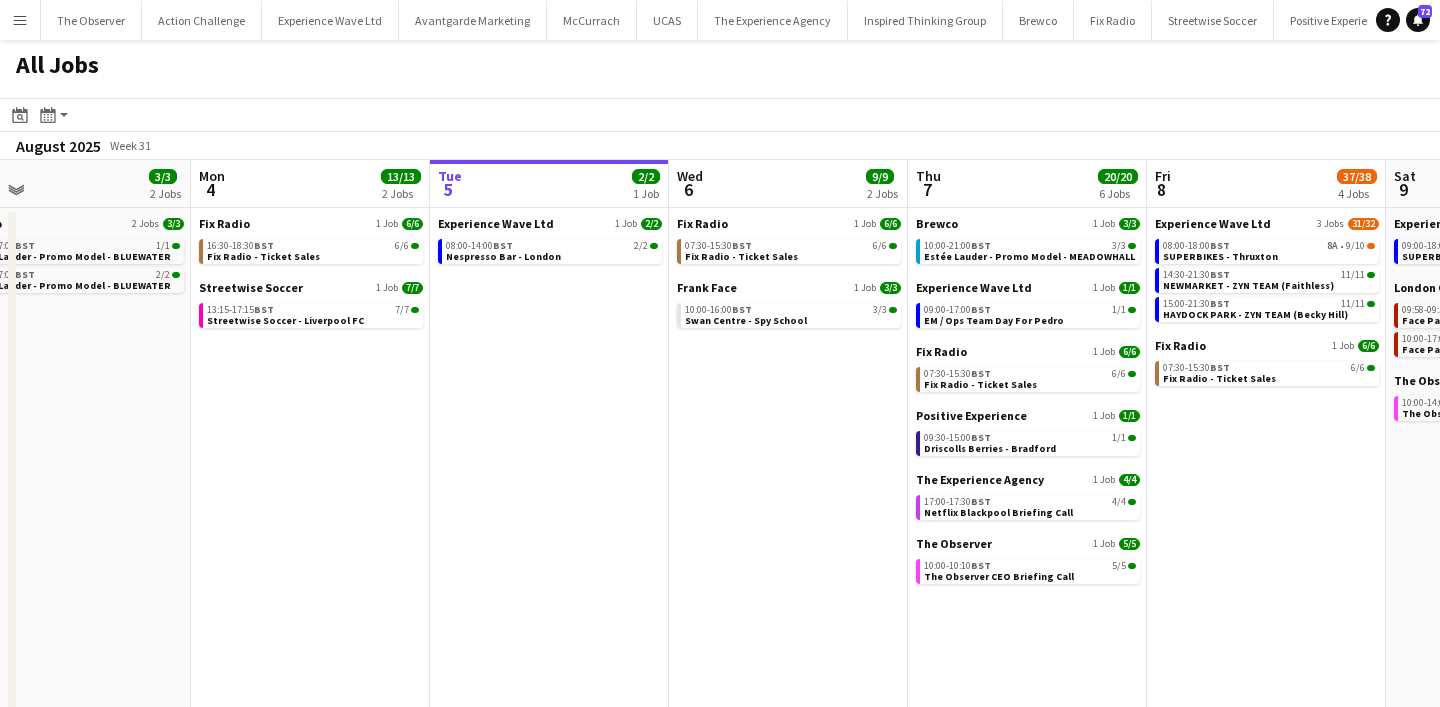 scroll, scrollTop: 0, scrollLeft: 504, axis: horizontal 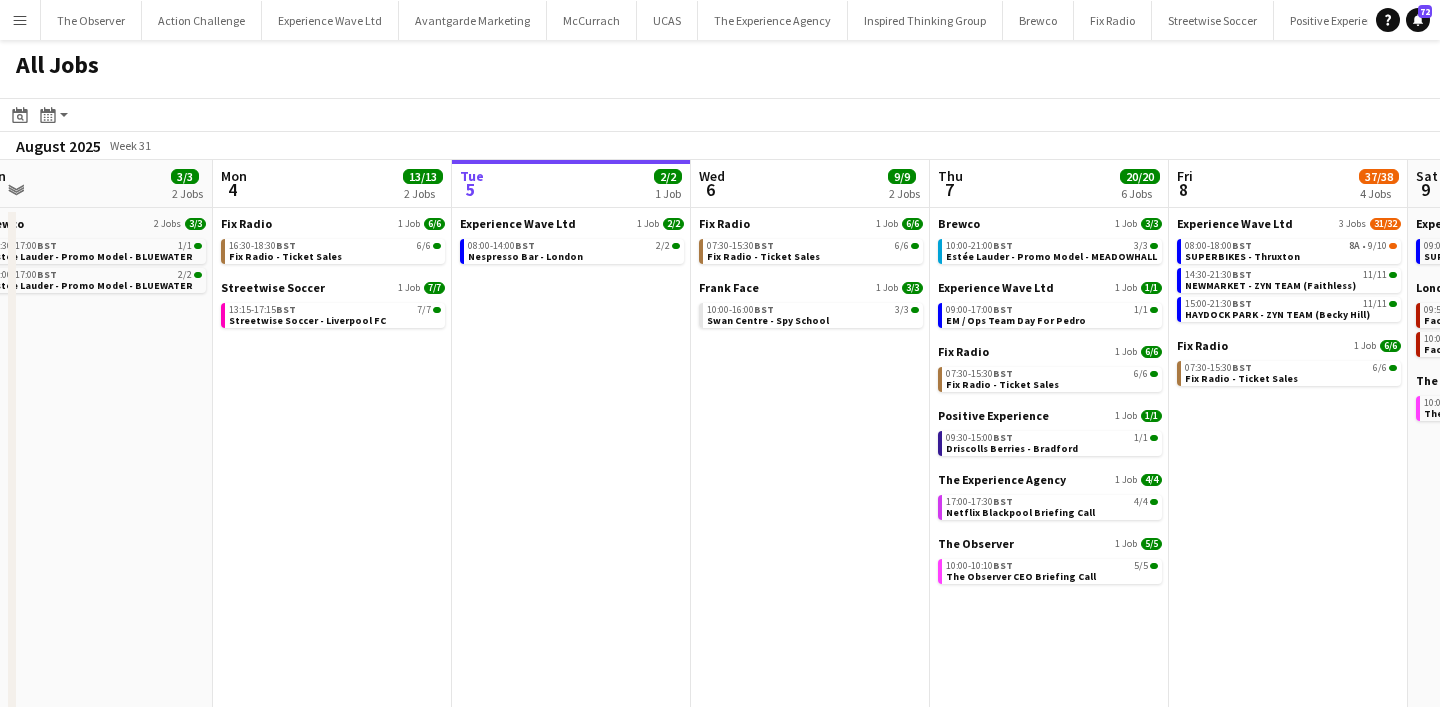 click on "Menu" at bounding box center (20, 20) 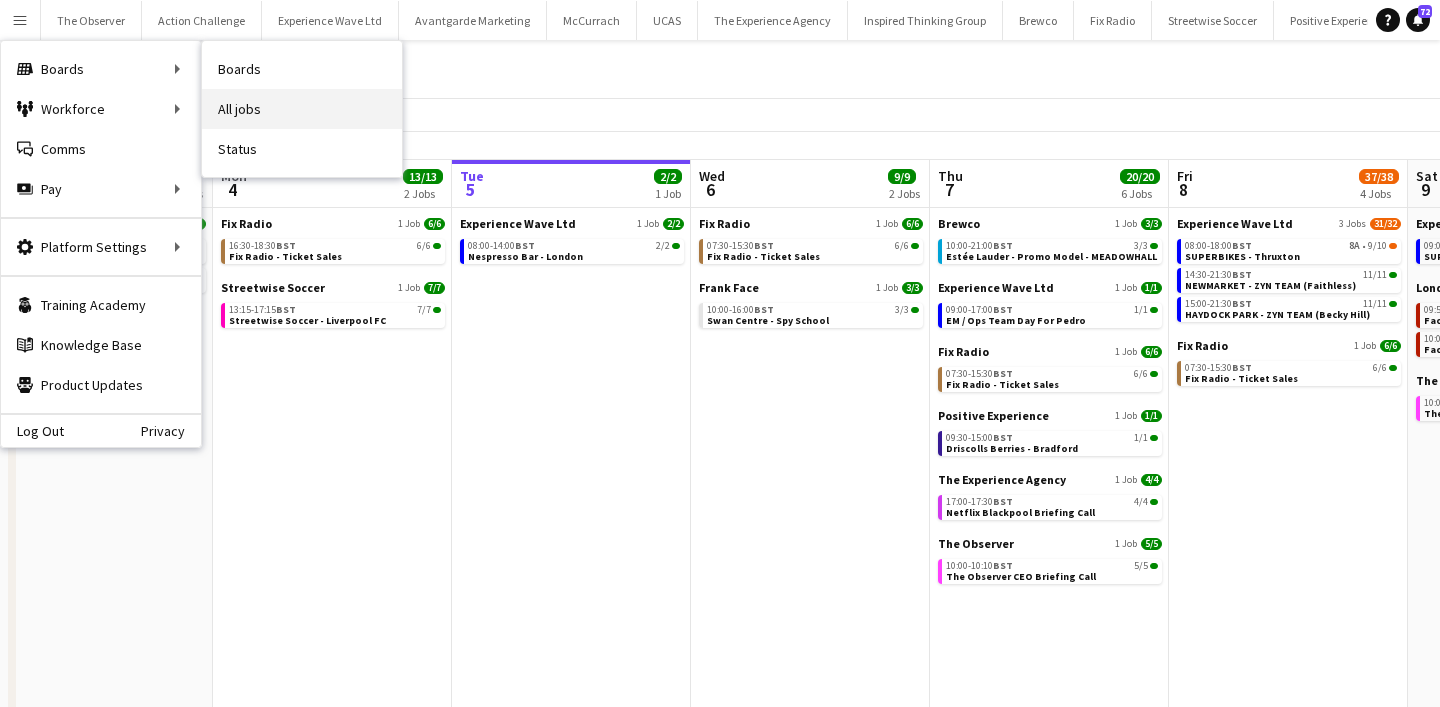 click on "All jobs" at bounding box center (302, 109) 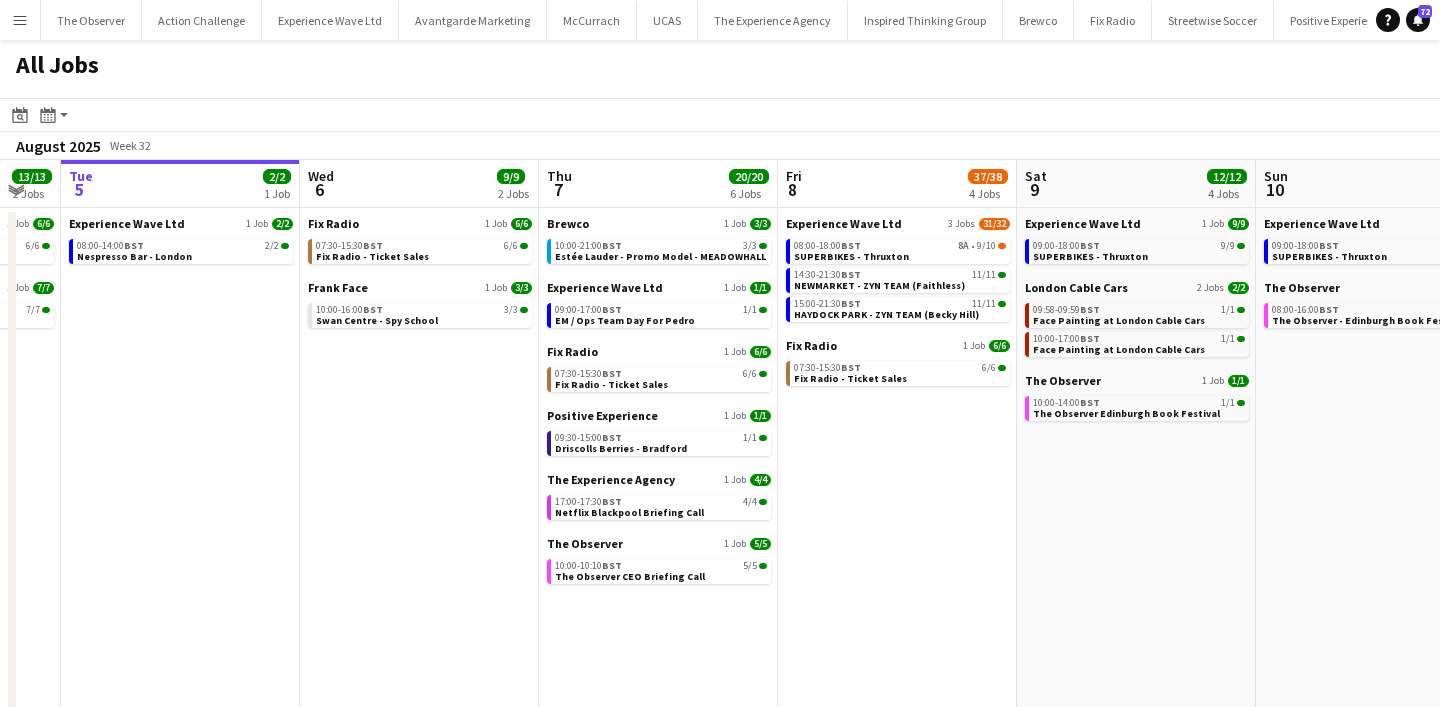 scroll, scrollTop: 0, scrollLeft: 875, axis: horizontal 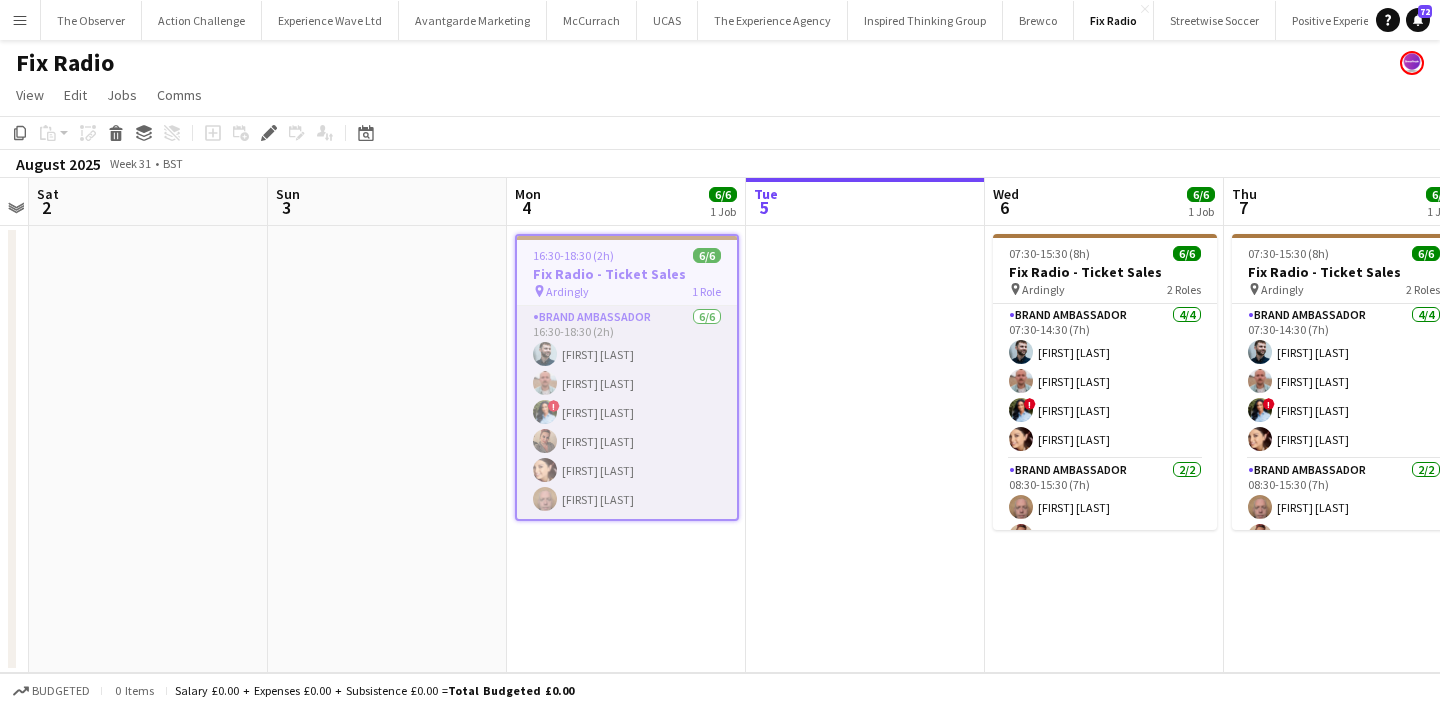 click on "Brand Ambassador   6/6   16:30-18:30 (2h)
[FIRST] [LAST] [FIRST] [LAST] ! [FIRST] [LAST] [FIRST] [LAST] [FIRST] [LAST] [FIRST] [LAST]" at bounding box center [627, 412] 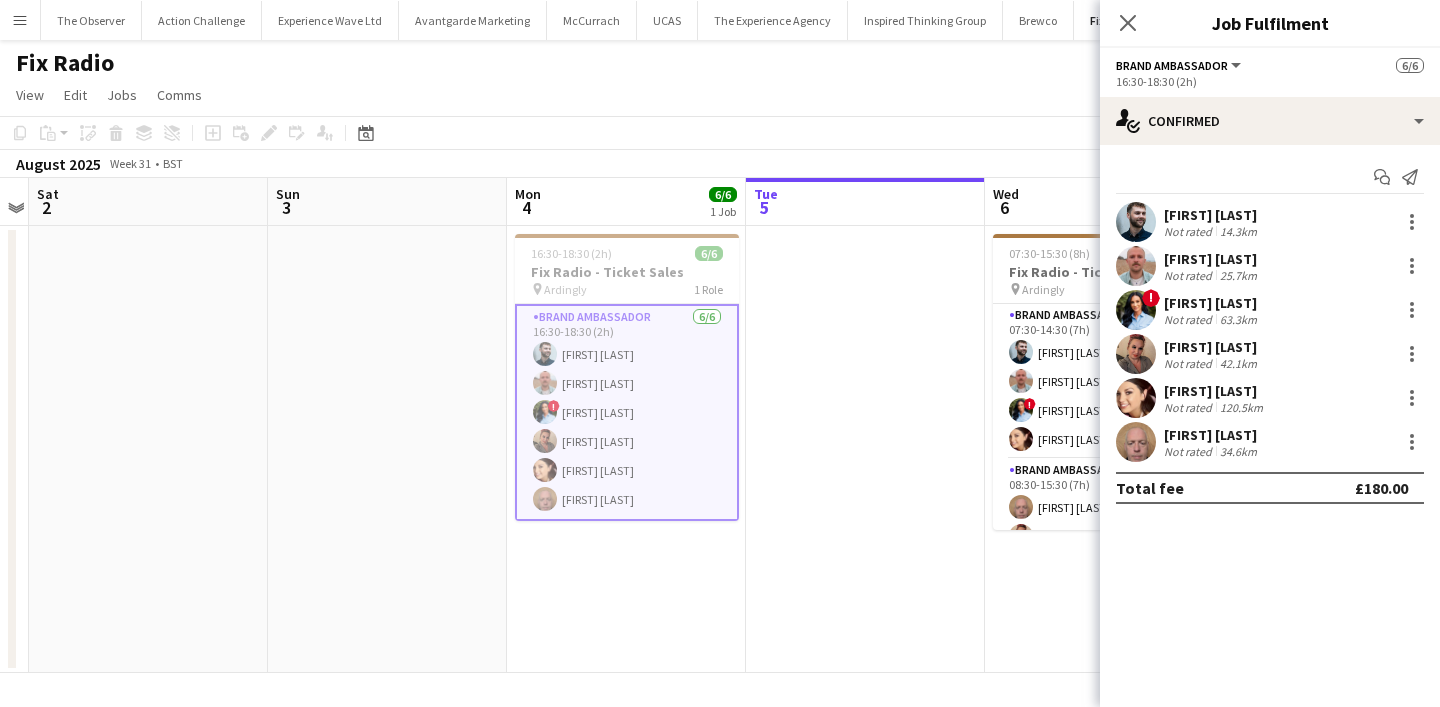 click at bounding box center (865, 449) 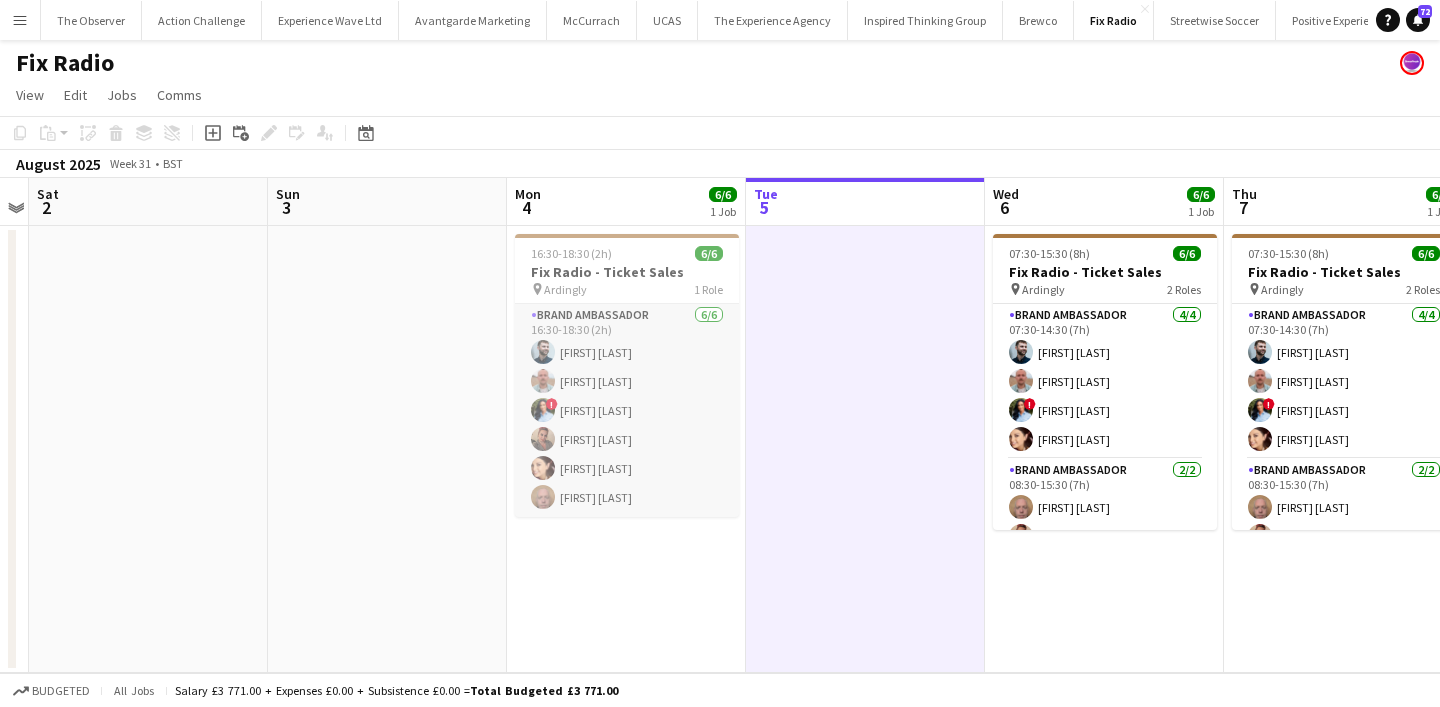 click on "Brand Ambassador   6/6   16:30-18:30 (2h)
[FIRST] [LAST] [FIRST] [LAST] ! [FIRST] [LAST] [FIRST] [LAST] [FIRST] [LAST] [FIRST] [LAST]" at bounding box center [627, 410] 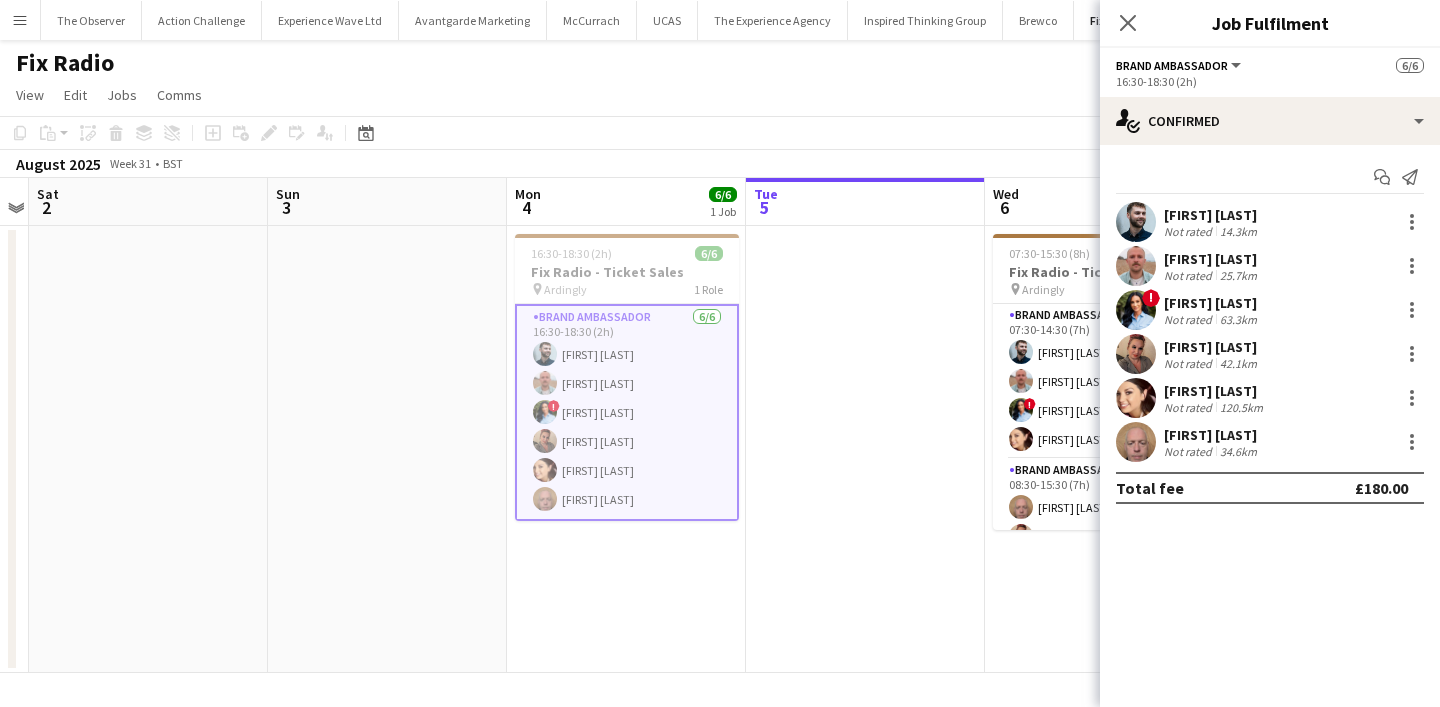 click at bounding box center (1136, 266) 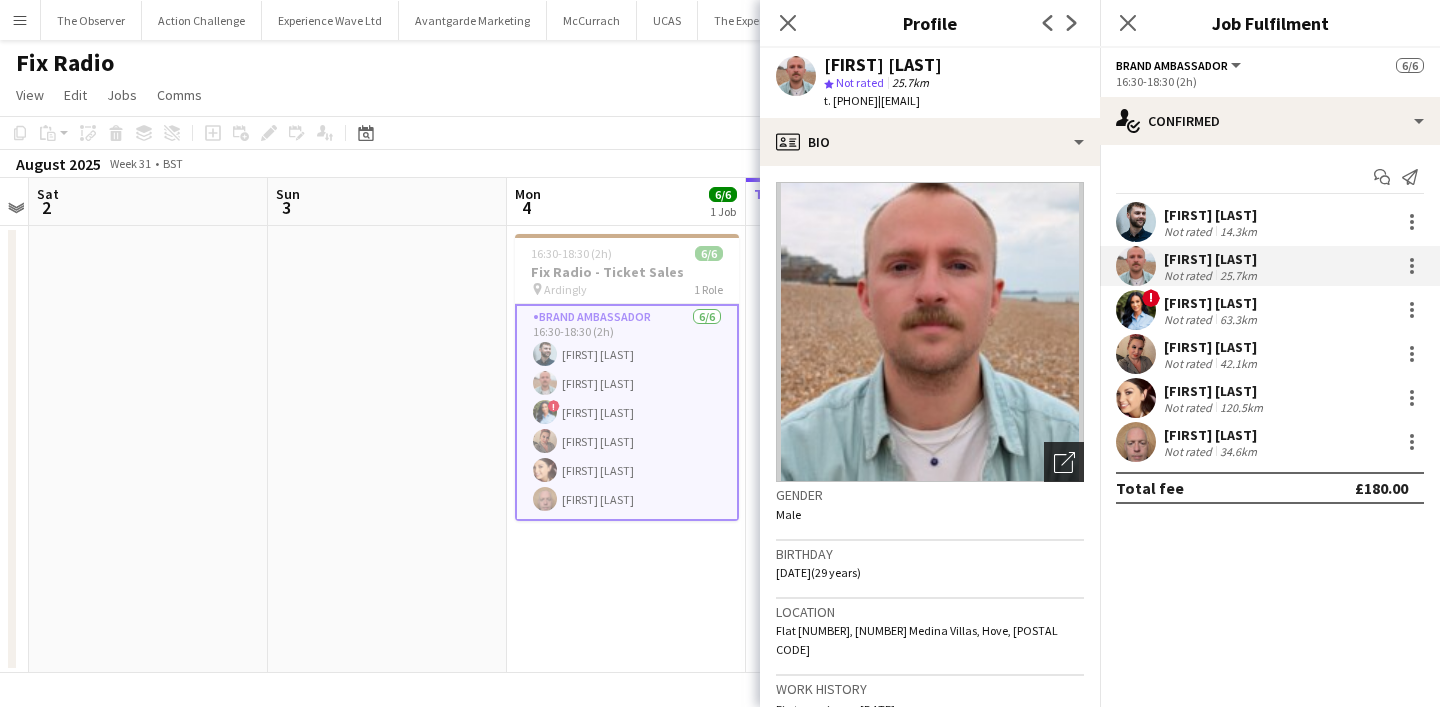 click 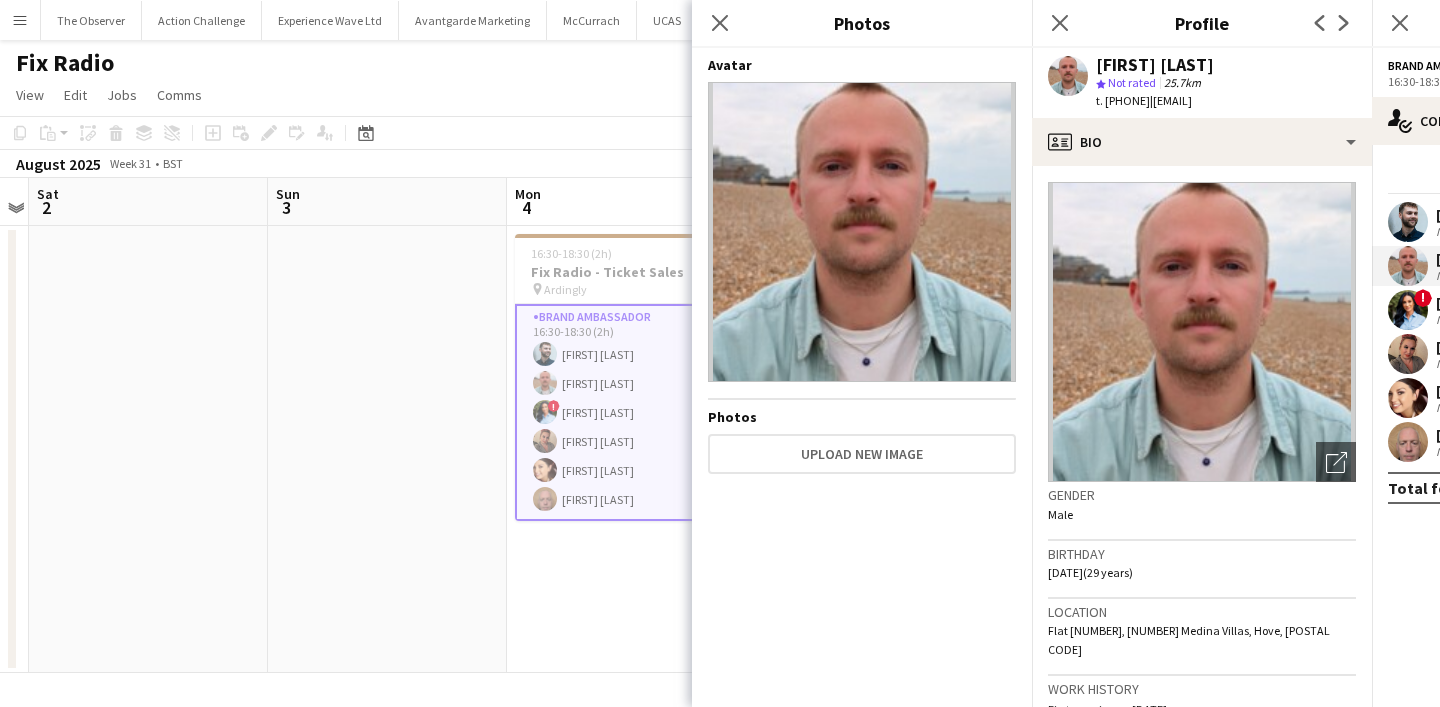 click on "16:30-18:30 (2h)    6/6   Fix Radio - Ticket Sales
pin
Ardingly   1 Role   Brand Ambassador   6/6   16:30-18:30 (2h)
[FIRST] [LAST] [FIRST] [LAST] ! [FIRST] [LAST] [FIRST] [LAST] [FIRST] [LAST] [FIRST] [LAST]" at bounding box center (626, 449) 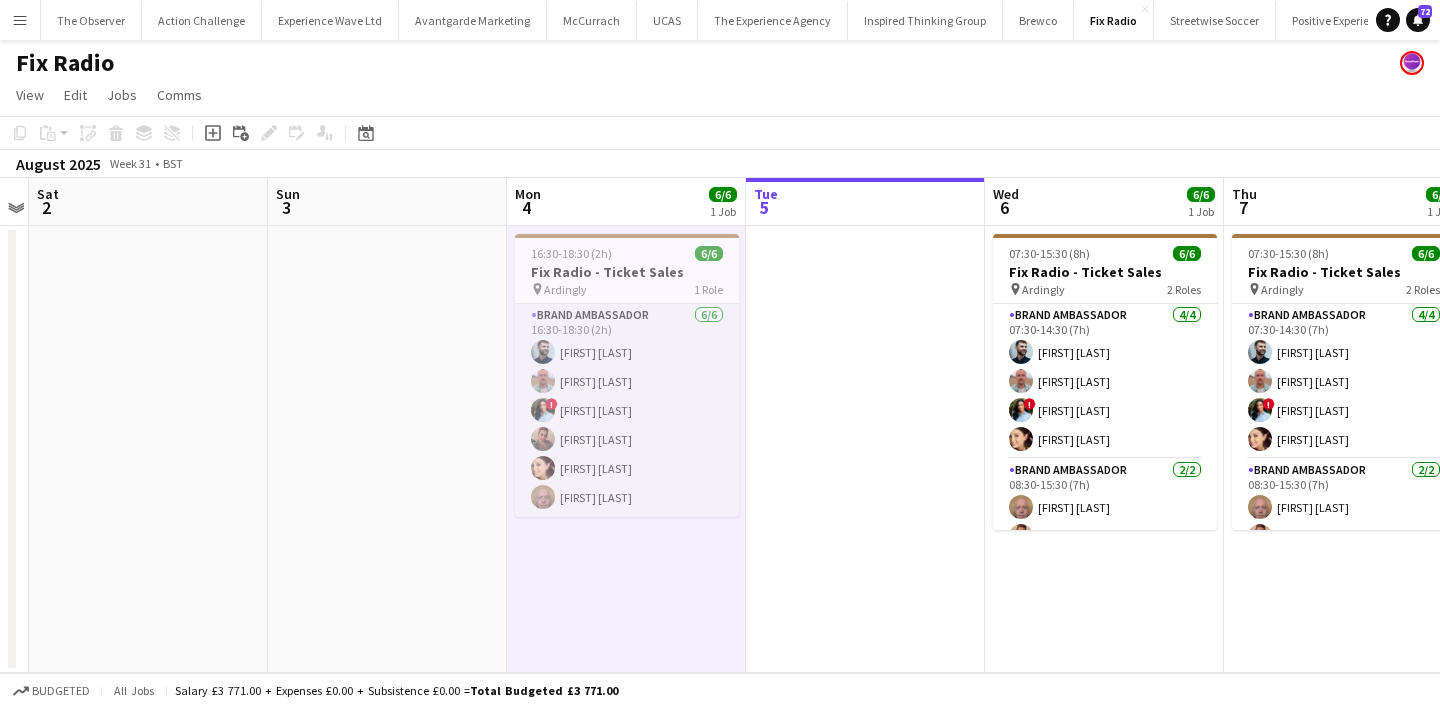 click on "Brand Ambassador   6/6   16:30-18:30 (2h)
[FIRST] [LAST] [FIRST] [LAST] ! [FIRST] [LAST] [FIRST] [LAST] [FIRST] [LAST] [FIRST] [LAST]" at bounding box center [627, 410] 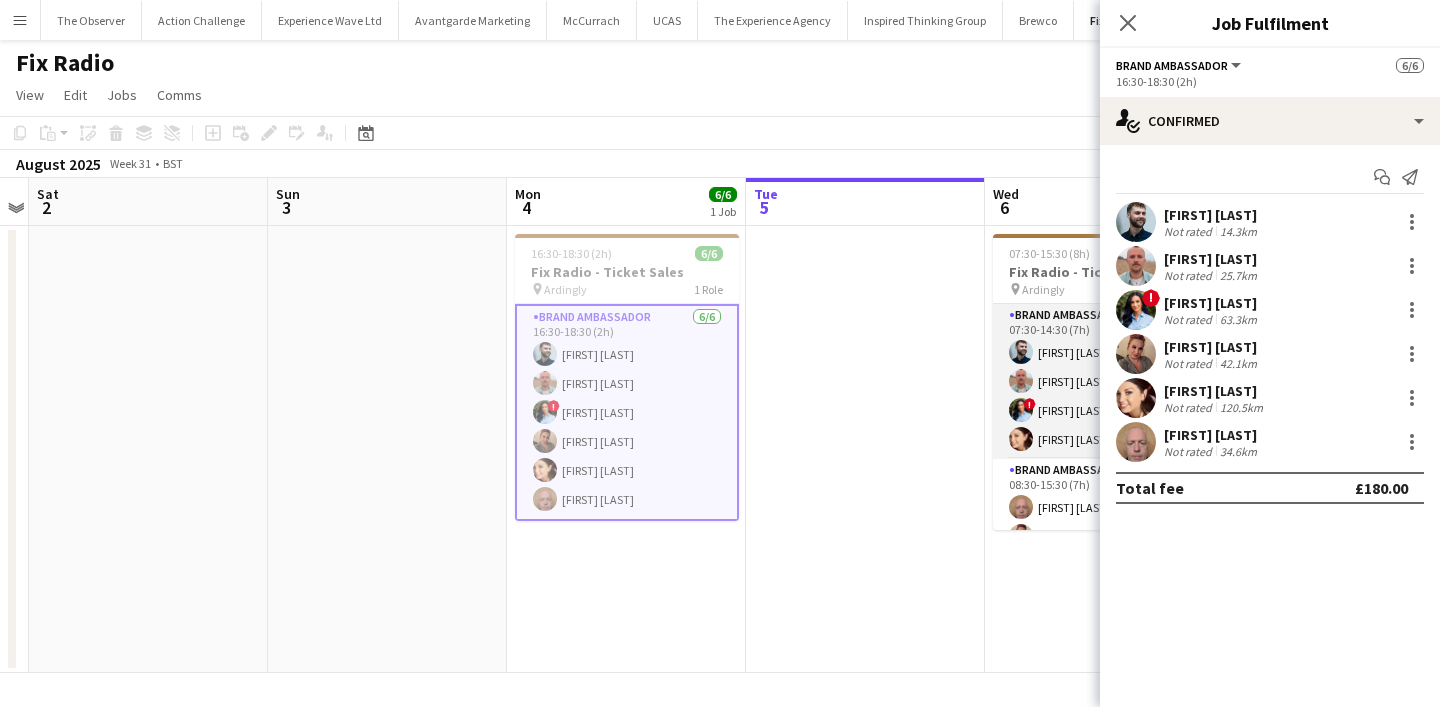 click on "Brand Ambassador   4/4   07:30-14:30 (7h)
[FIRST] [LAST] [FIRST] [LAST] ! [FIRST] [LAST] [FIRST] [LAST]" at bounding box center [1105, 381] 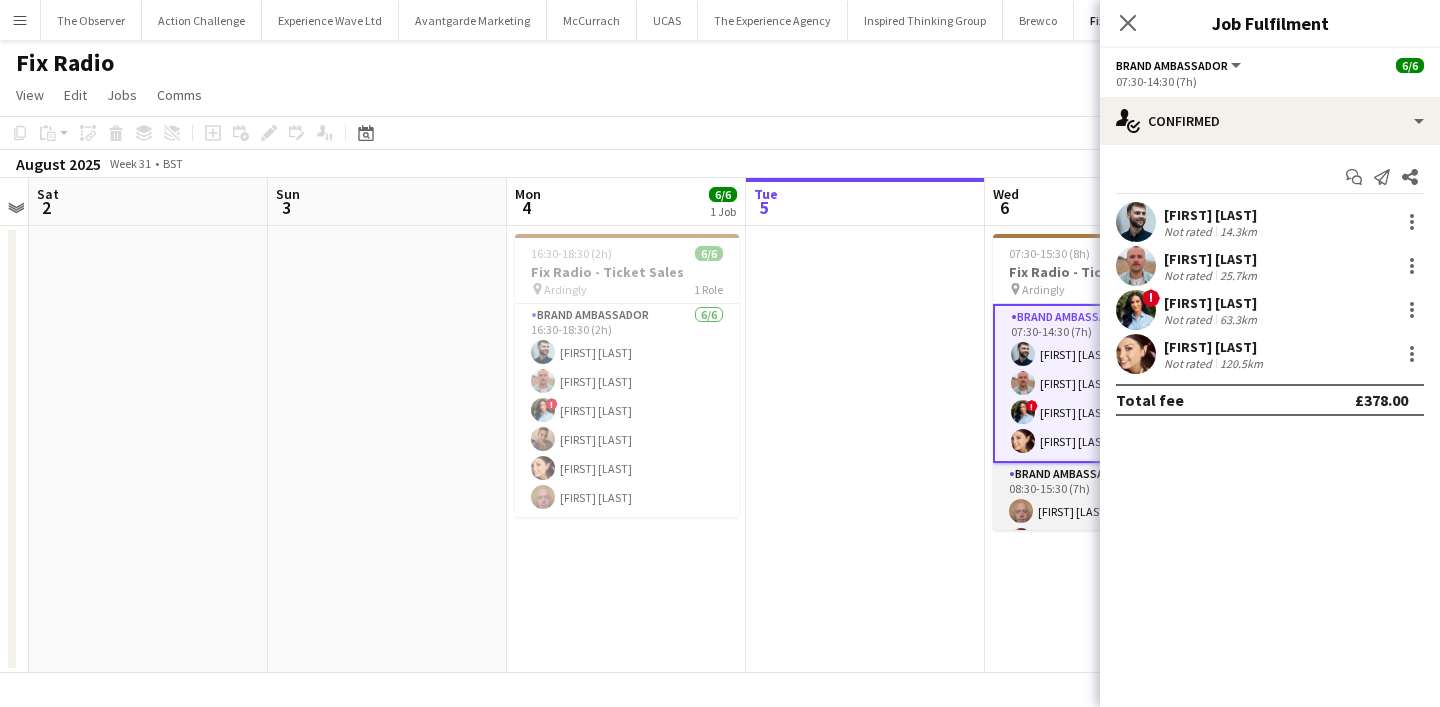 click on "Brand Ambassador   2/2   08:30-15:30 (7h)
[FIRST] [LAST] [FIRST] [LAST]" at bounding box center (1105, 511) 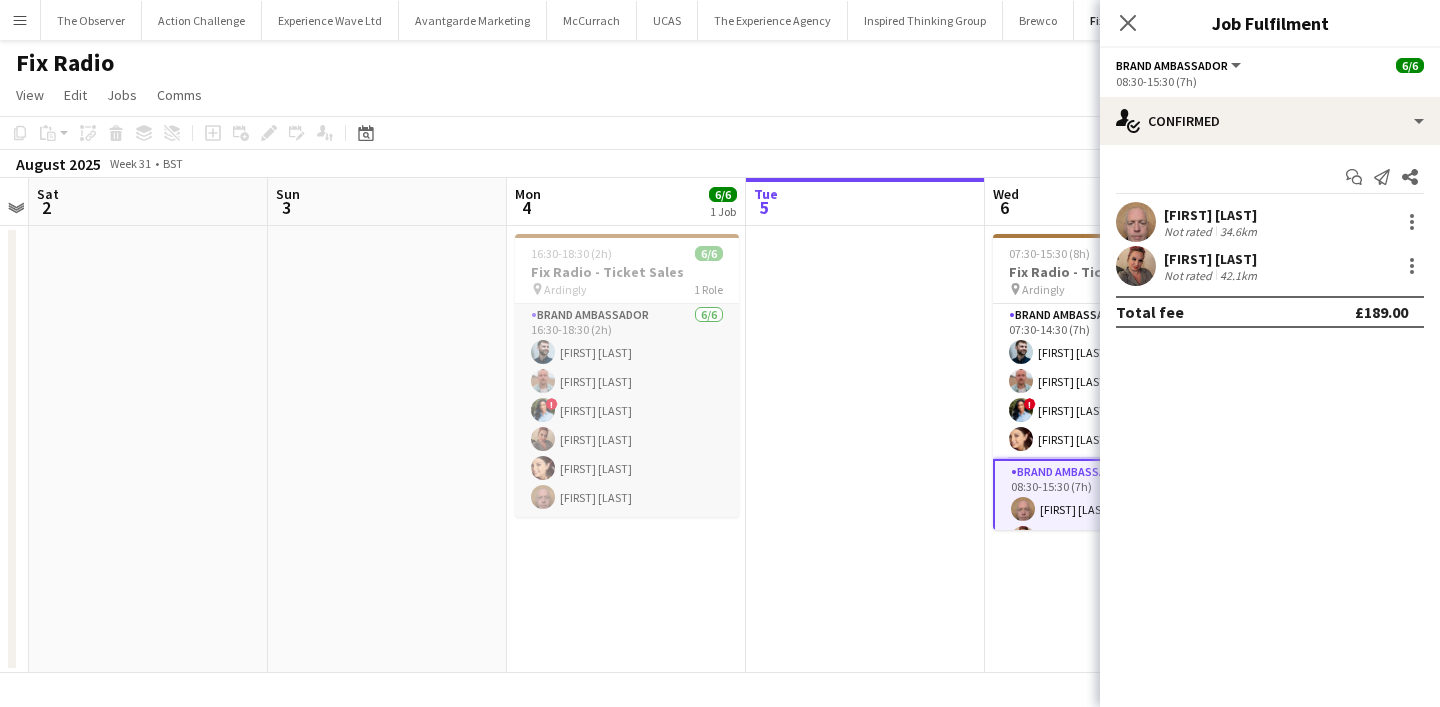 click on "Brand Ambassador   6/6   16:30-18:30 (2h)
[FIRST] [LAST] [FIRST] [LAST] ! [FIRST] [LAST] [FIRST] [LAST] [FIRST] [LAST] [FIRST] [LAST]" at bounding box center (627, 410) 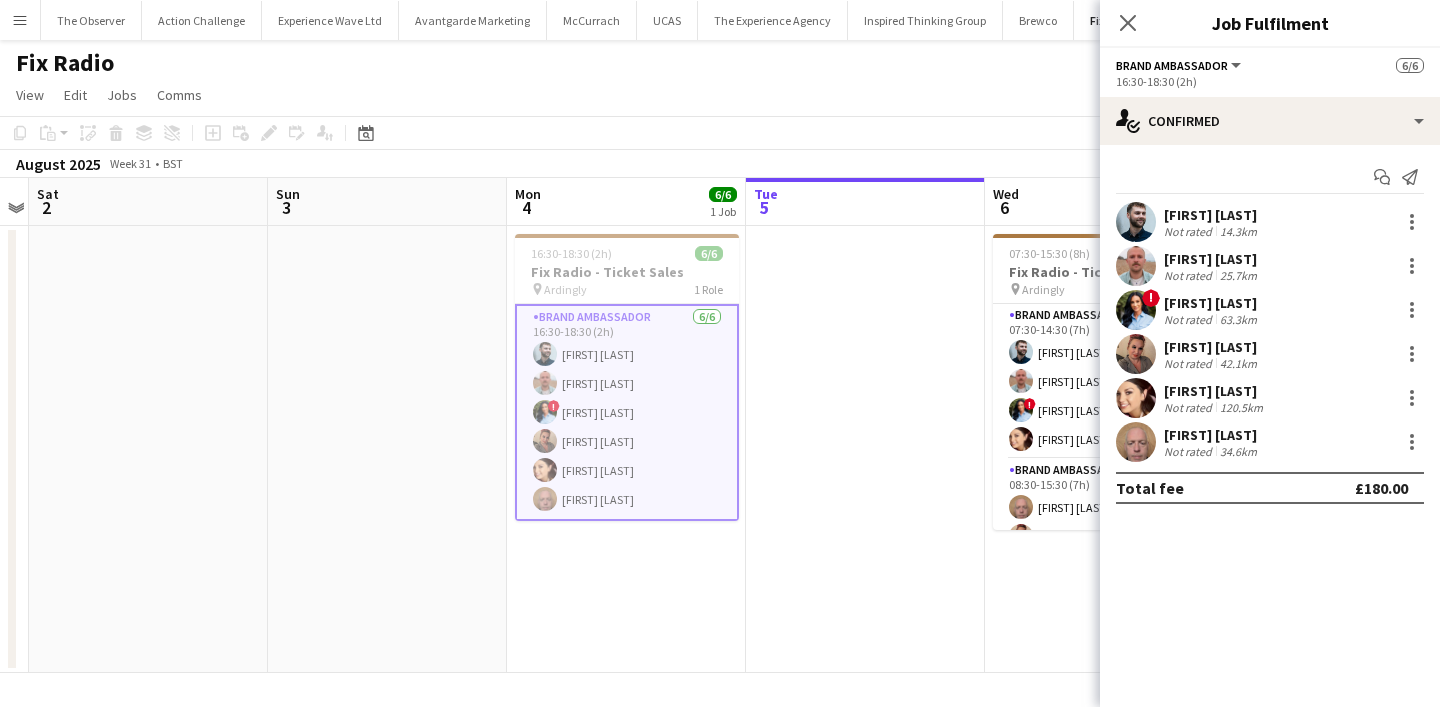 click at bounding box center (1136, 354) 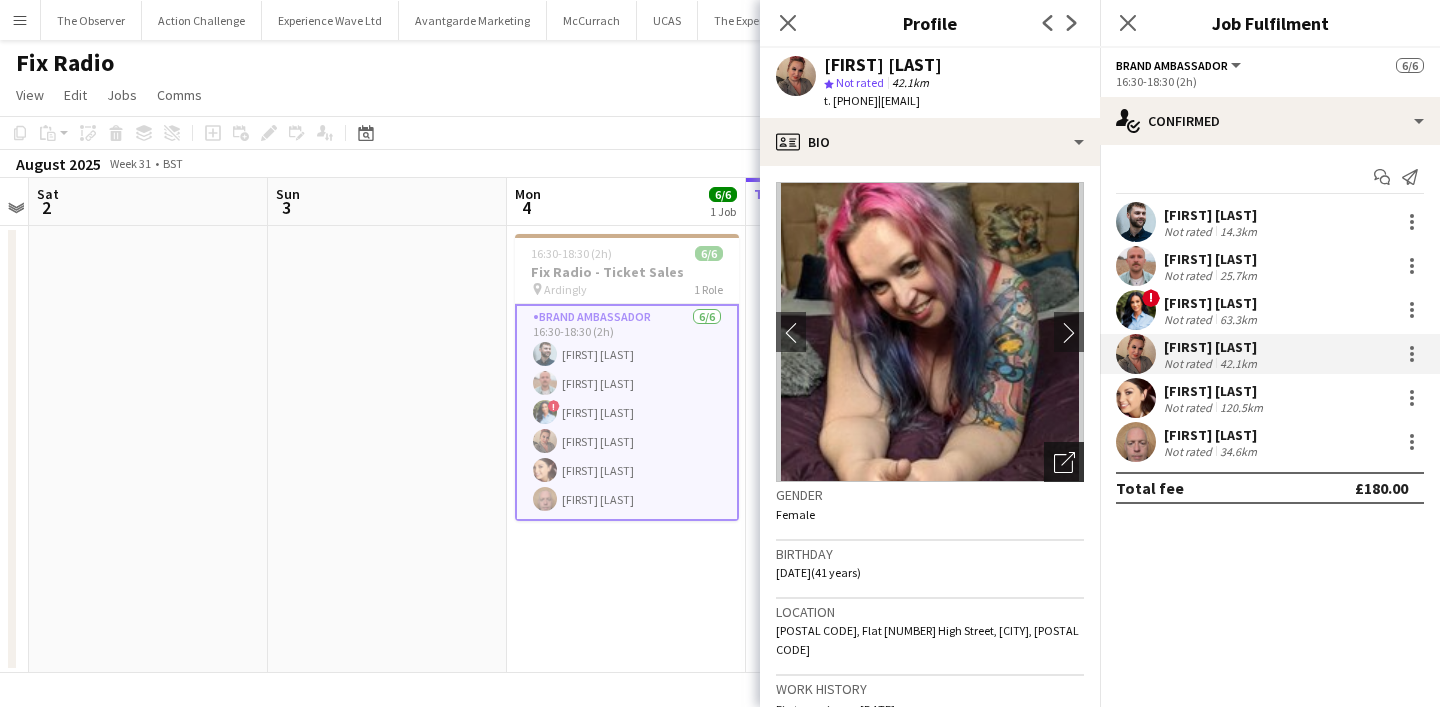 click on "Open photos pop-in" 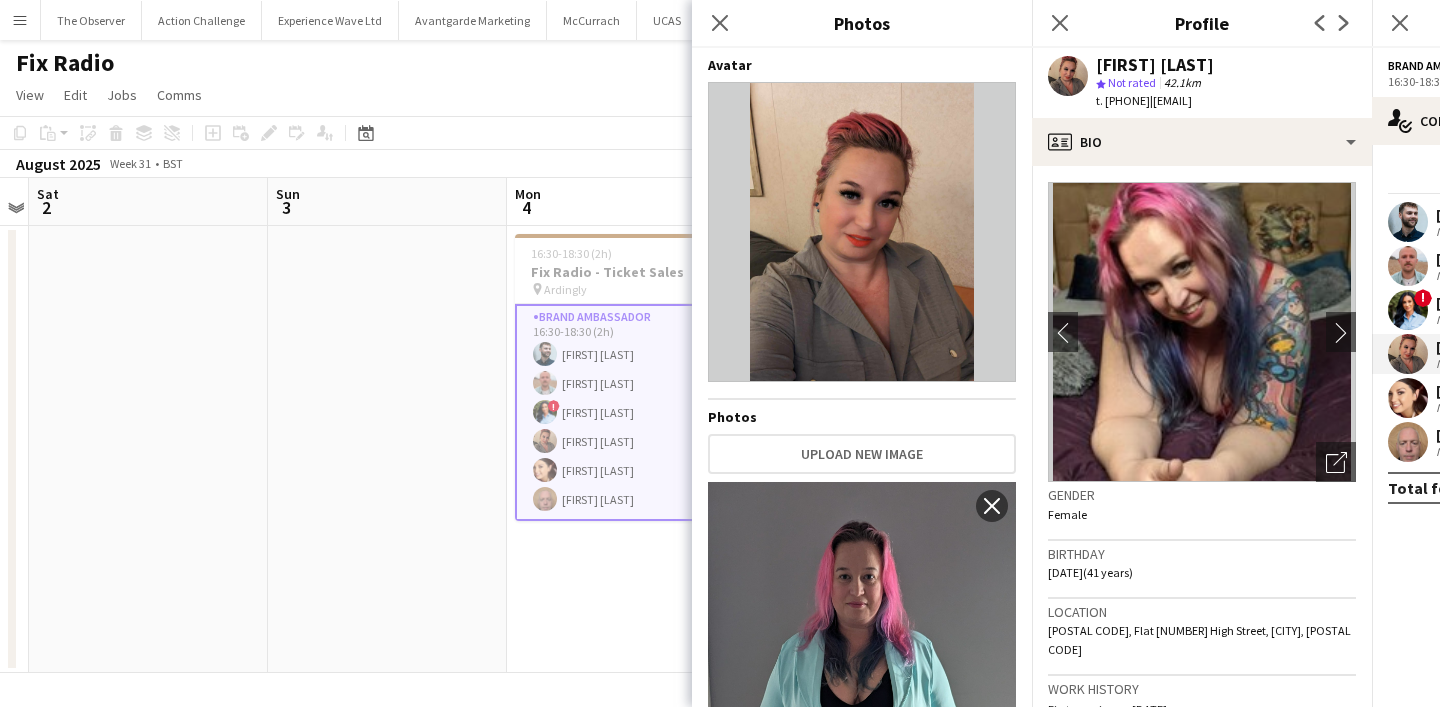 click on "16:30-18:30 (2h)    6/6   Fix Radio - Ticket Sales
pin
Ardingly   1 Role   Brand Ambassador   6/6   16:30-18:30 (2h)
[FIRST] [LAST] [FIRST] [LAST] ! [FIRST] [LAST] [FIRST] [LAST] [FIRST] [LAST] [FIRST] [LAST]" at bounding box center [626, 449] 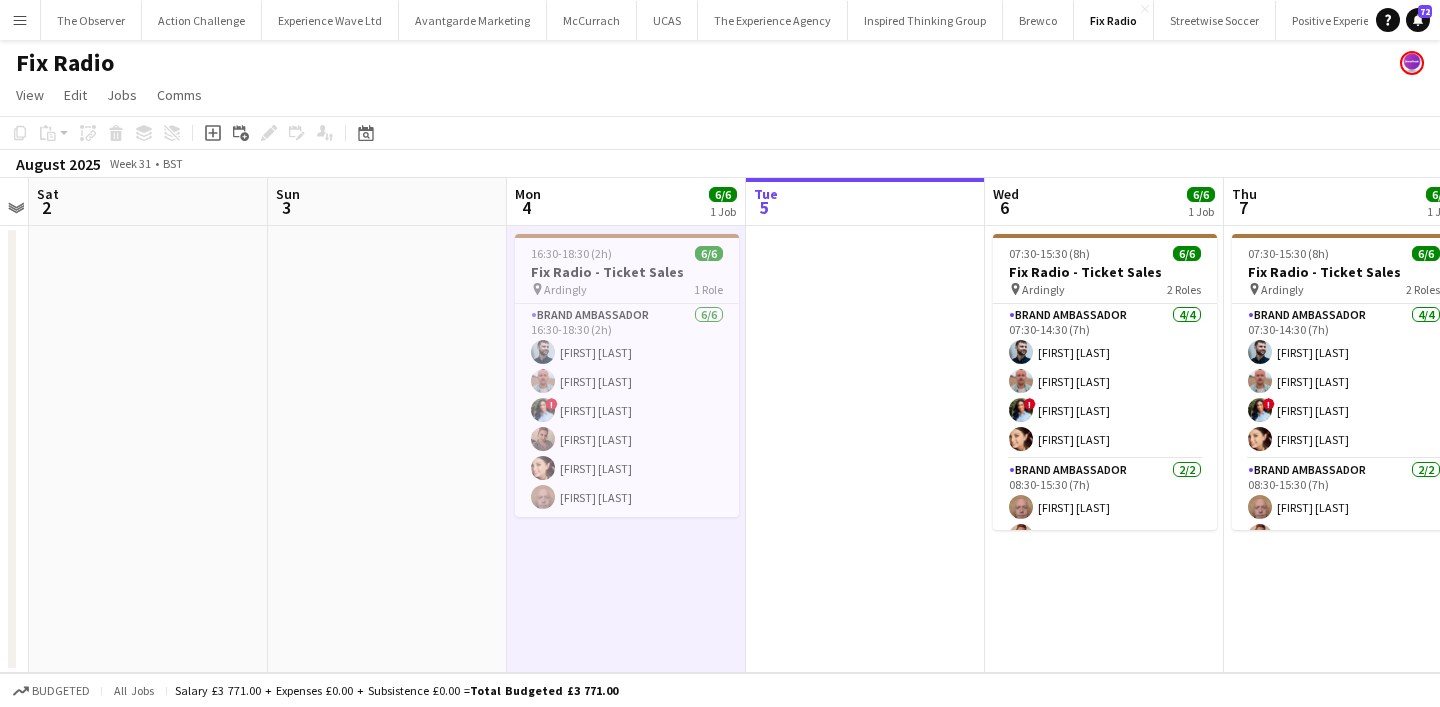 click on "Menu" at bounding box center (20, 20) 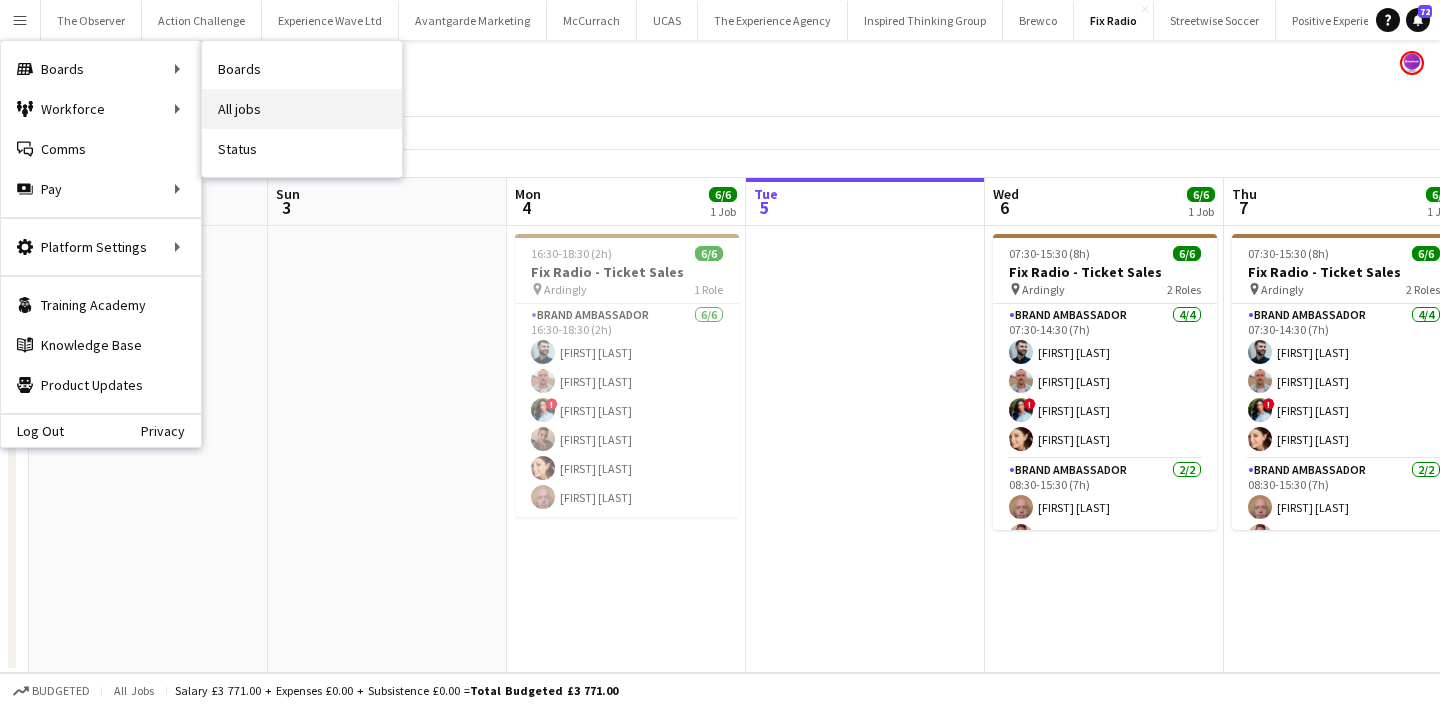 click on "All jobs" at bounding box center [302, 109] 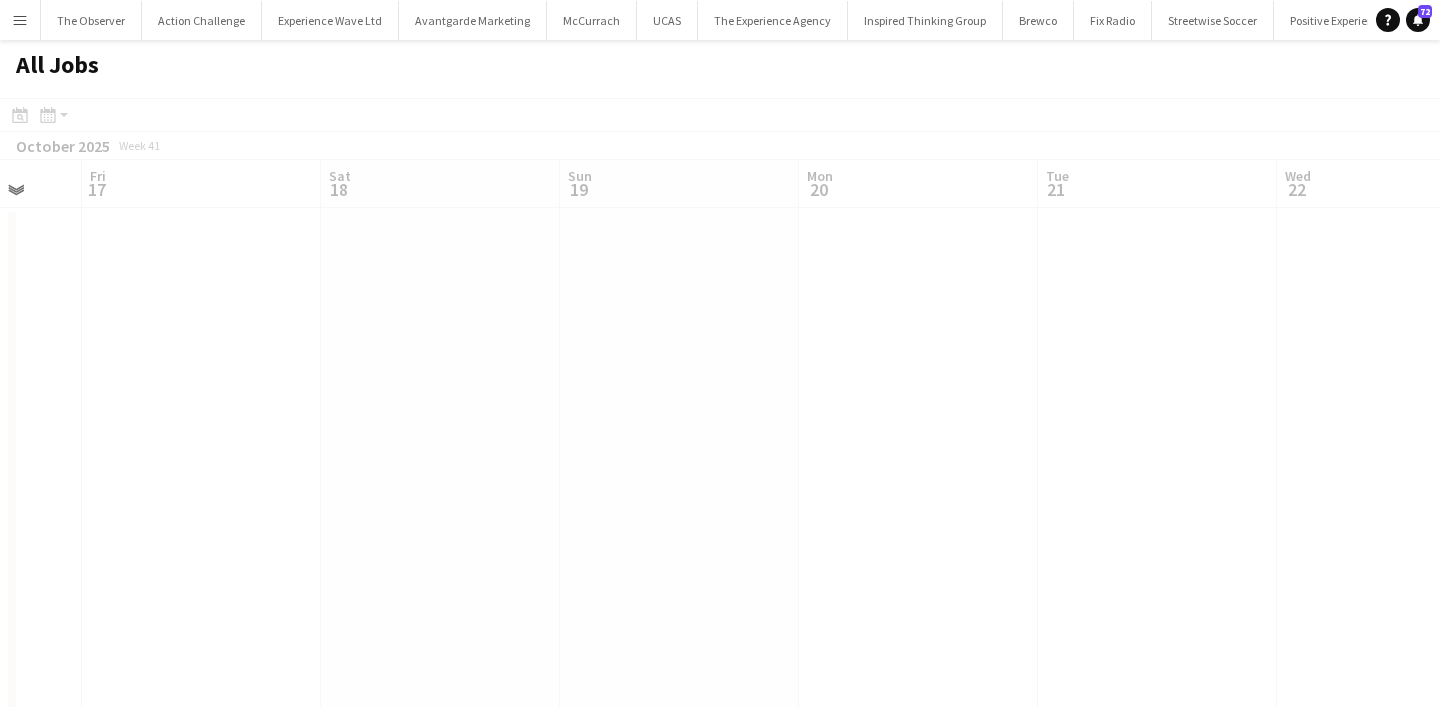 scroll, scrollTop: 0, scrollLeft: 641, axis: horizontal 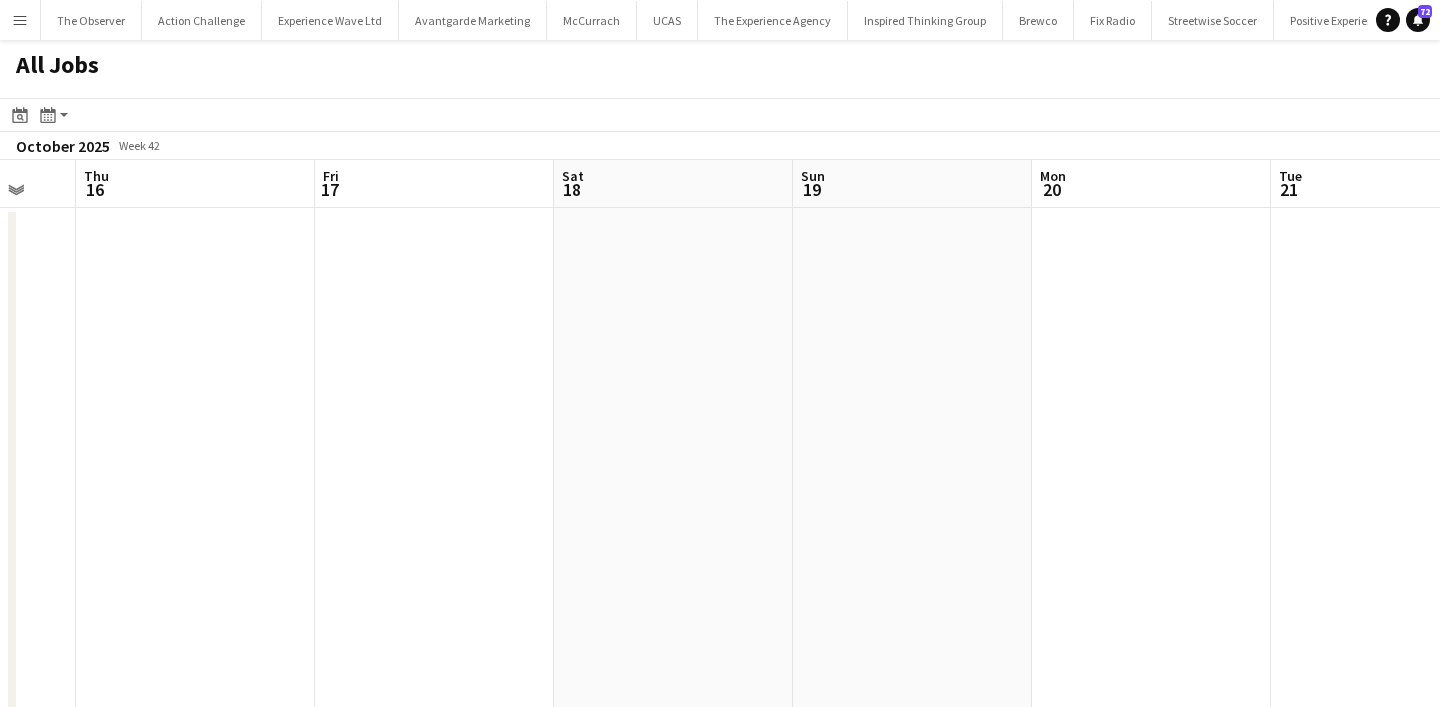 click on "Menu" at bounding box center [20, 20] 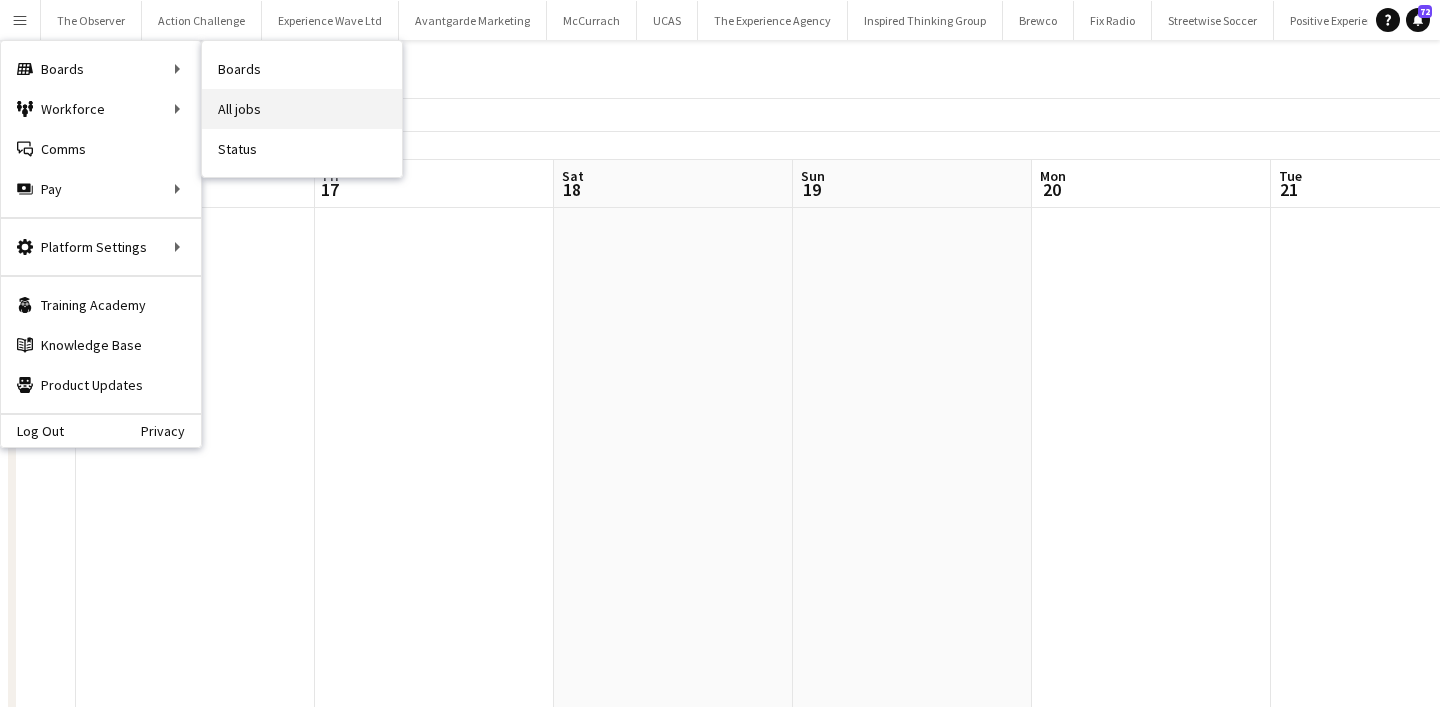 click on "All jobs" at bounding box center (302, 109) 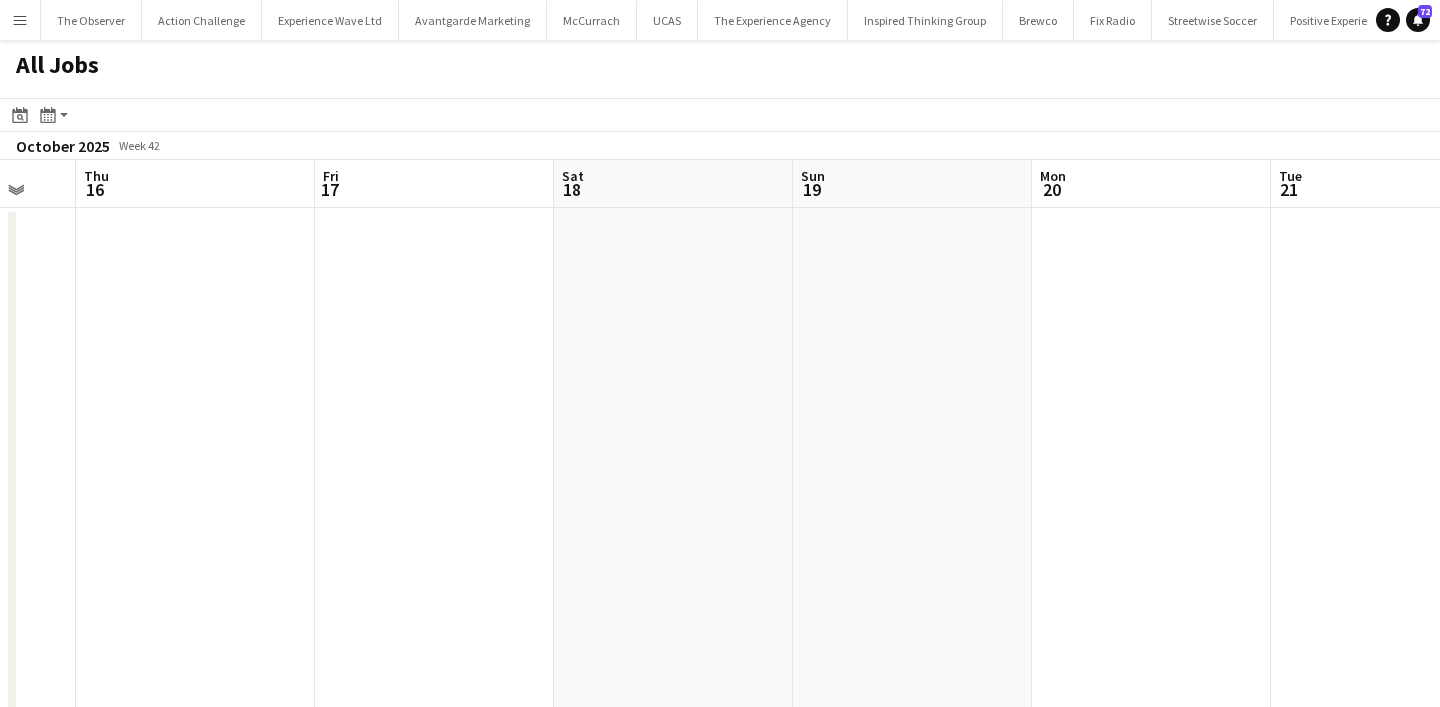 click on "Menu" at bounding box center [20, 20] 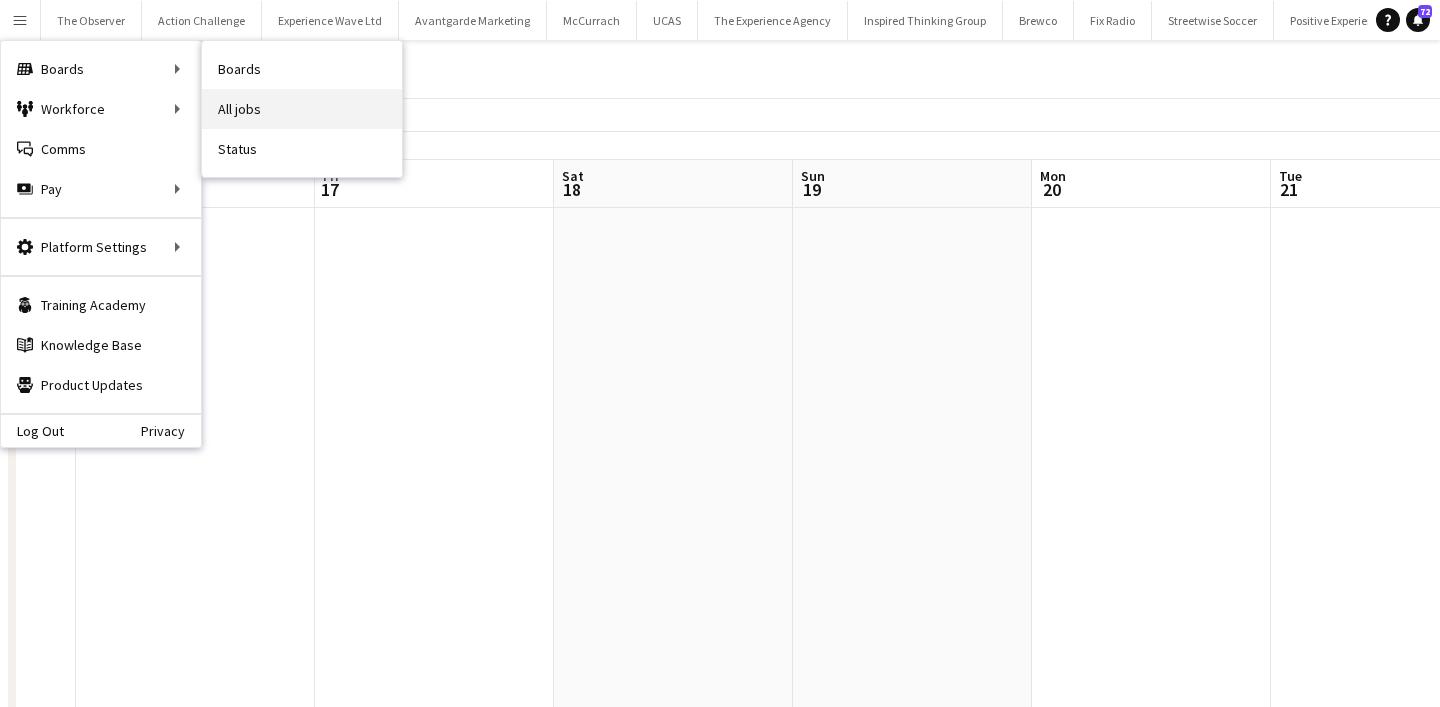 click on "All jobs" at bounding box center (302, 109) 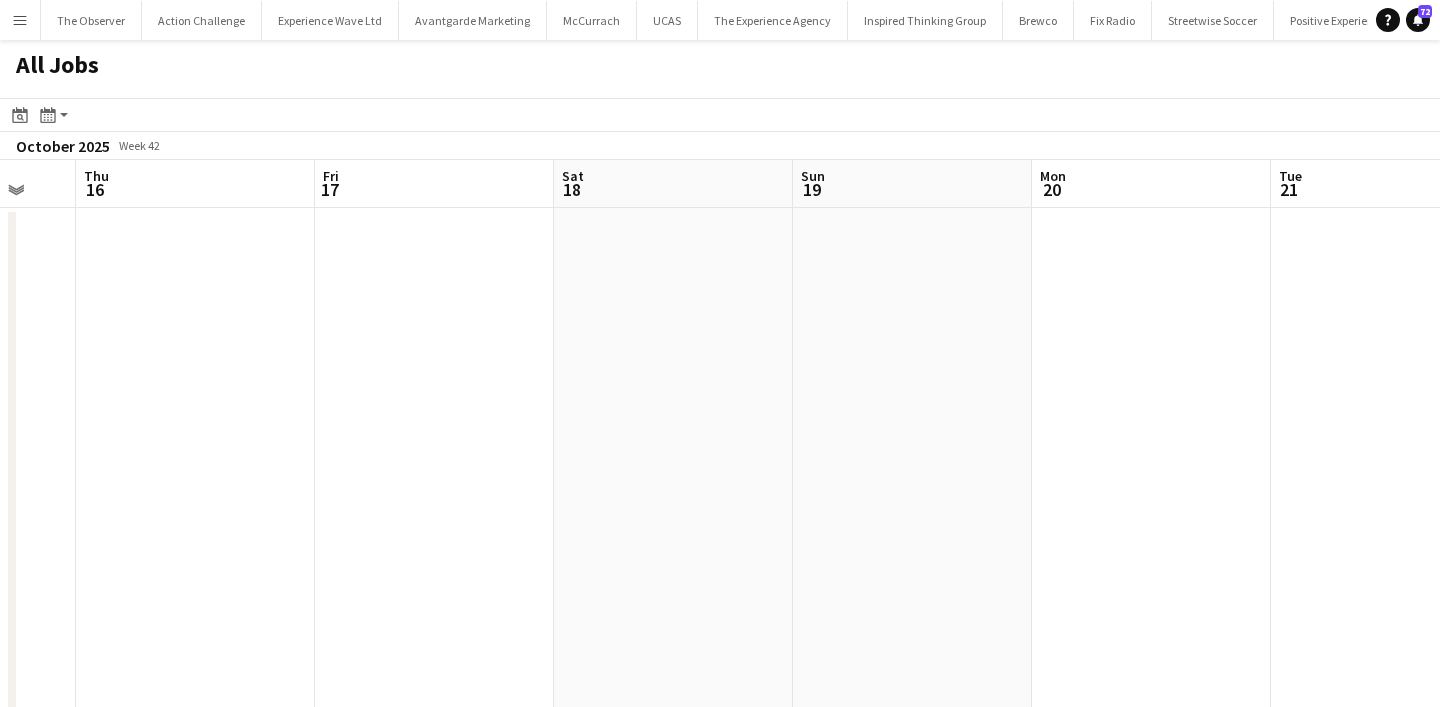 click on "Menu" at bounding box center (20, 20) 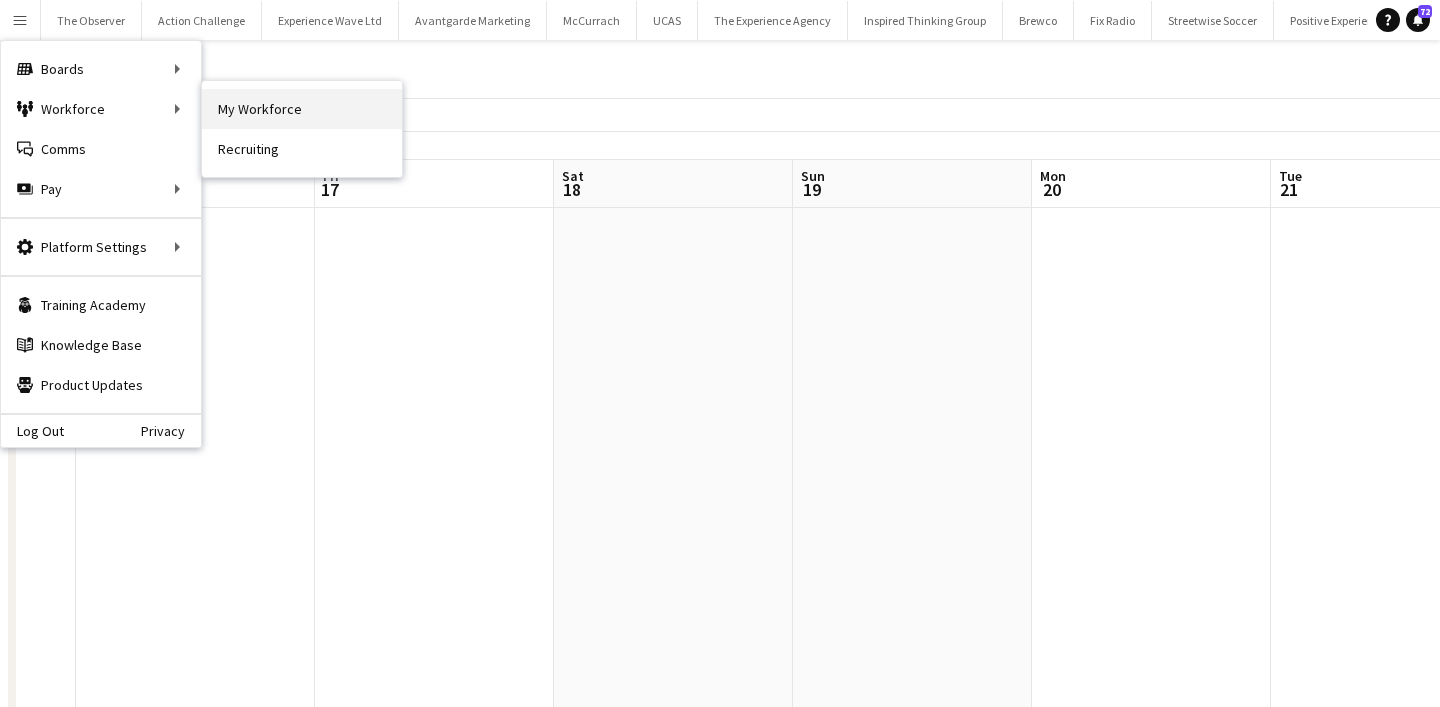 click on "My Workforce" at bounding box center [302, 109] 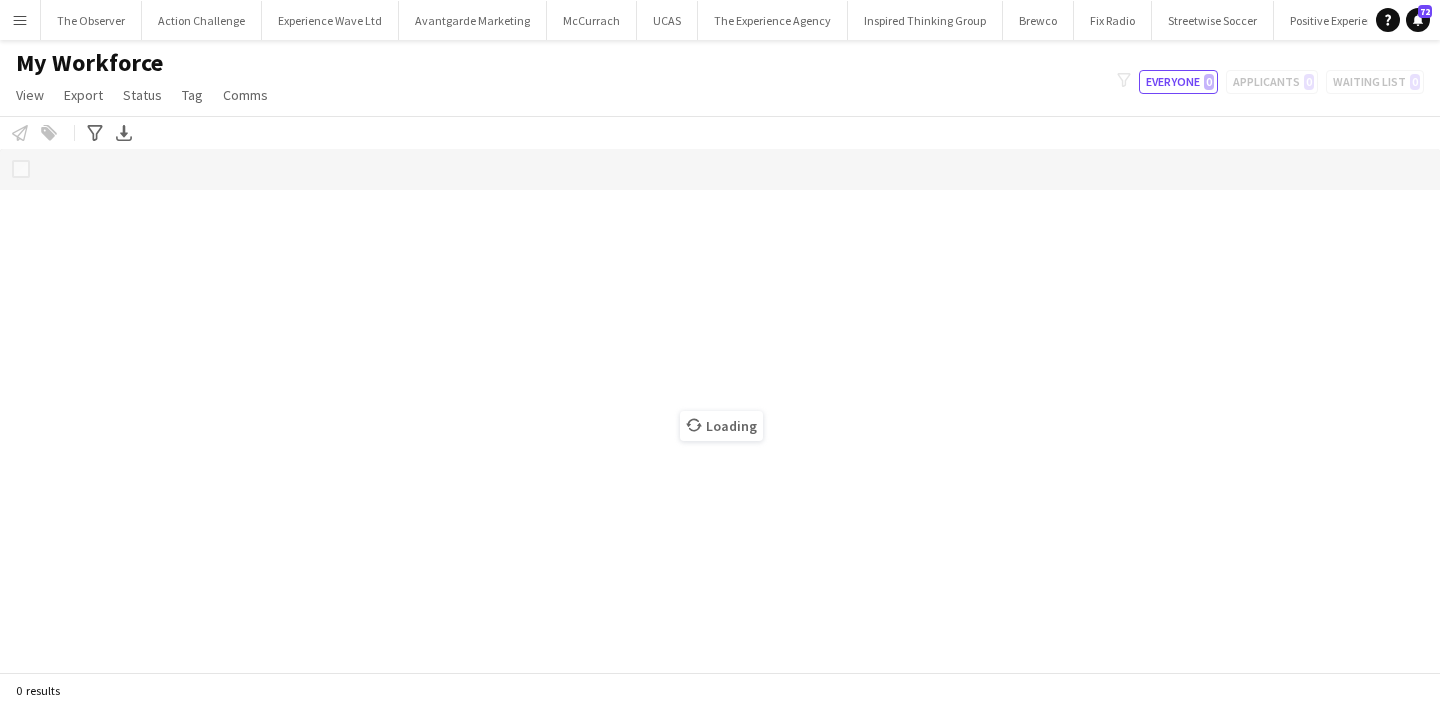 click on "Menu" at bounding box center [20, 20] 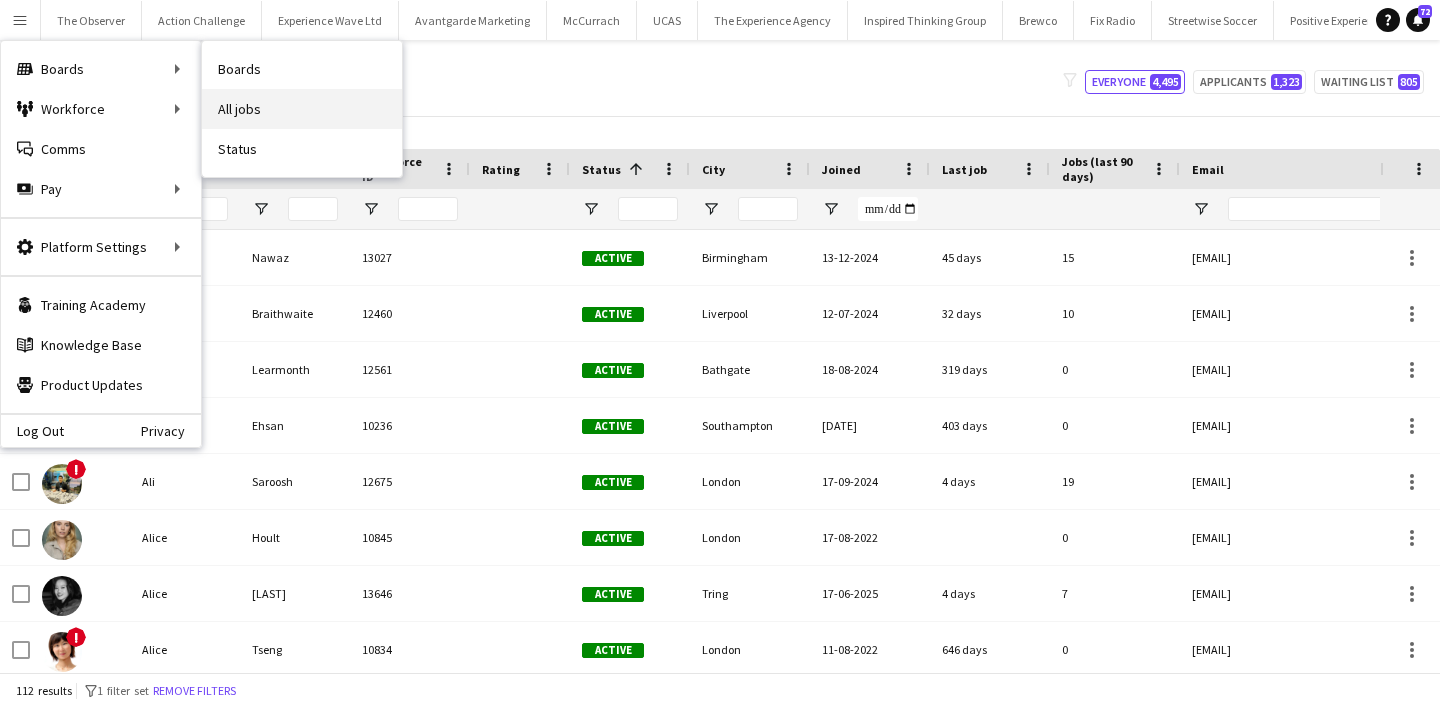 click on "All jobs" at bounding box center [302, 109] 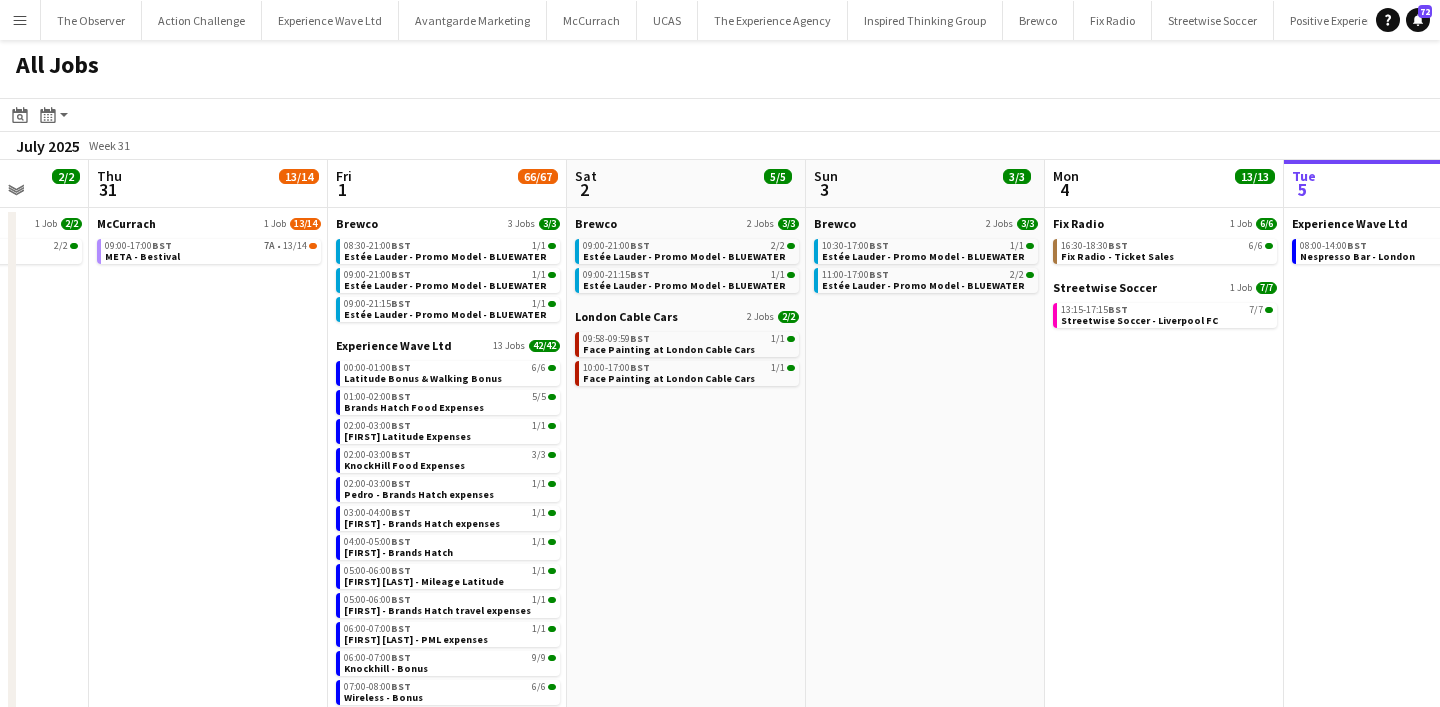 scroll, scrollTop: 0, scrollLeft: 625, axis: horizontal 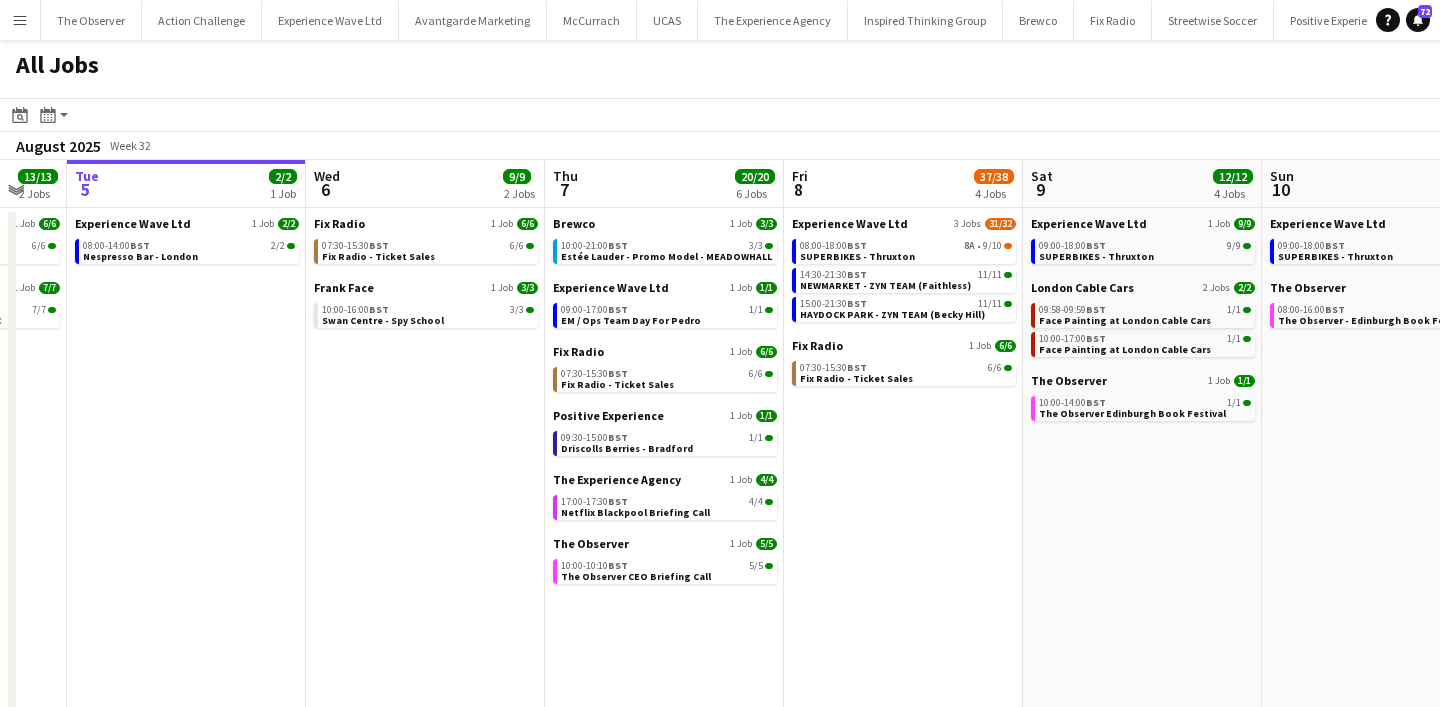click on "Menu" at bounding box center [20, 20] 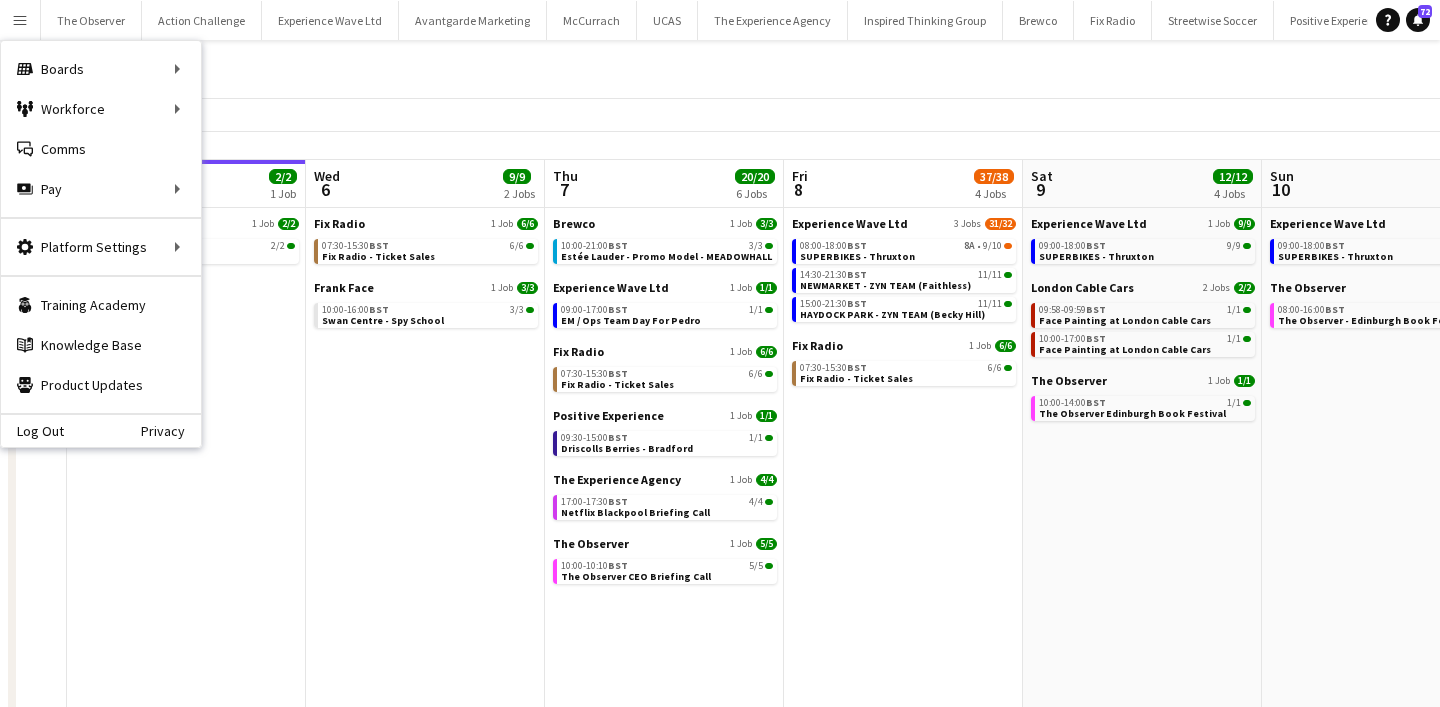 click on "Fix Radio   1 Job   6/6   07:30-15:30    BST   6/6   Fix Radio - Ticket Sales   [FIRST] [LAST]    1 Job   3/3   10:00-16:00    BST   3/3   Swan Centre - Spy School" at bounding box center [425, 537] 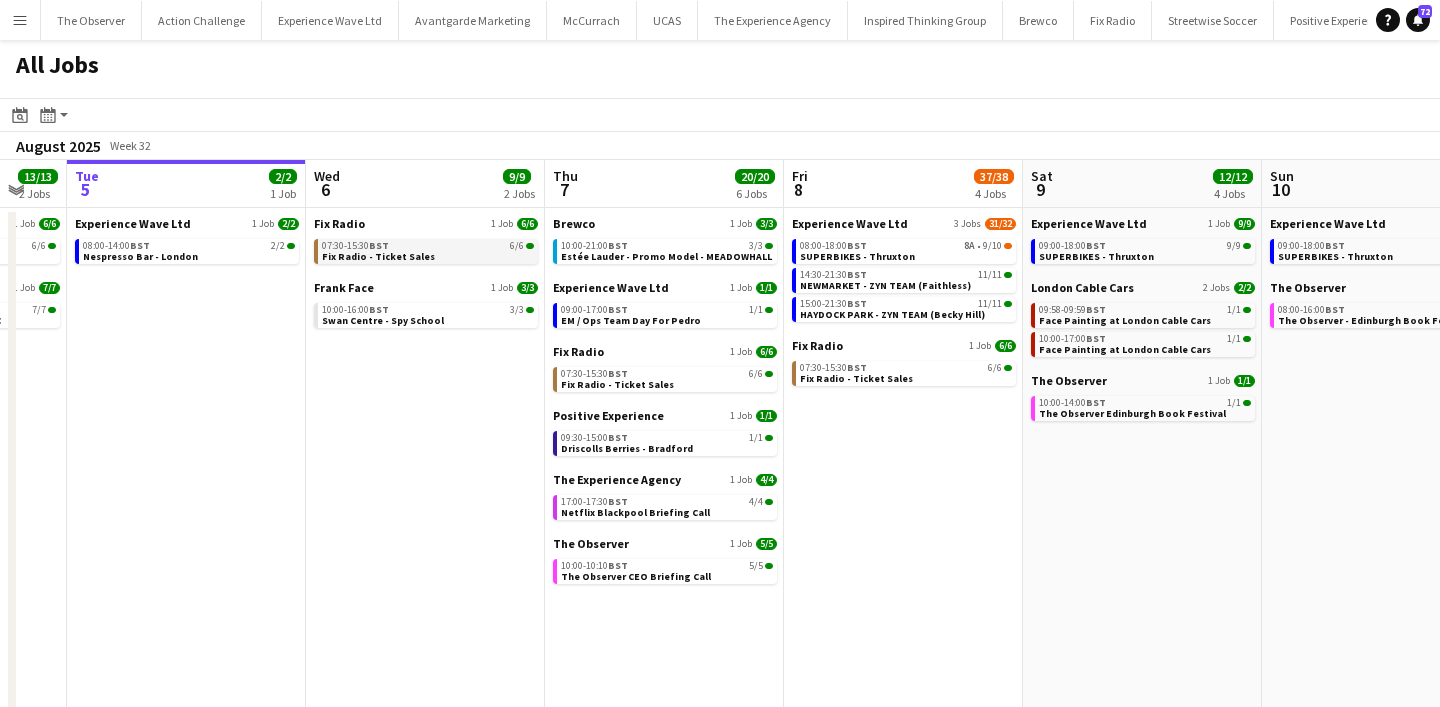 click on "Fix Radio - Ticket Sales" at bounding box center (378, 256) 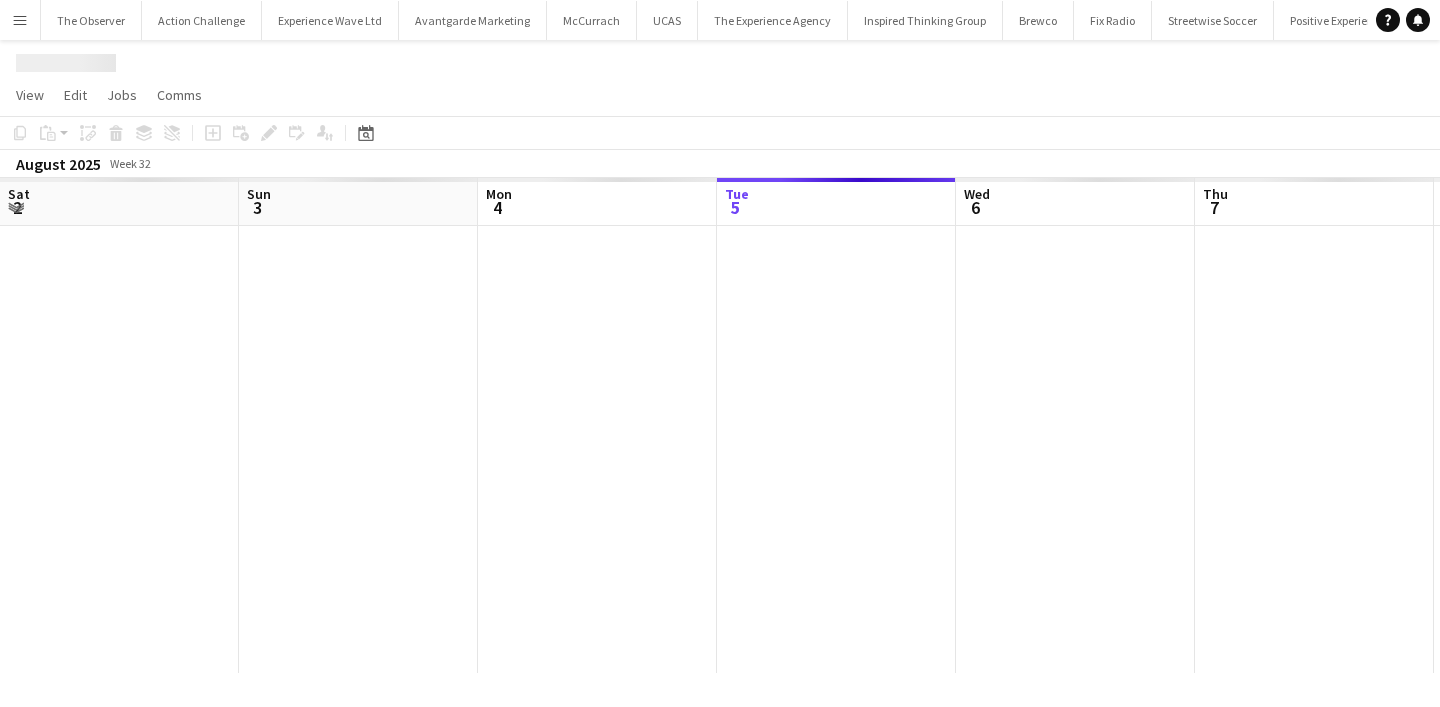 scroll, scrollTop: 0, scrollLeft: 0, axis: both 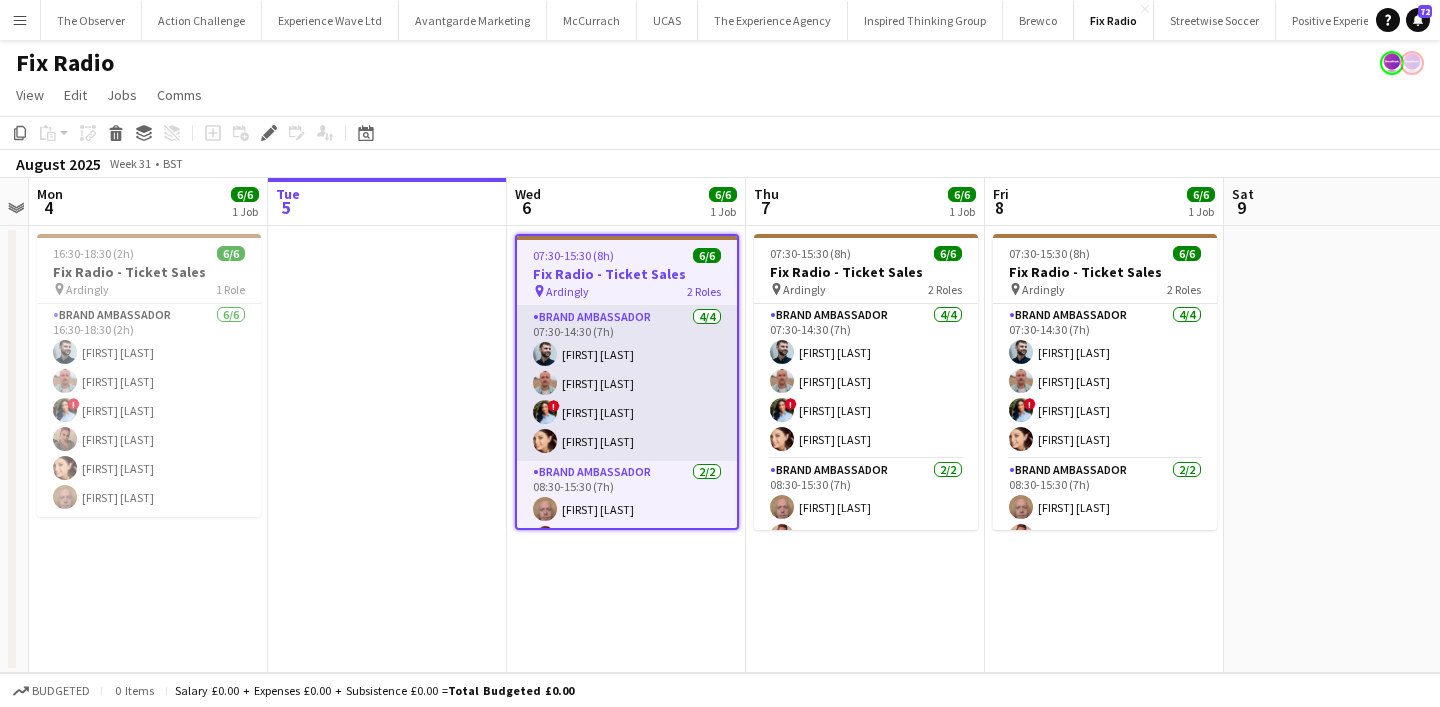 click on "Brand Ambassador   4/4   07:30-14:30 (7h)
[FIRST] [LAST] [FIRST] [LAST] ! [FIRST] [LAST] [FIRST] [LAST]" at bounding box center (627, 383) 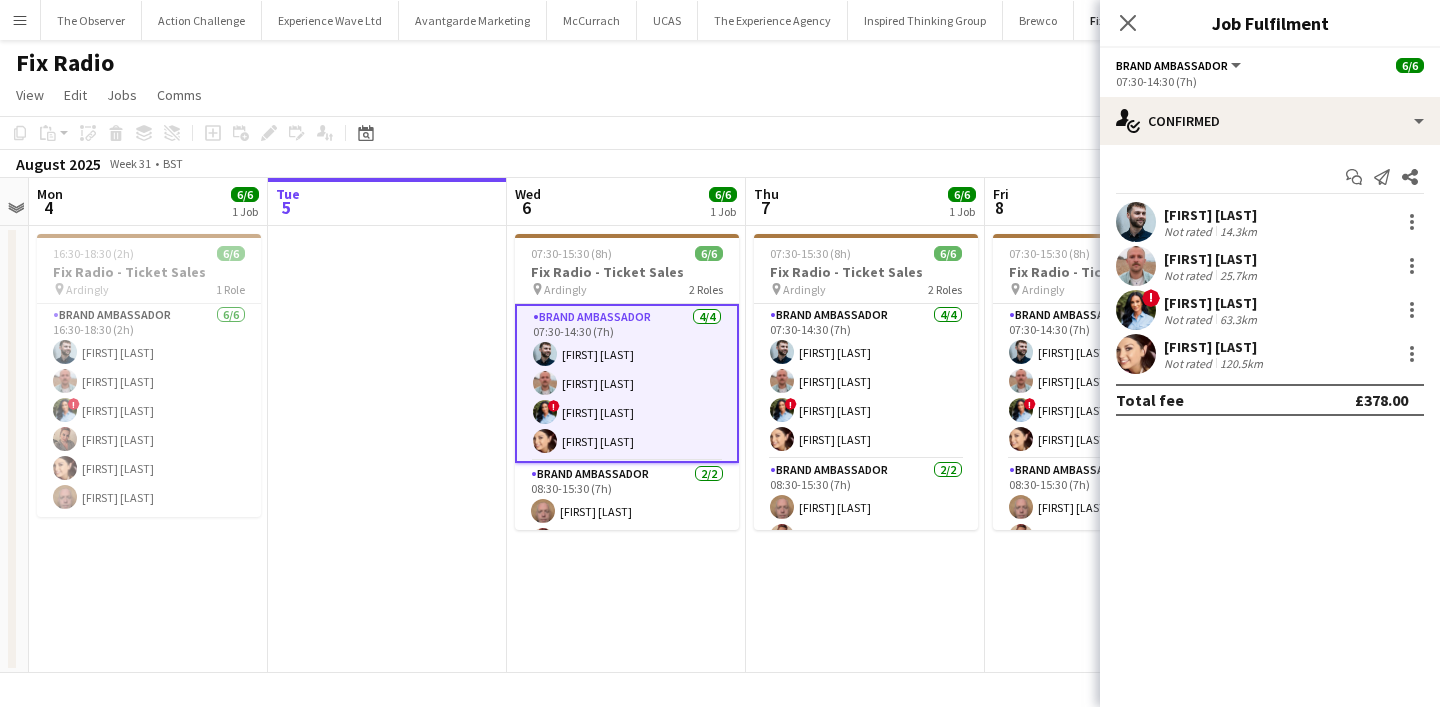 click on "[FIRST] [LAST]   Not rated   14.3km   [FIRST] [LAST]   Not rated   25.7km  !  [FIRST] [LAST]   Not rated   63.3km   [FIRST] [LAST]   Not rated   120.5km" at bounding box center (1270, 288) 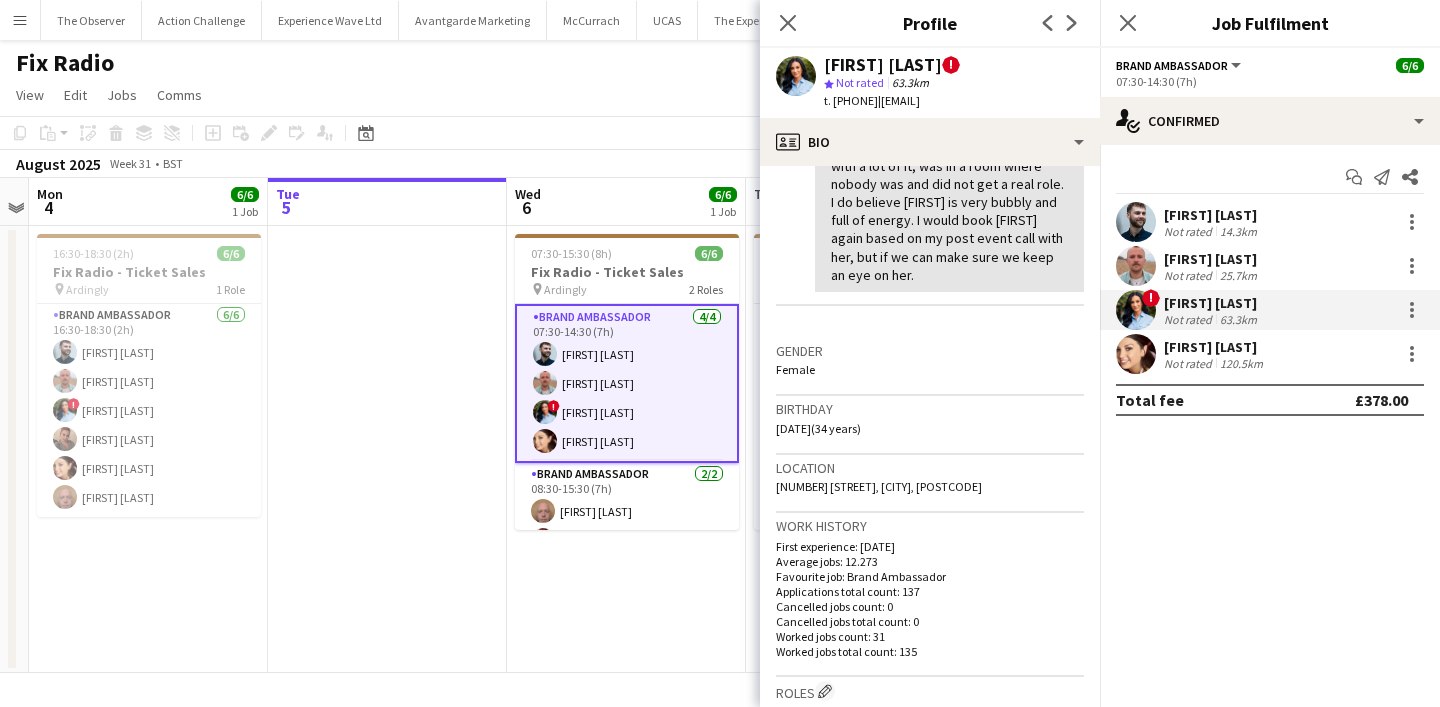 scroll, scrollTop: 691, scrollLeft: 0, axis: vertical 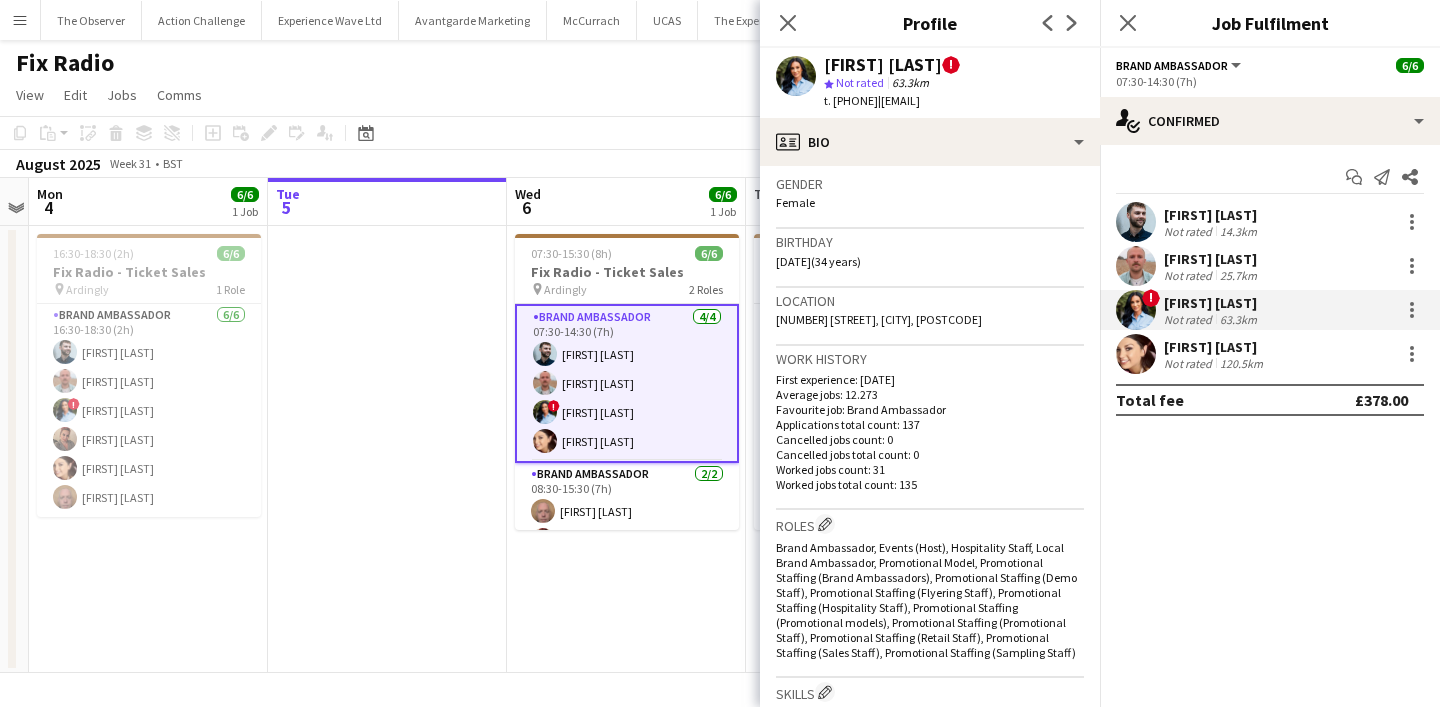 click on "[NUMBER] [STREET], [CITY], [POSTCODE]" 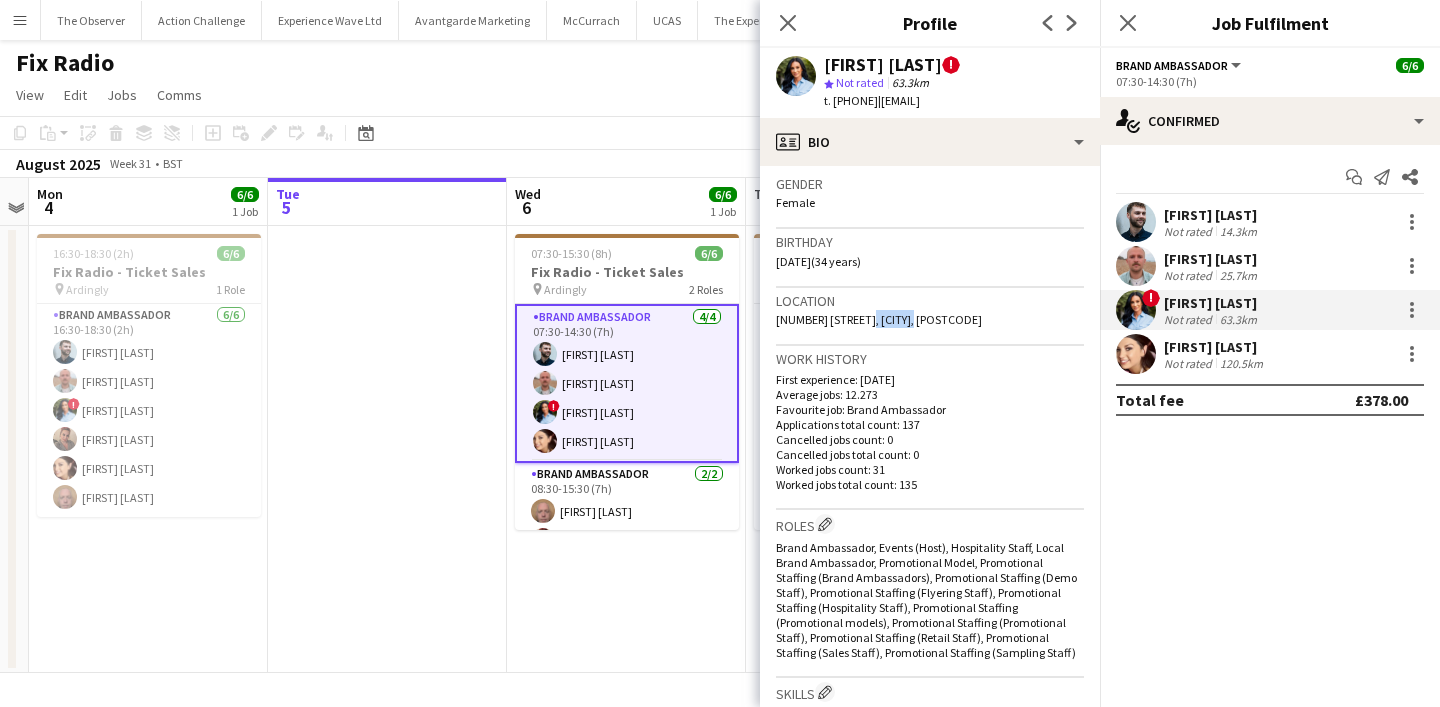 click on "[NUMBER] [STREET], [CITY], [POSTCODE]" 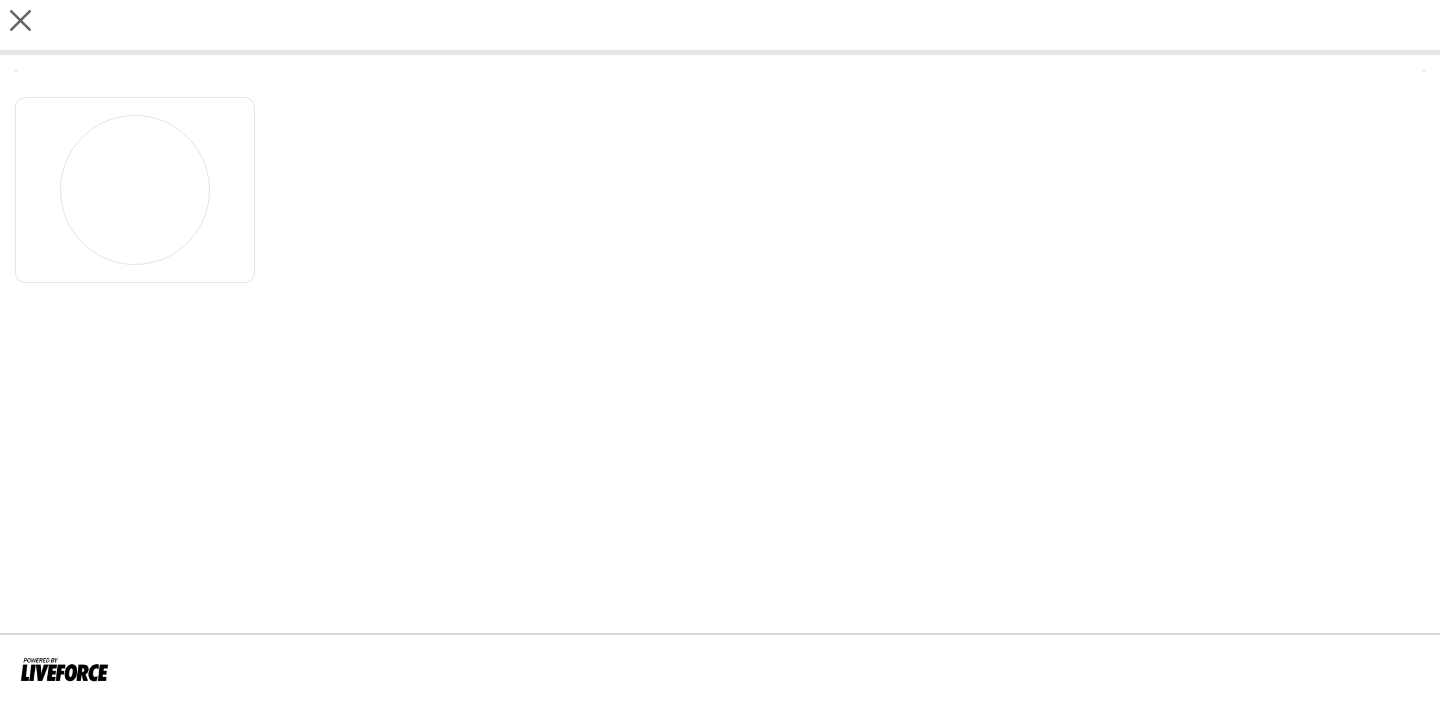 scroll, scrollTop: 0, scrollLeft: 0, axis: both 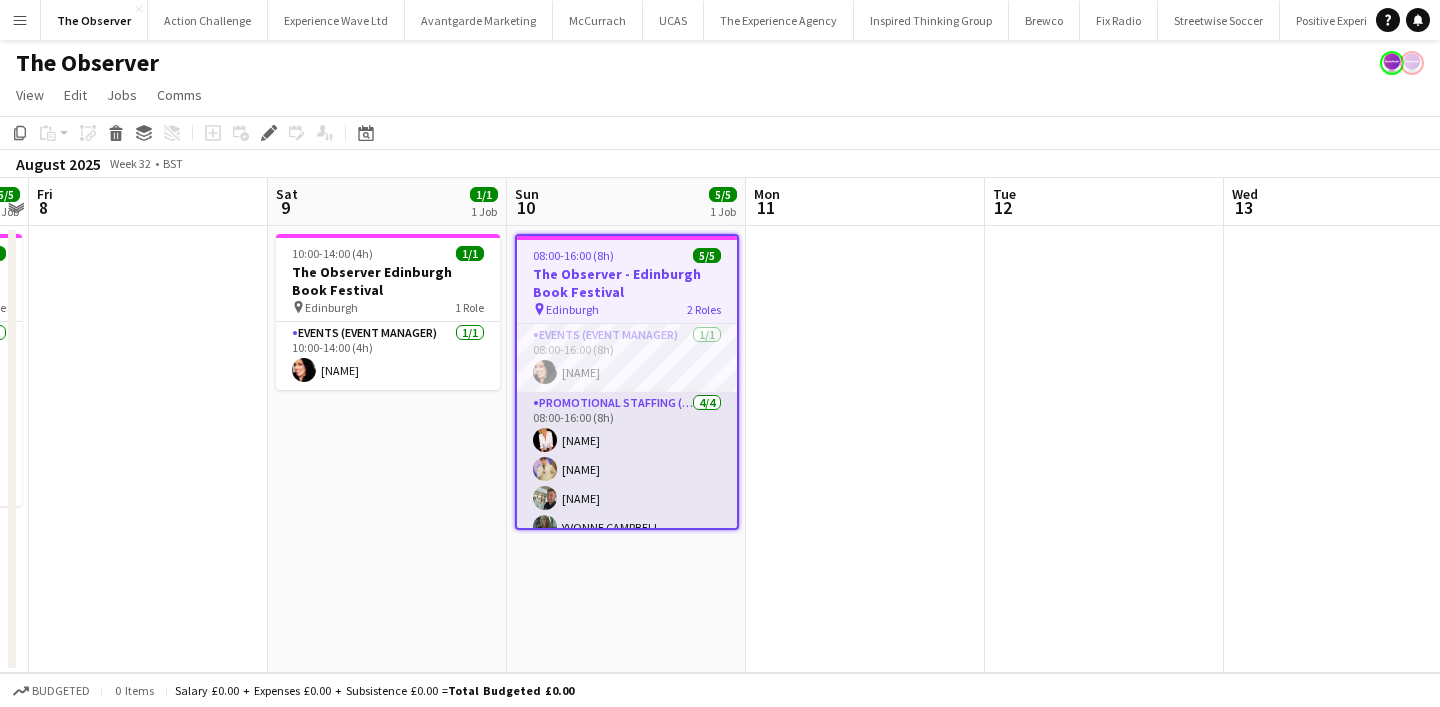click on "Promotional Staffing (Sales Staff)   4/4   08:00-16:00 (8h)
[NAME] [NAME] [NAME] [NAME]" at bounding box center (627, 469) 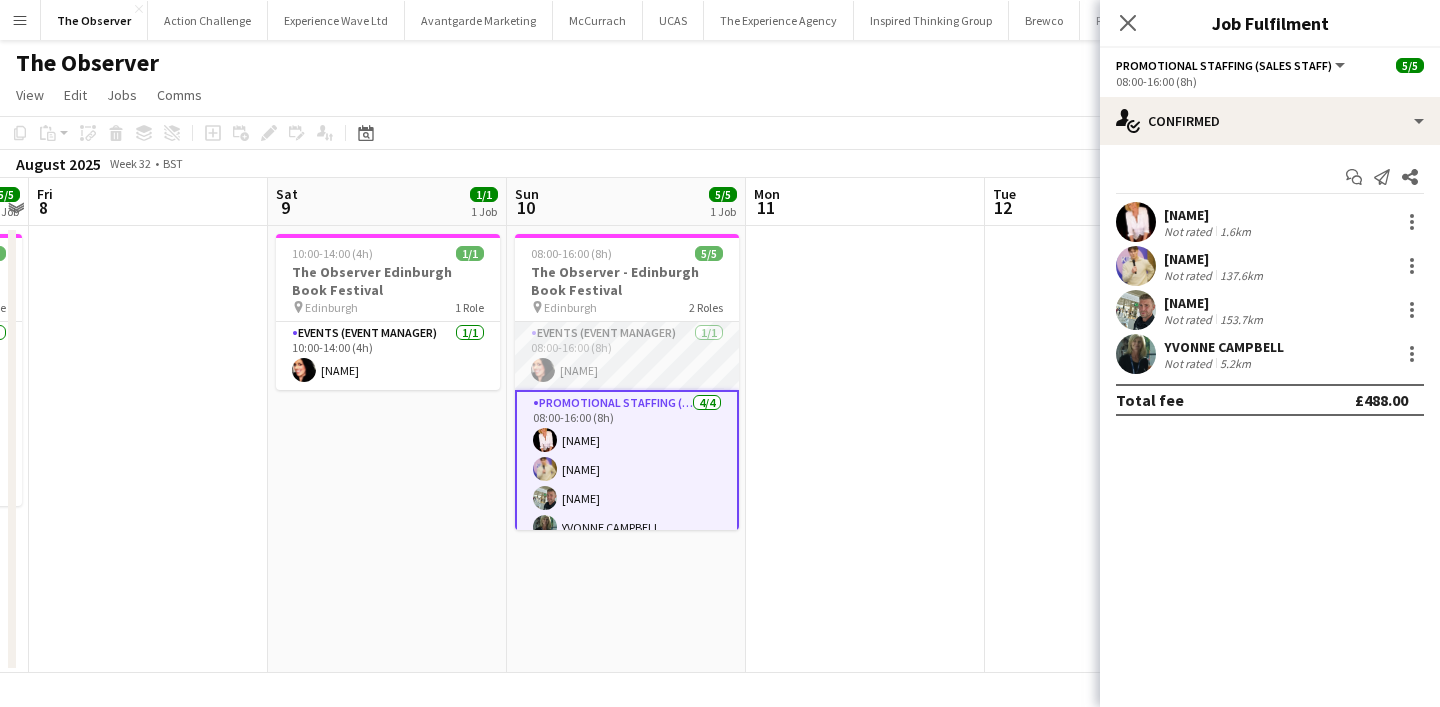 click on "Events (Event Manager)   1/1   08:00-16:00 (8h)
[NAME]" at bounding box center [627, 356] 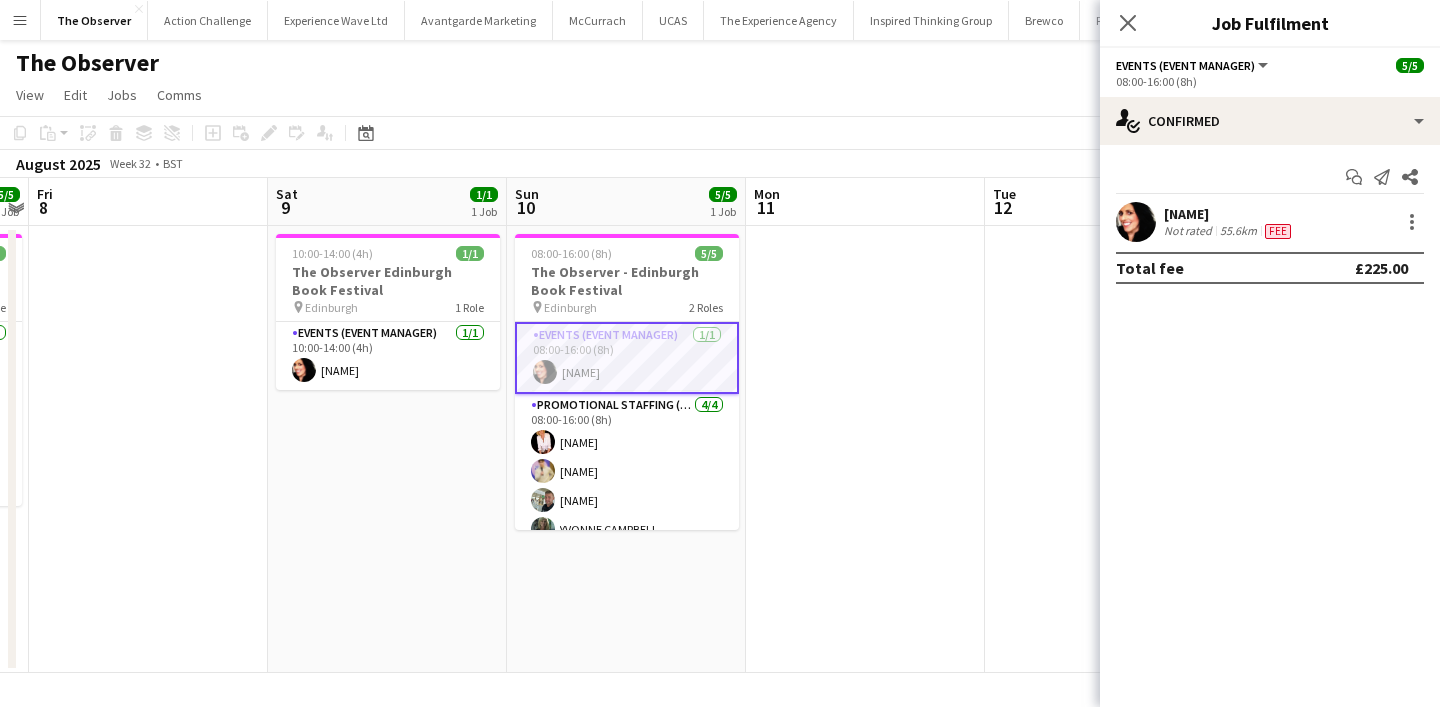 click on "[NAME]" at bounding box center (1229, 214) 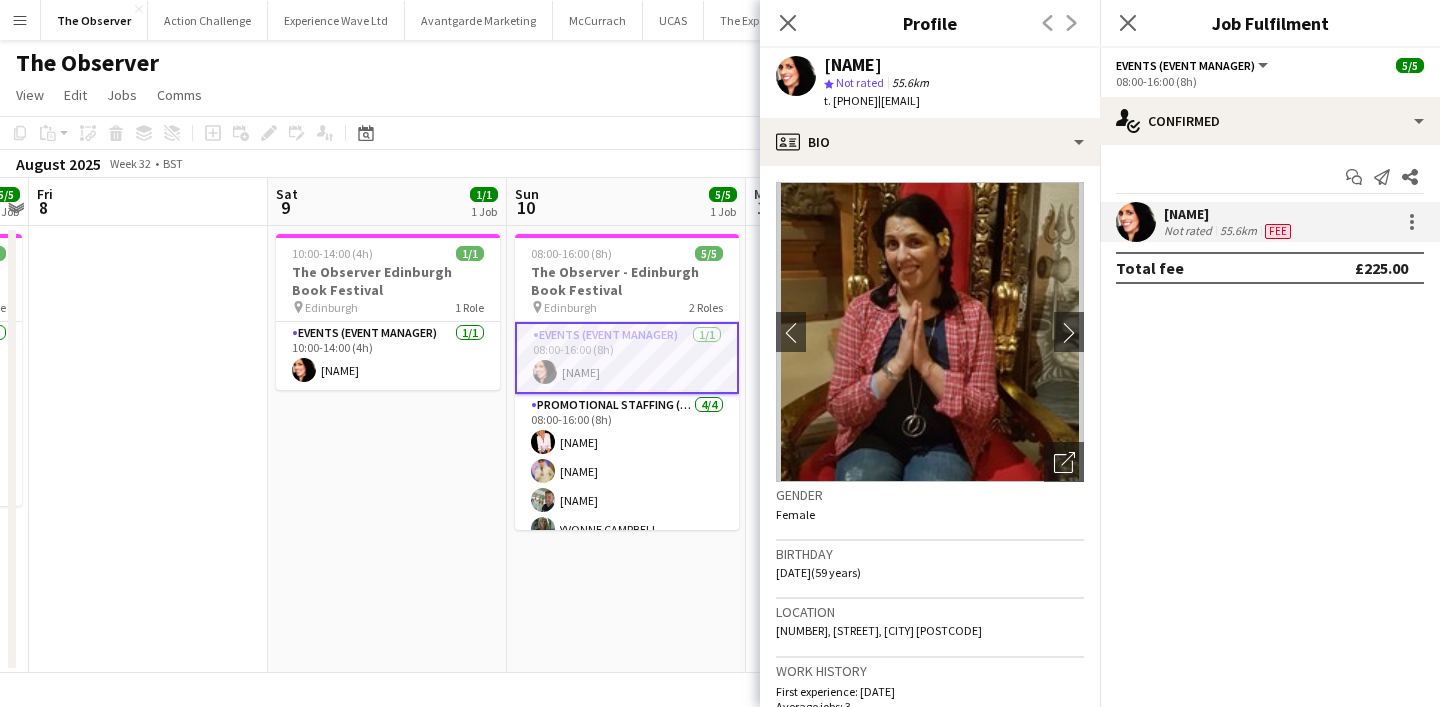 drag, startPoint x: 917, startPoint y: 102, endPoint x: 1004, endPoint y: 101, distance: 87.005745 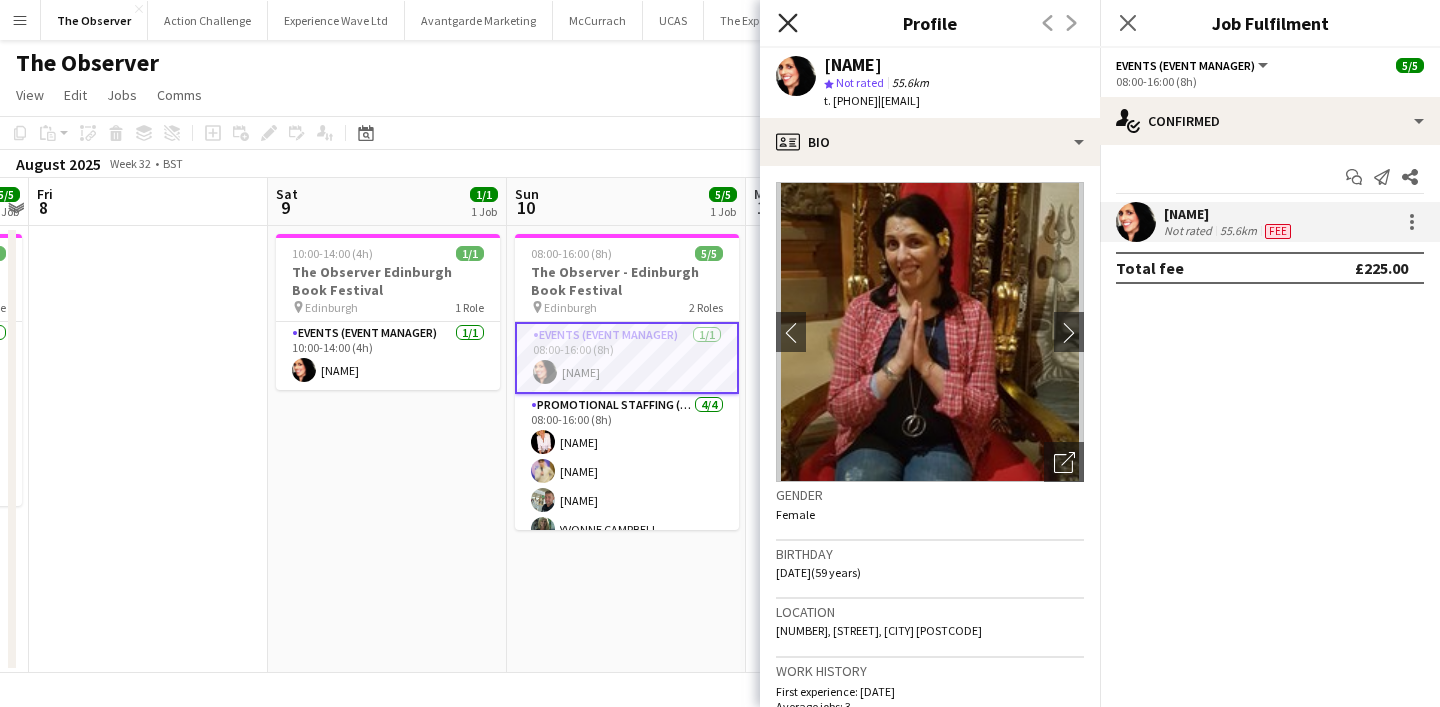 copy on "[EMAIL]" 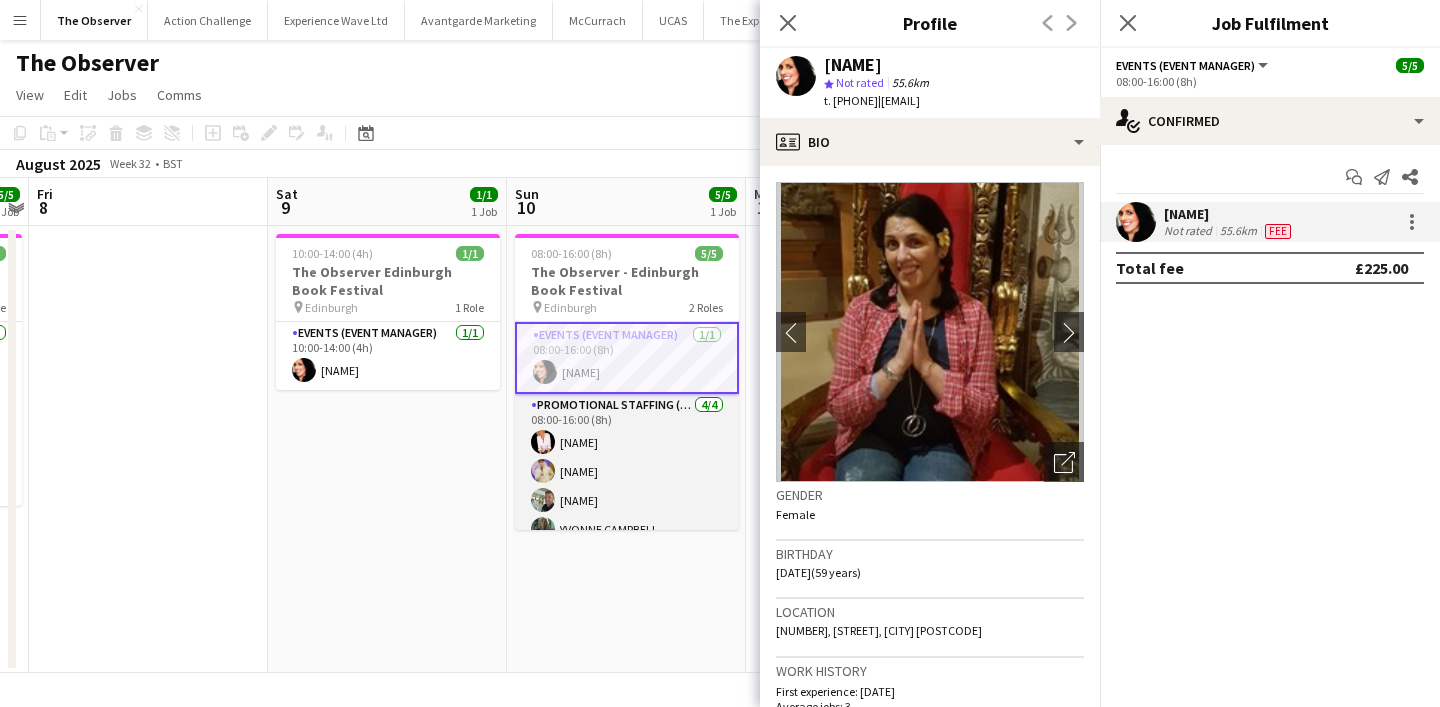 click on "Promotional Staffing (Sales Staff)   4/4   08:00-16:00 (8h)
[NAME] [NAME] [NAME] [NAME]" at bounding box center (627, 471) 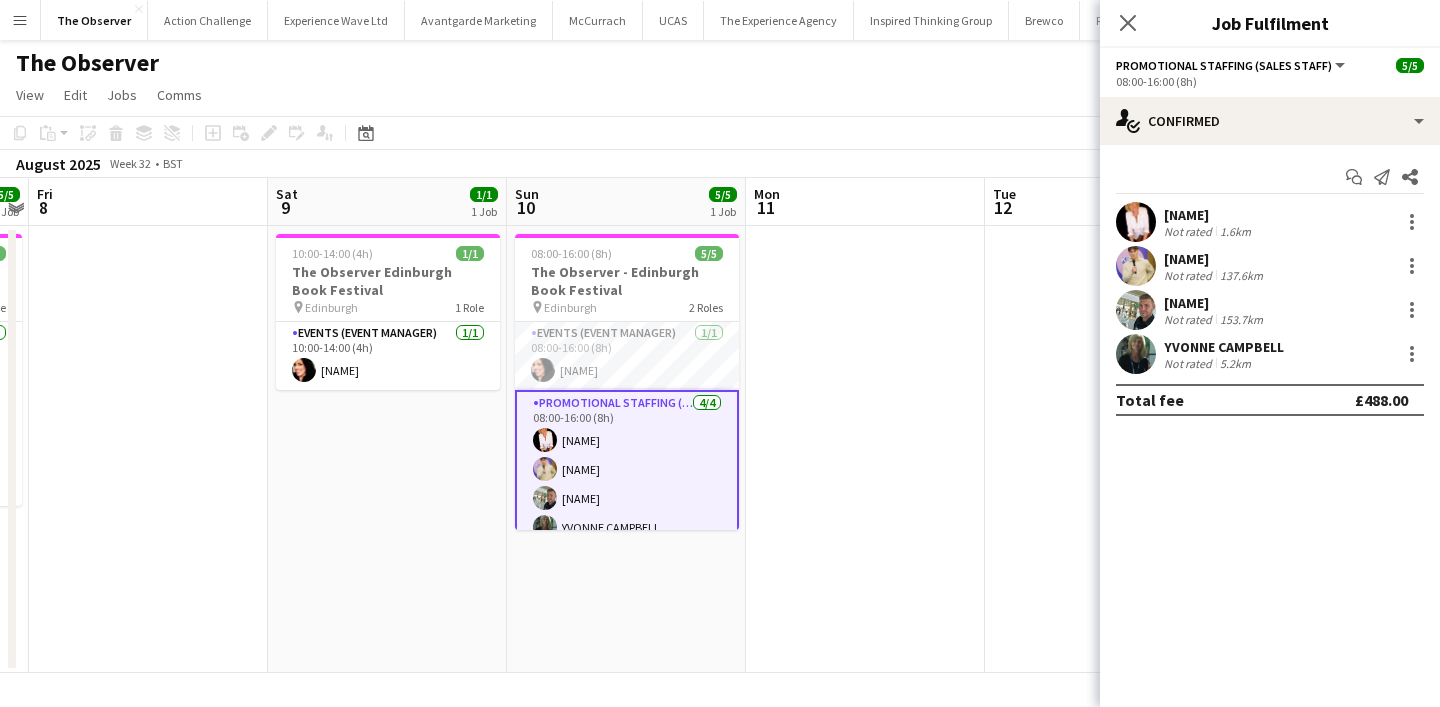 click on "Start chat
Send notification
Share
[NAME]   Not rated   1.6km   [NAME]   Not rated   137.6km   [NAME]   Not rated   153.7km   [NAME]   Not rated   5.2km   Total fee   £488.00" at bounding box center (1270, 288) 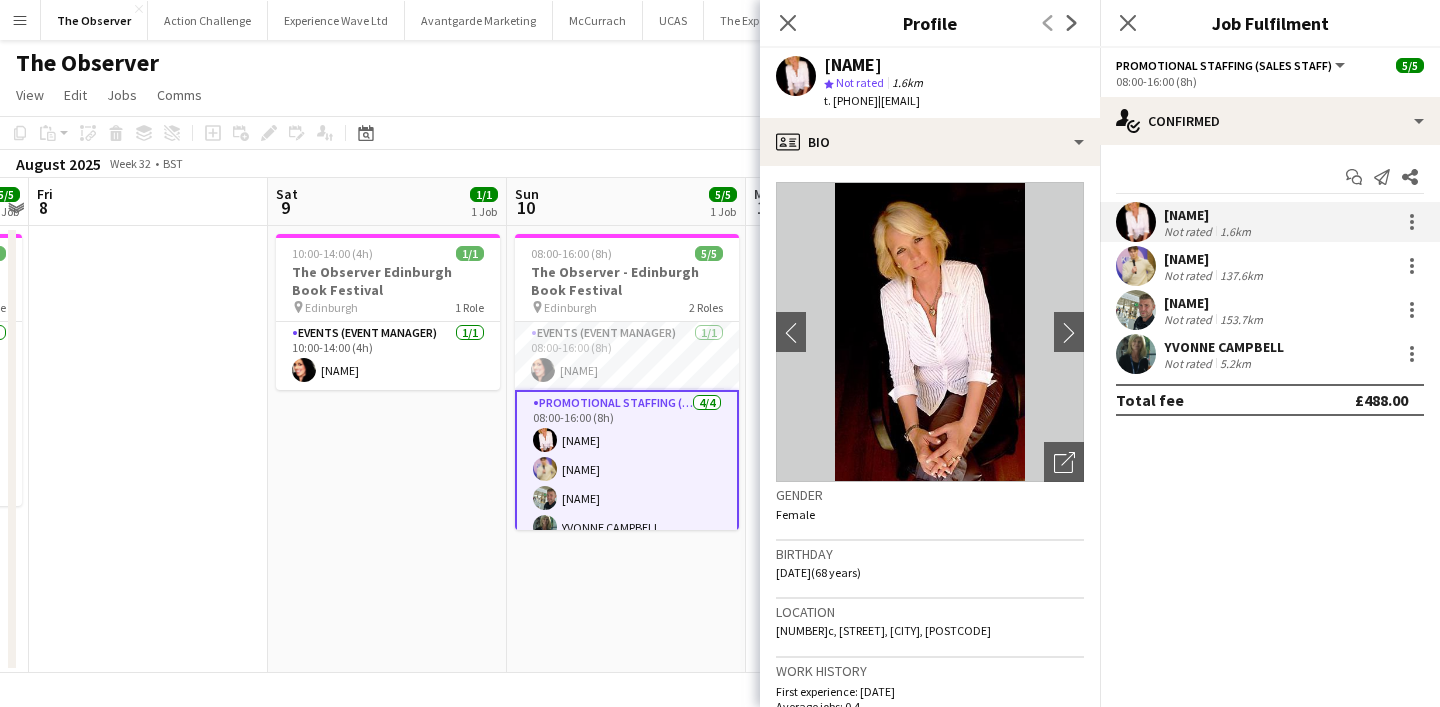 click on "|   [EMAIL]" 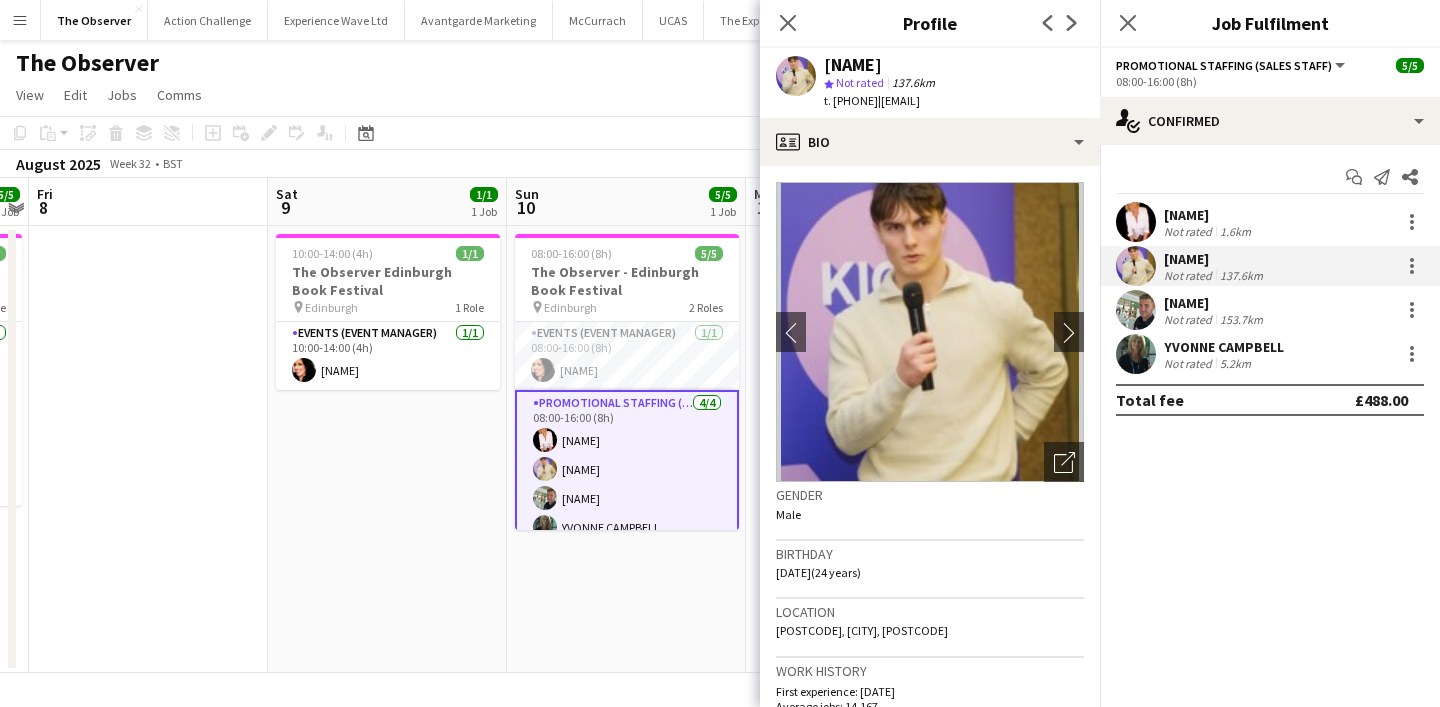 drag, startPoint x: 921, startPoint y: 98, endPoint x: 1057, endPoint y: 98, distance: 136 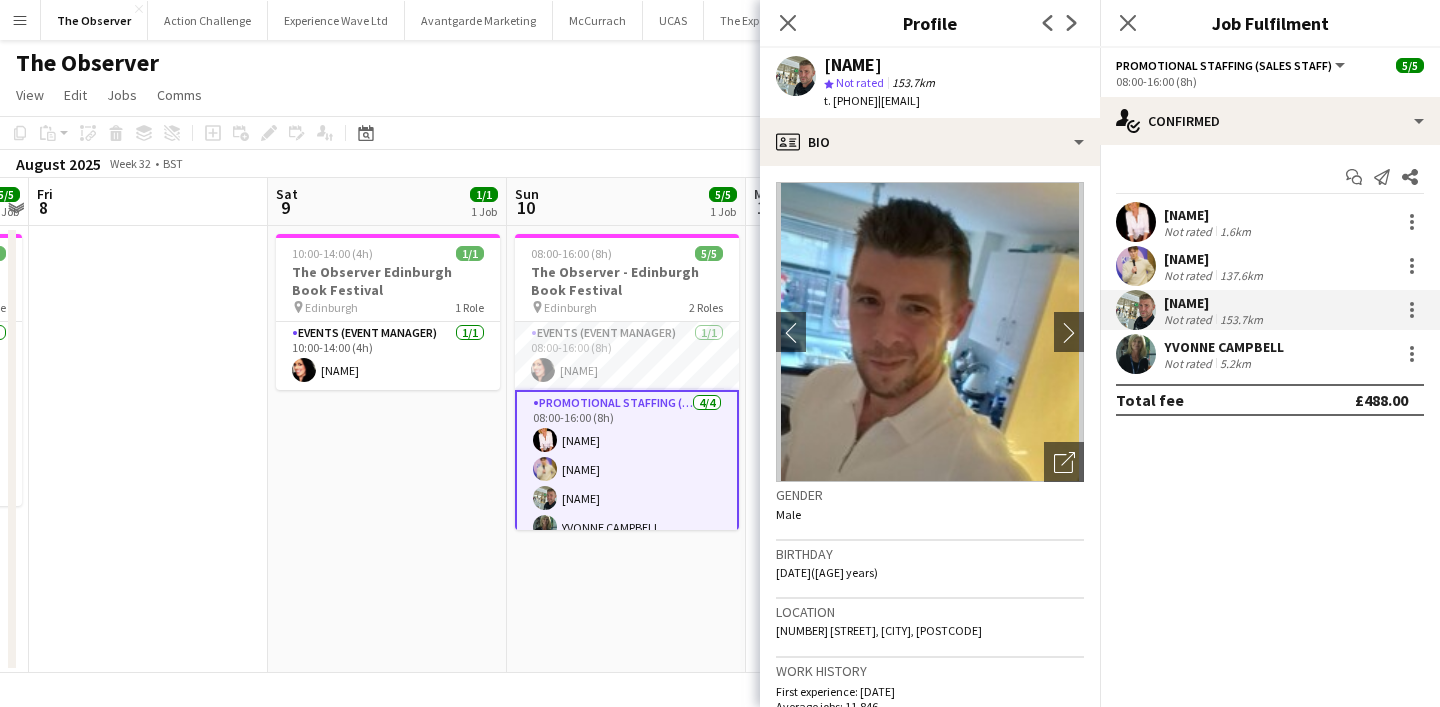 drag, startPoint x: 920, startPoint y: 100, endPoint x: 1062, endPoint y: 111, distance: 142.42542 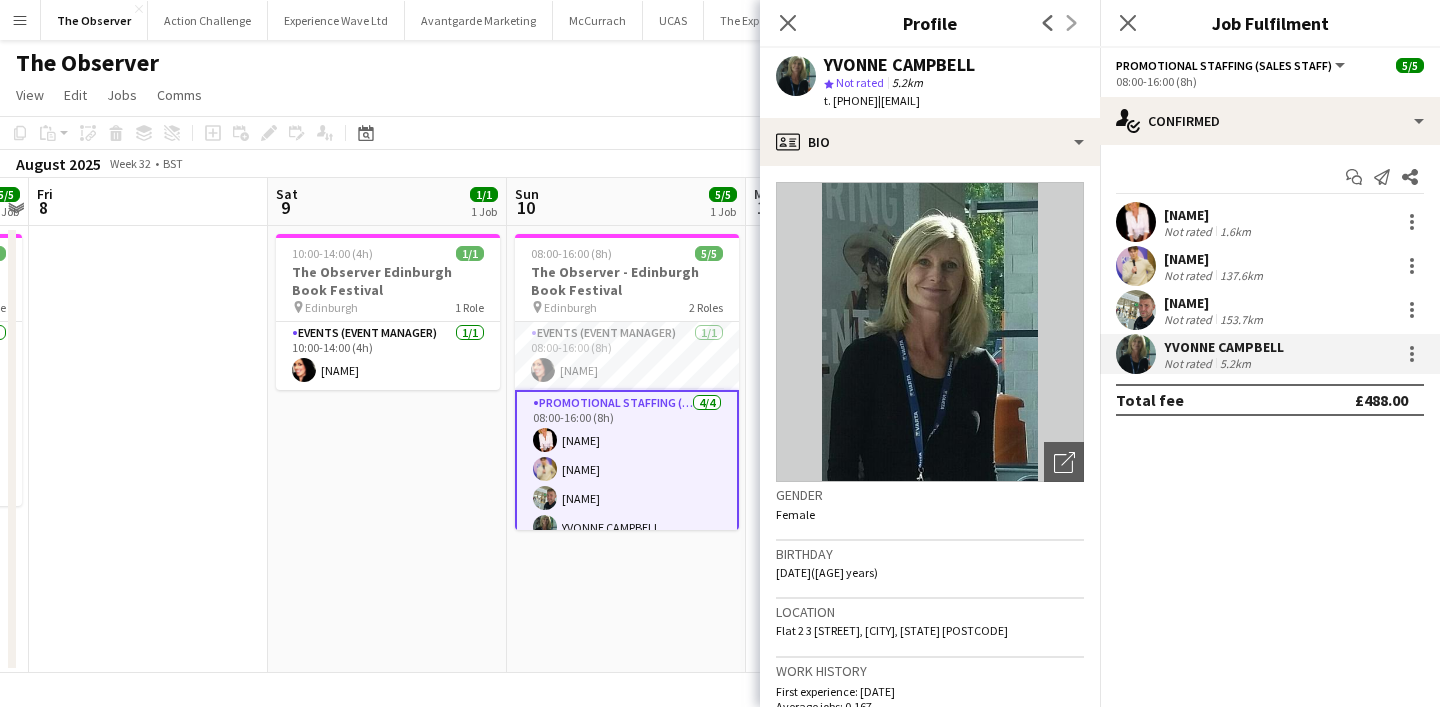 drag, startPoint x: 919, startPoint y: 104, endPoint x: 1061, endPoint y: 97, distance: 142.17242 